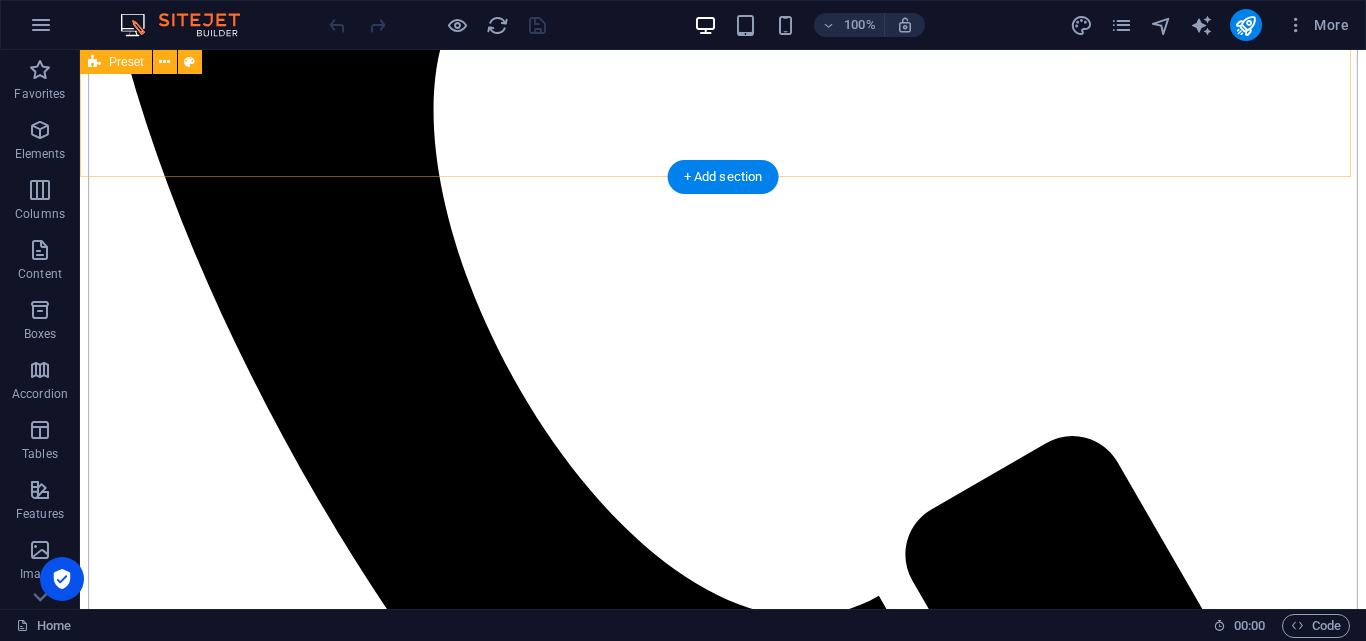 scroll, scrollTop: 784, scrollLeft: 0, axis: vertical 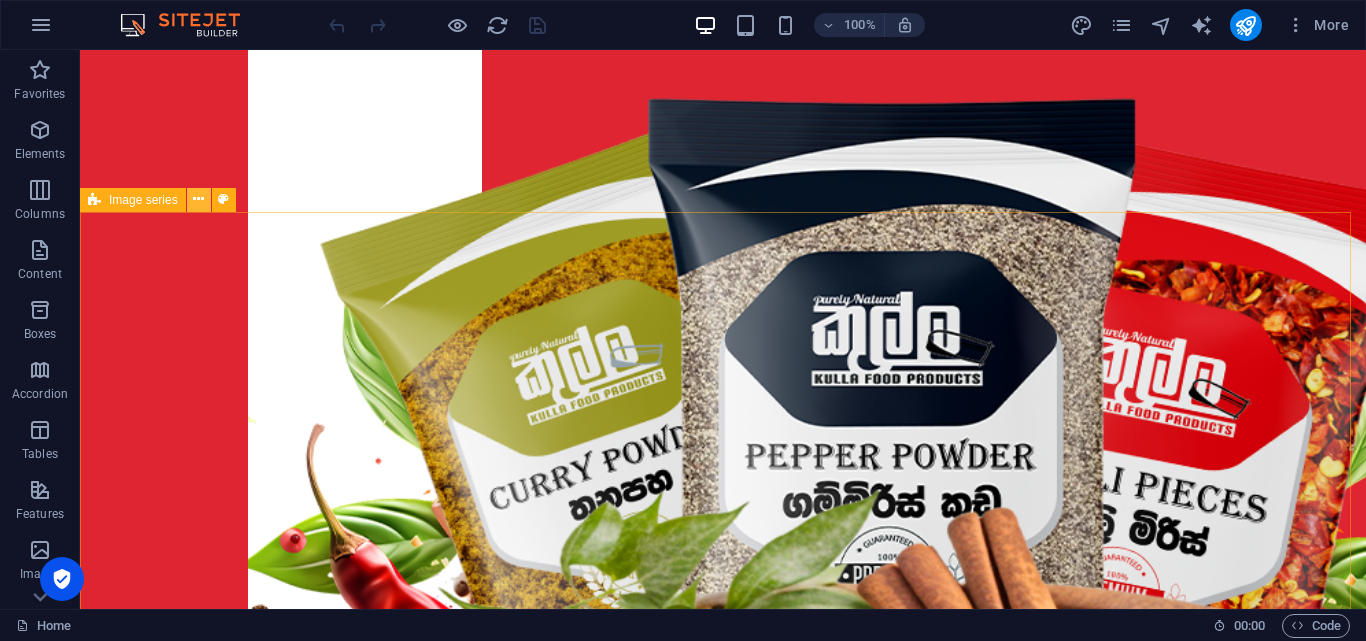 click at bounding box center (198, 199) 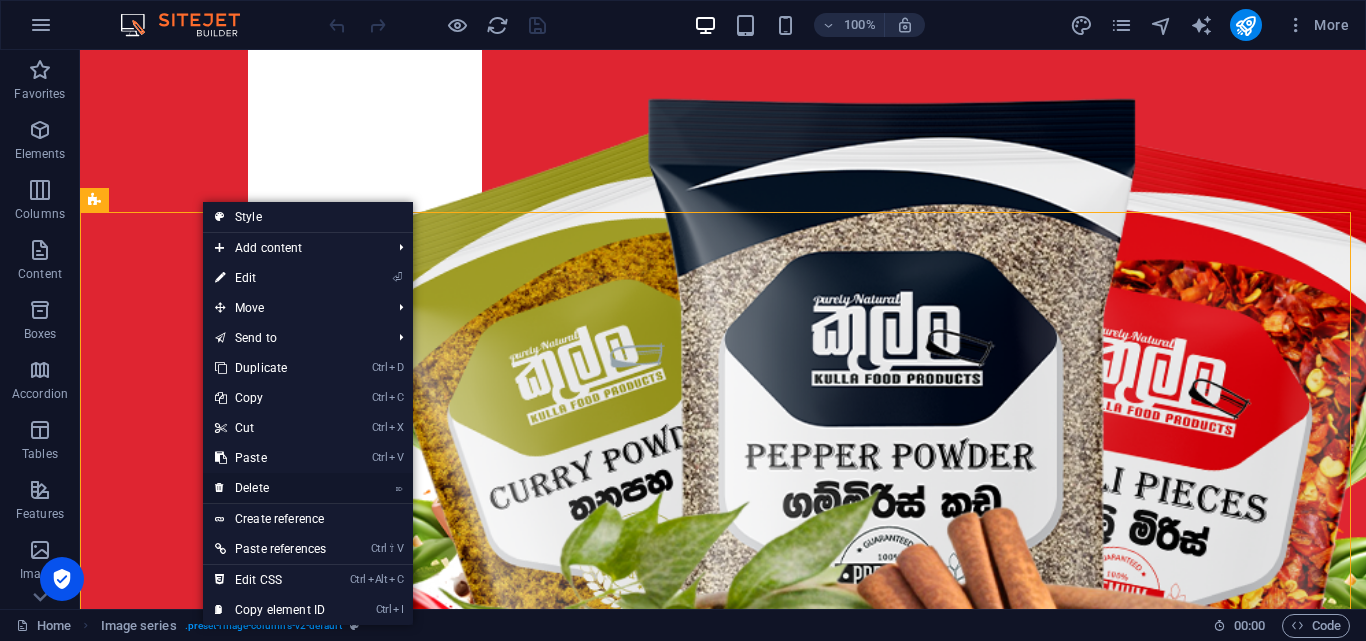 click on "⌦  Delete" at bounding box center (270, 488) 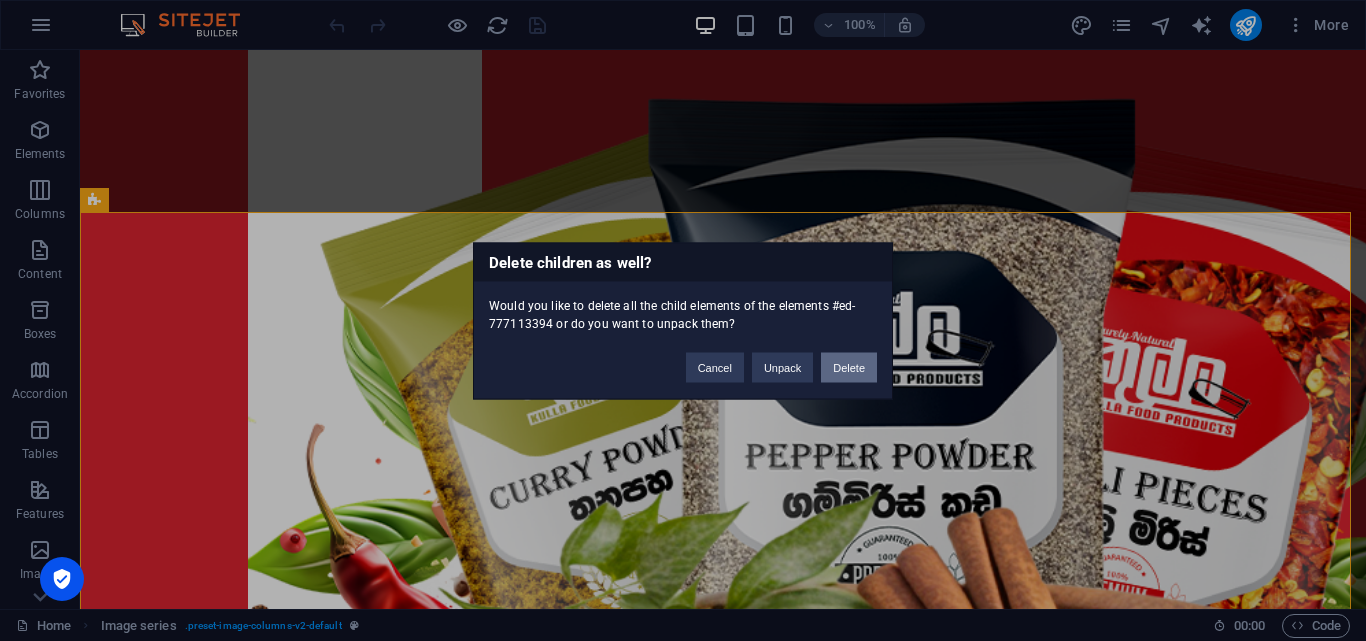 click on "Delete" at bounding box center (849, 367) 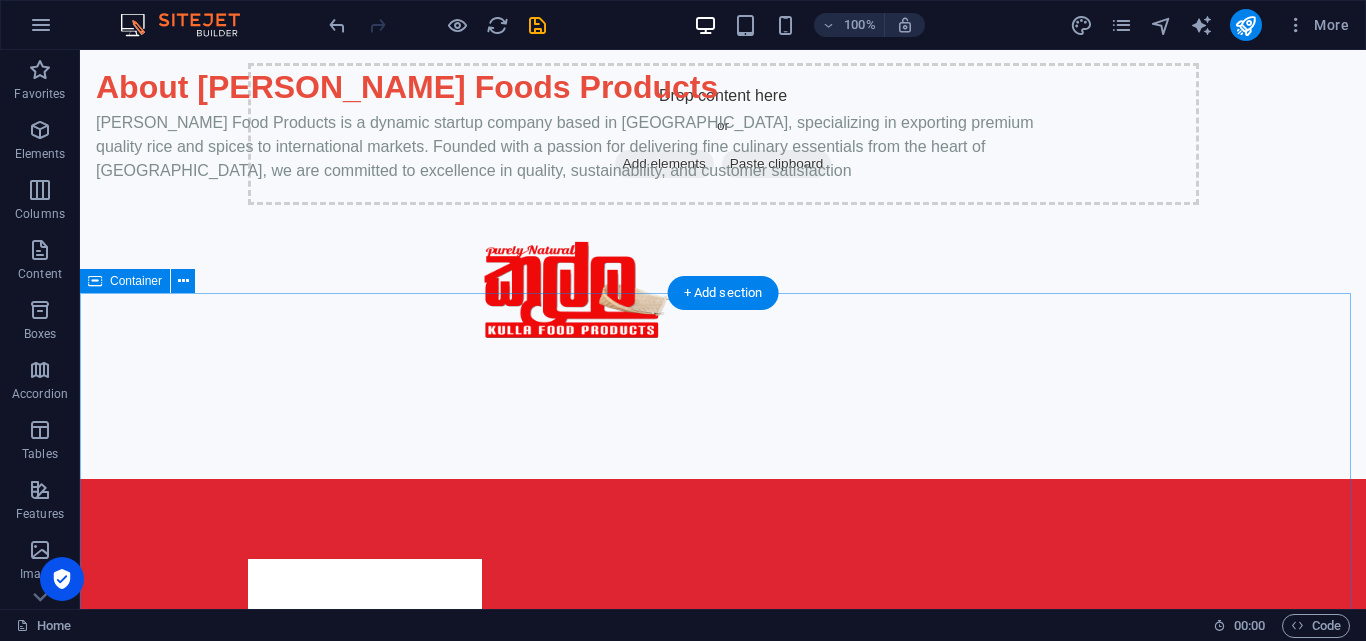 scroll, scrollTop: 939, scrollLeft: 0, axis: vertical 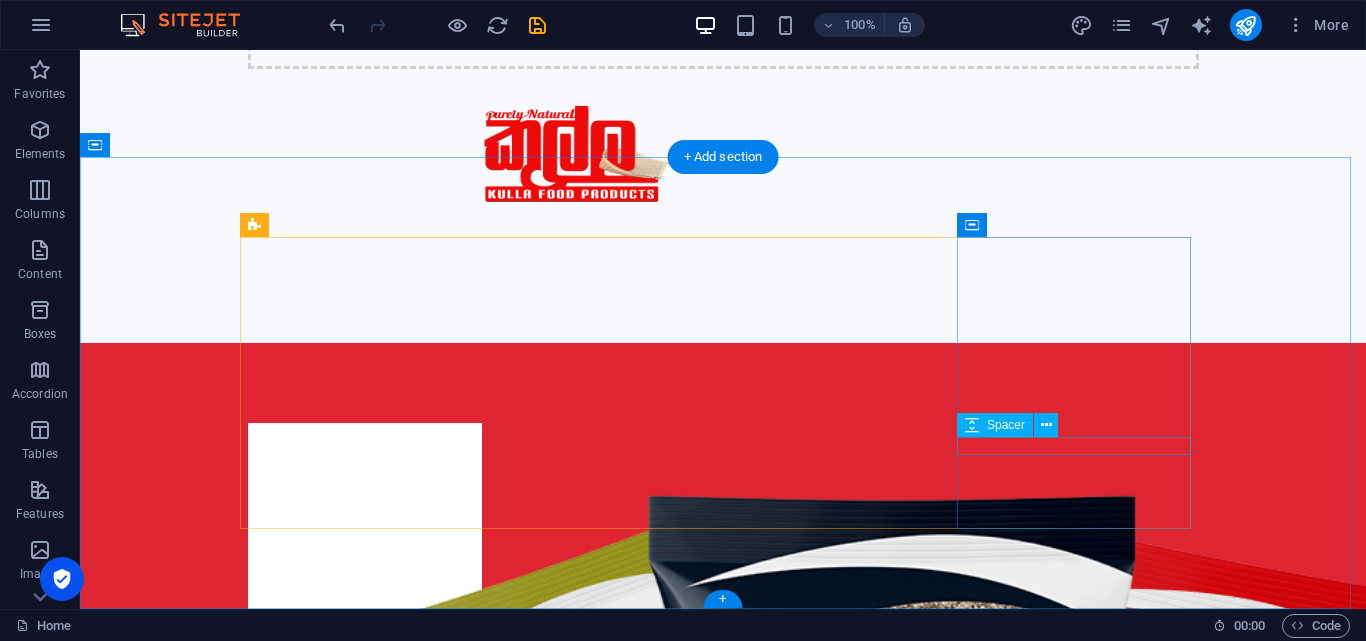 click at bounding box center (365, 3351) 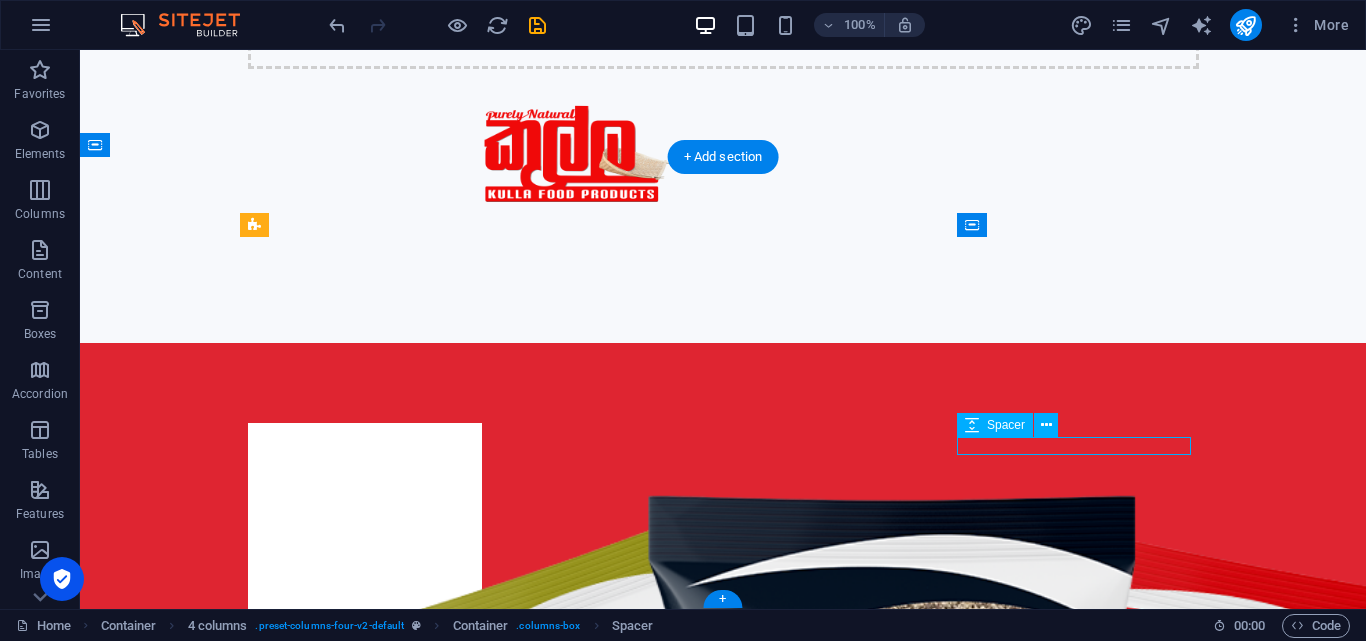 click at bounding box center (365, 3351) 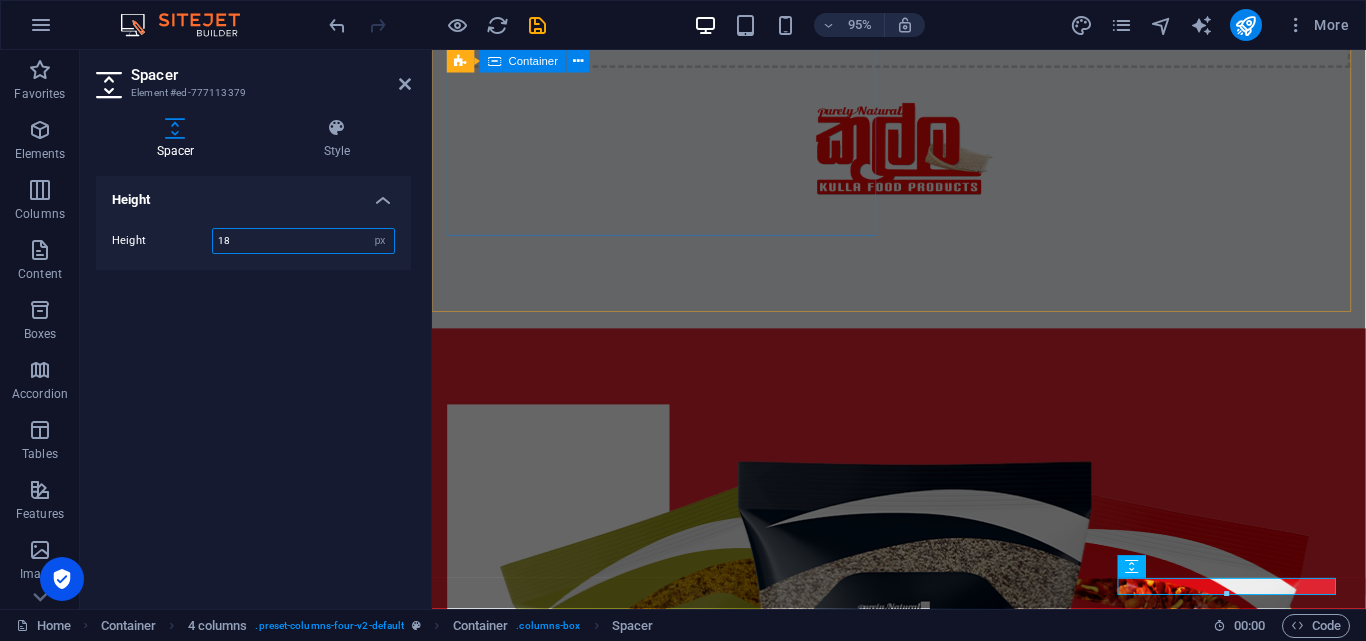 scroll, scrollTop: 770, scrollLeft: 0, axis: vertical 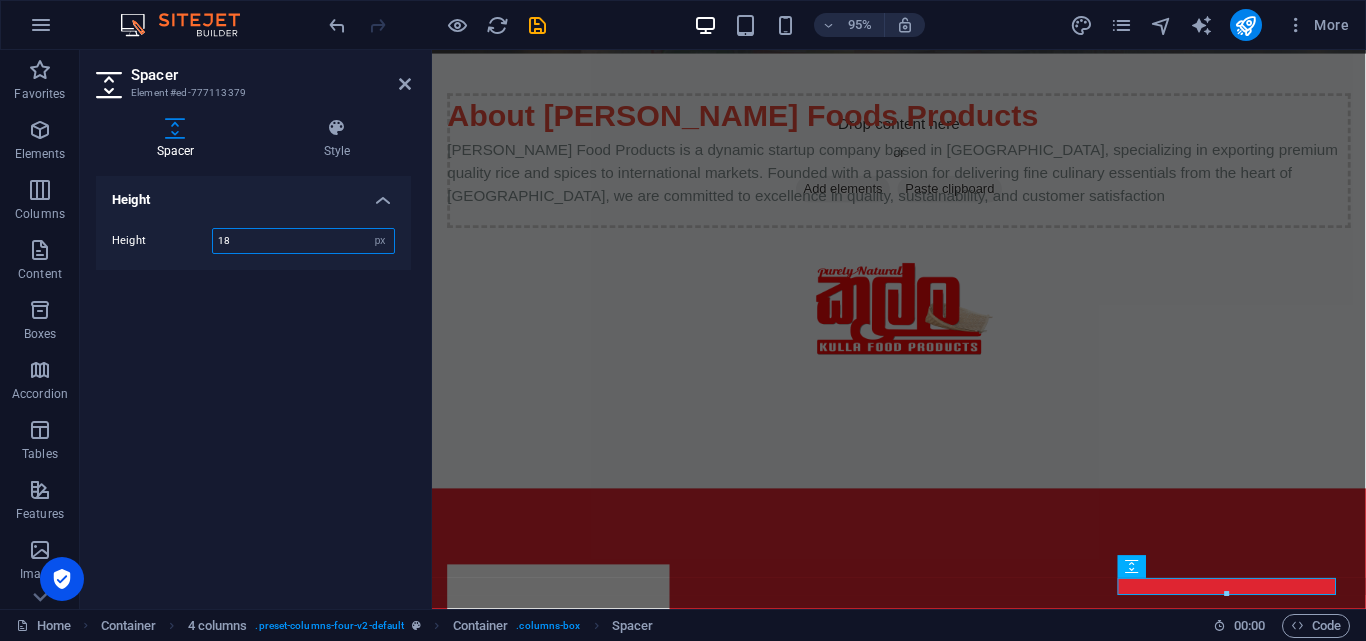 click on "18" at bounding box center (303, 241) 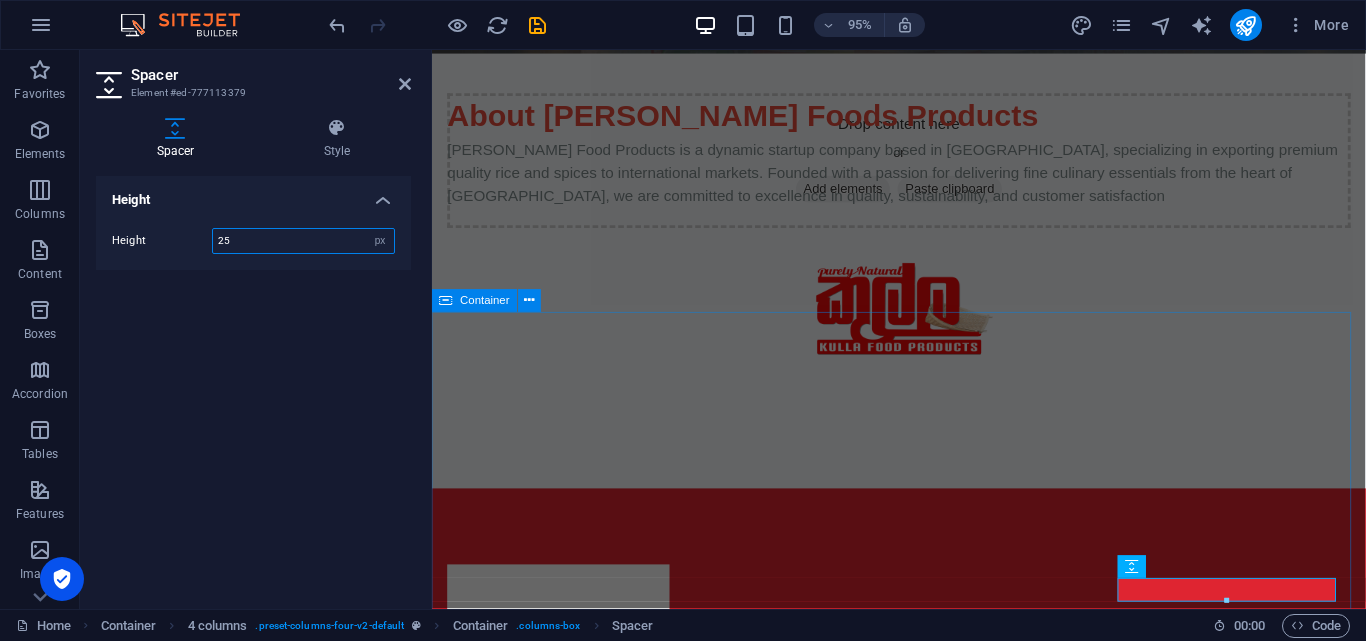 type on "25" 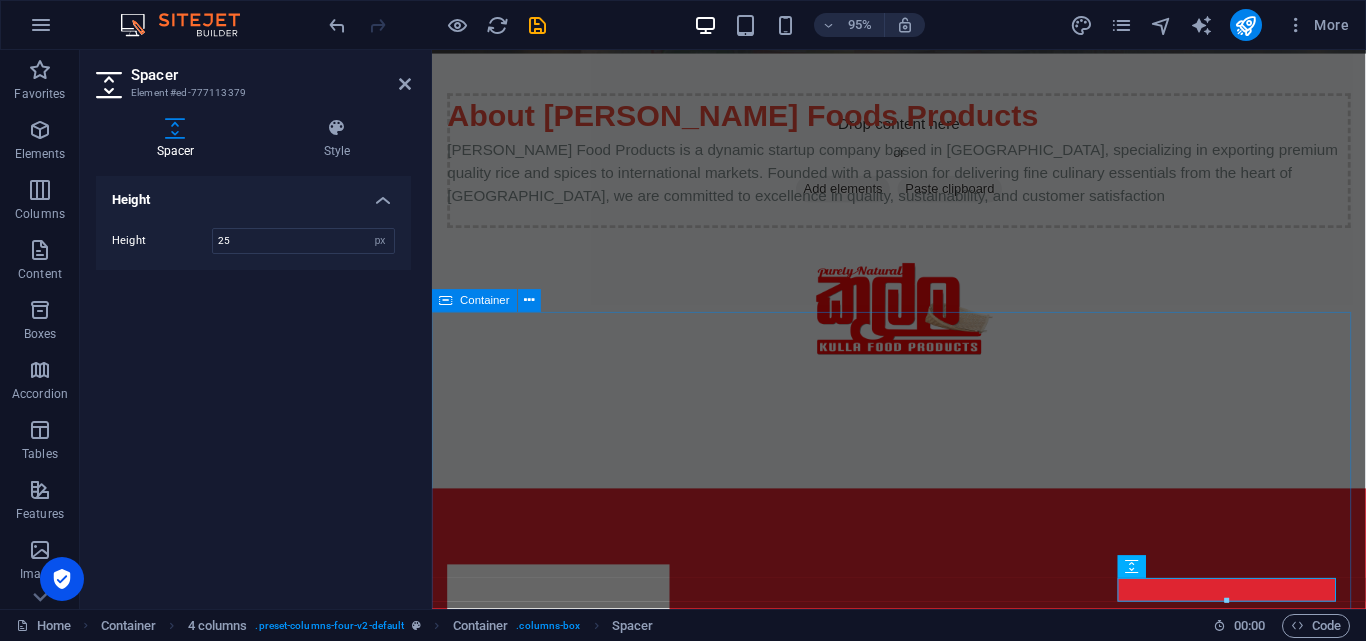 click on "Spices Pastes Rices Spices" at bounding box center [923, 1852] 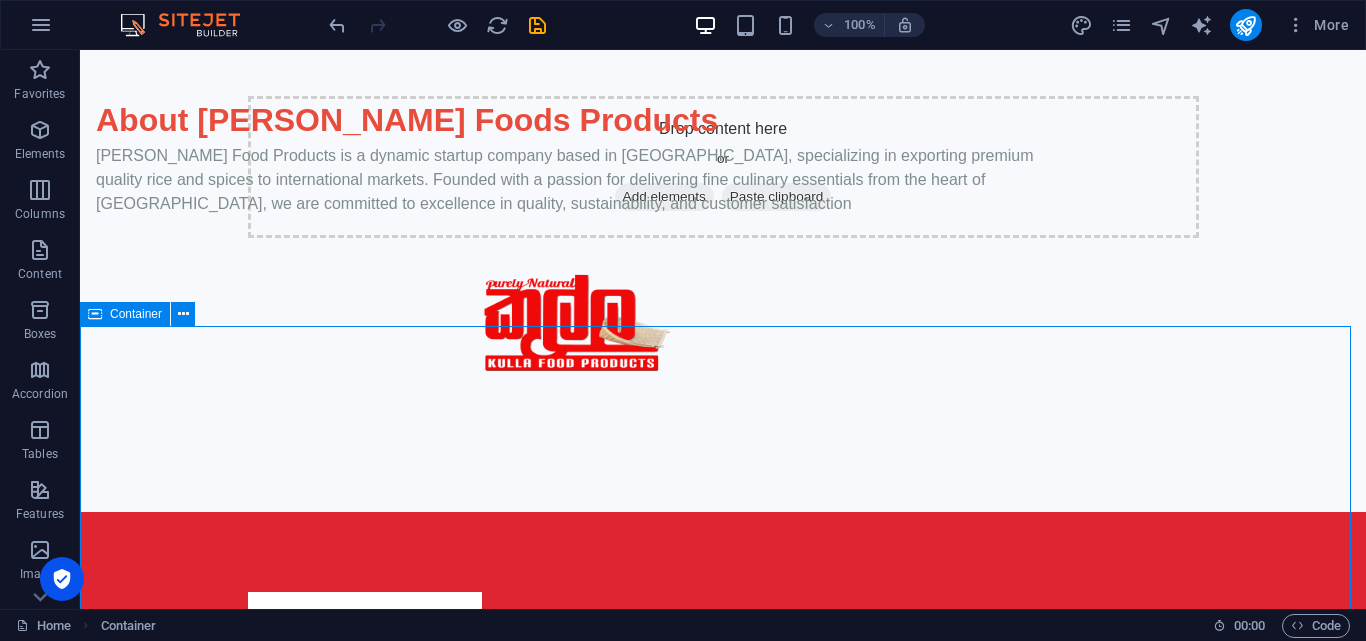 scroll, scrollTop: 939, scrollLeft: 0, axis: vertical 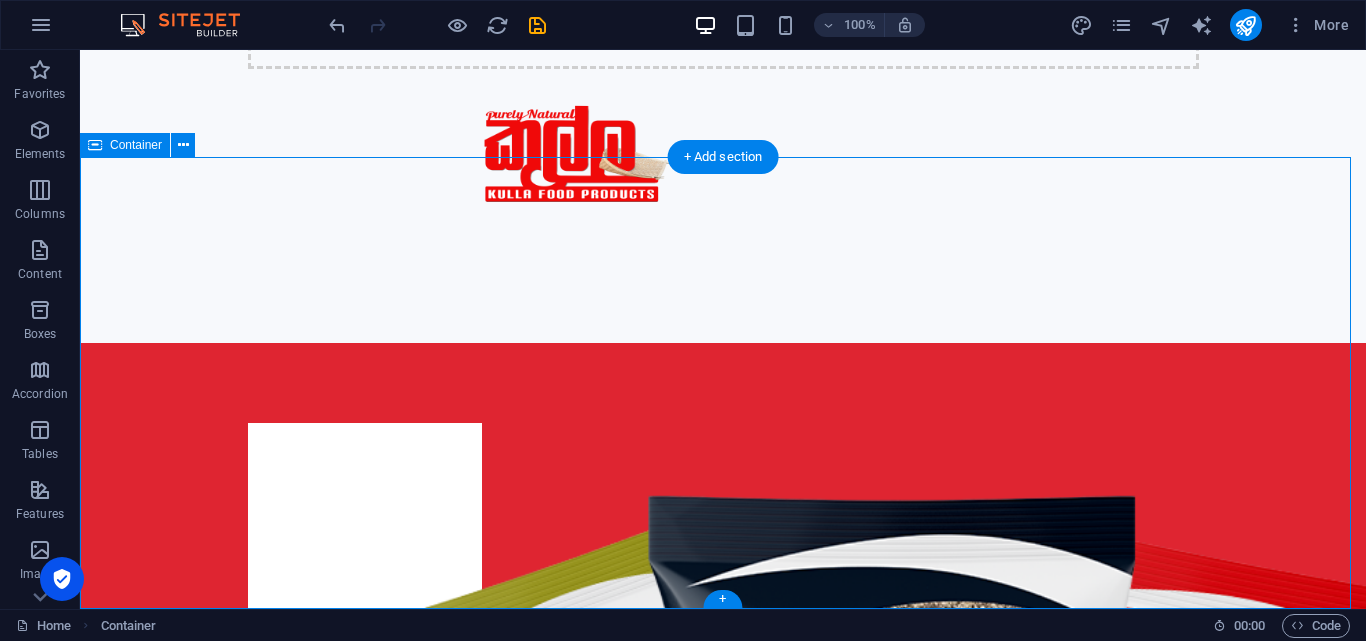 click on "Spices Pastes Rices Spices" at bounding box center [723, 1924] 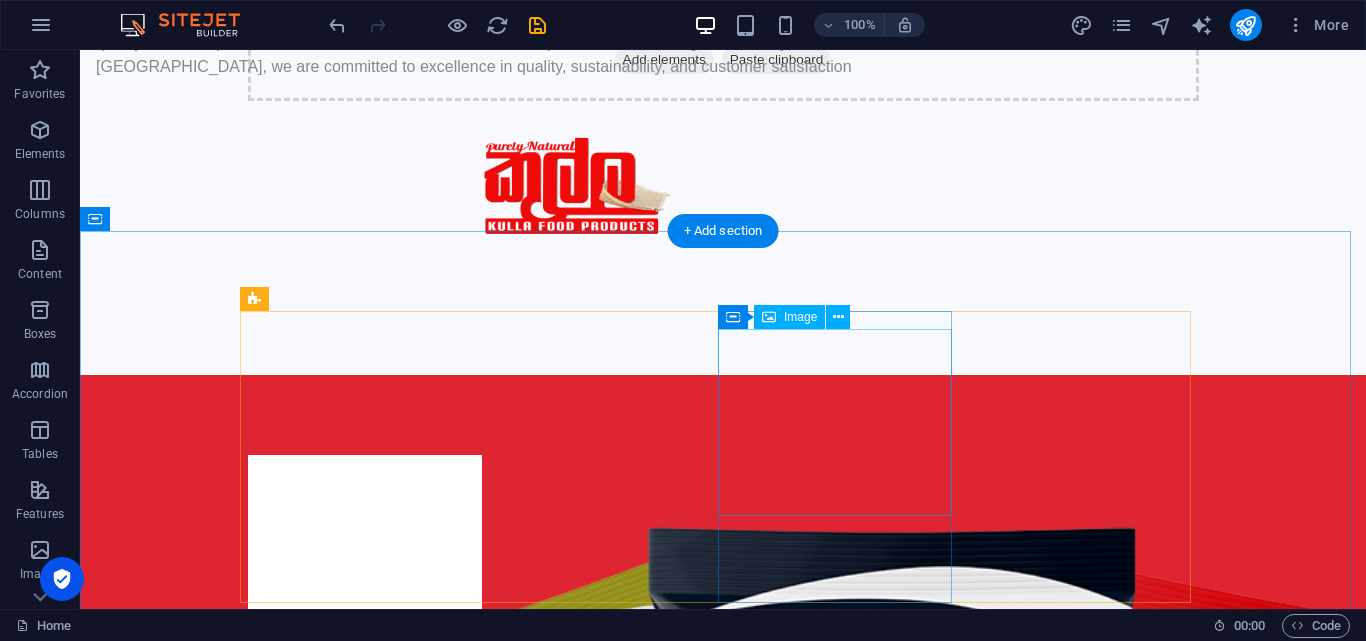 scroll, scrollTop: 939, scrollLeft: 0, axis: vertical 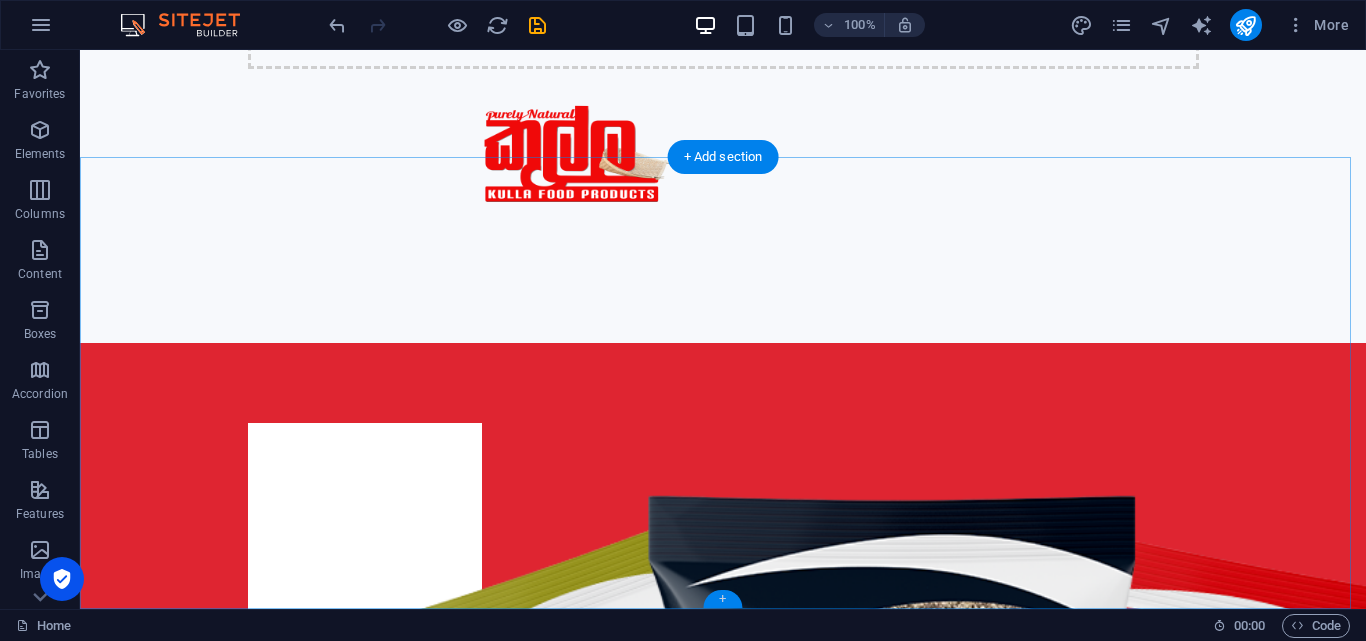 click on "+" at bounding box center (722, 599) 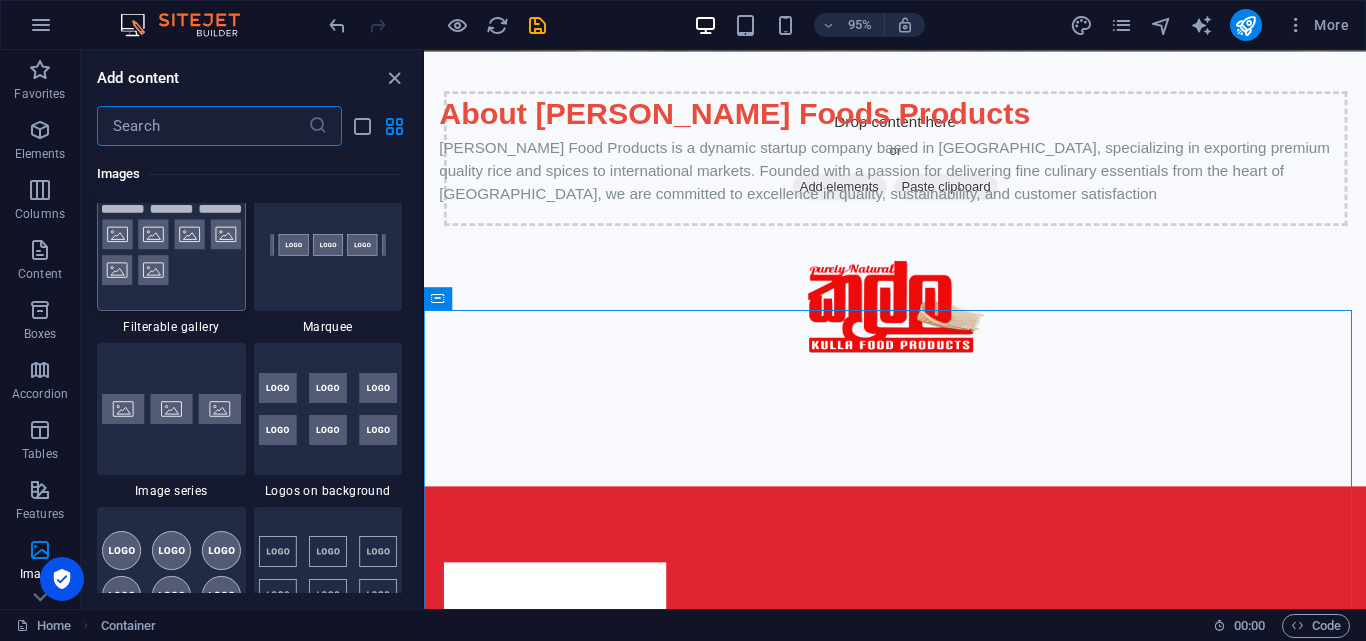 scroll, scrollTop: 10493, scrollLeft: 0, axis: vertical 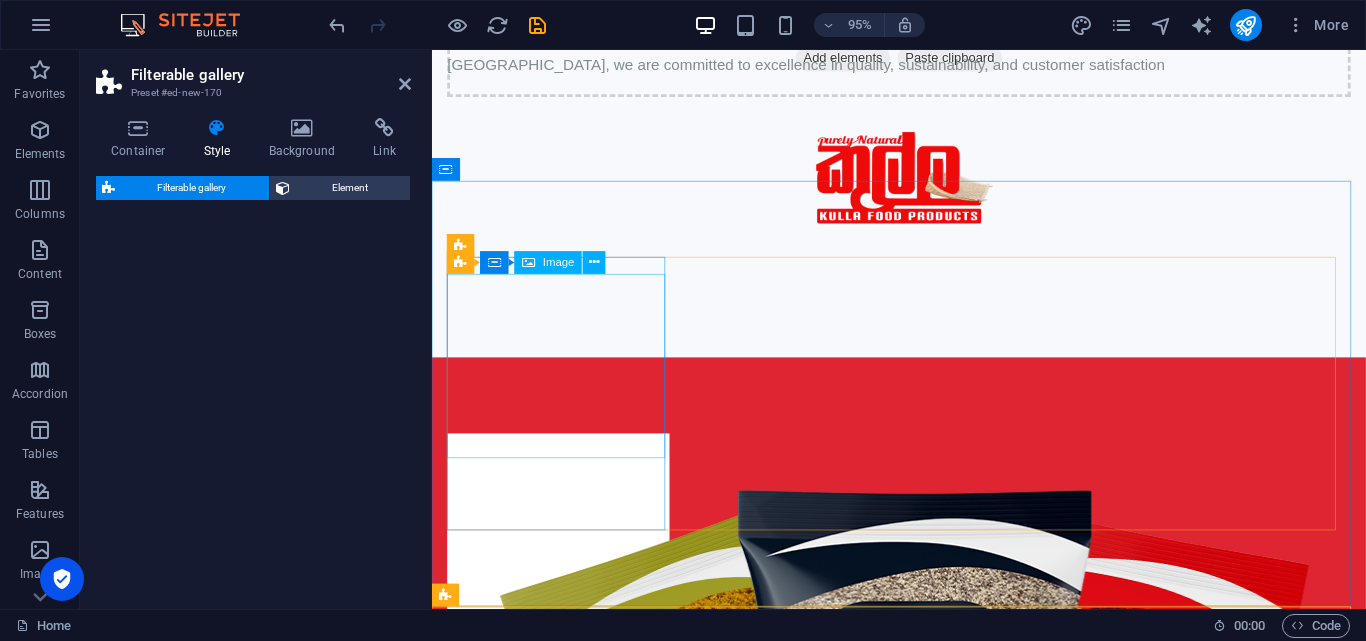 select on "rem" 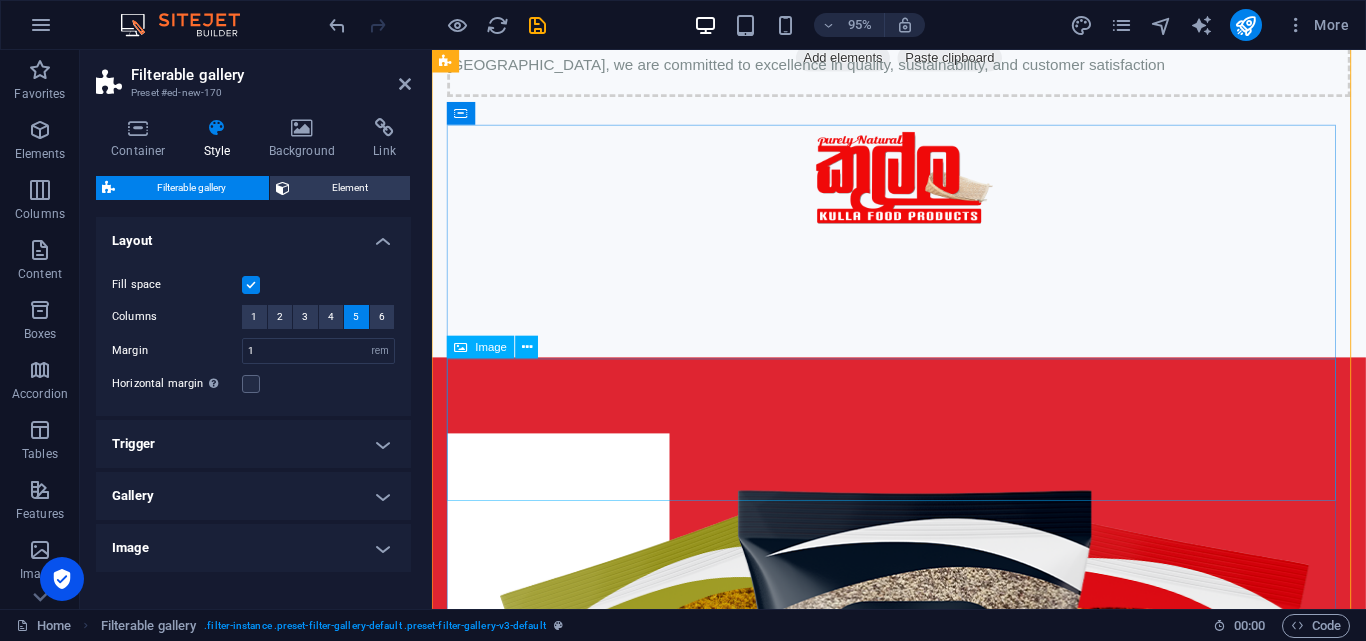 scroll, scrollTop: 1711, scrollLeft: 0, axis: vertical 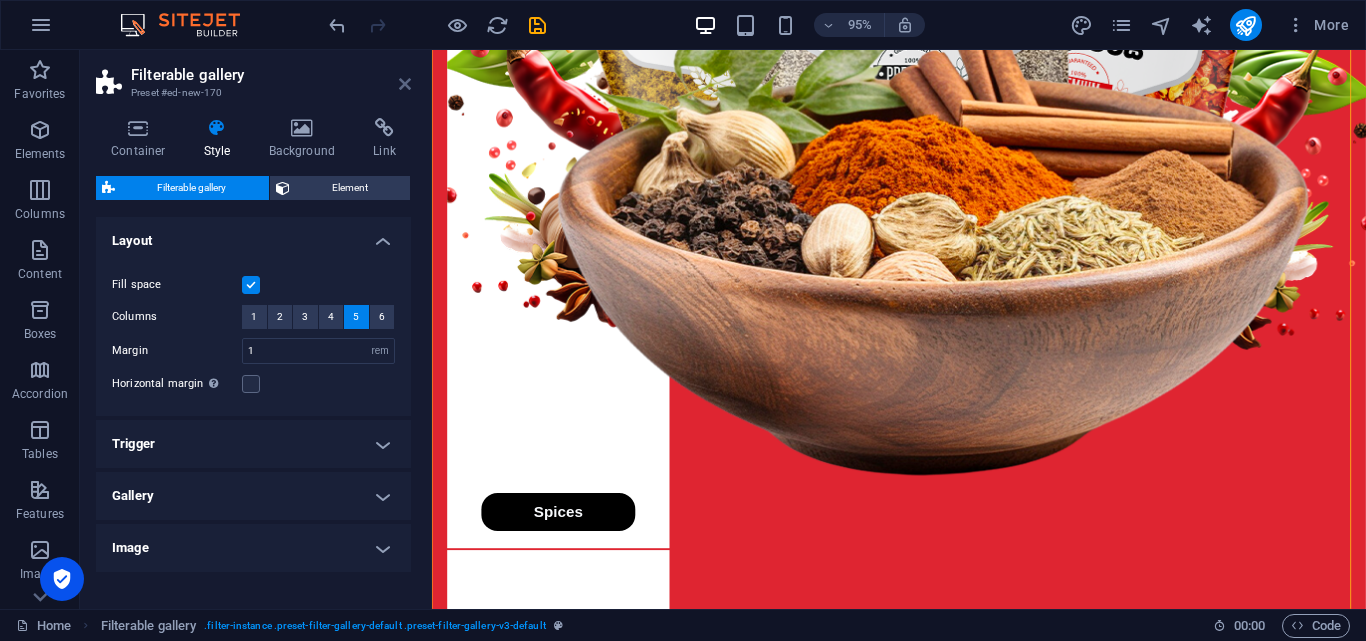 click at bounding box center [405, 84] 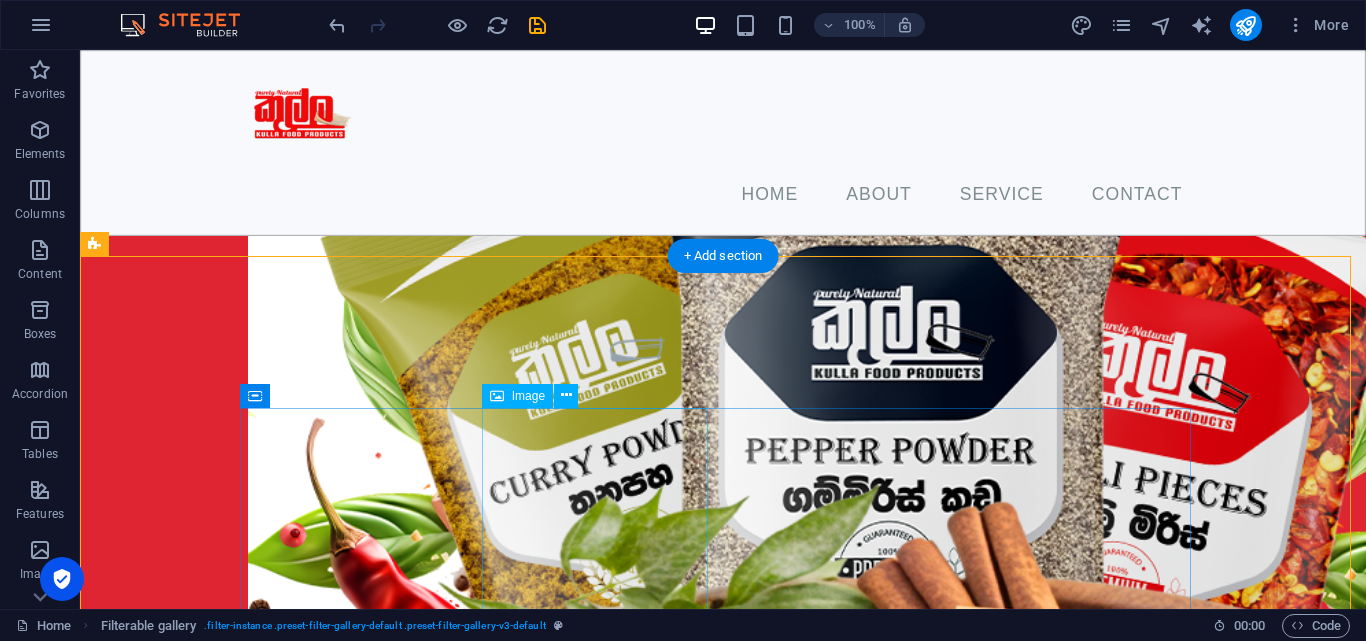 scroll, scrollTop: 1155, scrollLeft: 0, axis: vertical 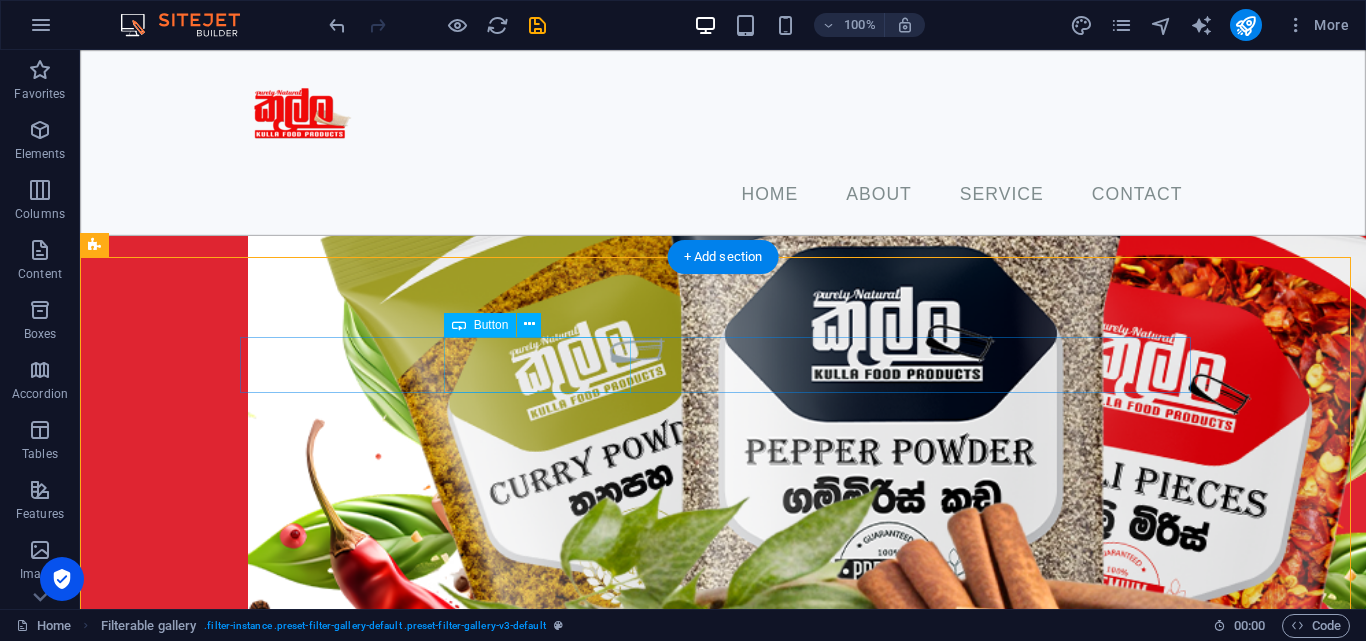 click on "Category one" at bounding box center [723, 3276] 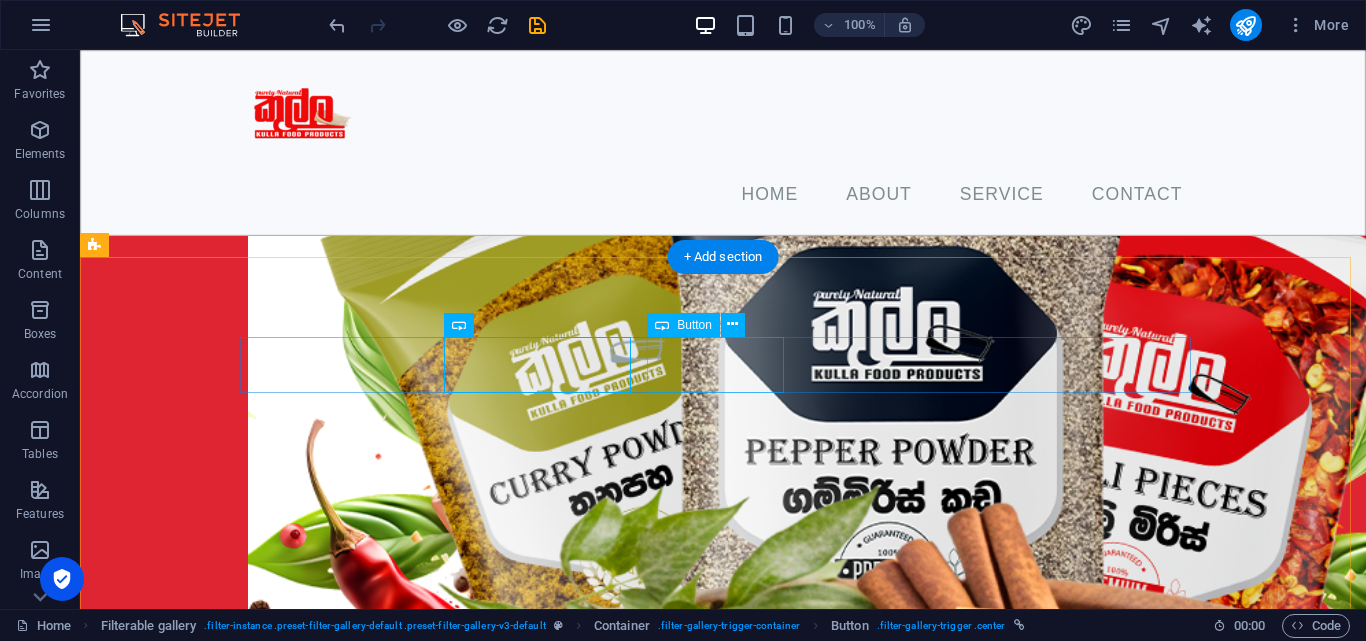 click on "Category two" at bounding box center (723, 3340) 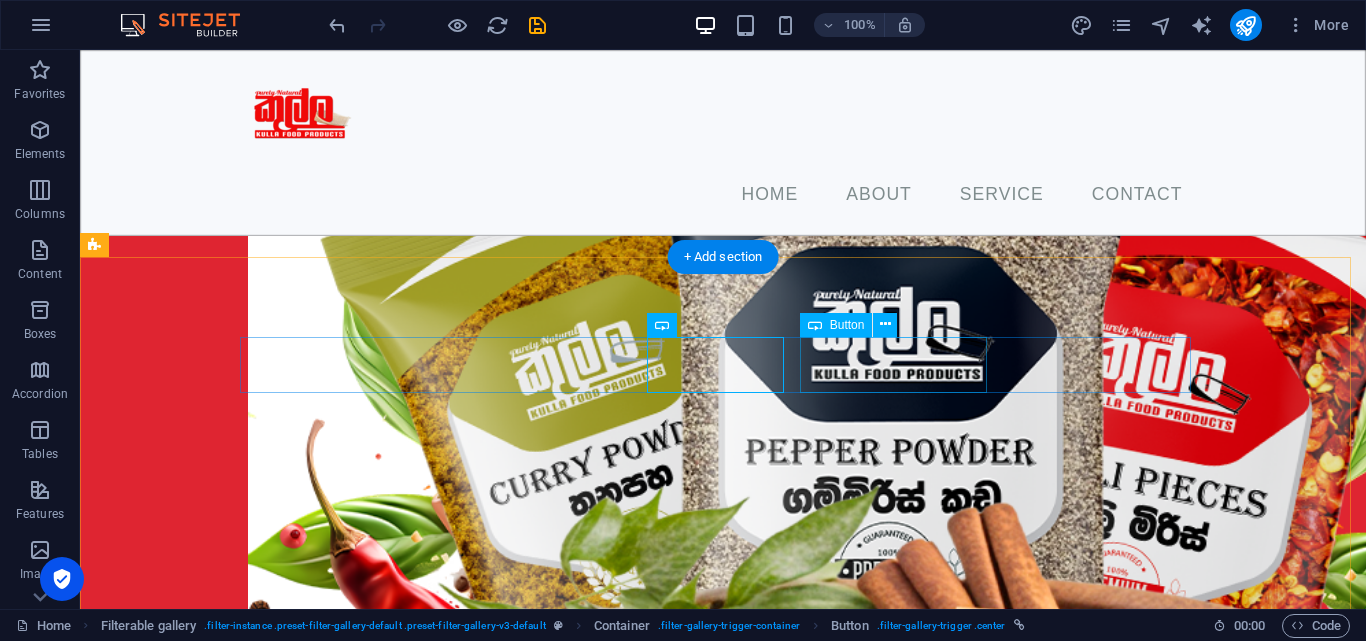 click on "Category three" at bounding box center (723, 3404) 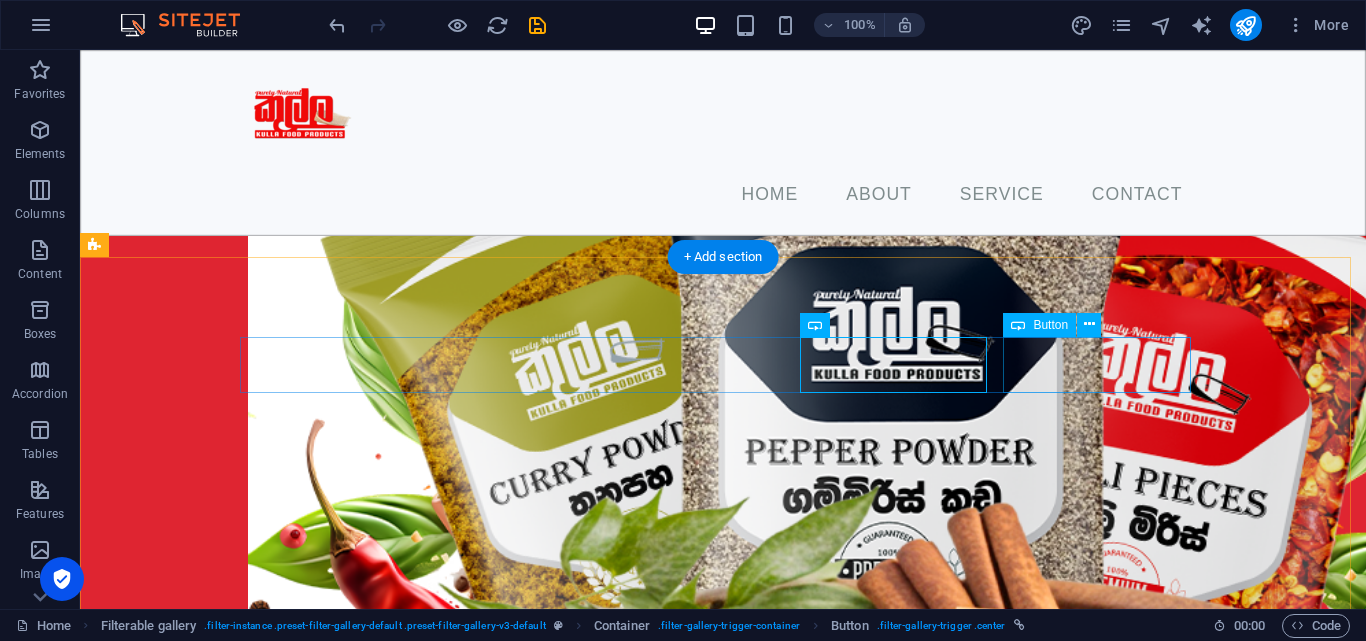 click on "Category four" at bounding box center (723, 3468) 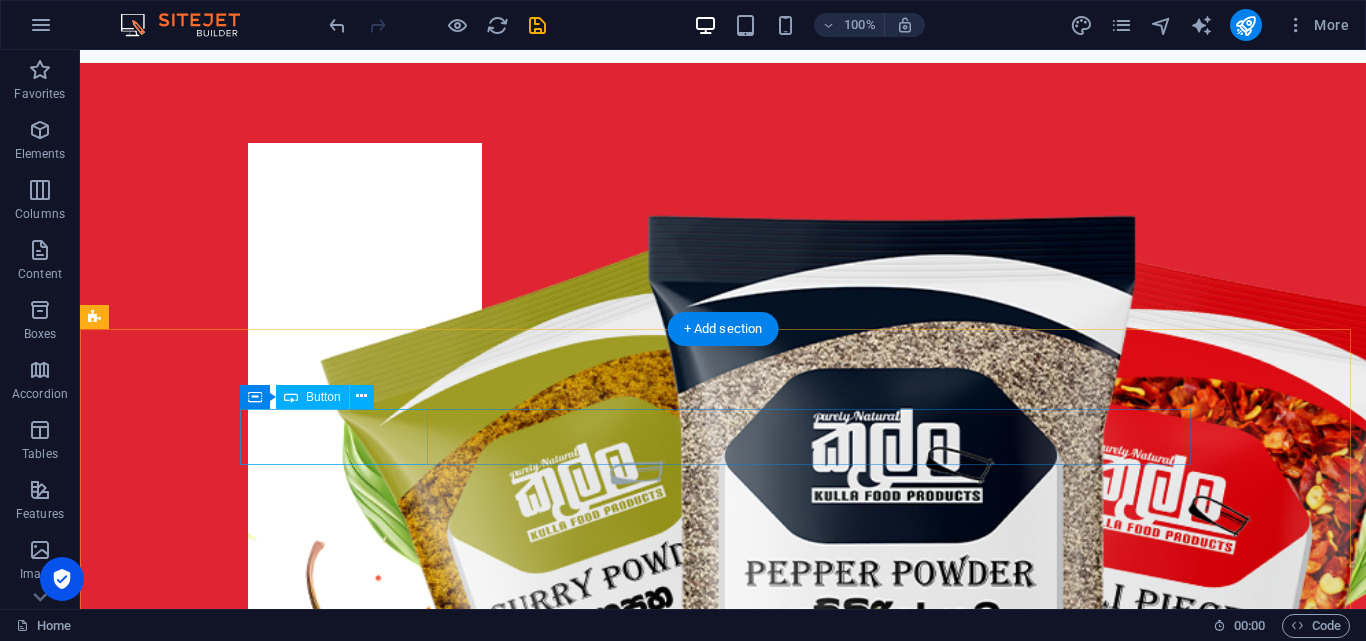scroll, scrollTop: 1220, scrollLeft: 0, axis: vertical 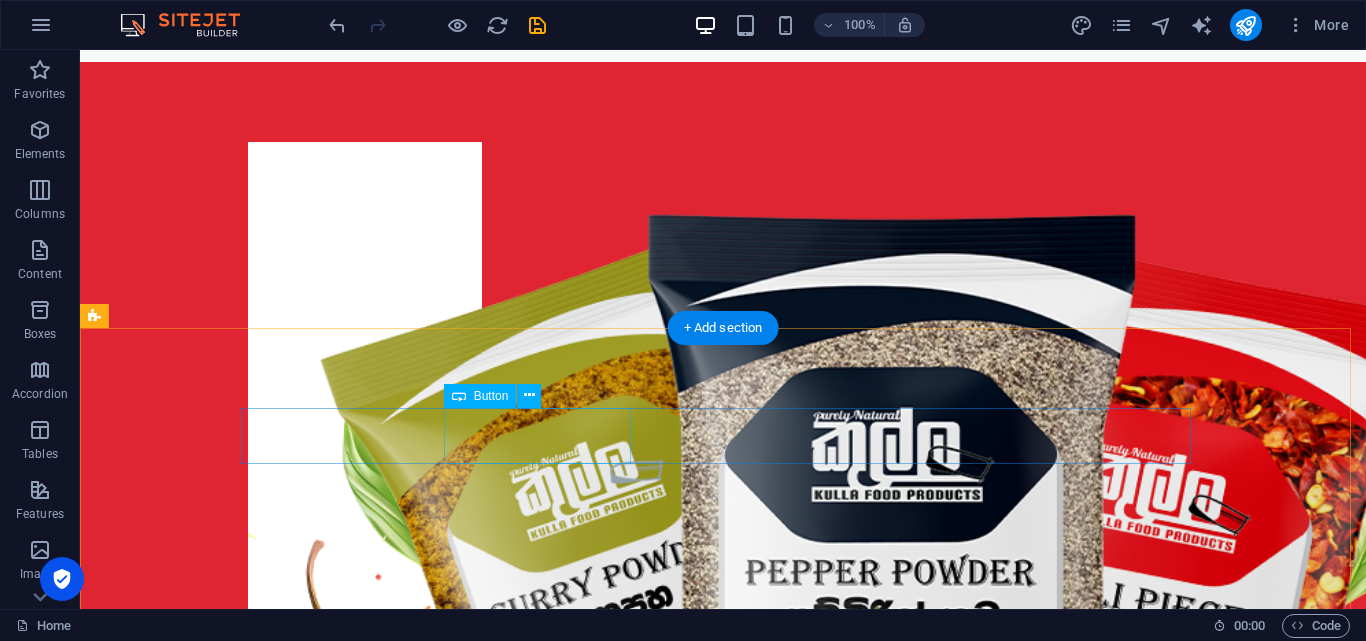 click on "Category one" at bounding box center (723, 3396) 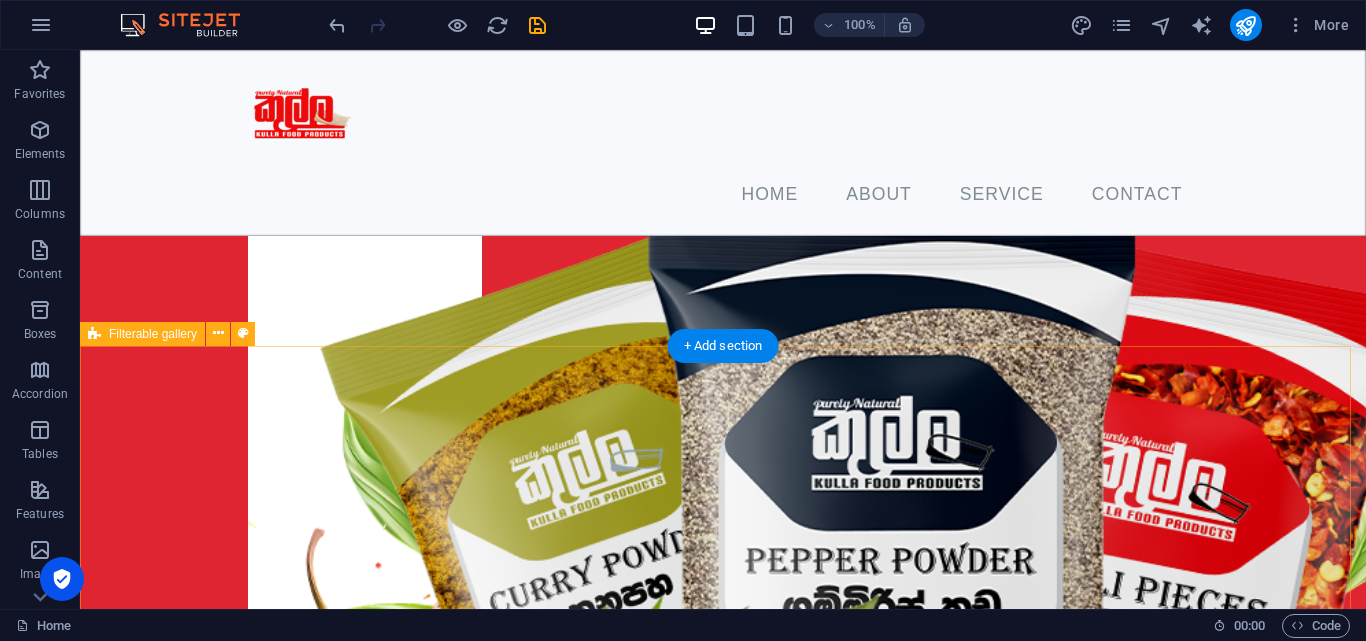 scroll, scrollTop: 1041, scrollLeft: 0, axis: vertical 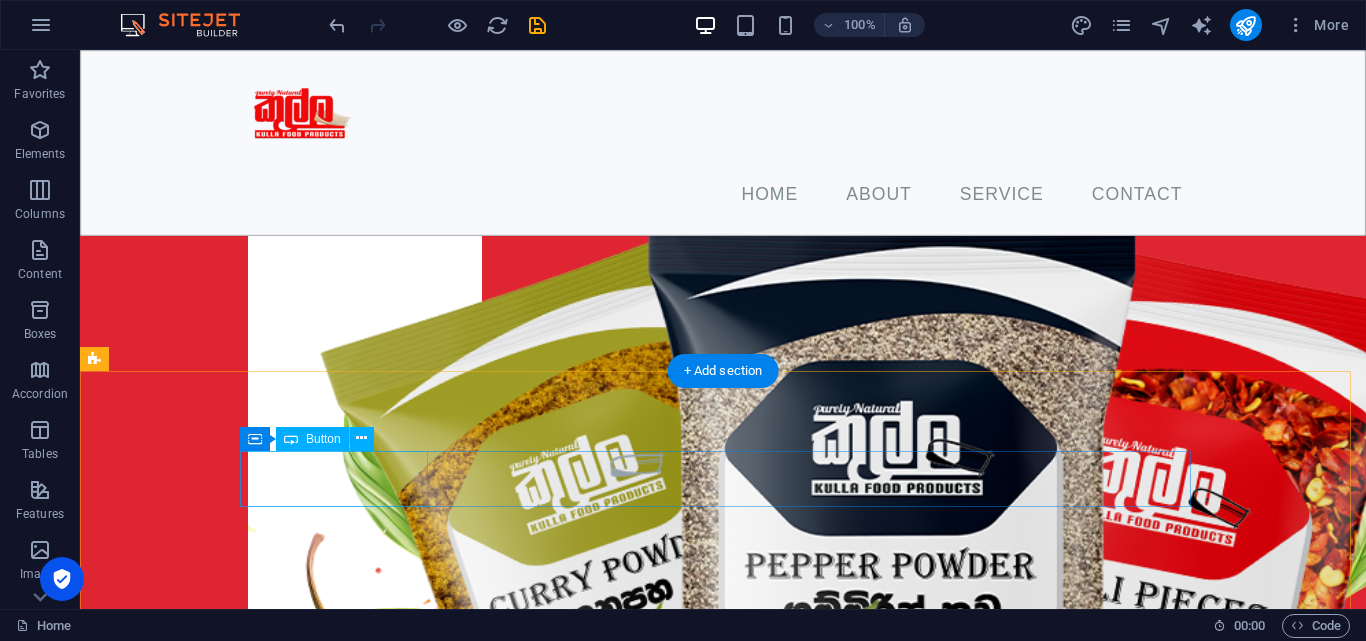 click on "Show all" at bounding box center (723, 3326) 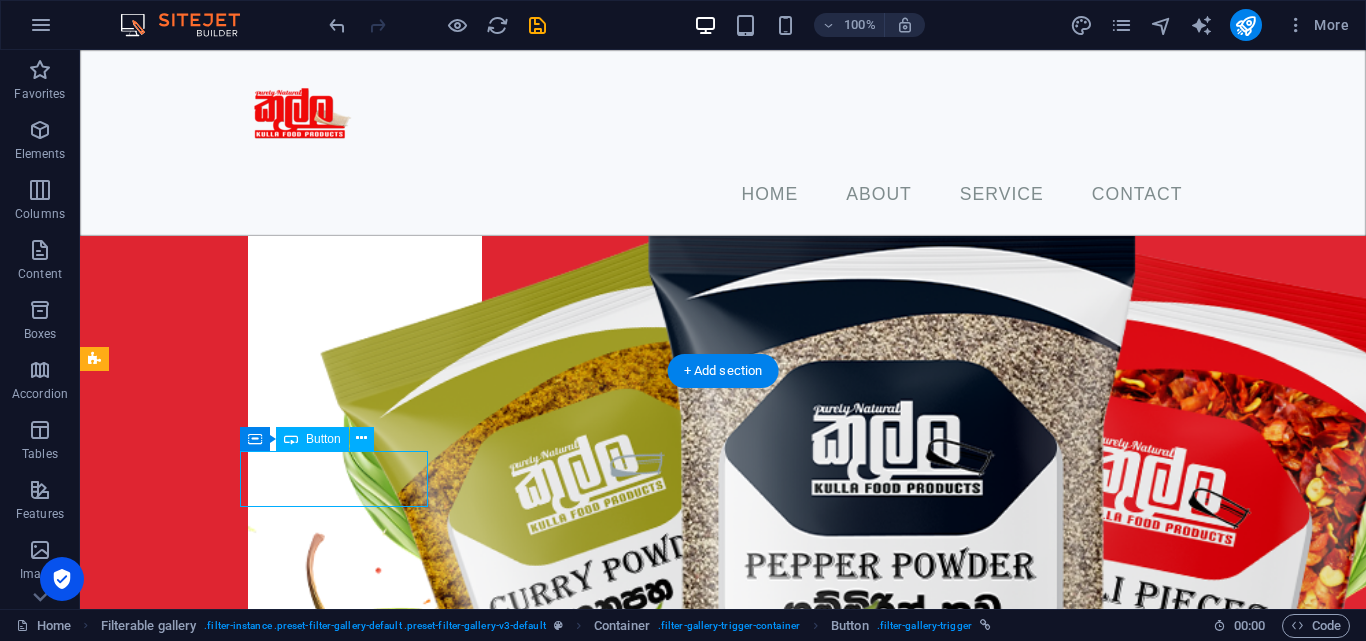 click on "Show all" at bounding box center (723, 3326) 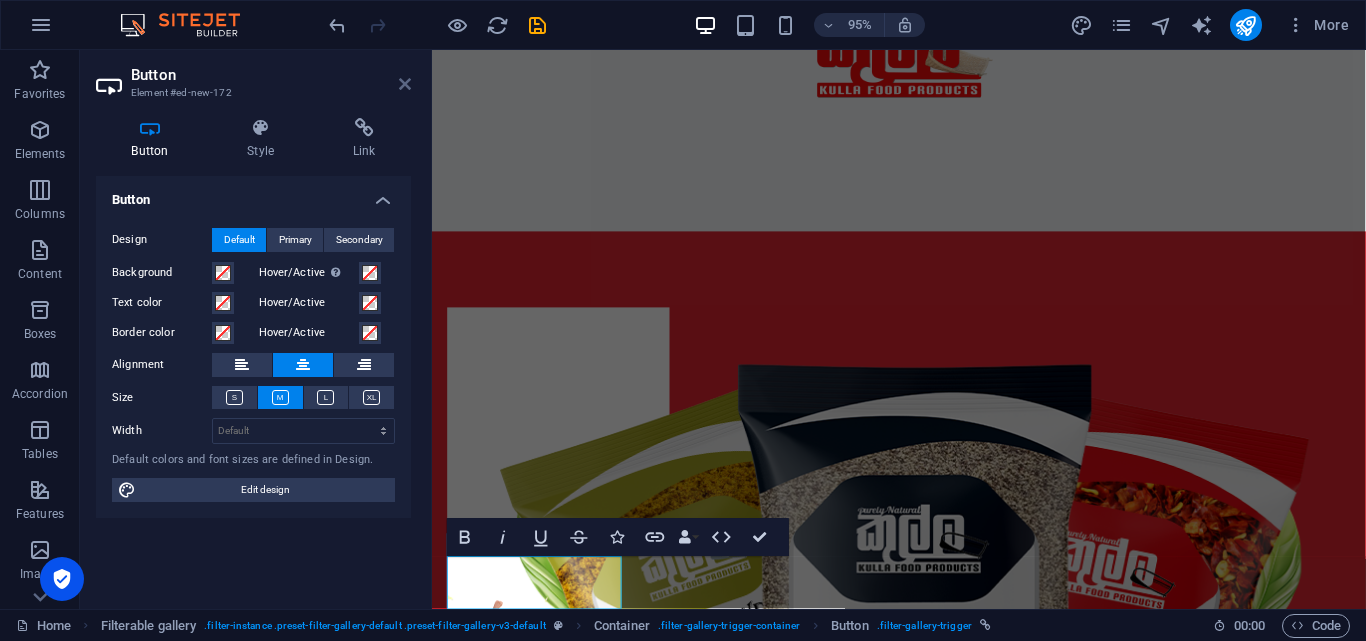 click at bounding box center (405, 84) 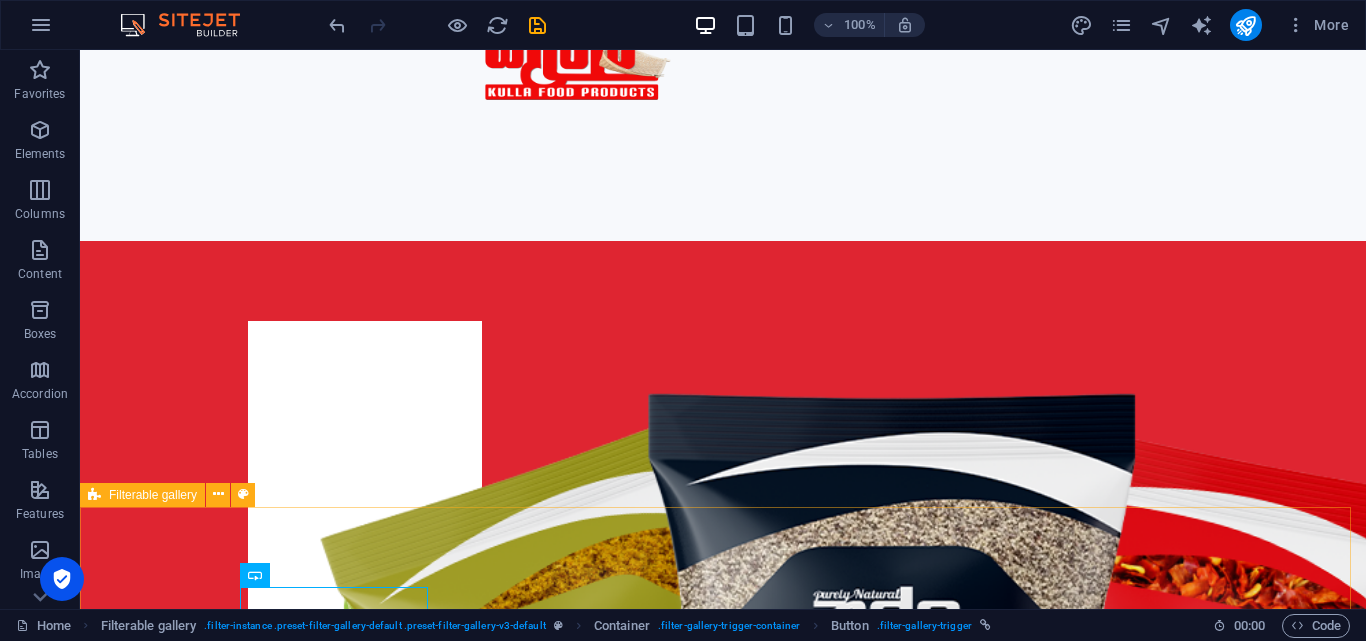 click on "Filterable gallery" at bounding box center [153, 495] 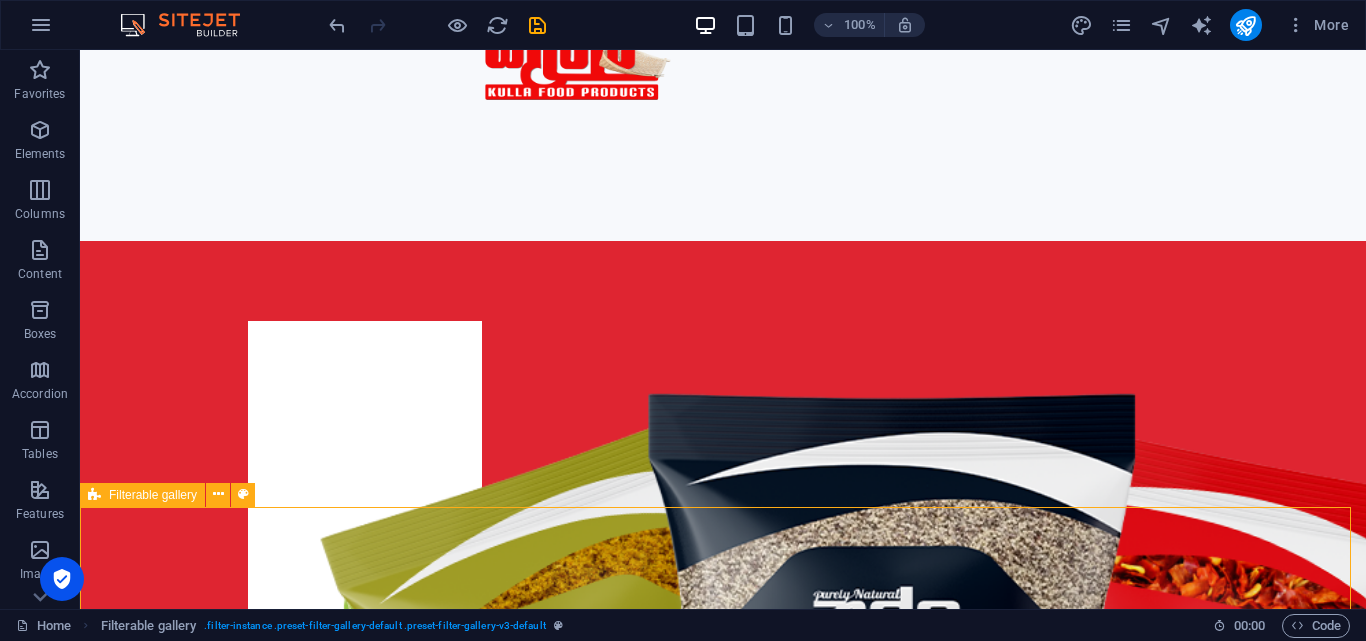click on "Filterable gallery" at bounding box center (153, 495) 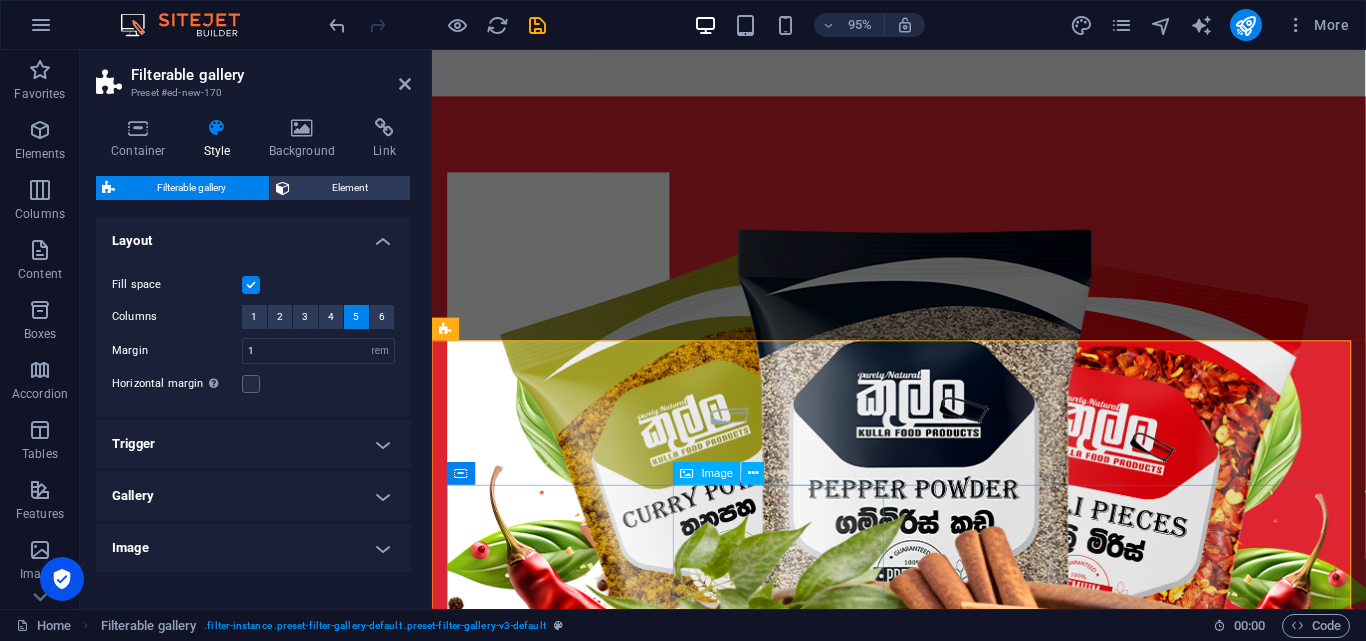 scroll, scrollTop: 1190, scrollLeft: 0, axis: vertical 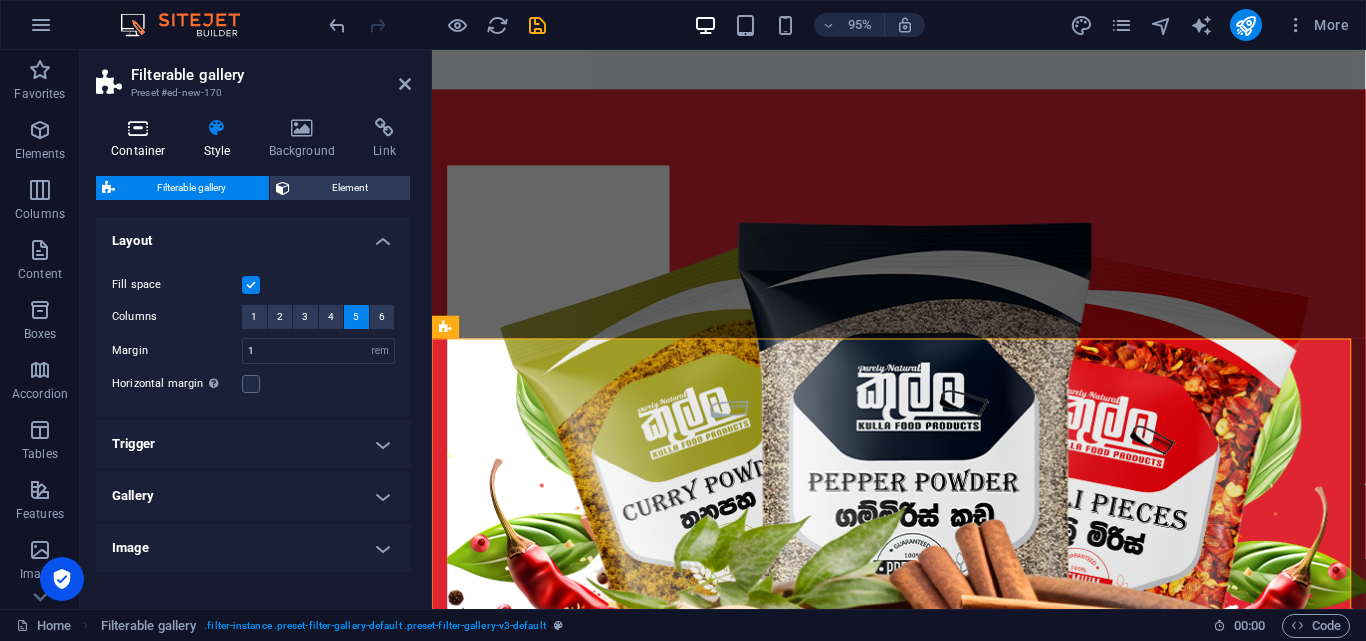 click on "Container" at bounding box center [142, 139] 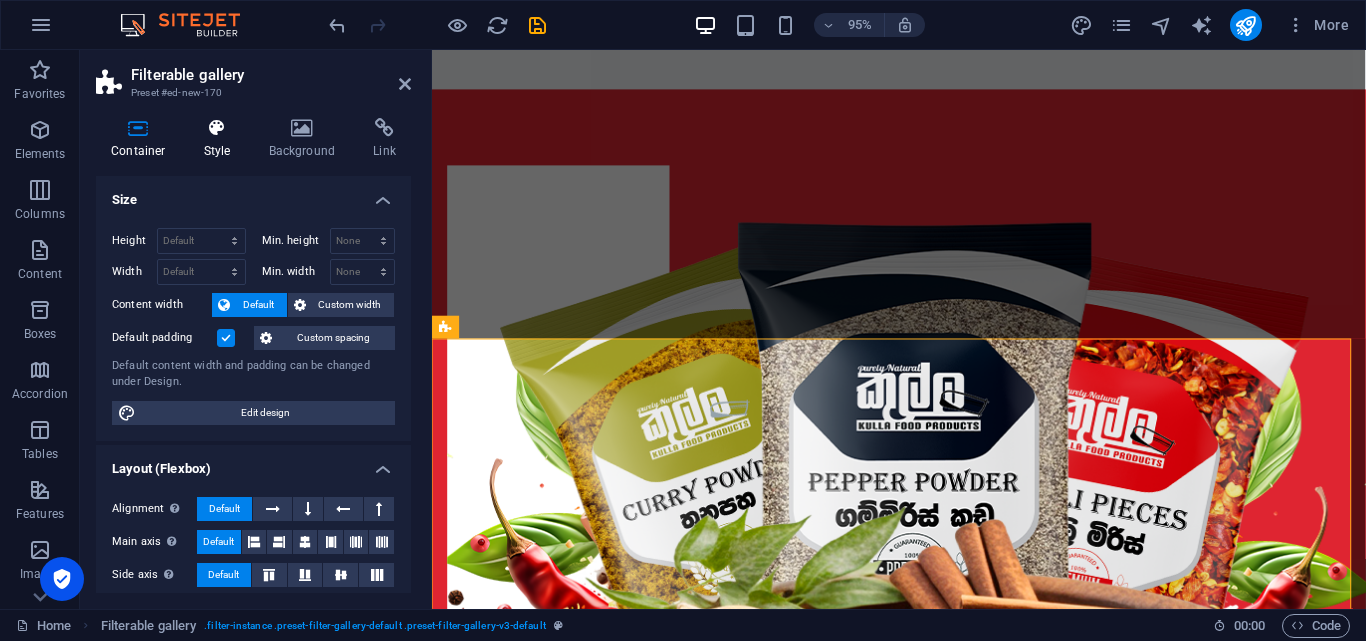click on "Style" at bounding box center (221, 139) 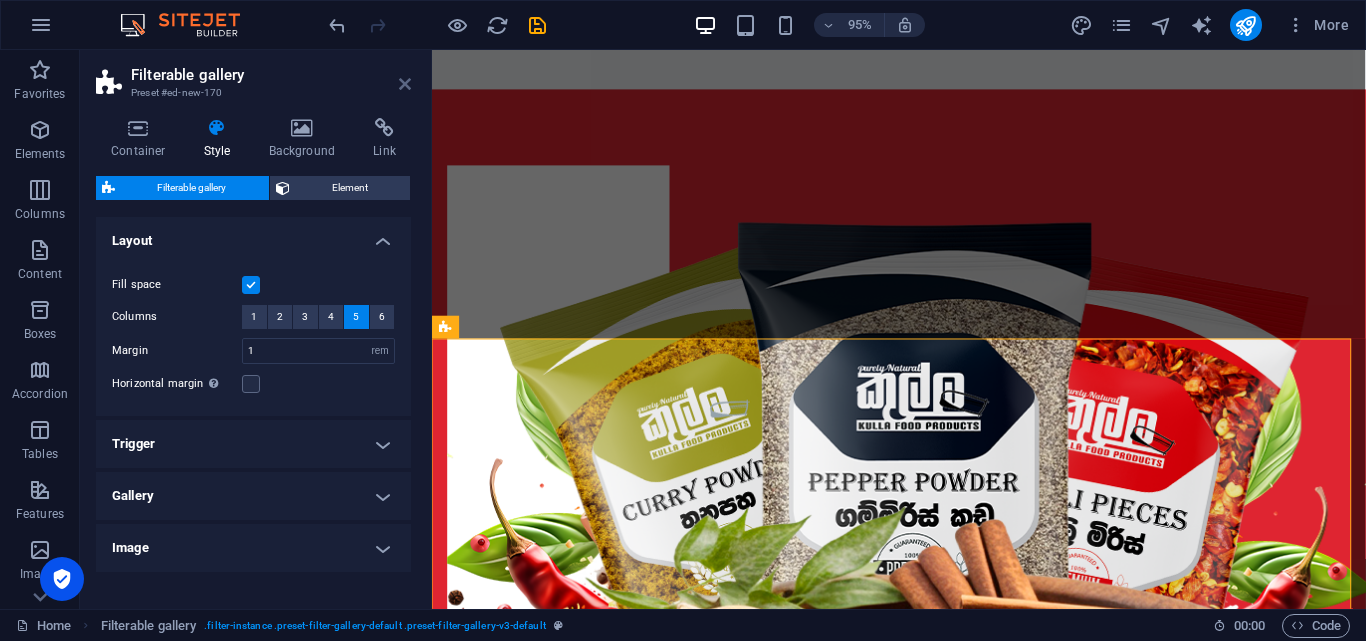 click at bounding box center [405, 84] 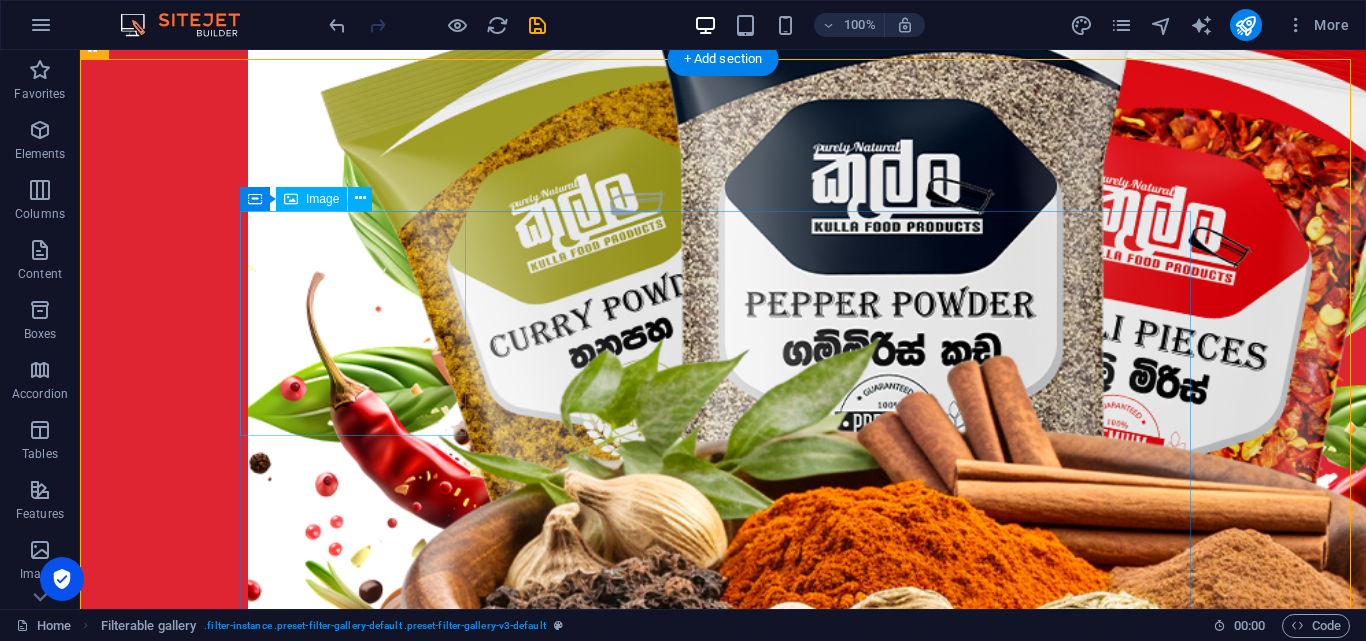scroll, scrollTop: 1489, scrollLeft: 0, axis: vertical 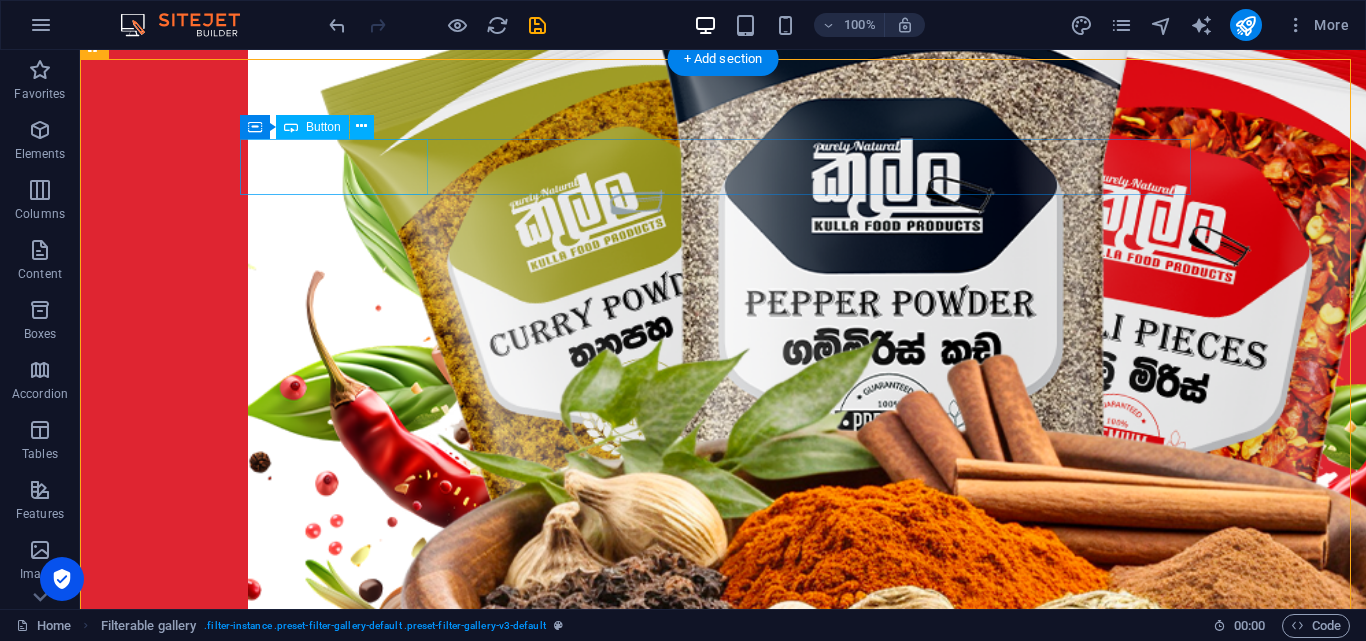 click on "Show all" at bounding box center (723, 3063) 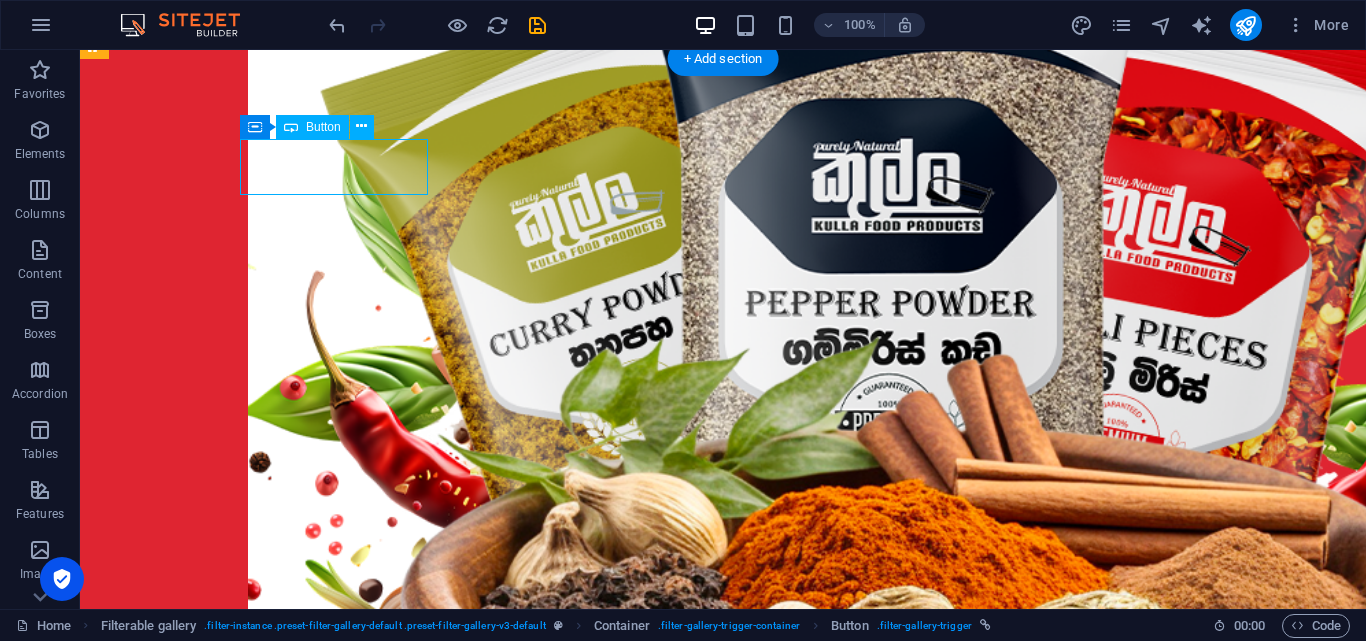 click on "Show all" at bounding box center [723, 3063] 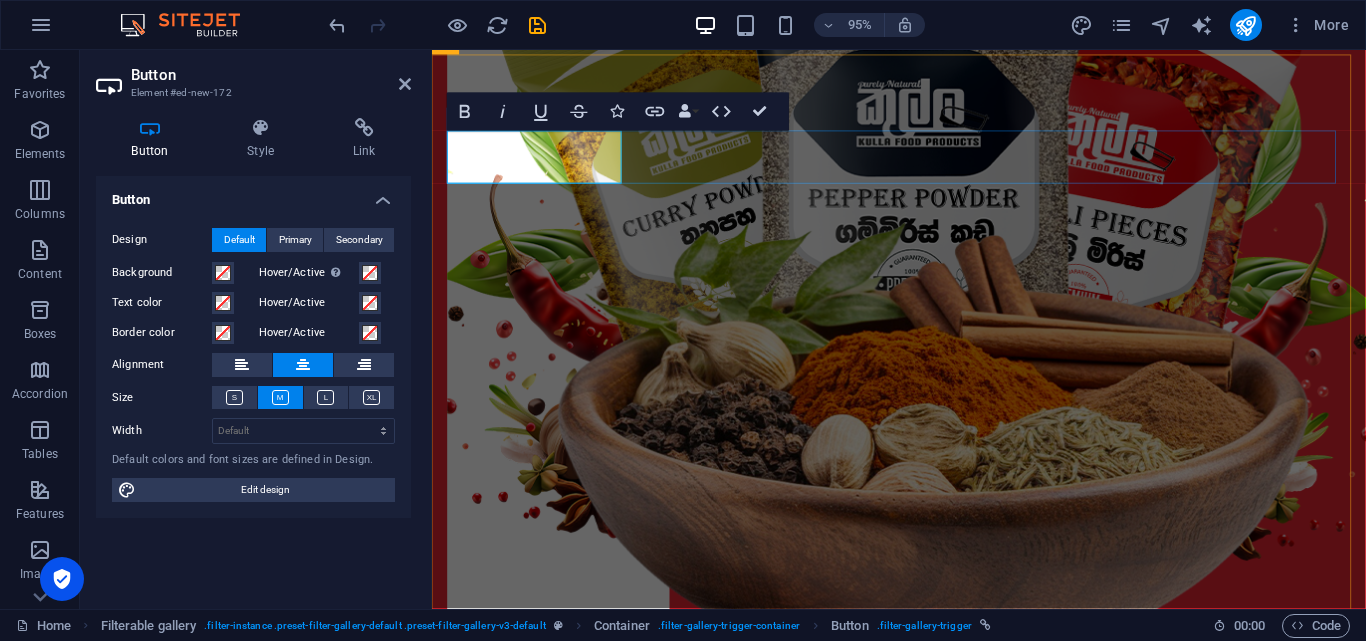 click on "Show all" at bounding box center (923, 2582) 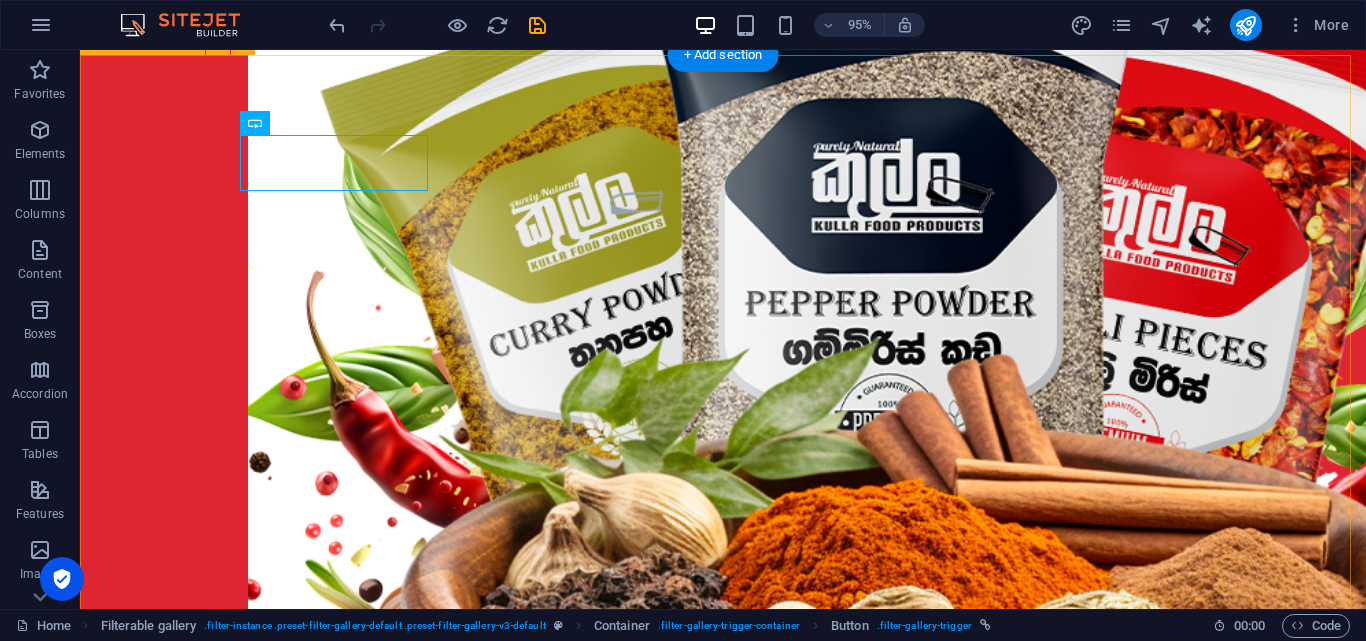 scroll, scrollTop: 1493, scrollLeft: 0, axis: vertical 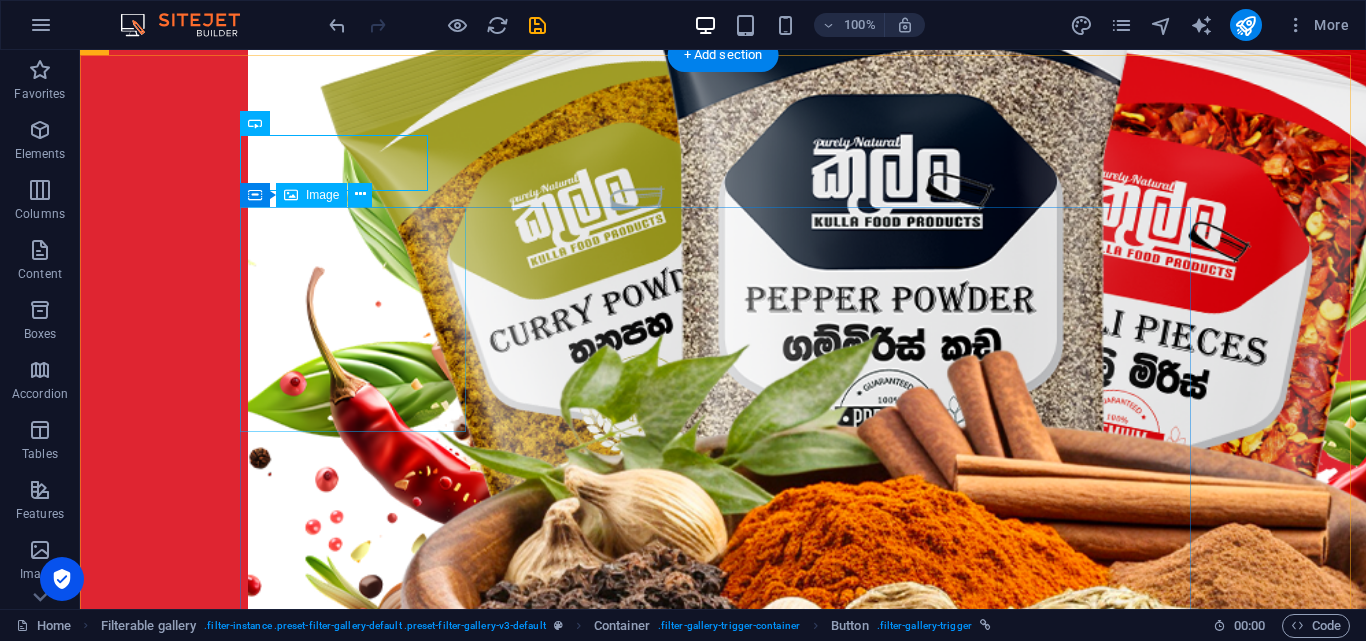 click at bounding box center [361, 3472] 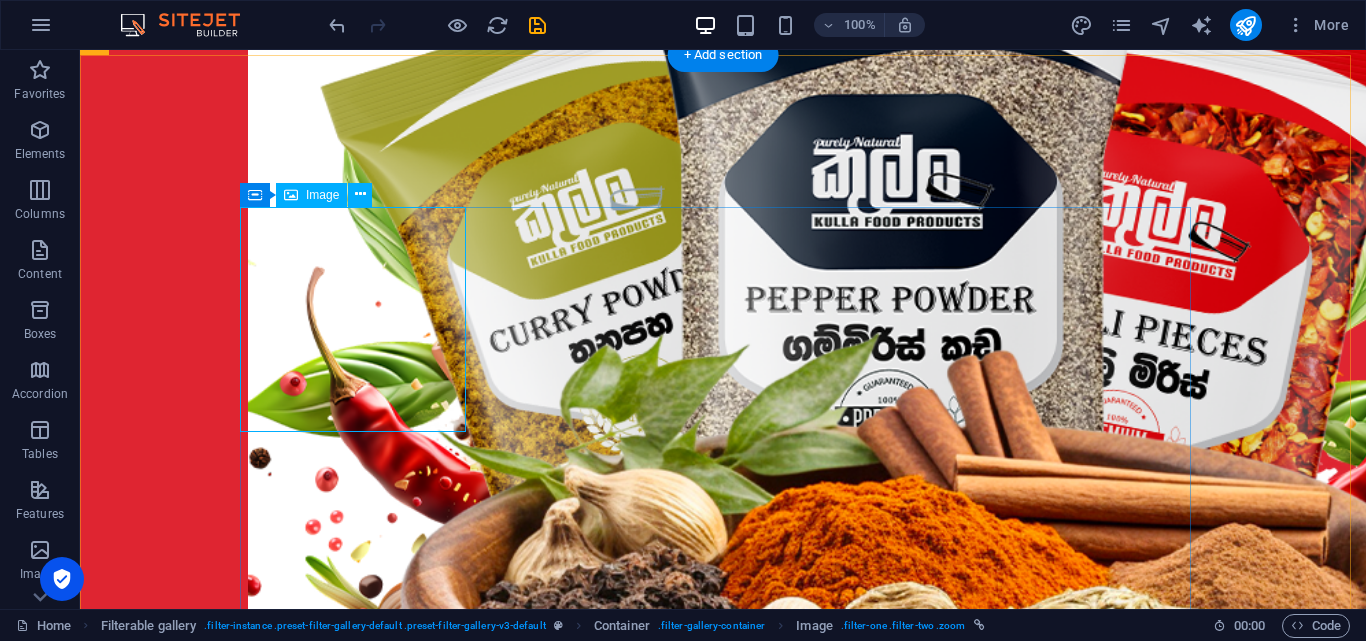 click at bounding box center [361, 3472] 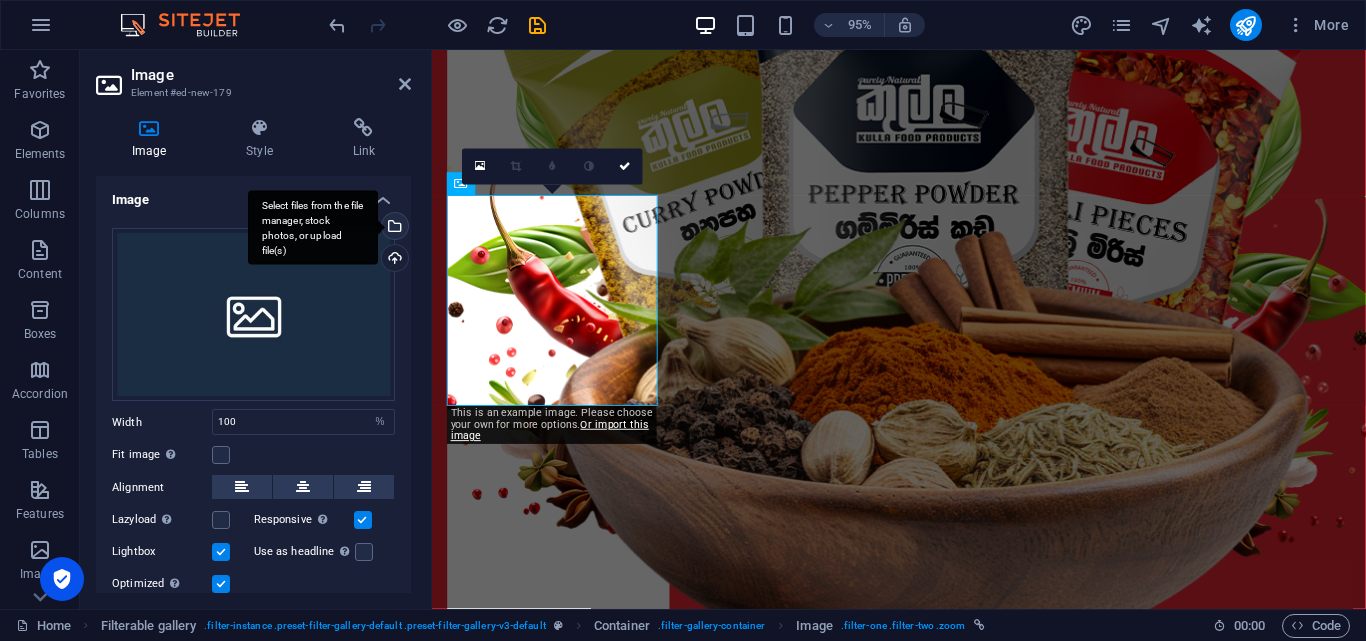 click on "Select files from the file manager, stock photos, or upload file(s)" at bounding box center [393, 228] 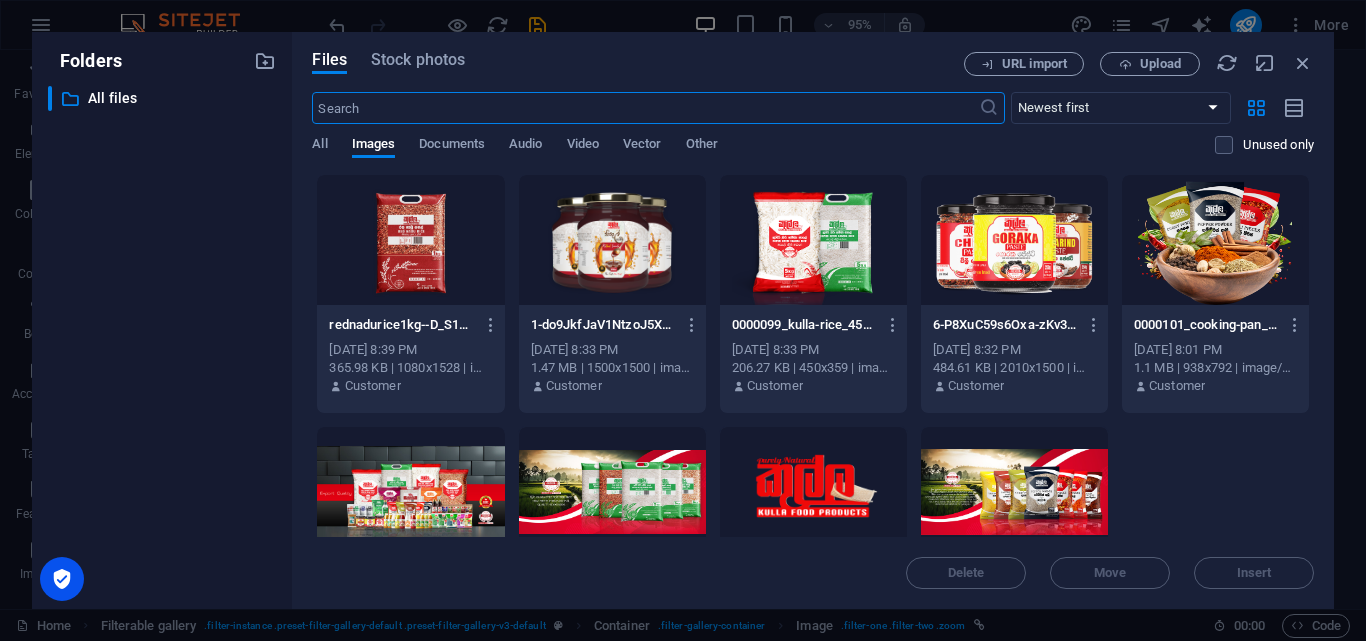 scroll, scrollTop: 1051, scrollLeft: 0, axis: vertical 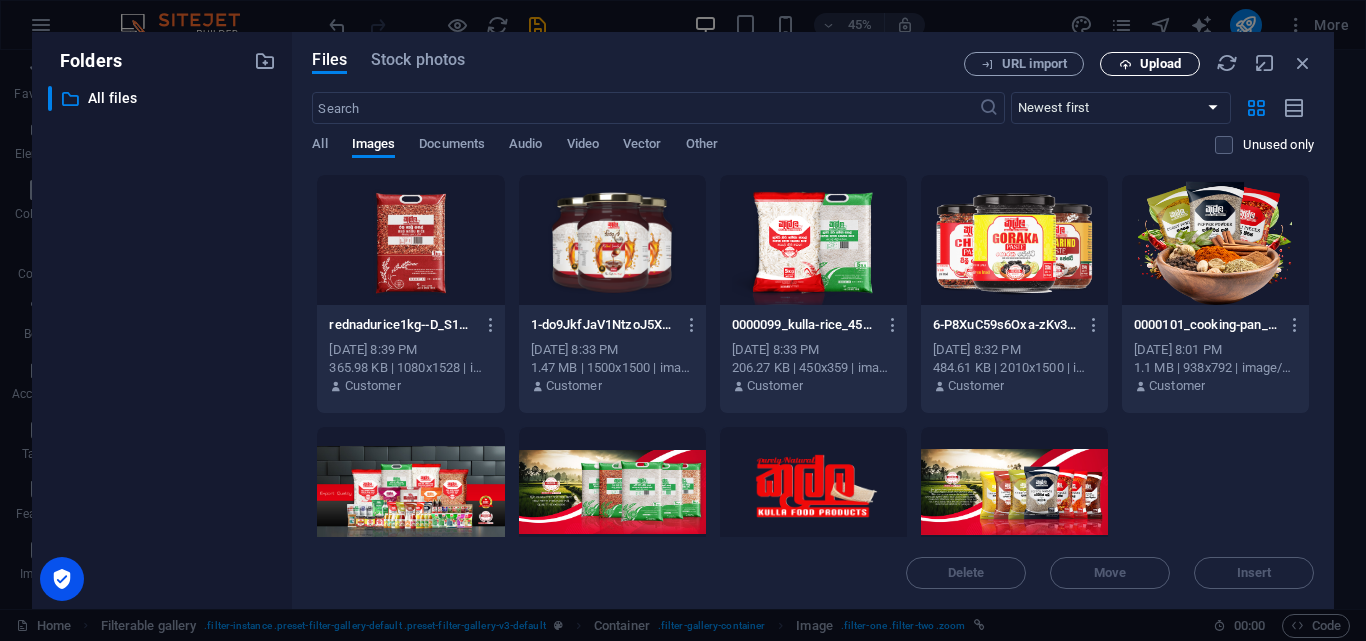 click at bounding box center (1125, 64) 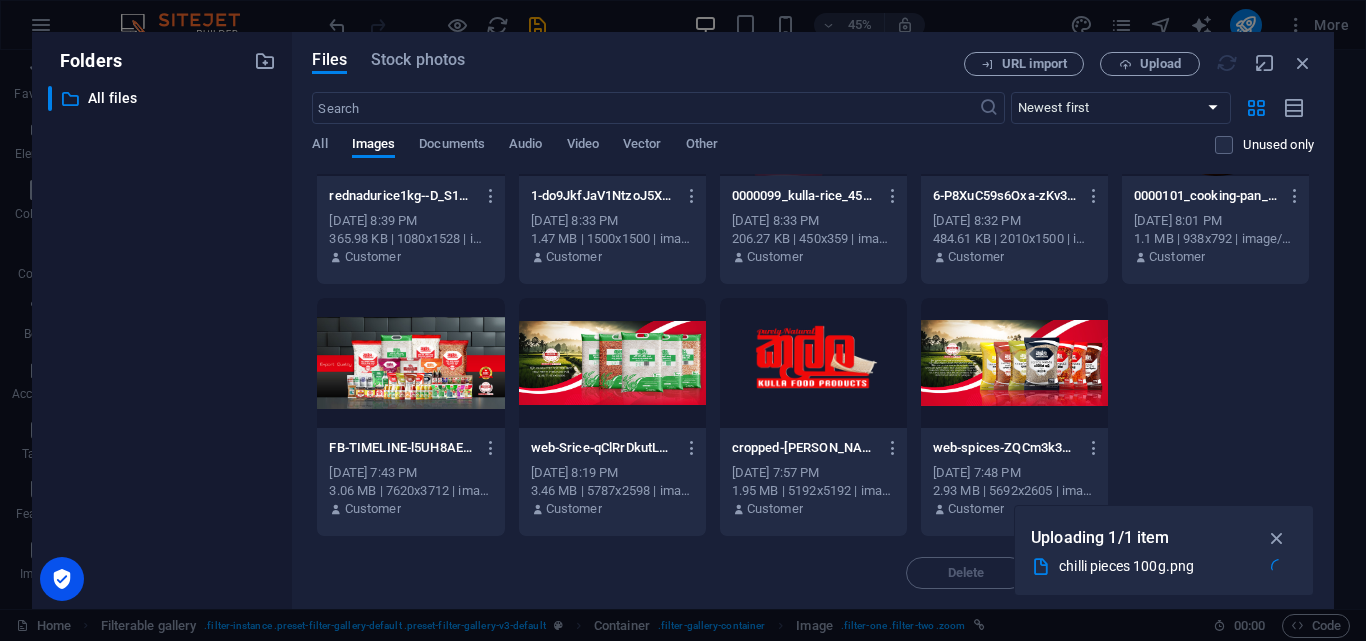 scroll, scrollTop: 0, scrollLeft: 0, axis: both 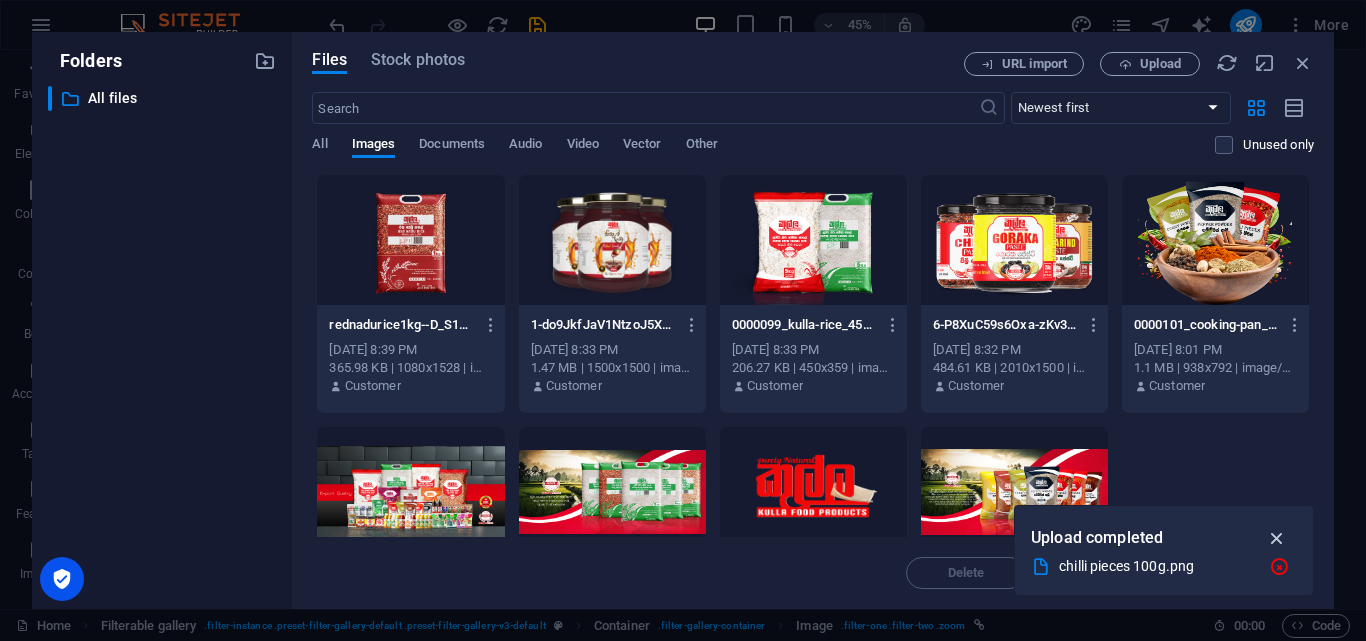 click at bounding box center [1277, 538] 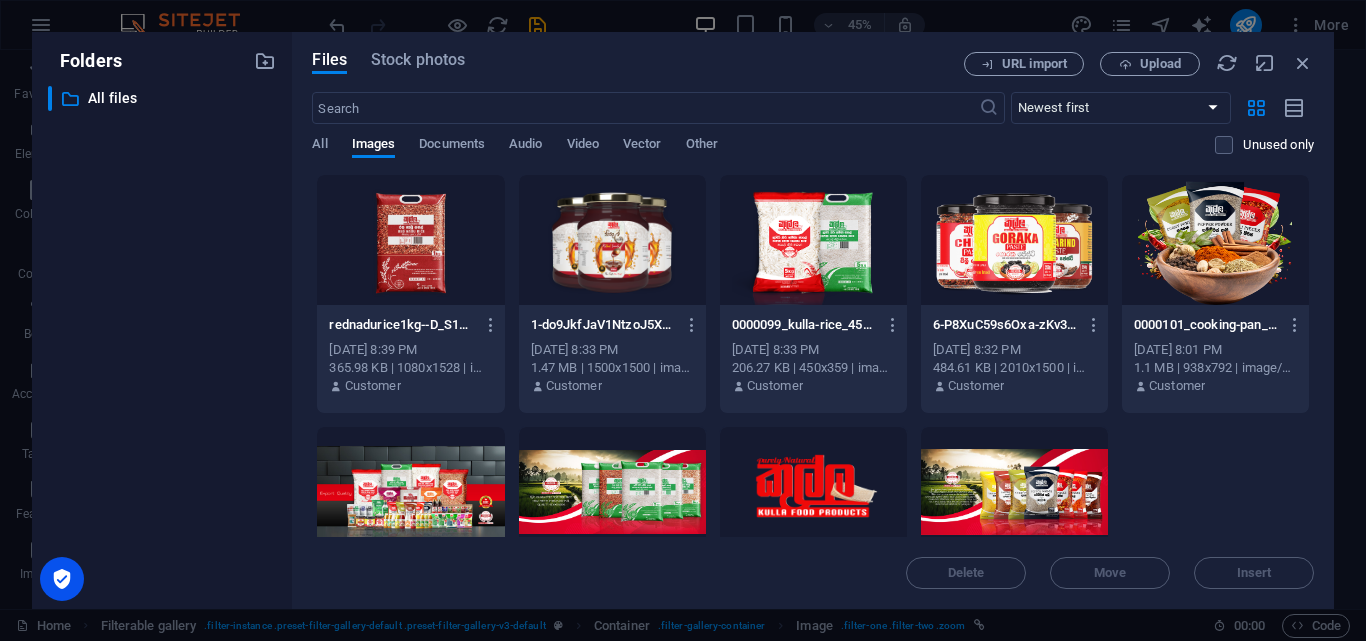 click on "Files Stock photos URL import Upload ​ Newest first Oldest first Name (A-Z) Name (Z-A) Size (0-9) Size (9-0) Resolution (0-9) Resolution (9-0) All Images Documents Audio Video Vector Other Unused only Drop files here to upload them instantly rednadurice1kg--D_S1UfuJ8IoyXJNjJKS3g.png rednadurice1kg--D_S1UfuJ8IoyXJNjJKS3g.png Jul 6, 2025 8:39 PM 365.98 KB | 1080x1528 | image/png Customer 1-do9JkfJaV1NtzoJ5XK6NRw.png 1-do9JkfJaV1NtzoJ5XK6NRw.png Jul 6, 2025 8:33 PM 1.47 MB | 1500x1500 | image/png Customer 0000099_kulla-rice_4501-8uRkVy9HKG4398xkS21jSA.png 0000099_kulla-rice_4501-8uRkVy9HKG4398xkS21jSA.png Jul 6, 2025 8:33 PM 206.27 KB | 450x359 | image/png Customer 6-P8XuC59s6Oxa-zKv3KZ0cw.png 6-P8XuC59s6Oxa-zKv3KZ0cw.png Jul 6, 2025 8:32 PM 484.61 KB | 2010x1500 | image/png Customer 0000101_cooking-pan_450-pJgk5eGKUzYYP6PyMrZ_HA.png 0000101_cooking-pan_450-pJgk5eGKUzYYP6PyMrZ_HA.png Jul 4, 2025 8:01 PM 1.1 MB | 938x792 | image/png Customer FB-TIMELINE-l5UH8AECPsckiED6stPmxQ.jpg Jul 4, 2025 7:43 PM Customer" at bounding box center [813, 320] 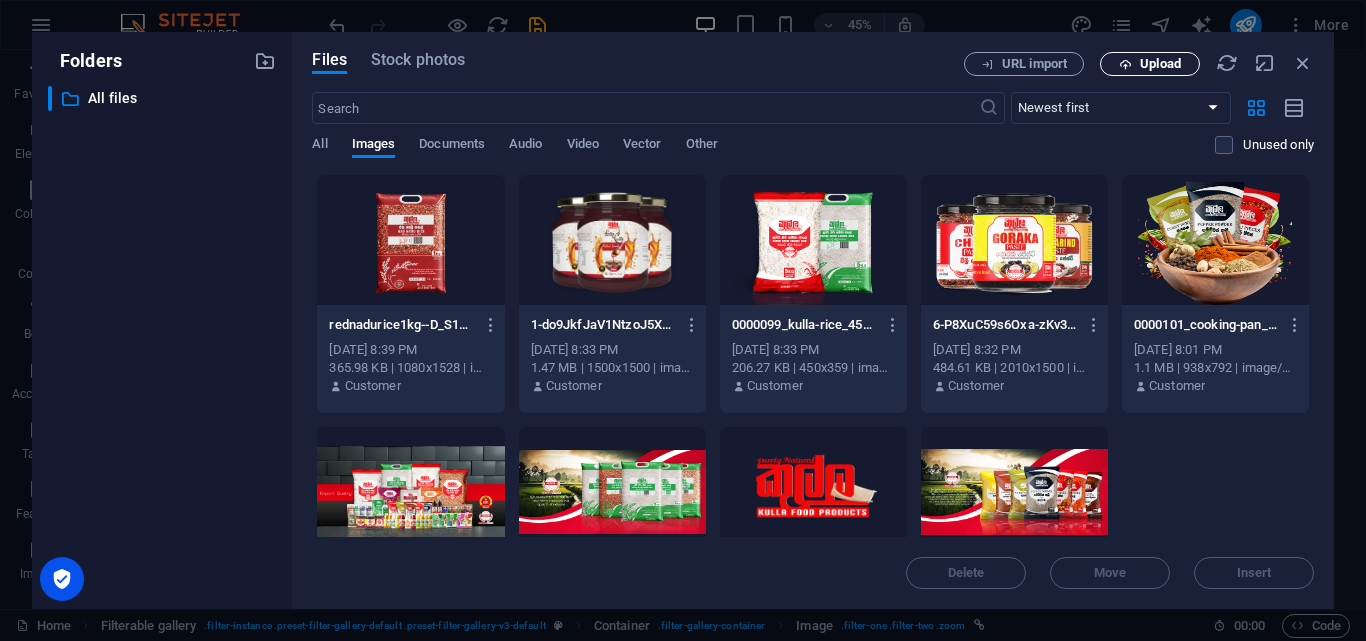 click on "Upload" at bounding box center (1160, 64) 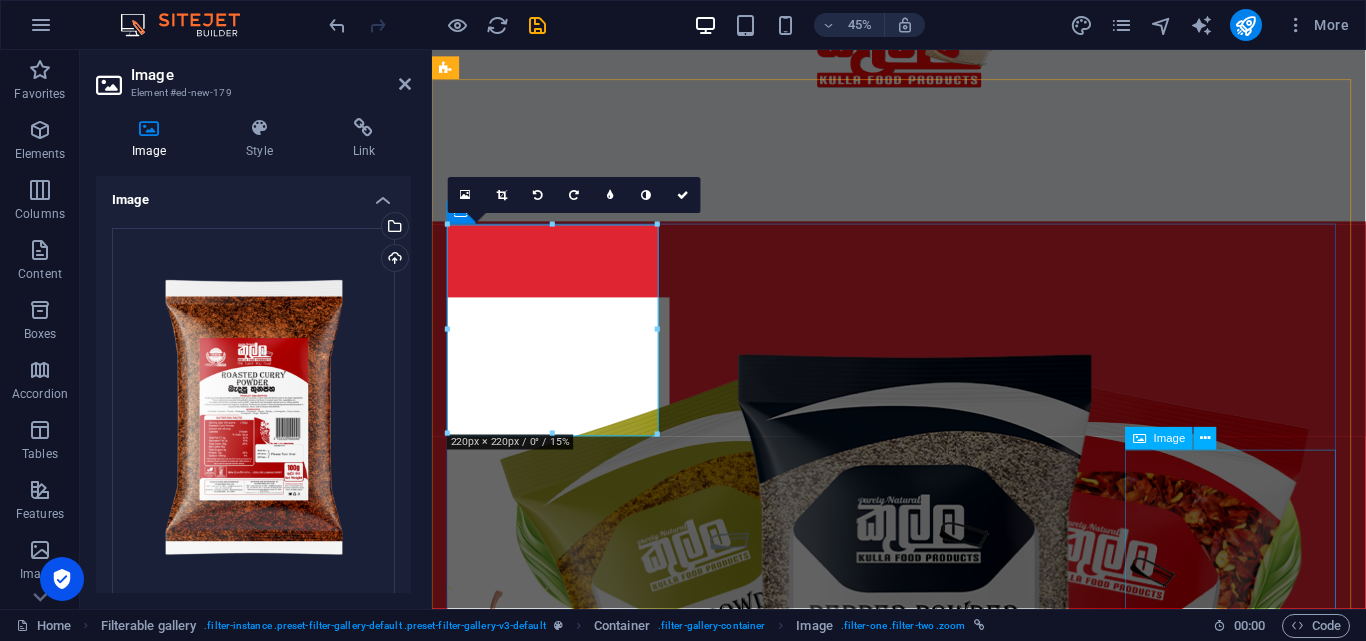 scroll, scrollTop: 1463, scrollLeft: 0, axis: vertical 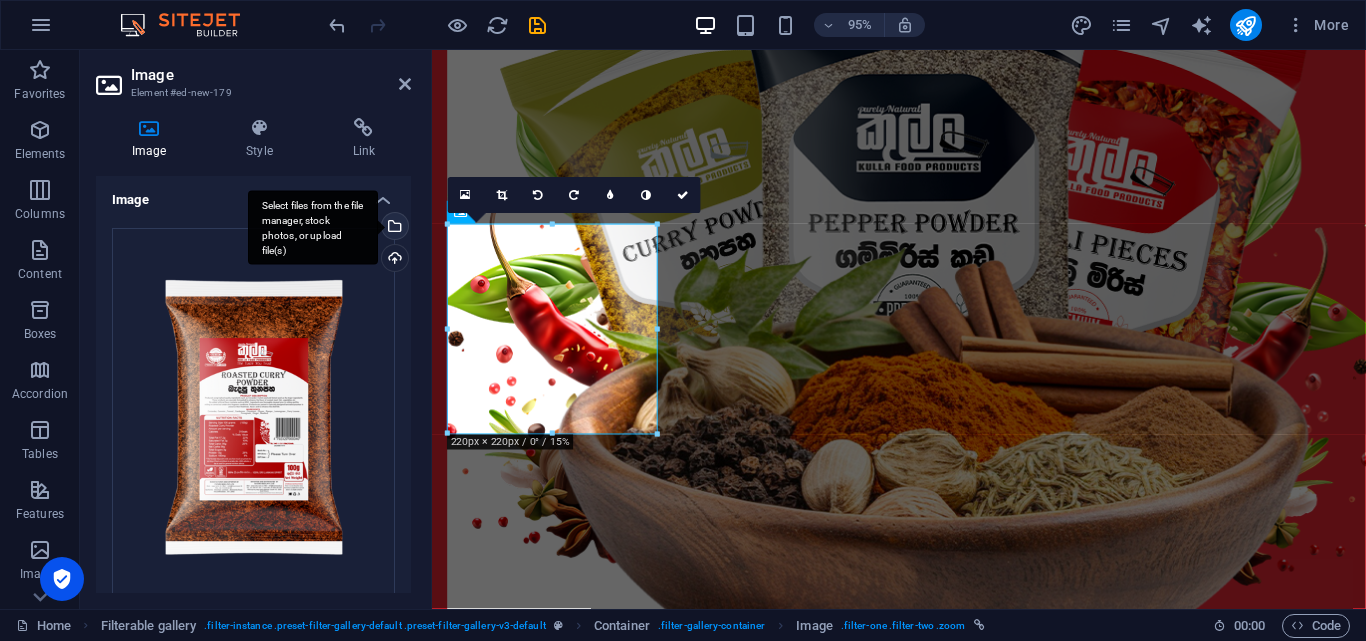 click on "Select files from the file manager, stock photos, or upload file(s)" at bounding box center [313, 227] 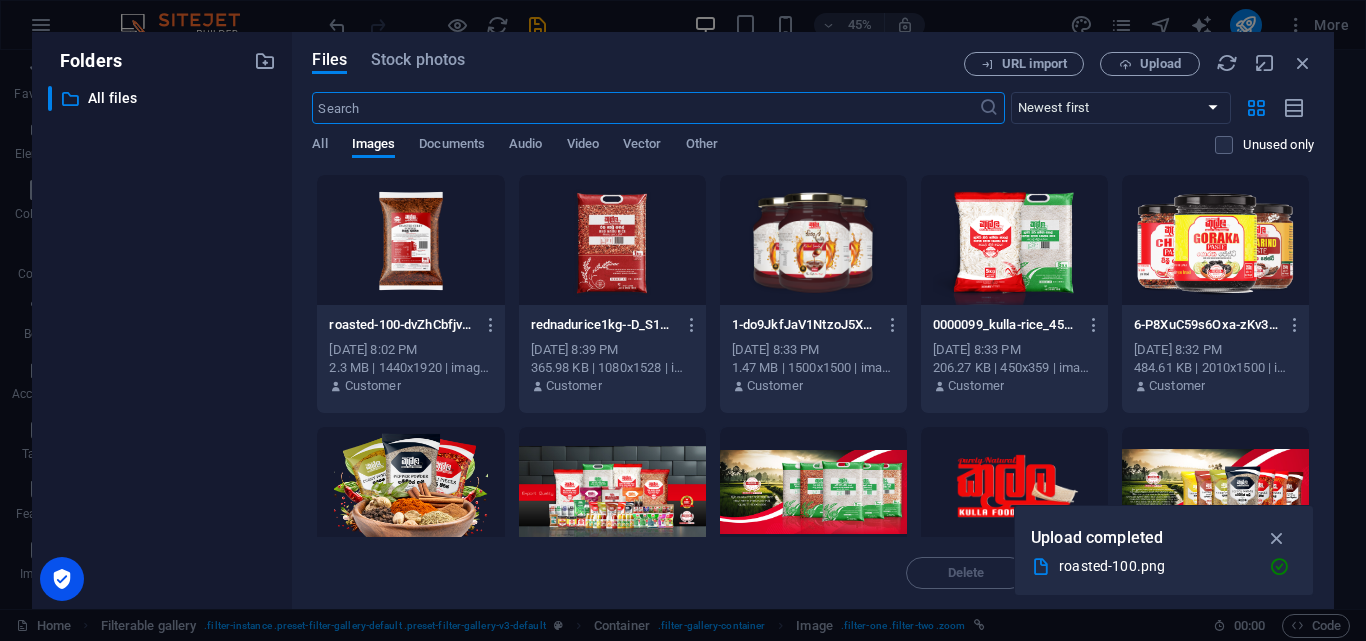 scroll, scrollTop: 1051, scrollLeft: 0, axis: vertical 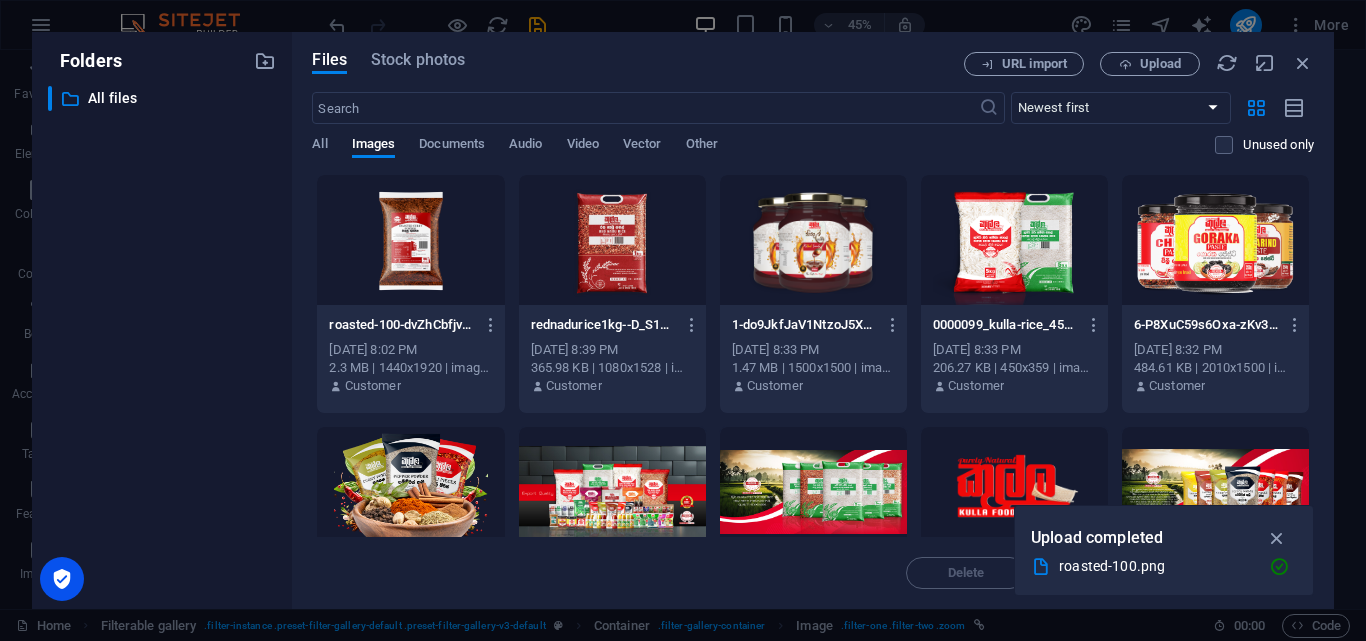 click at bounding box center (410, 240) 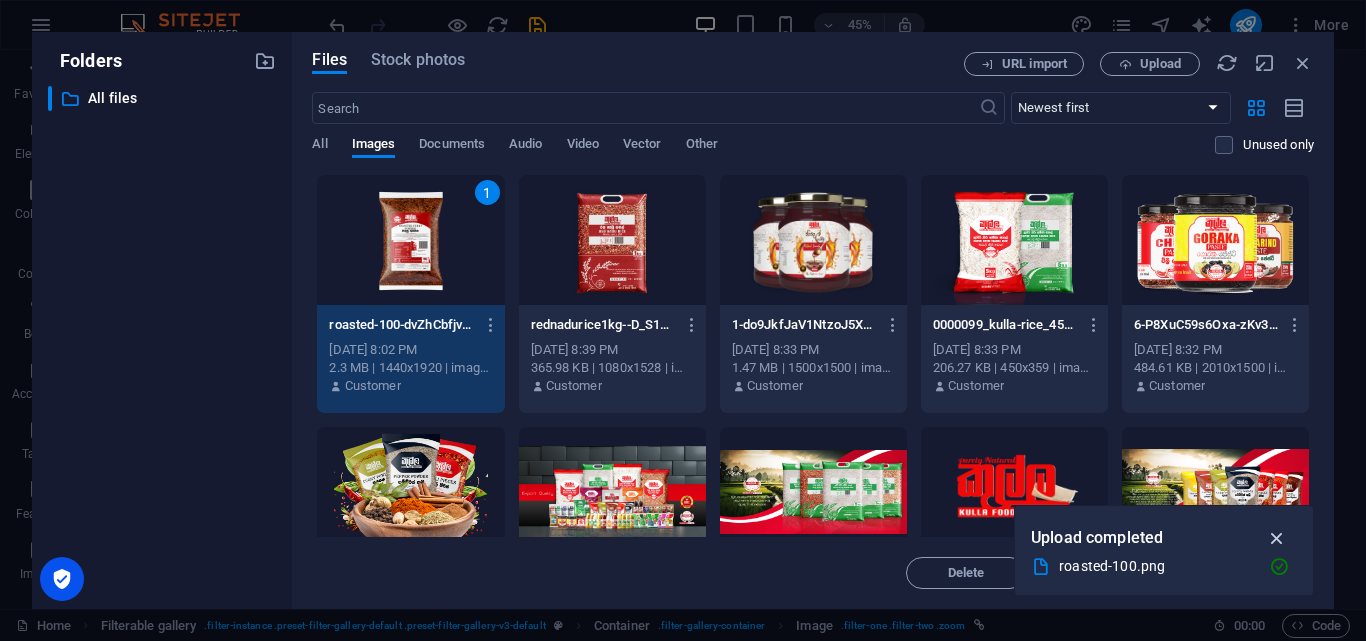 click at bounding box center [1277, 538] 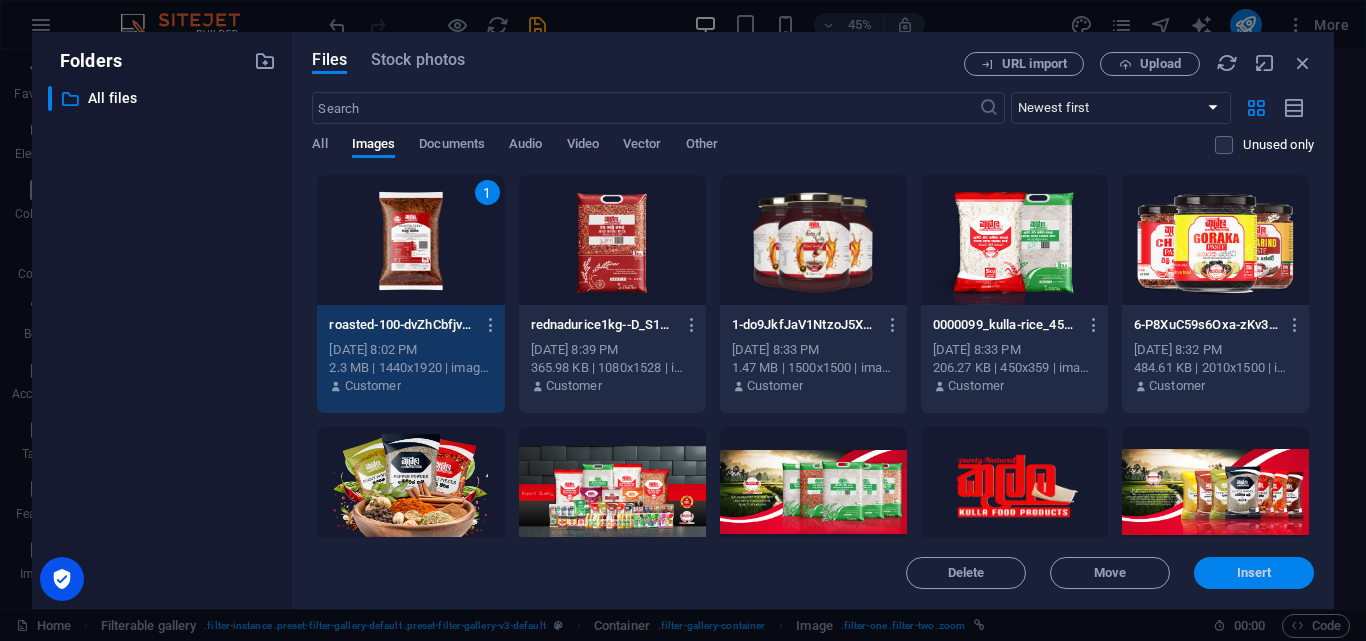 click on "Insert" at bounding box center (1254, 573) 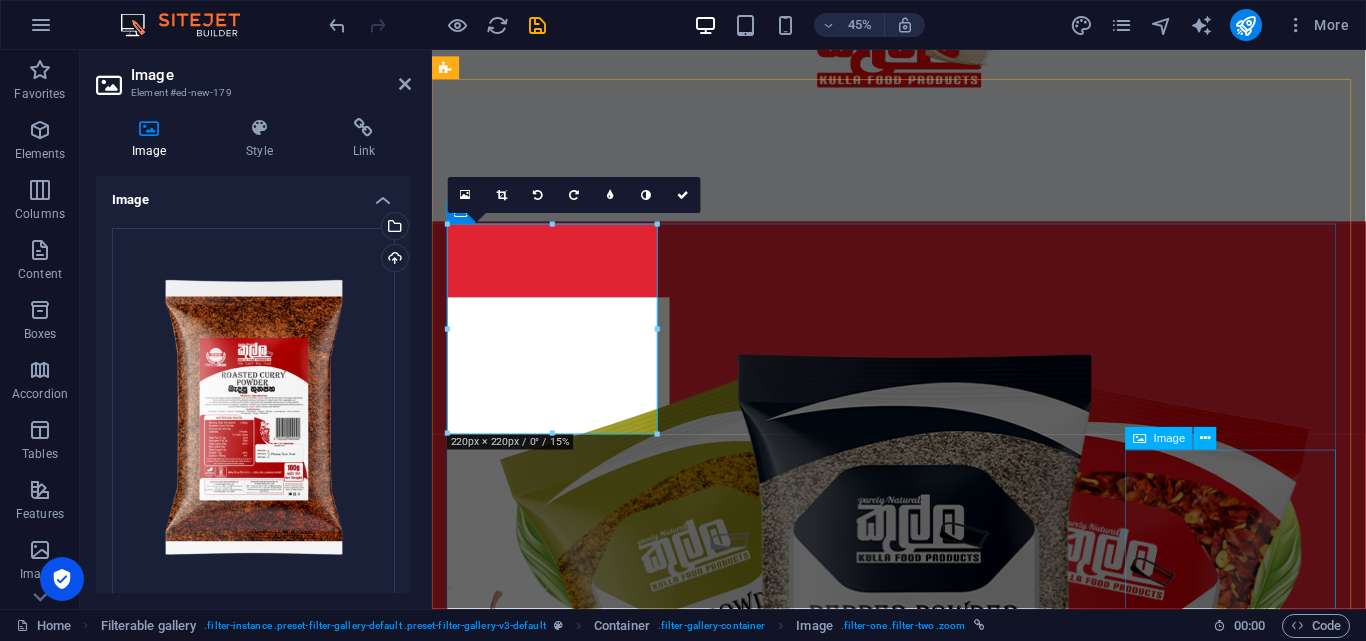 scroll, scrollTop: 1463, scrollLeft: 0, axis: vertical 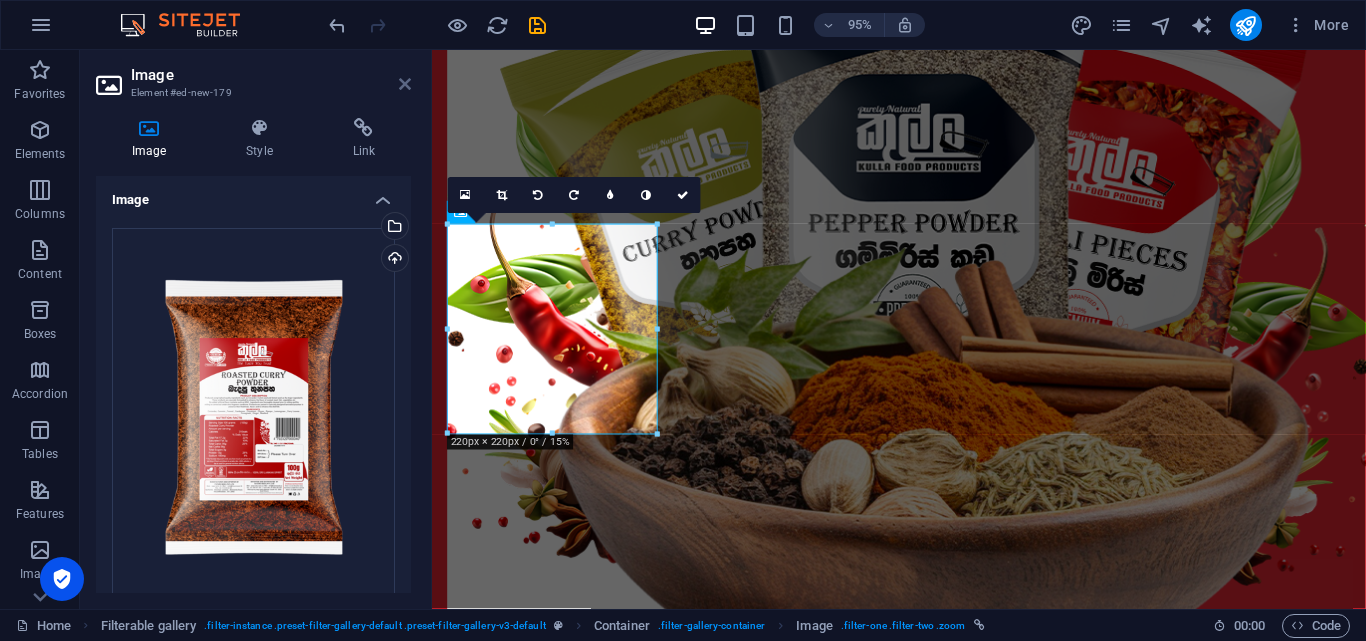 click at bounding box center [405, 84] 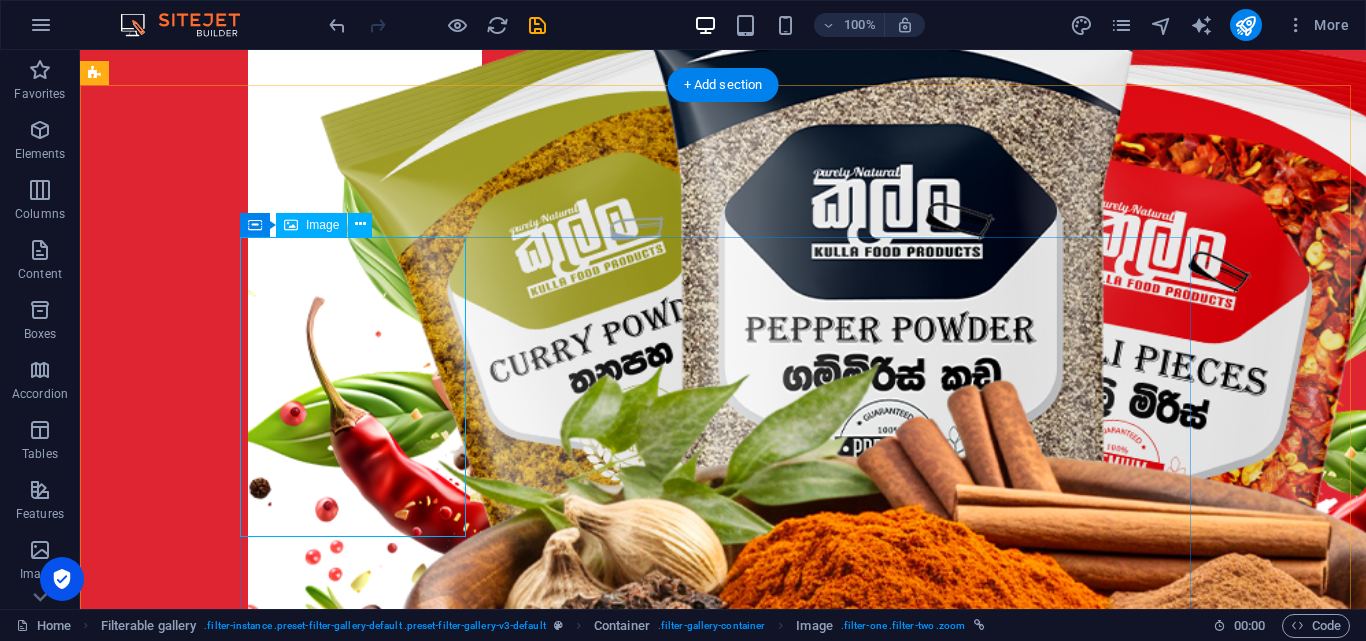 click at bounding box center (361, 3539) 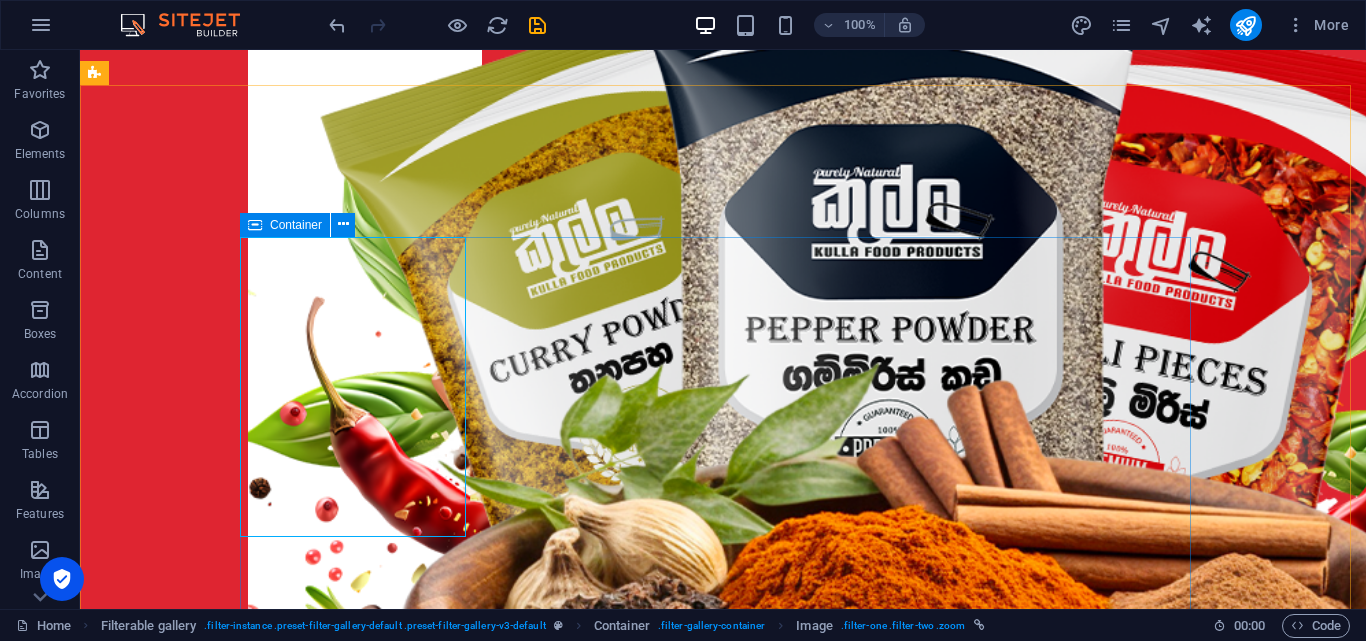 click at bounding box center [255, 225] 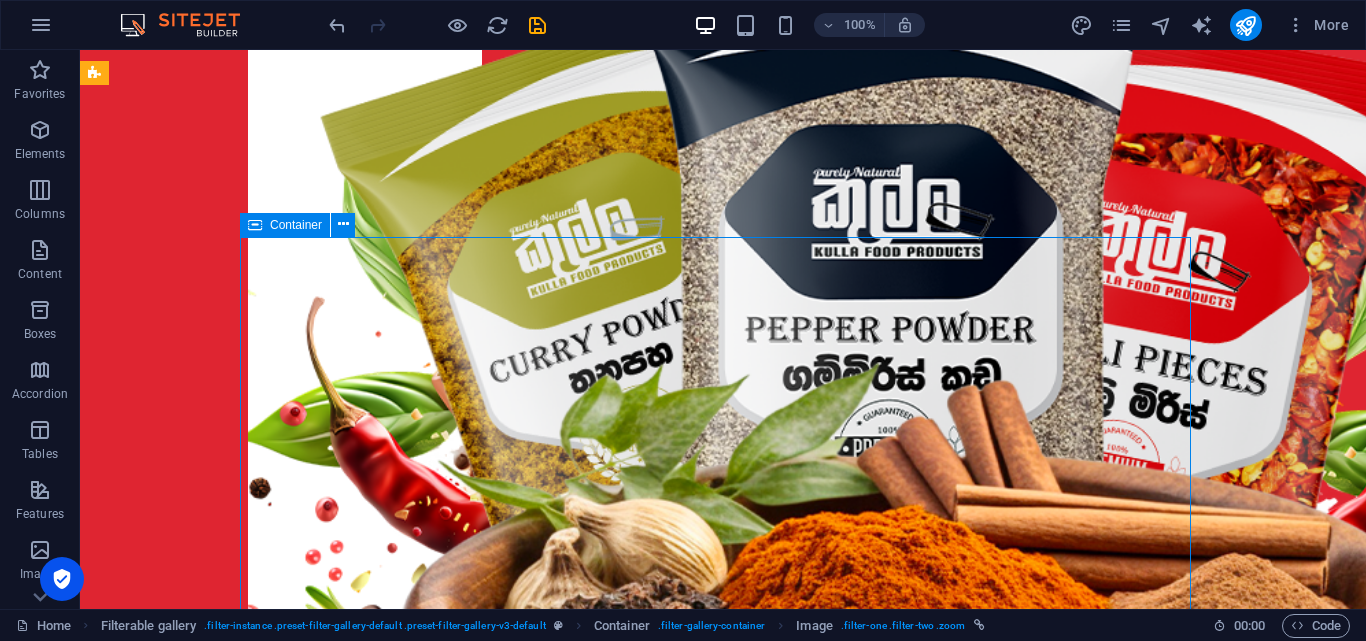 click at bounding box center (255, 225) 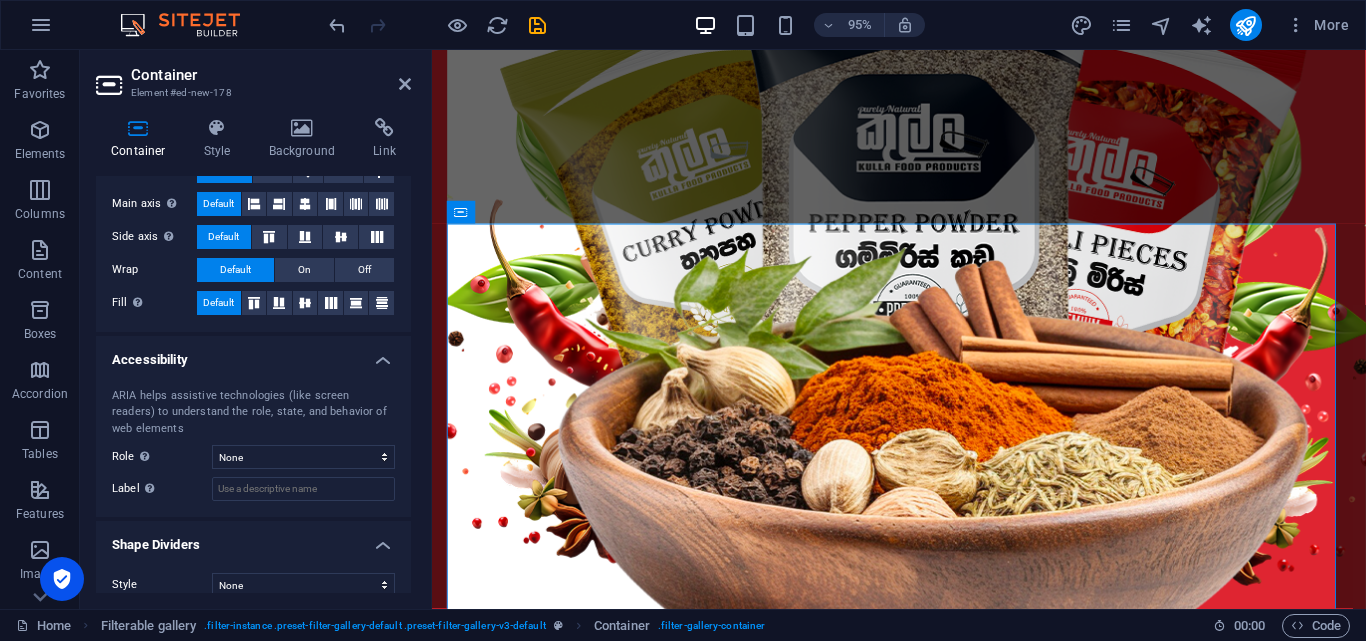 scroll, scrollTop: 392, scrollLeft: 0, axis: vertical 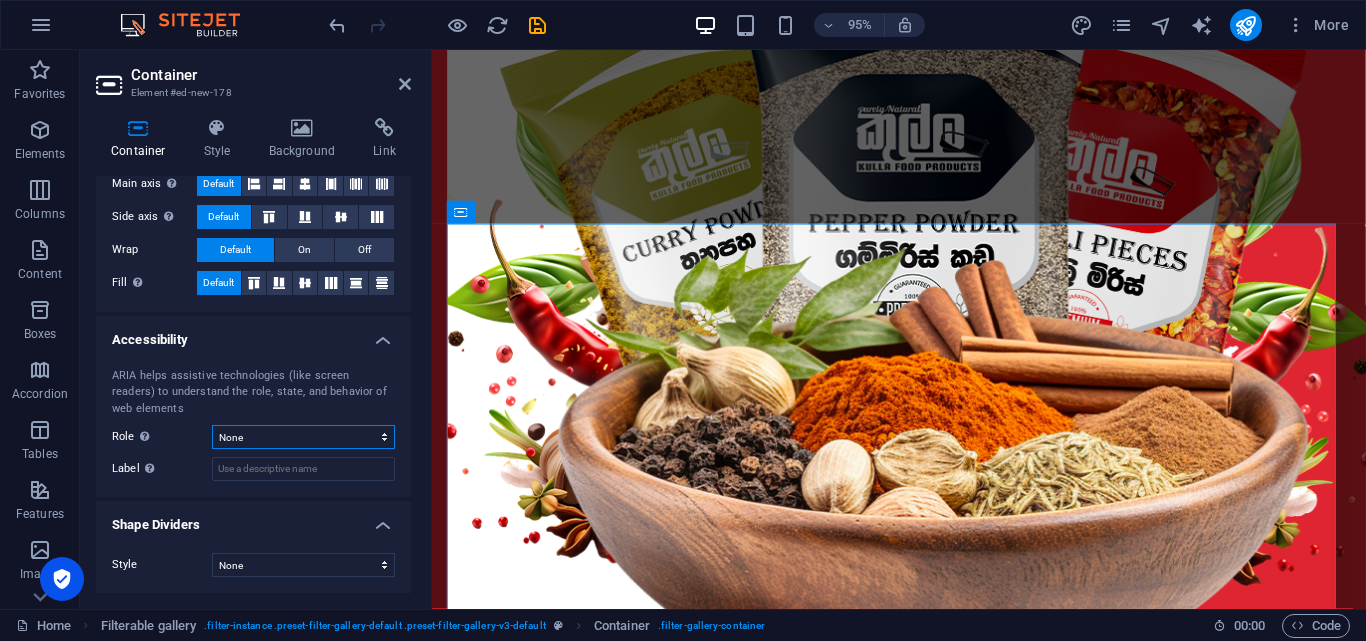 click on "None Alert Article Banner Comment Complementary Dialog Footer Header Marquee Presentation Region Section Separator Status Timer" at bounding box center (303, 437) 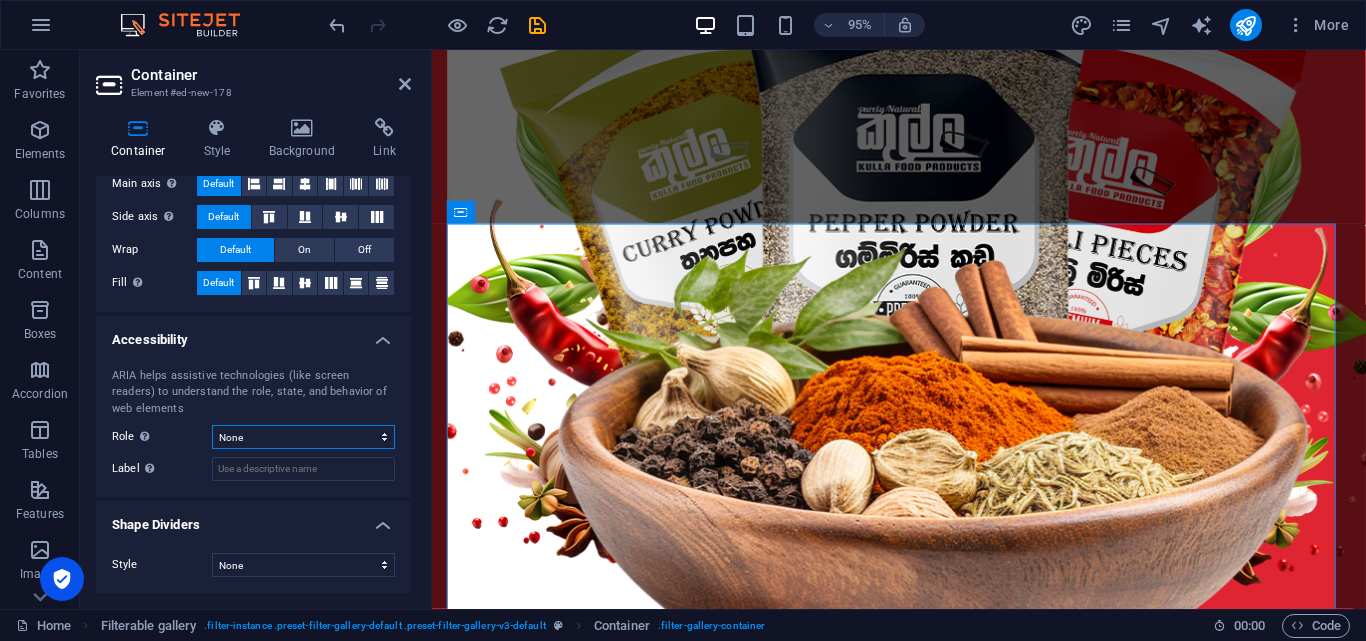 click on "None Alert Article Banner Comment Complementary Dialog Footer Header Marquee Presentation Region Section Separator Status Timer" at bounding box center [303, 437] 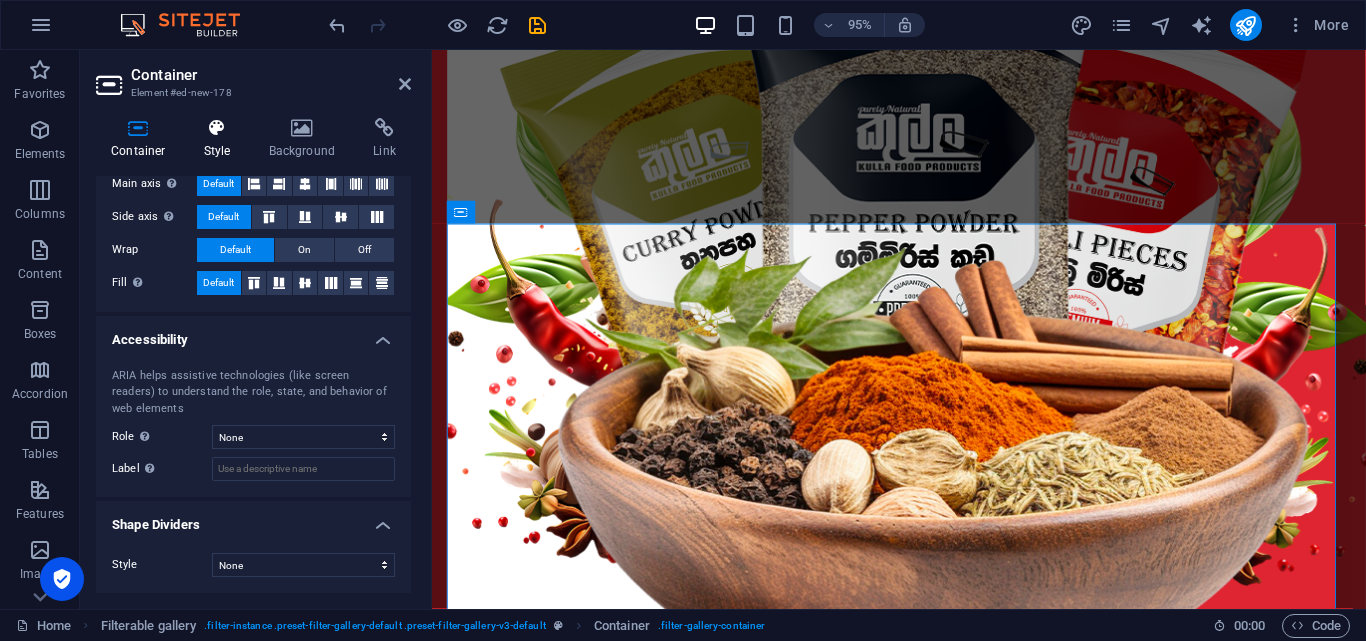 click on "Style" at bounding box center [221, 139] 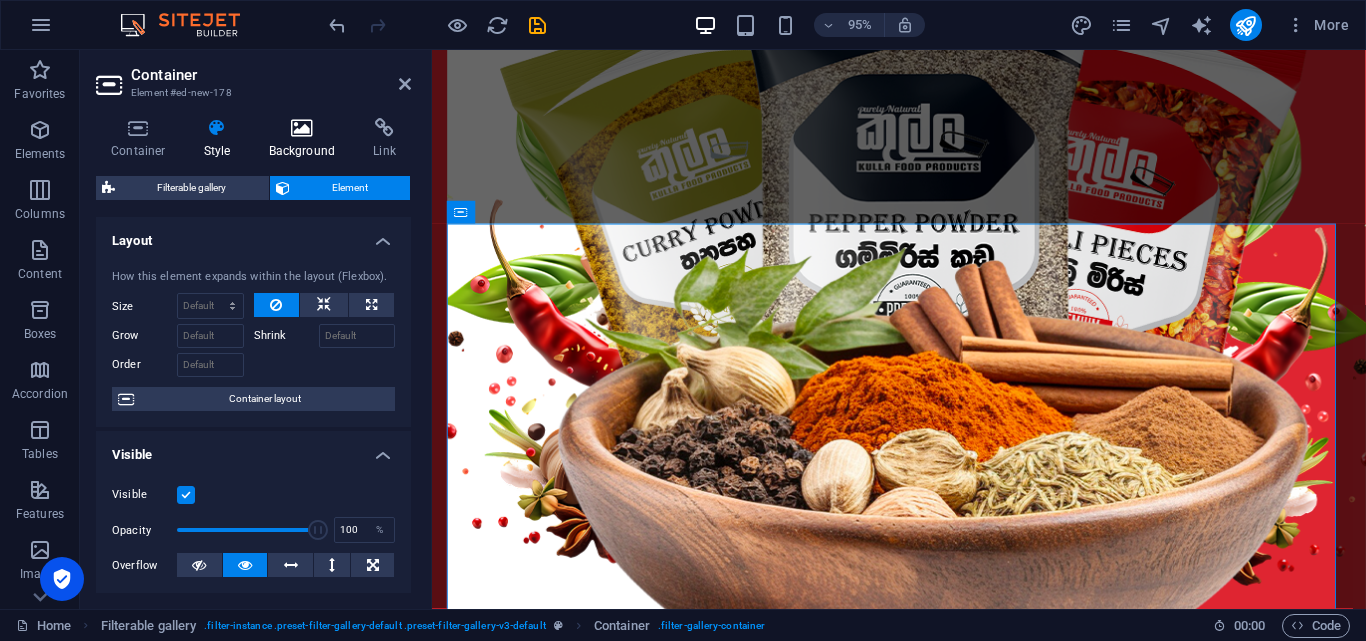 click on "Background" at bounding box center (306, 139) 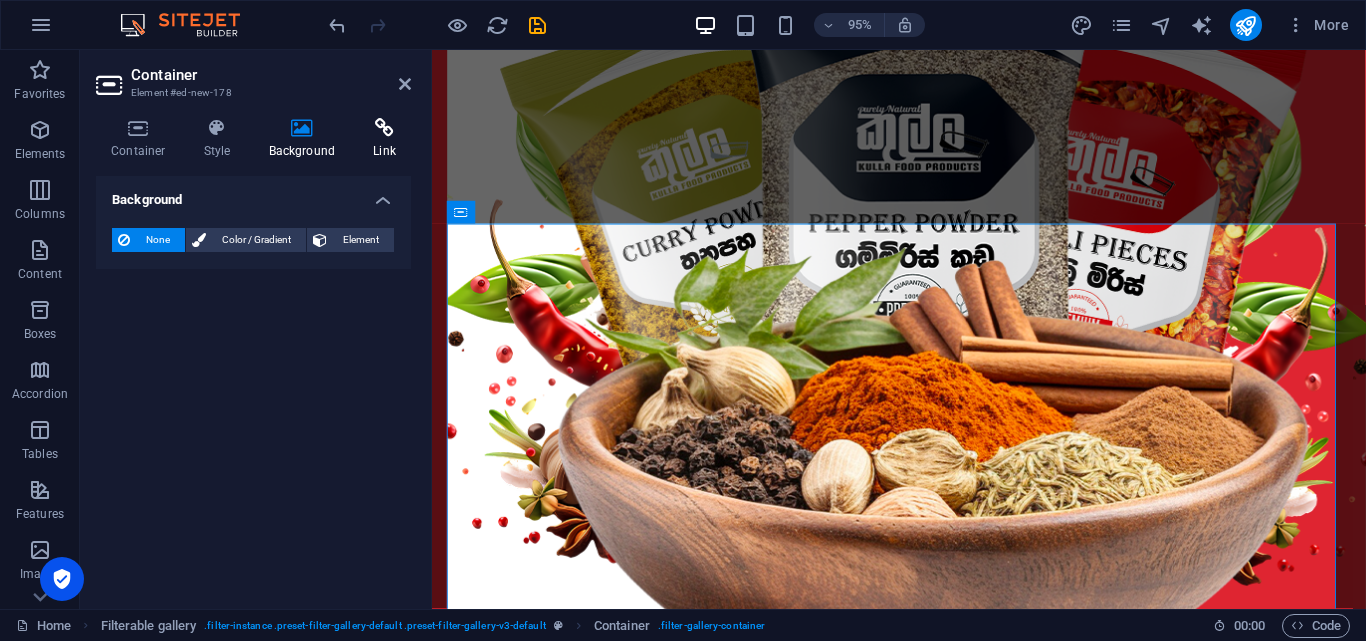 click on "Link" at bounding box center (384, 139) 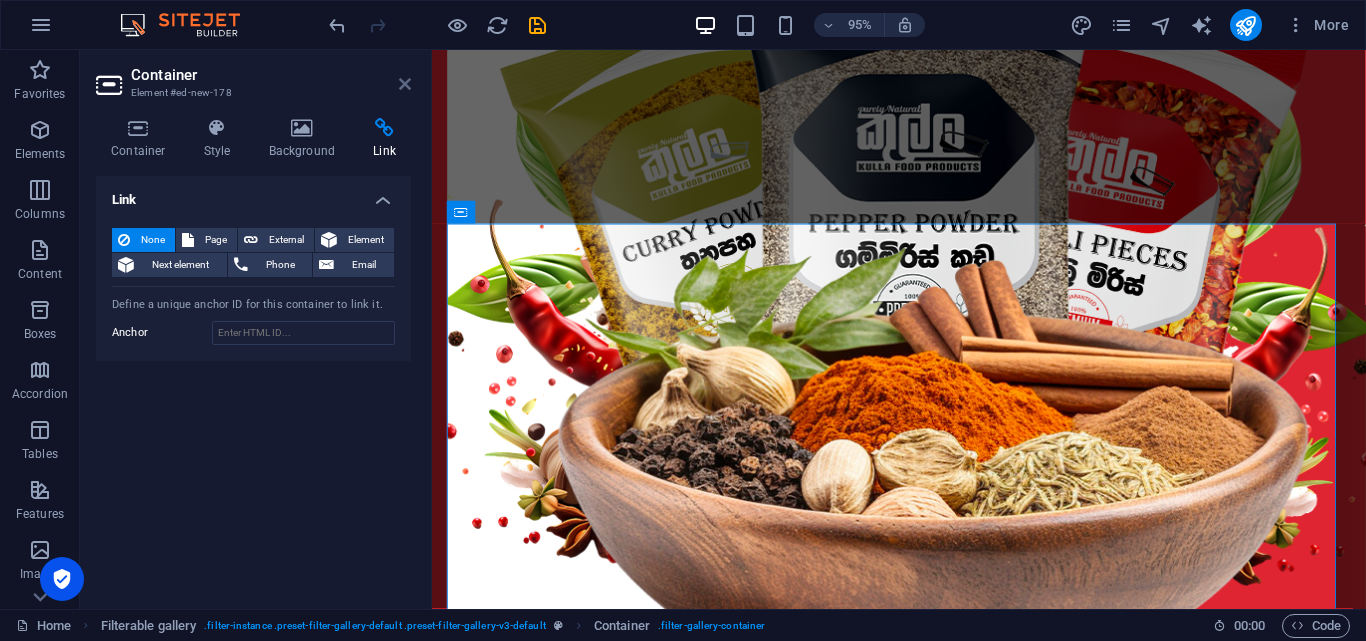 click at bounding box center [405, 84] 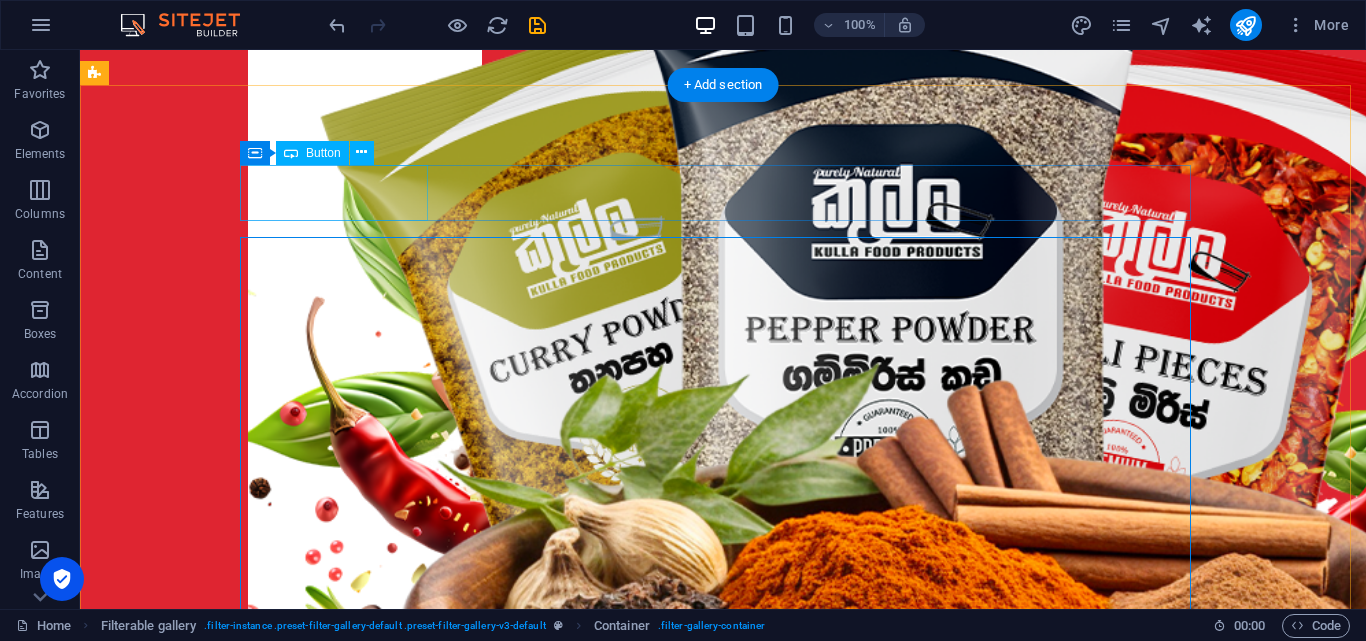 click on "Spices" at bounding box center (723, 3089) 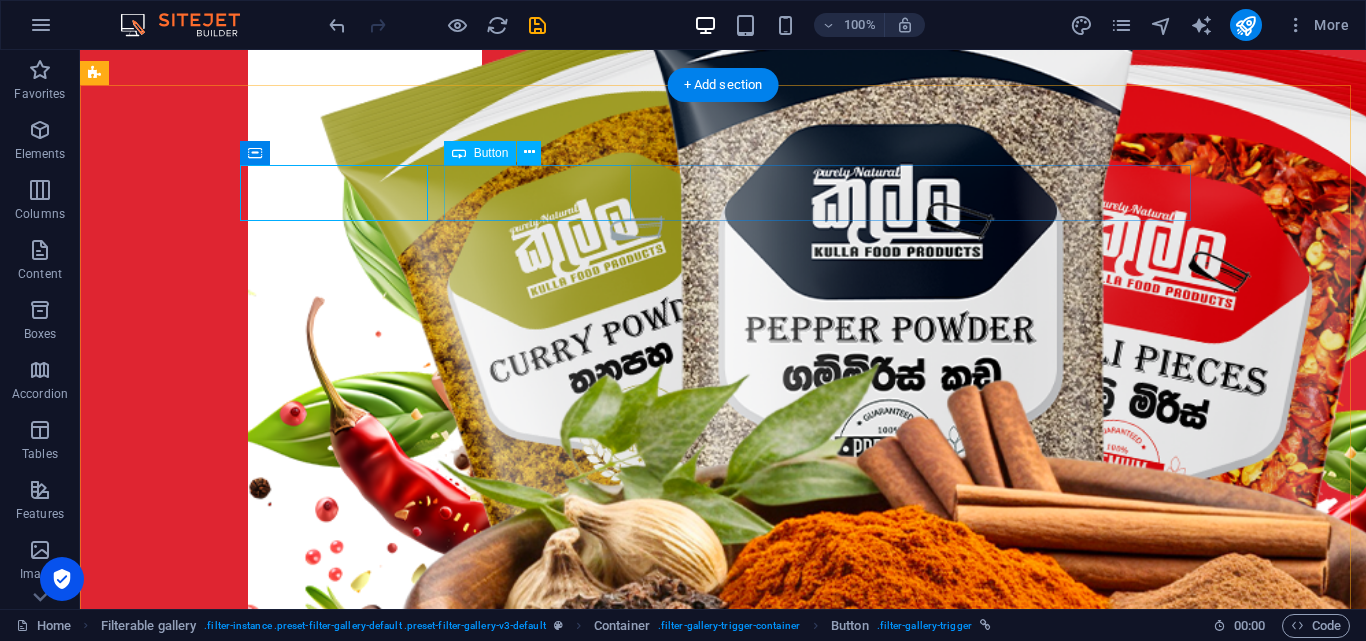 click on "Category one" at bounding box center (723, 3153) 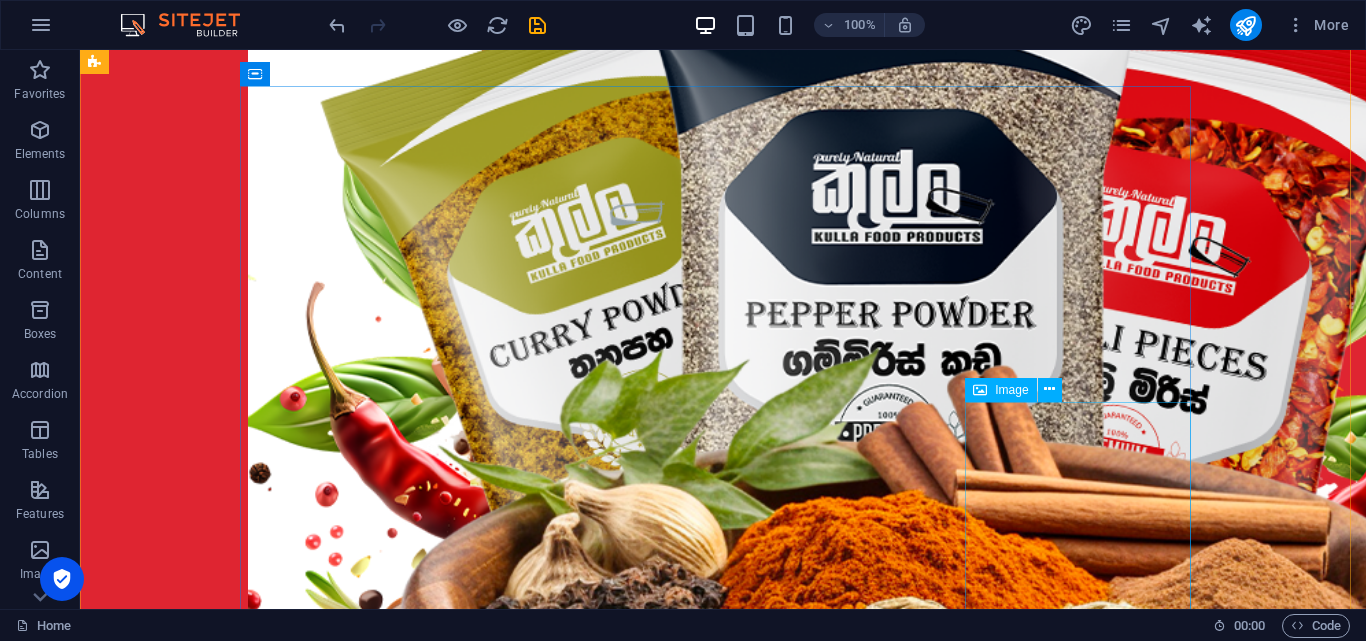 scroll, scrollTop: 1476, scrollLeft: 0, axis: vertical 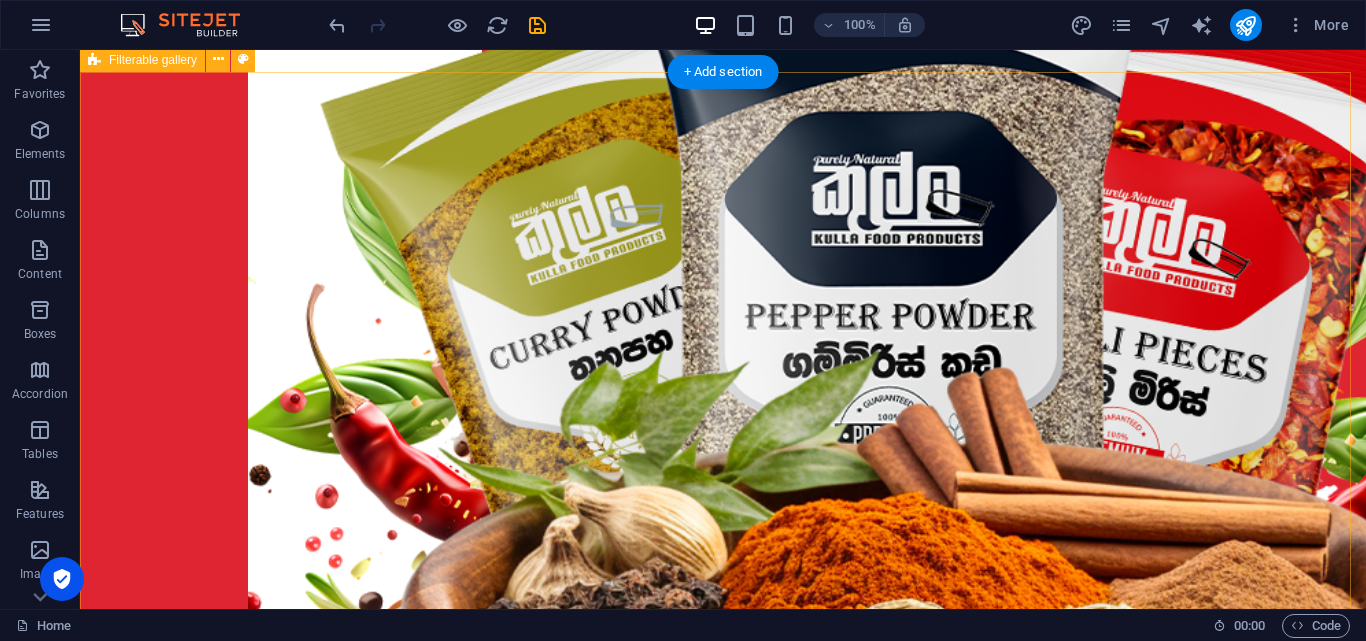 click on "Spices Category one Category two Category three Category four" at bounding box center [723, 4414] 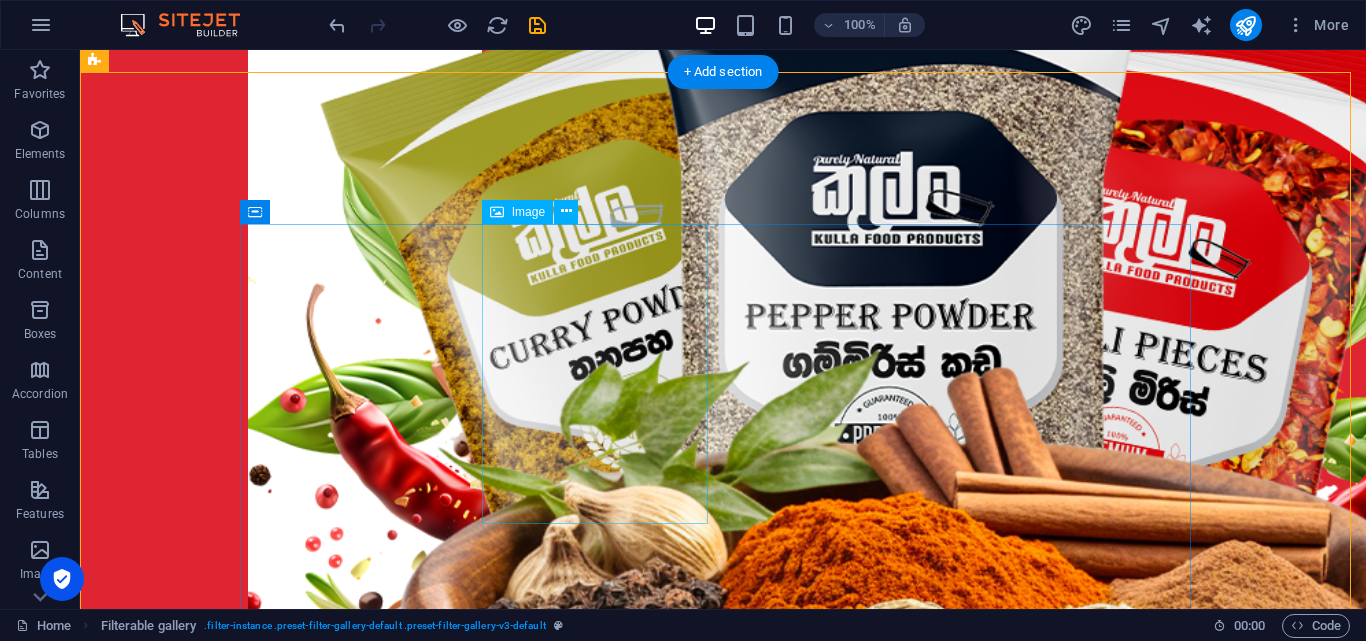 click at bounding box center [361, 3798] 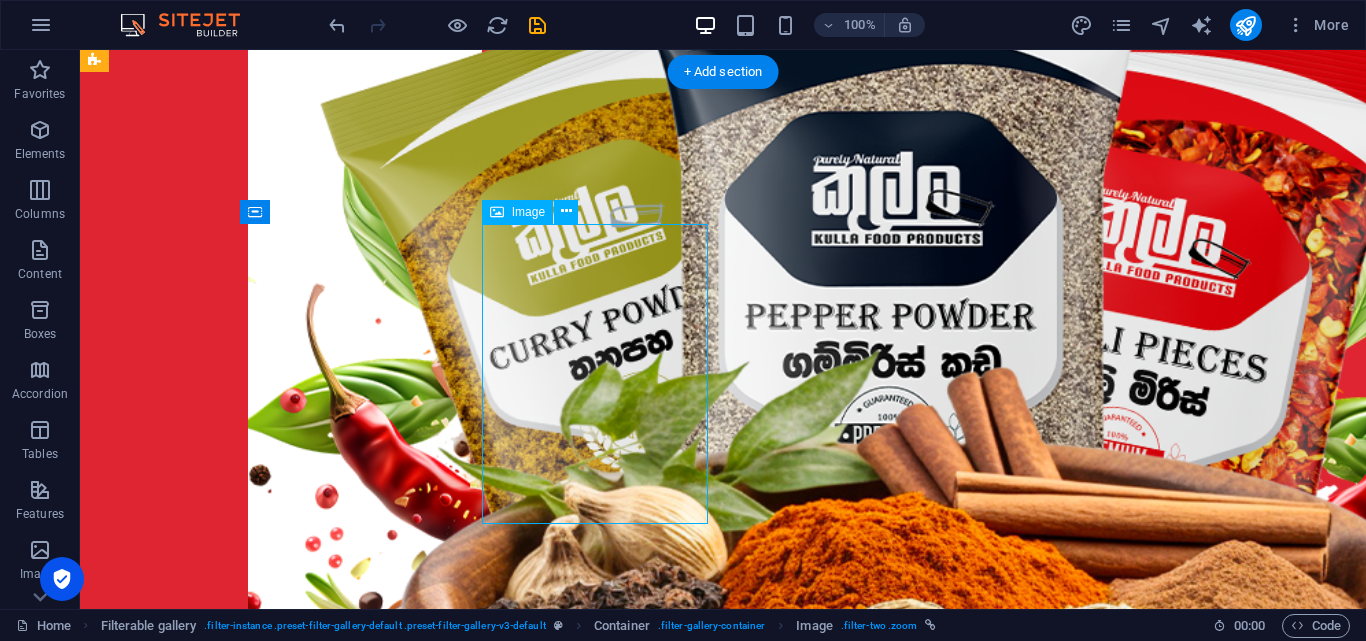 click at bounding box center [361, 3798] 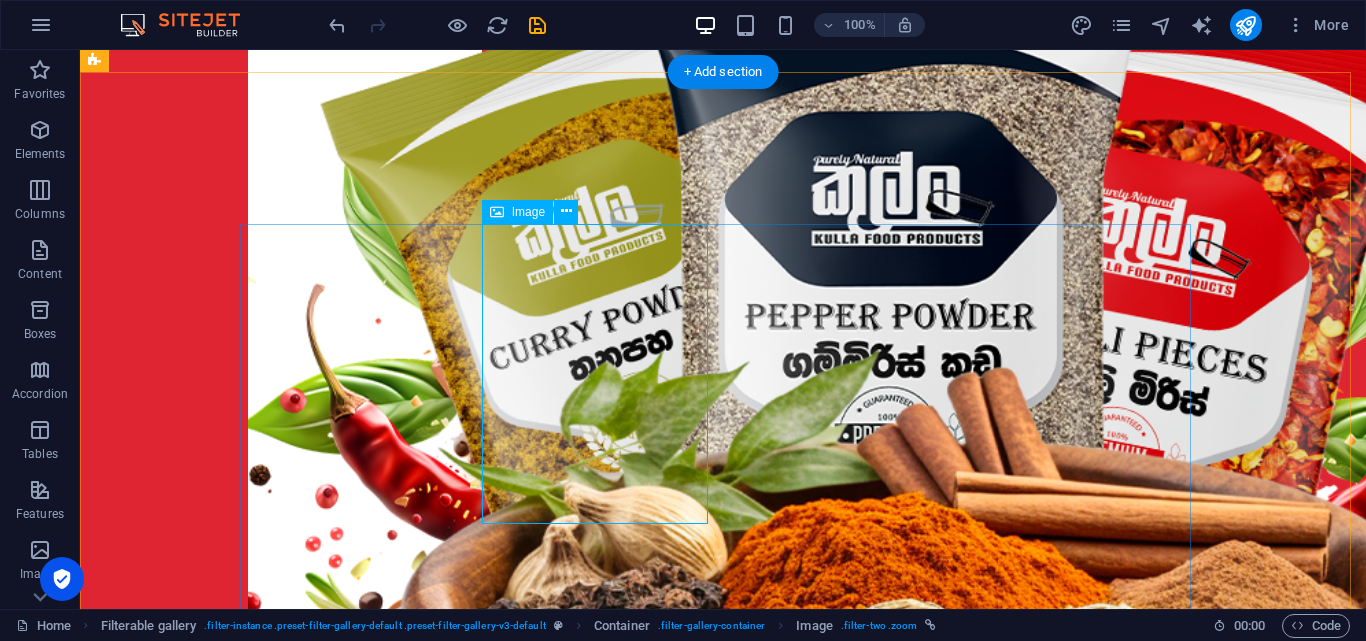 click at bounding box center (361, 3798) 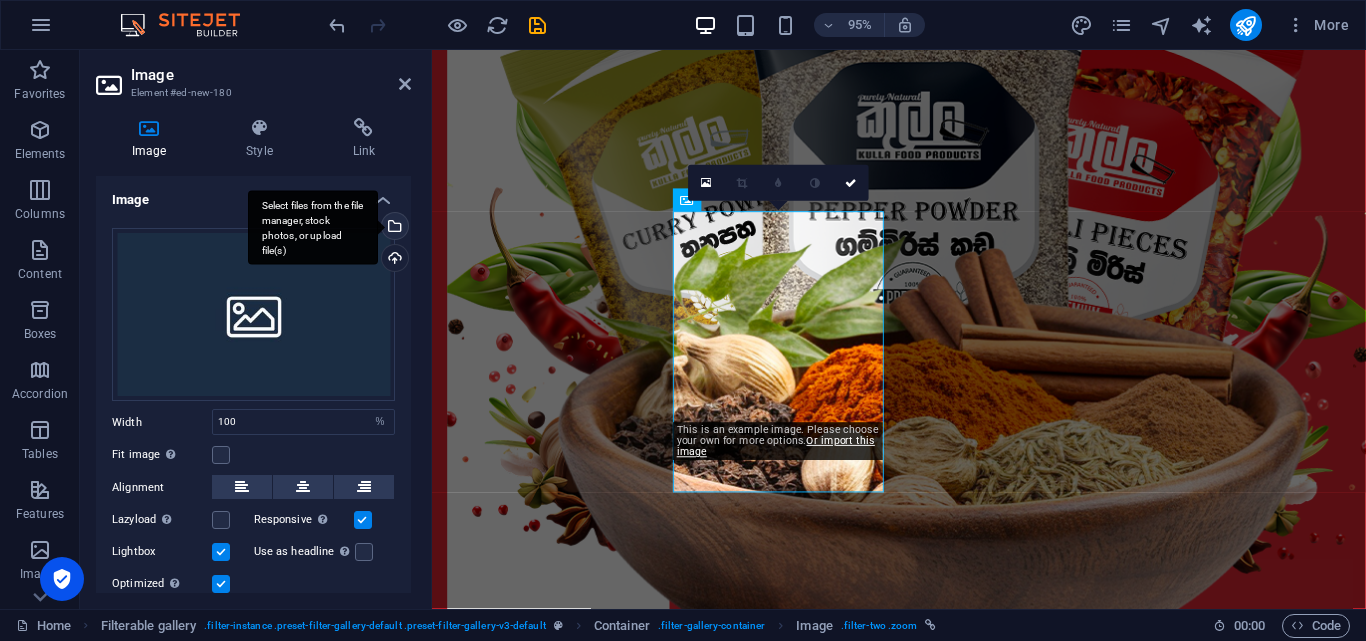 click on "Select files from the file manager, stock photos, or upload file(s)" at bounding box center [393, 228] 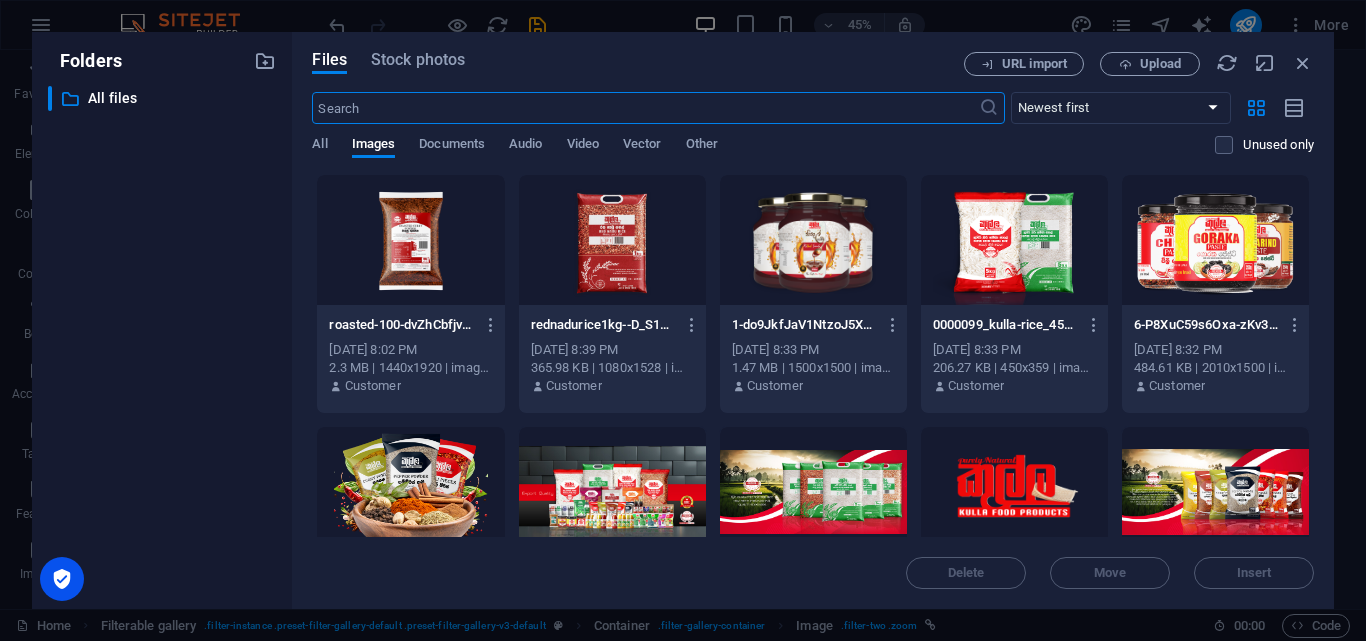 scroll, scrollTop: 1124, scrollLeft: 0, axis: vertical 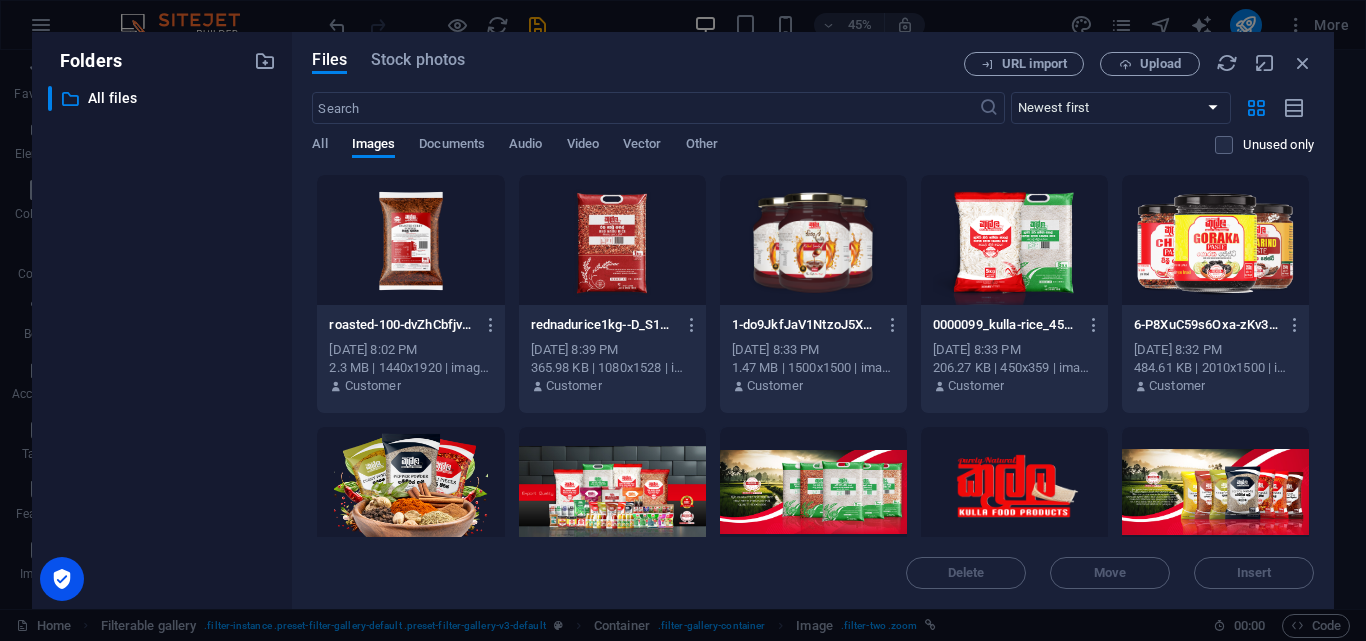 click at bounding box center (612, 240) 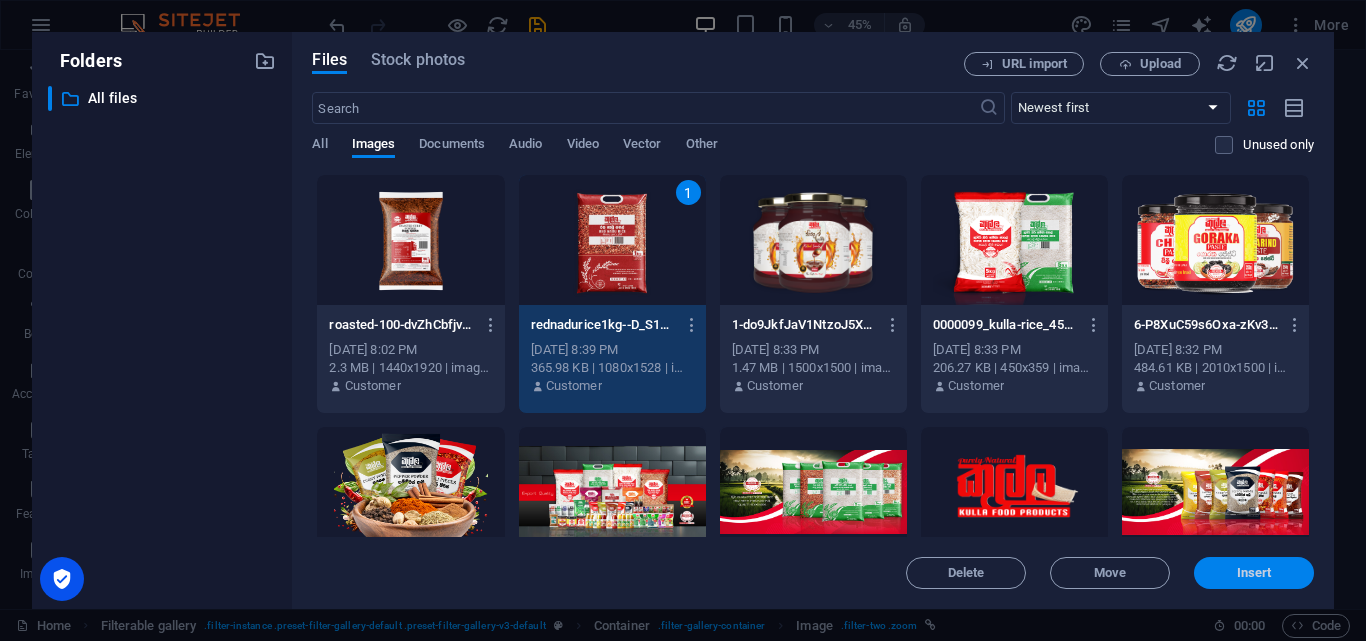 click on "Insert" at bounding box center (1254, 573) 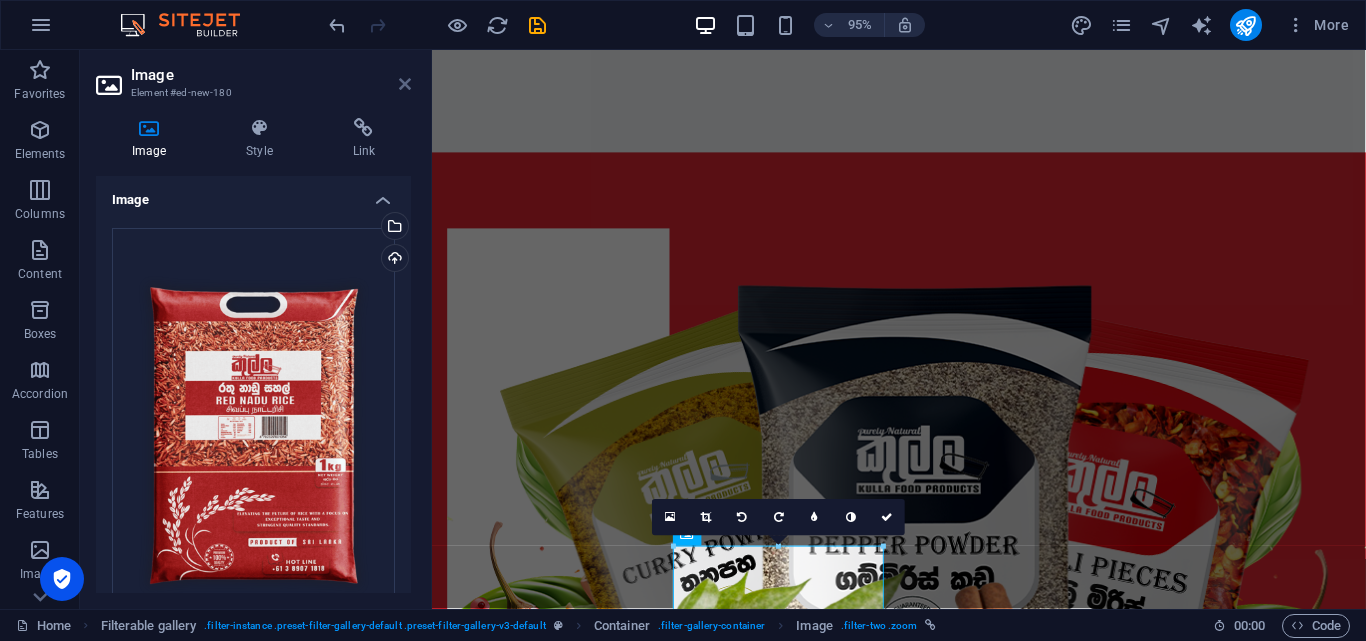 click at bounding box center (405, 84) 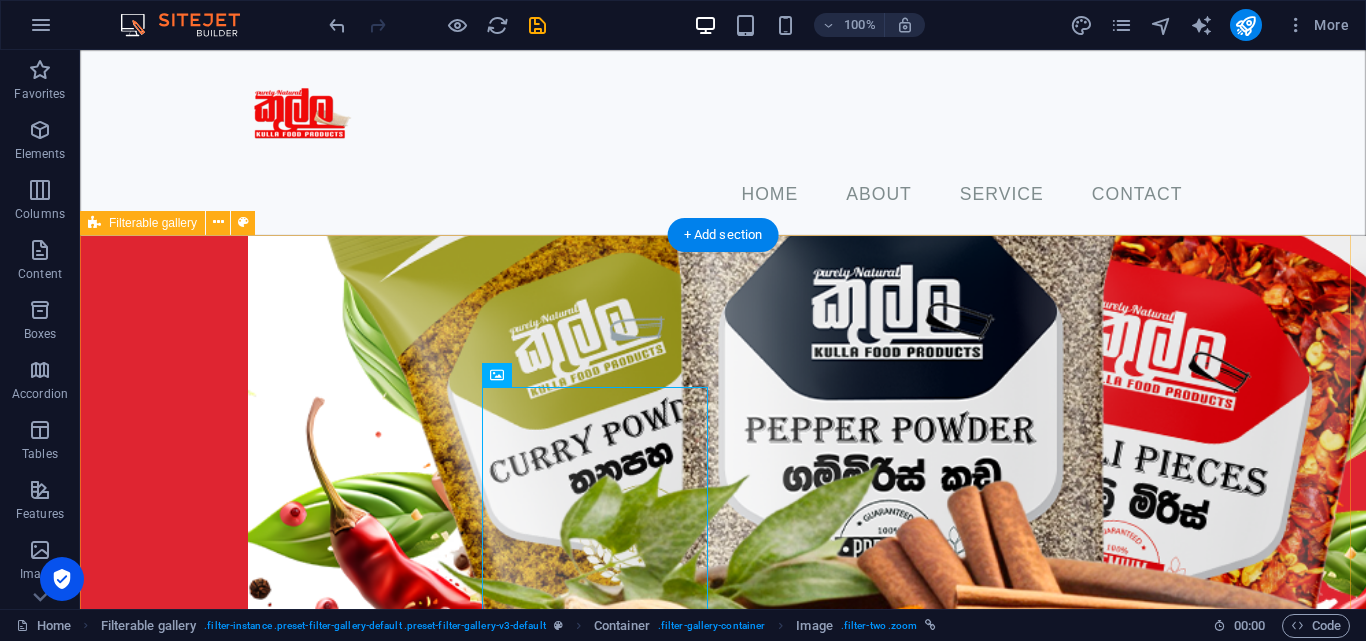 scroll, scrollTop: 1176, scrollLeft: 0, axis: vertical 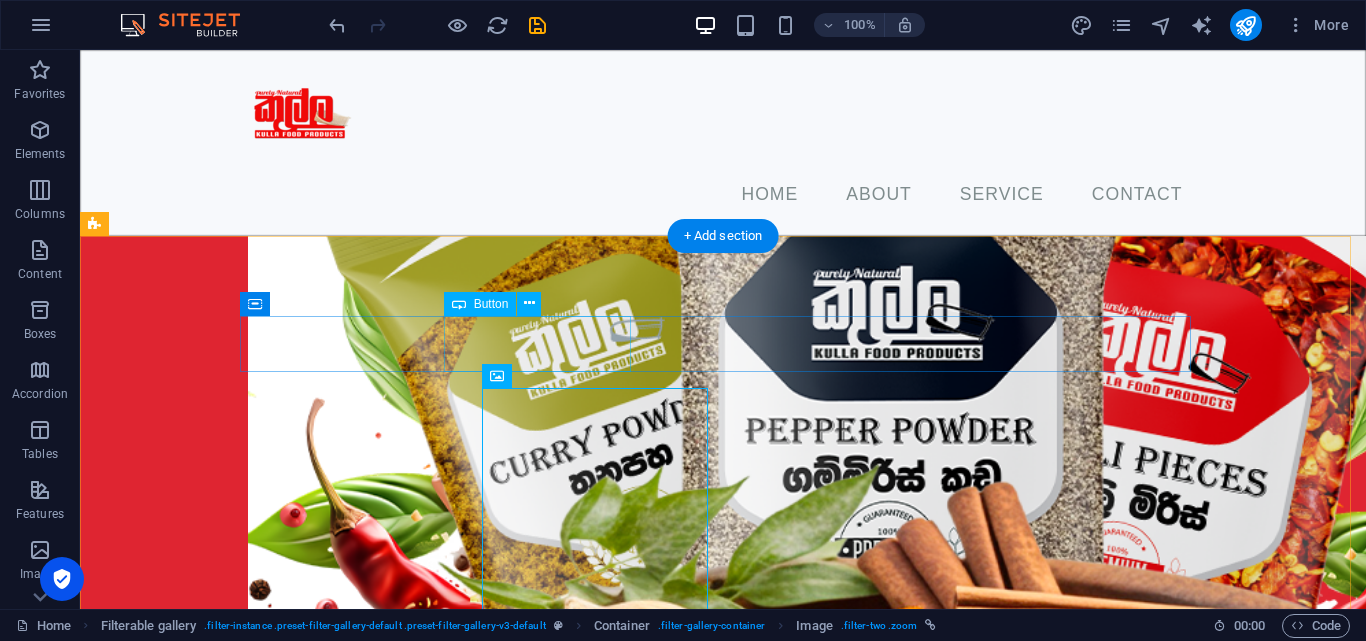 click on "Category one" at bounding box center (723, 3255) 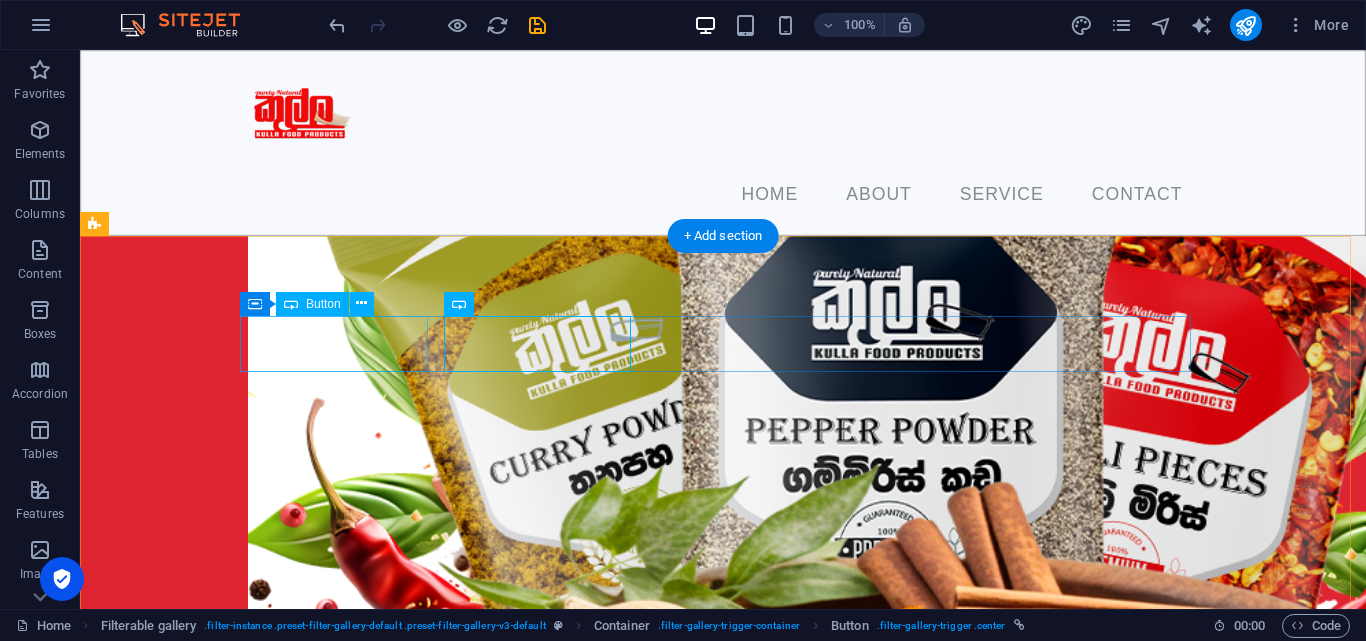 click on "Spices" at bounding box center [723, 3191] 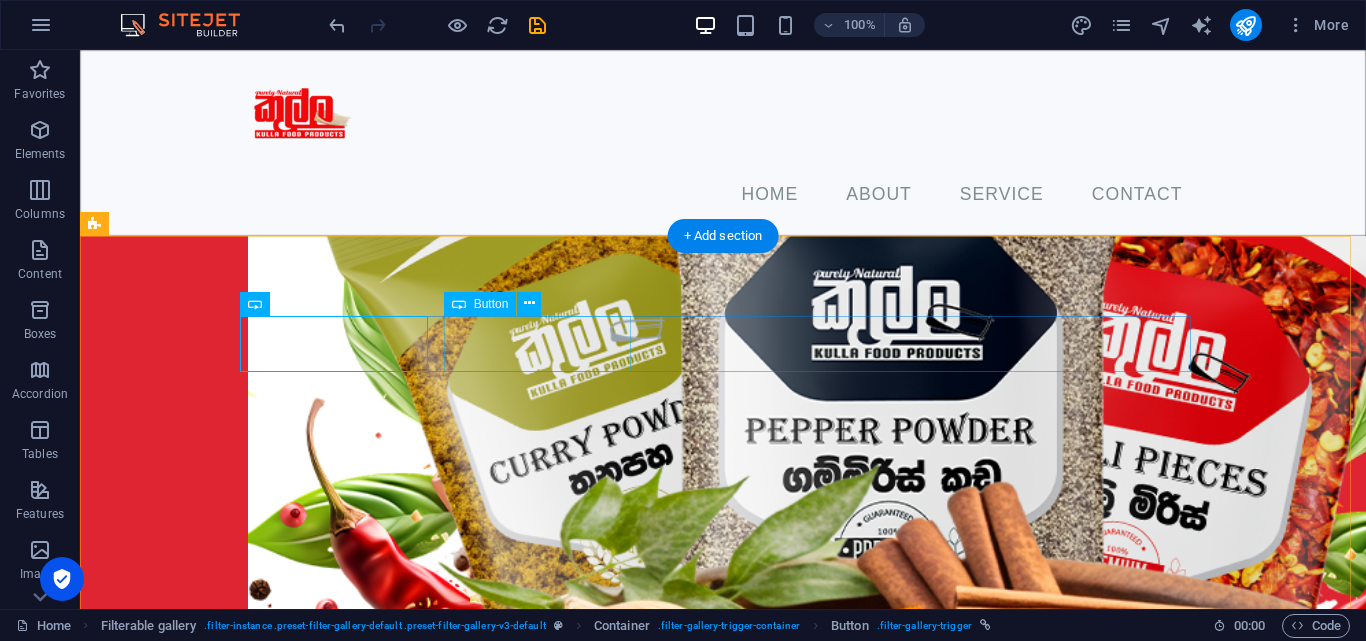 click on "Category one" at bounding box center (723, 3255) 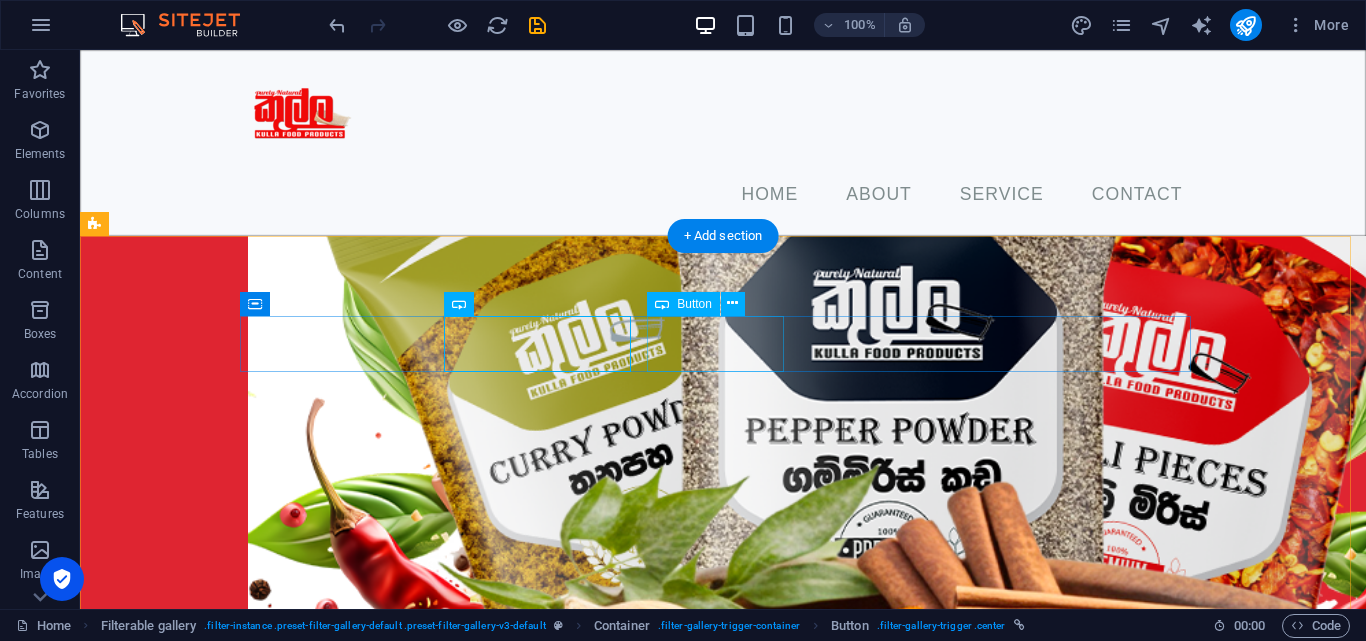 click on "Category two" at bounding box center [723, 3319] 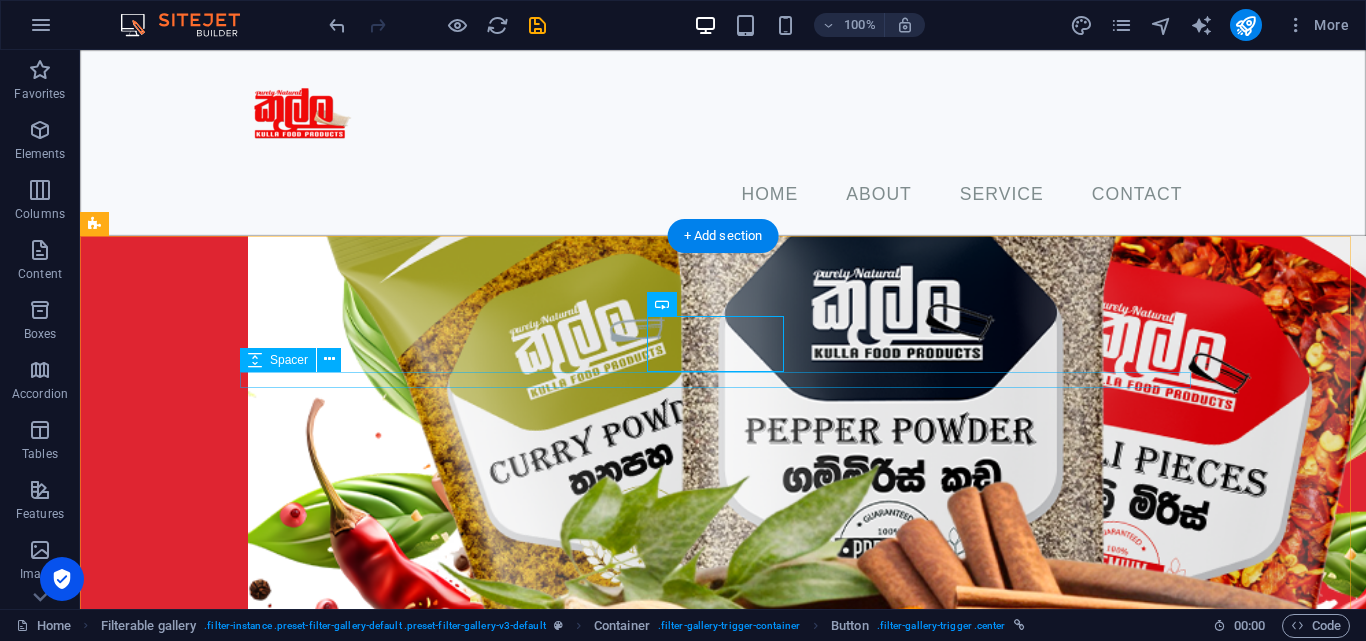 click at bounding box center (723, 3483) 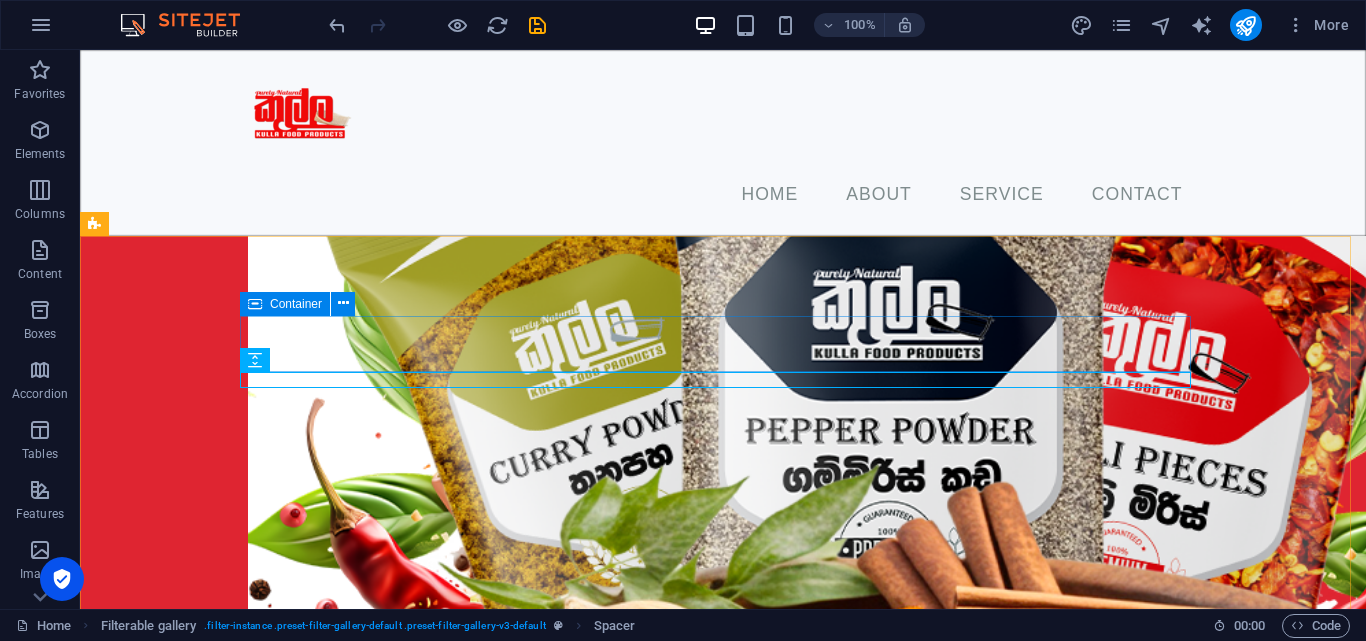 click on "Container" at bounding box center (296, 304) 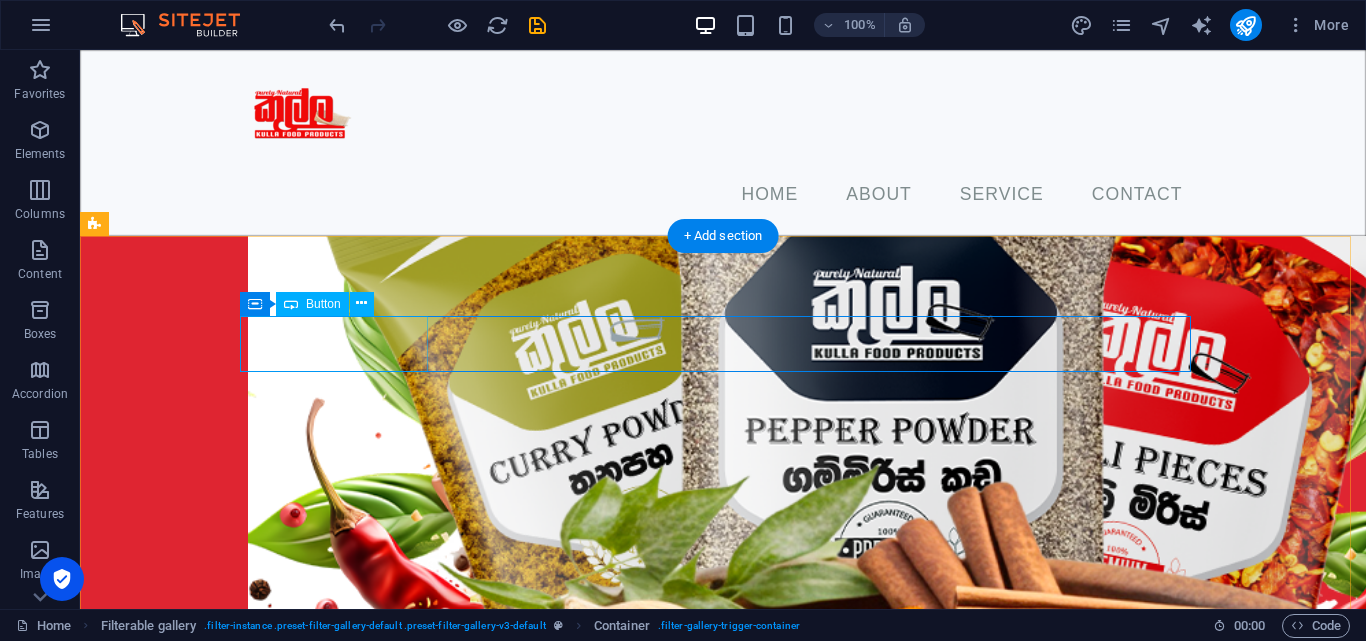 click on "Spices" at bounding box center (723, 3191) 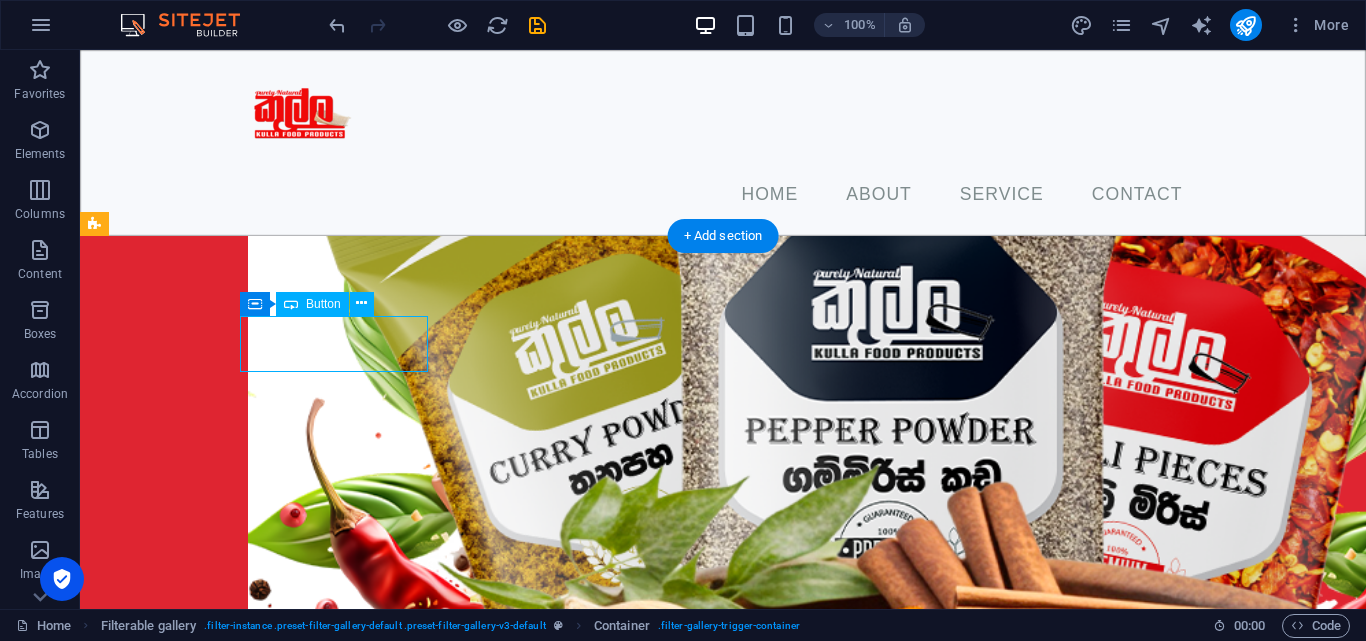 click on "Spices" at bounding box center (723, 3191) 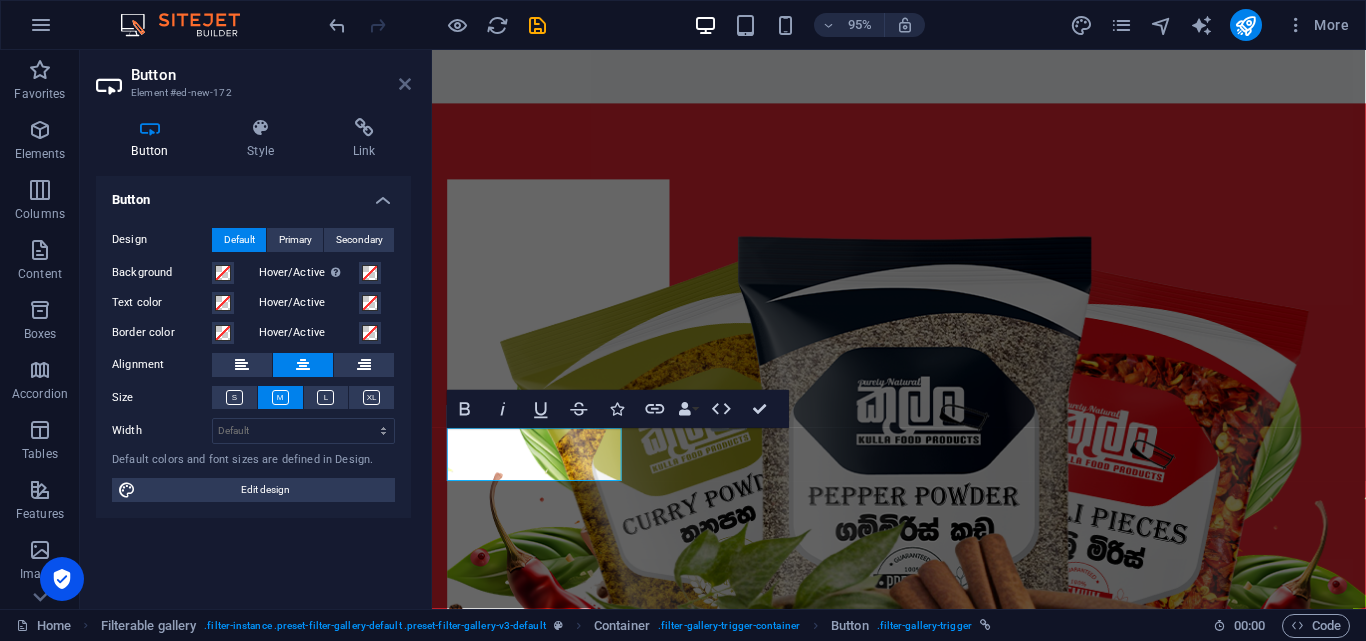click at bounding box center [405, 84] 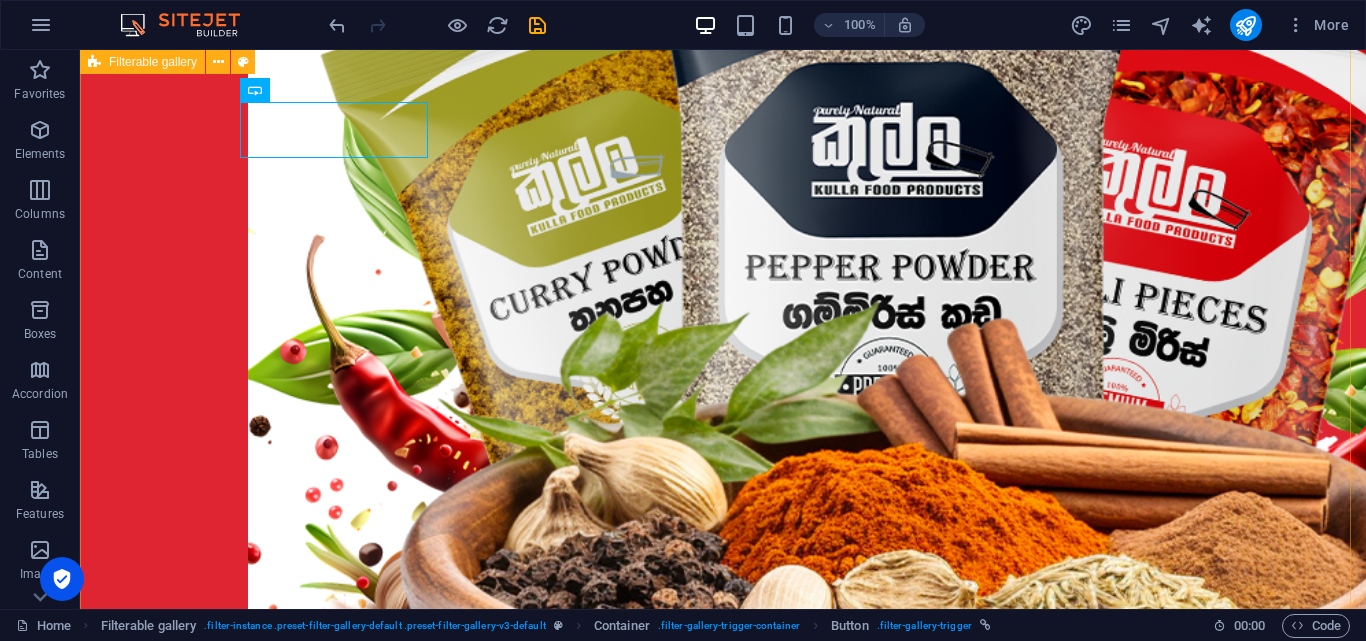 scroll, scrollTop: 1526, scrollLeft: 0, axis: vertical 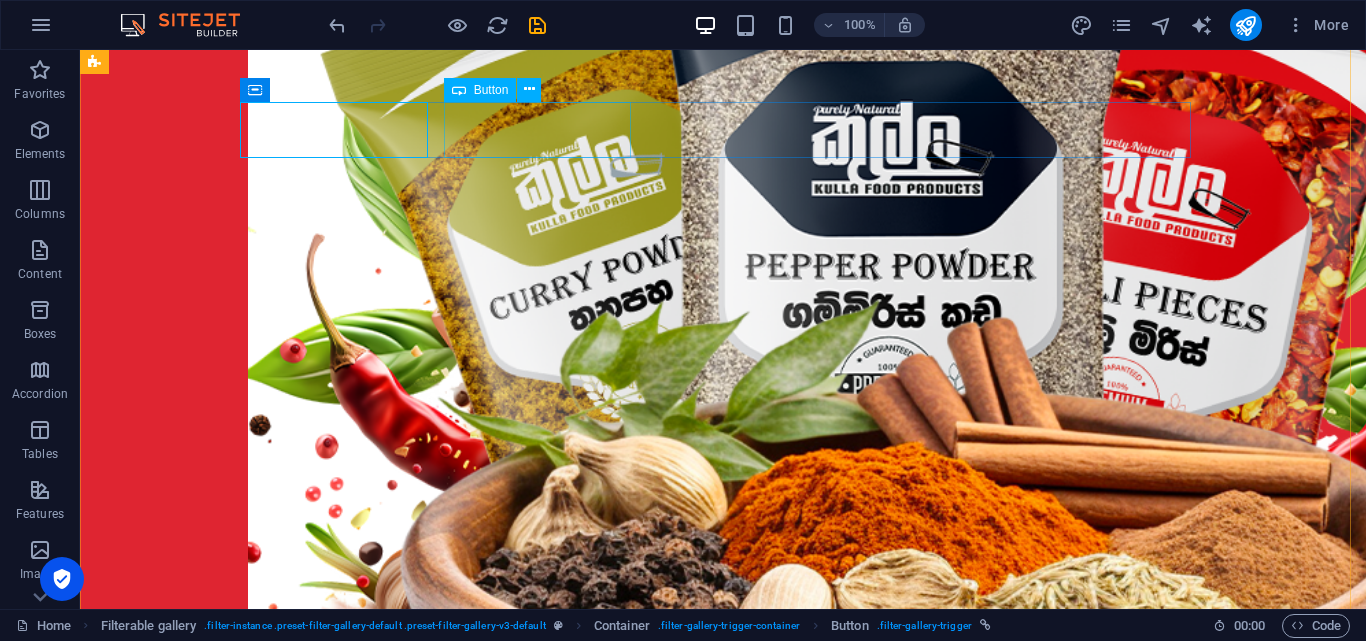click on "Category one" at bounding box center (723, 3090) 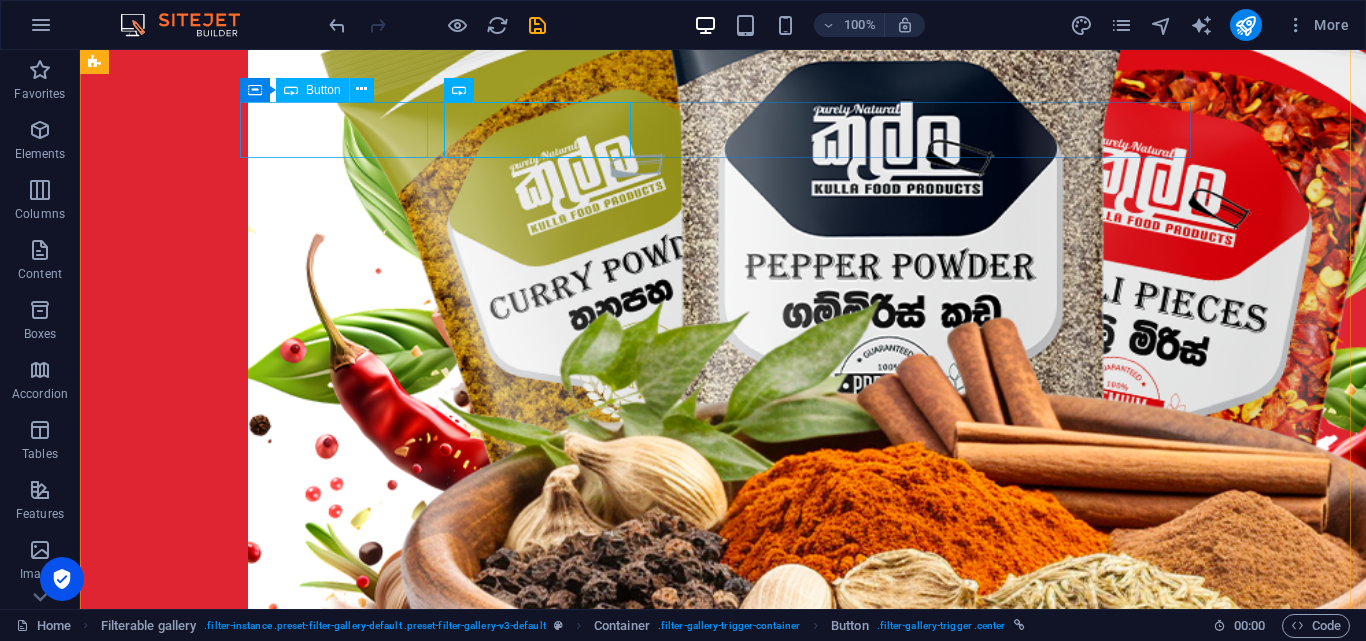 click on "Spices" at bounding box center (723, 3026) 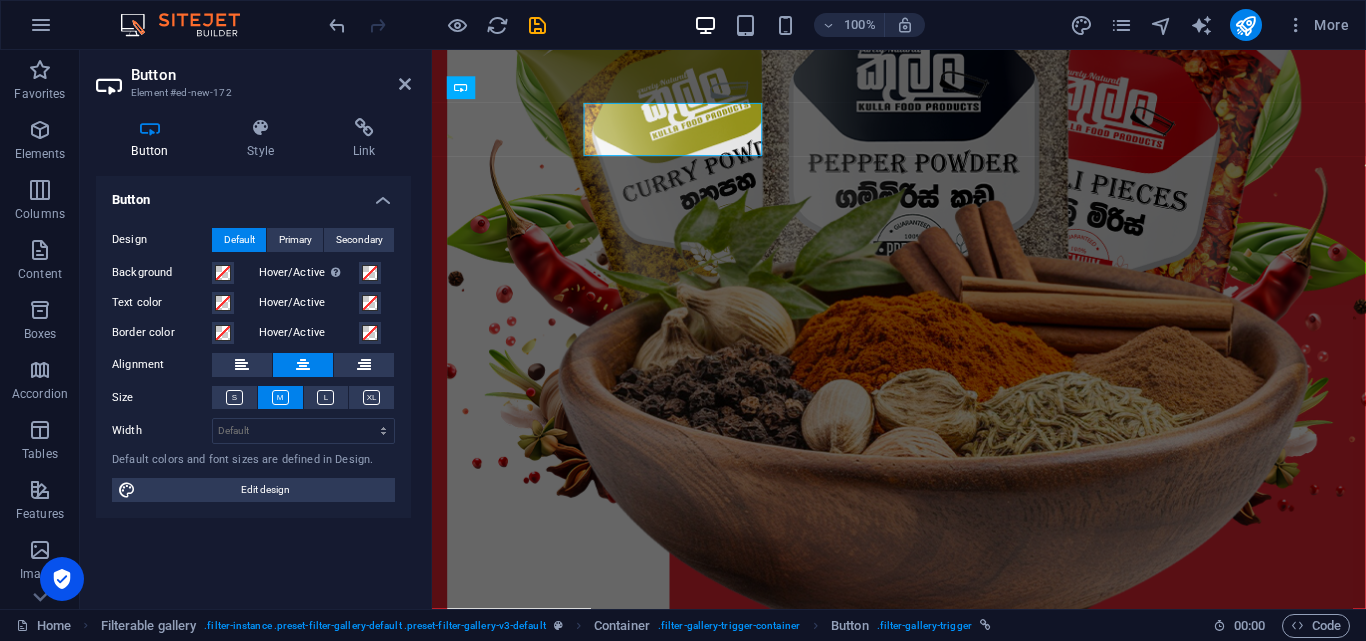 scroll, scrollTop: 1522, scrollLeft: 0, axis: vertical 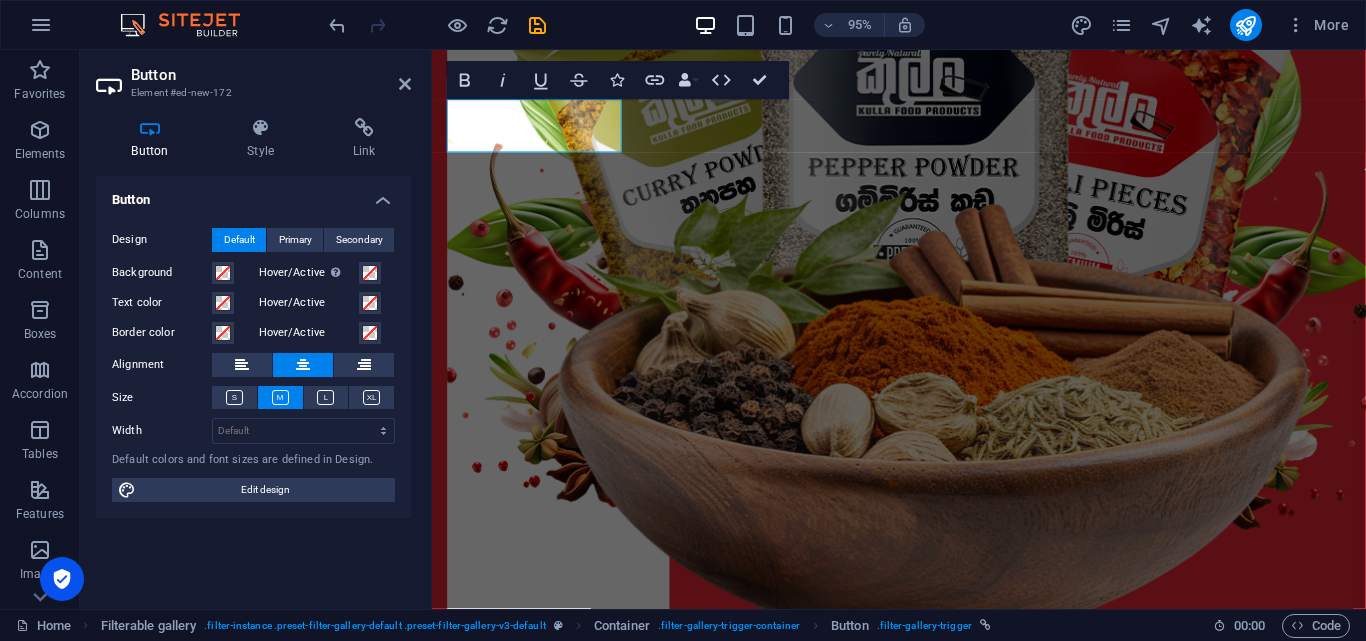 click on "Link" at bounding box center (364, 139) 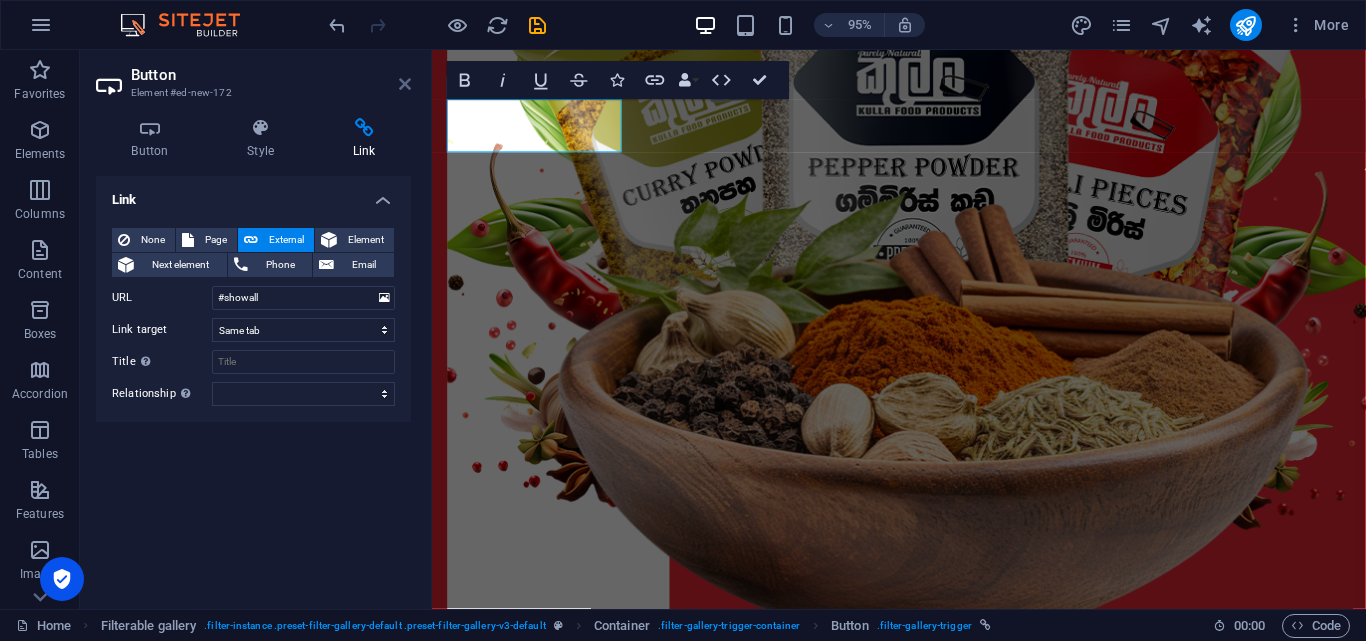 click at bounding box center (405, 84) 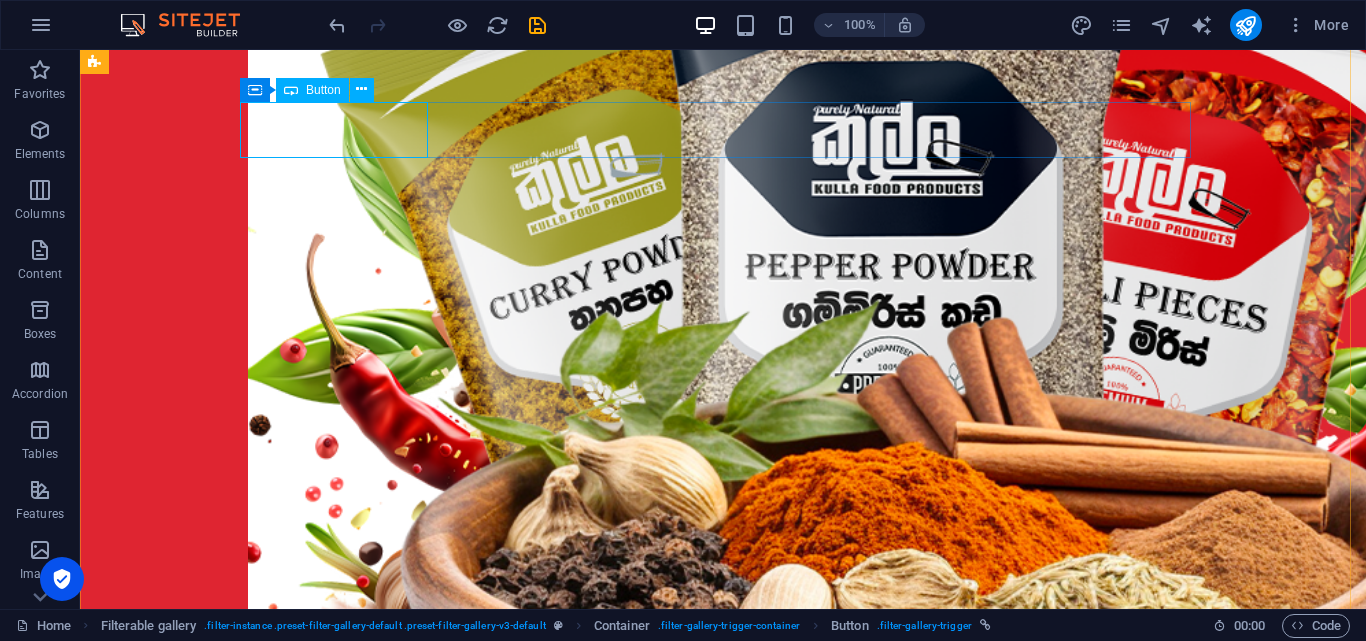 click on "Spices" at bounding box center [723, 3026] 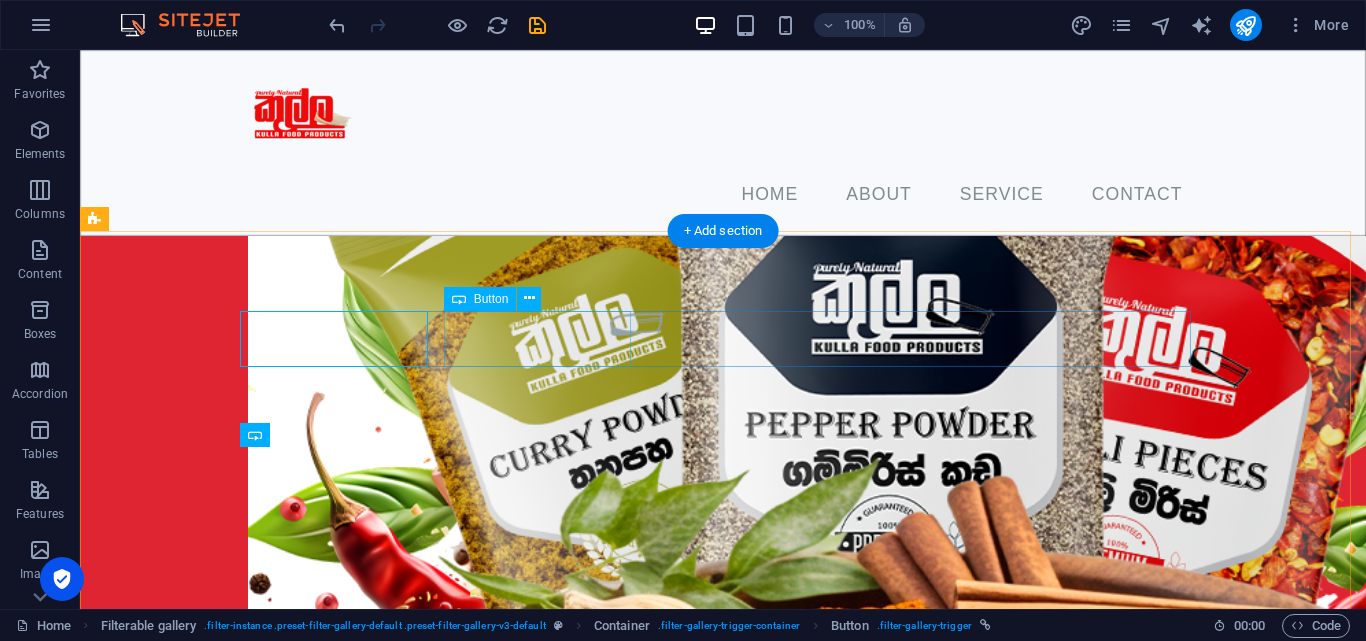 scroll, scrollTop: 1181, scrollLeft: 0, axis: vertical 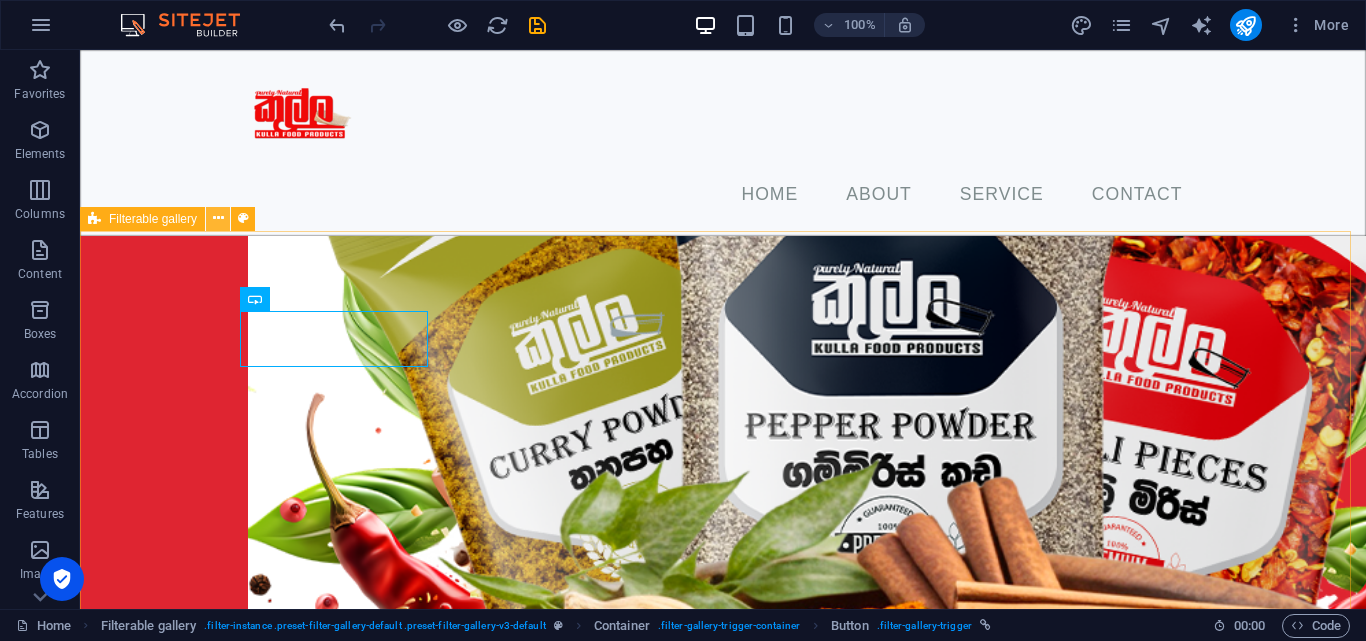 click at bounding box center [218, 218] 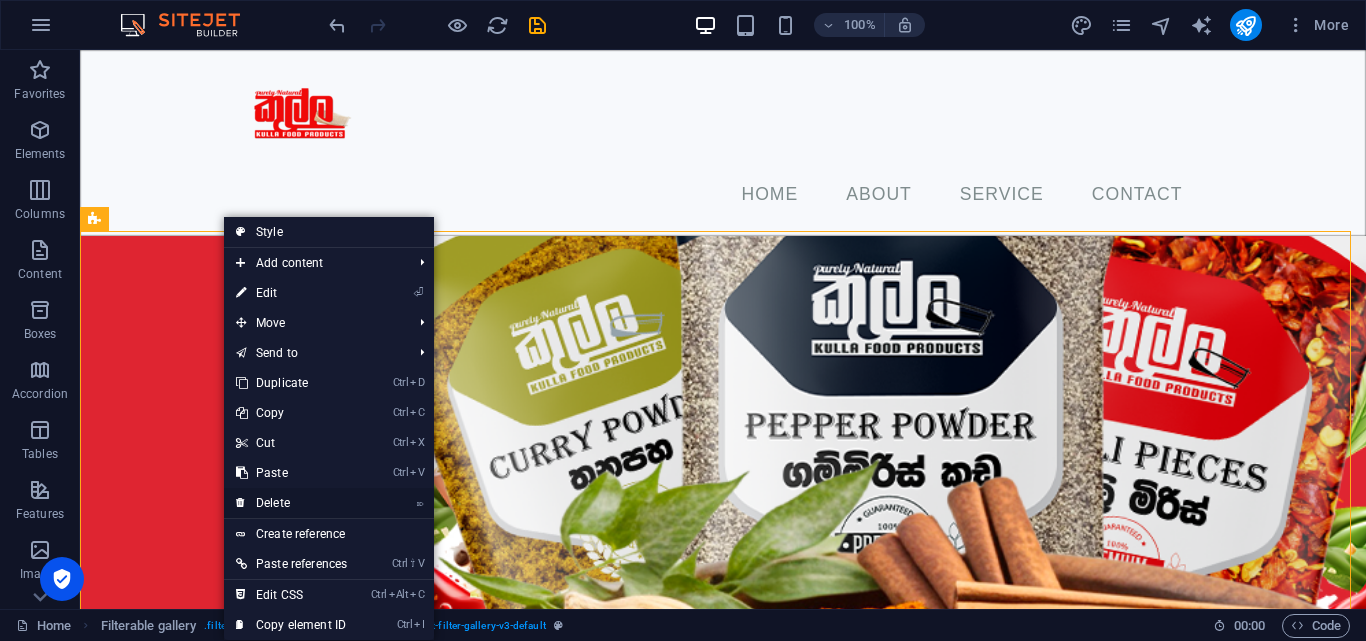 click on "⌦  Delete" at bounding box center [291, 503] 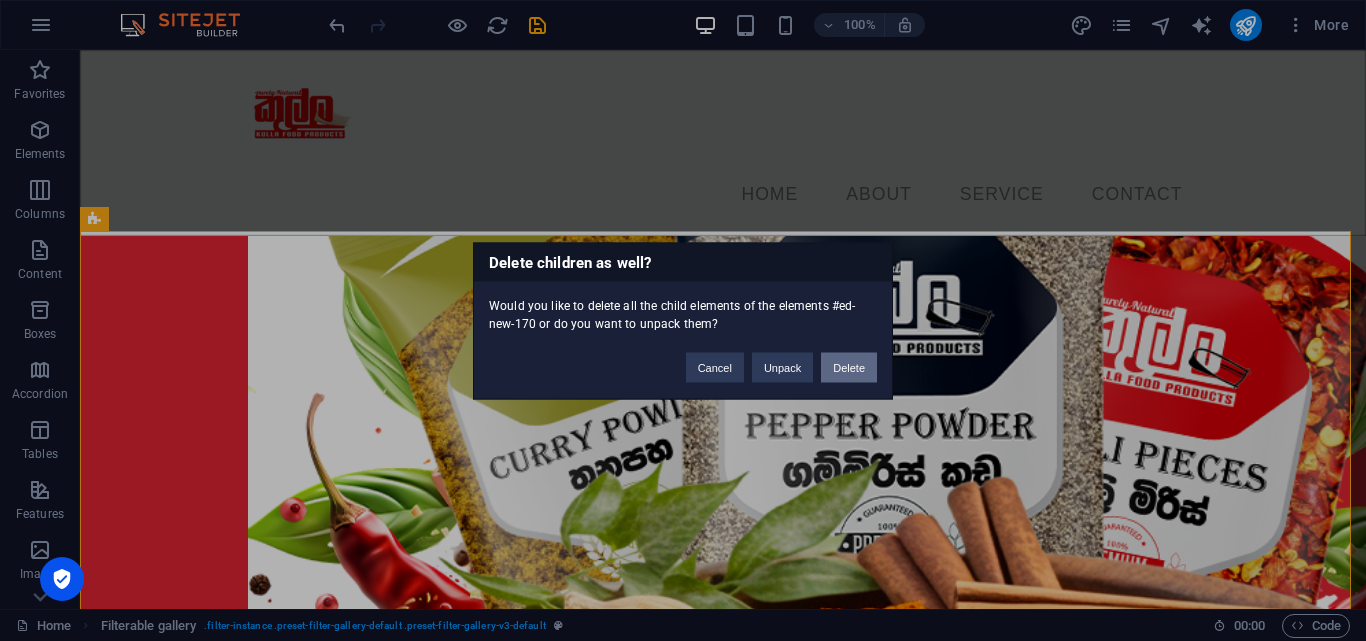 click on "Delete" at bounding box center [849, 367] 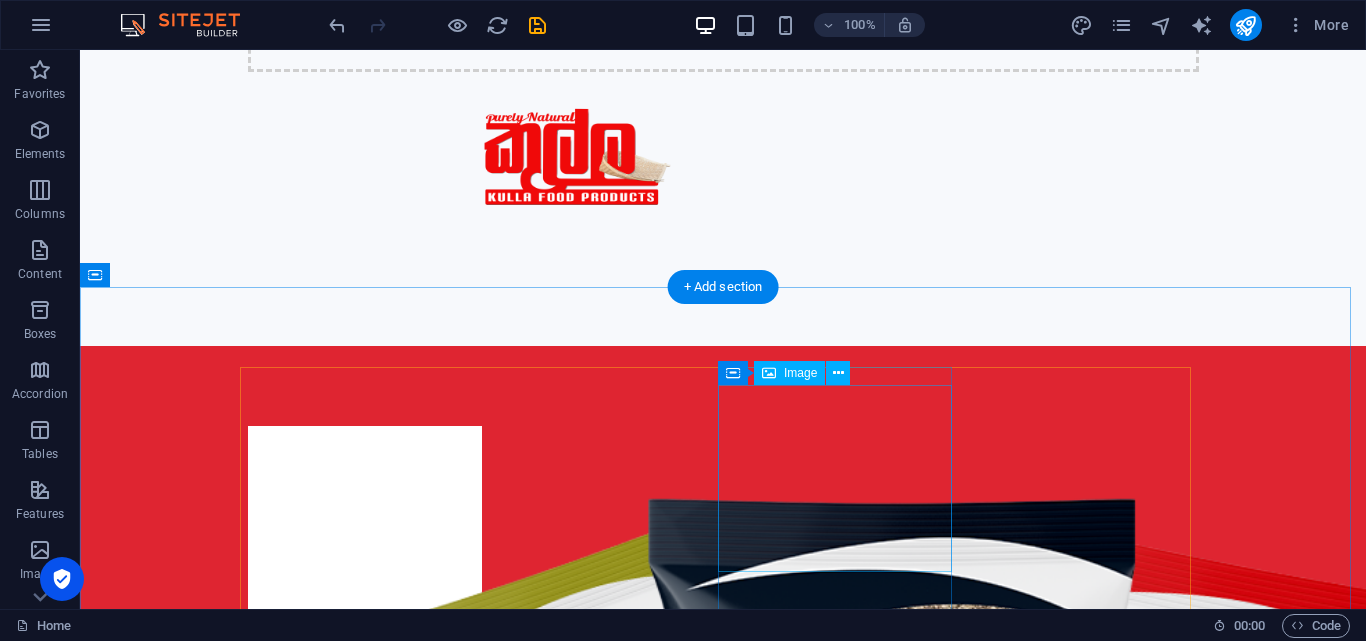 scroll, scrollTop: 939, scrollLeft: 0, axis: vertical 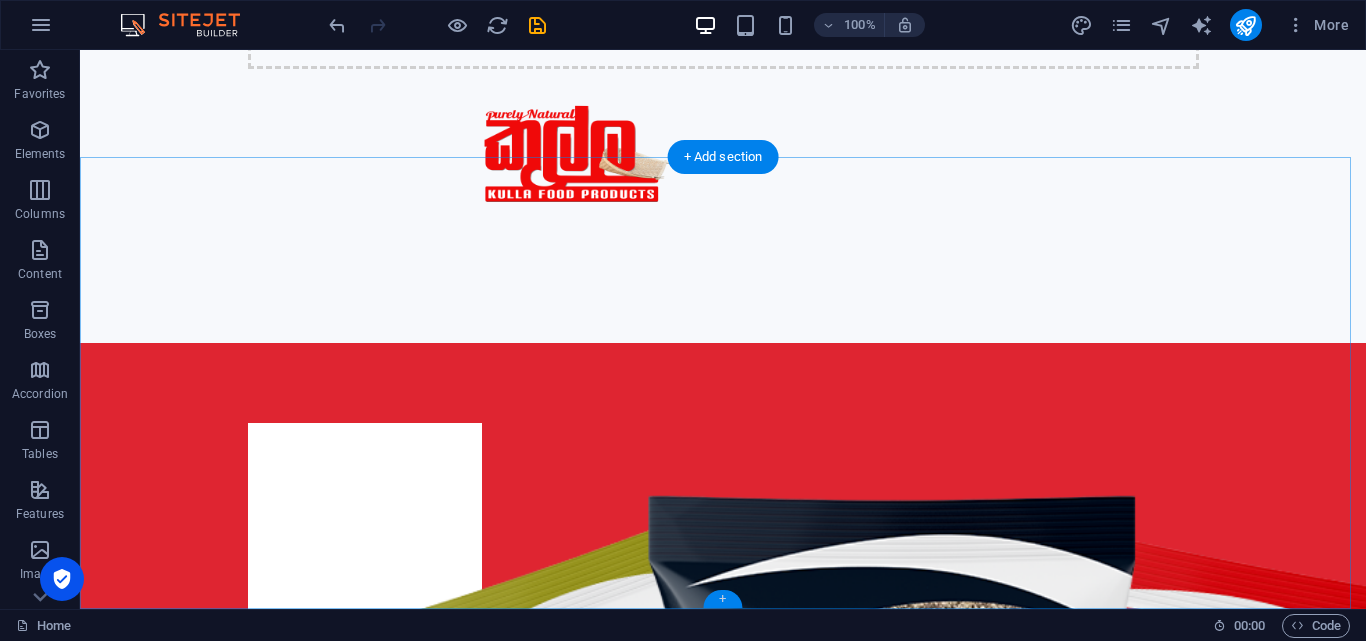 click on "+" at bounding box center (722, 599) 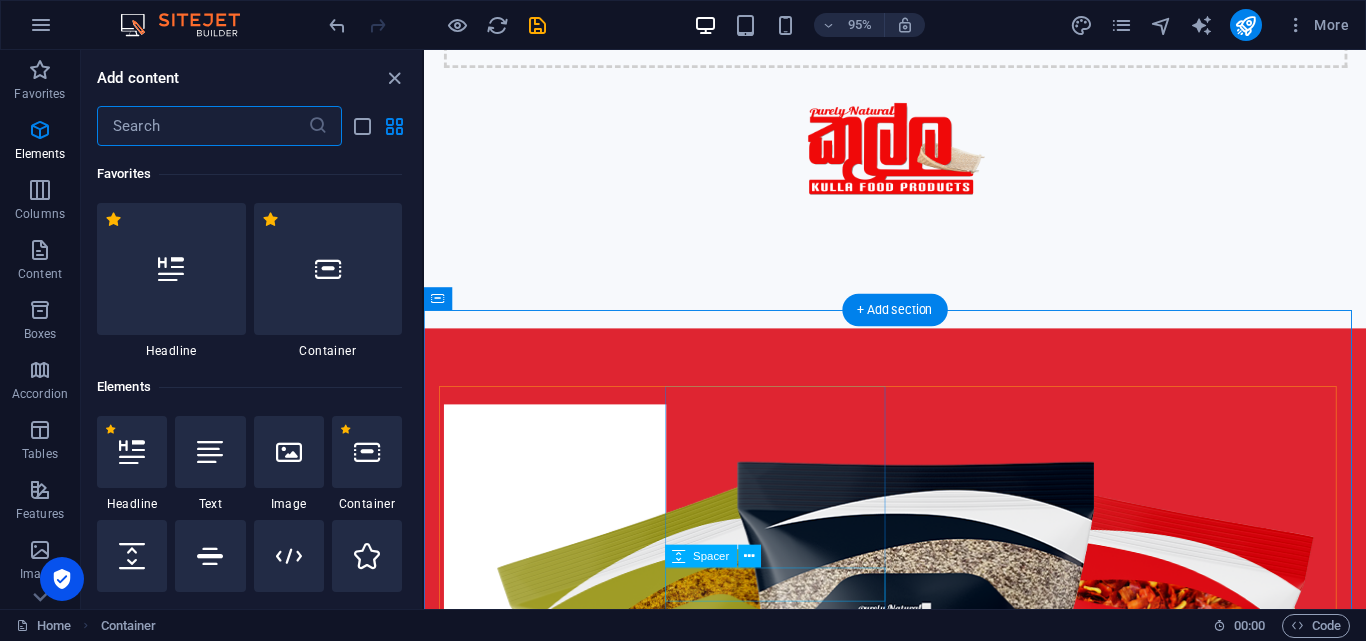 scroll, scrollTop: 772, scrollLeft: 0, axis: vertical 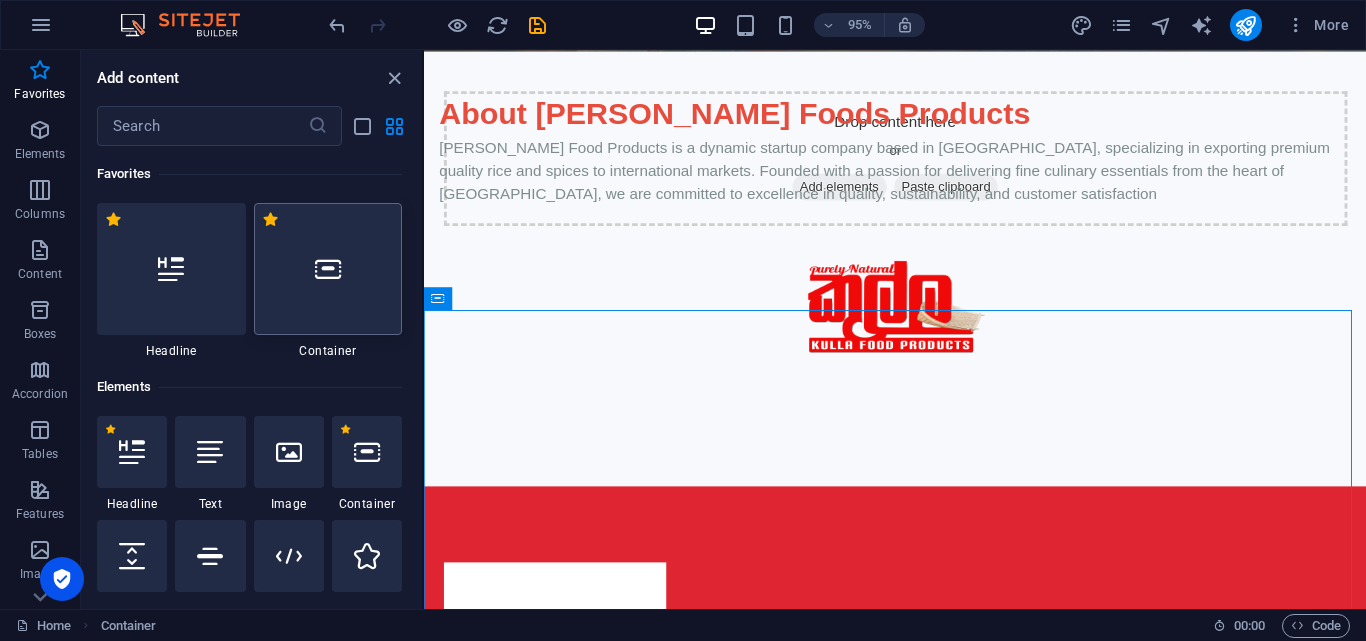 click at bounding box center [328, 269] 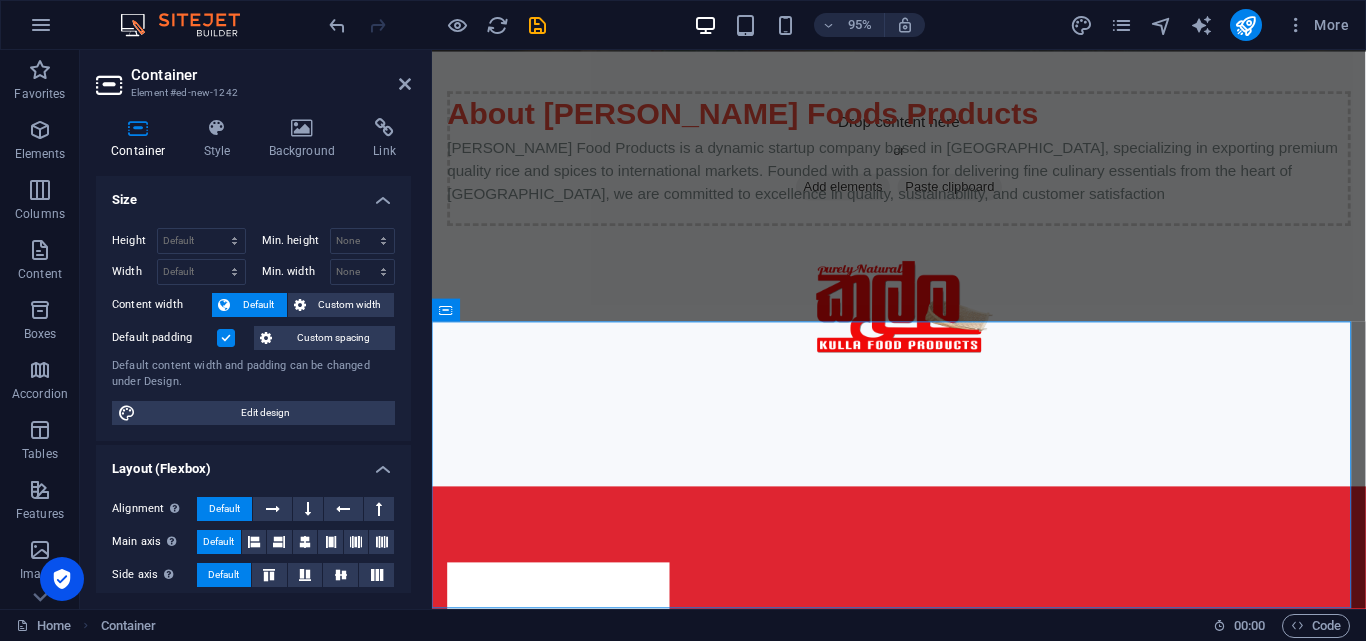 scroll, scrollTop: 1208, scrollLeft: 0, axis: vertical 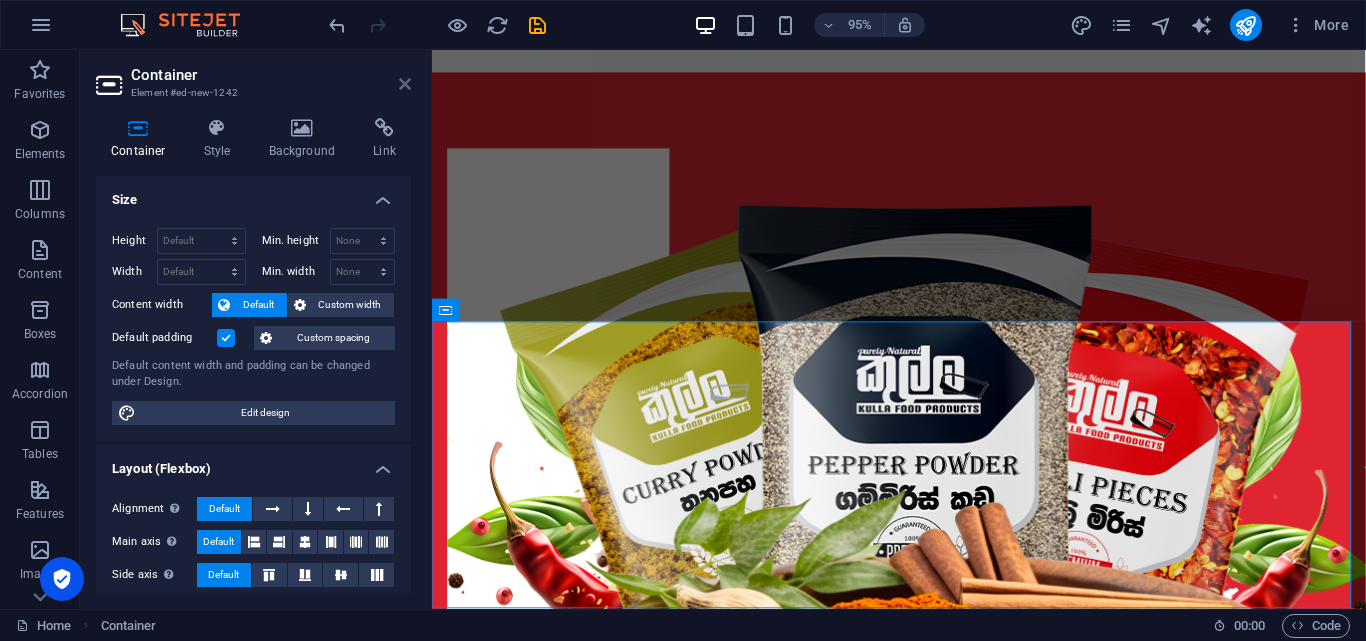 click at bounding box center [405, 84] 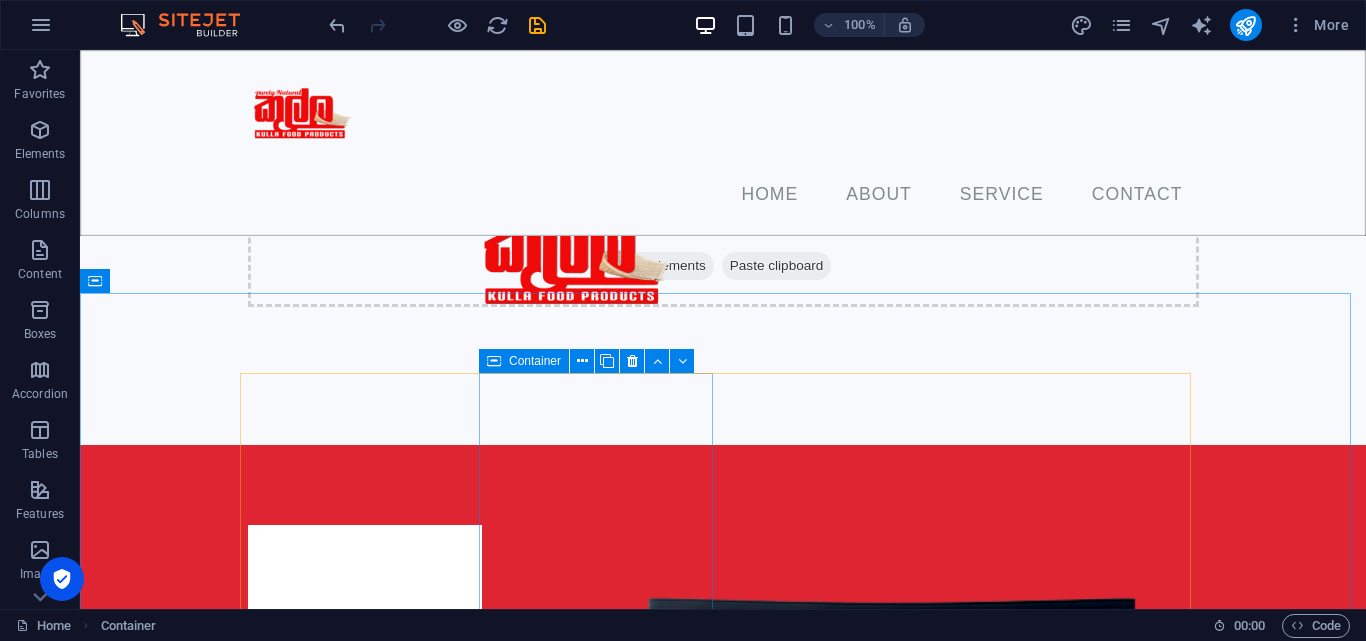 scroll, scrollTop: 640, scrollLeft: 0, axis: vertical 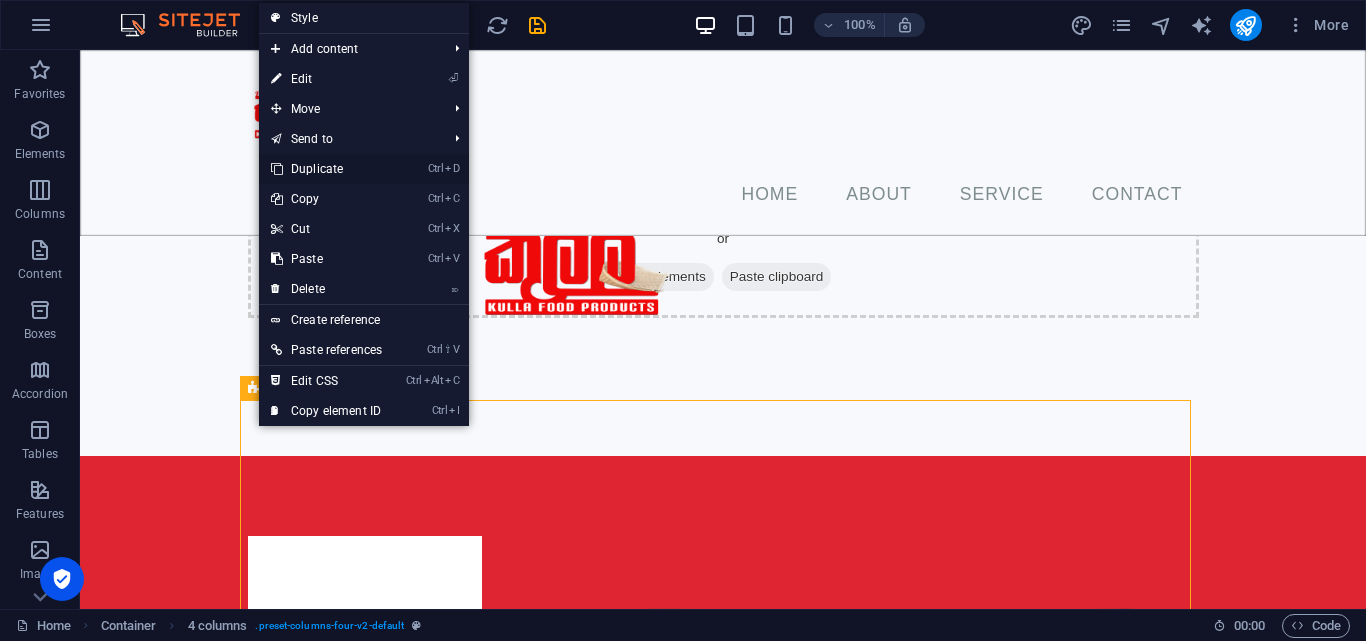 click on "Ctrl D  Duplicate" at bounding box center [326, 169] 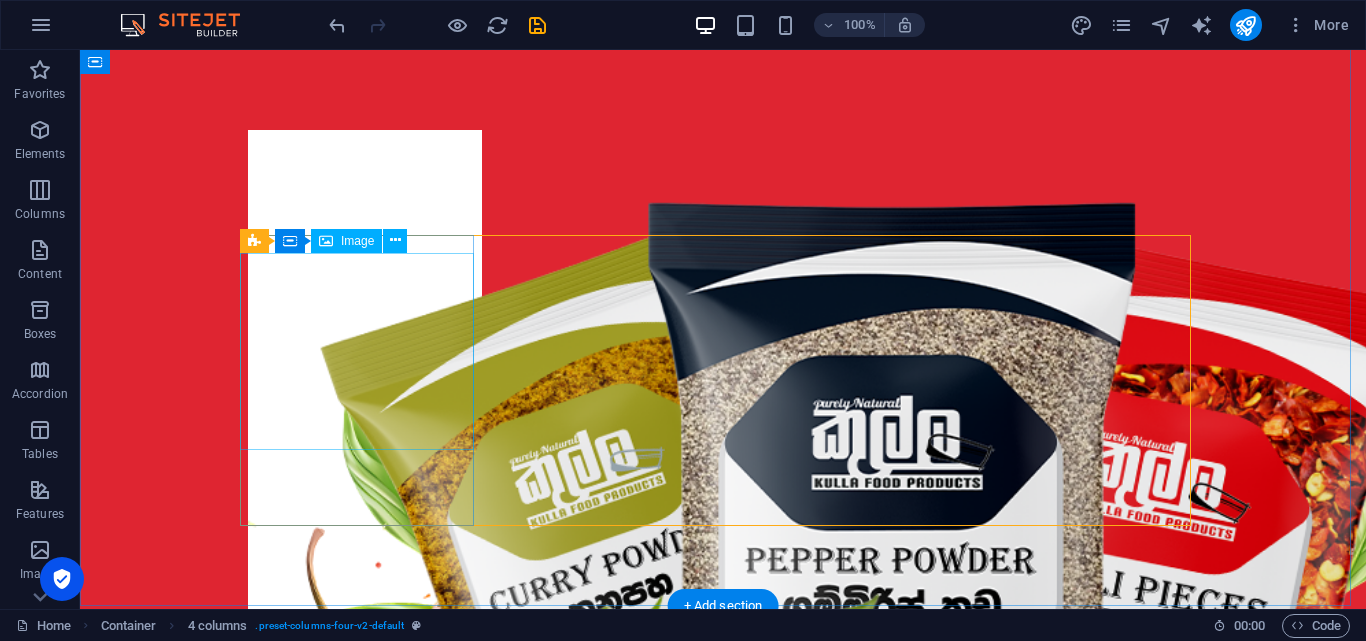 scroll, scrollTop: 1233, scrollLeft: 0, axis: vertical 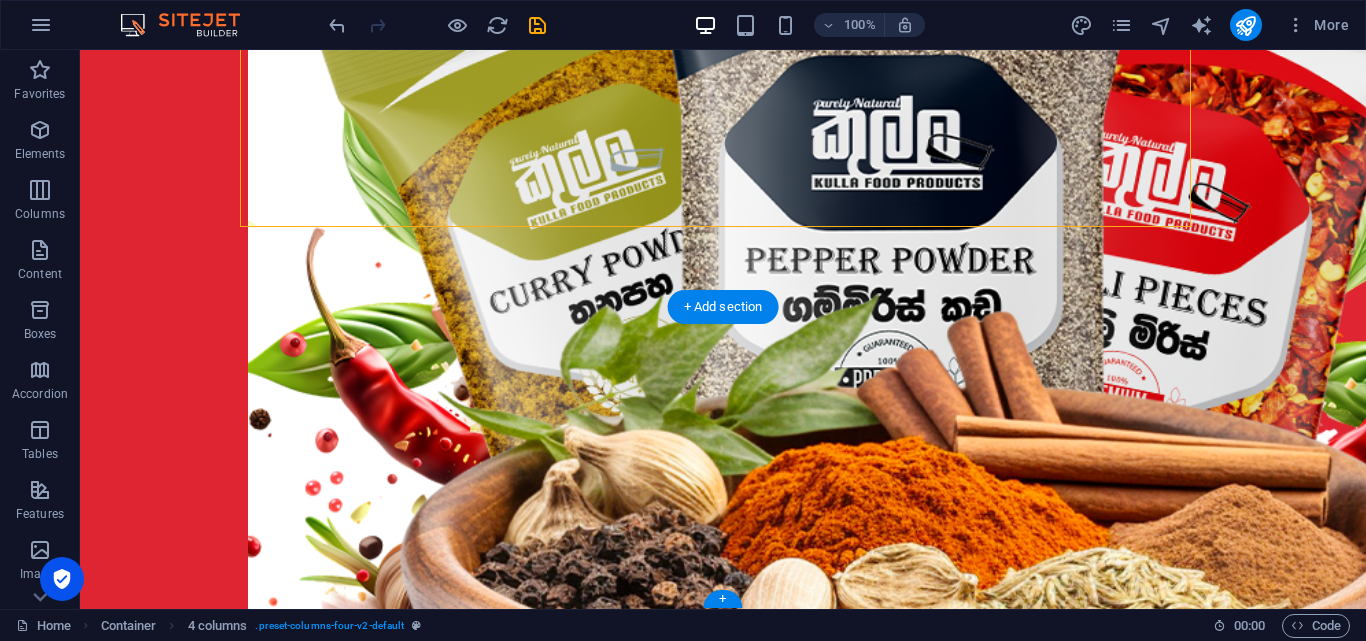 drag, startPoint x: 364, startPoint y: 273, endPoint x: 493, endPoint y: 469, distance: 234.64229 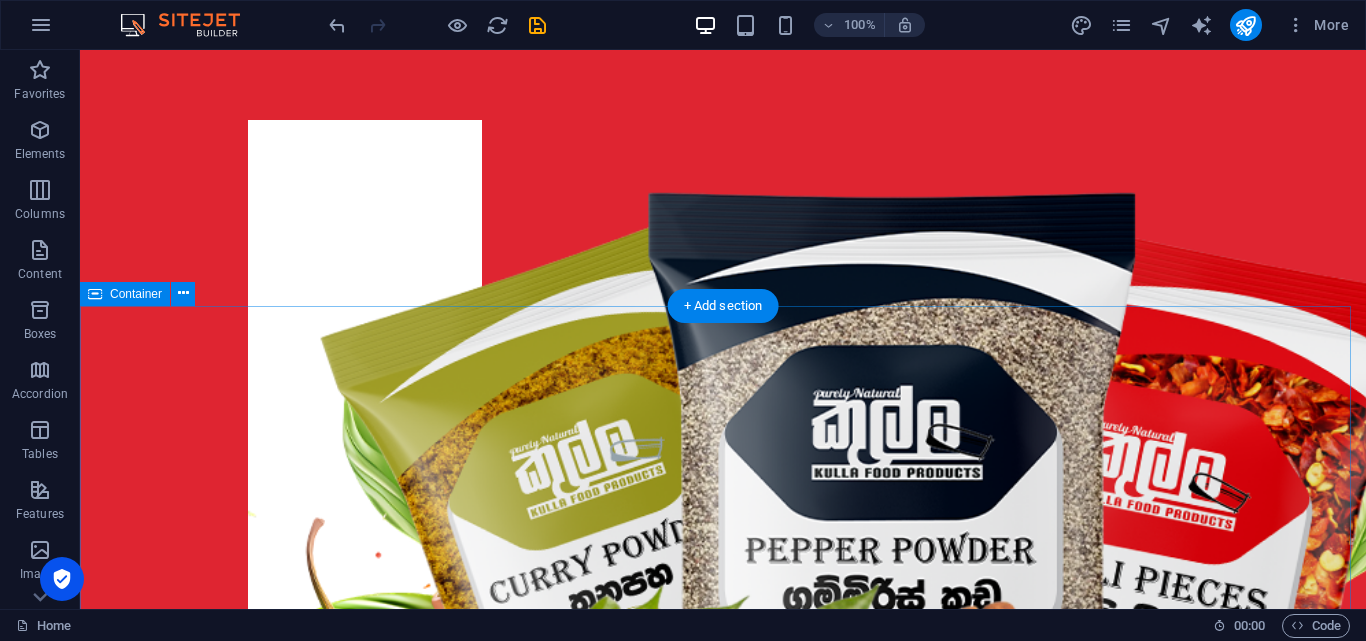 scroll, scrollTop: 1243, scrollLeft: 0, axis: vertical 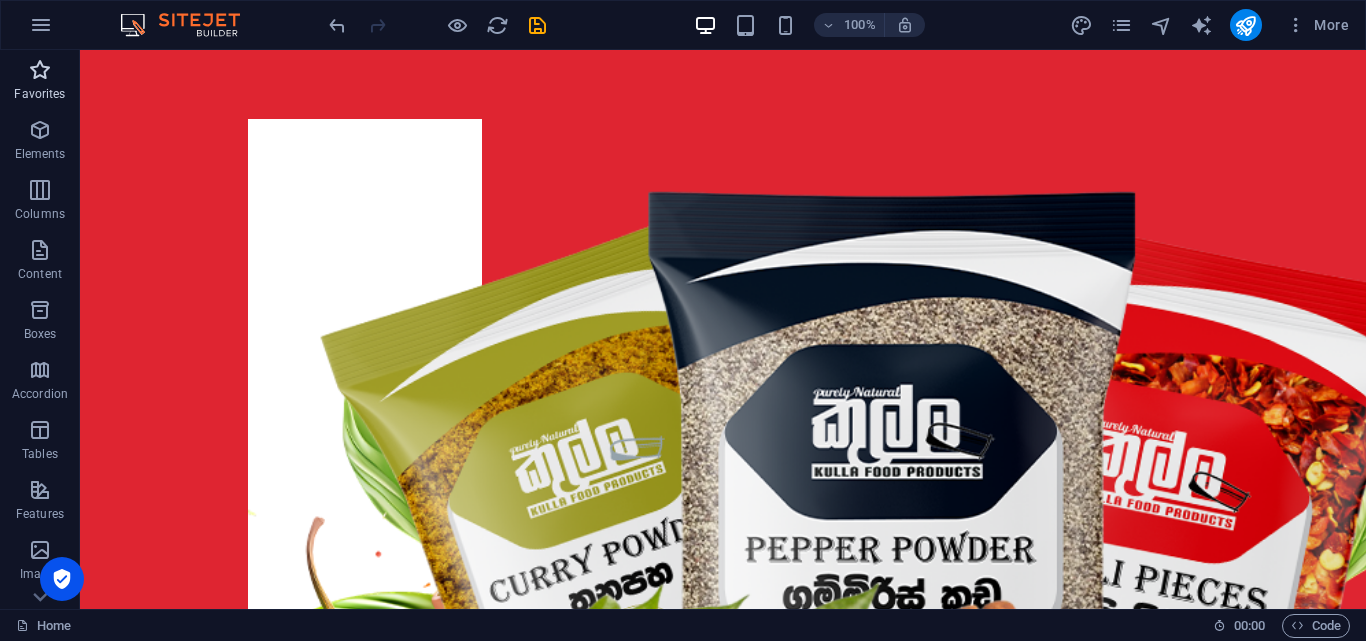 click at bounding box center [40, 70] 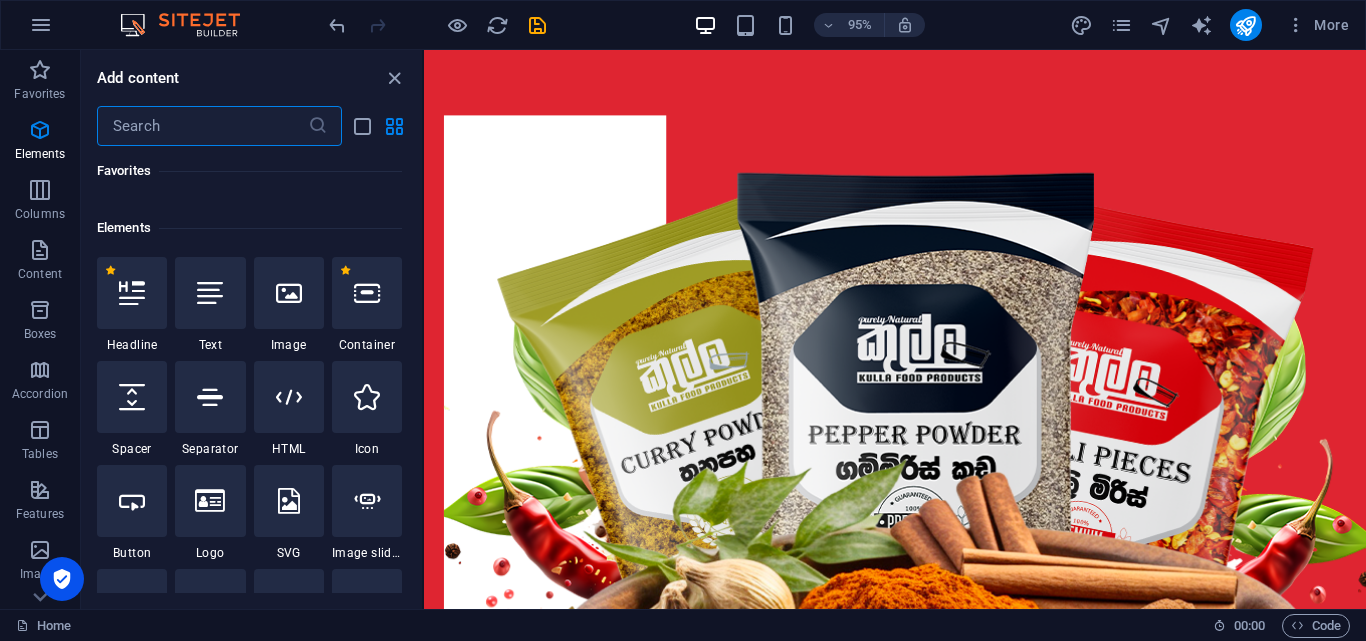 scroll, scrollTop: 0, scrollLeft: 0, axis: both 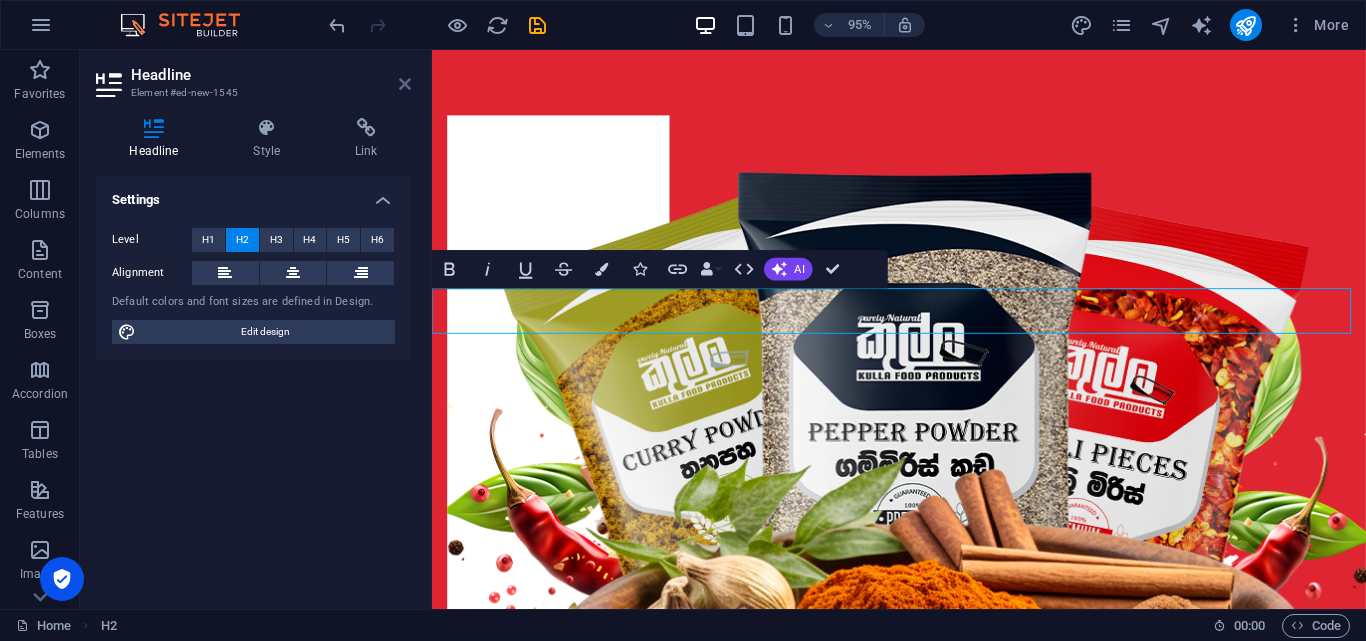 click at bounding box center [405, 84] 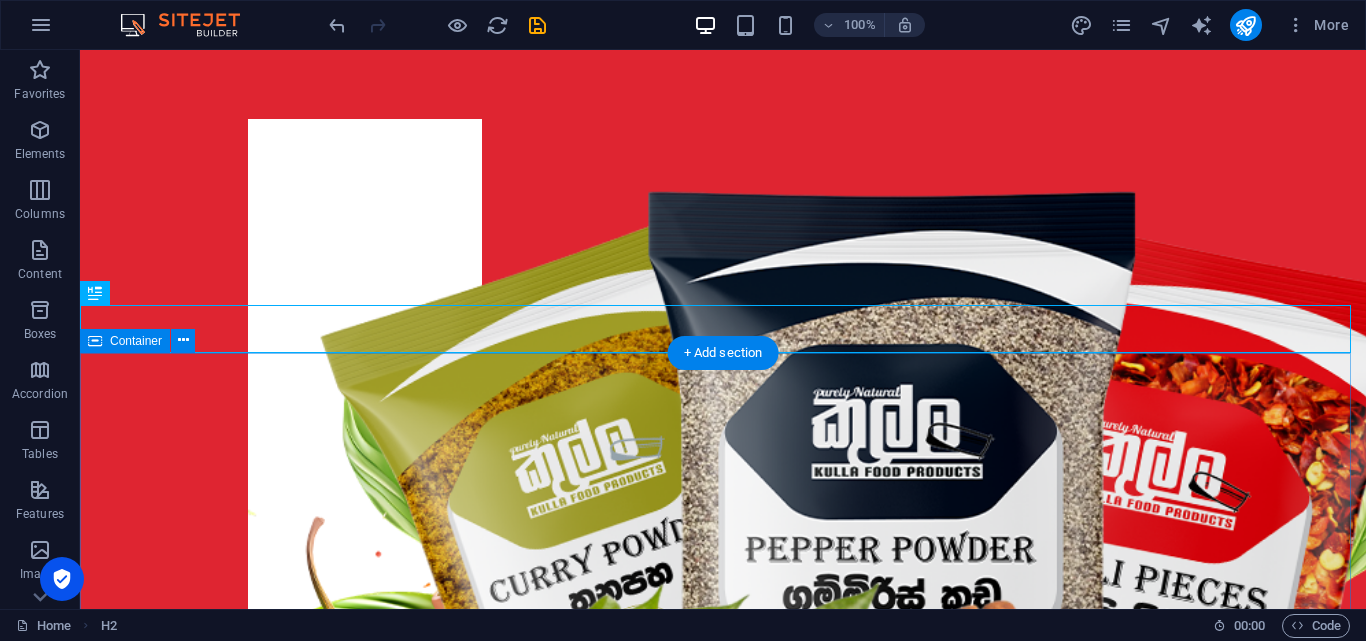 click on "Spices Pastes Rices Spices" at bounding box center [723, 4830] 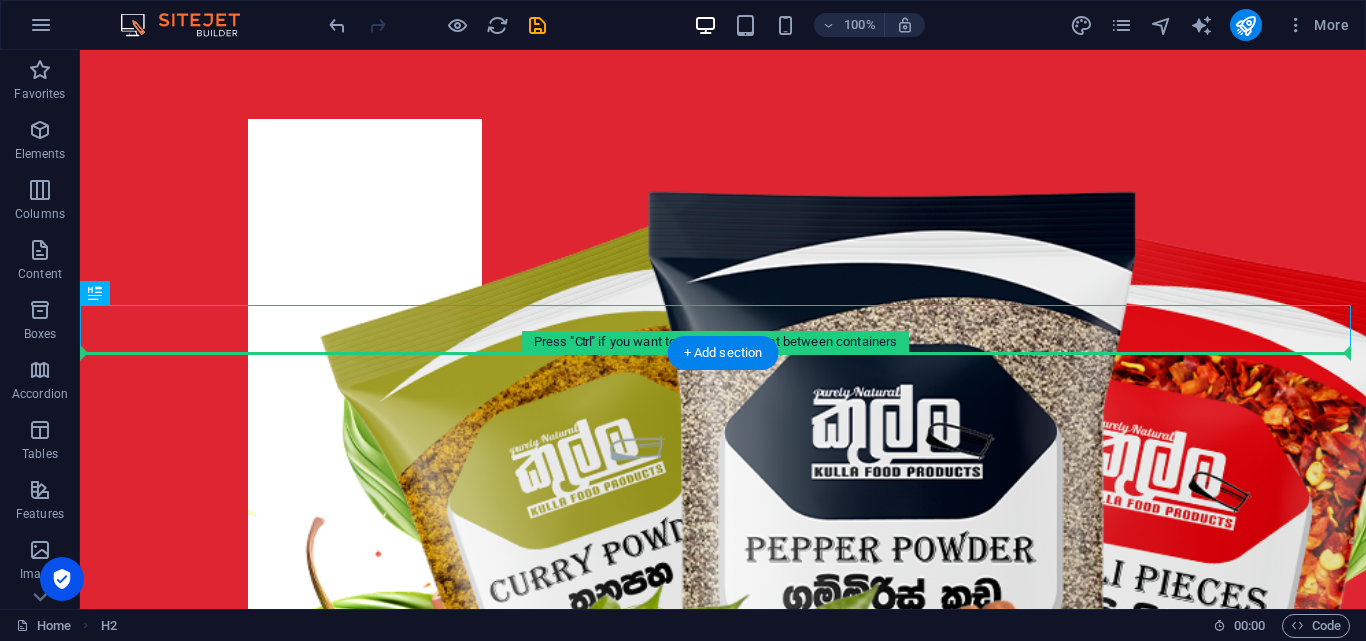 drag, startPoint x: 351, startPoint y: 333, endPoint x: 399, endPoint y: 413, distance: 93.29523 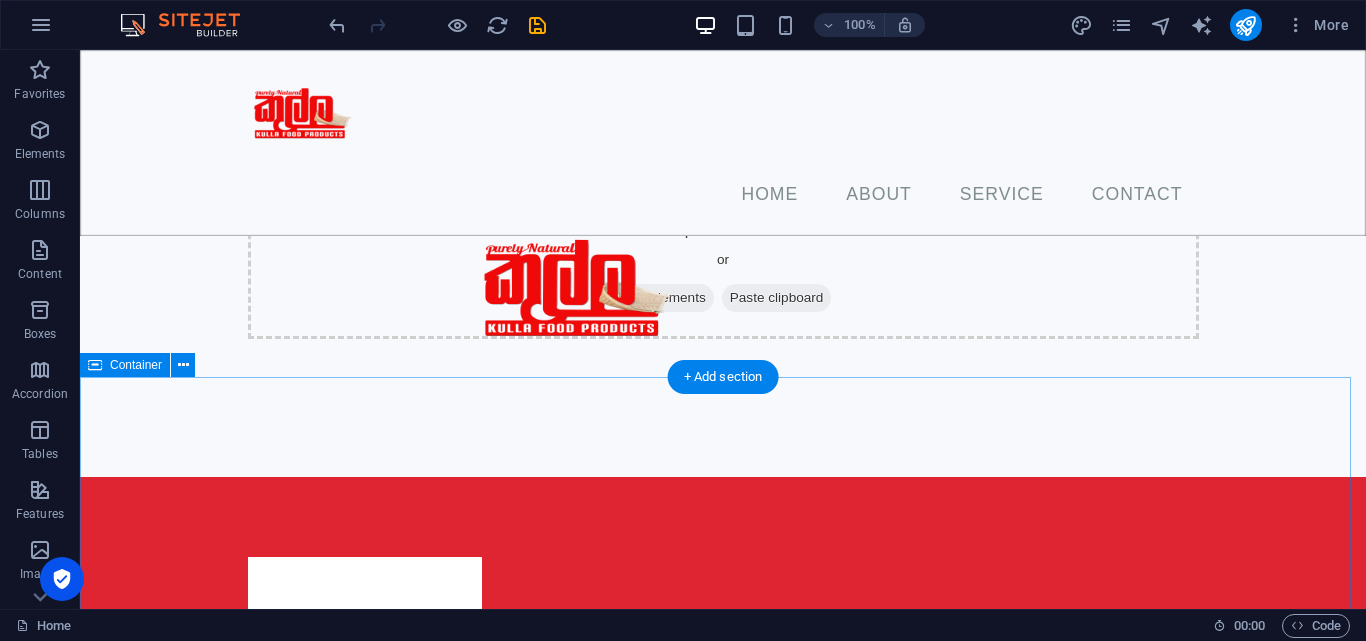 scroll, scrollTop: 580, scrollLeft: 0, axis: vertical 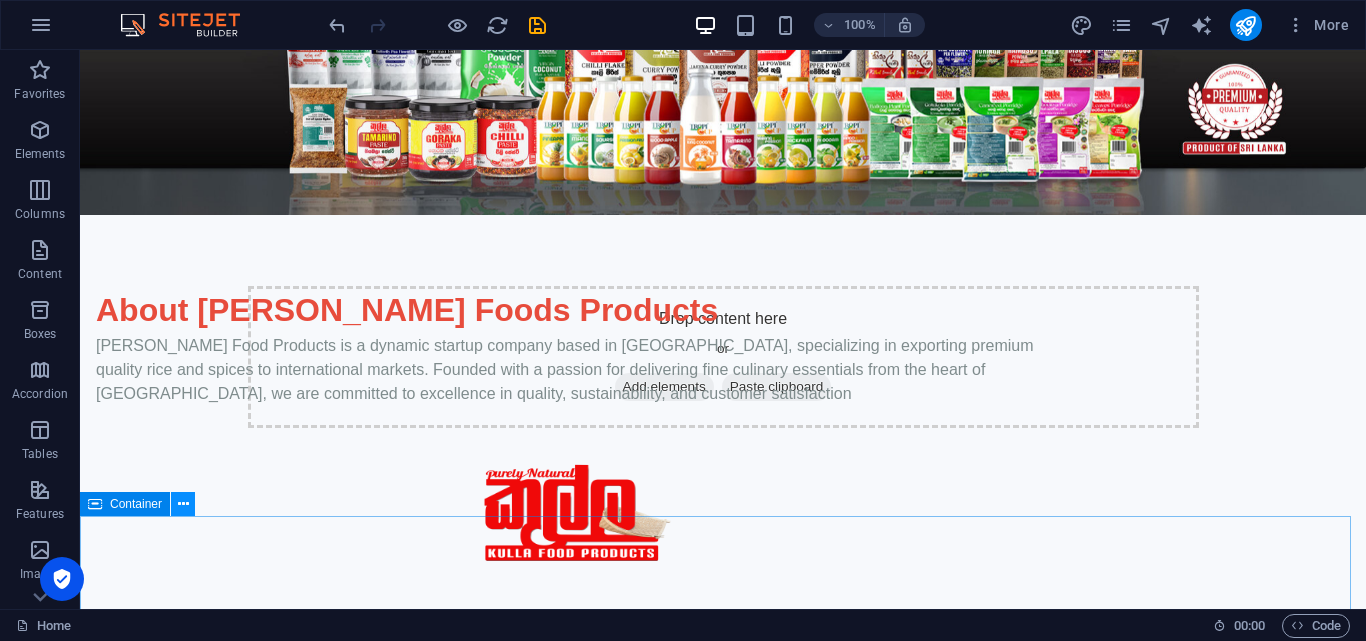 click at bounding box center (183, 504) 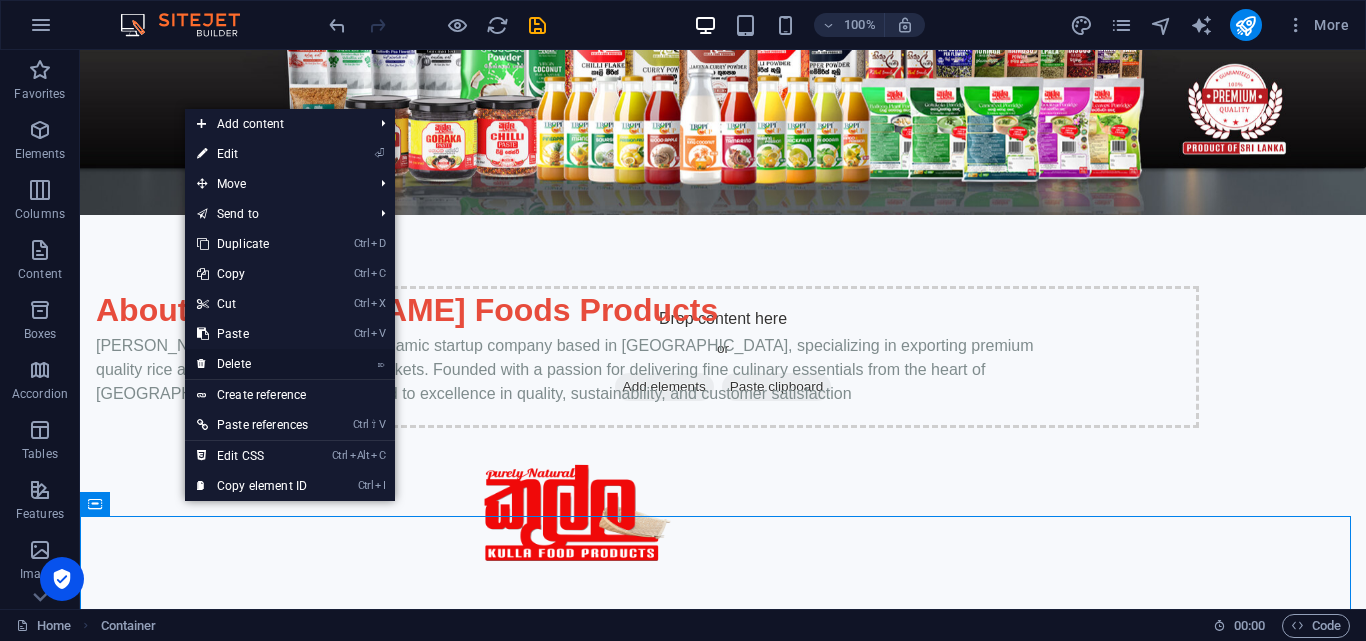 click on "⌦  Delete" at bounding box center [252, 364] 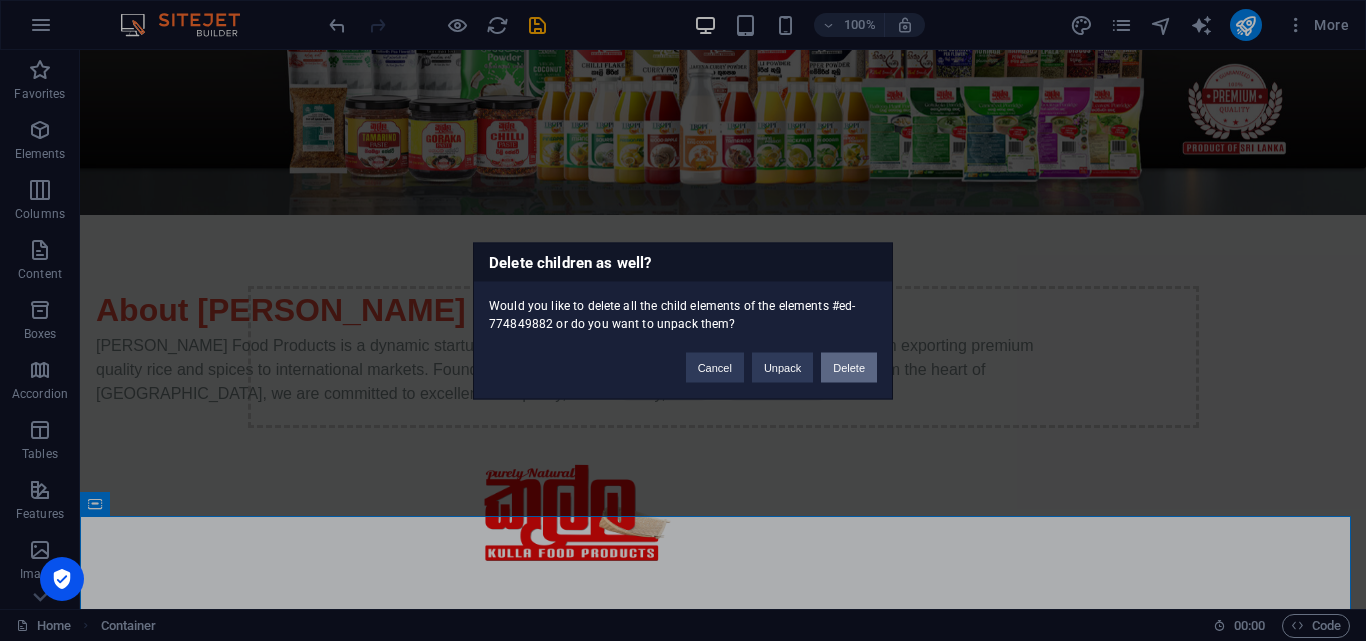 click on "Delete" at bounding box center [849, 367] 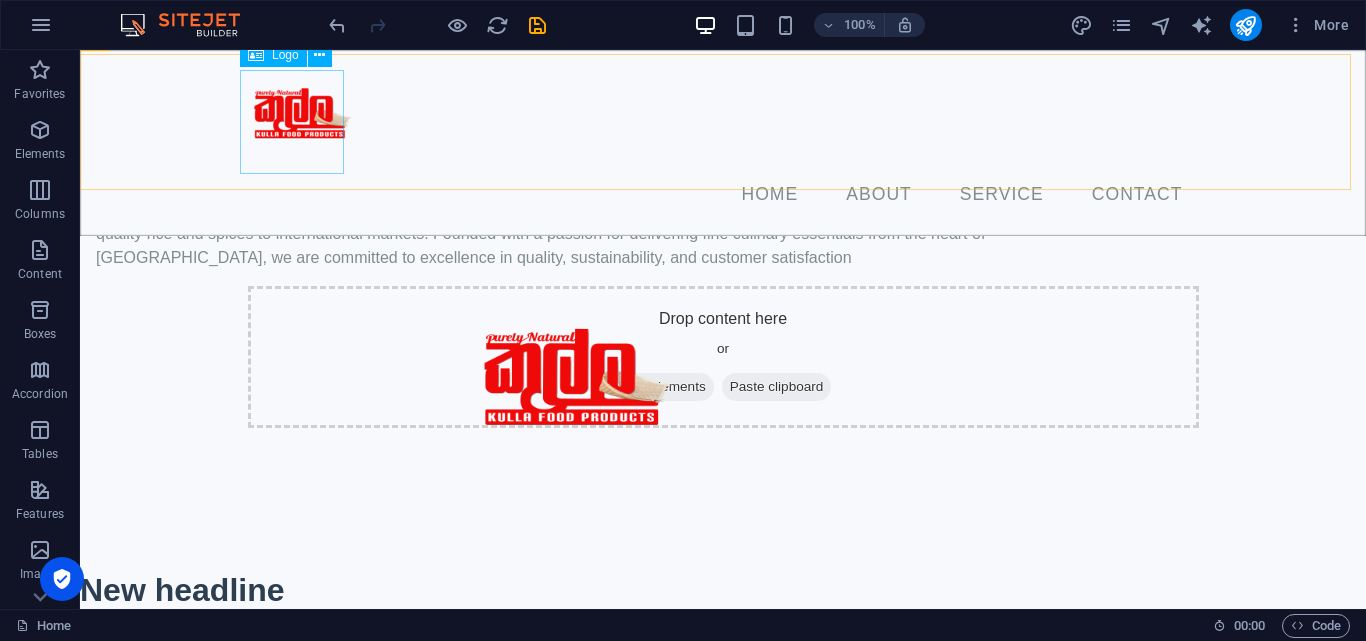 scroll, scrollTop: 529, scrollLeft: 0, axis: vertical 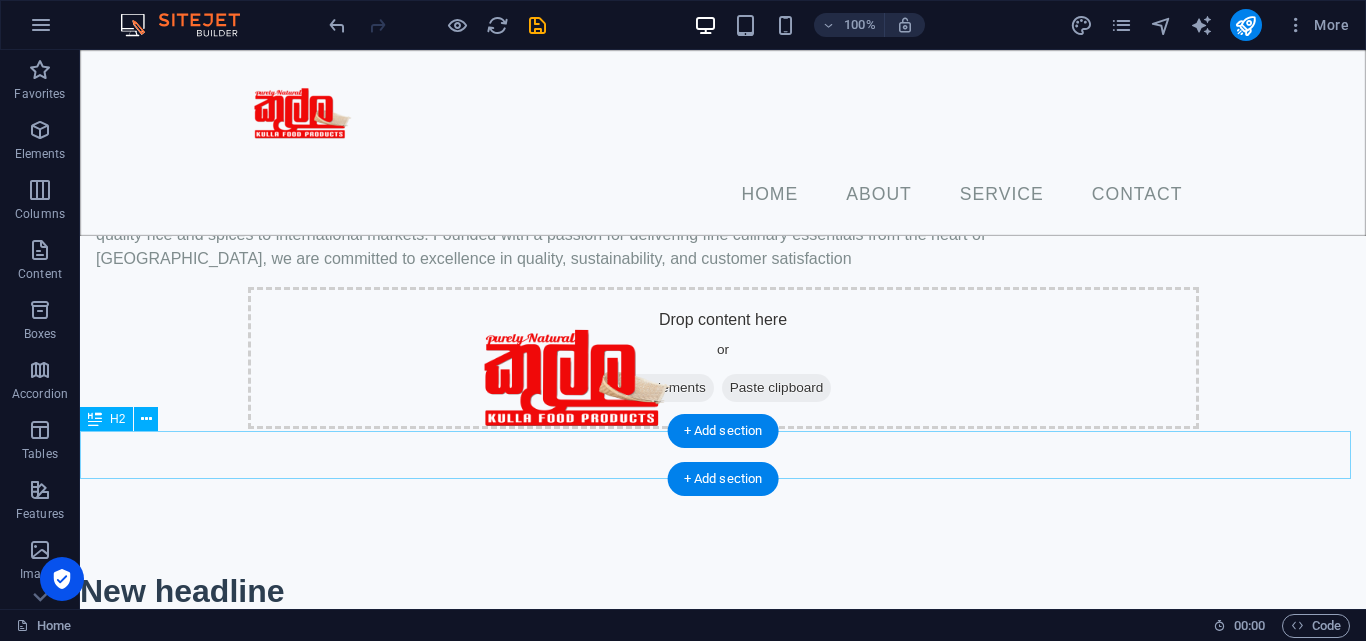 click on "New headline" at bounding box center [723, 591] 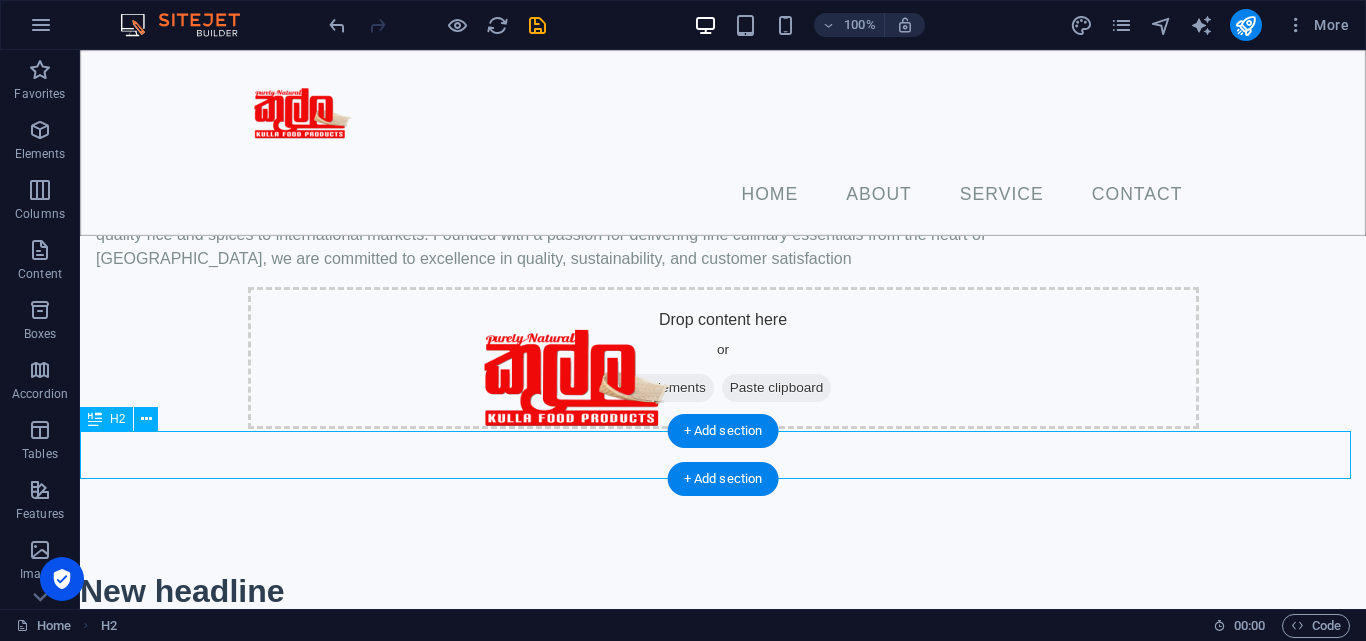 click on "New headline" at bounding box center [723, 591] 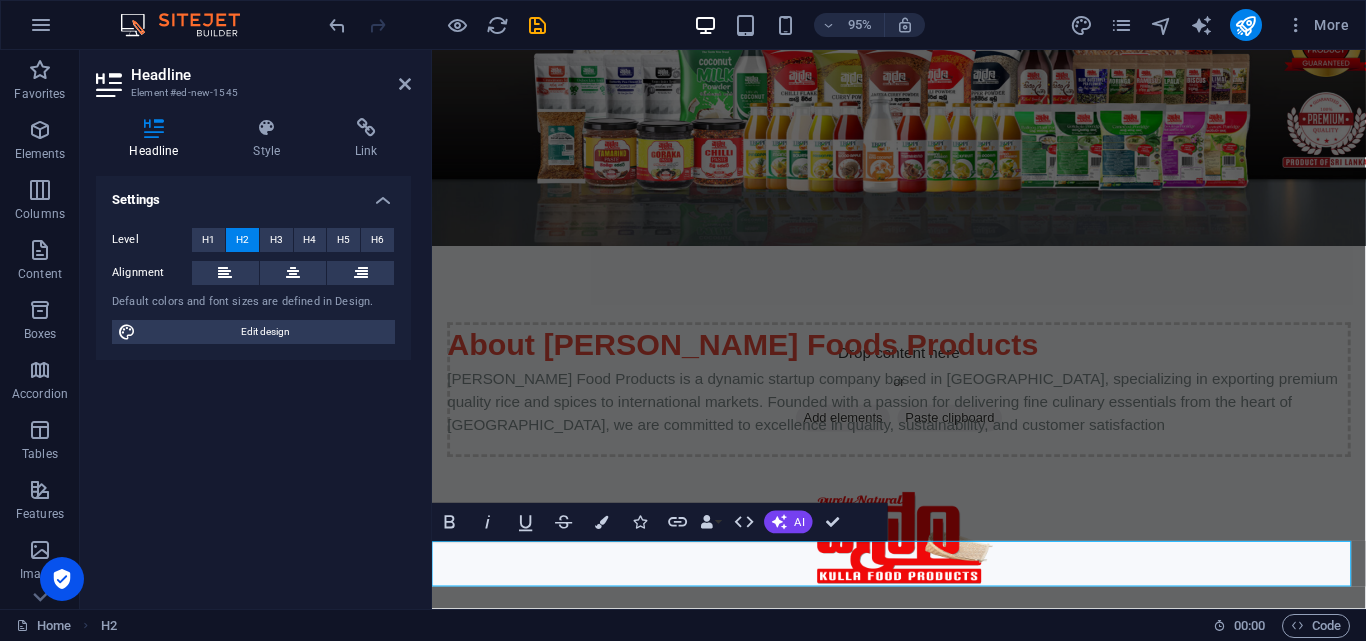 type 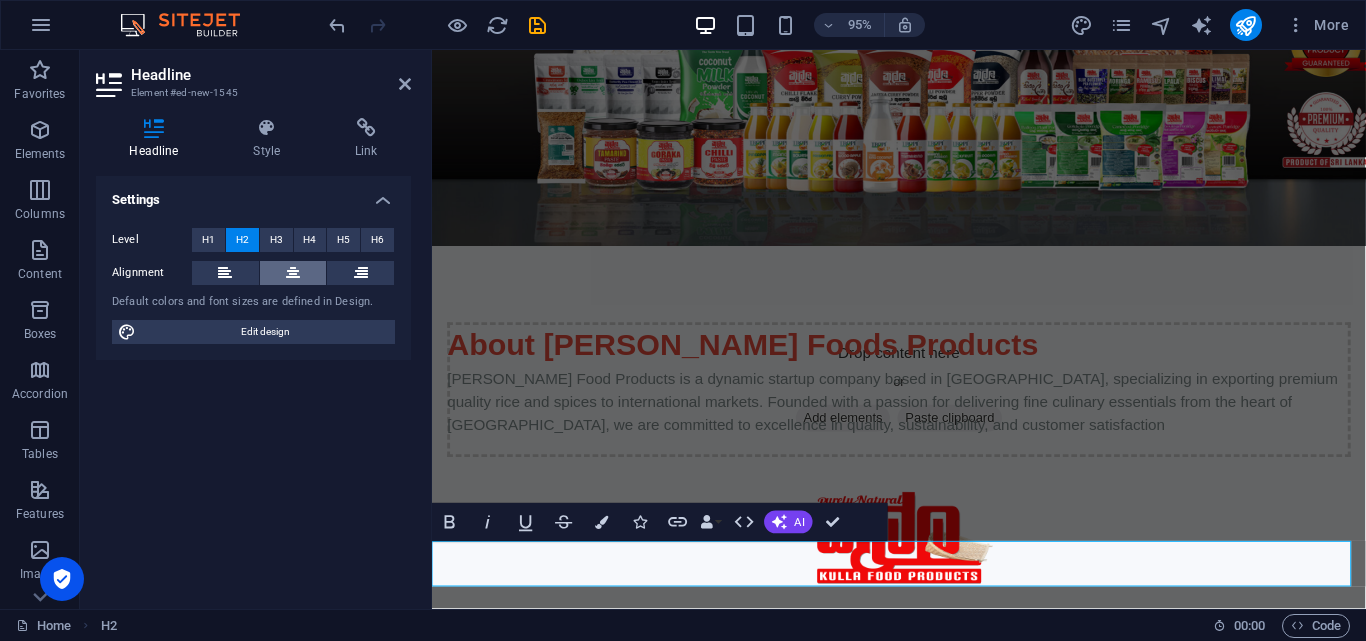 click at bounding box center [293, 273] 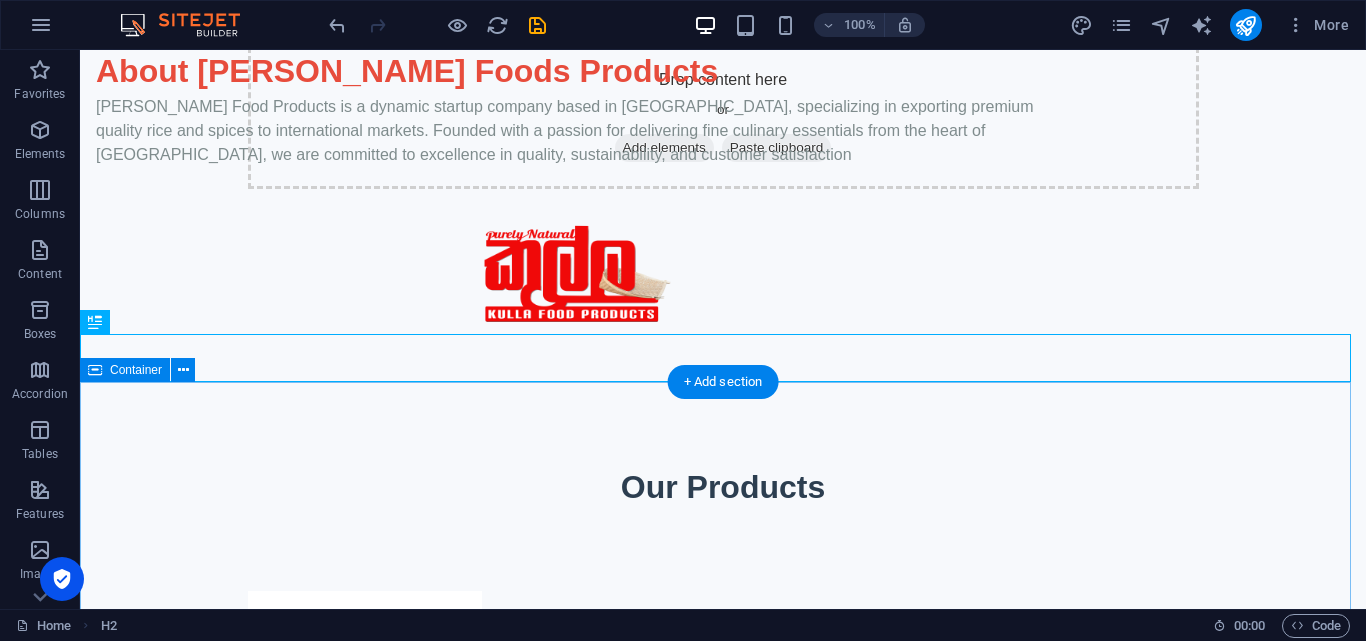 scroll, scrollTop: 820, scrollLeft: 0, axis: vertical 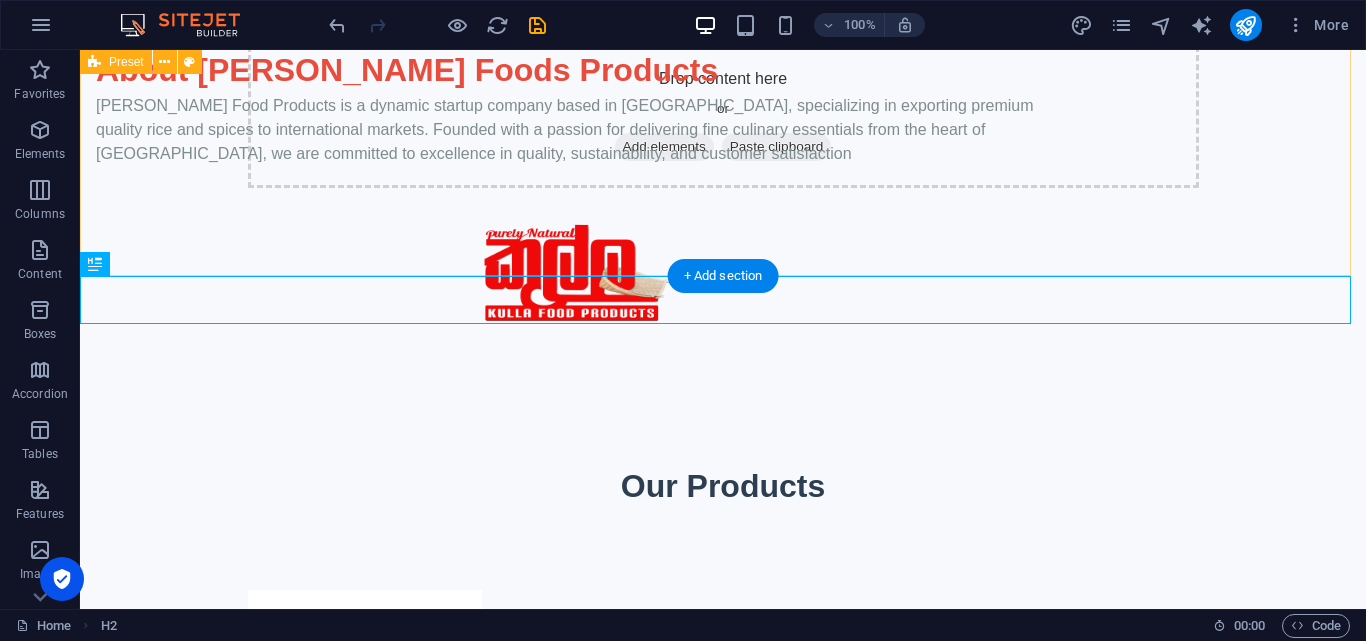 click on "About [PERSON_NAME] Foods Products [PERSON_NAME] Food Products is a dynamic startup company based in [GEOGRAPHIC_DATA], specializing in exporting premium quality rice and spices to international markets. Founded with a passion for delivering fine culinary essentials from the heart of [GEOGRAPHIC_DATA], we are committed to excellence in quality, sustainability, and customer satisfaction" at bounding box center (723, 214) 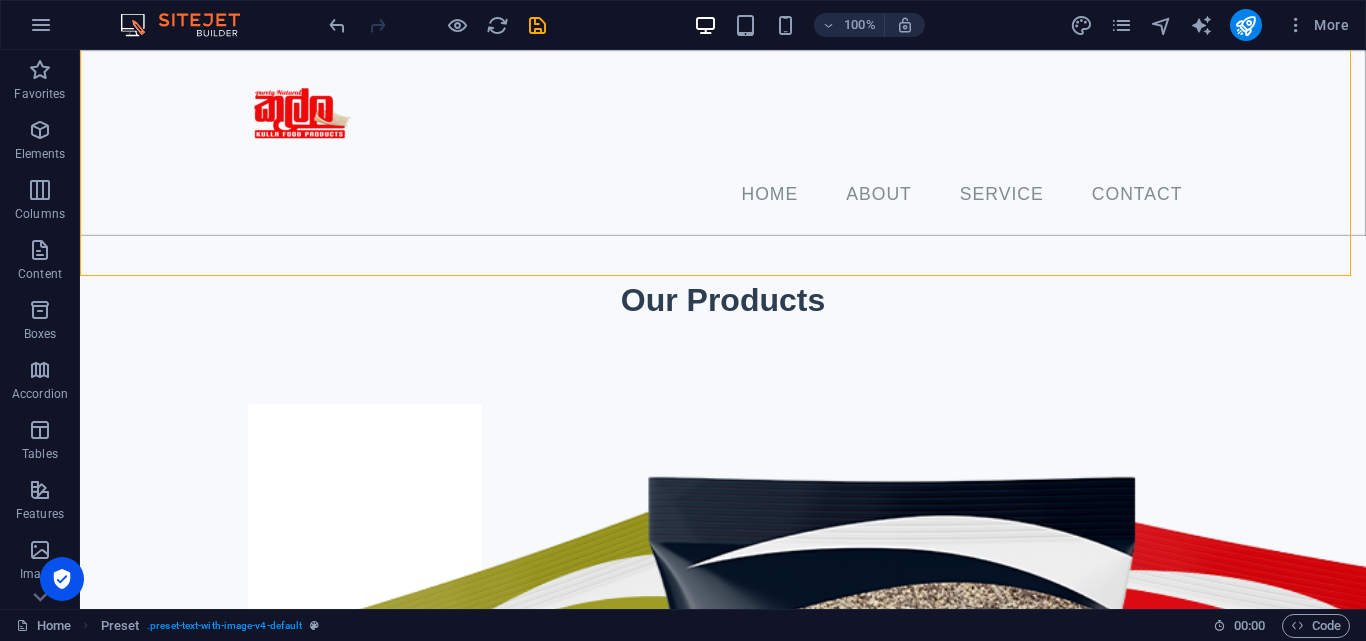 scroll, scrollTop: 331, scrollLeft: 0, axis: vertical 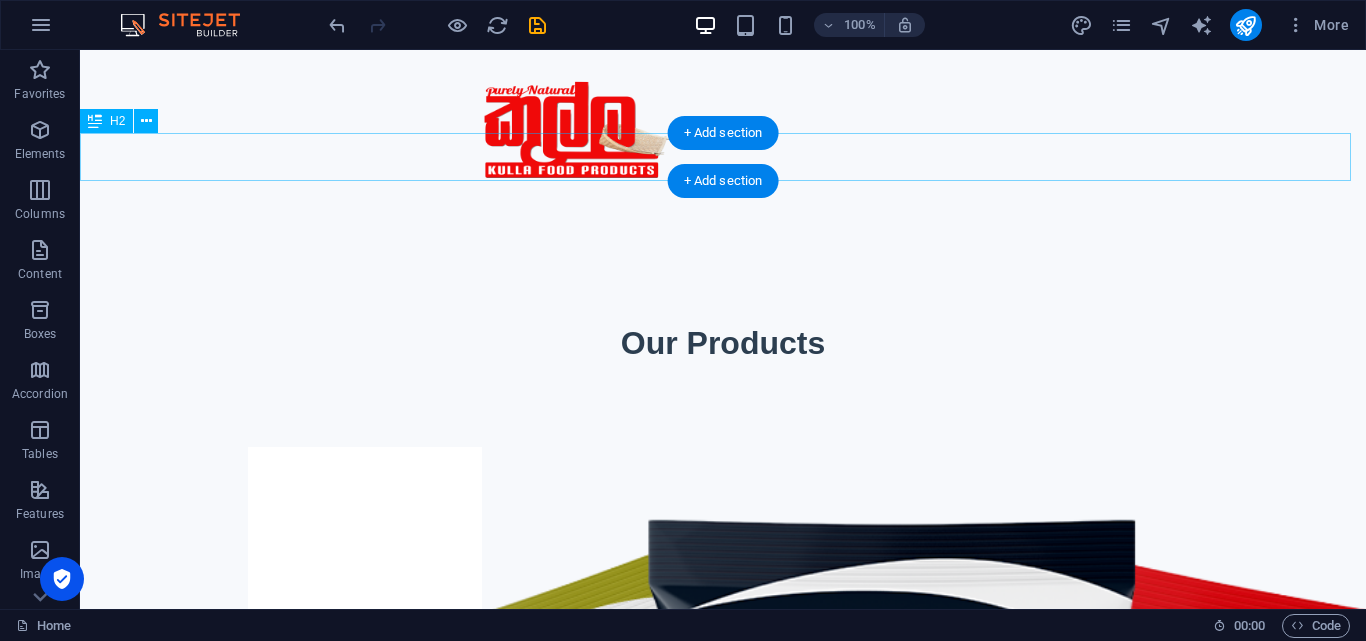 click on "Our Products" at bounding box center (723, 343) 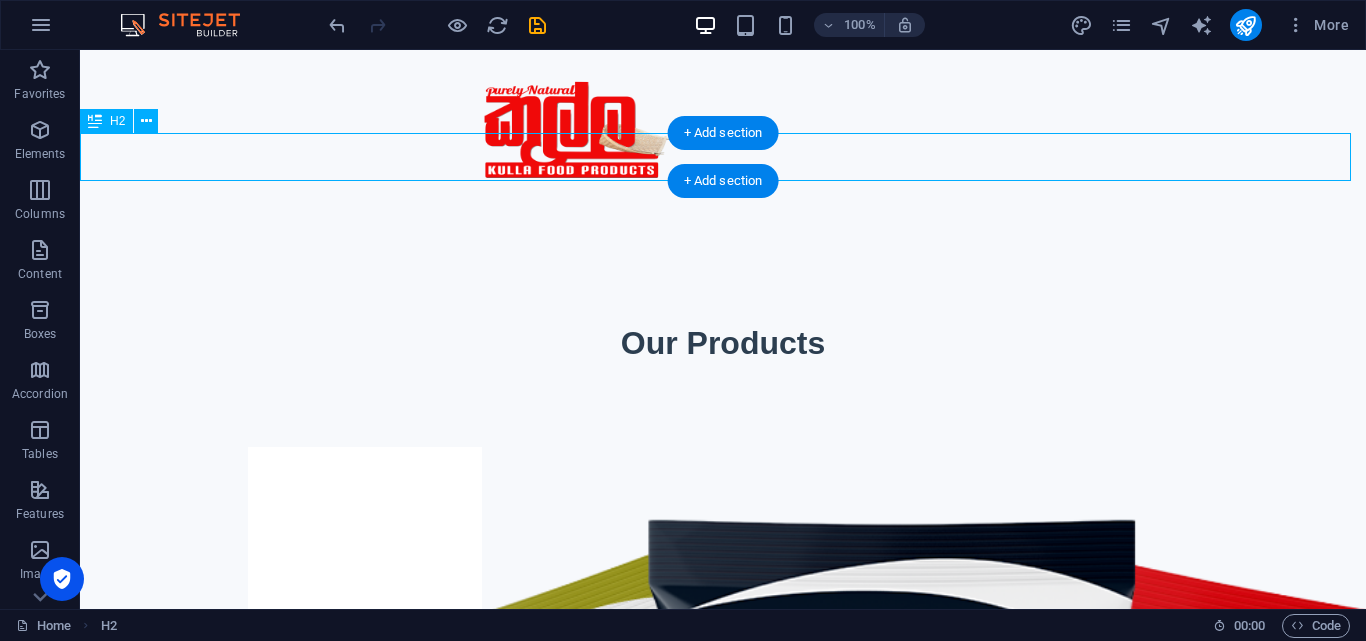 click on "Our Products" at bounding box center (723, 343) 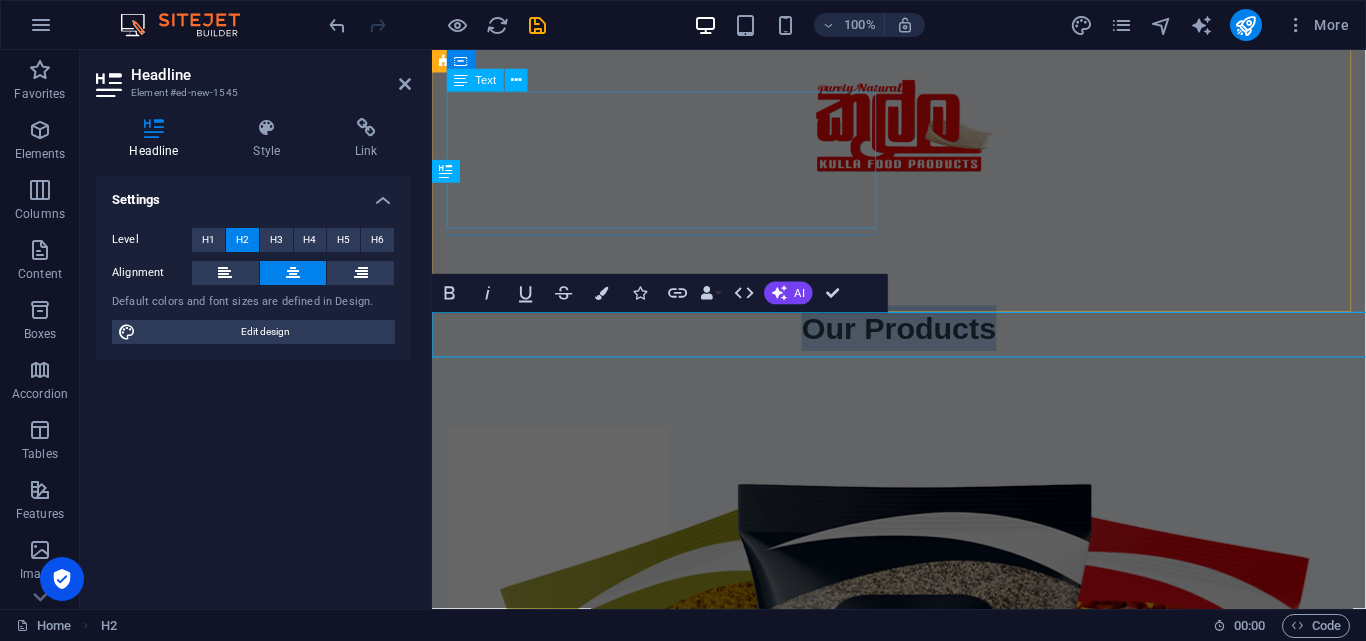 scroll, scrollTop: 770, scrollLeft: 0, axis: vertical 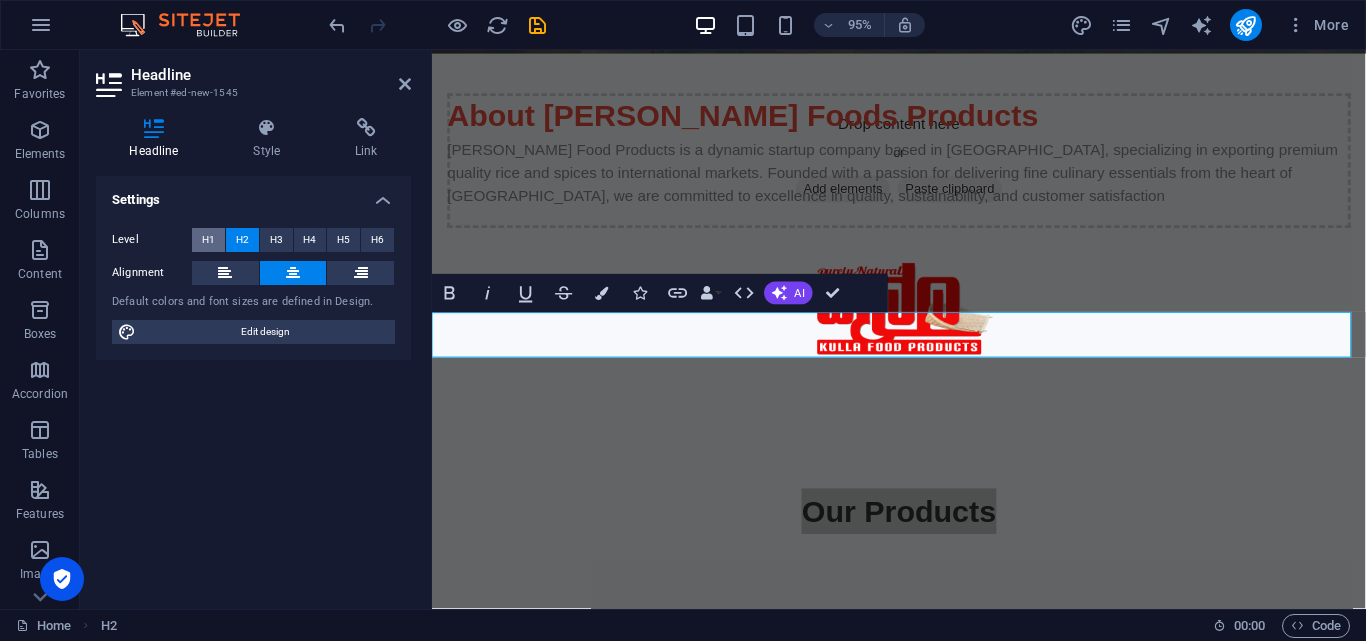 click on "H1" at bounding box center (208, 240) 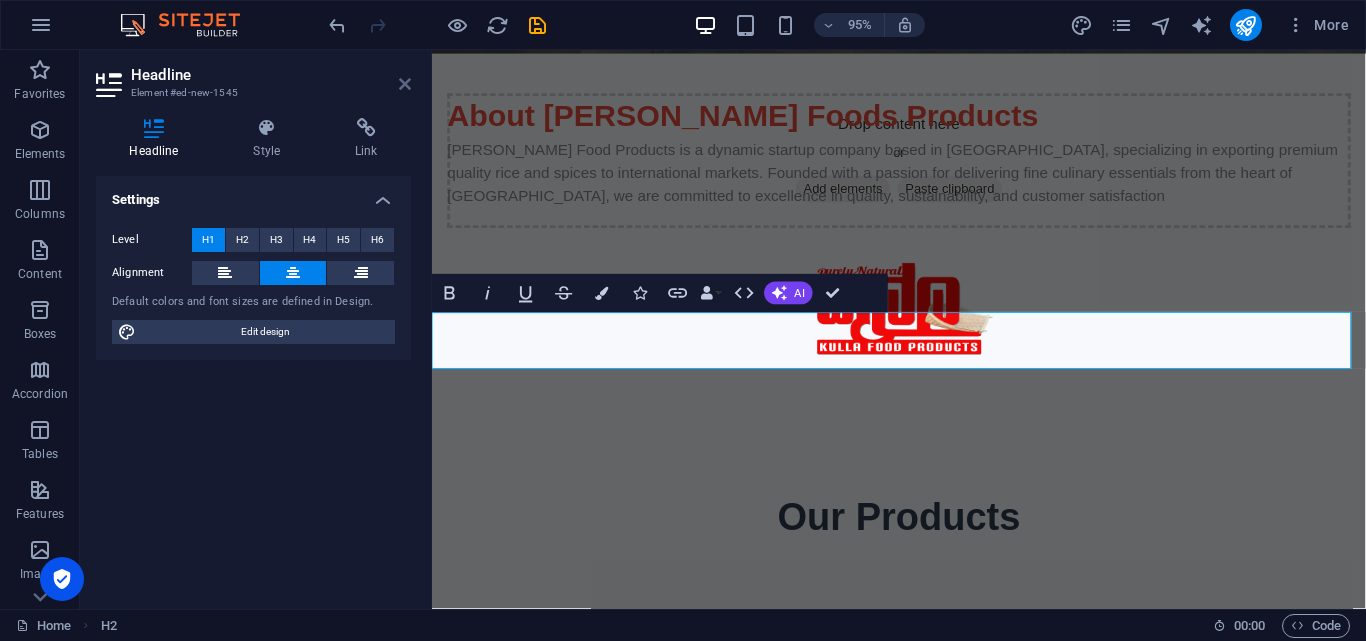 click at bounding box center [405, 84] 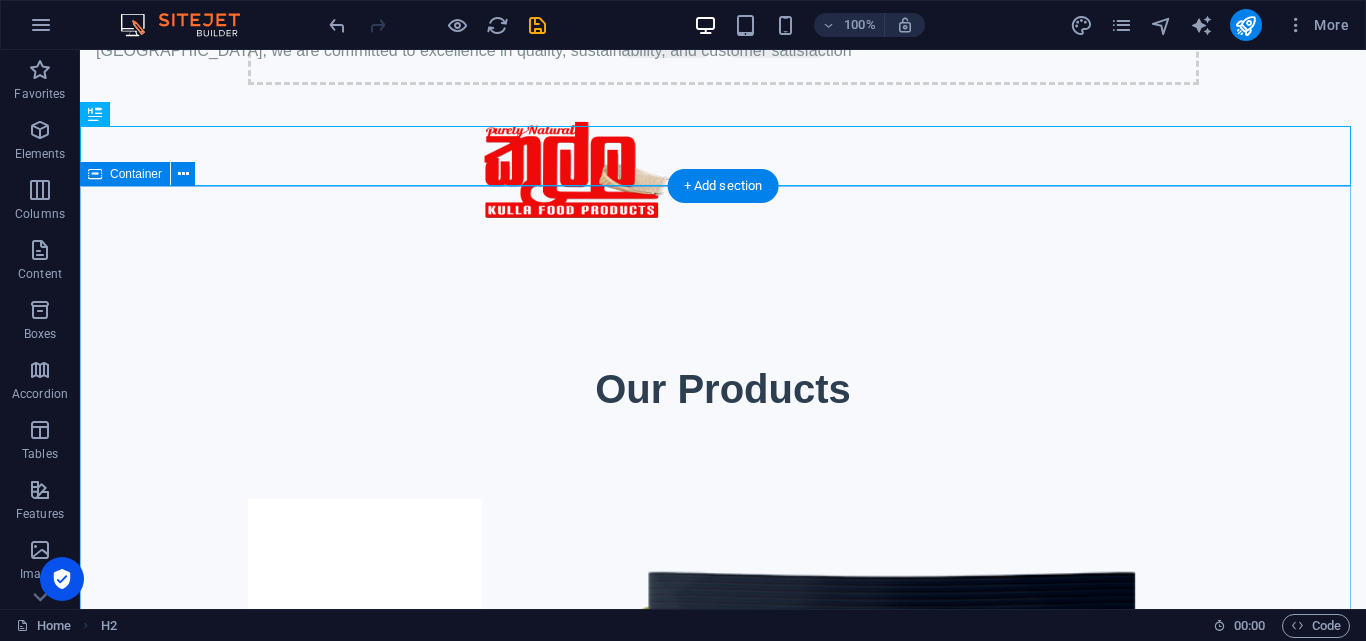 scroll, scrollTop: 999, scrollLeft: 0, axis: vertical 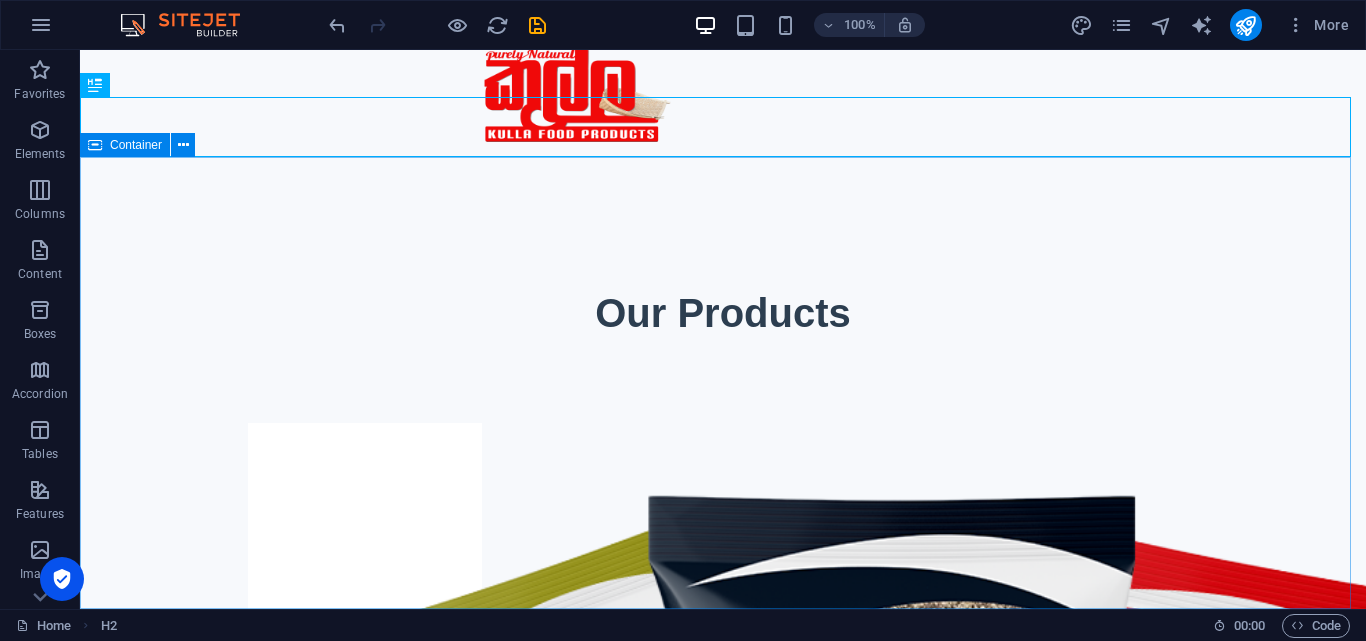 click on "Container" at bounding box center (136, 145) 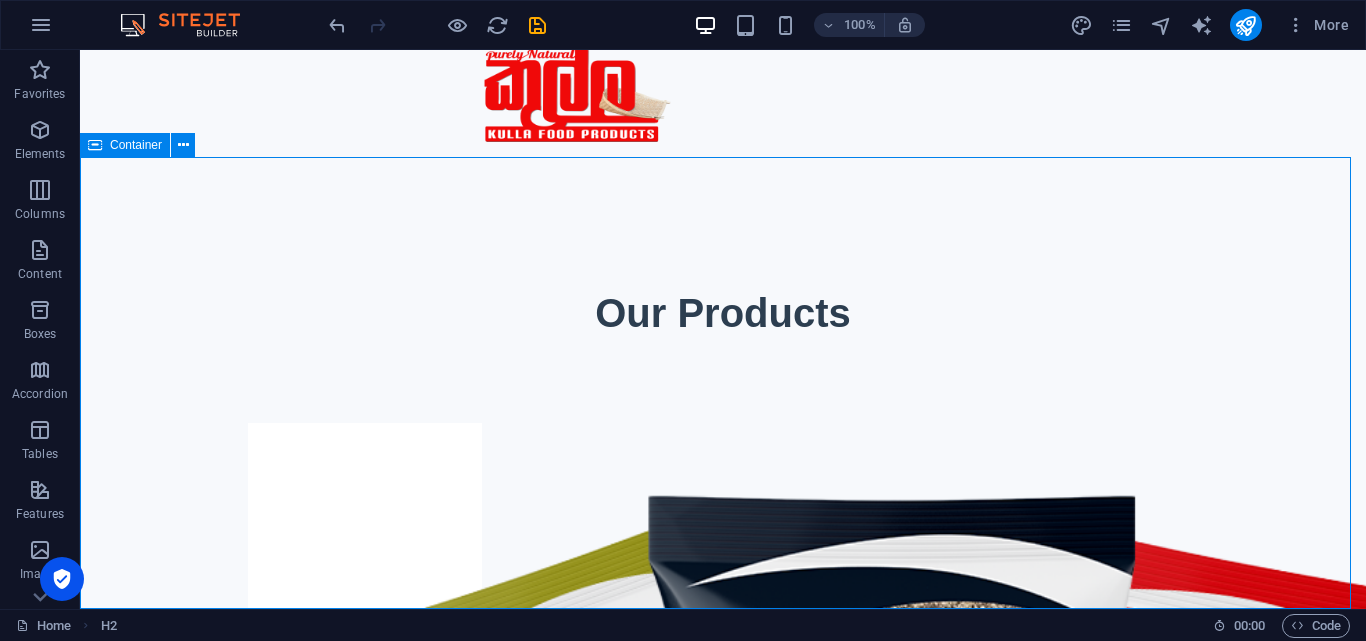 click on "Container" at bounding box center (136, 145) 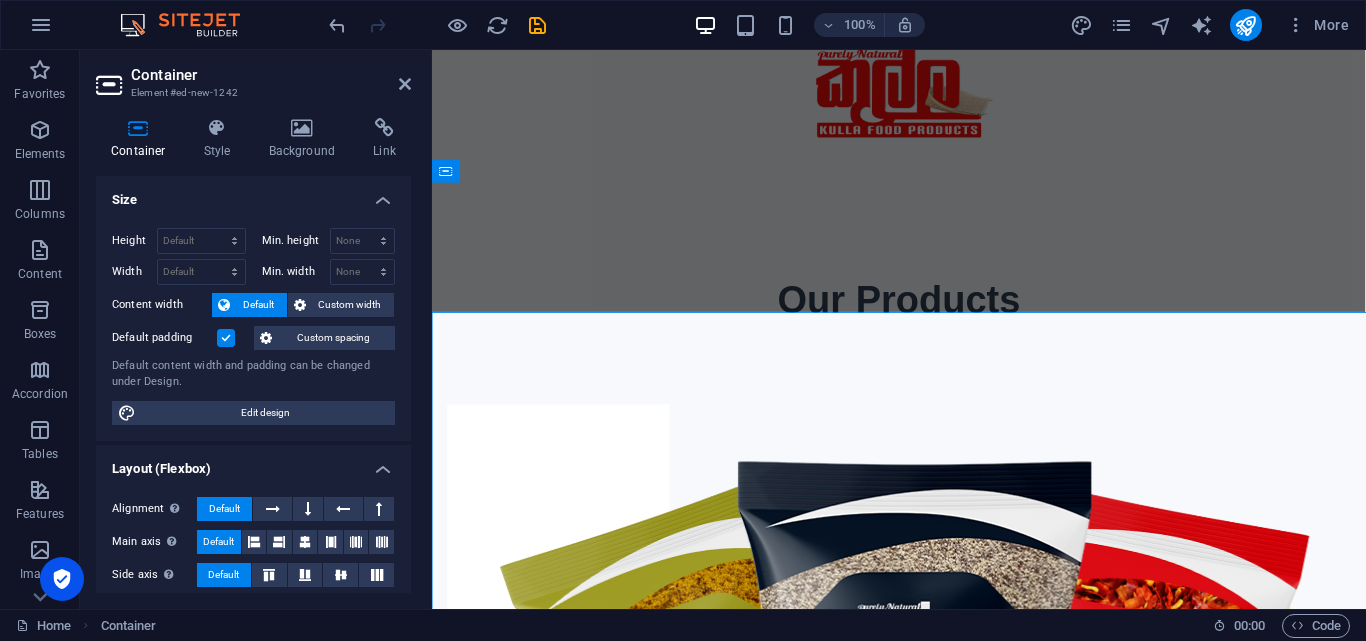 scroll, scrollTop: 830, scrollLeft: 0, axis: vertical 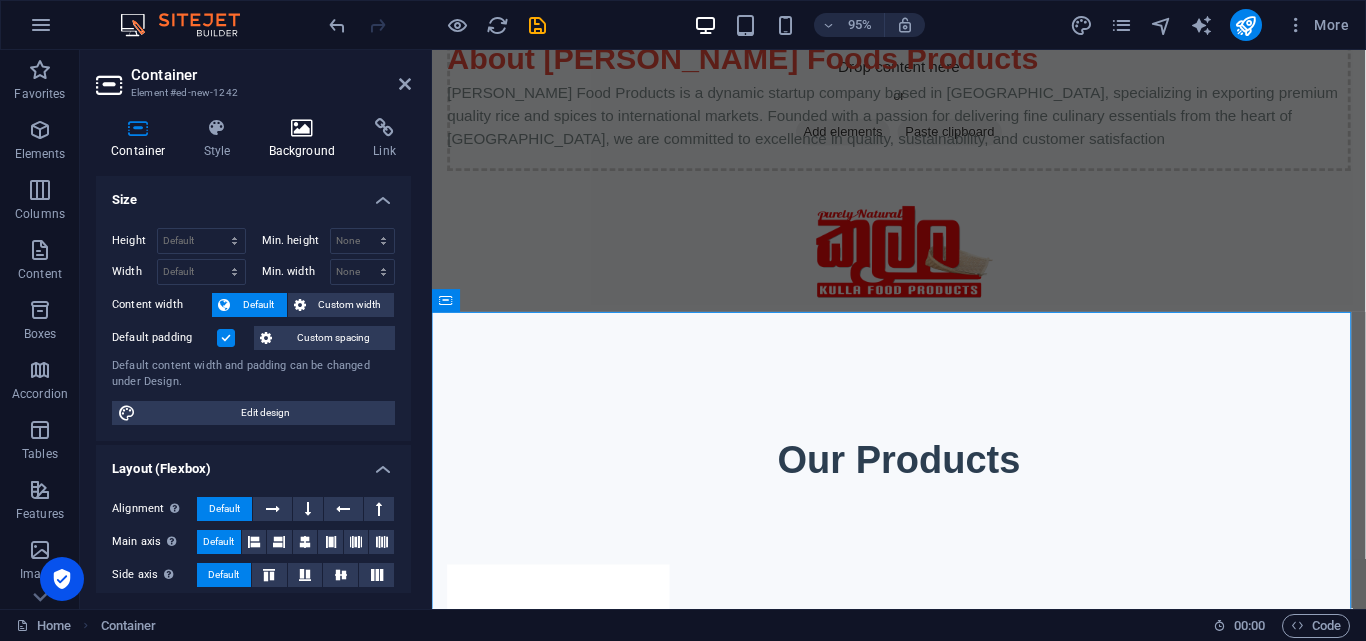 click at bounding box center (302, 128) 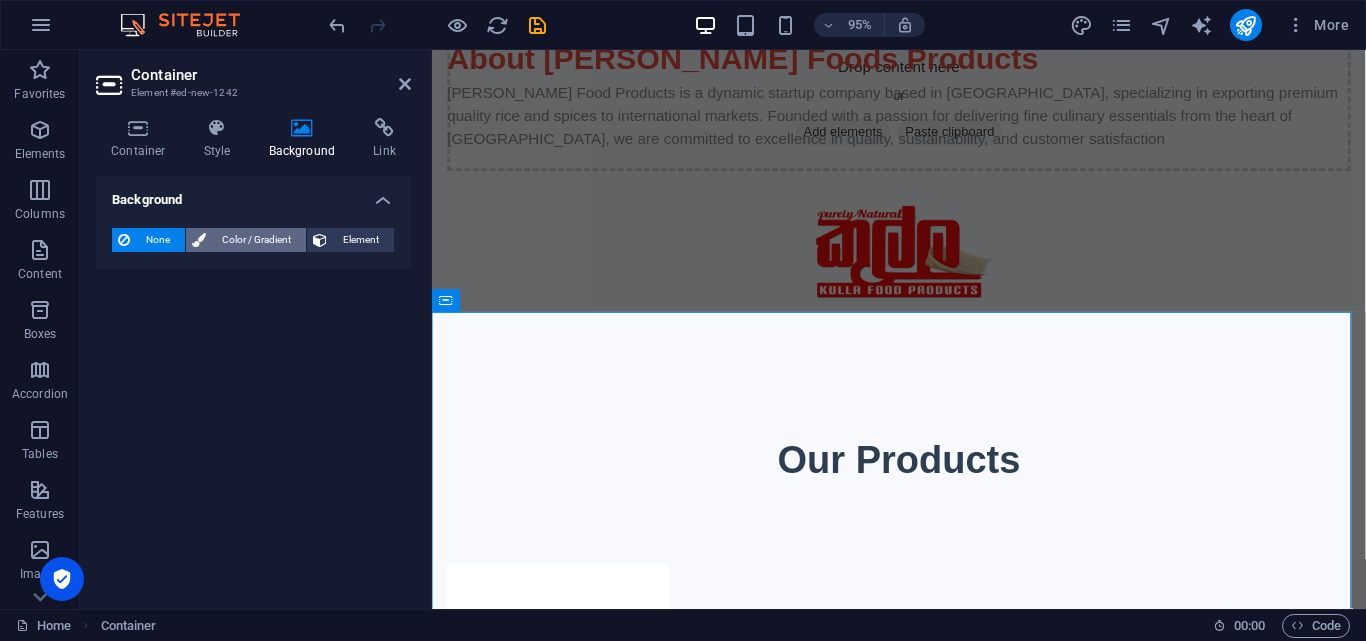 click on "Color / Gradient" at bounding box center (256, 240) 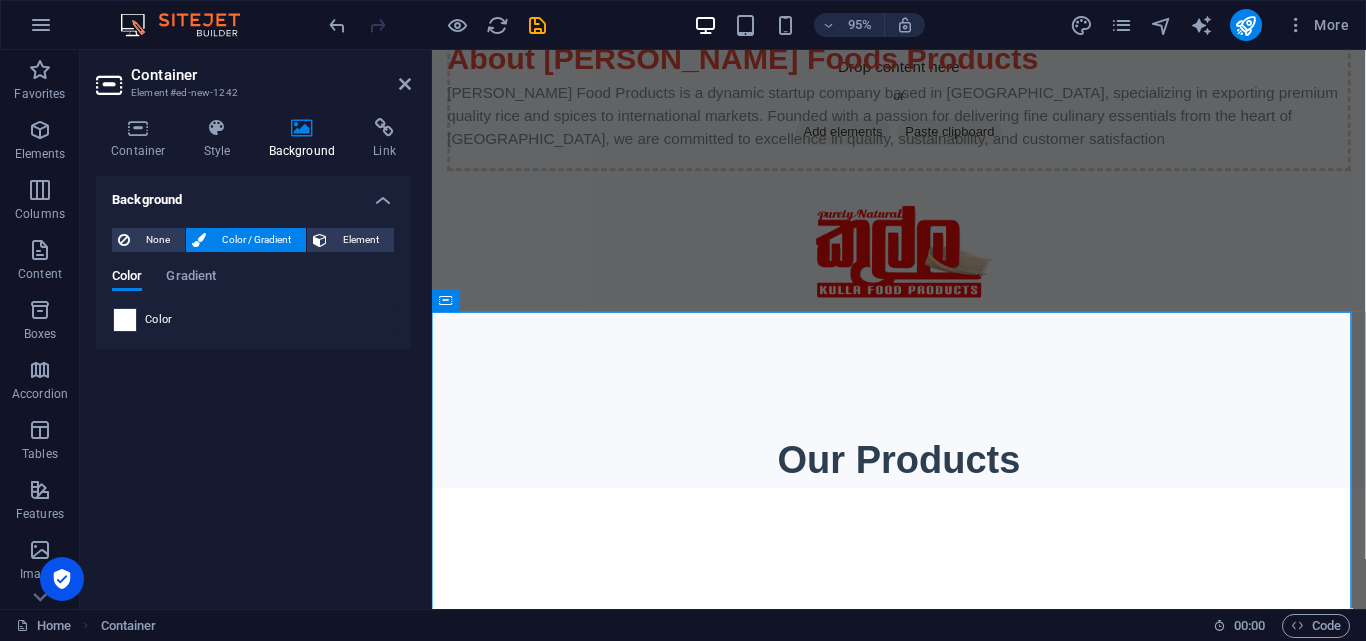 click at bounding box center (125, 320) 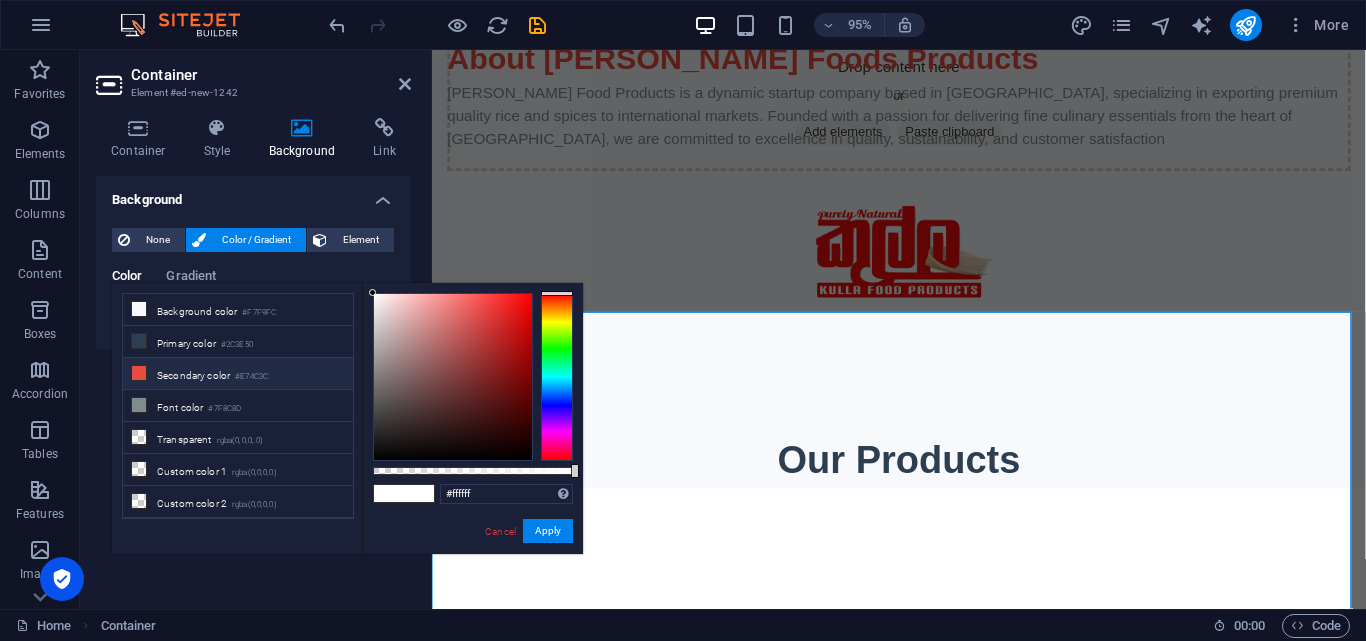 click on "Secondary color
#E74C3C" at bounding box center (238, 374) 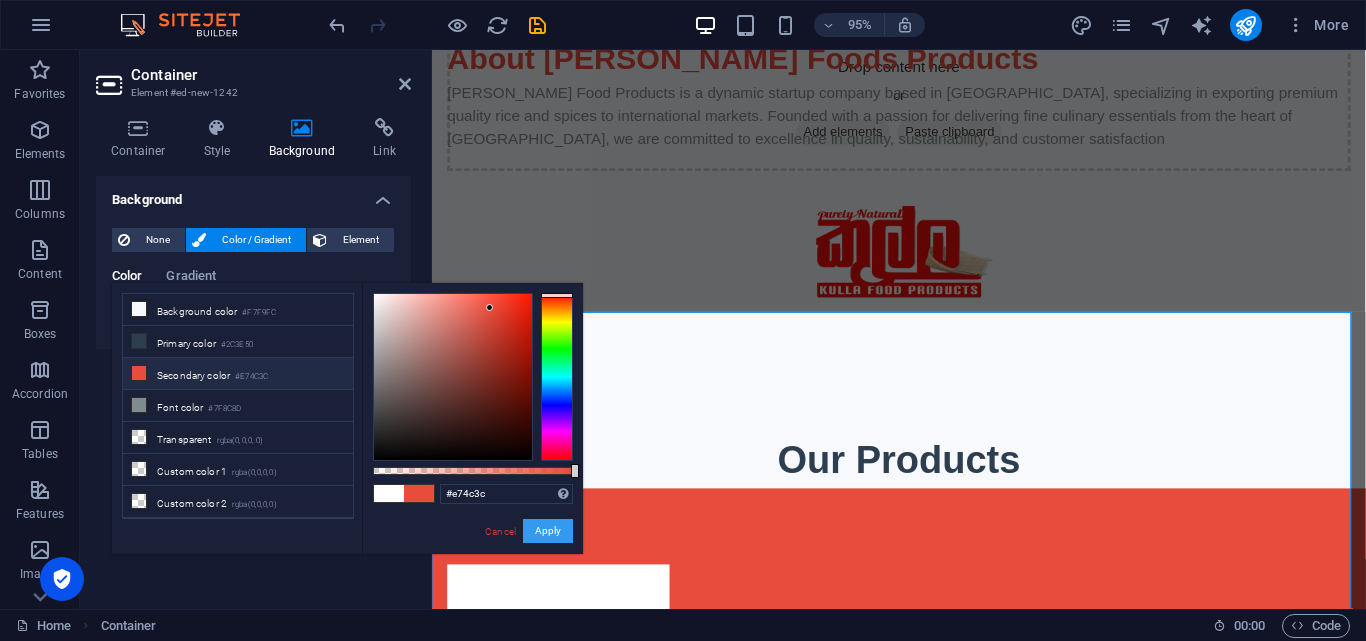 click on "Apply" at bounding box center [548, 531] 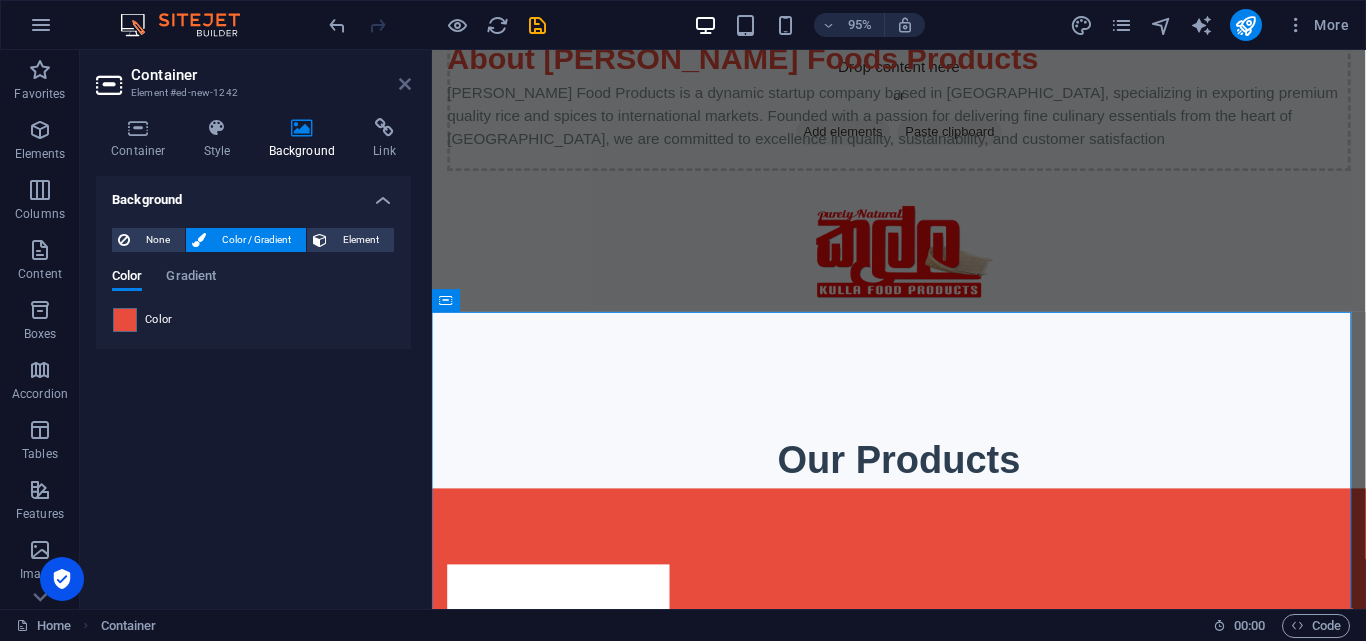 click at bounding box center [405, 84] 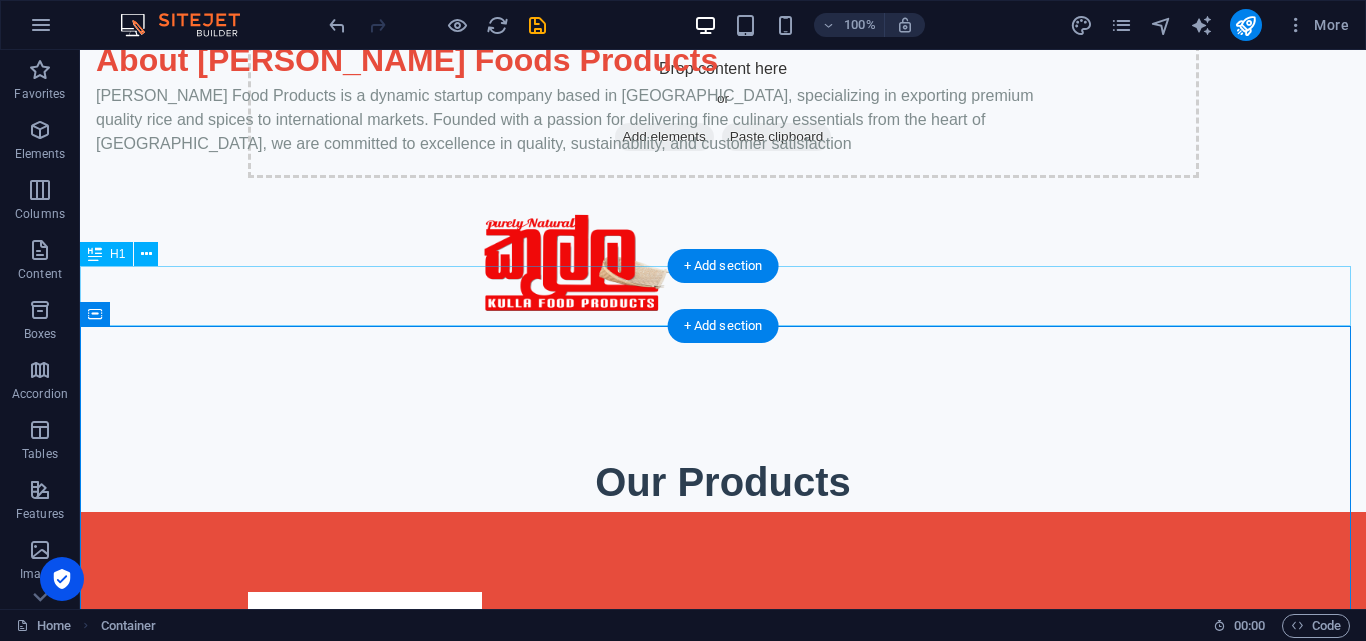 click on "Our Products" at bounding box center [723, 482] 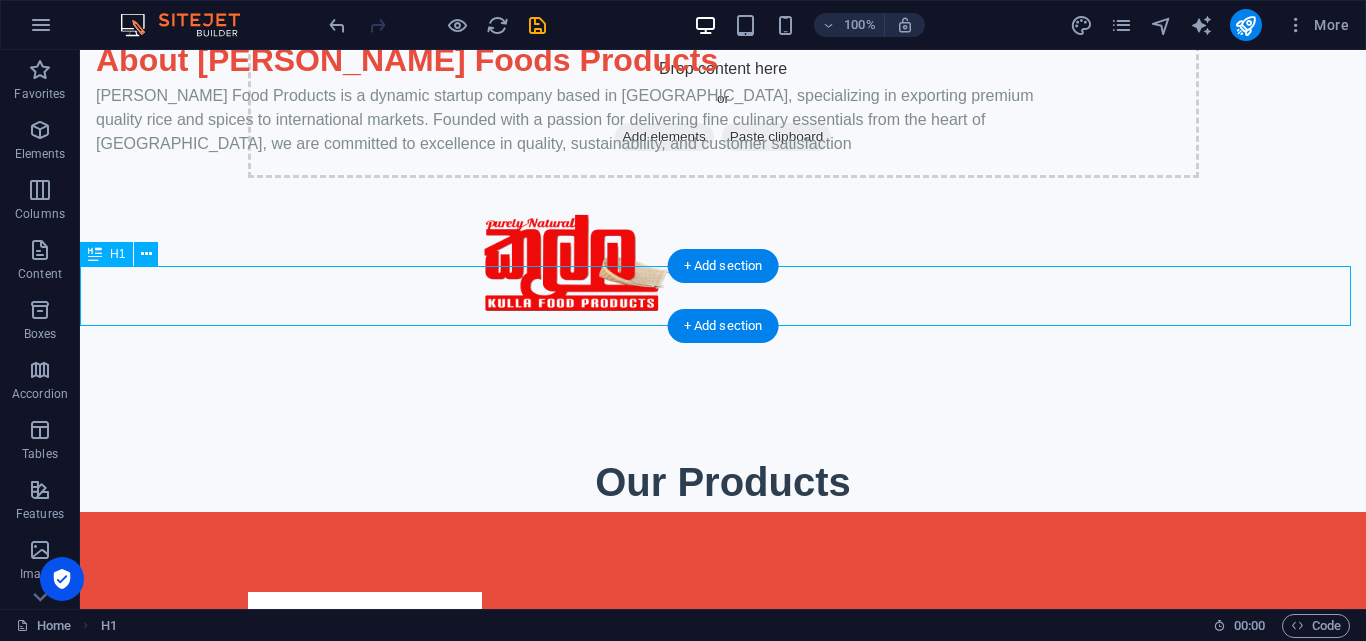 click on "Our Products" at bounding box center (723, 482) 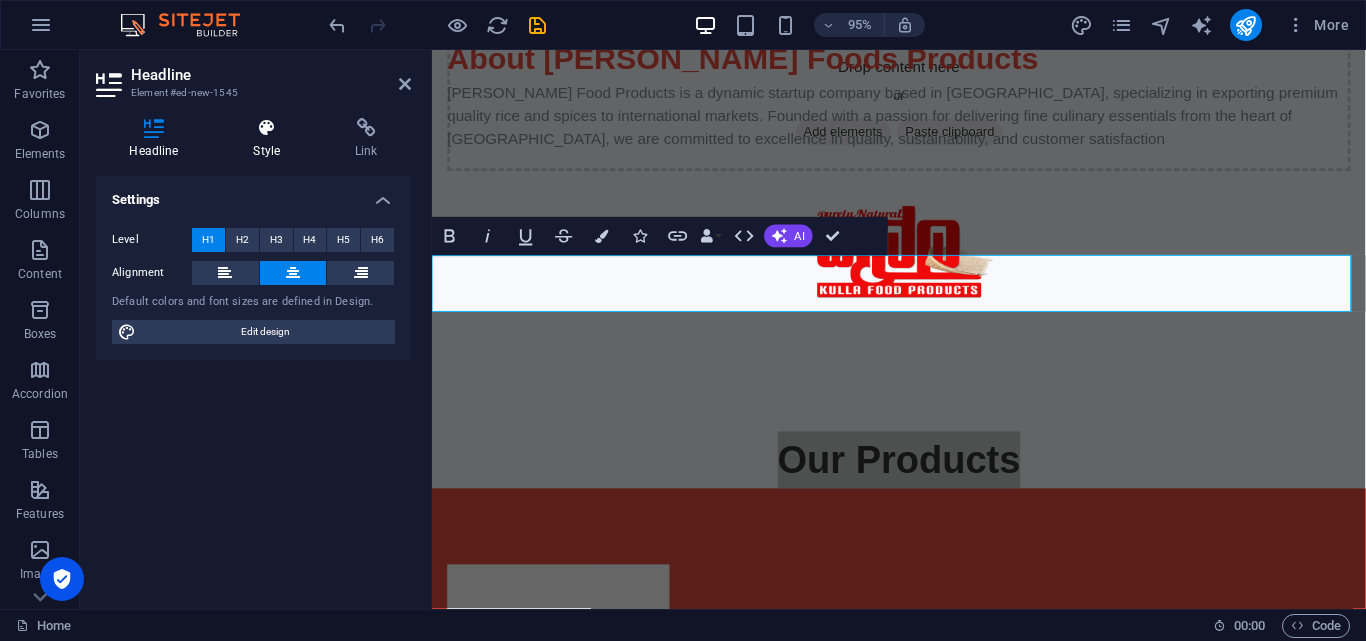 click at bounding box center [267, 128] 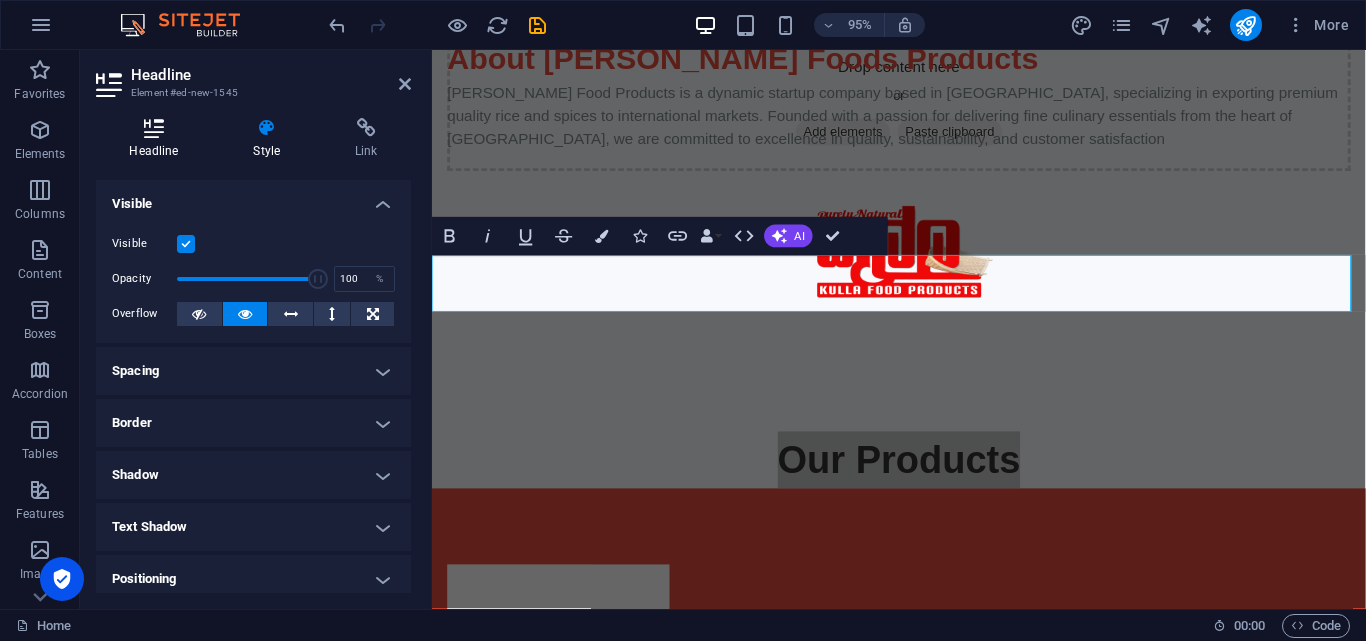 click at bounding box center (154, 128) 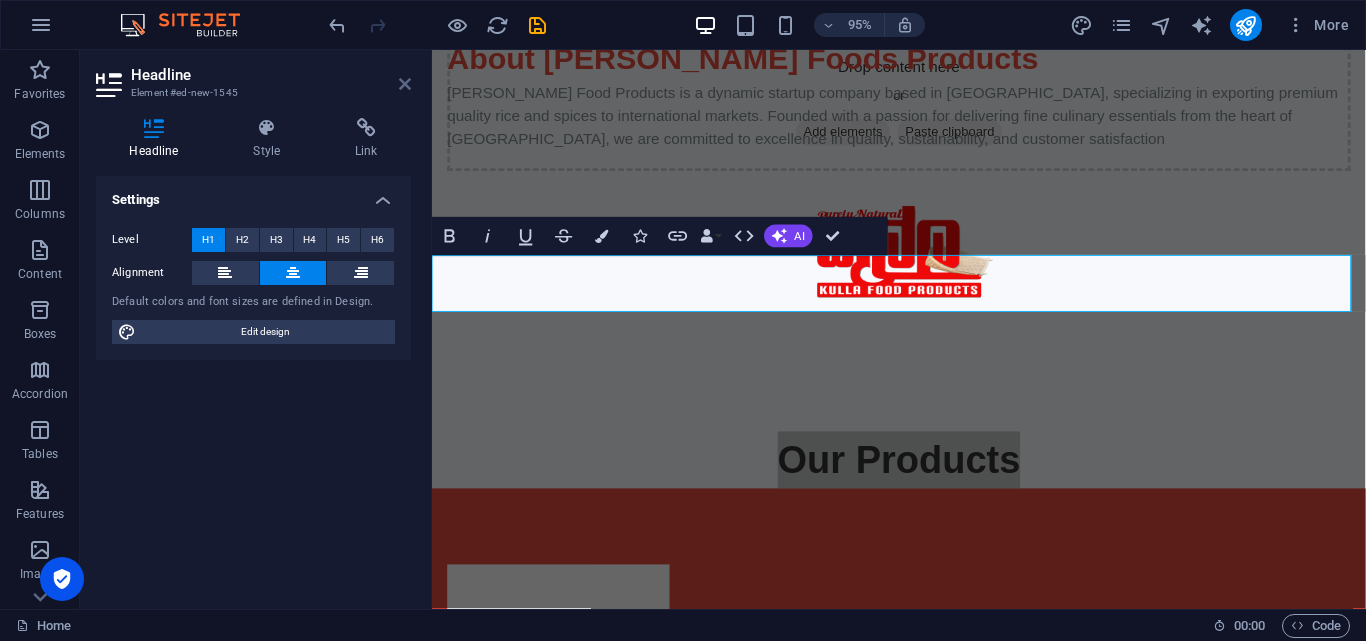 click at bounding box center [405, 84] 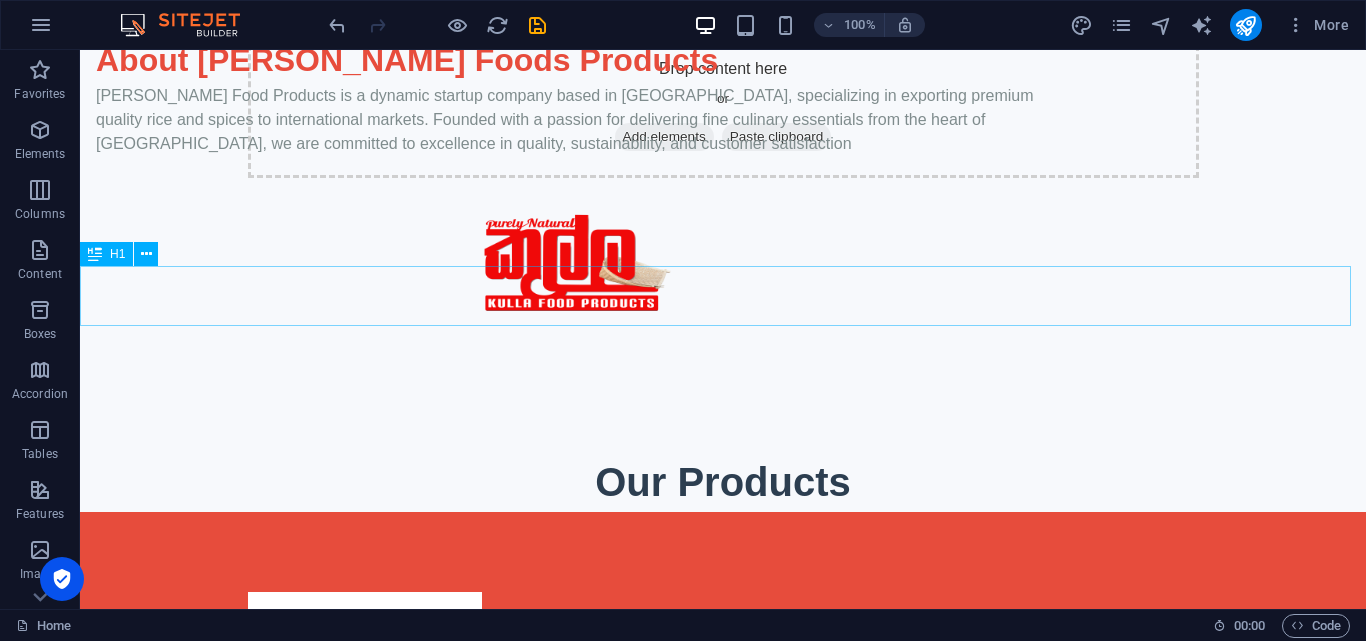 click at bounding box center [95, 254] 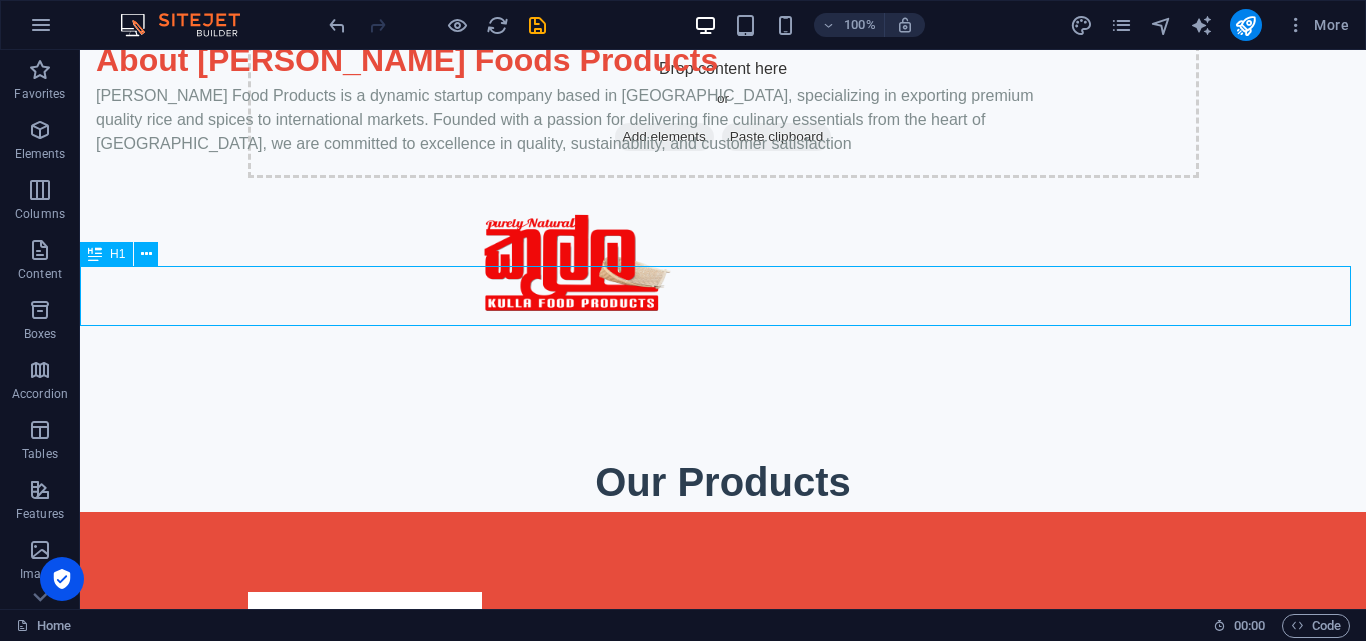 click at bounding box center (95, 254) 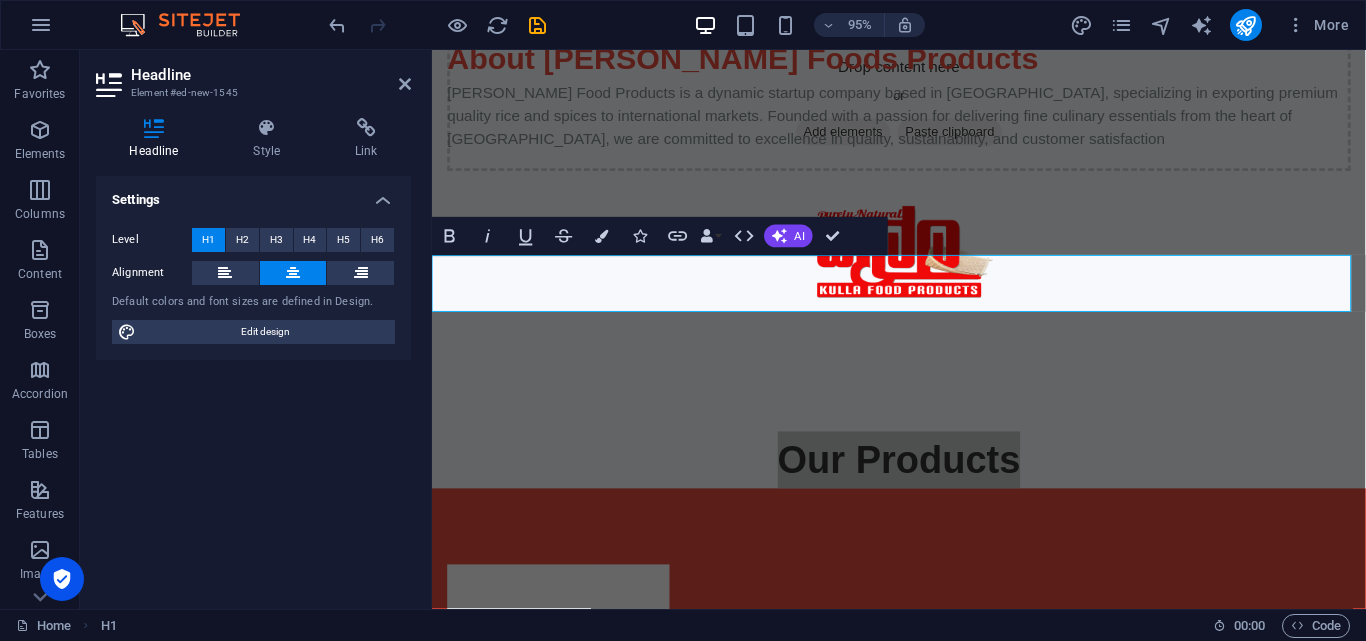 click on "Headline Style Link Settings Level H1 H2 H3 H4 H5 H6 Alignment Default colors and font sizes are defined in Design. Edit design Preset Element Layout How this element expands within the layout (Flexbox). Size Default auto px % 1/1 1/2 1/3 1/4 1/5 1/6 1/7 1/8 1/9 1/10 Grow Shrink Order Container layout Visible Visible Opacity 100 % Overflow Spacing Margin Default auto px % rem vw vh Custom Custom auto px % rem vw vh auto px % rem vw vh auto px % rem vw vh auto px % rem vw vh Padding Default px rem % vh vw Custom Custom px rem % vh vw px rem % vh vw px rem % vh vw px rem % vh vw Border Style              - Width 1 auto px rem % vh vw Custom Custom 1 auto px rem % vh vw 1 auto px rem % vh vw 1 auto px rem % vh vw 1 auto px rem % vh vw  - Color Round corners Default px rem % vh vw Custom Custom px rem % vh vw px rem % vh vw px rem % vh vw px rem % vh vw Shadow Default None Outside Inside Color X offset 0 px rem vh vw Y offset 0 px rem vh vw Blur 0 px rem % vh vw Spread 0 px rem vh vw Text Shadow Default" at bounding box center [253, 355] 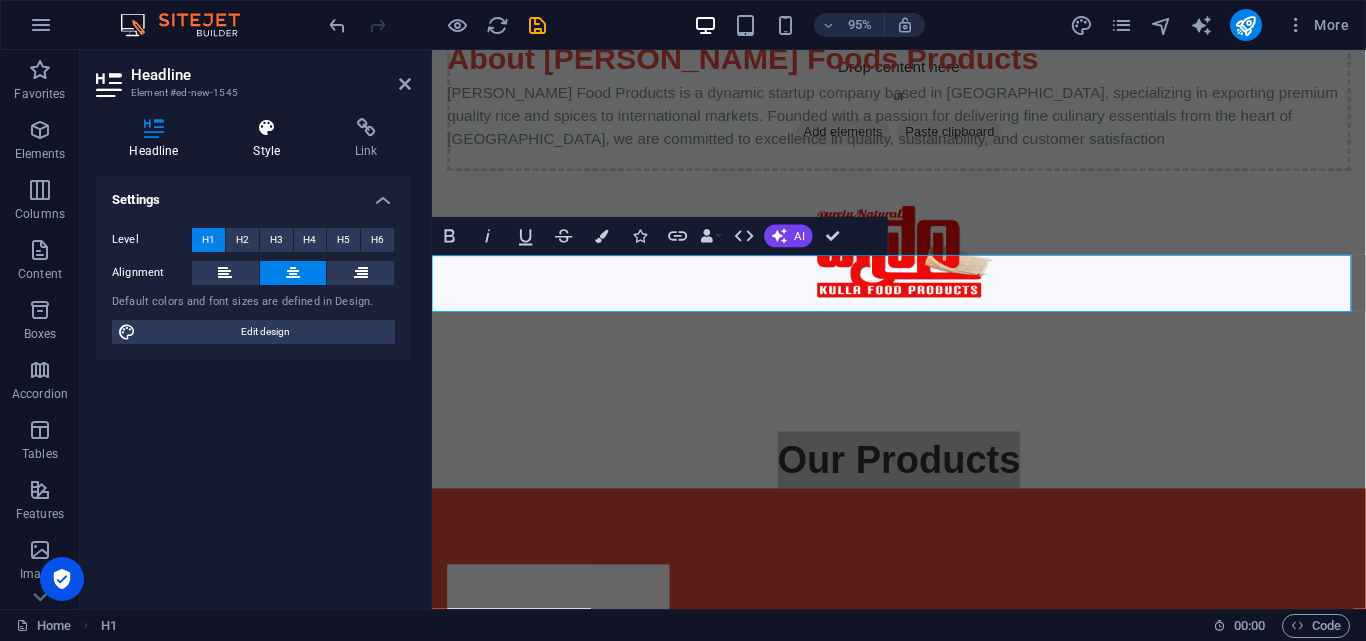 click on "Style" at bounding box center [271, 139] 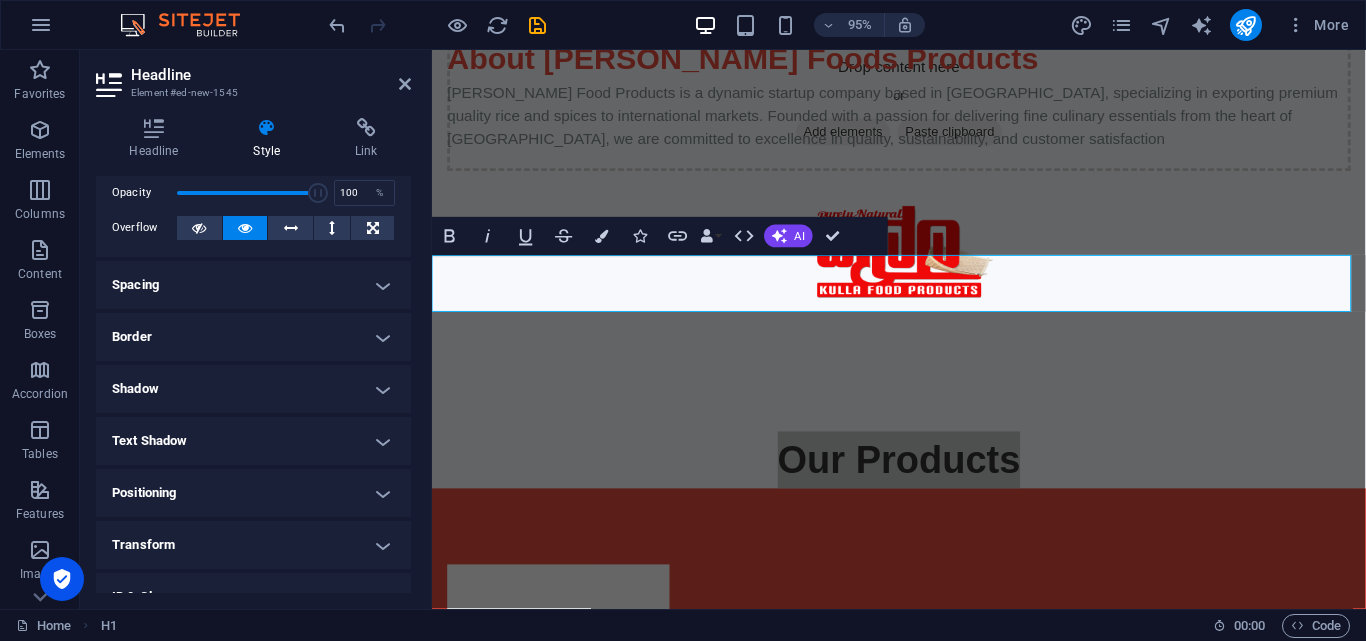 scroll, scrollTop: 0, scrollLeft: 0, axis: both 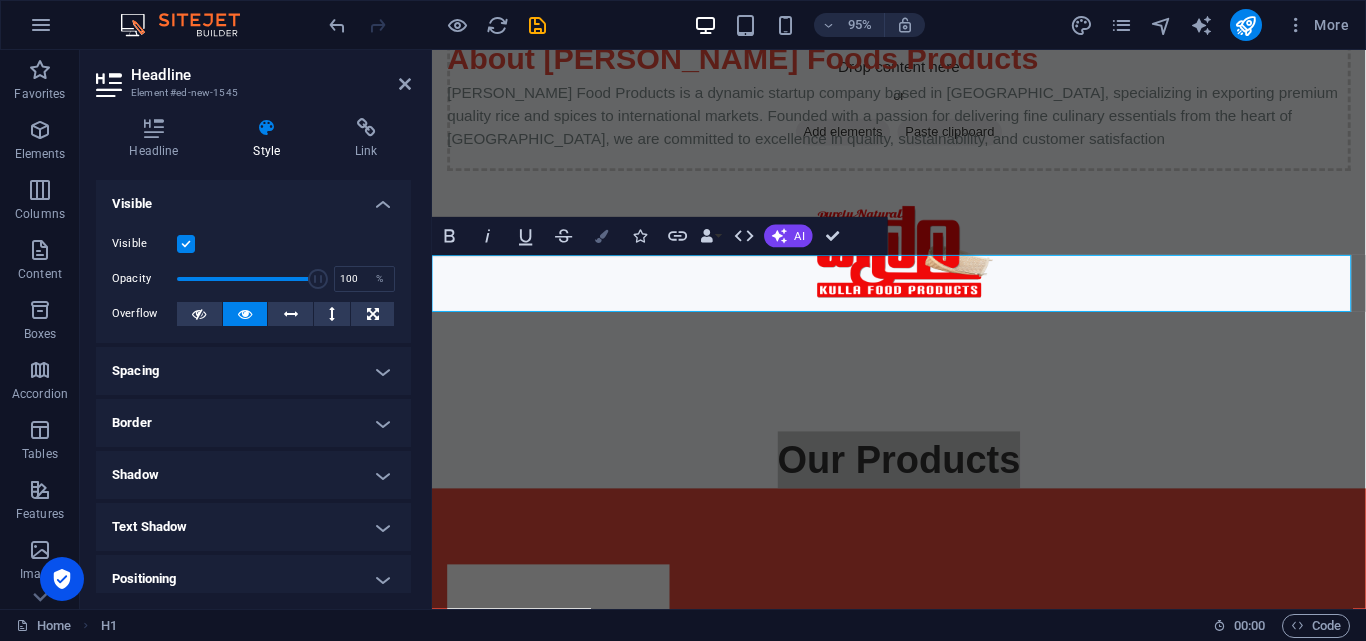 click at bounding box center [601, 236] 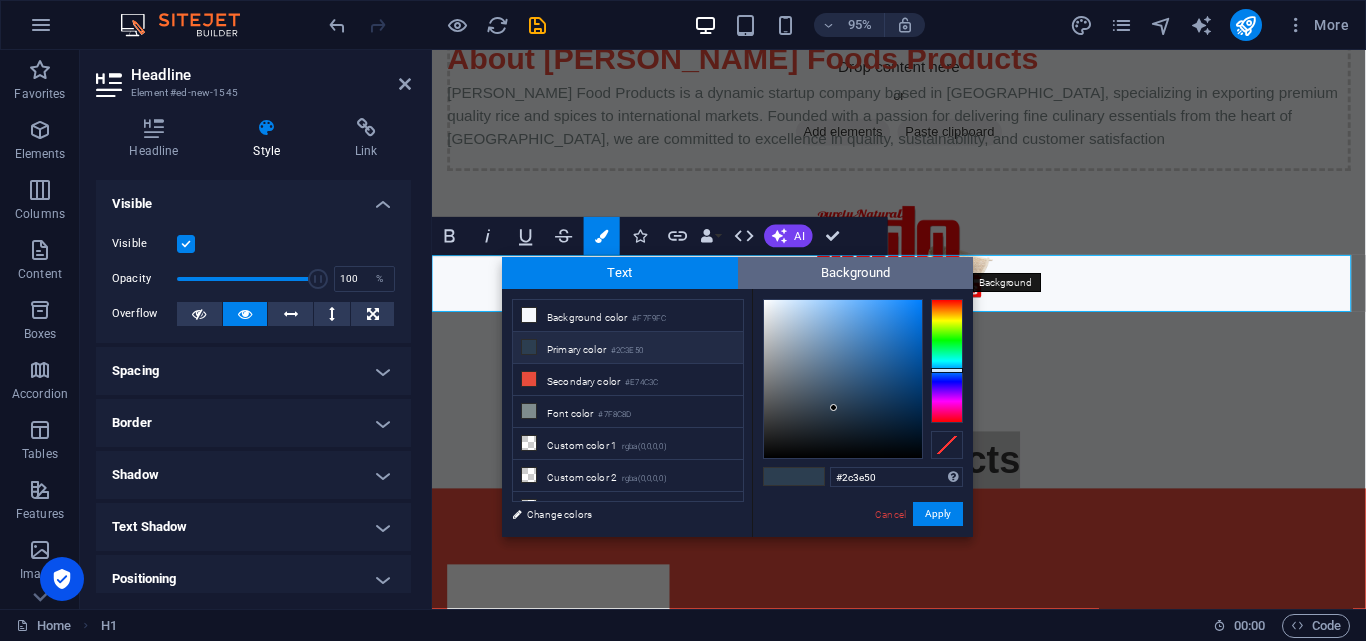 click on "Background" at bounding box center (856, 273) 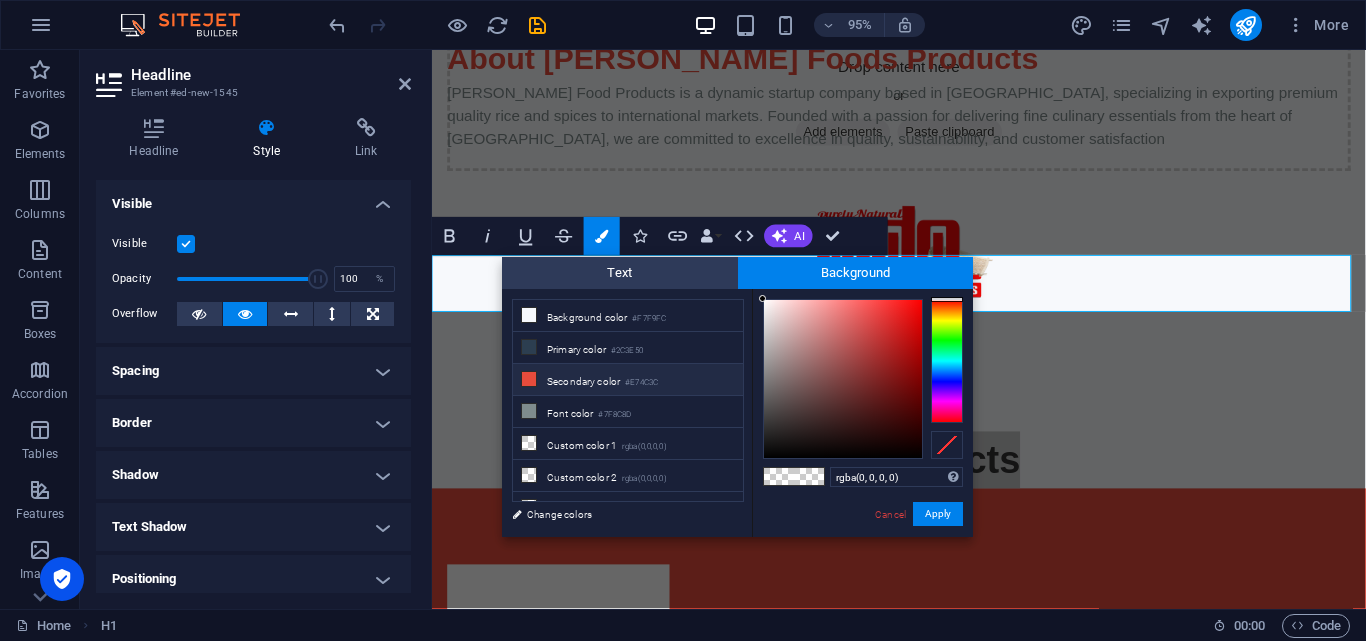 click on "Secondary color
#E74C3C" at bounding box center (628, 380) 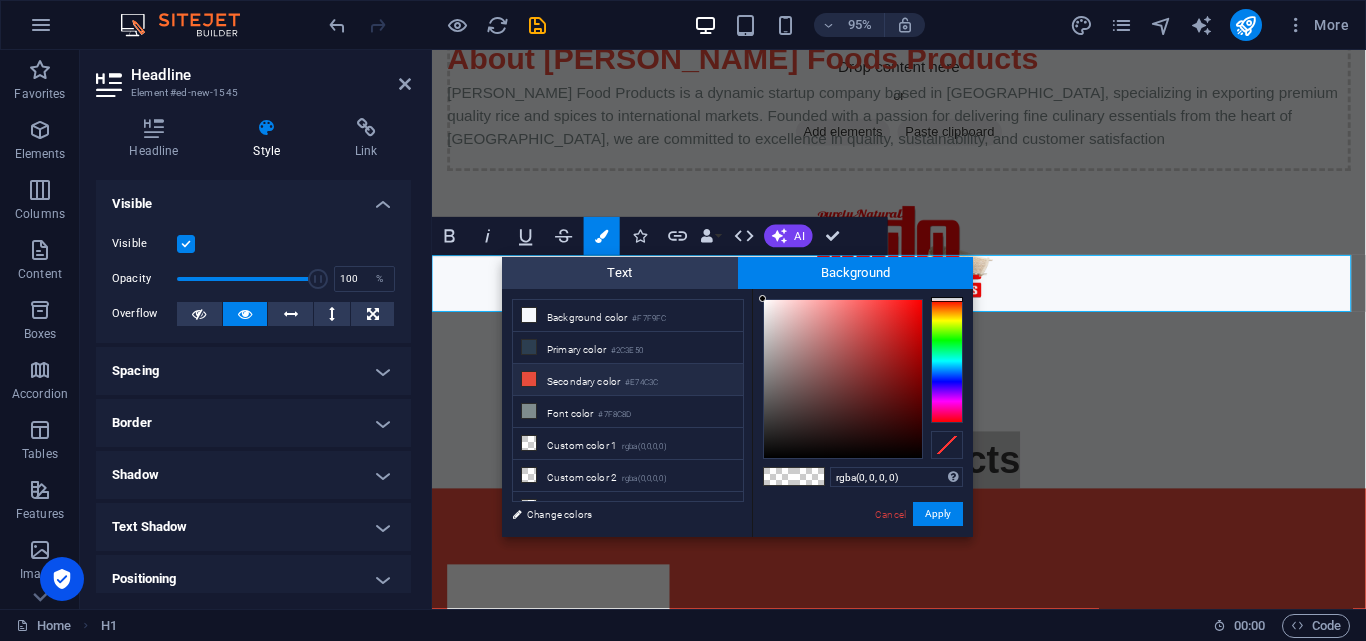type on "rgba(231, 76, 60, 0)" 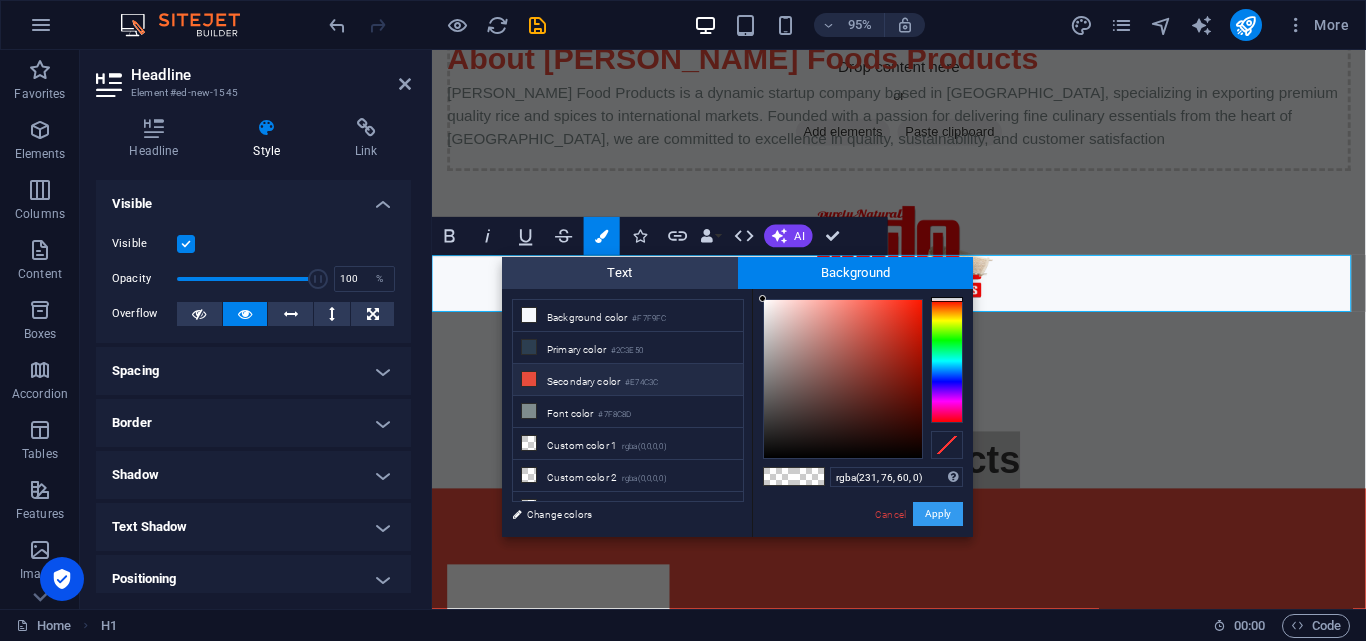 click on "Apply" at bounding box center [938, 514] 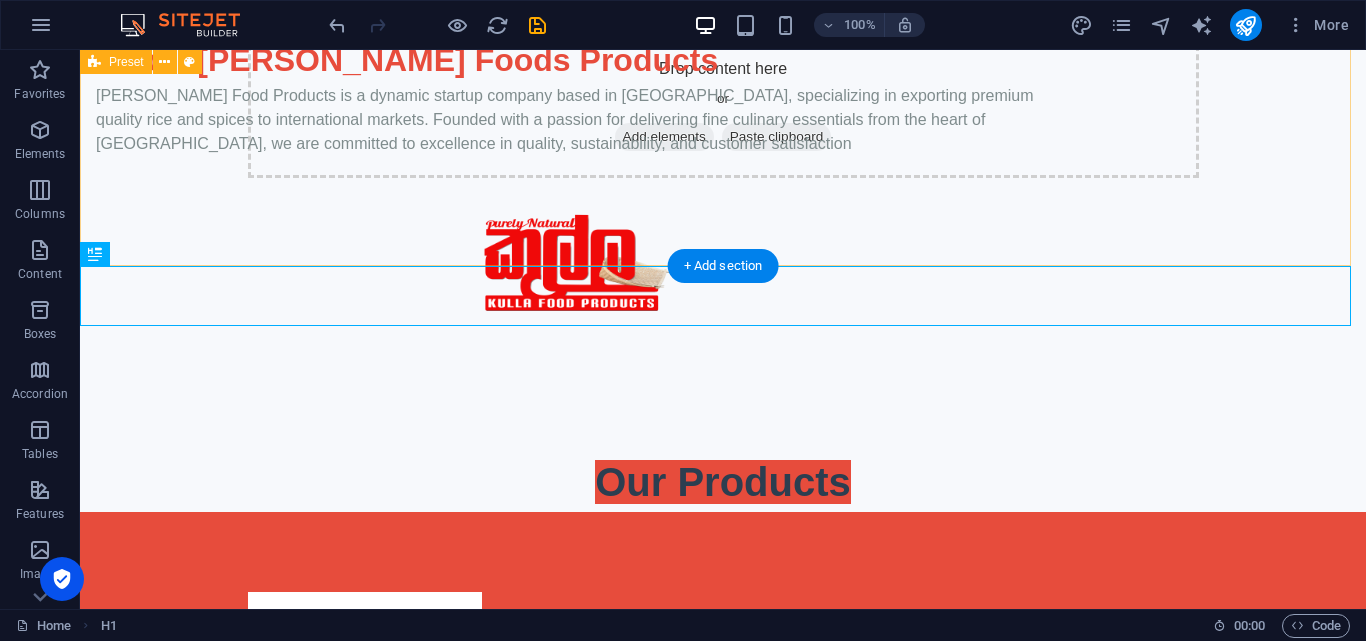 click on "About [PERSON_NAME] Foods Products [PERSON_NAME] Food Products is a dynamic startup company based in [GEOGRAPHIC_DATA], specializing in exporting premium quality rice and spices to international markets. Founded with a passion for delivering fine culinary essentials from the heart of [GEOGRAPHIC_DATA], we are committed to excellence in quality, sustainability, and customer satisfaction" at bounding box center (723, 204) 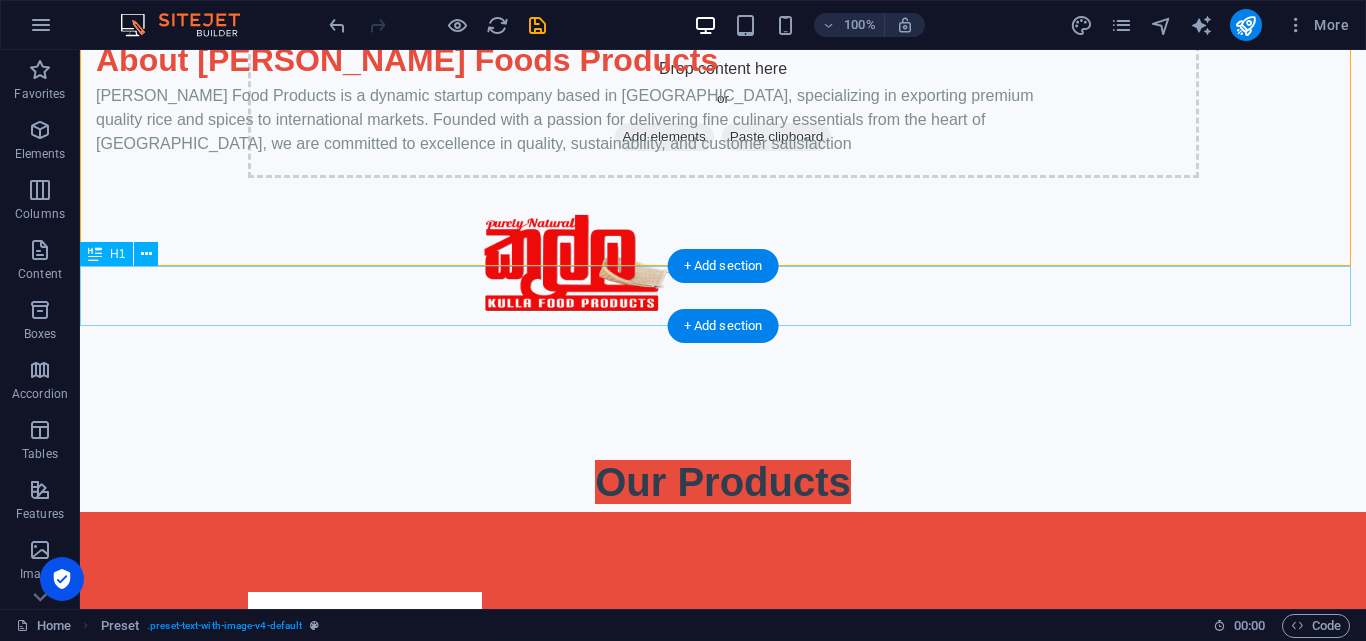 click on "Our Products" at bounding box center (723, 482) 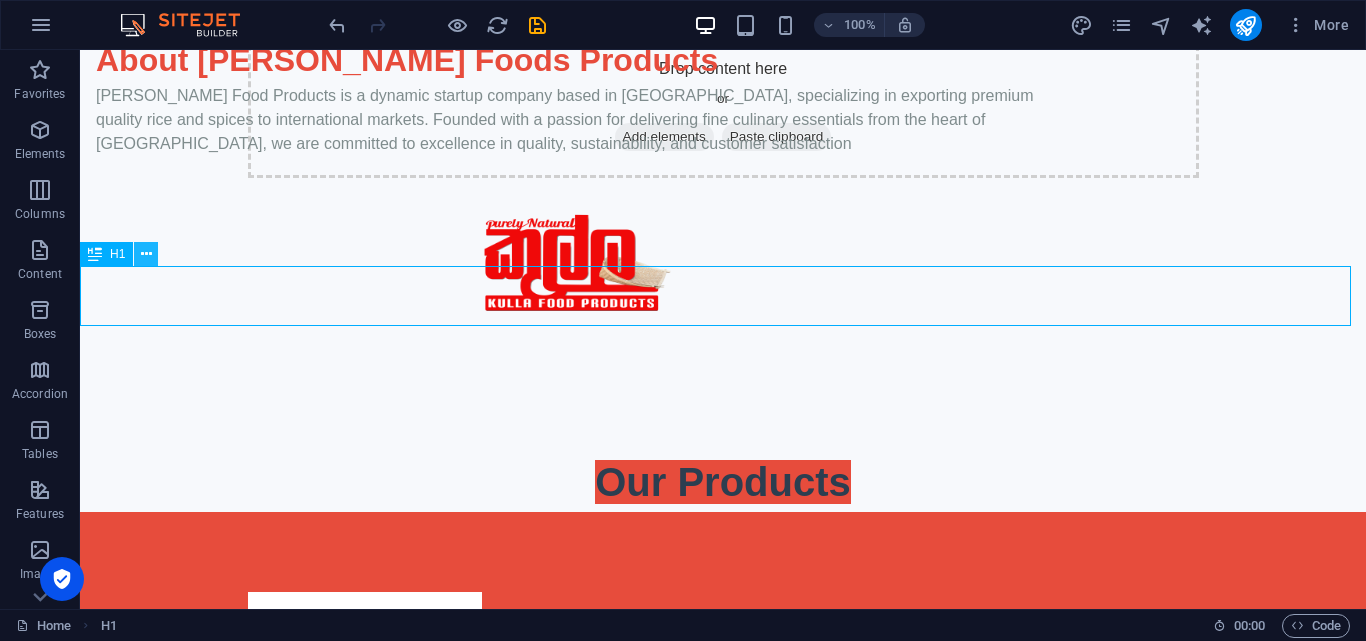 click at bounding box center (146, 254) 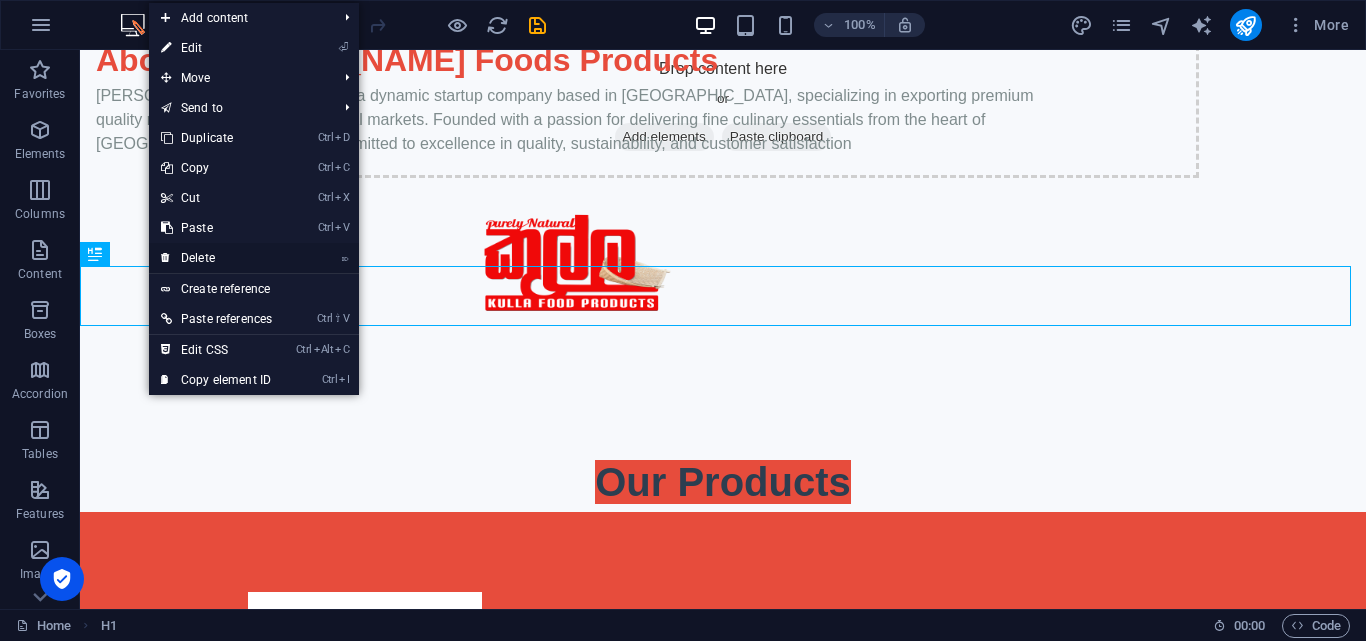 click on "⌦  Delete" at bounding box center (216, 258) 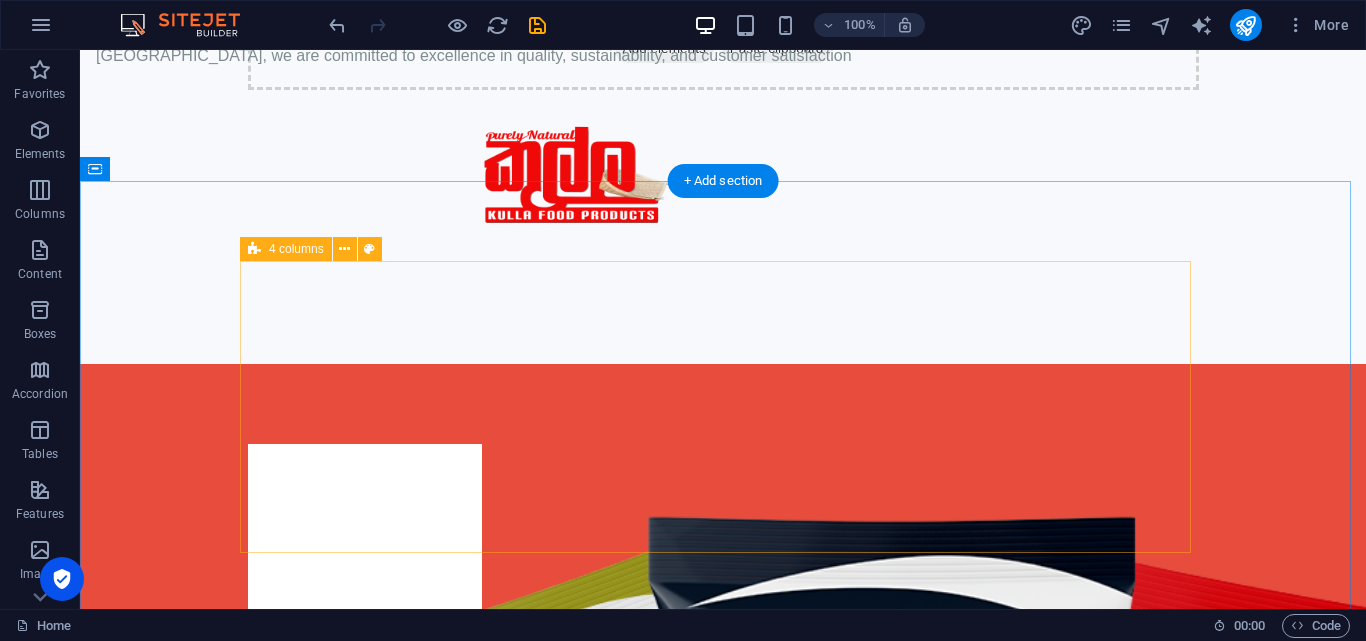 scroll, scrollTop: 939, scrollLeft: 0, axis: vertical 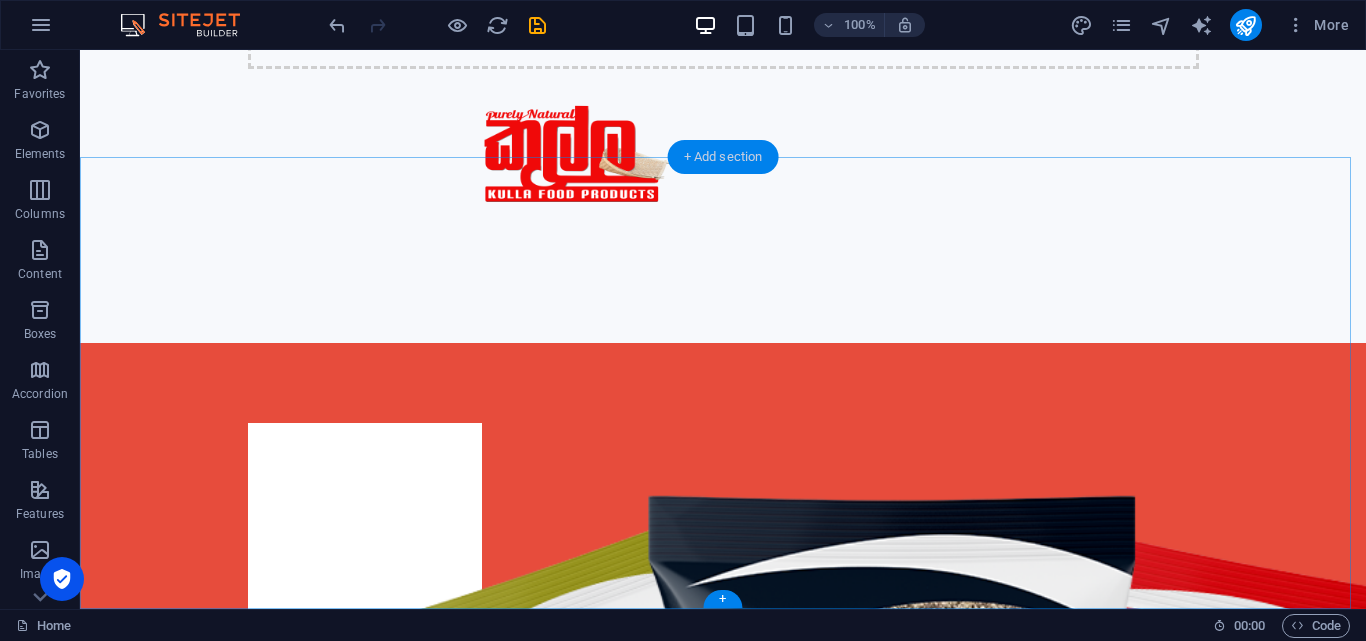 click on "+ Add section" at bounding box center [723, 157] 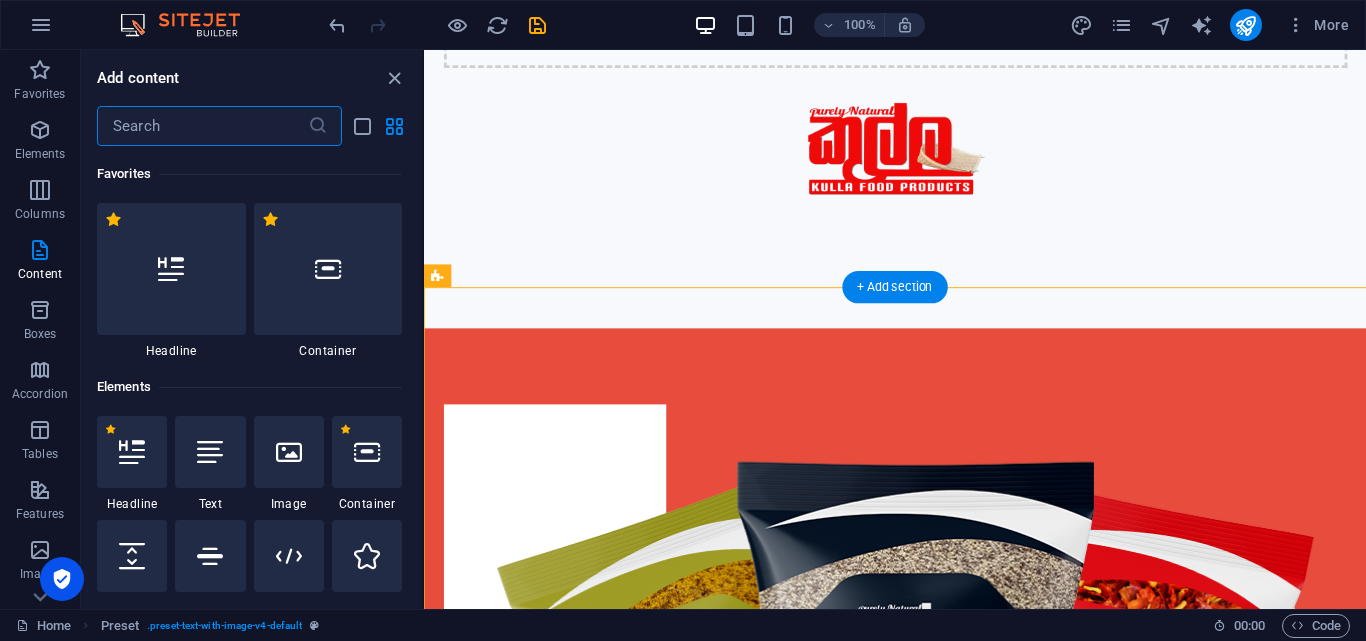 scroll, scrollTop: 436, scrollLeft: 0, axis: vertical 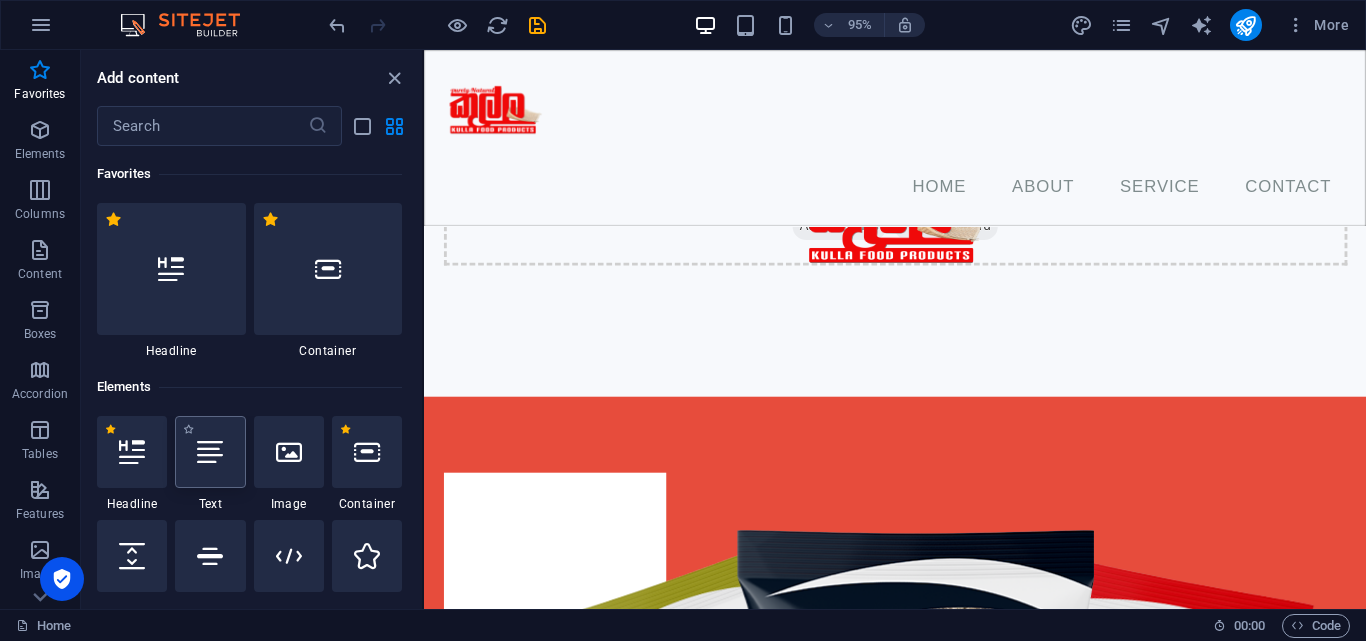 click at bounding box center [210, 452] 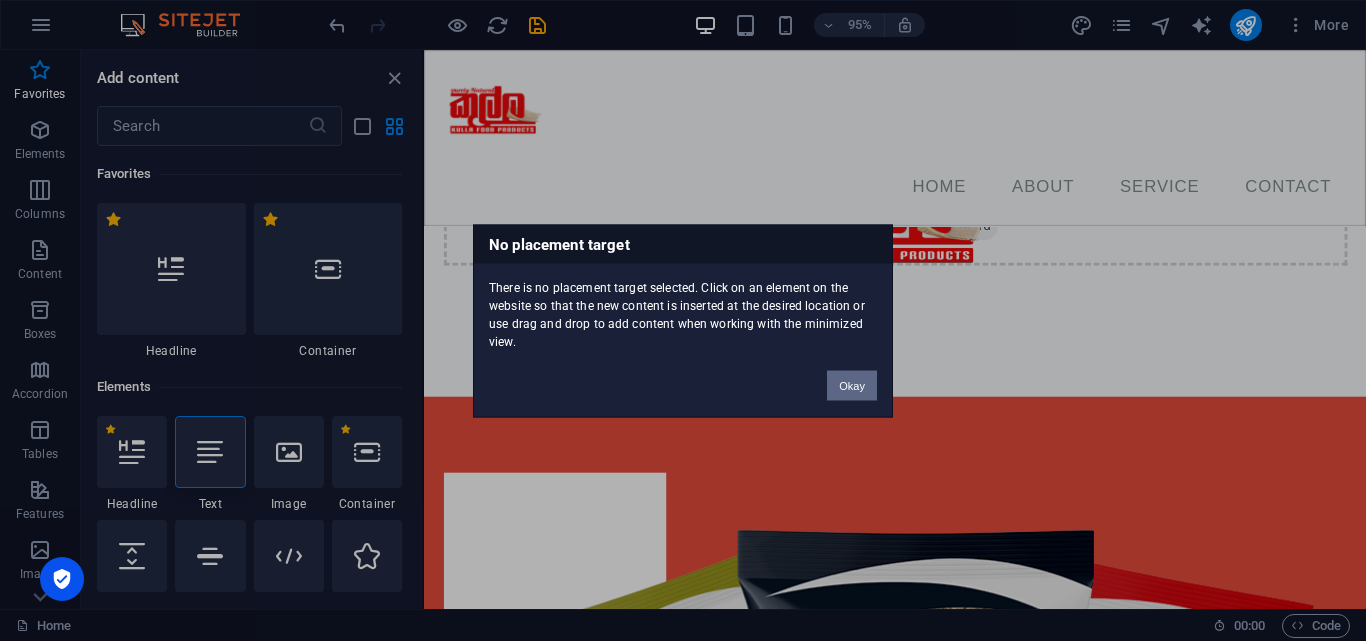 click on "Okay" at bounding box center (852, 385) 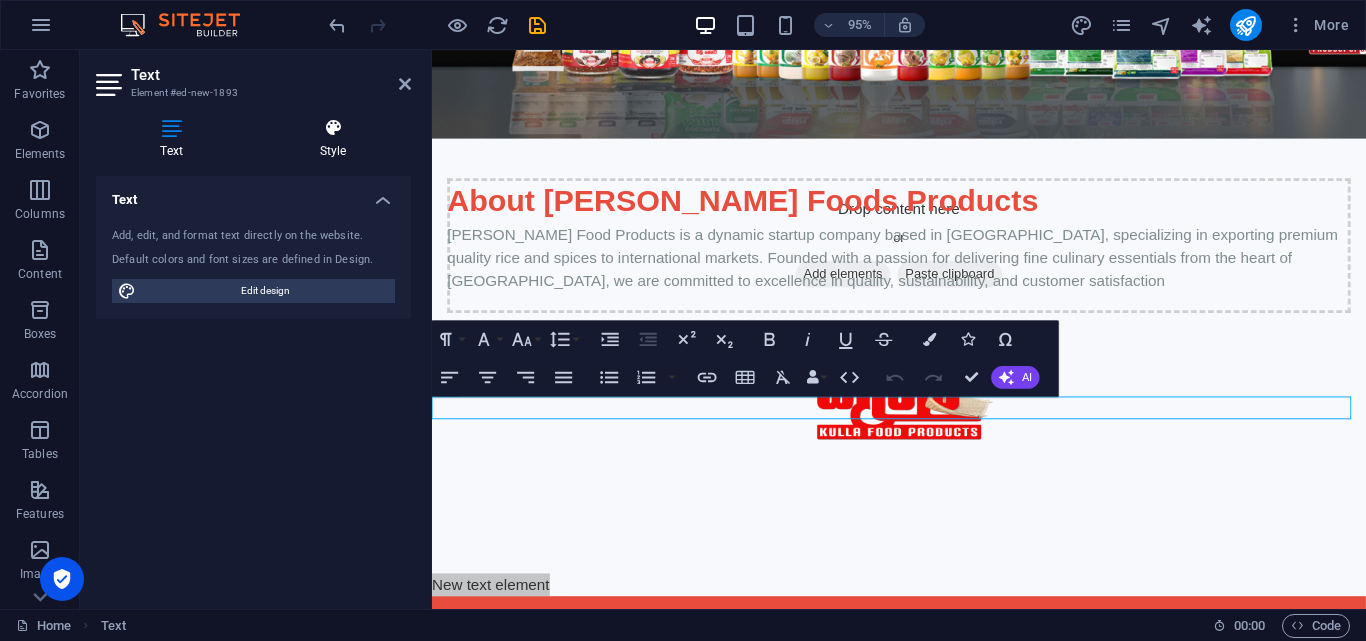 click on "Style" at bounding box center [333, 139] 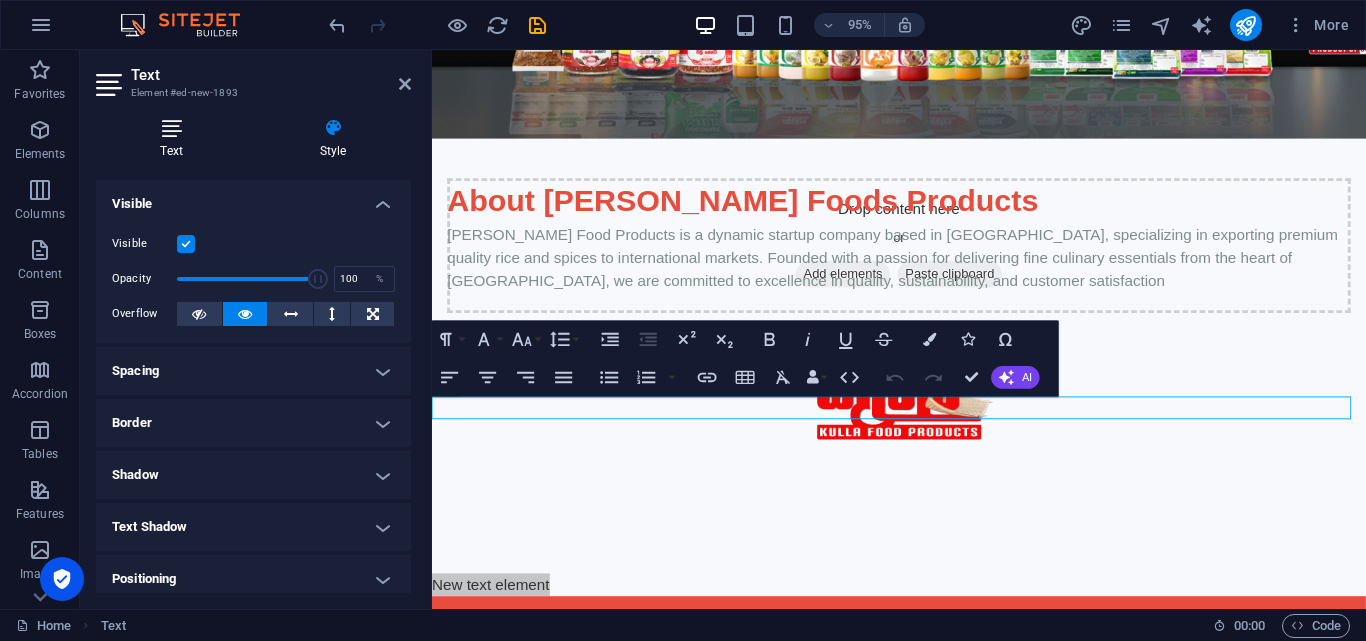 click at bounding box center [171, 128] 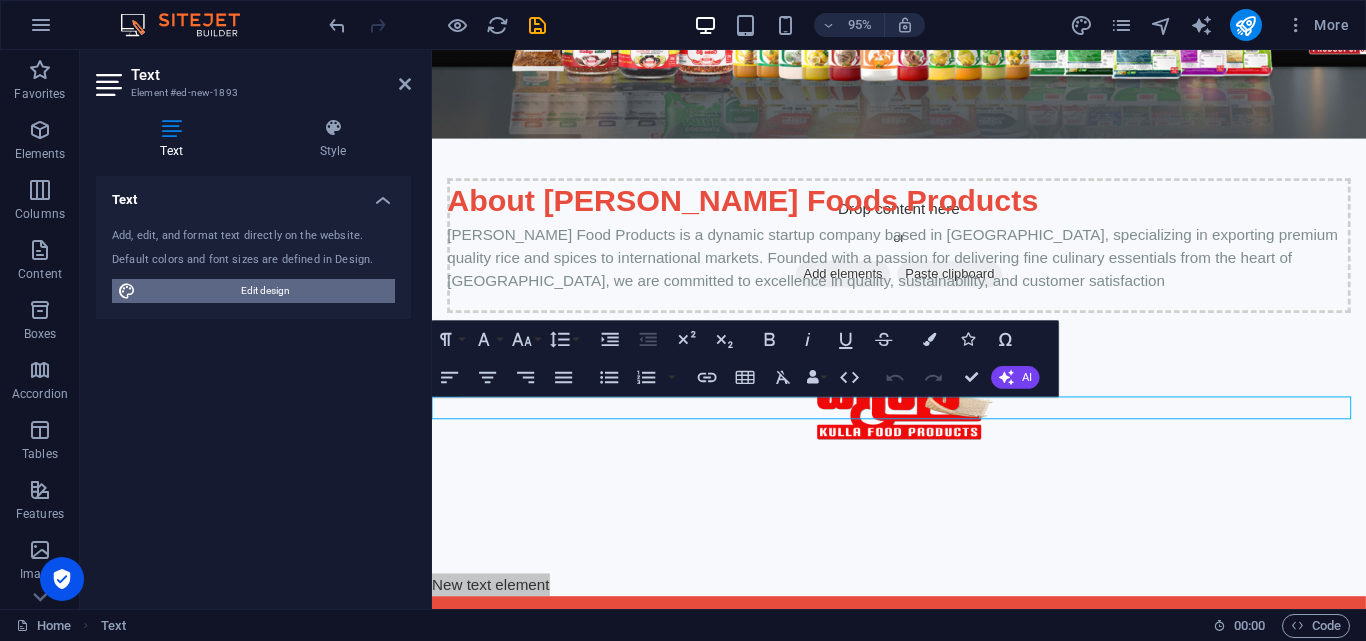 drag, startPoint x: 235, startPoint y: 289, endPoint x: 484, endPoint y: 813, distance: 580.1526 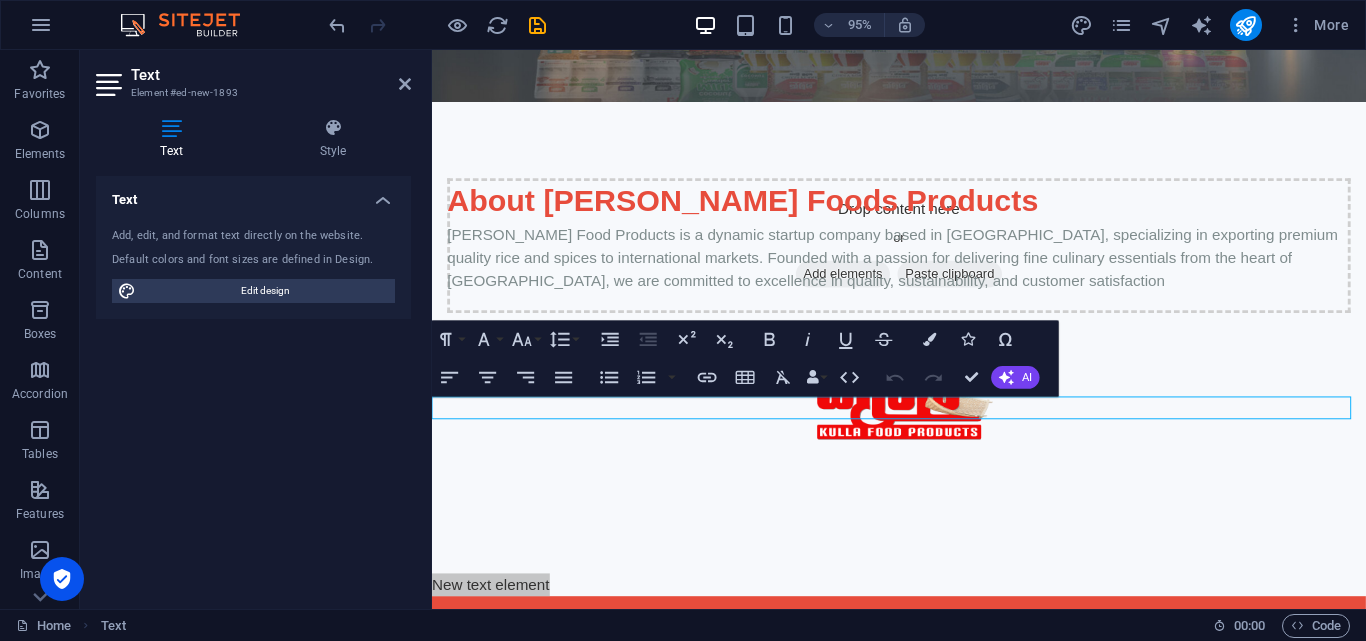 select on "px" 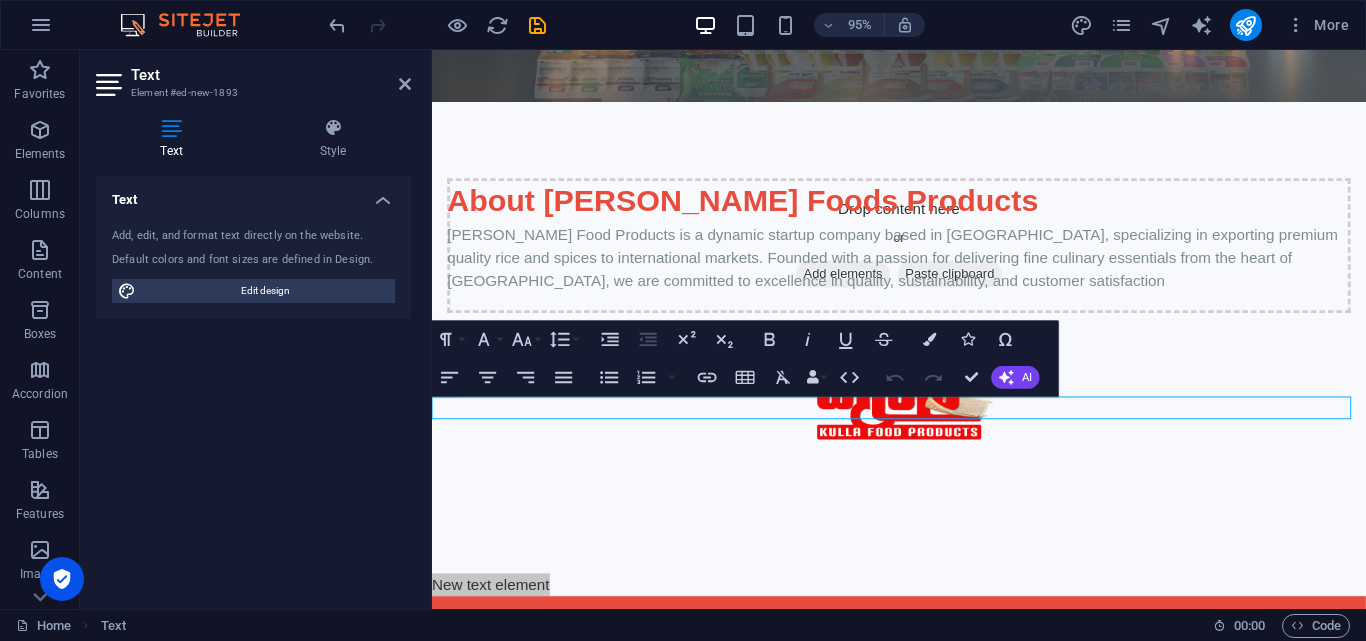 select on "400" 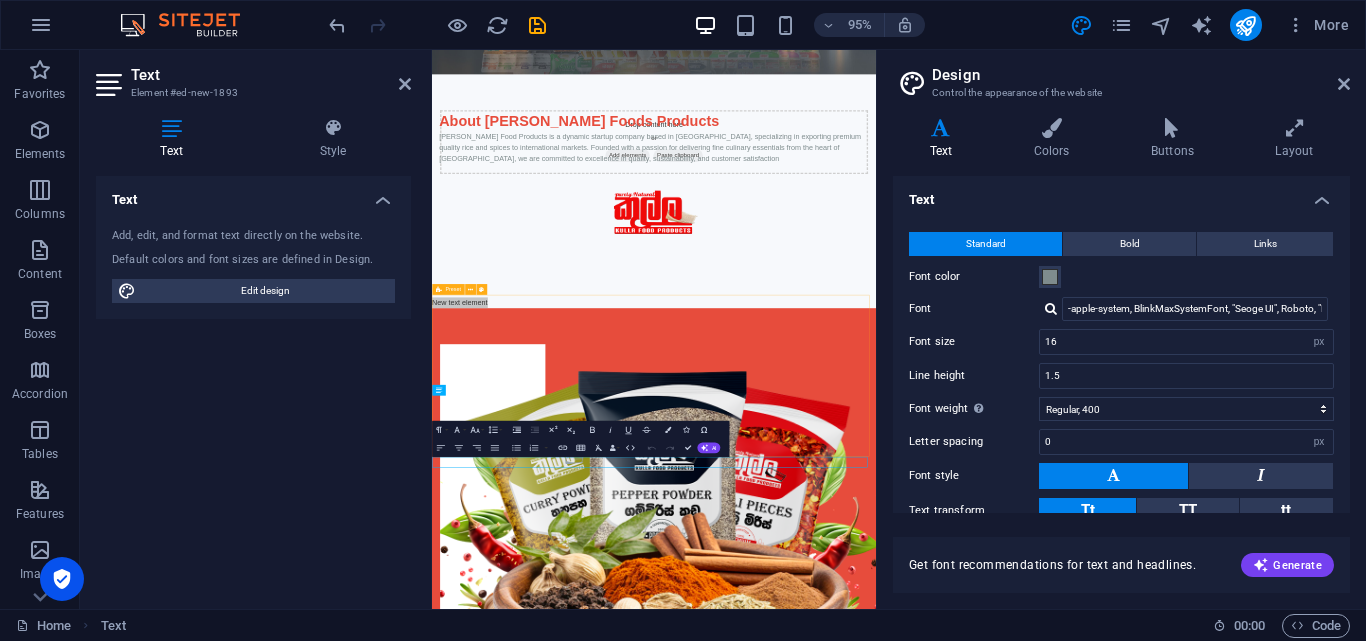 scroll, scrollTop: 141, scrollLeft: 0, axis: vertical 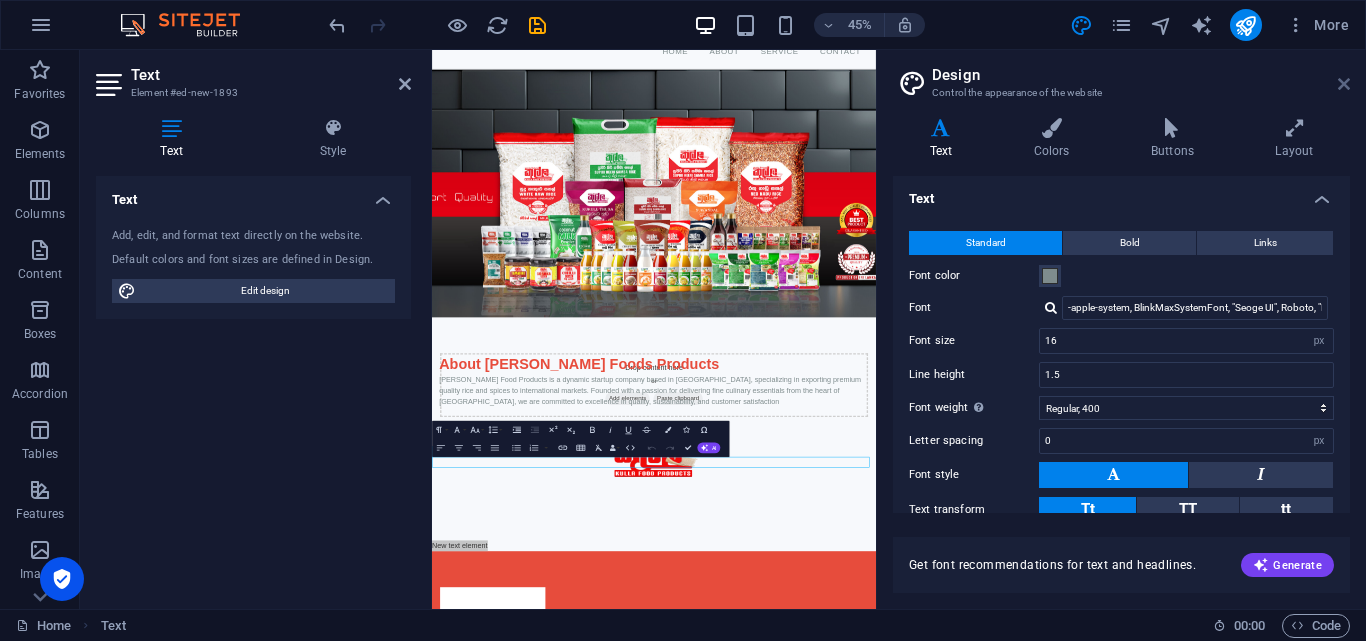 drag, startPoint x: 1351, startPoint y: 77, endPoint x: 1338, endPoint y: 89, distance: 17.691807 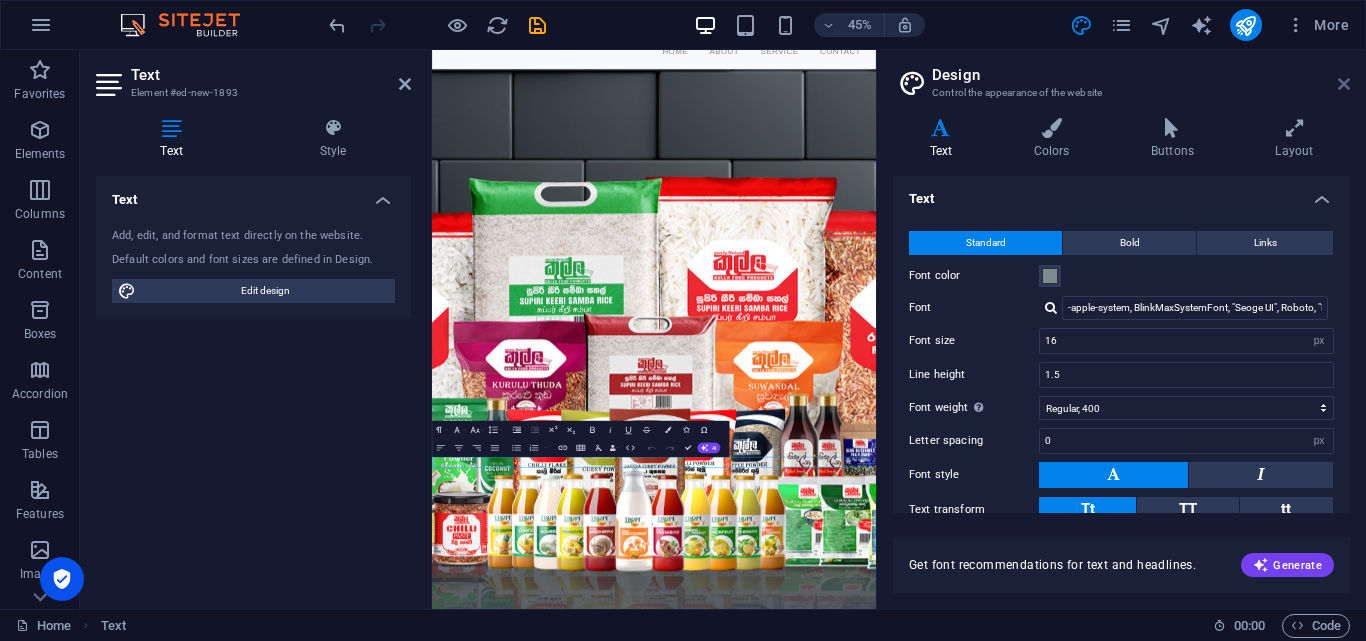 scroll, scrollTop: 764, scrollLeft: 0, axis: vertical 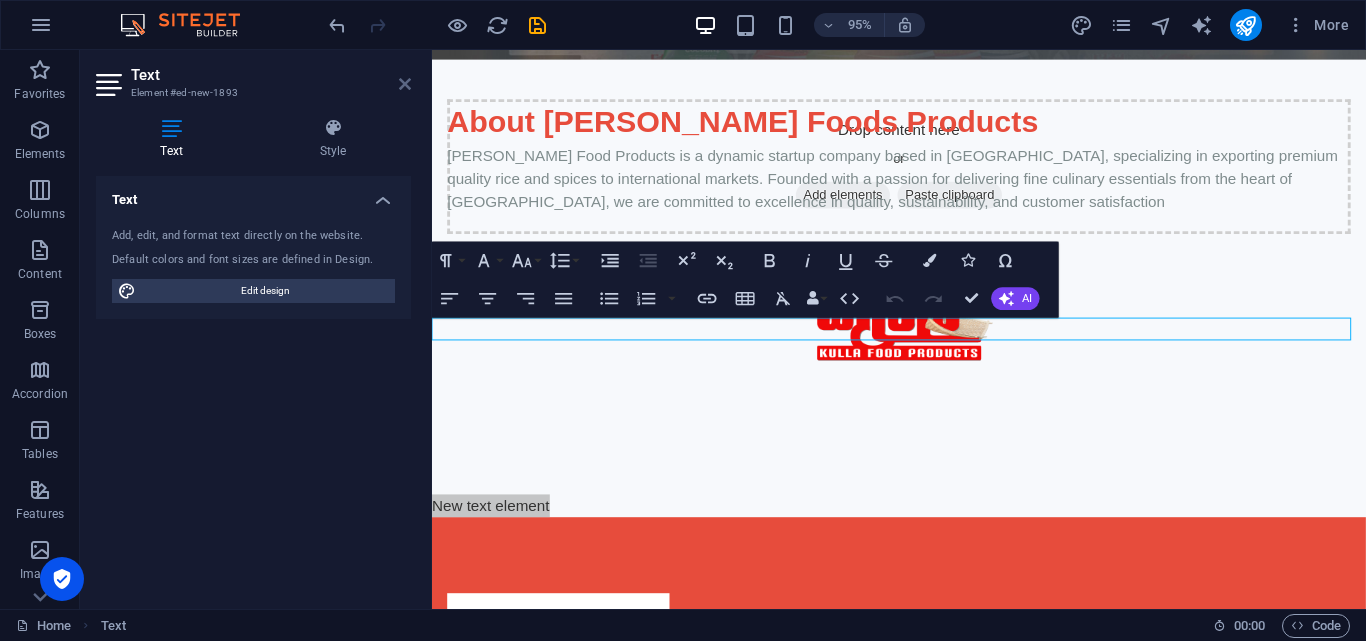 click at bounding box center [405, 84] 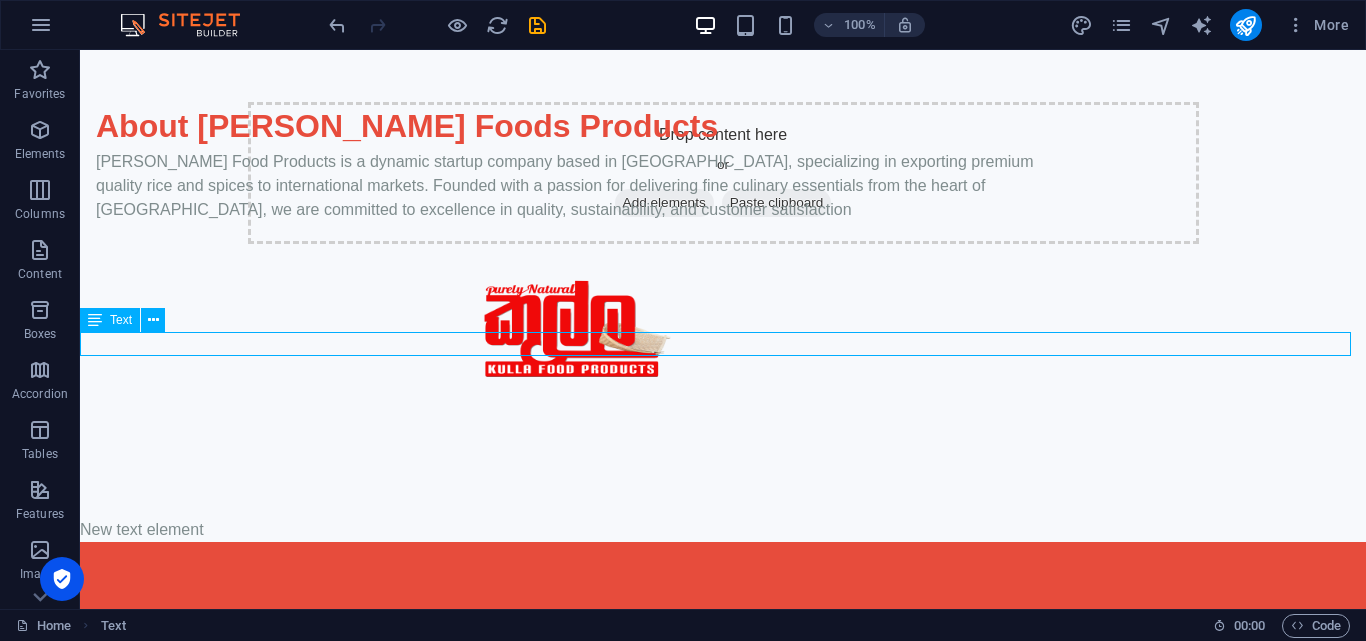 click on "New text element" at bounding box center [723, 530] 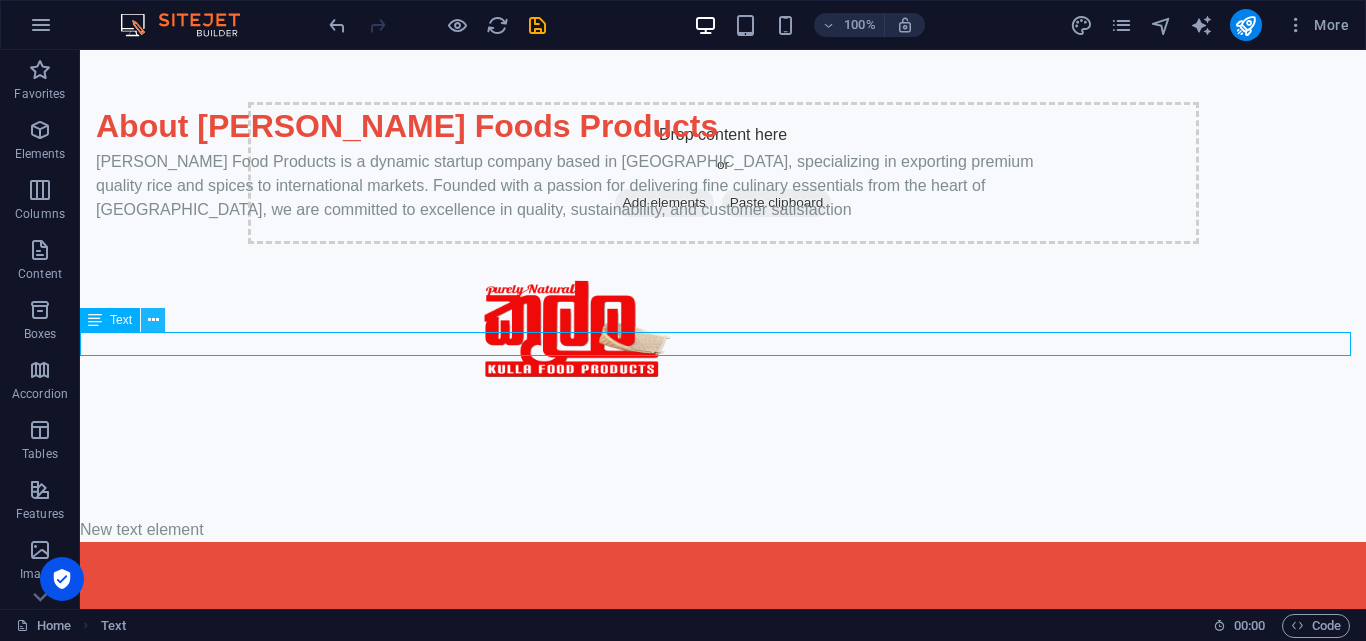 click at bounding box center [153, 320] 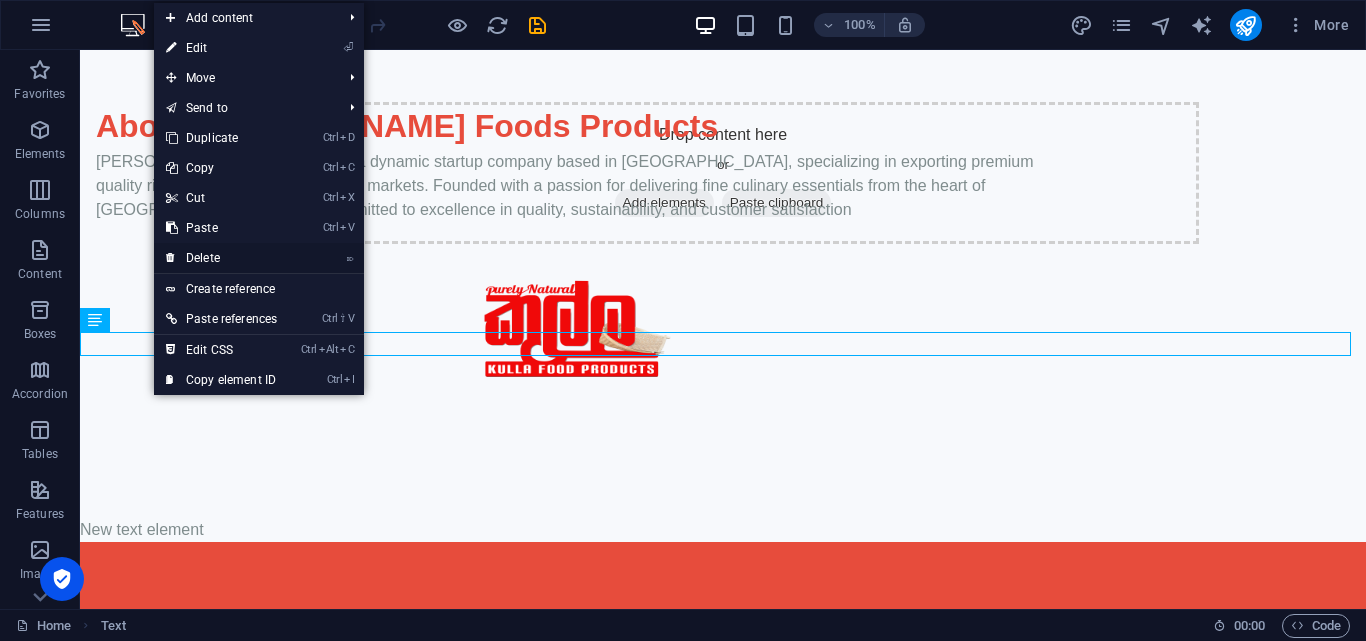 click on "⌦  Delete" at bounding box center [221, 258] 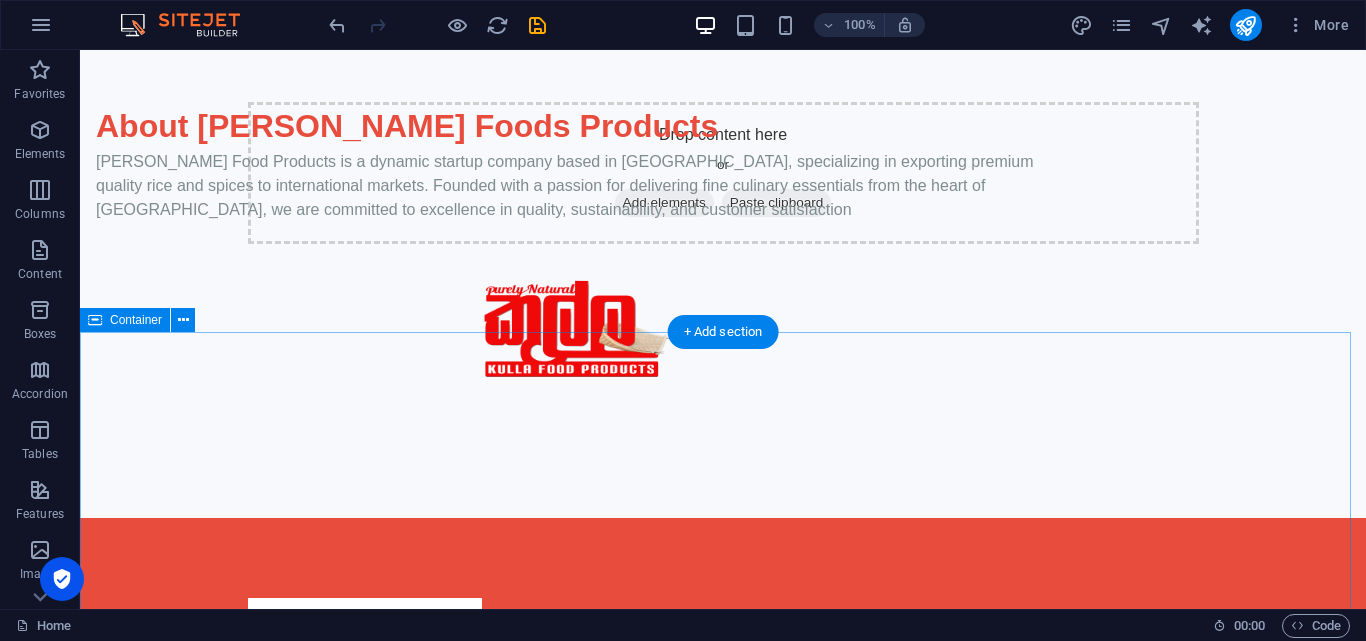 click on "Spices Pastes Rices Spices" at bounding box center (723, 2099) 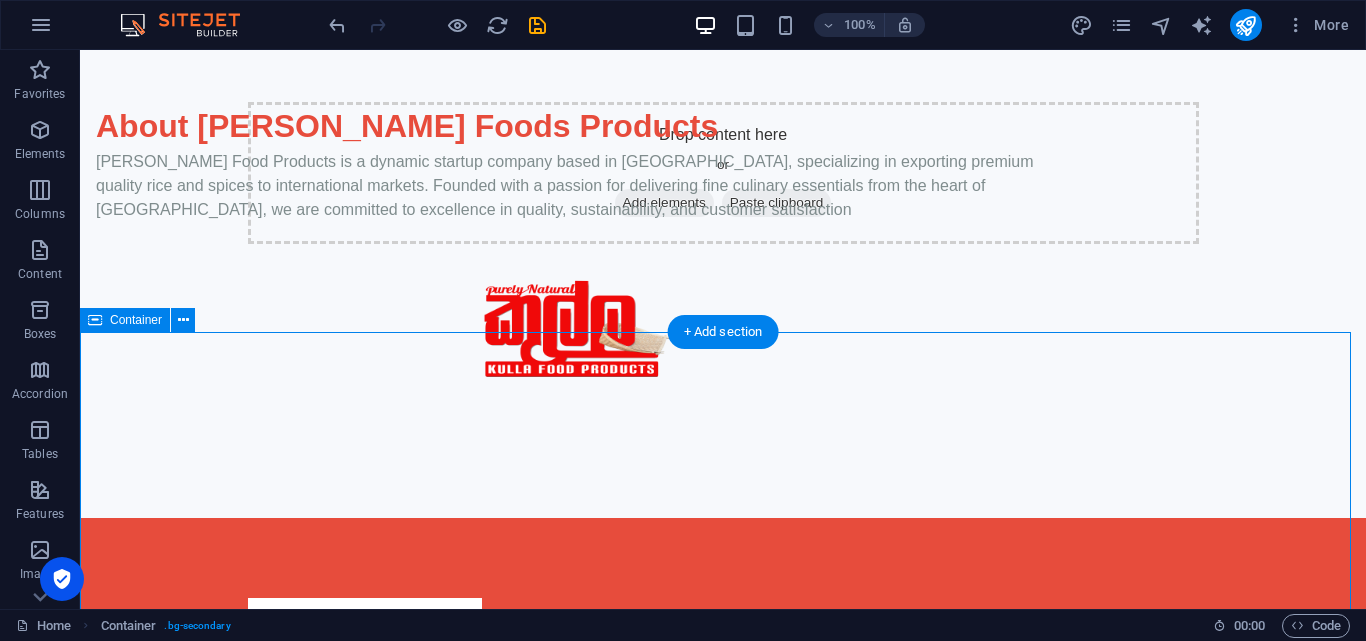 scroll, scrollTop: 939, scrollLeft: 0, axis: vertical 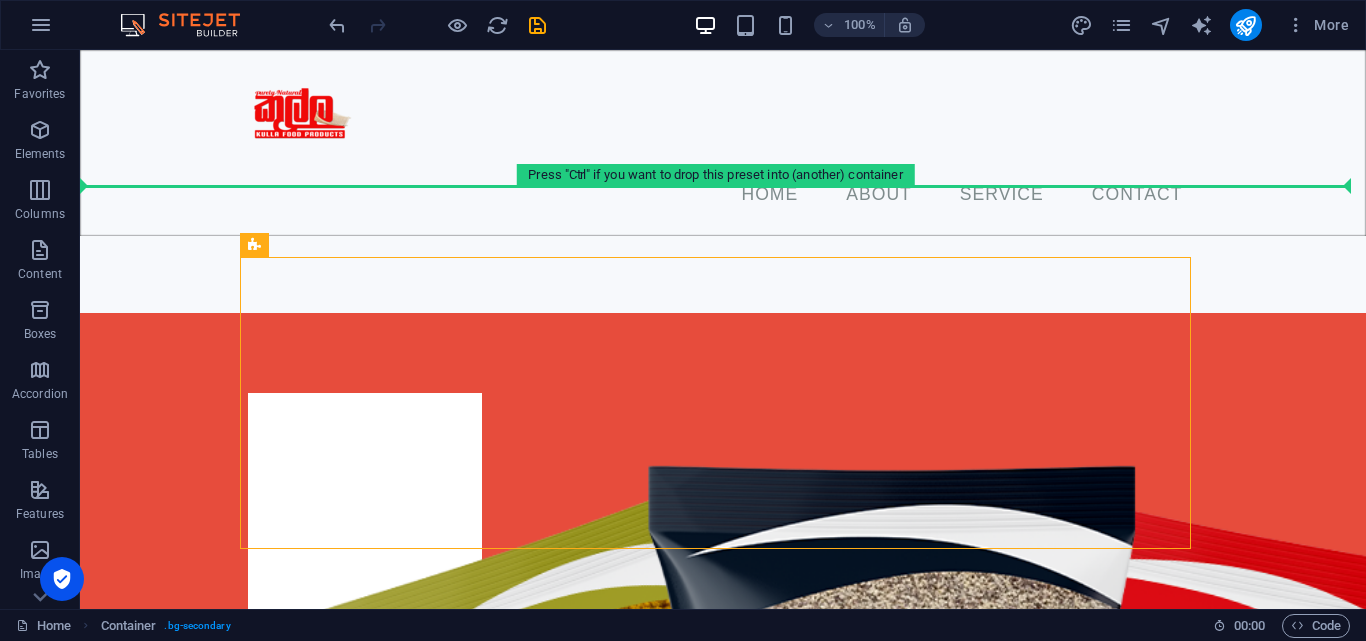 drag, startPoint x: 333, startPoint y: 272, endPoint x: 271, endPoint y: 180, distance: 110.94143 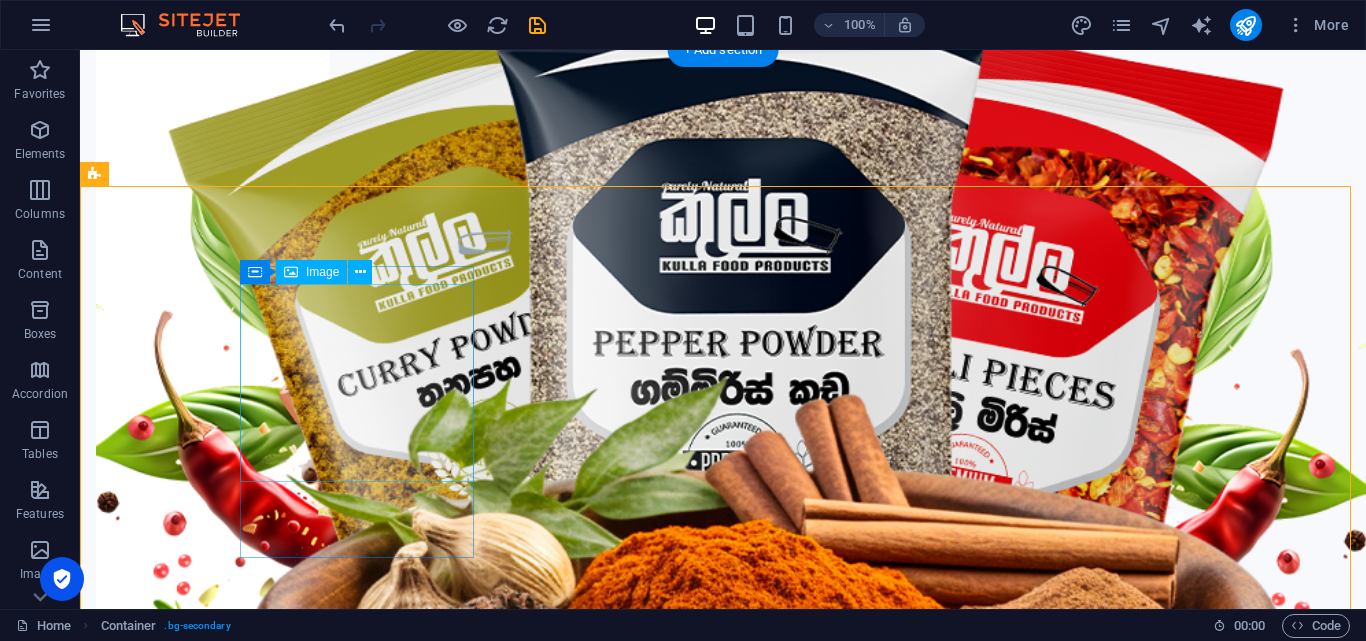 scroll, scrollTop: 0, scrollLeft: 0, axis: both 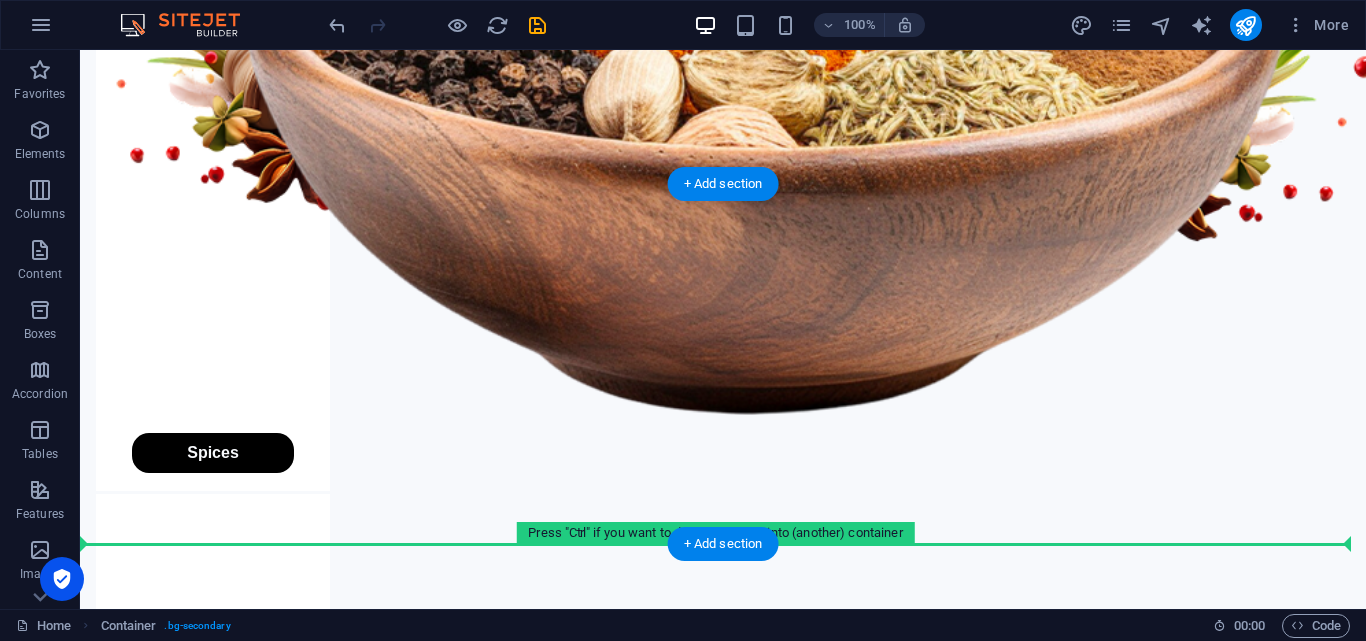 drag, startPoint x: 214, startPoint y: 225, endPoint x: 136, endPoint y: 487, distance: 273.36423 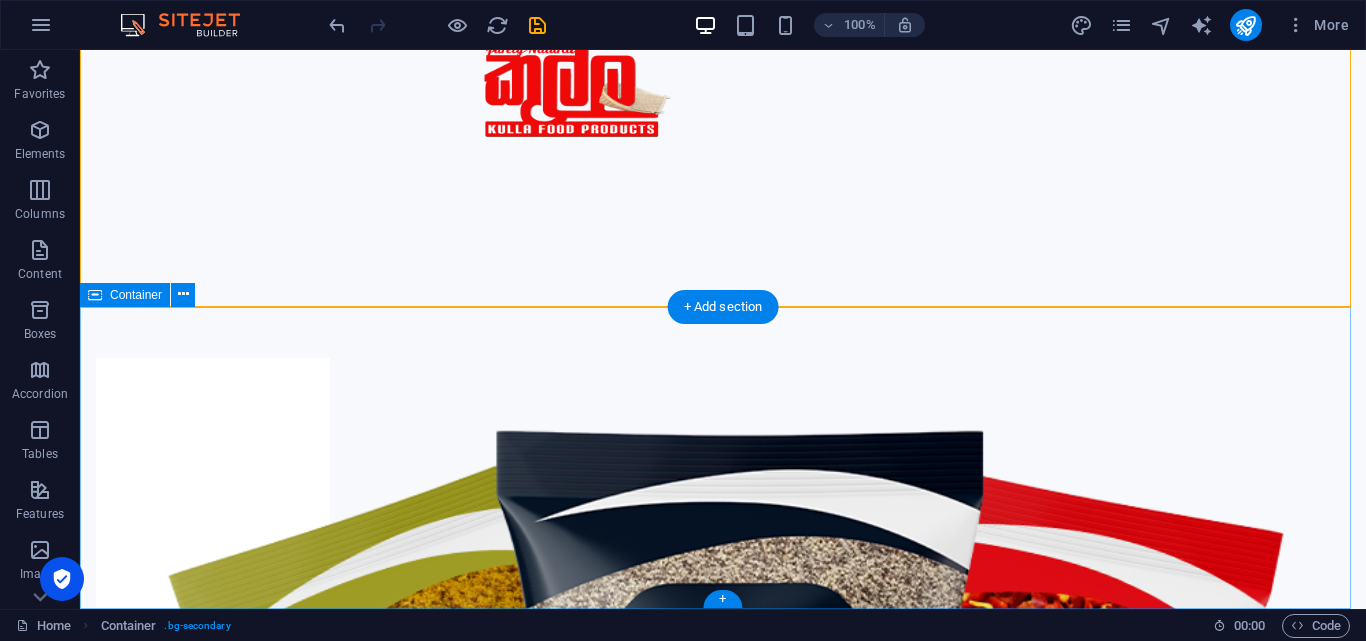 scroll, scrollTop: 1241, scrollLeft: 0, axis: vertical 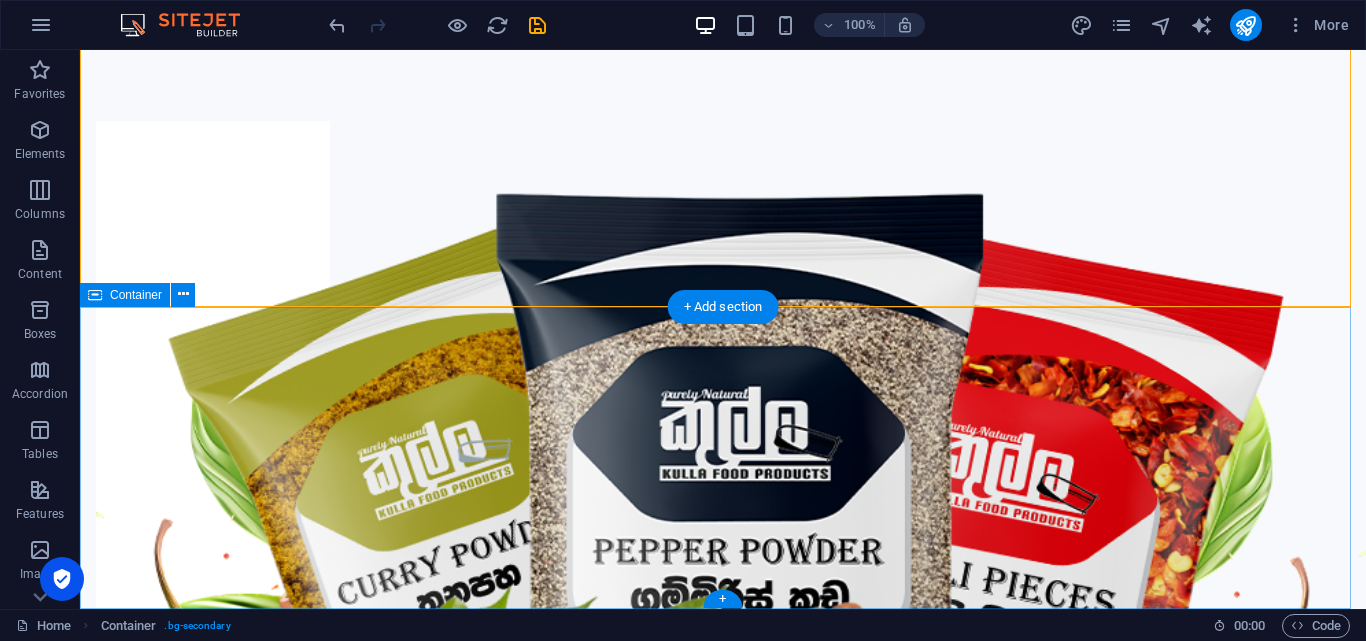 click on "Drop content here or  Add elements  Paste clipboard" at bounding box center [723, 3354] 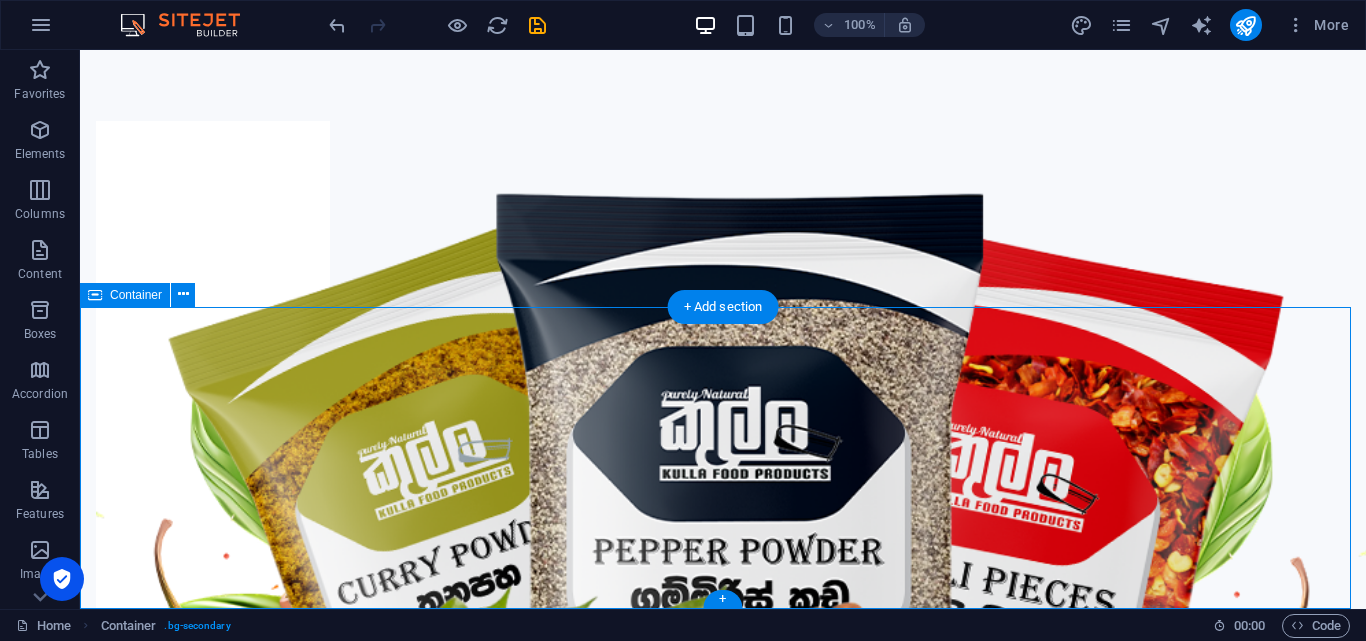 click on "Add elements" at bounding box center (664, 3384) 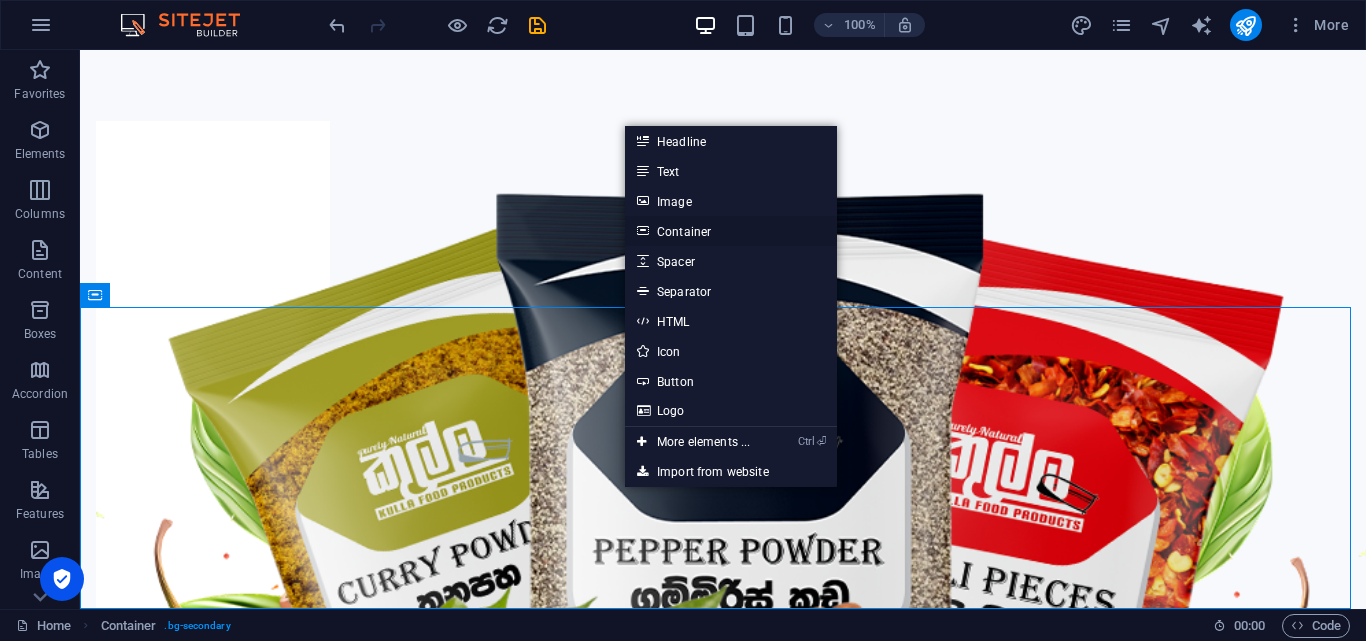 click on "Container" at bounding box center [731, 231] 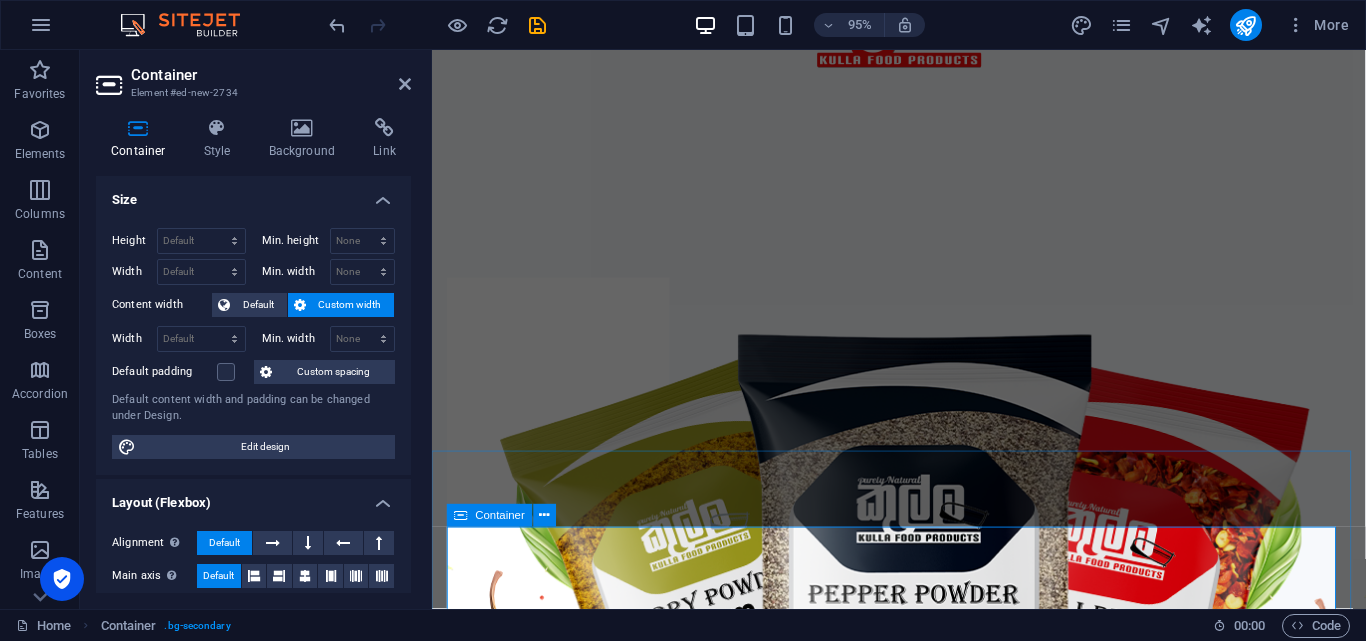 scroll, scrollTop: 1208, scrollLeft: 0, axis: vertical 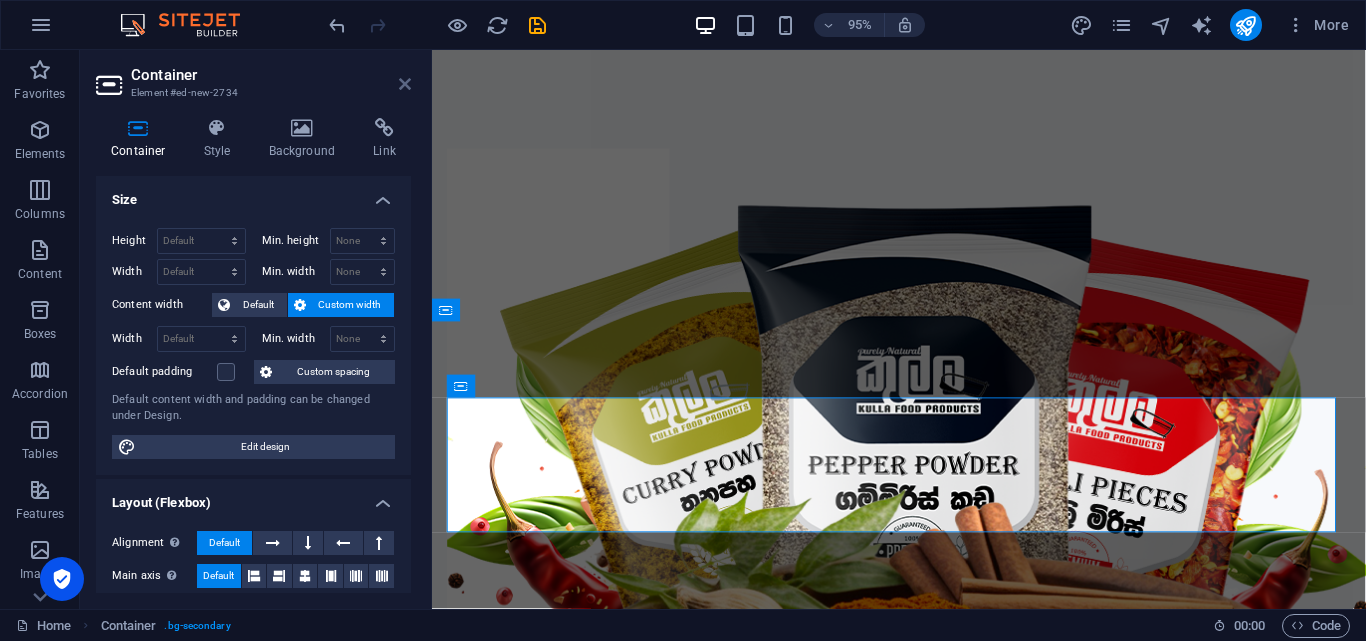 click at bounding box center (405, 84) 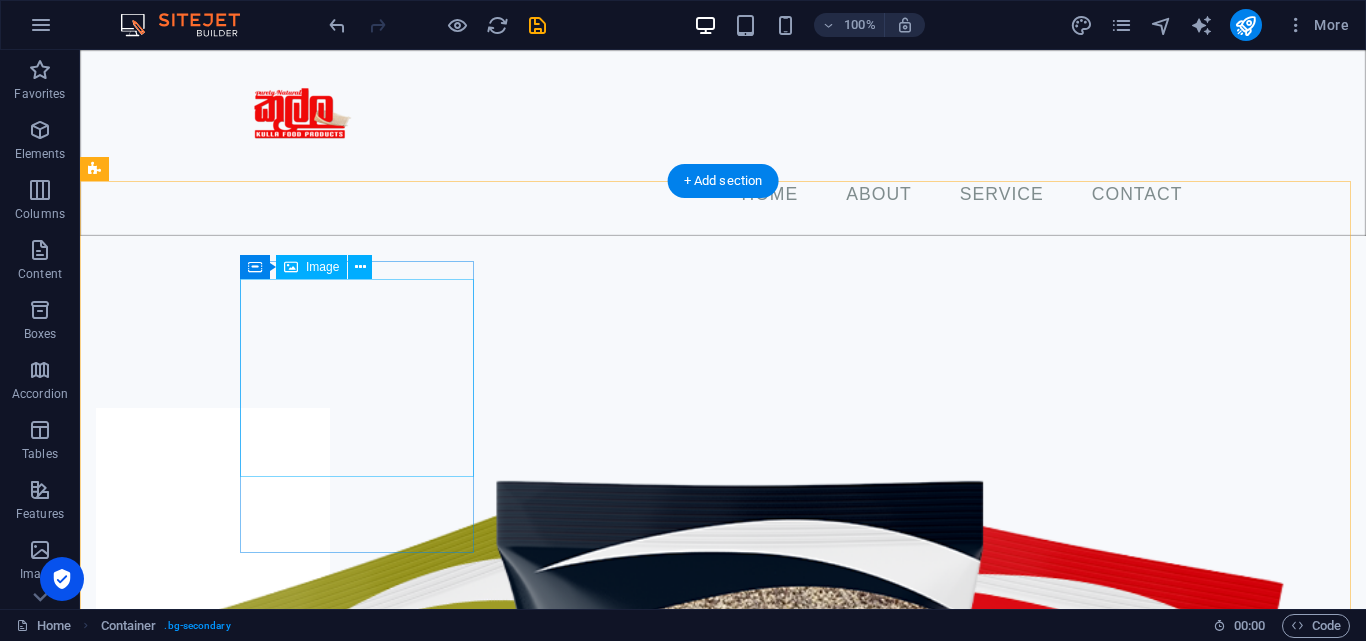 scroll, scrollTop: 767, scrollLeft: 0, axis: vertical 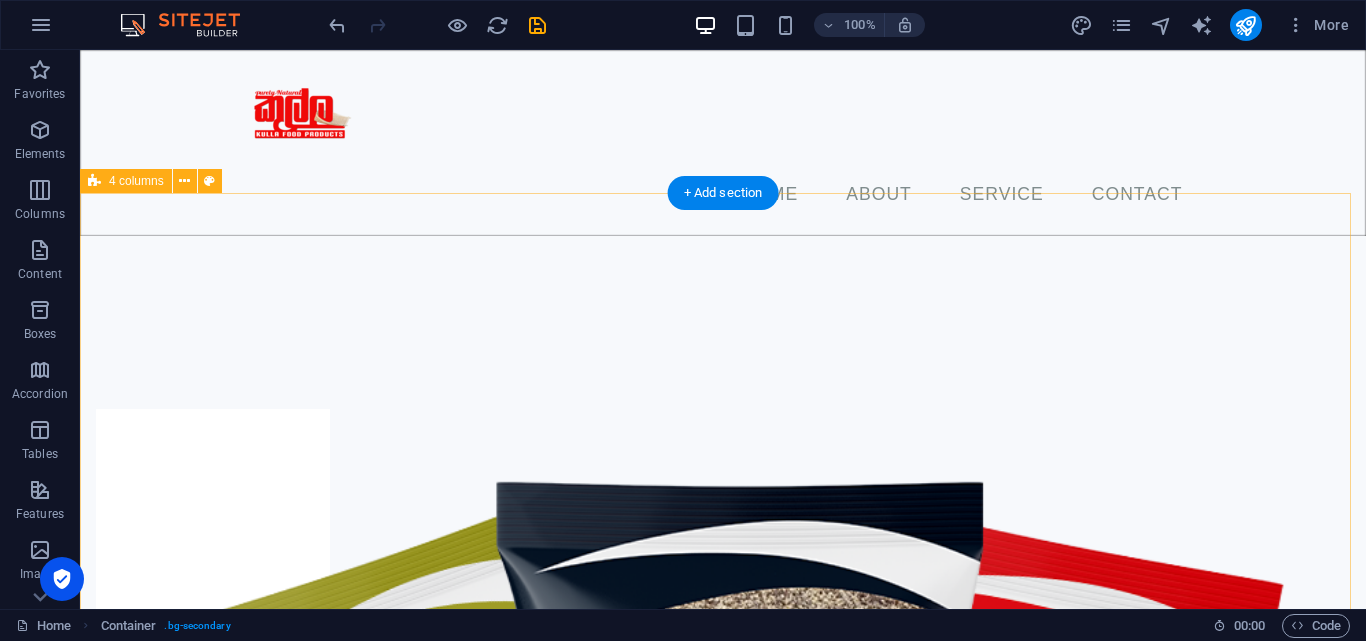 drag, startPoint x: 337, startPoint y: 307, endPoint x: 188, endPoint y: 276, distance: 152.19067 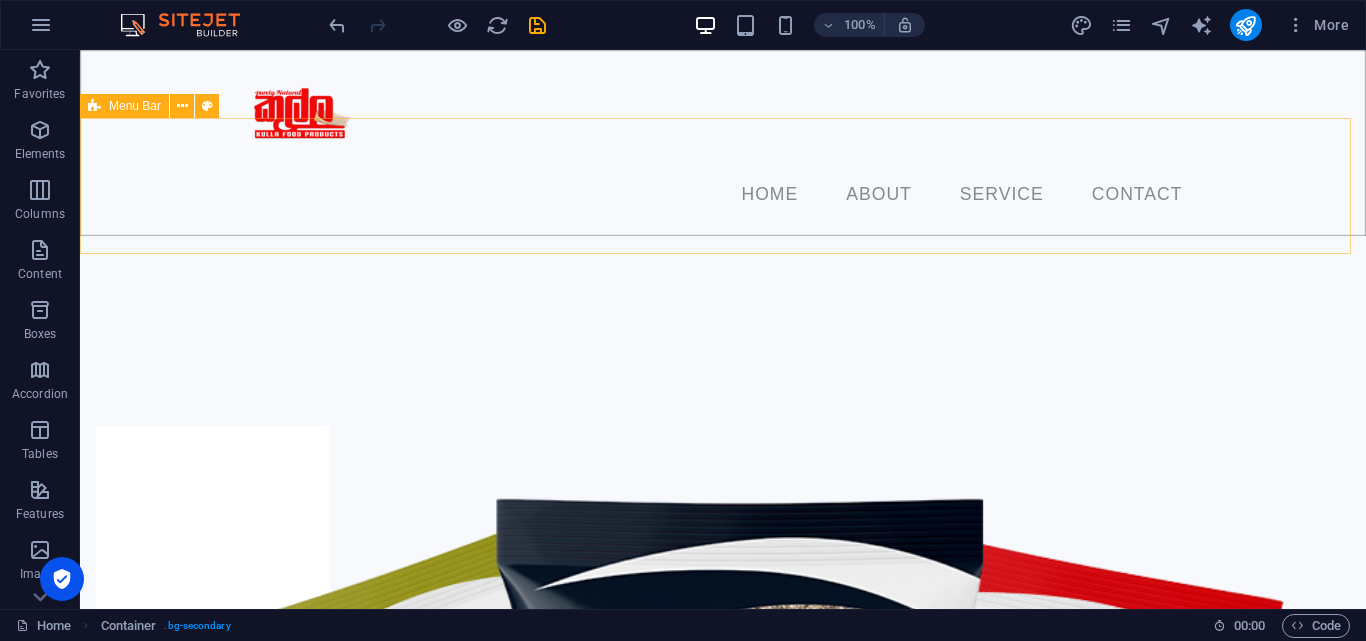 scroll, scrollTop: 747, scrollLeft: 0, axis: vertical 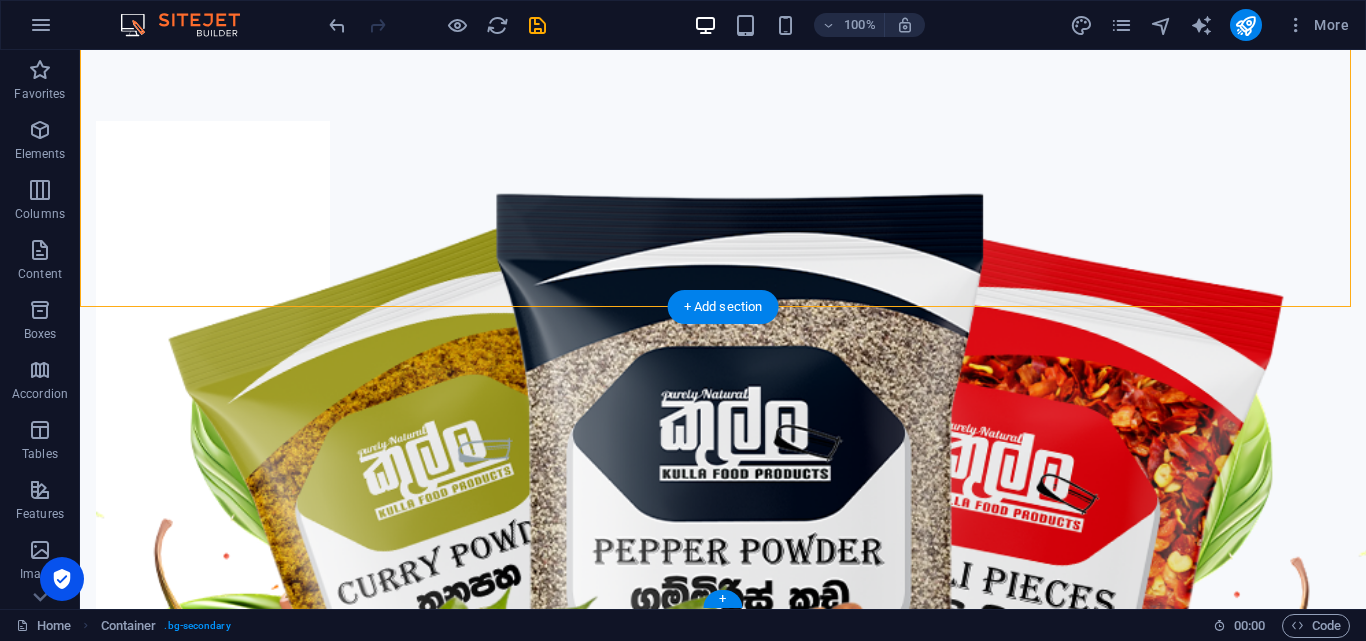 drag, startPoint x: 201, startPoint y: 248, endPoint x: 579, endPoint y: 471, distance: 438.87698 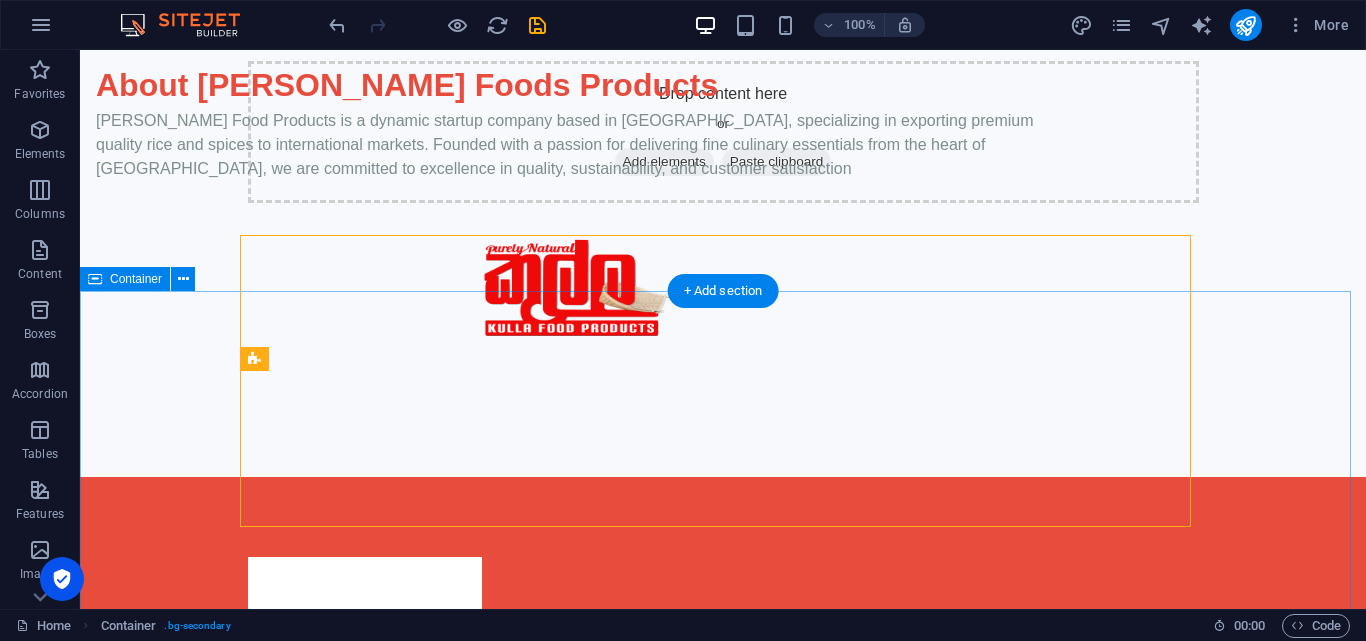 scroll, scrollTop: 806, scrollLeft: 0, axis: vertical 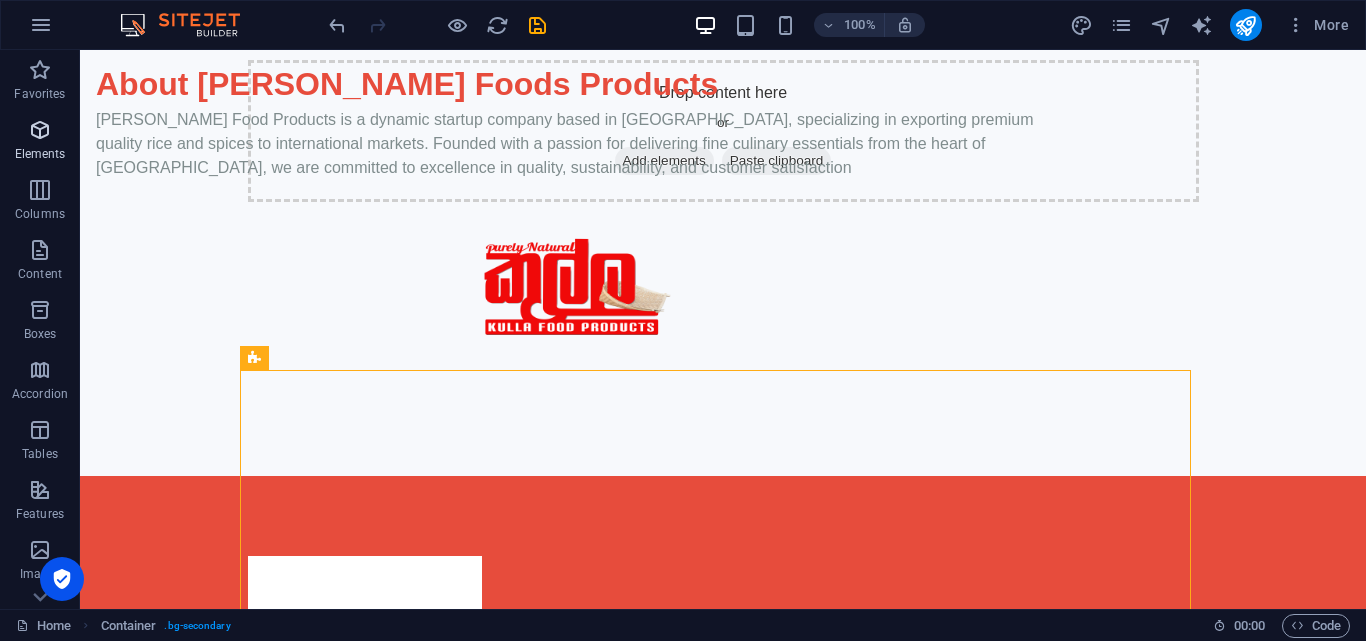 click at bounding box center (40, 130) 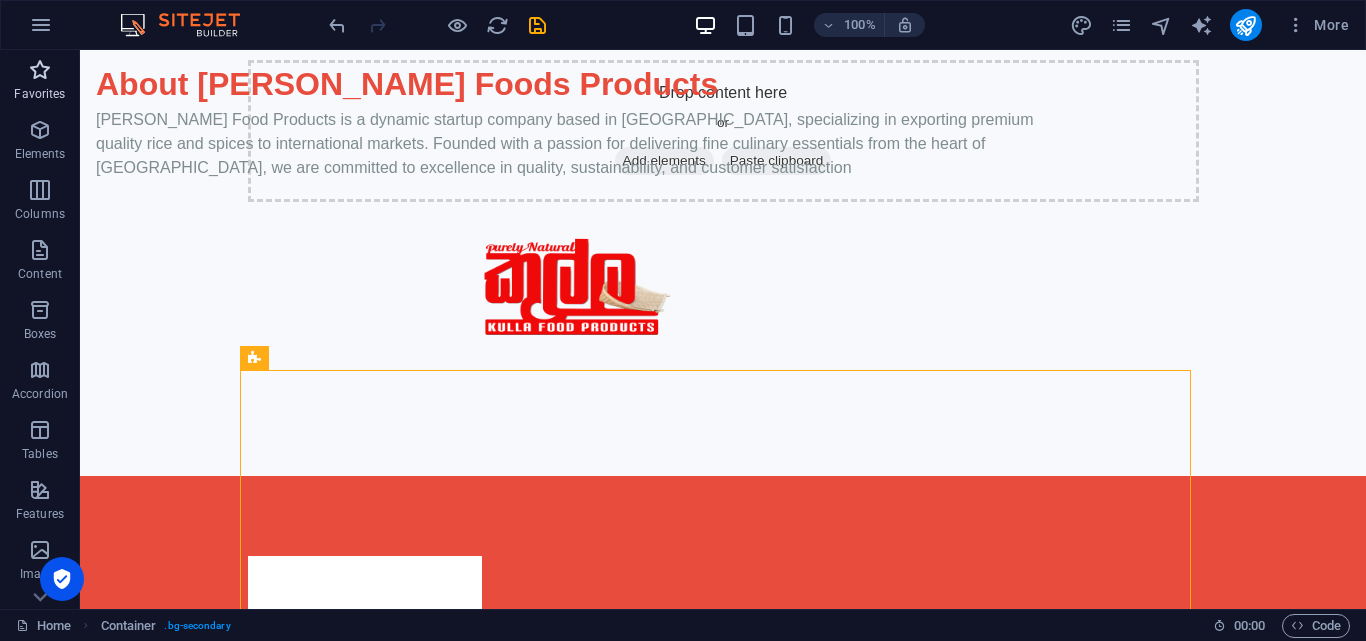 click on "Favorites" at bounding box center (39, 94) 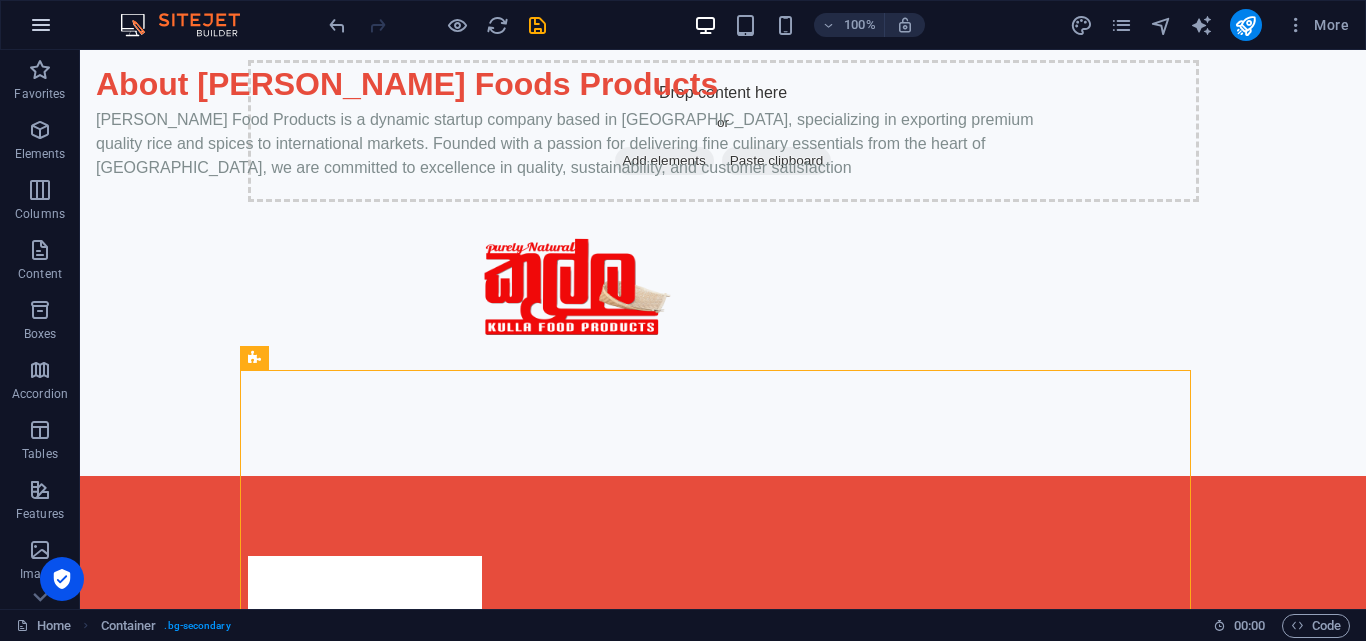 click at bounding box center [41, 25] 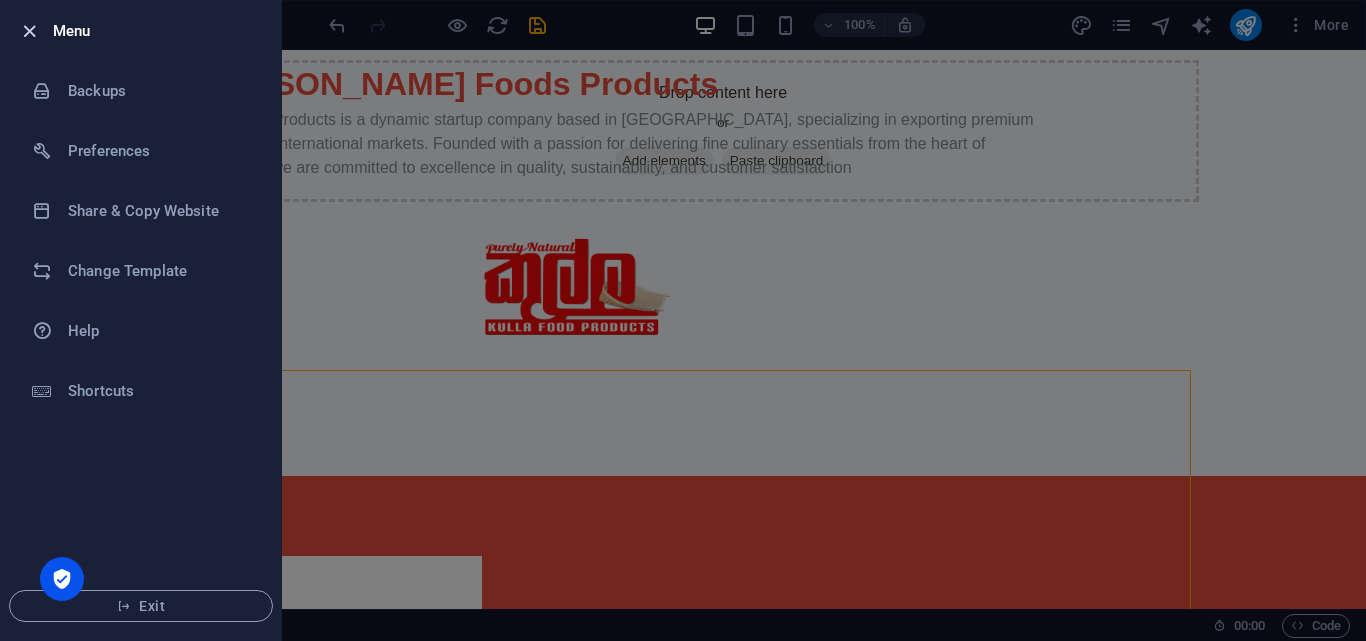 click at bounding box center [29, 31] 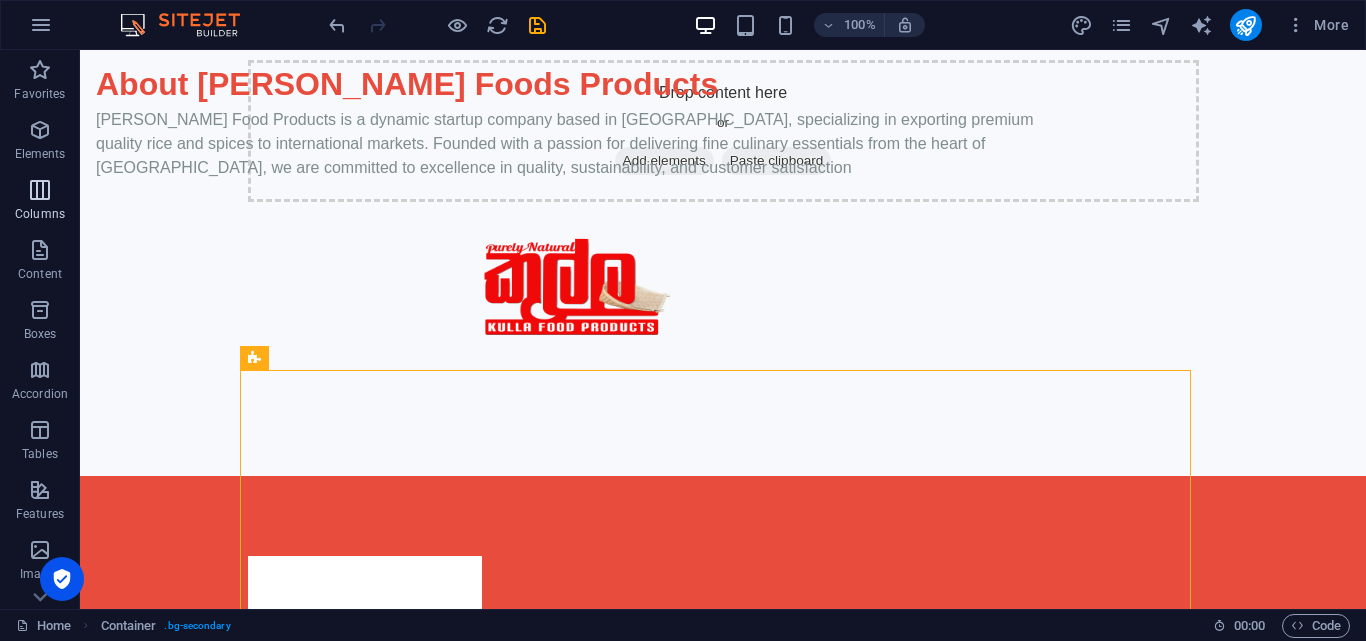 click at bounding box center [40, 190] 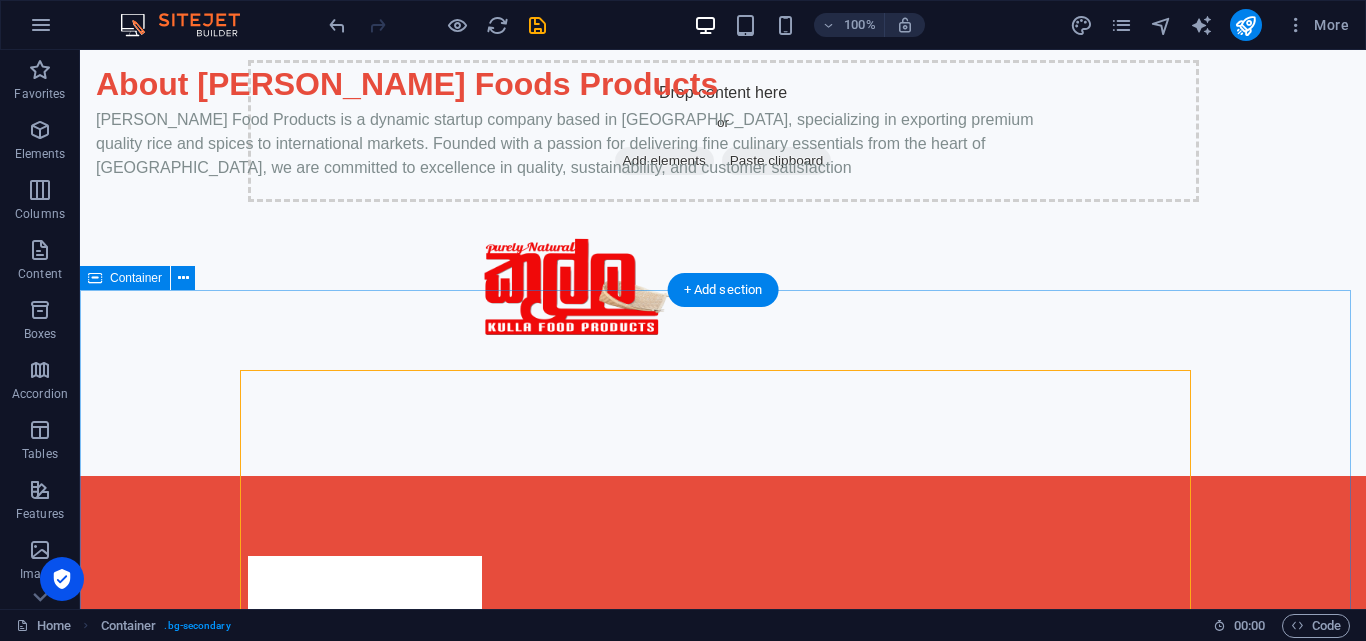scroll, scrollTop: 939, scrollLeft: 0, axis: vertical 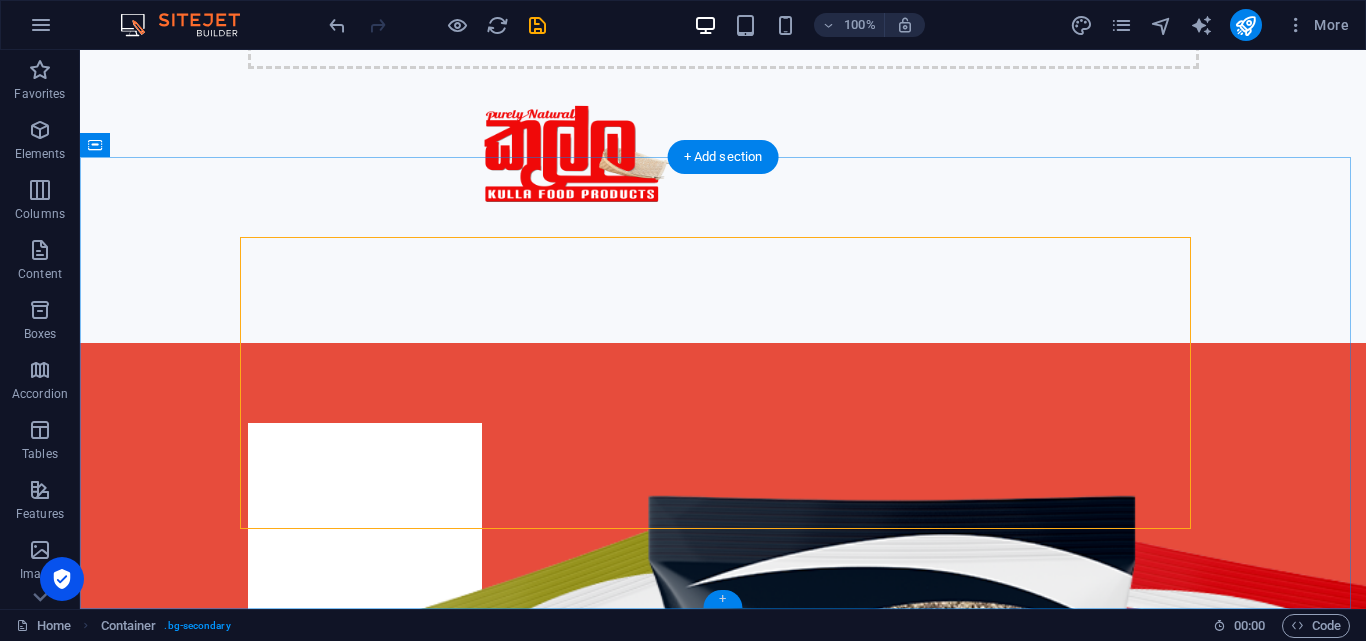 click on "+" at bounding box center (722, 599) 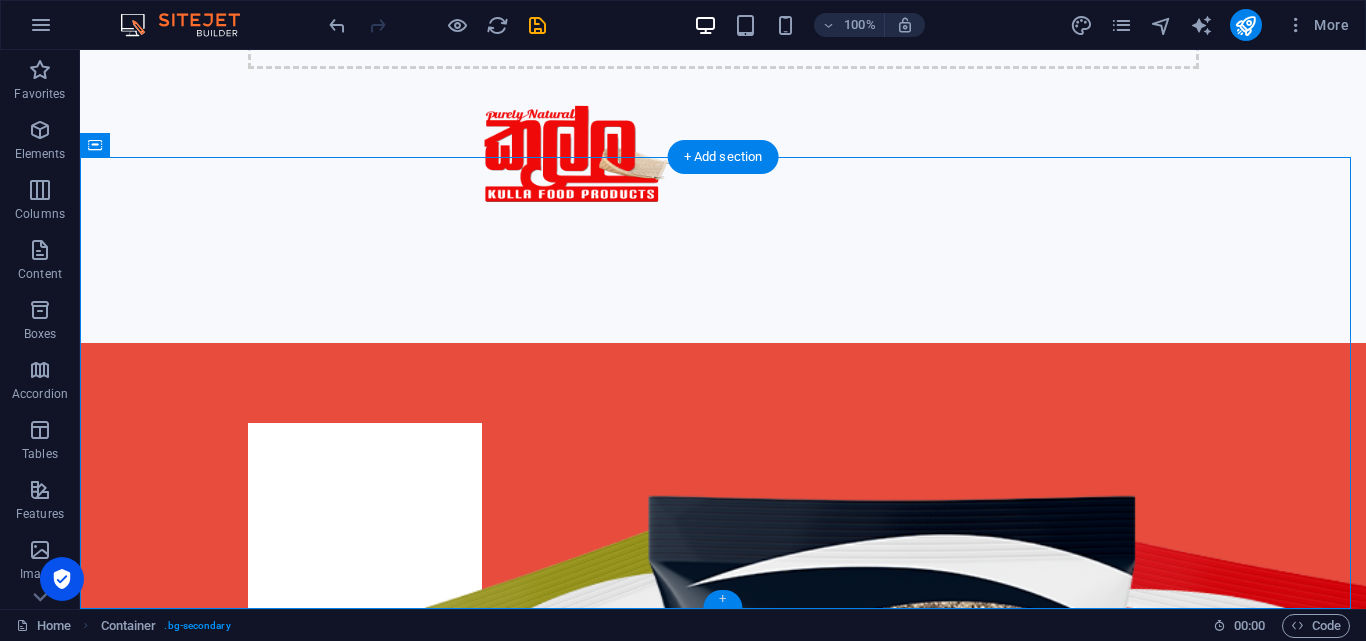 click on "+" at bounding box center [722, 599] 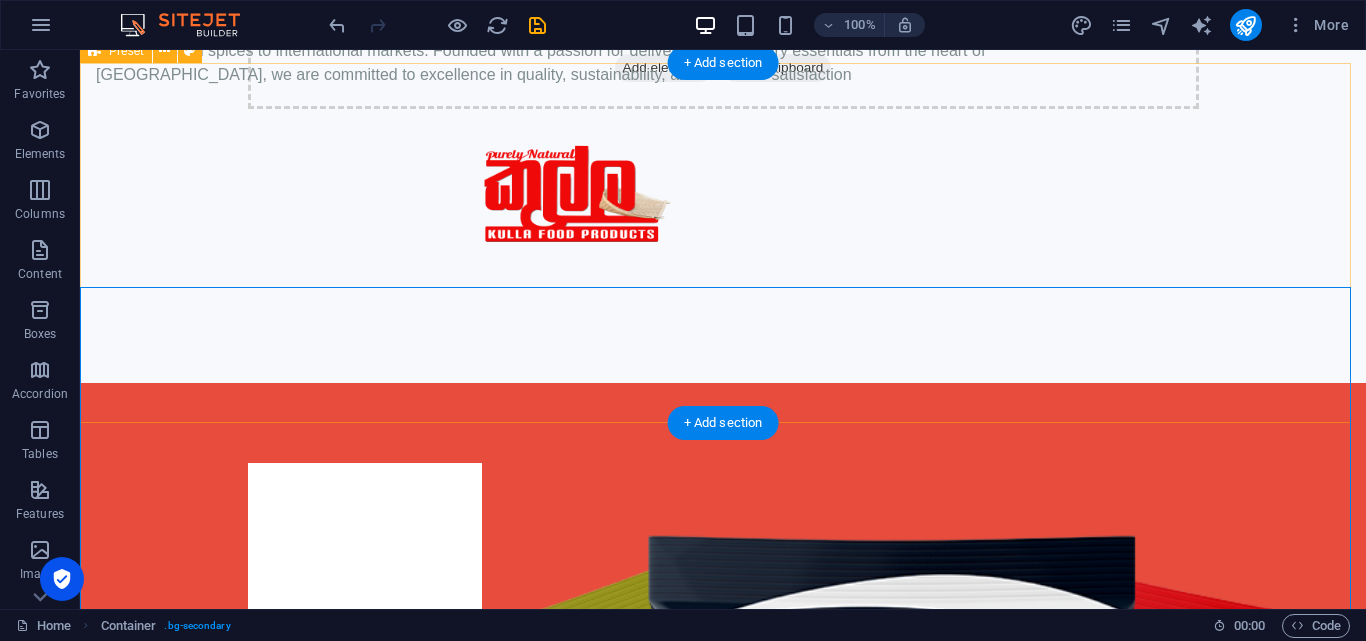 scroll, scrollTop: 939, scrollLeft: 0, axis: vertical 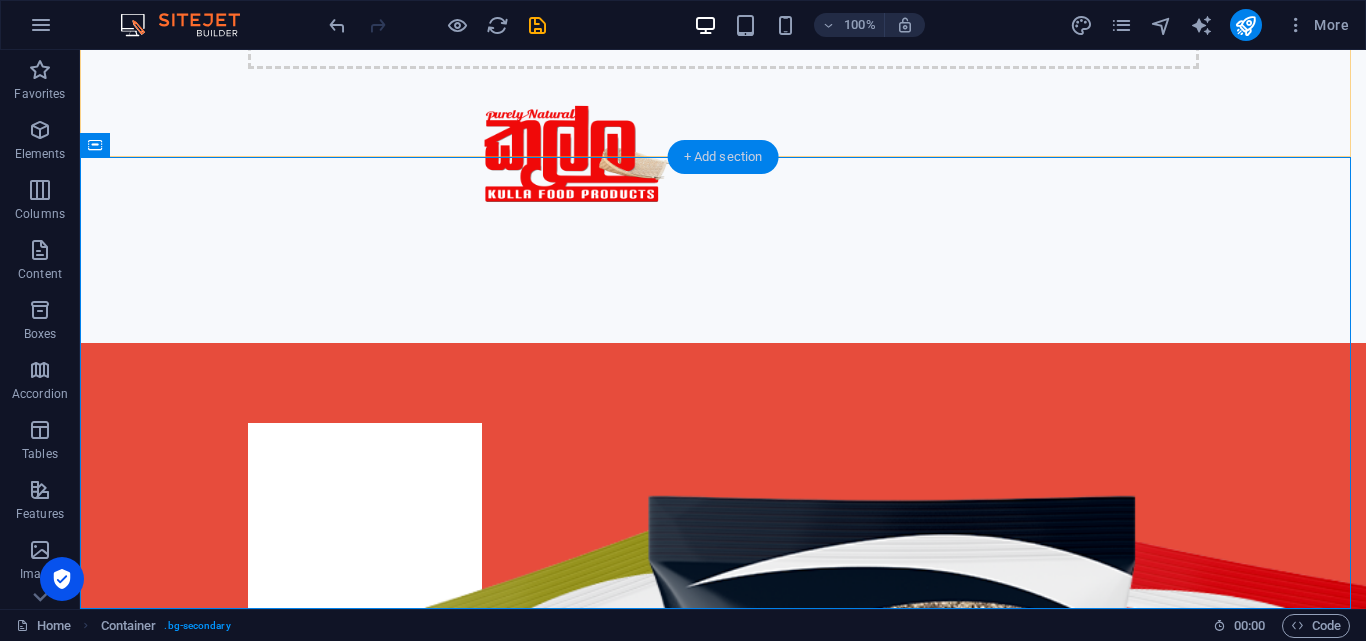 click on "+ Add section" at bounding box center [723, 157] 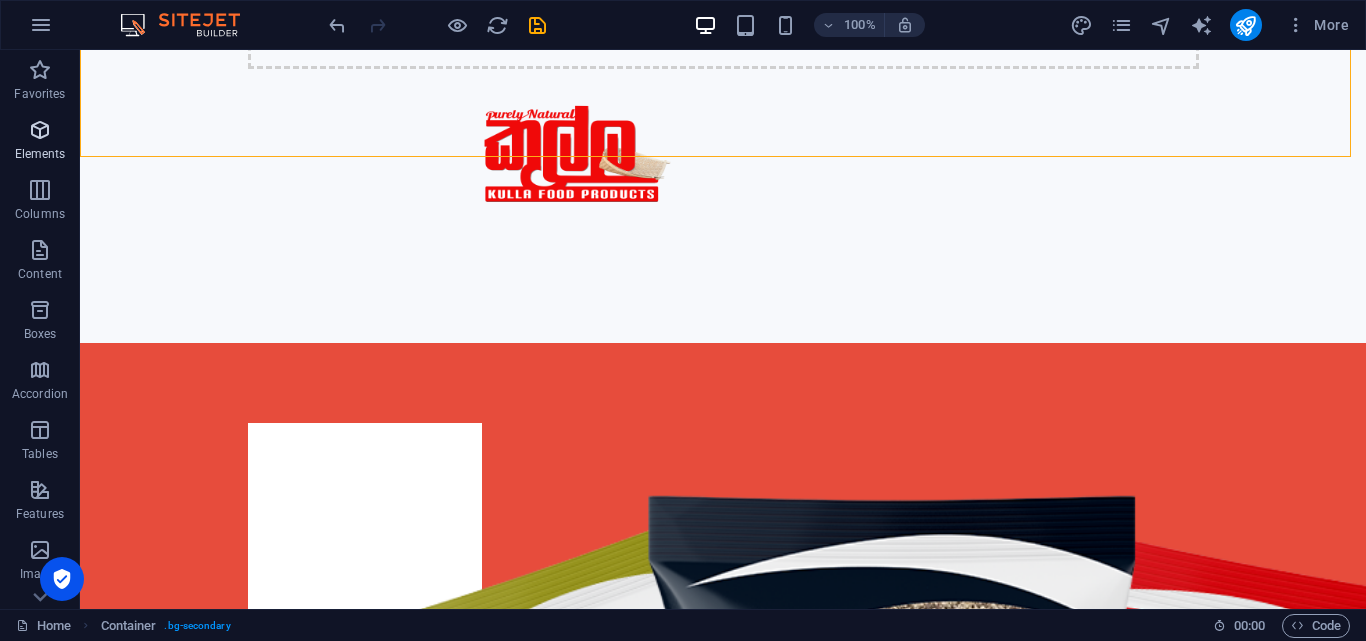 click on "Elements" at bounding box center (40, 142) 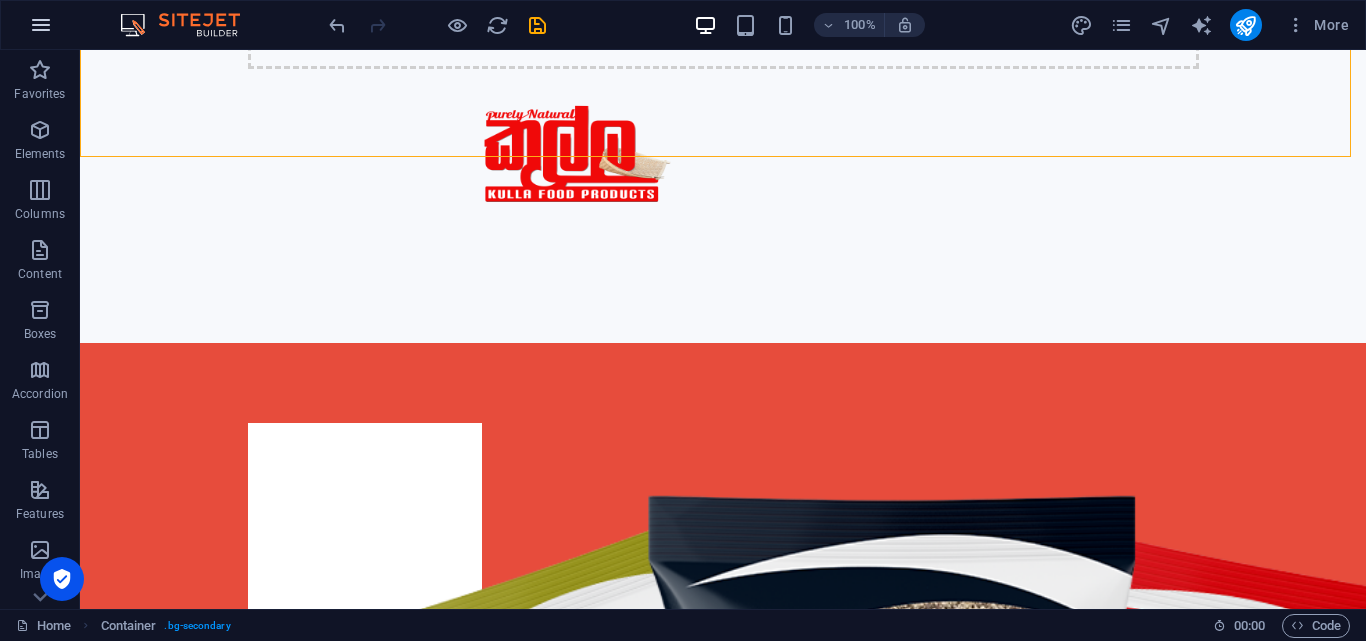 click at bounding box center [41, 25] 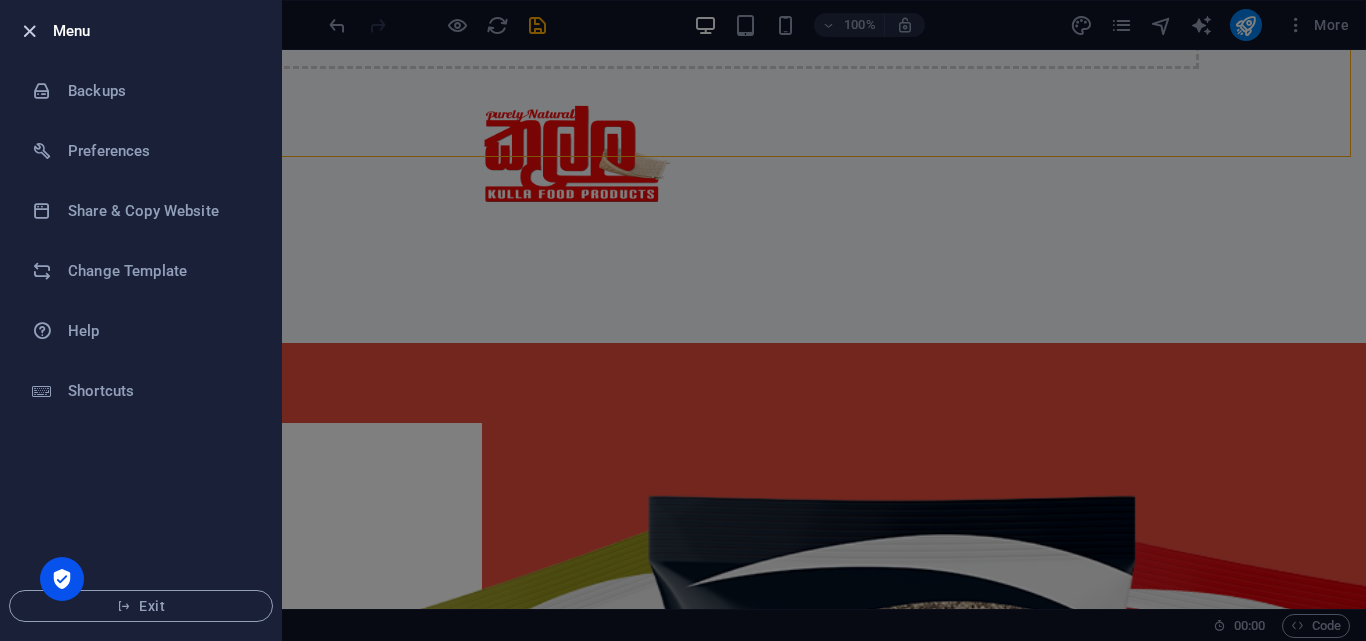 click at bounding box center [29, 31] 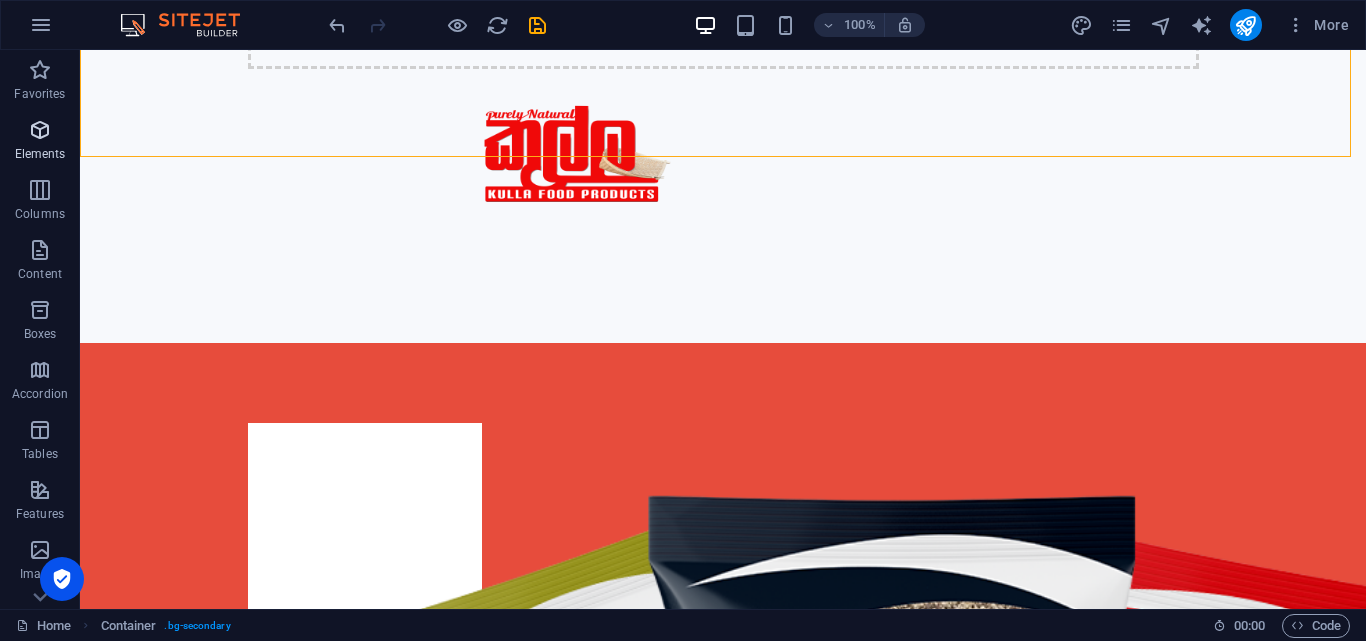 click at bounding box center [40, 130] 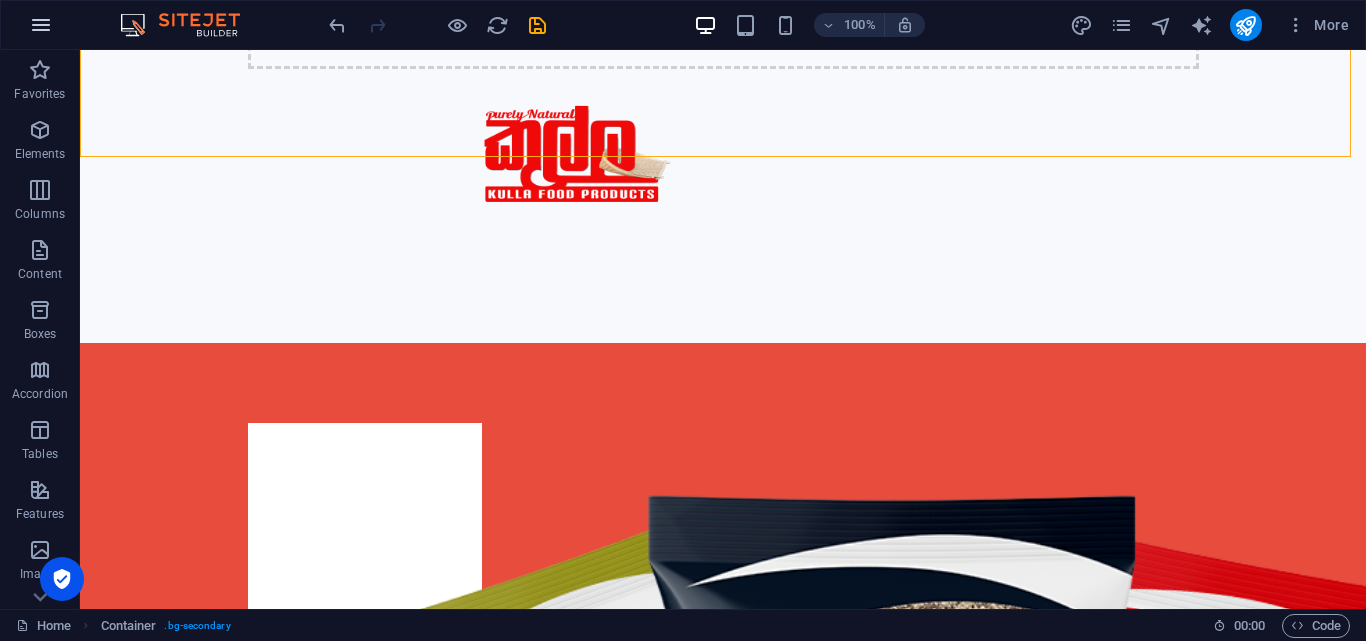 click at bounding box center [41, 25] 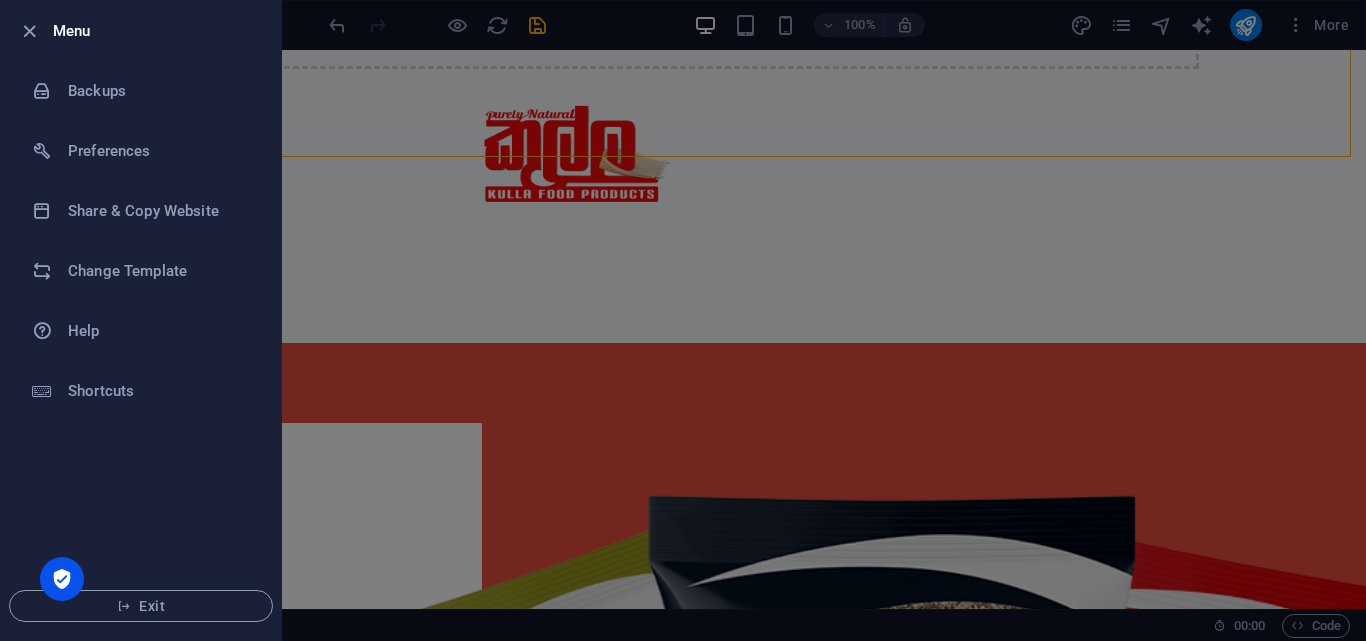 click at bounding box center [683, 320] 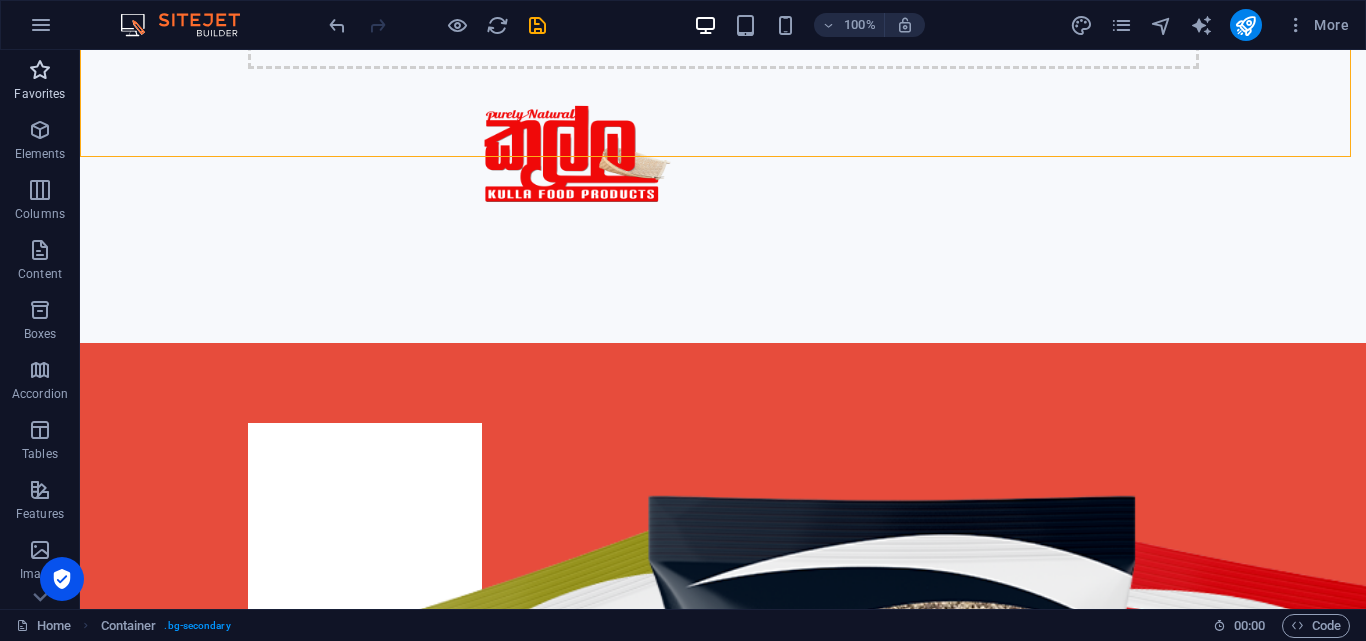click at bounding box center [40, 70] 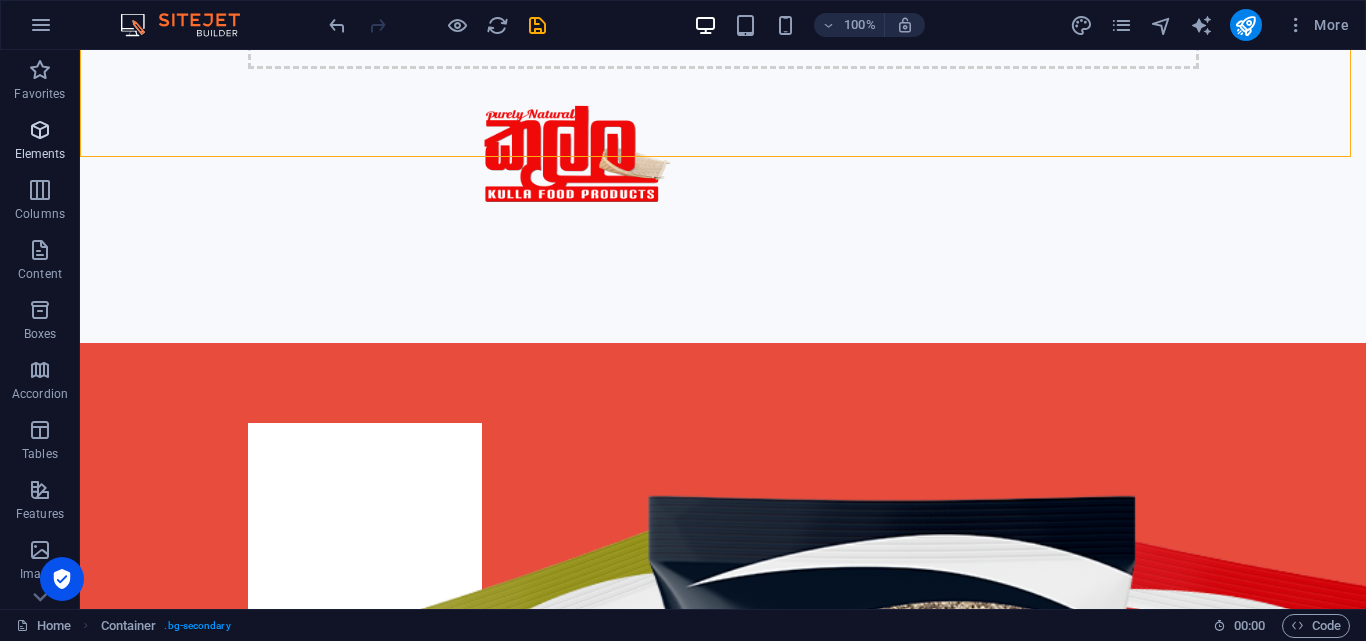 click at bounding box center [40, 130] 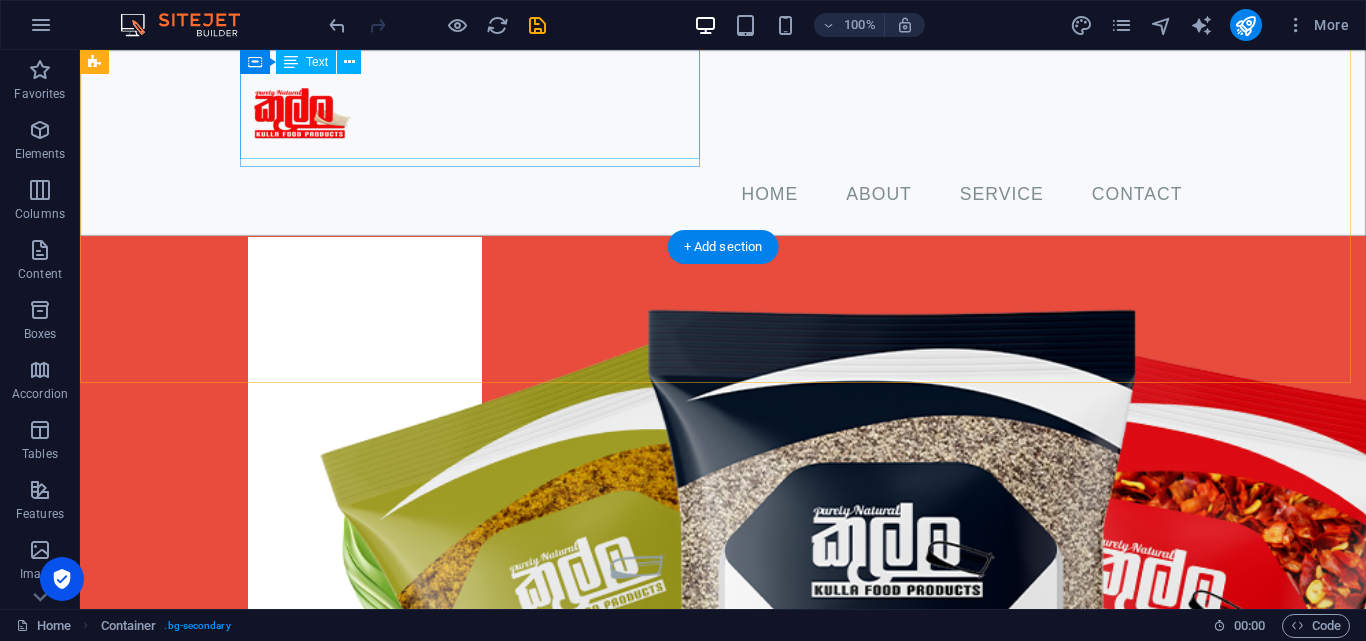 scroll, scrollTop: 713, scrollLeft: 0, axis: vertical 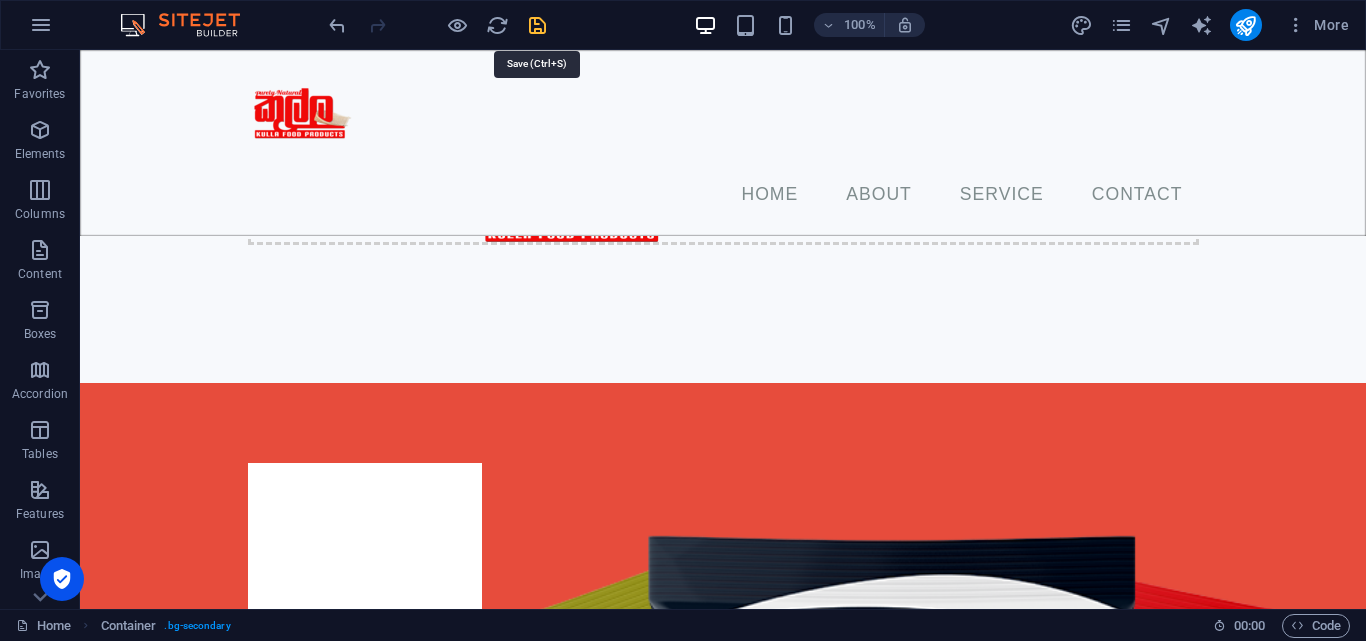 click at bounding box center (537, 25) 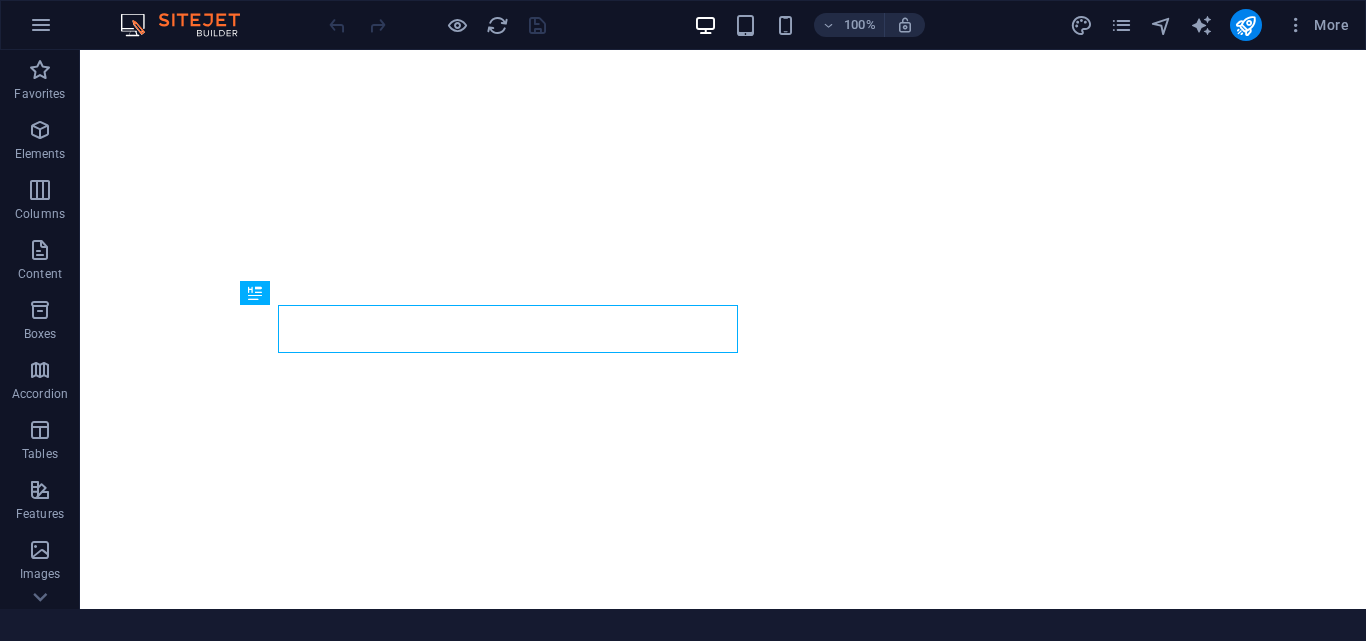 scroll, scrollTop: 0, scrollLeft: 0, axis: both 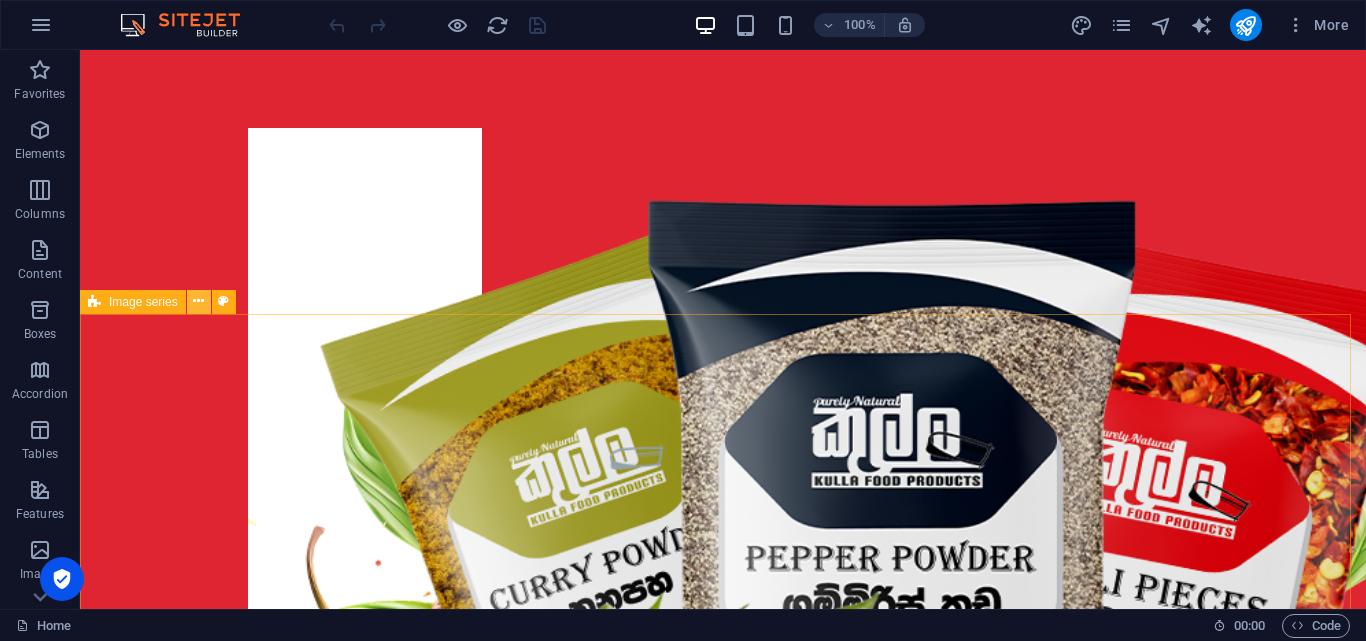 click at bounding box center [198, 301] 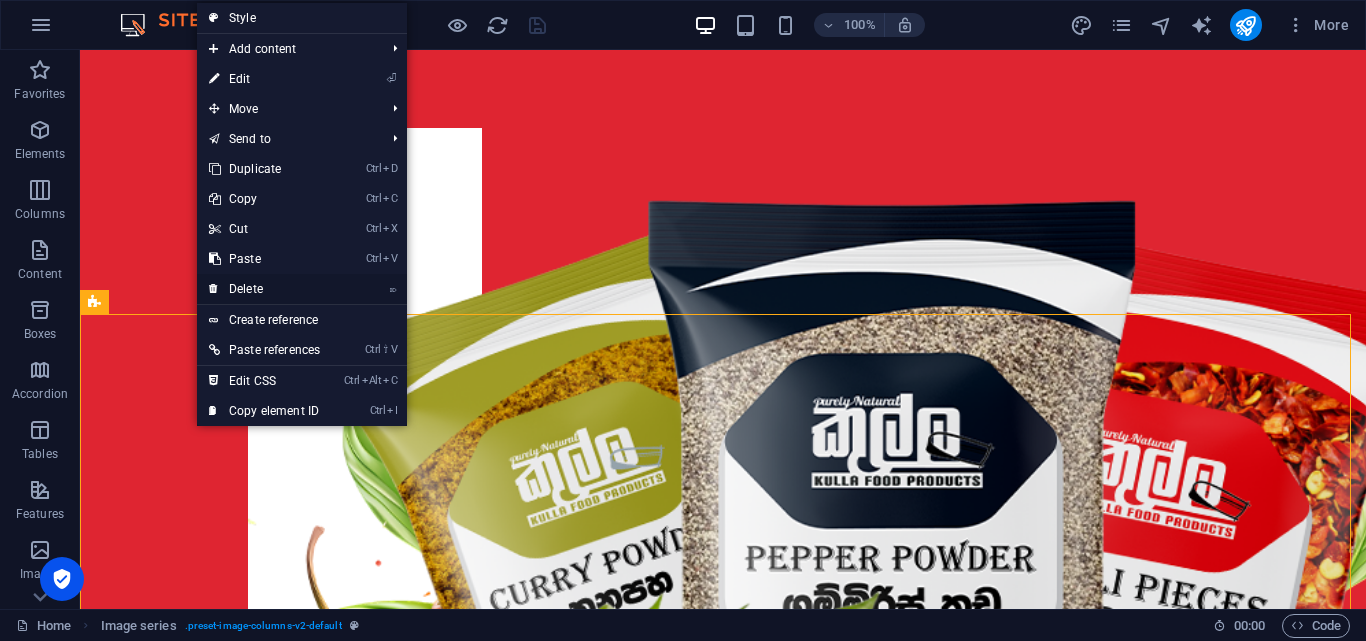 click on "⌦  Delete" at bounding box center (264, 289) 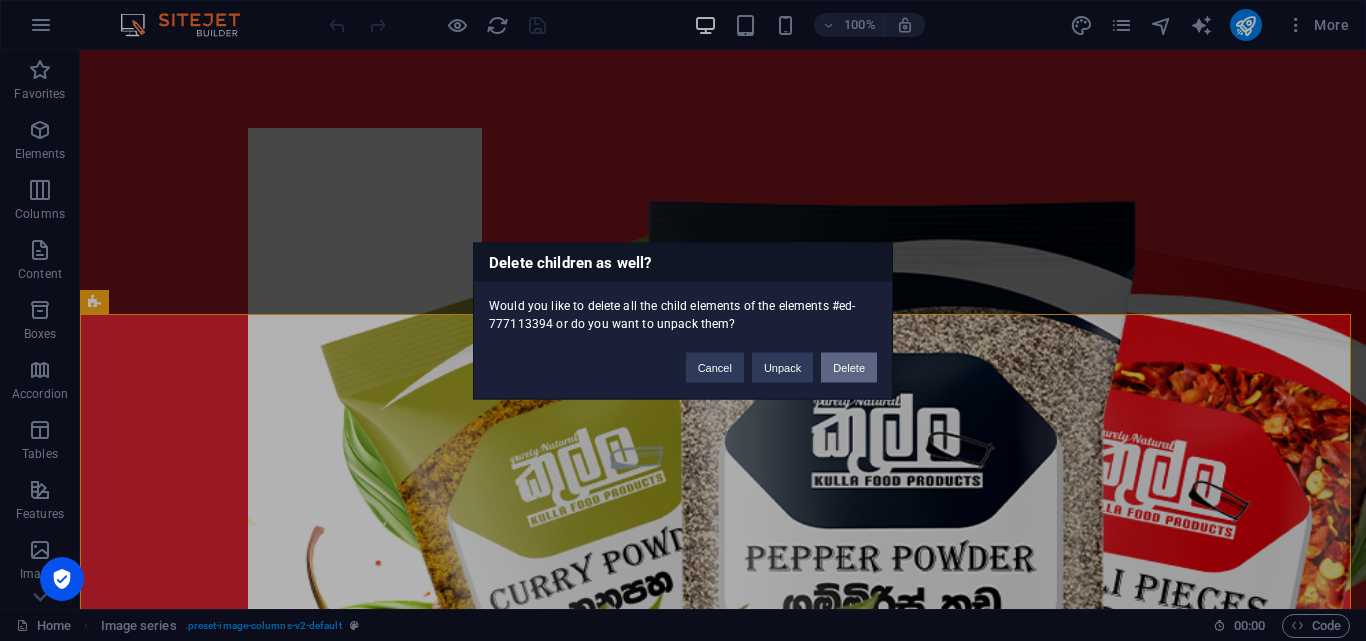 click on "Delete" at bounding box center [849, 367] 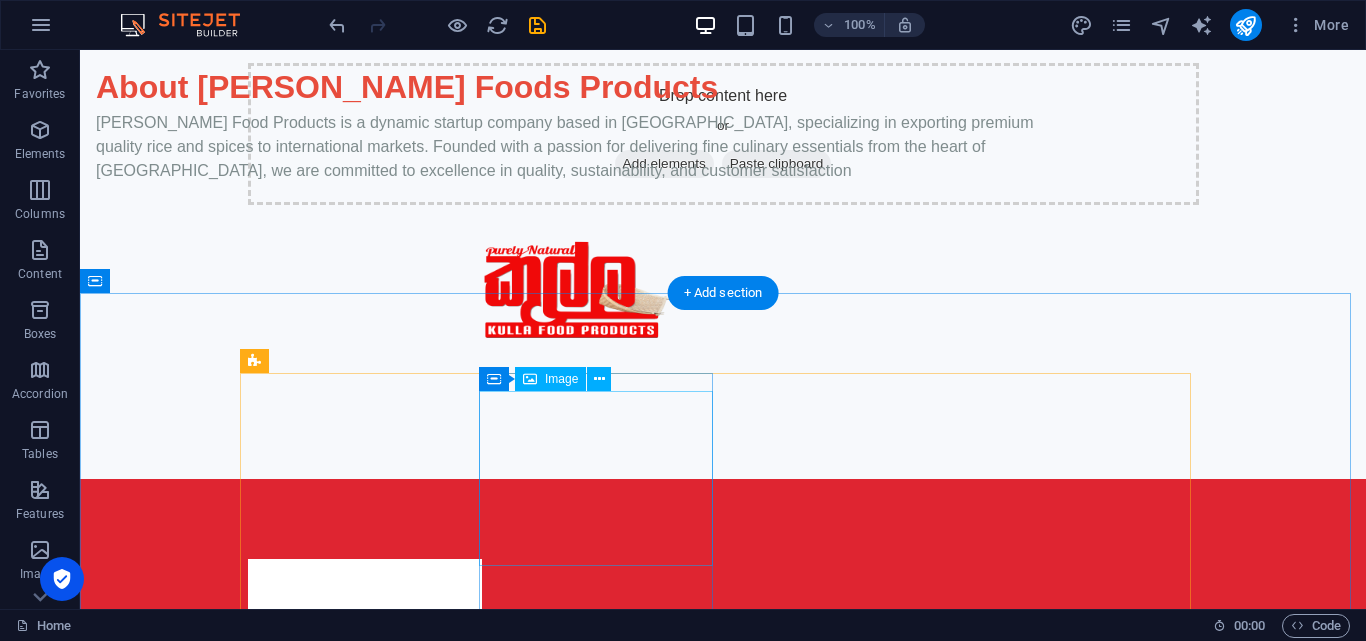 scroll, scrollTop: 939, scrollLeft: 0, axis: vertical 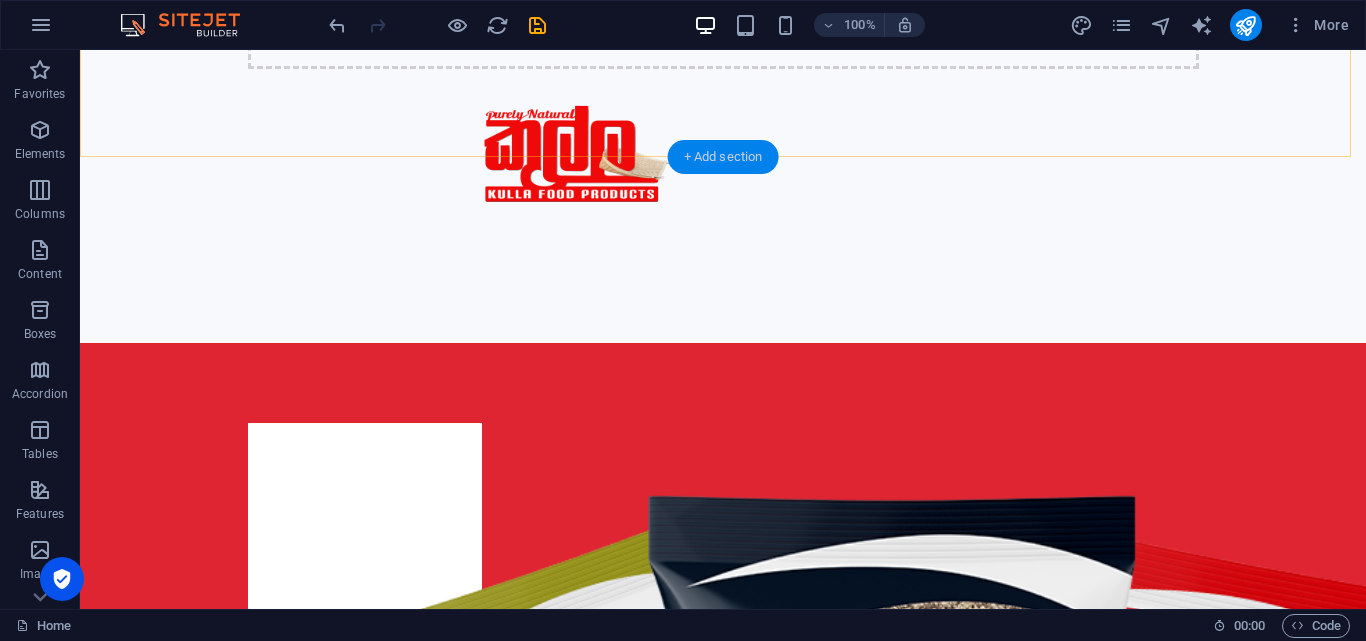 click on "+ Add section" at bounding box center [723, 157] 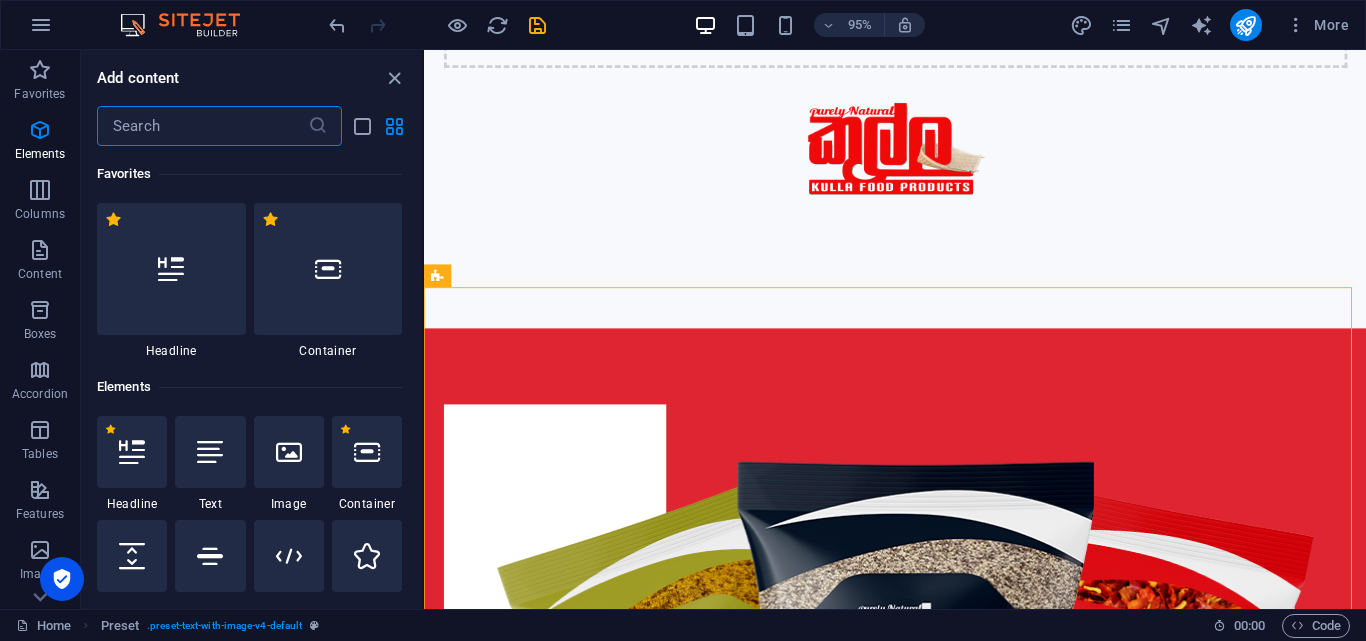 scroll, scrollTop: 436, scrollLeft: 0, axis: vertical 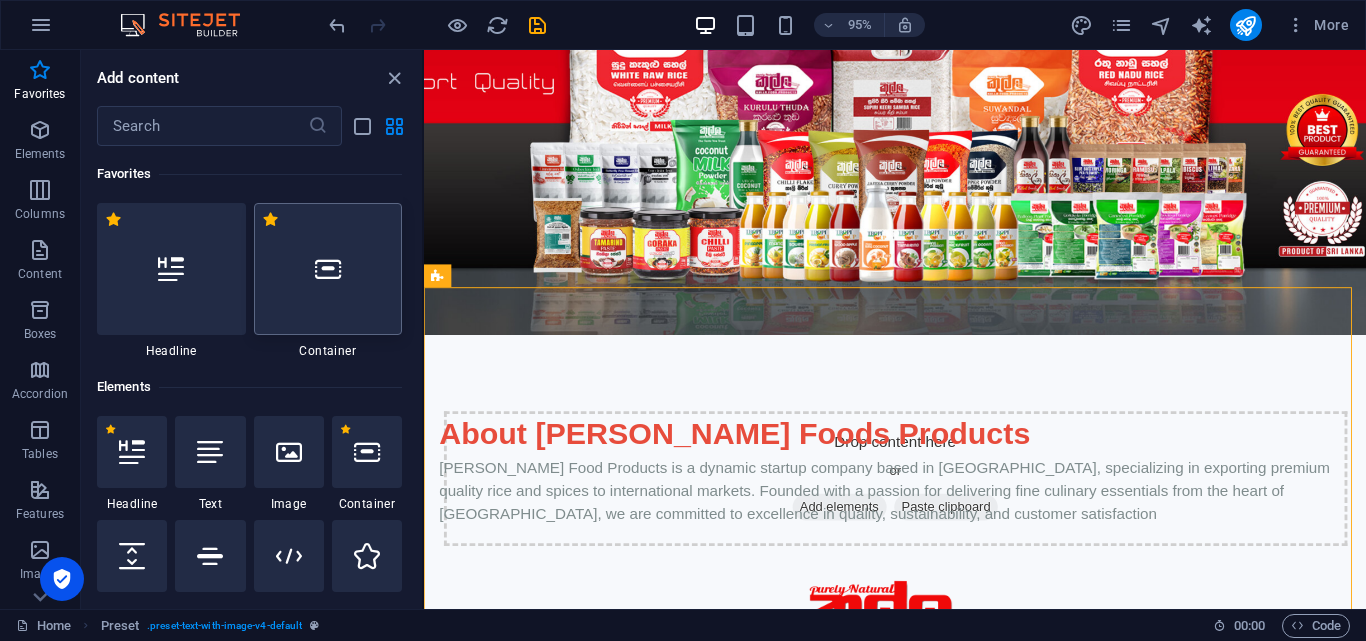 click at bounding box center (328, 269) 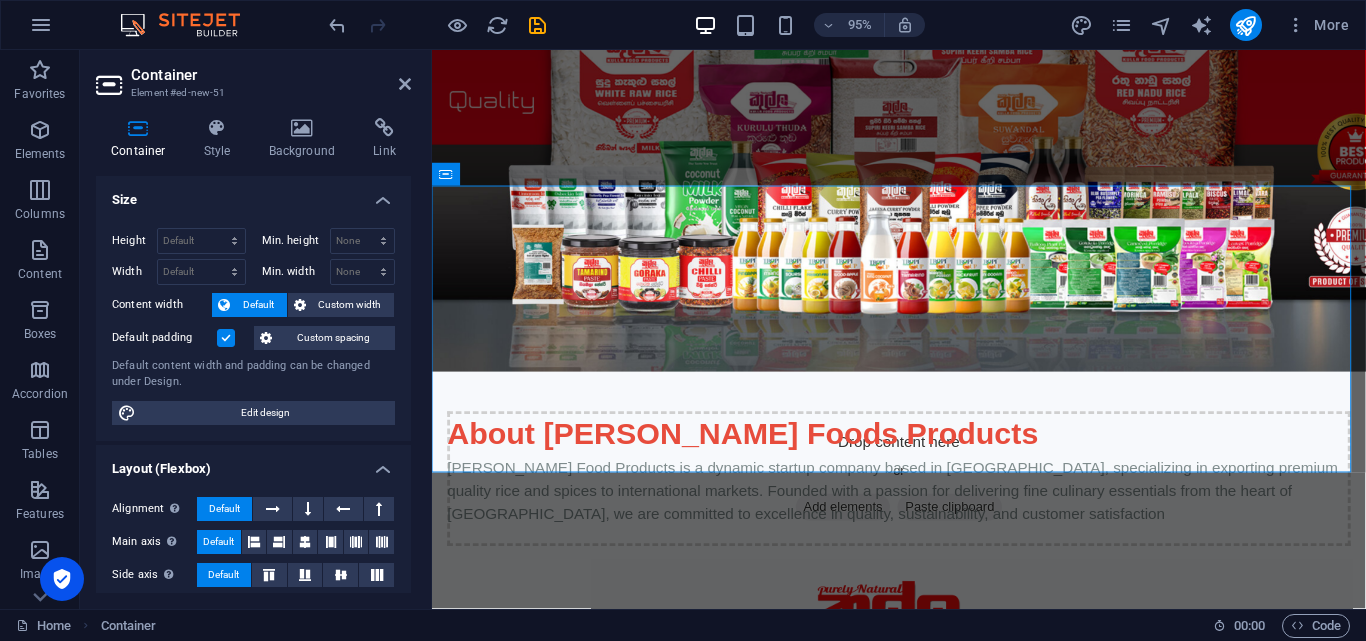 scroll, scrollTop: 903, scrollLeft: 0, axis: vertical 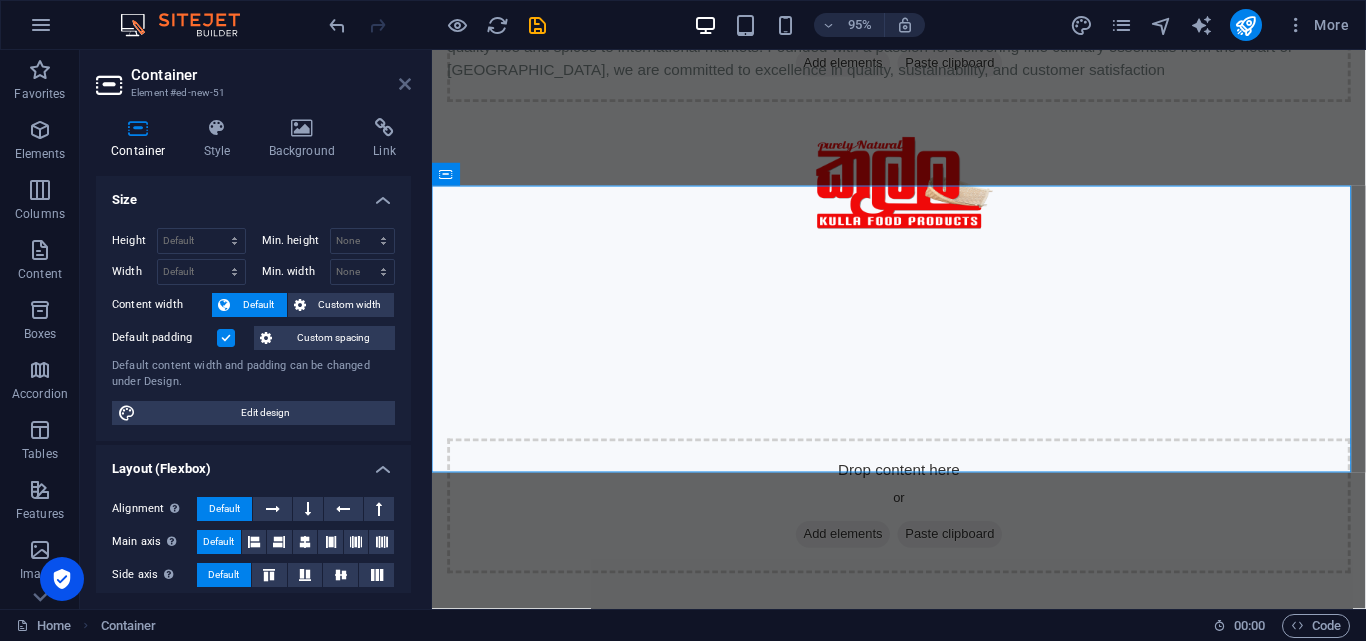 click at bounding box center [405, 84] 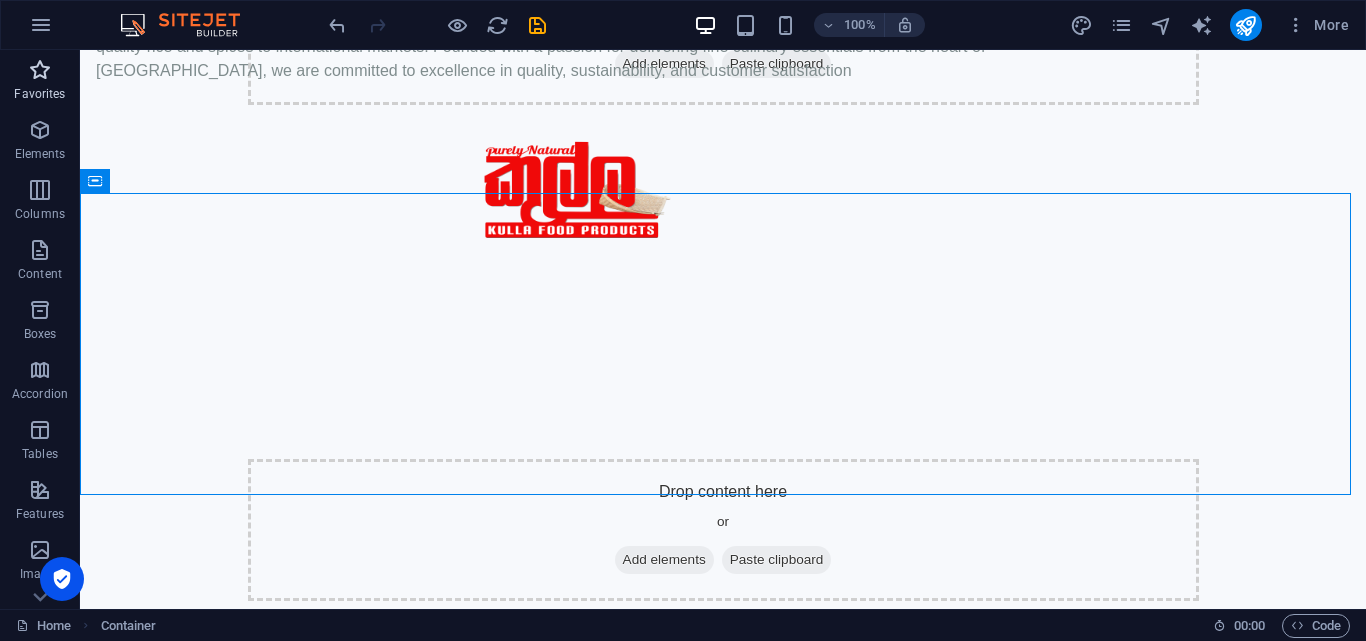click at bounding box center [40, 70] 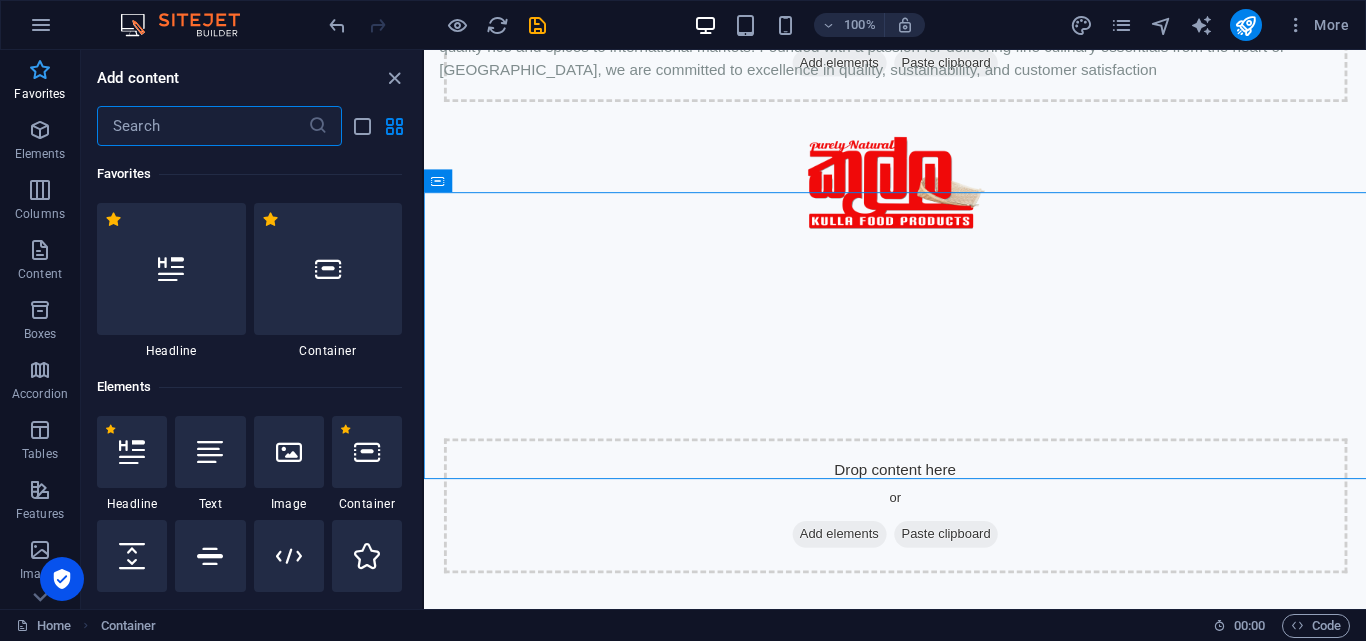 scroll, scrollTop: 896, scrollLeft: 0, axis: vertical 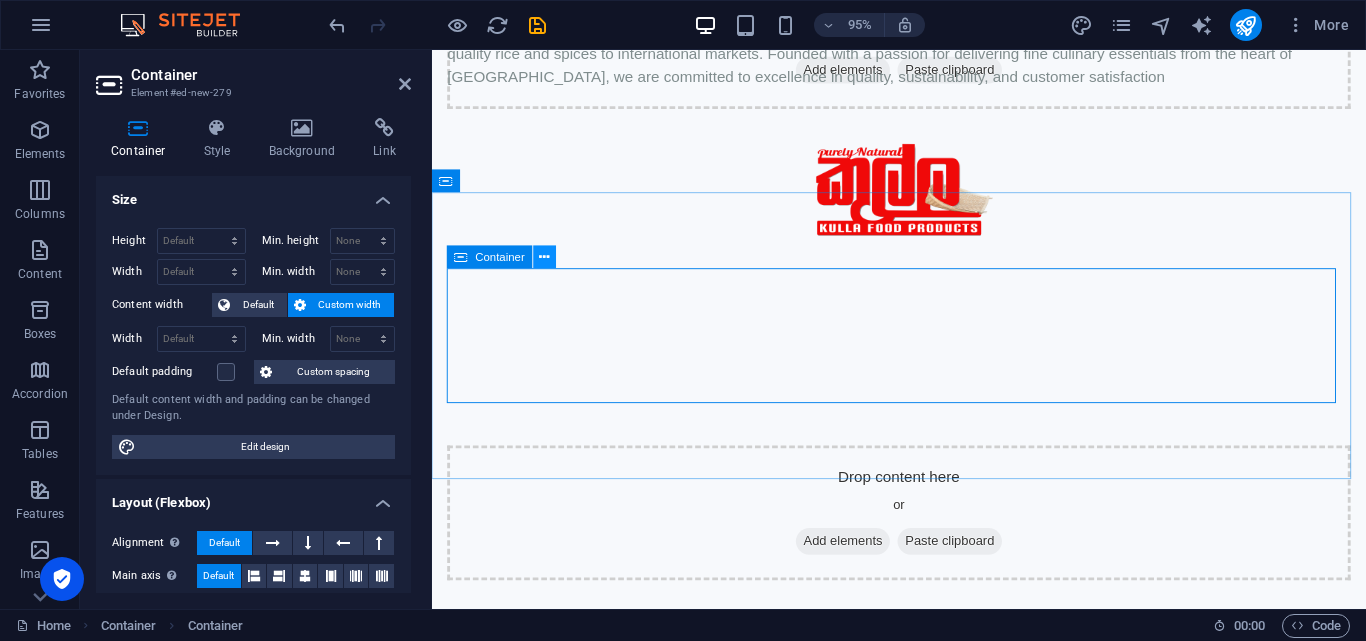 click at bounding box center [545, 257] 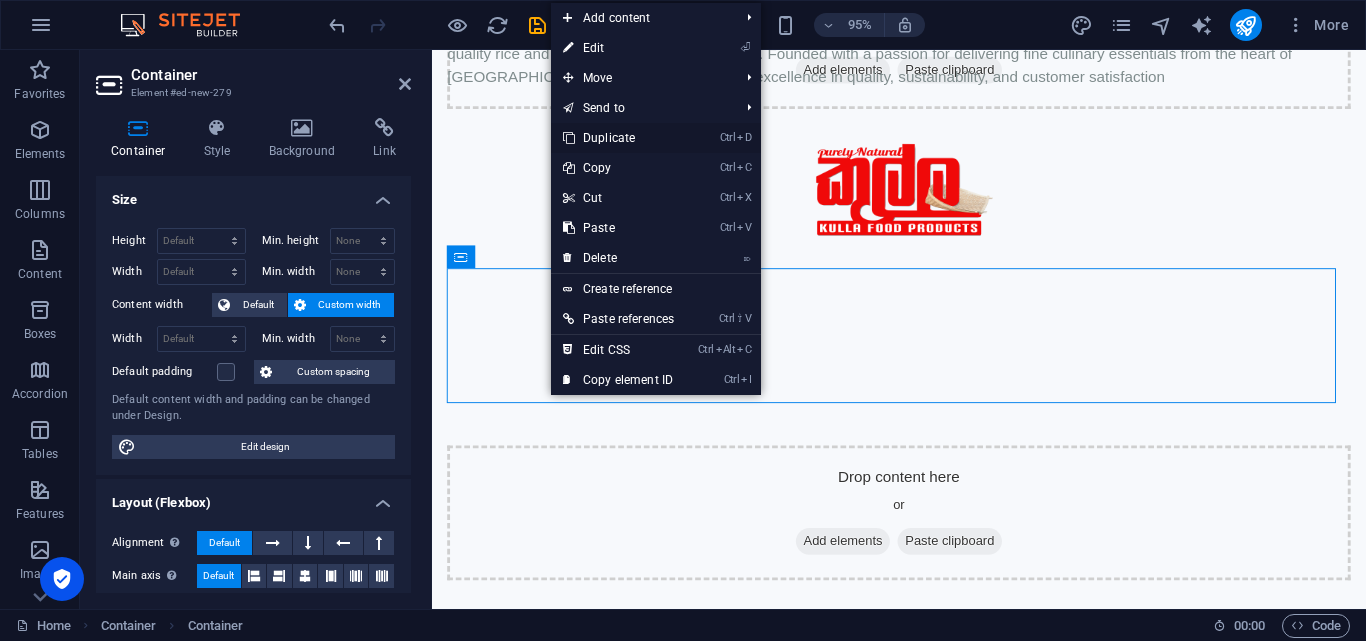 click on "Ctrl D  Duplicate" at bounding box center (618, 138) 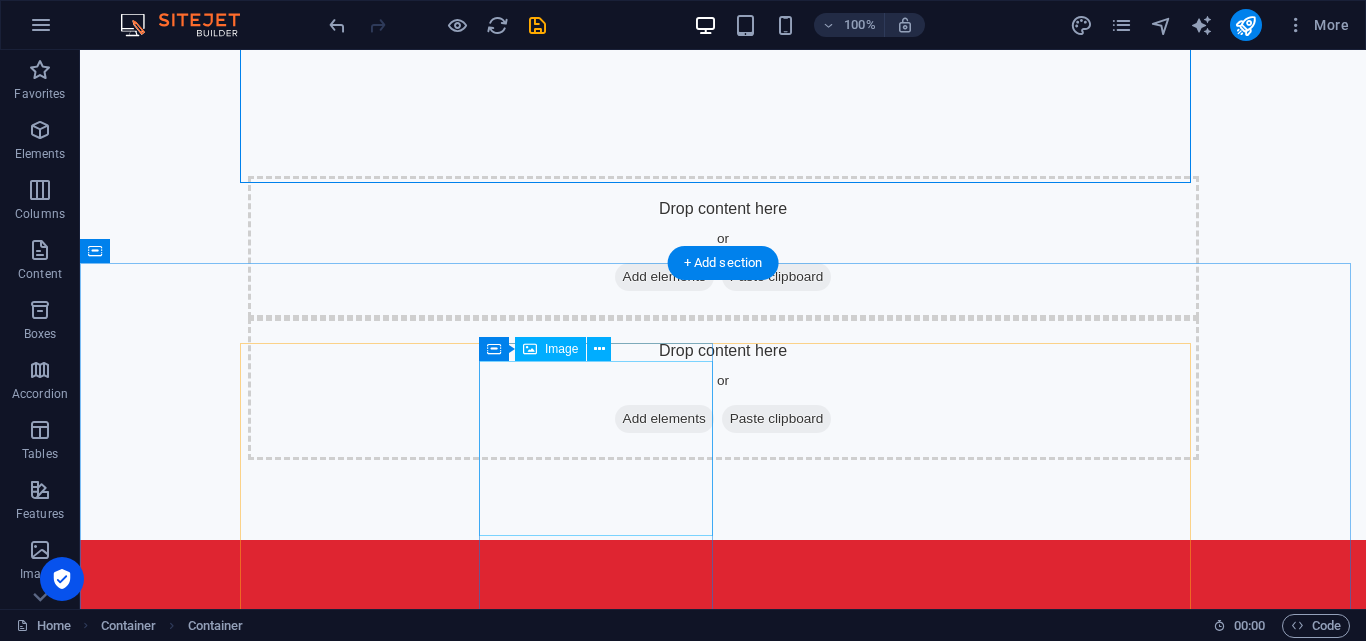 scroll, scrollTop: 1383, scrollLeft: 0, axis: vertical 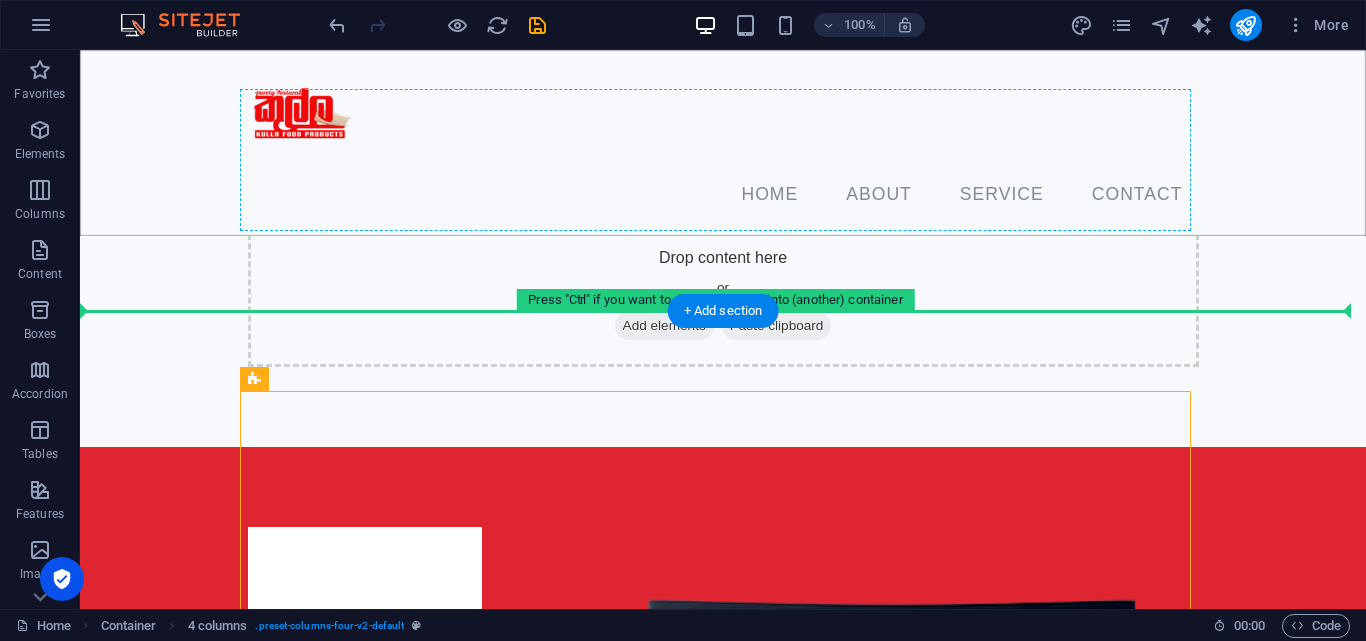 drag, startPoint x: 336, startPoint y: 278, endPoint x: 350, endPoint y: 200, distance: 79.24645 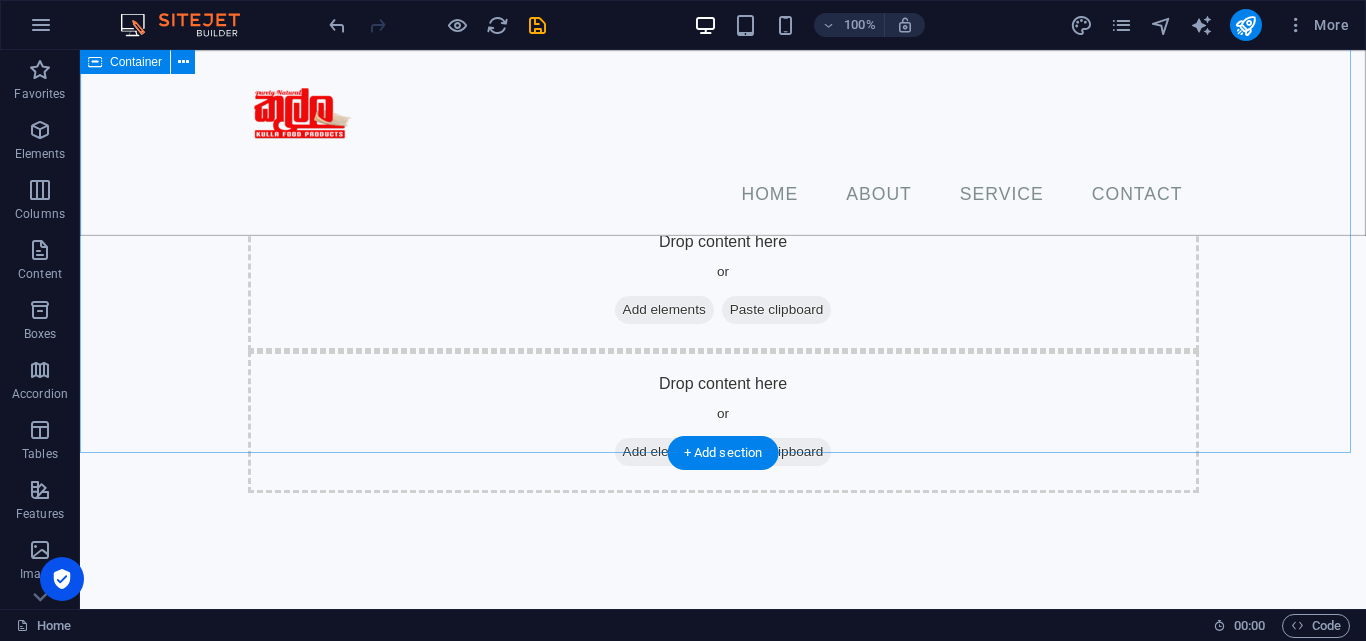 scroll, scrollTop: 936, scrollLeft: 0, axis: vertical 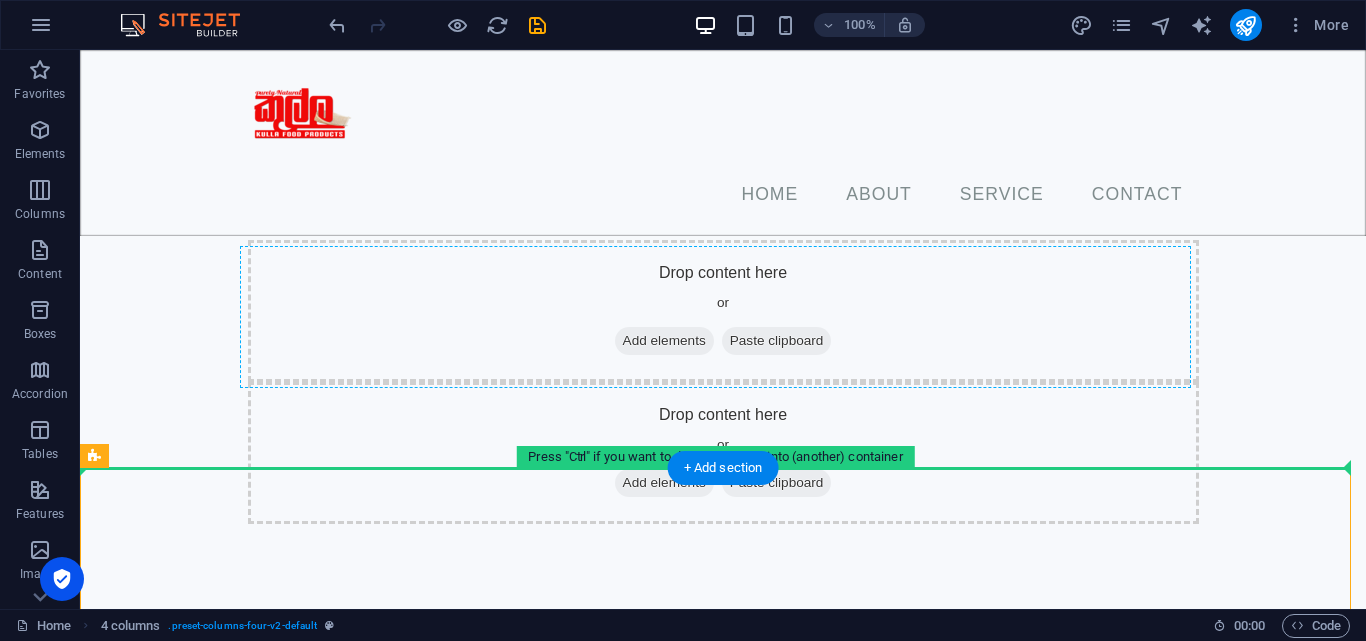 drag, startPoint x: 201, startPoint y: 504, endPoint x: 435, endPoint y: 297, distance: 312.418 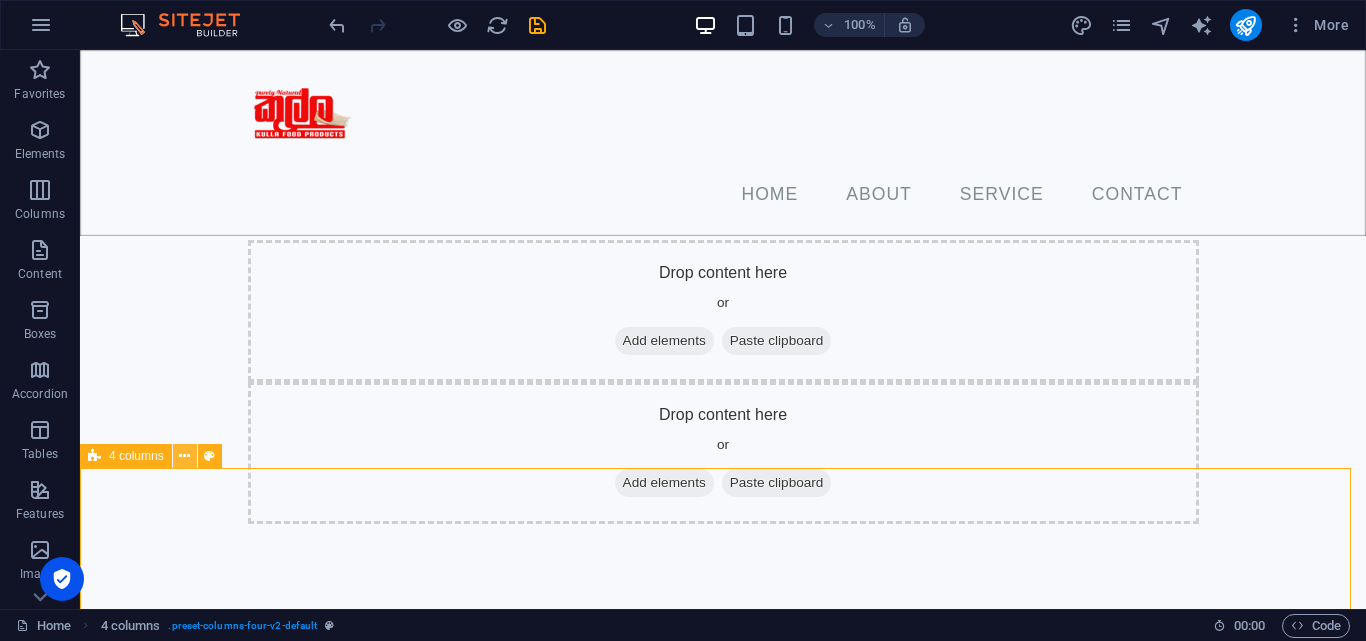 click at bounding box center (185, 456) 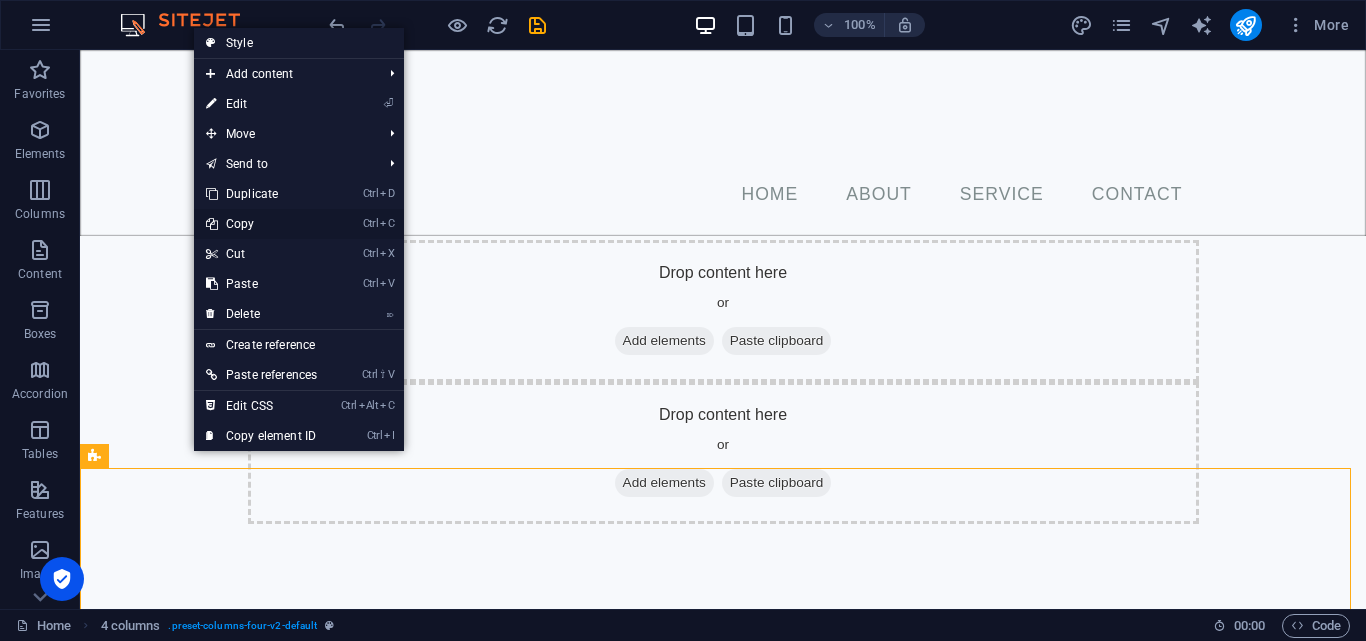click on "Ctrl C  Copy" at bounding box center [261, 224] 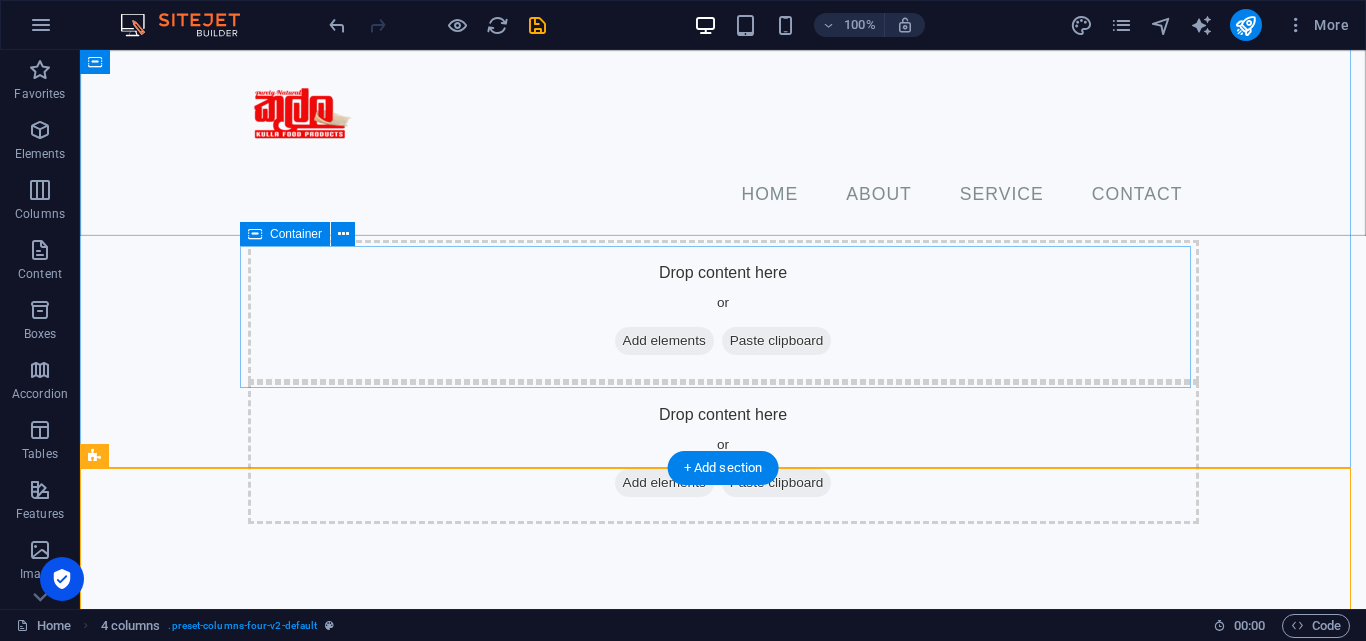 click on "Paste clipboard" at bounding box center (777, 483) 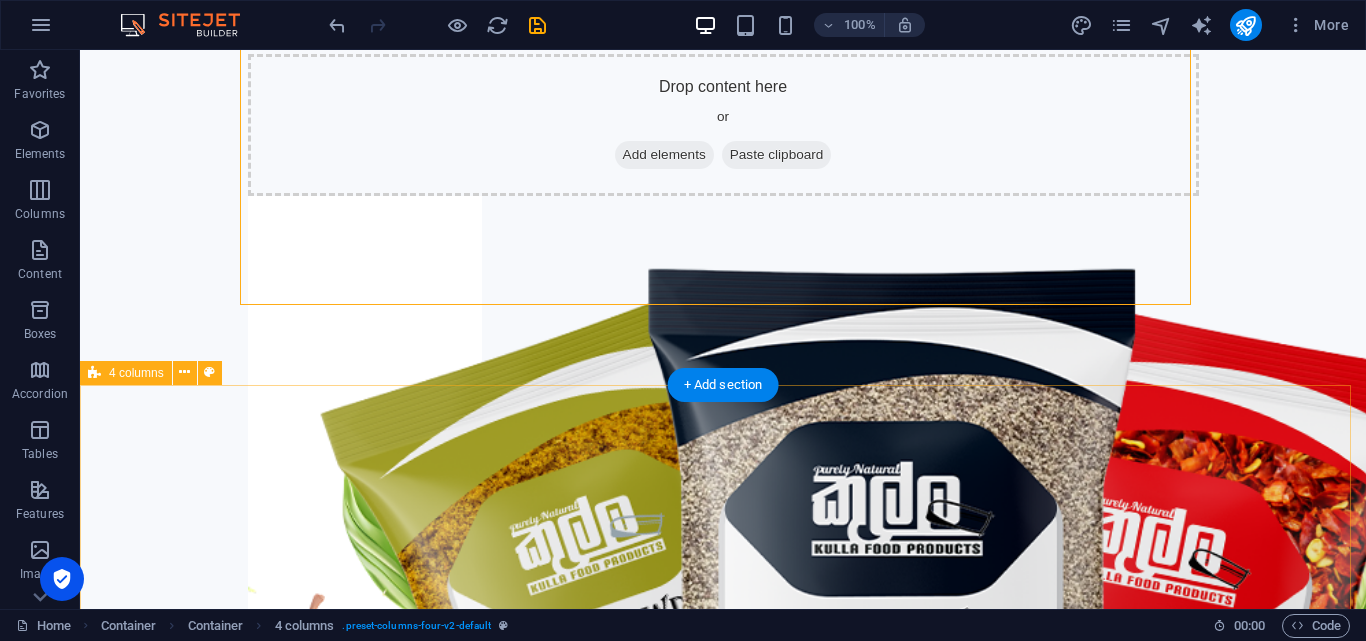scroll, scrollTop: 1309, scrollLeft: 0, axis: vertical 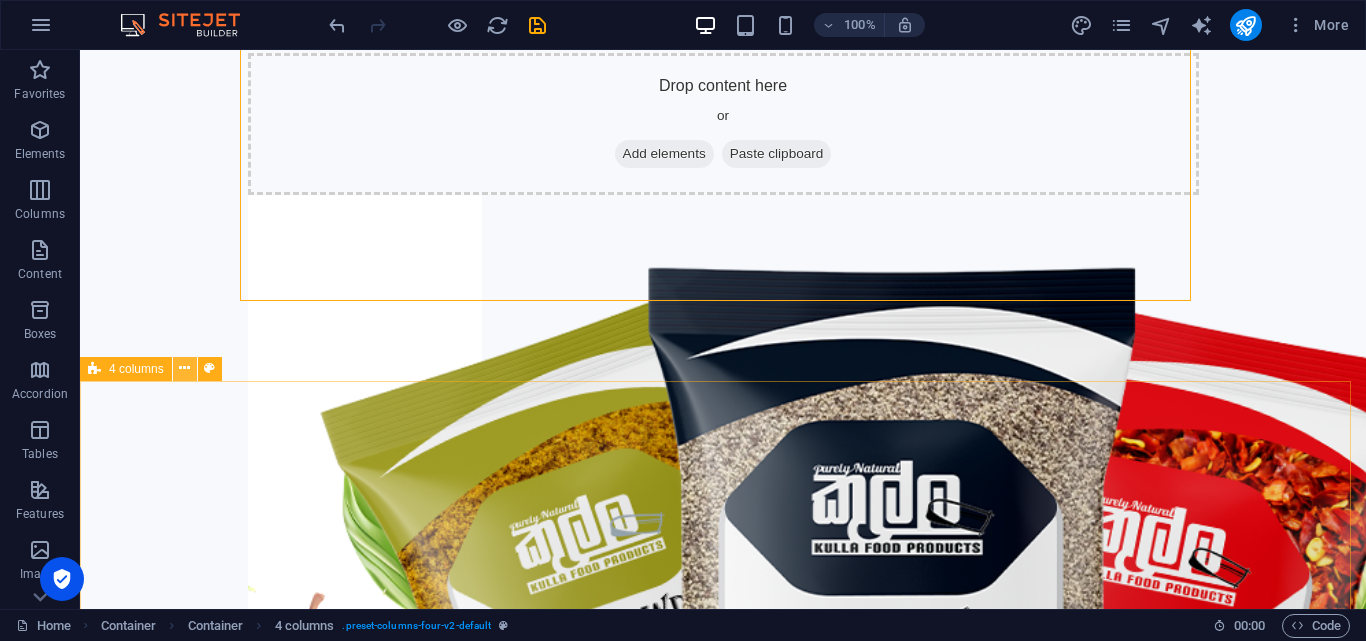click at bounding box center [184, 368] 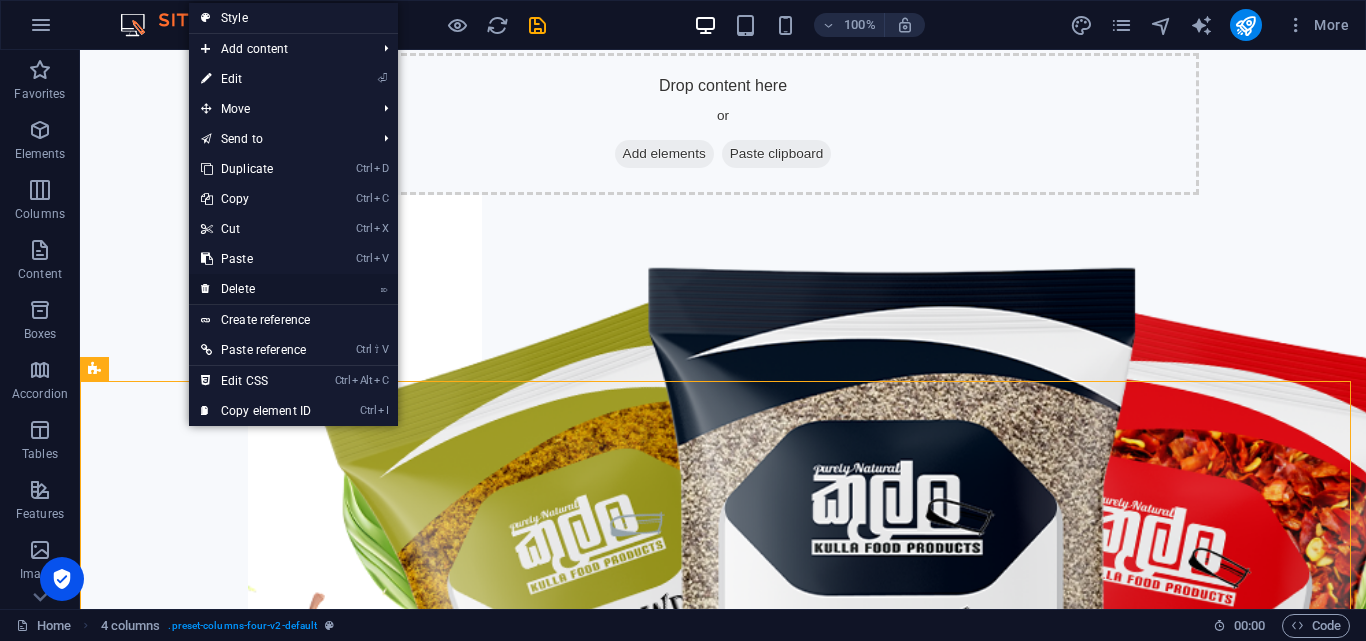 click on "⌦  Delete" at bounding box center (256, 289) 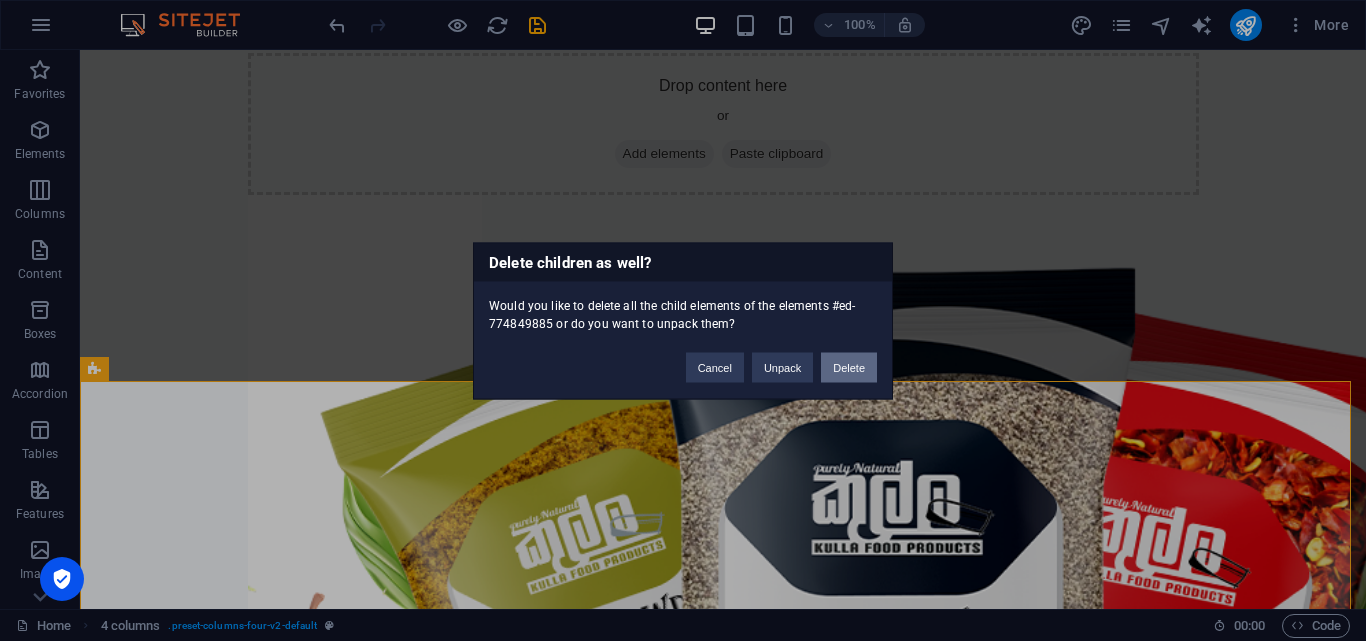 click on "Delete" at bounding box center (849, 367) 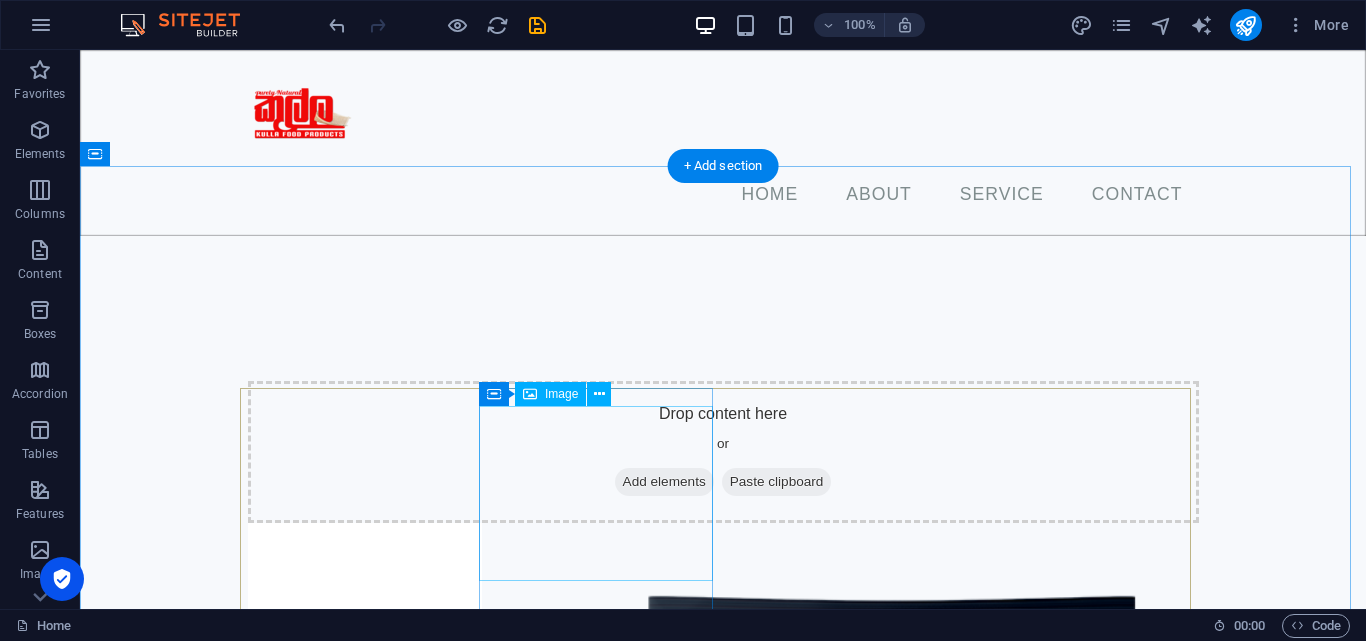scroll, scrollTop: 794, scrollLeft: 0, axis: vertical 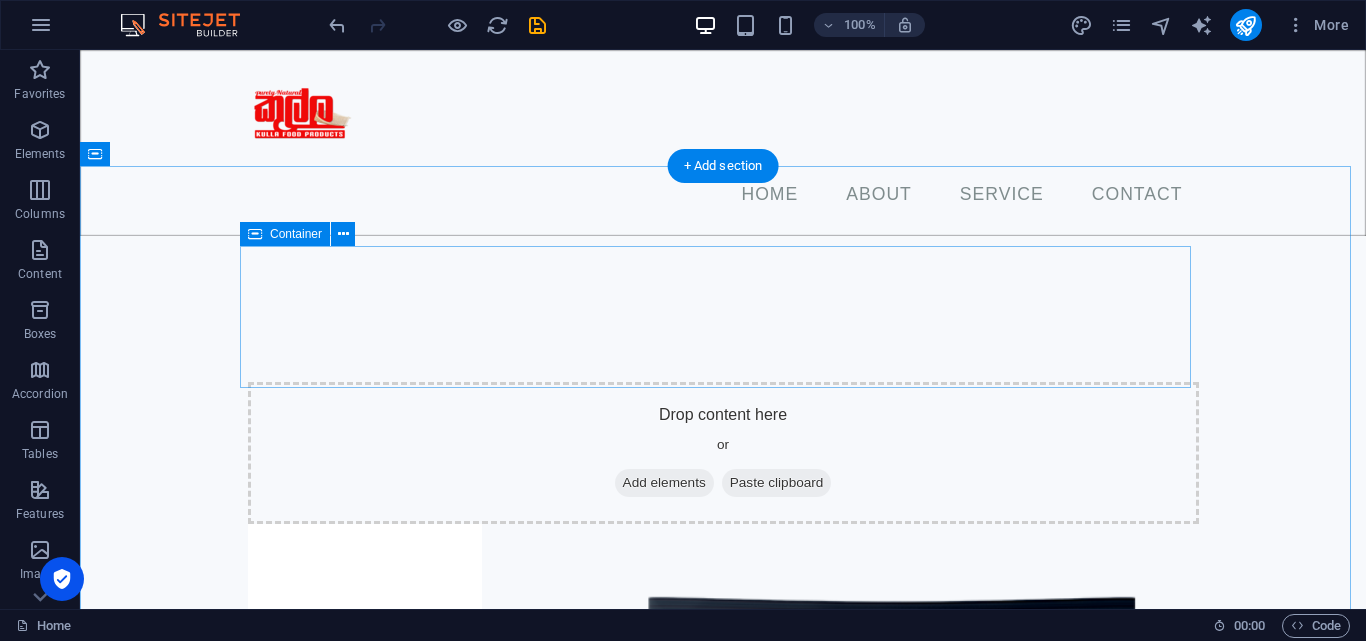click on "Add elements" at bounding box center (664, 483) 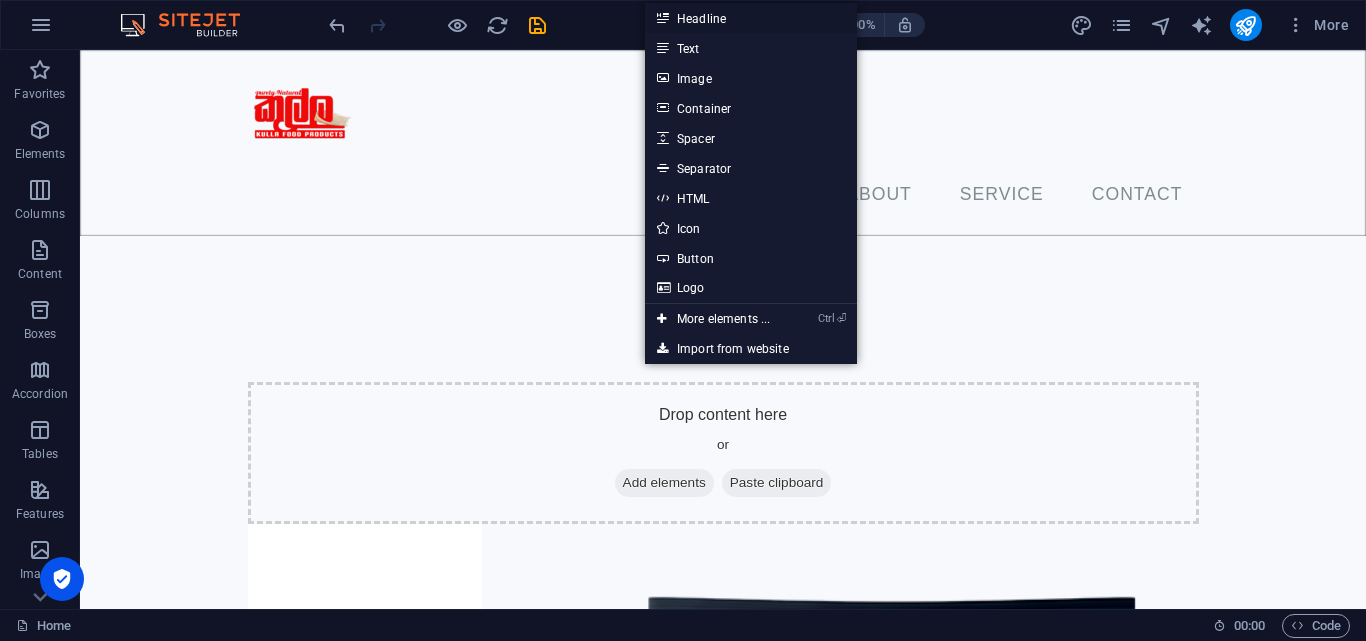 click on "Headline" at bounding box center [751, 18] 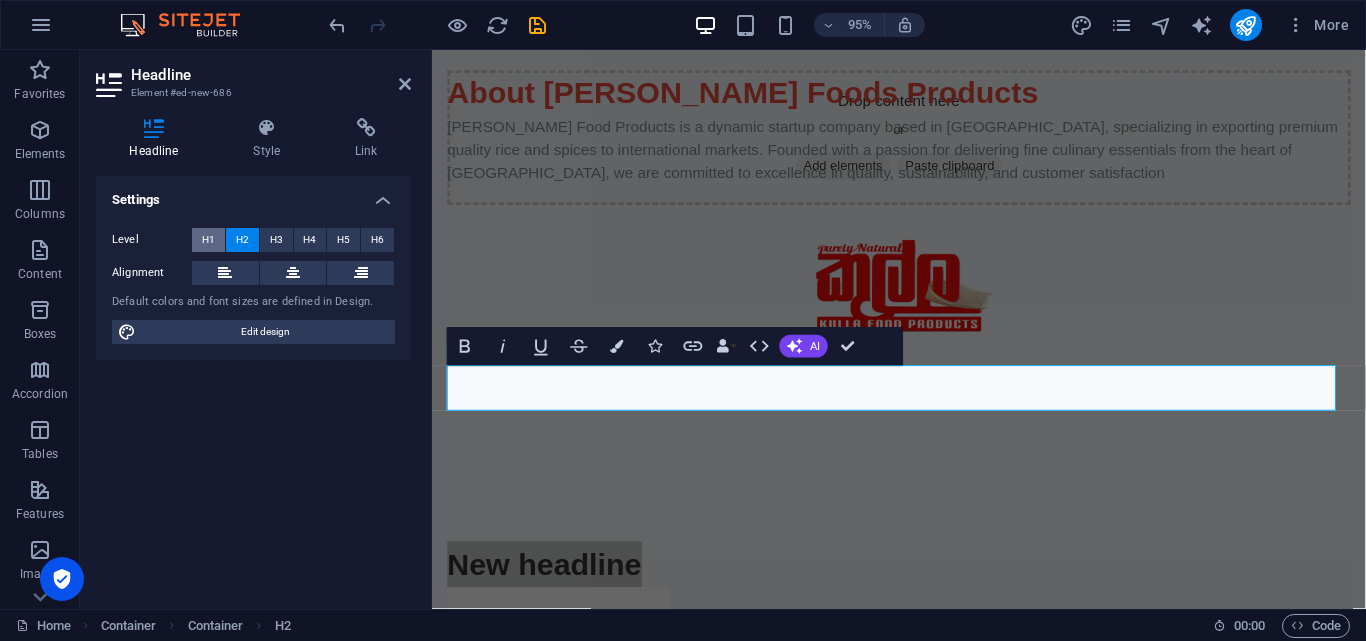 click on "H1" at bounding box center [208, 240] 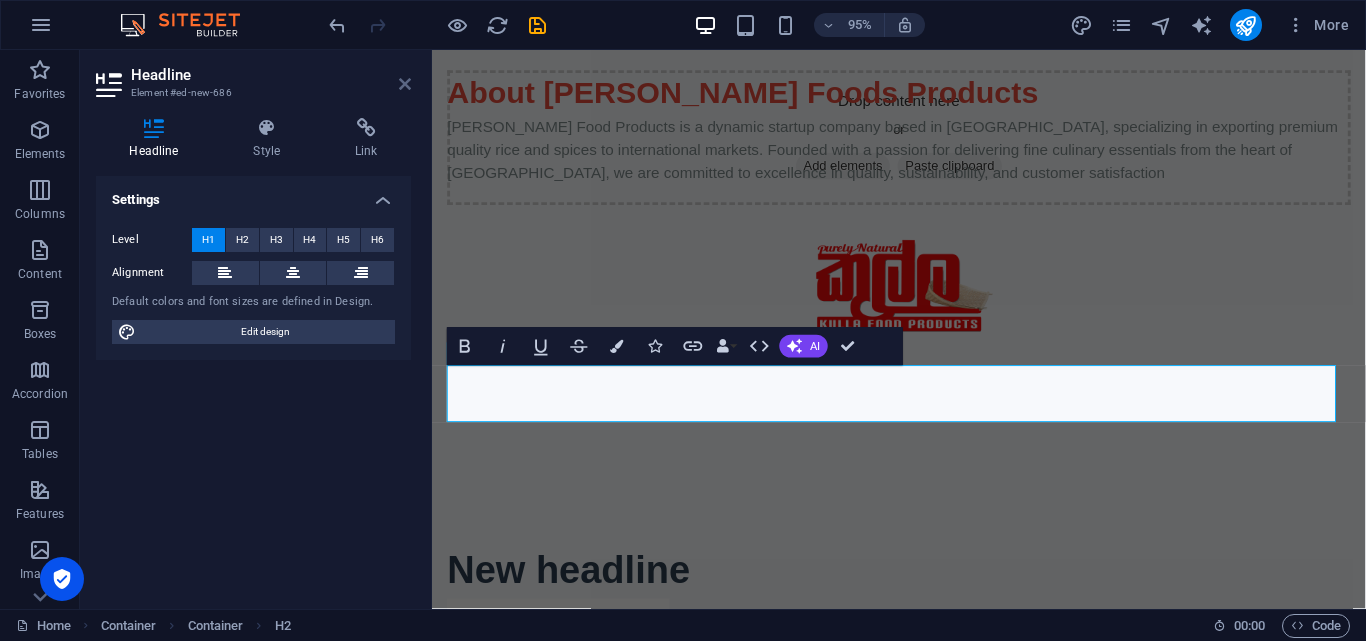 click at bounding box center [405, 84] 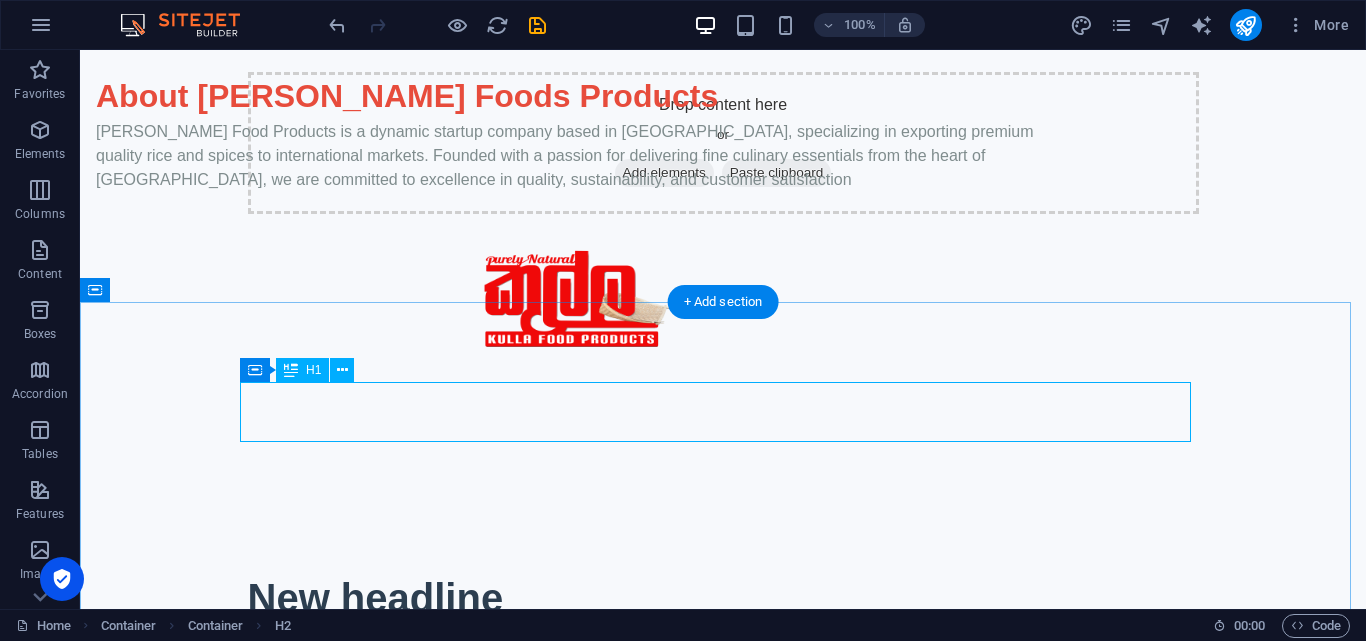click on "New headline" at bounding box center (723, 598) 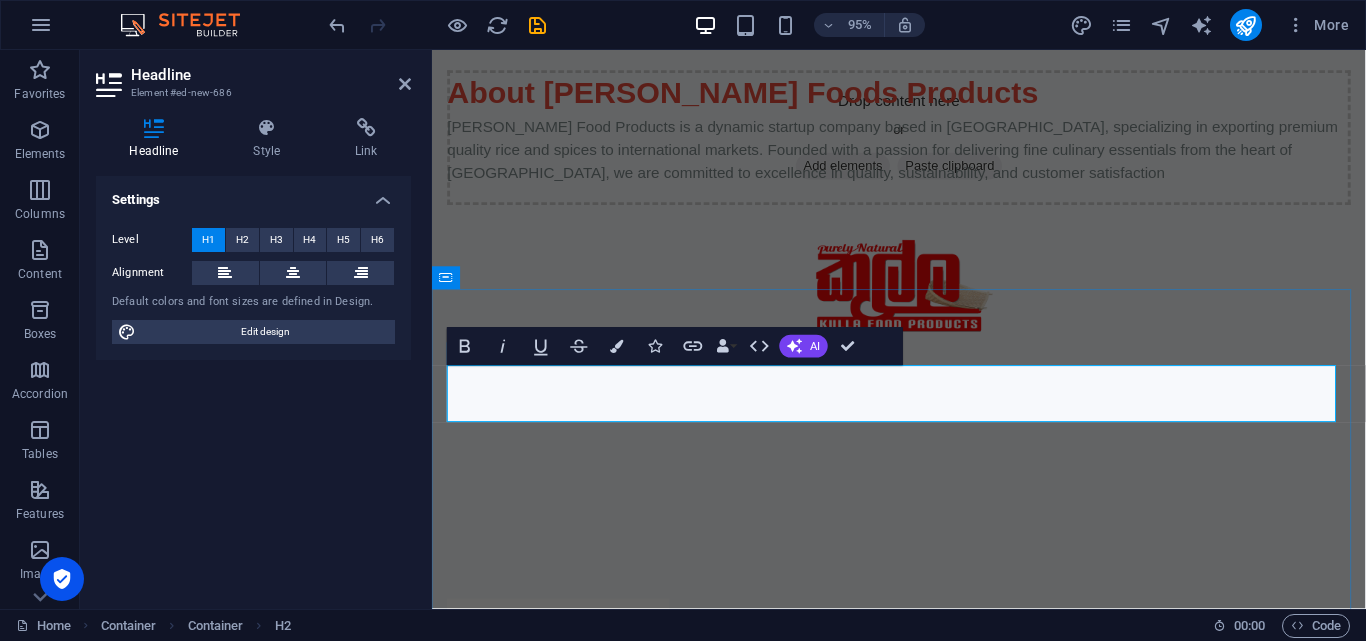 type 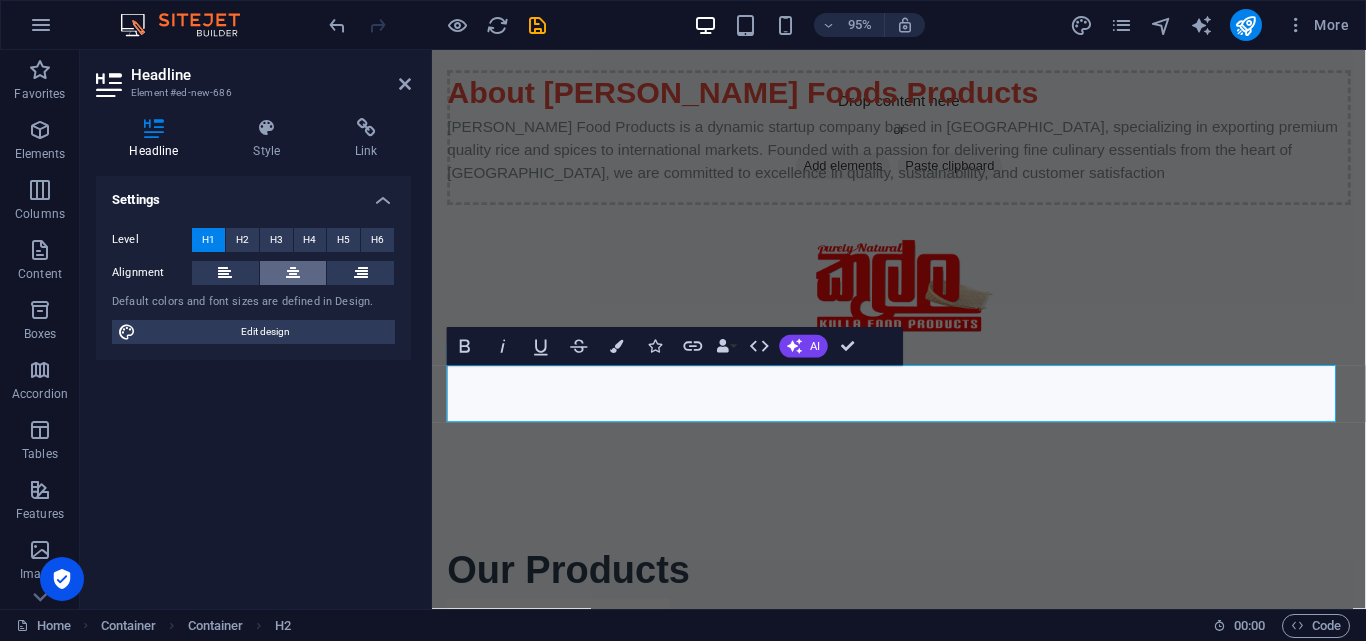 click at bounding box center [293, 273] 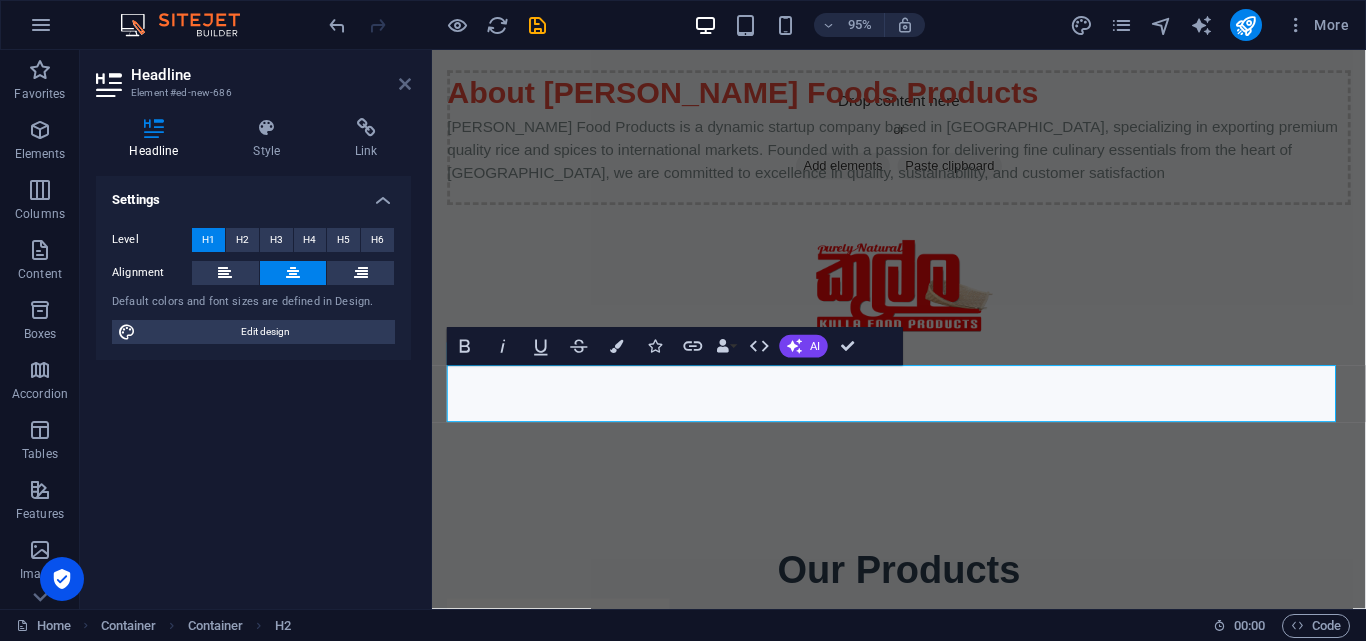 click at bounding box center [405, 84] 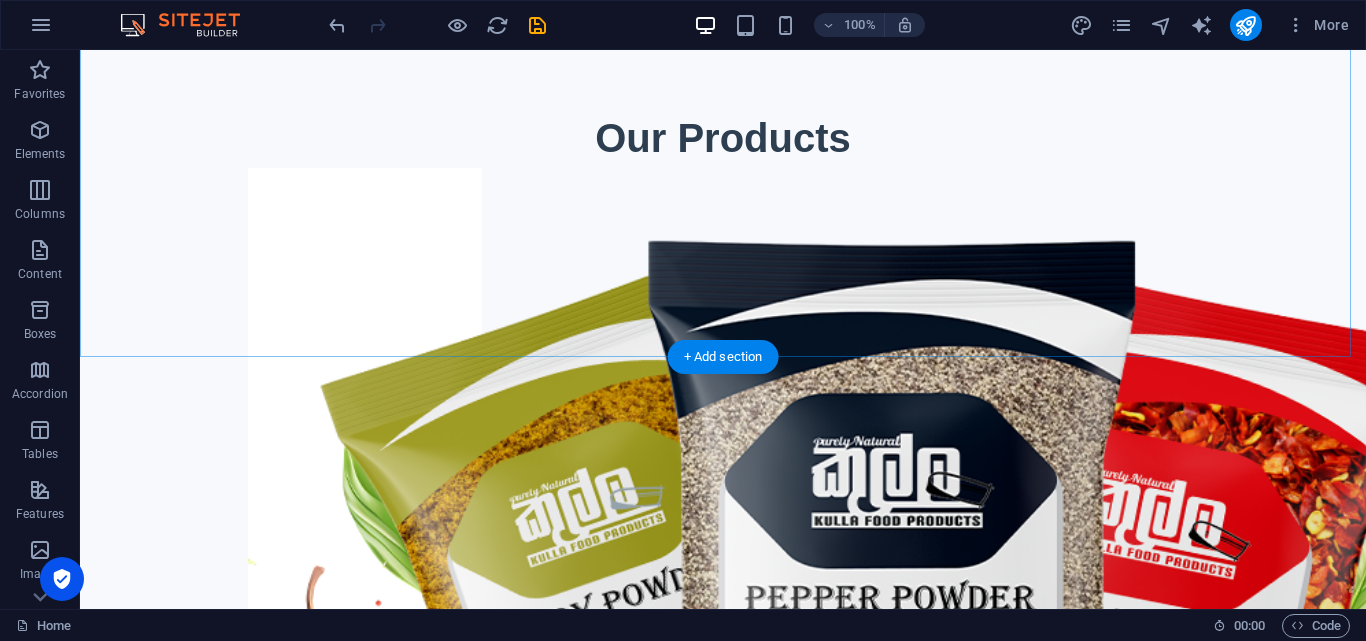 scroll, scrollTop: 1256, scrollLeft: 0, axis: vertical 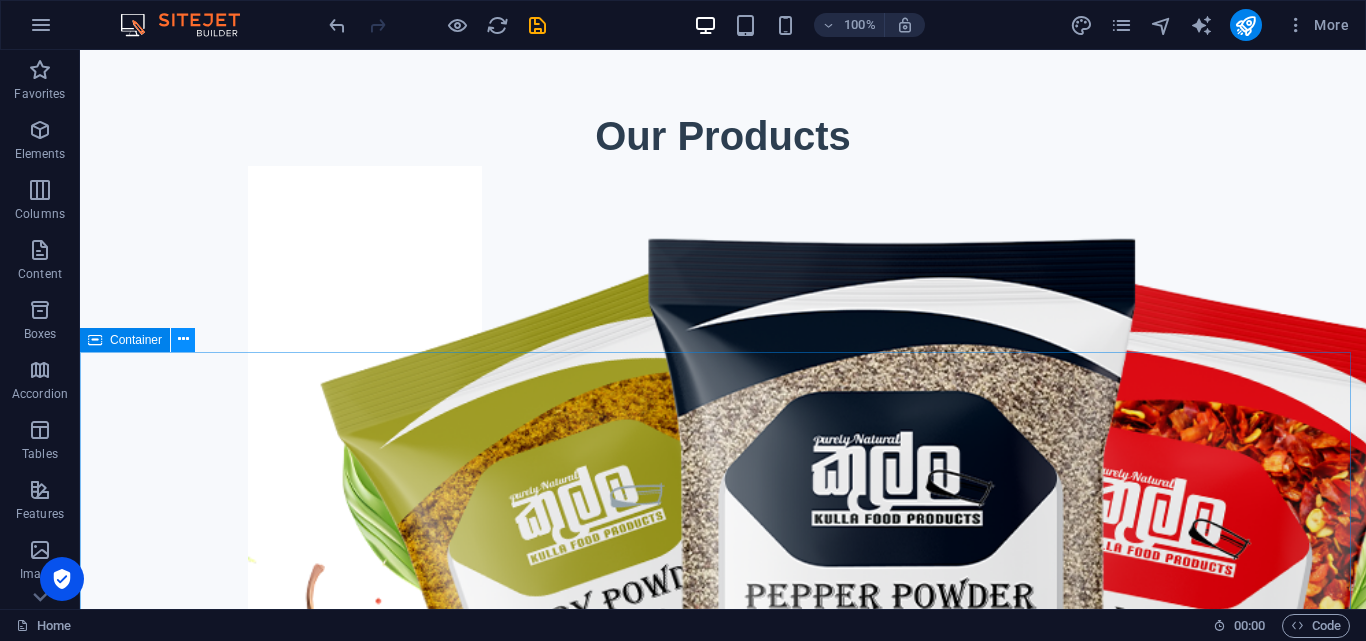 click at bounding box center [183, 339] 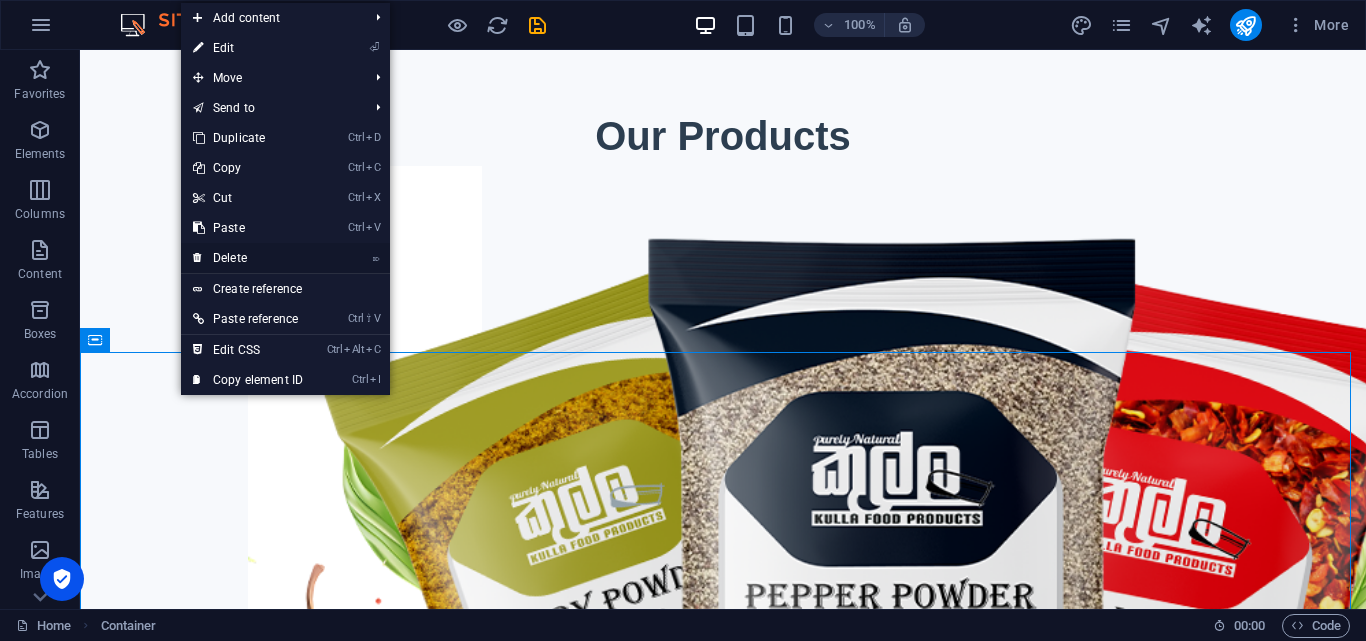 click on "⌦  Delete" at bounding box center [248, 258] 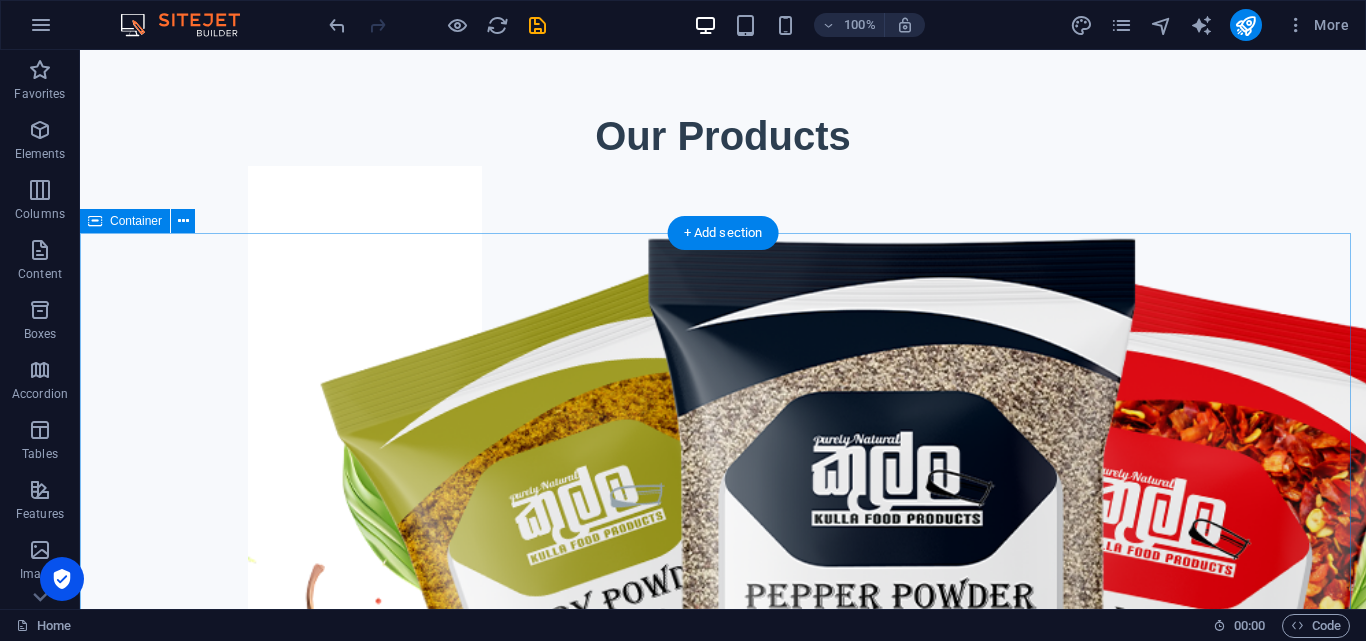 scroll, scrollTop: 863, scrollLeft: 0, axis: vertical 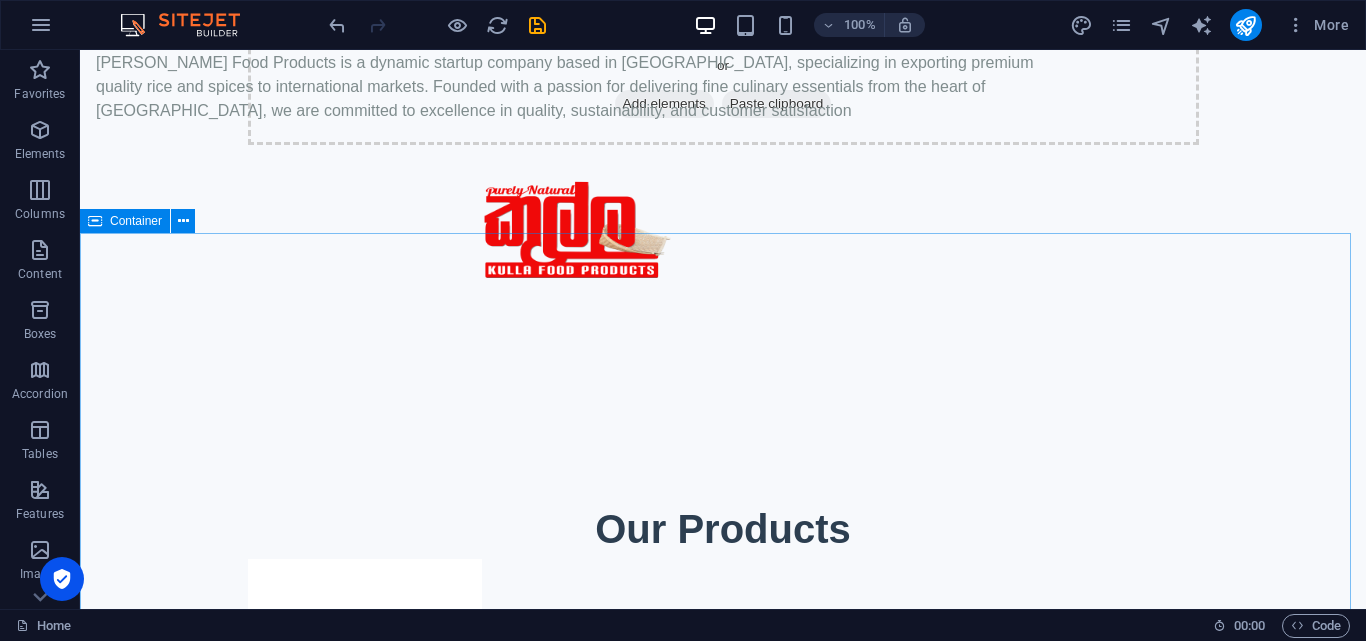 click on "Container" at bounding box center [136, 221] 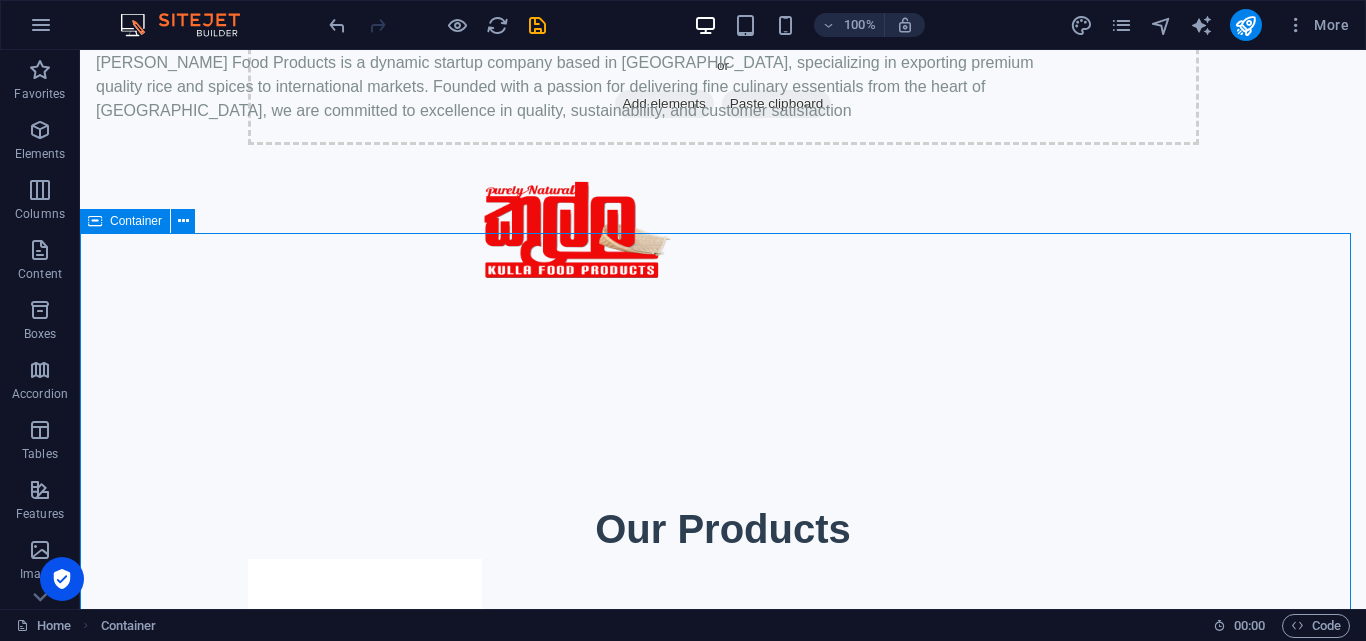 click on "Container" at bounding box center [136, 221] 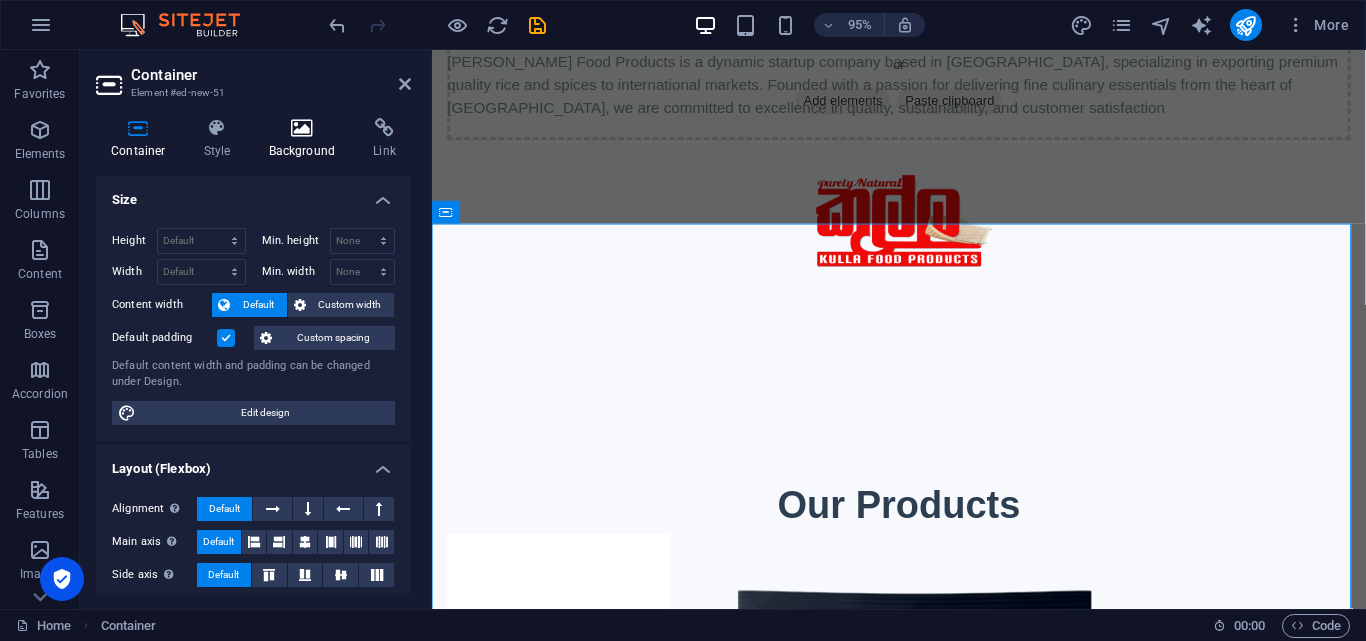 click on "Background" at bounding box center [306, 139] 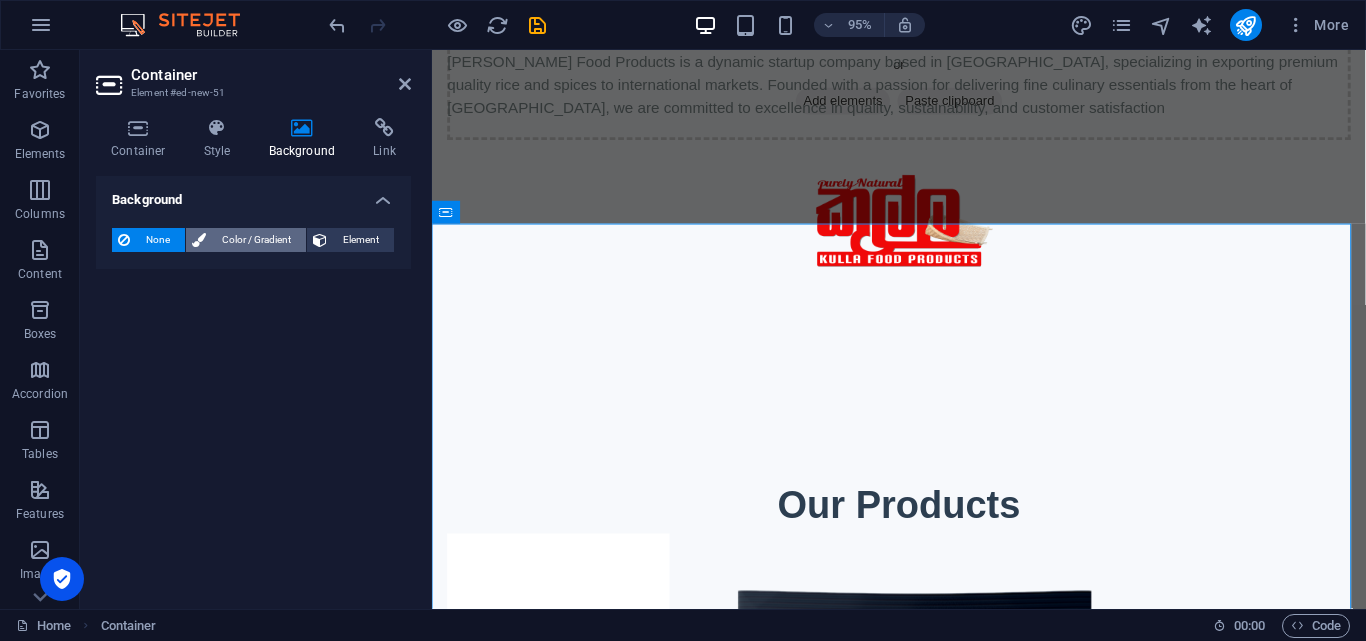 click on "Color / Gradient" at bounding box center (256, 240) 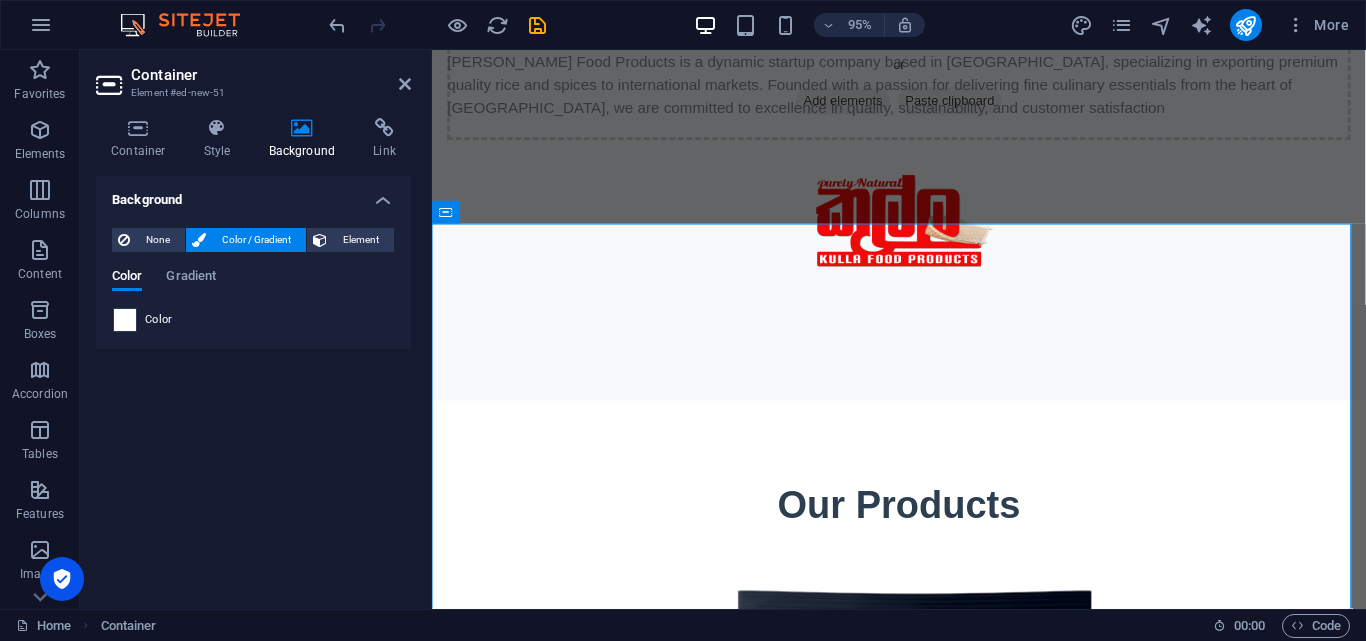 drag, startPoint x: 104, startPoint y: 319, endPoint x: 124, endPoint y: 319, distance: 20 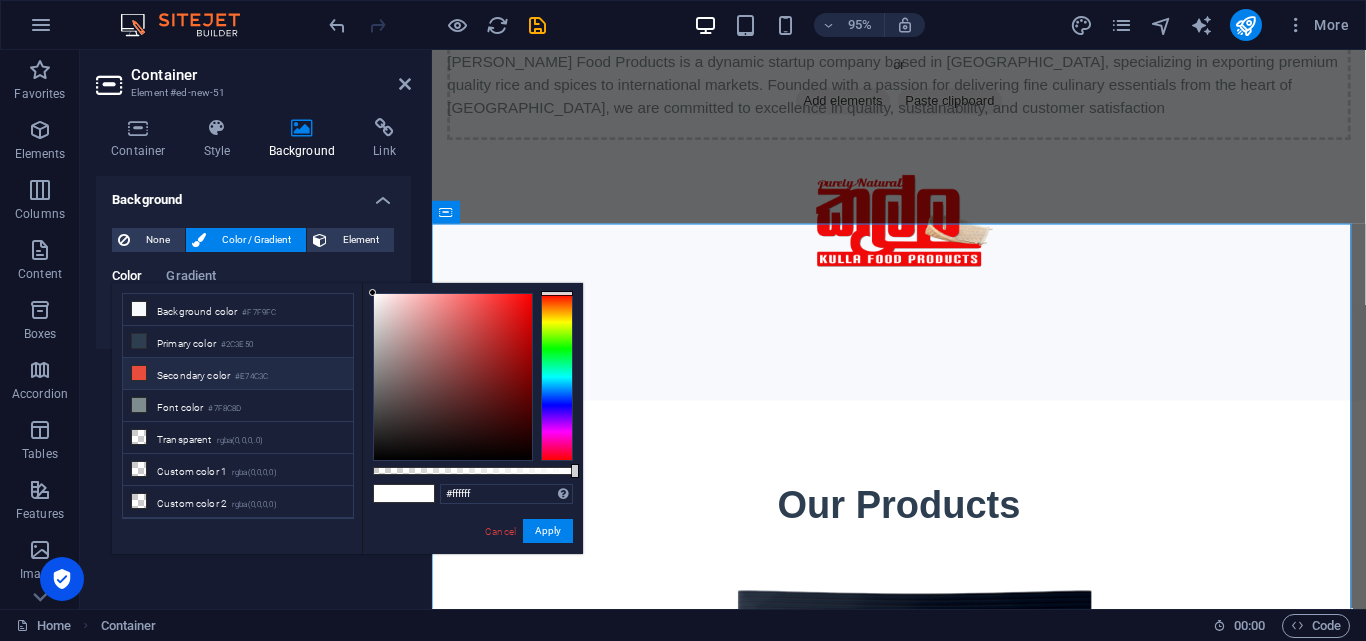 click on "Secondary color
#E74C3C" at bounding box center [238, 374] 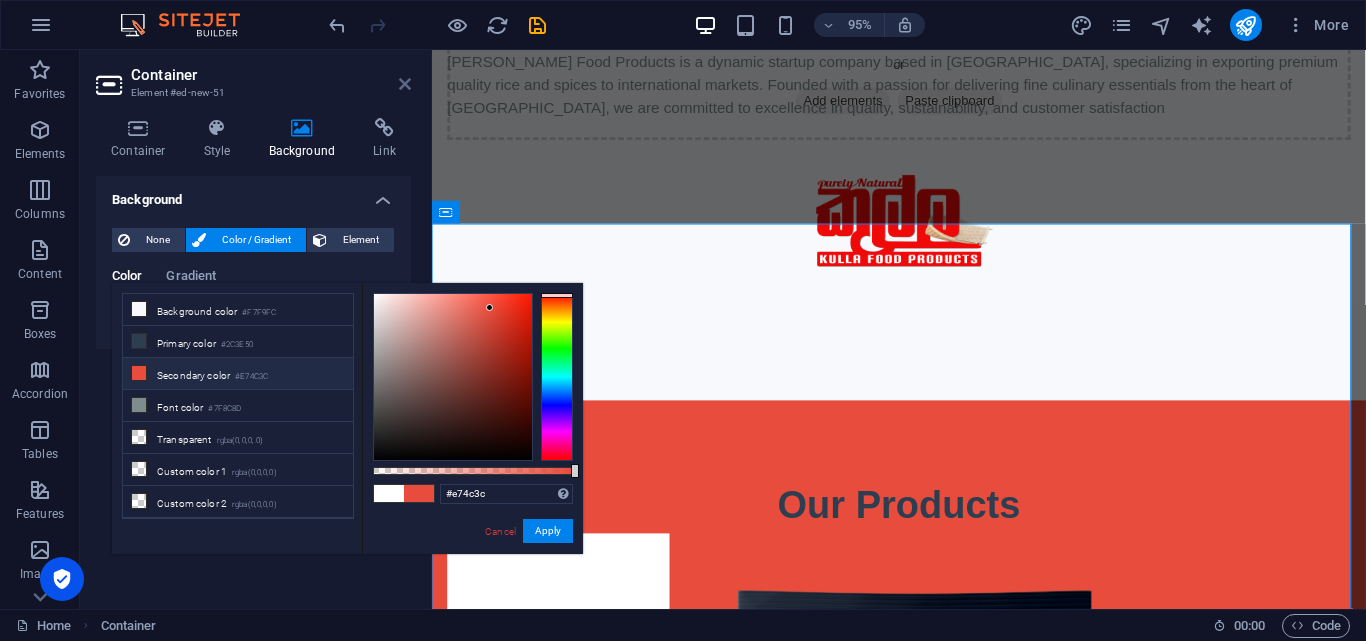 click at bounding box center (405, 84) 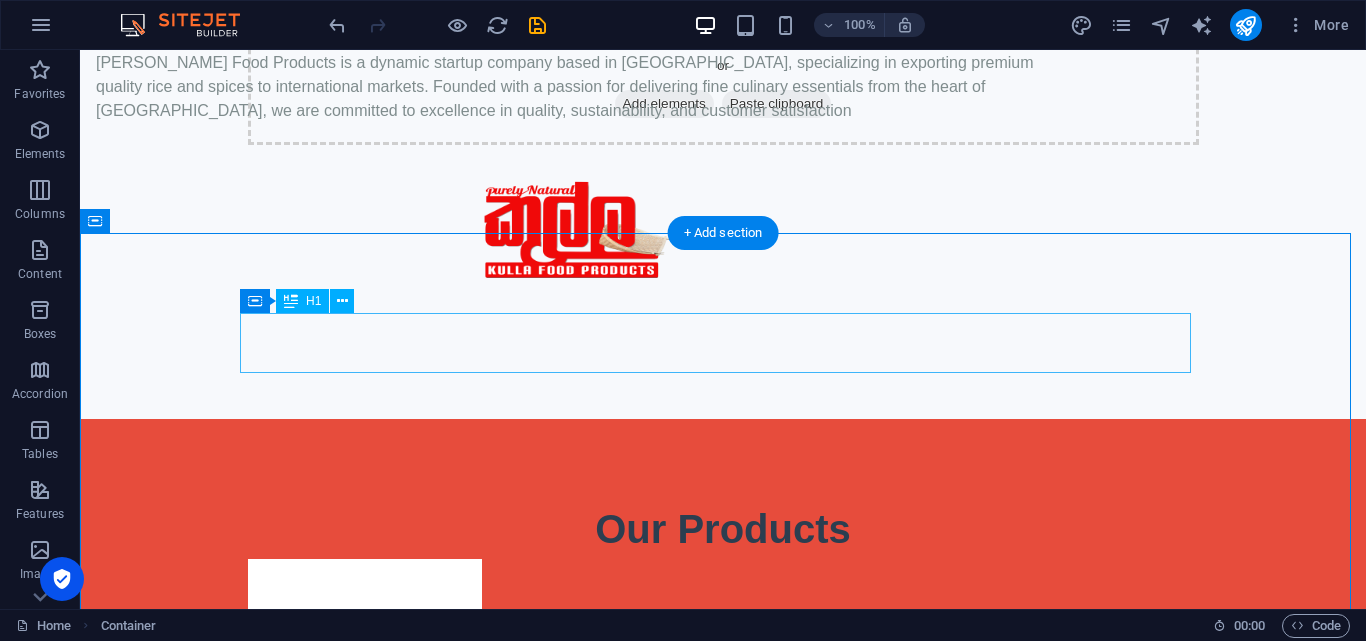 click on "Our Products" at bounding box center (723, 529) 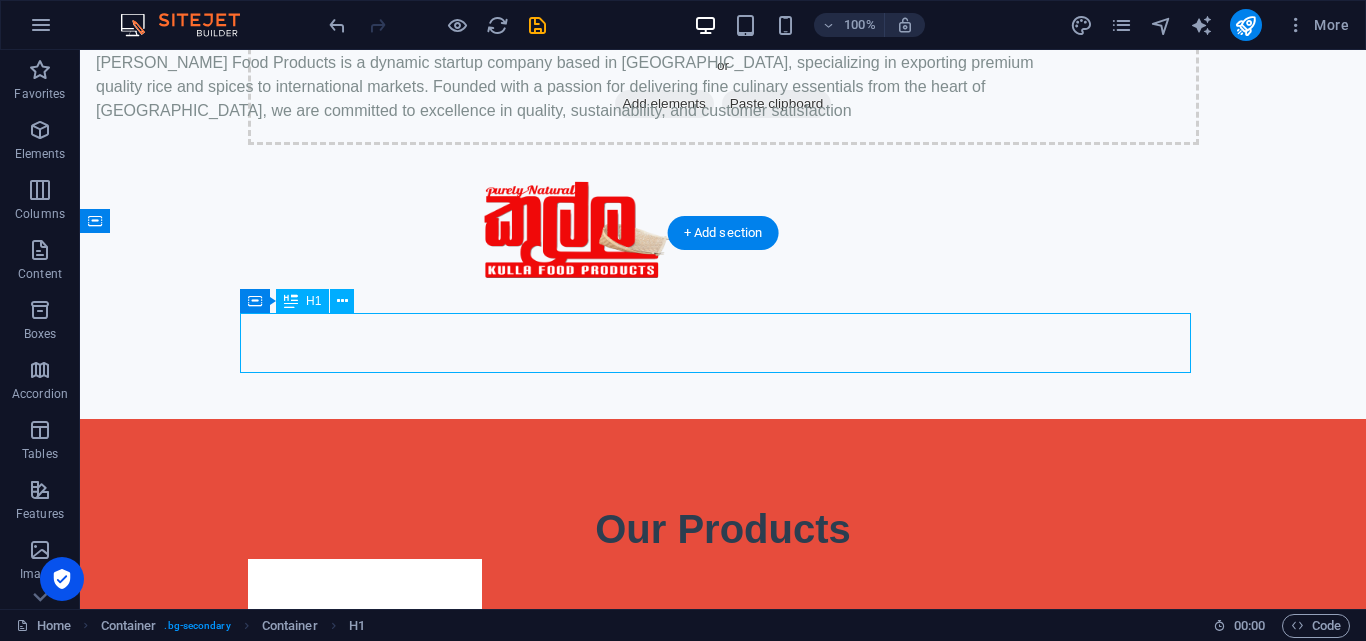 click on "Our Products" at bounding box center [723, 529] 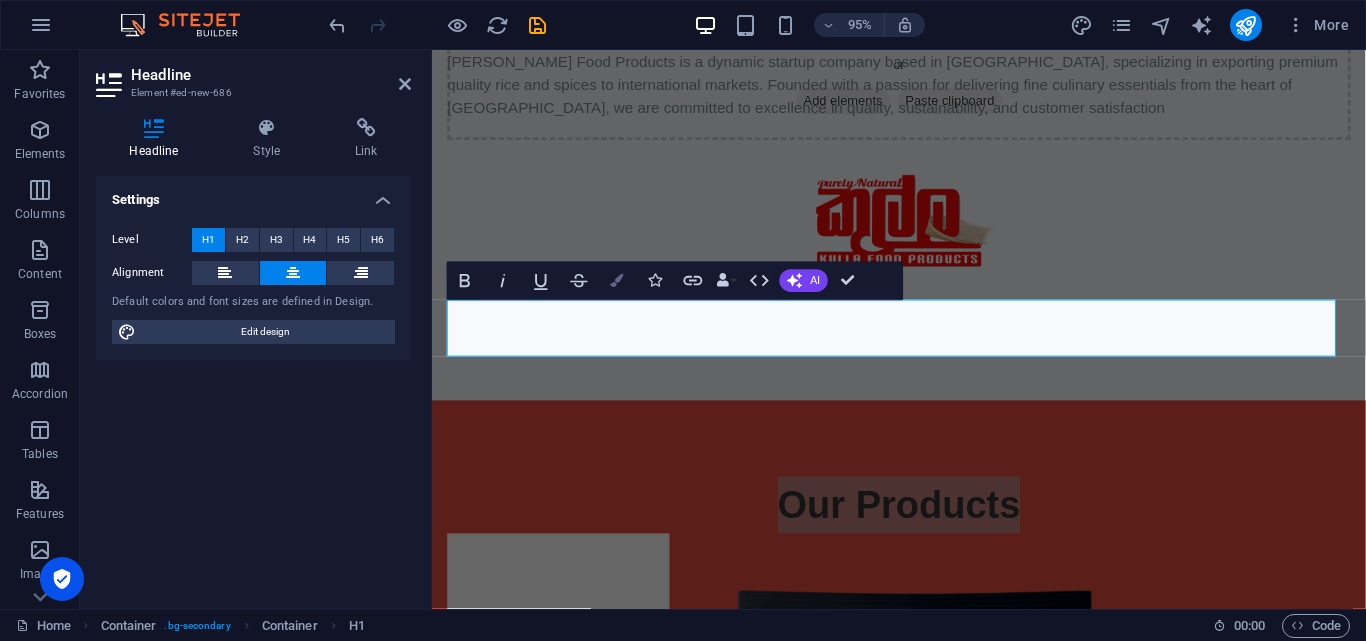 click at bounding box center [617, 280] 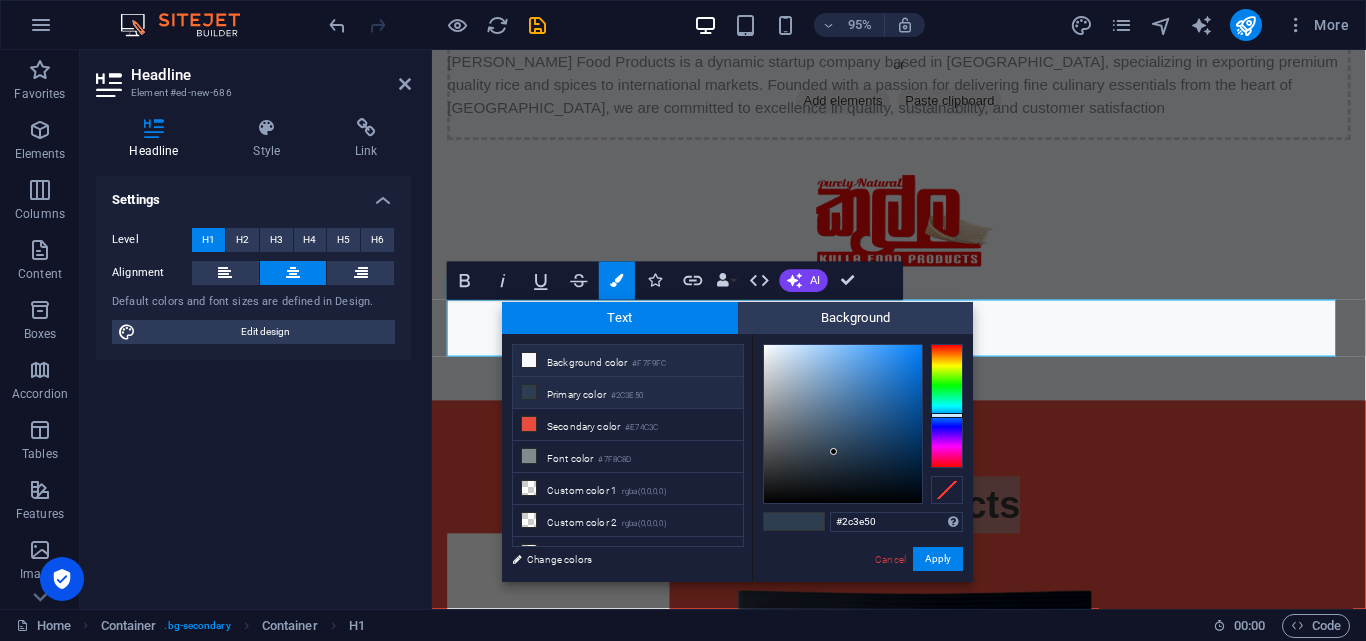 click on "Background color
#F7F9FC" at bounding box center [628, 361] 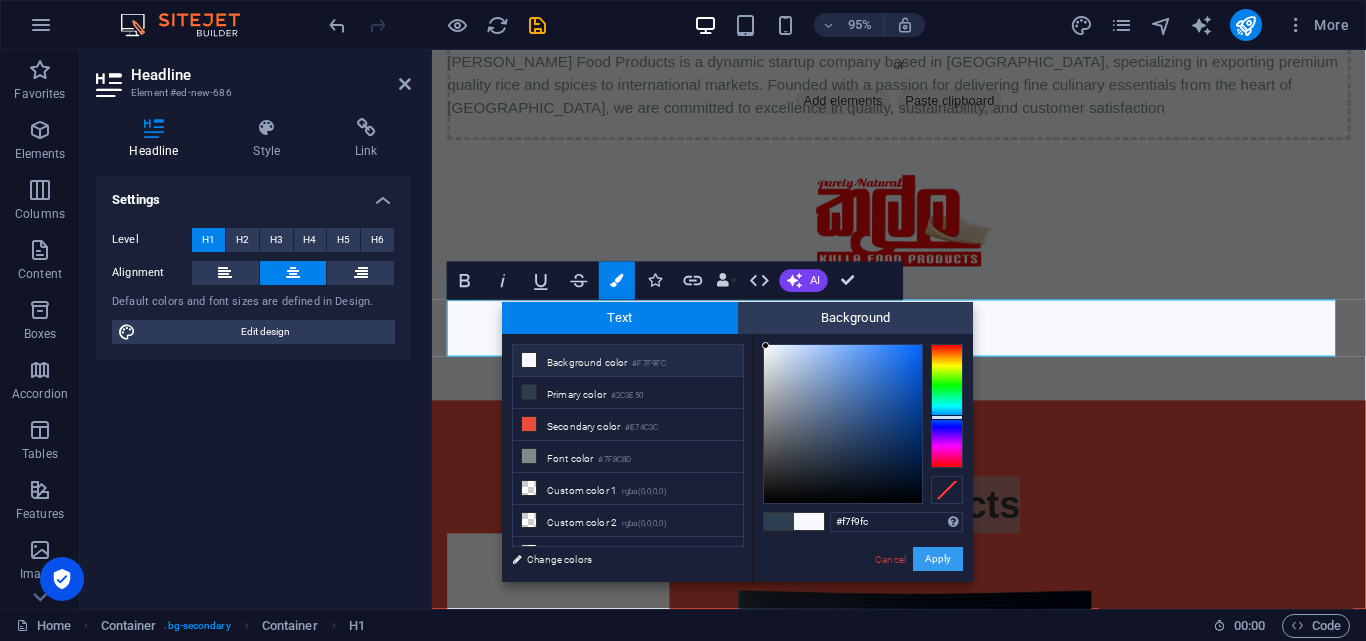 click on "Apply" at bounding box center (938, 559) 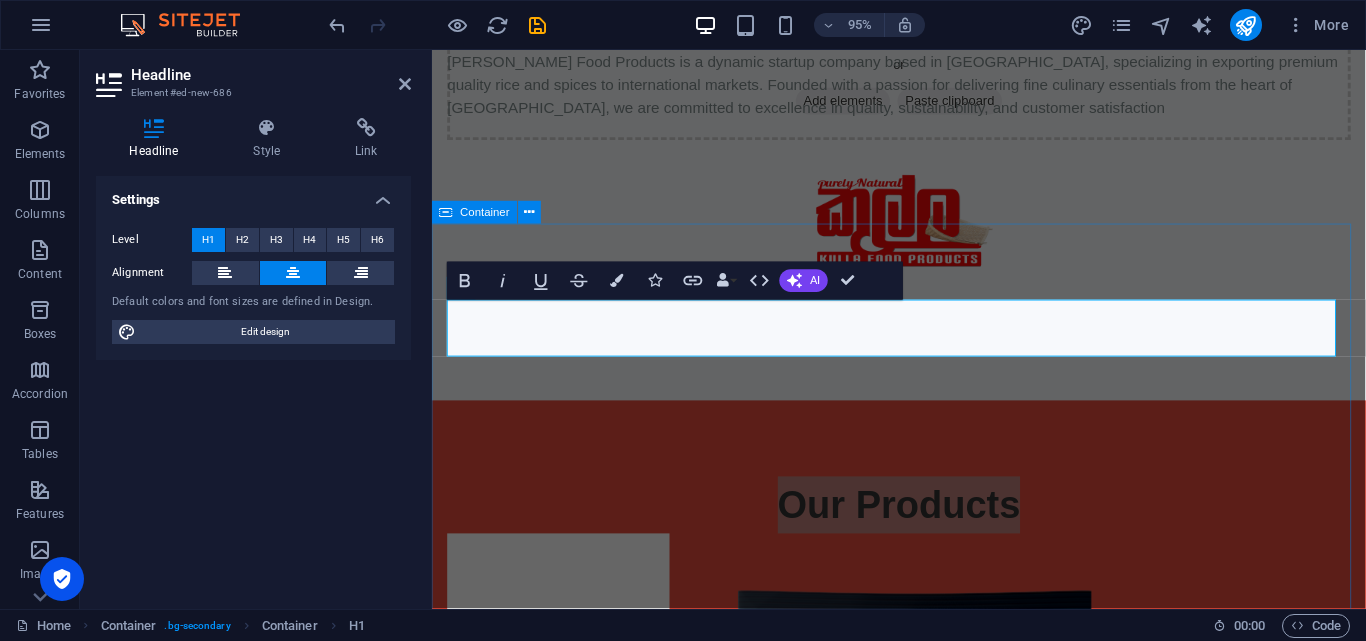 click on "Our Products Spices Pastes Rices Spices" at bounding box center [923, 1786] 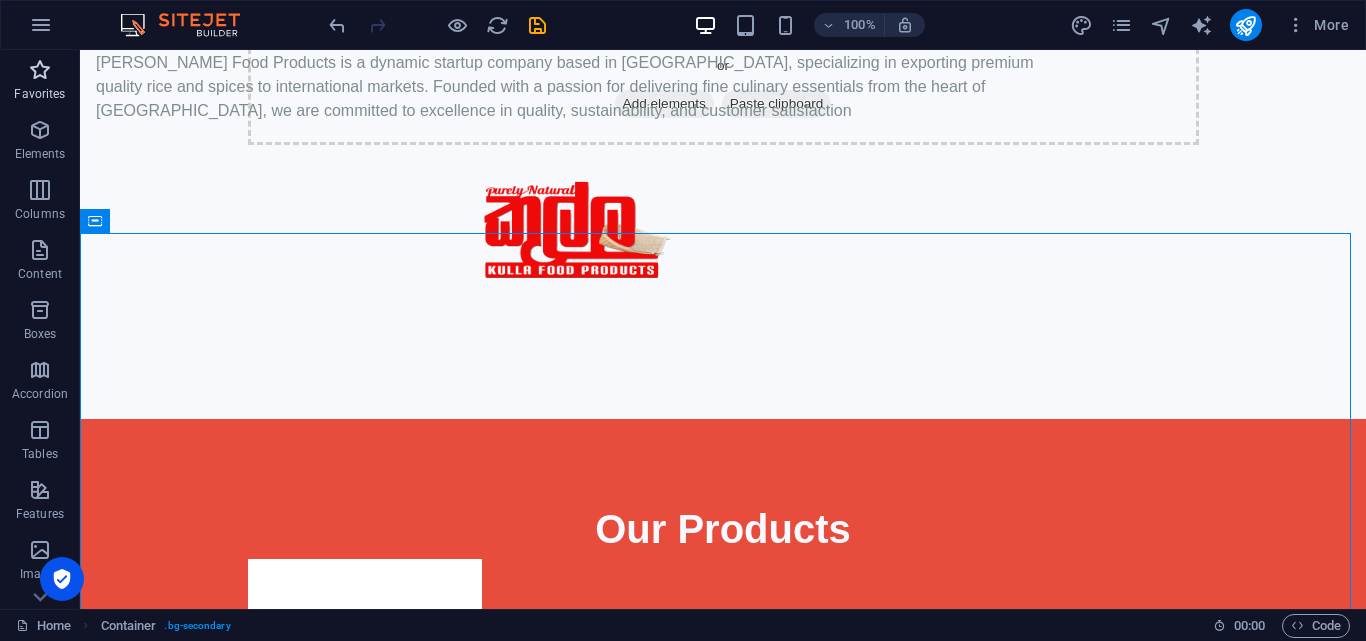 click at bounding box center [40, 70] 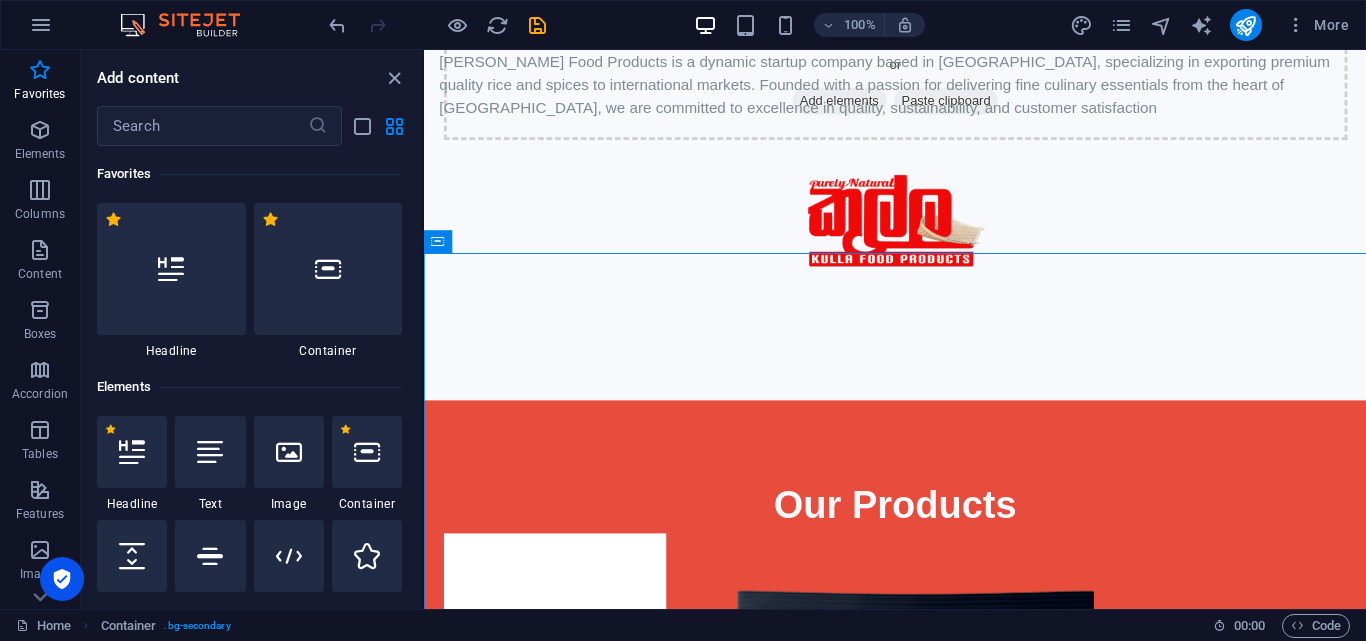 scroll, scrollTop: 832, scrollLeft: 0, axis: vertical 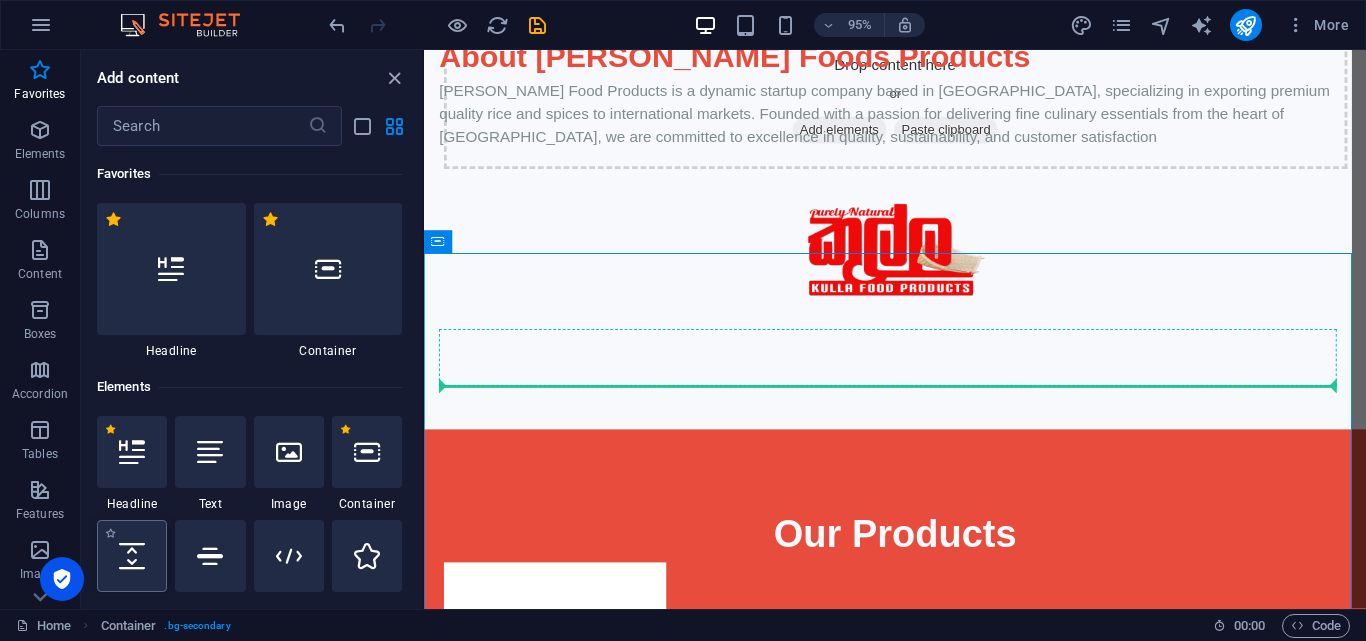 select on "px" 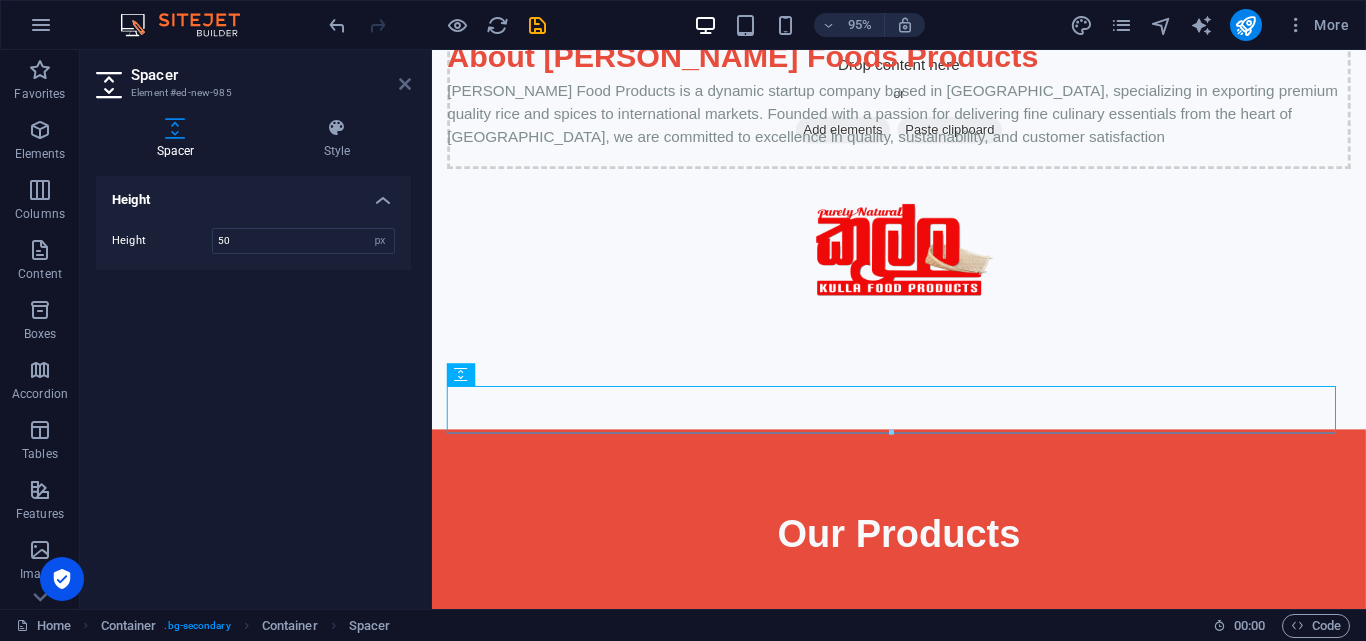 click at bounding box center (405, 84) 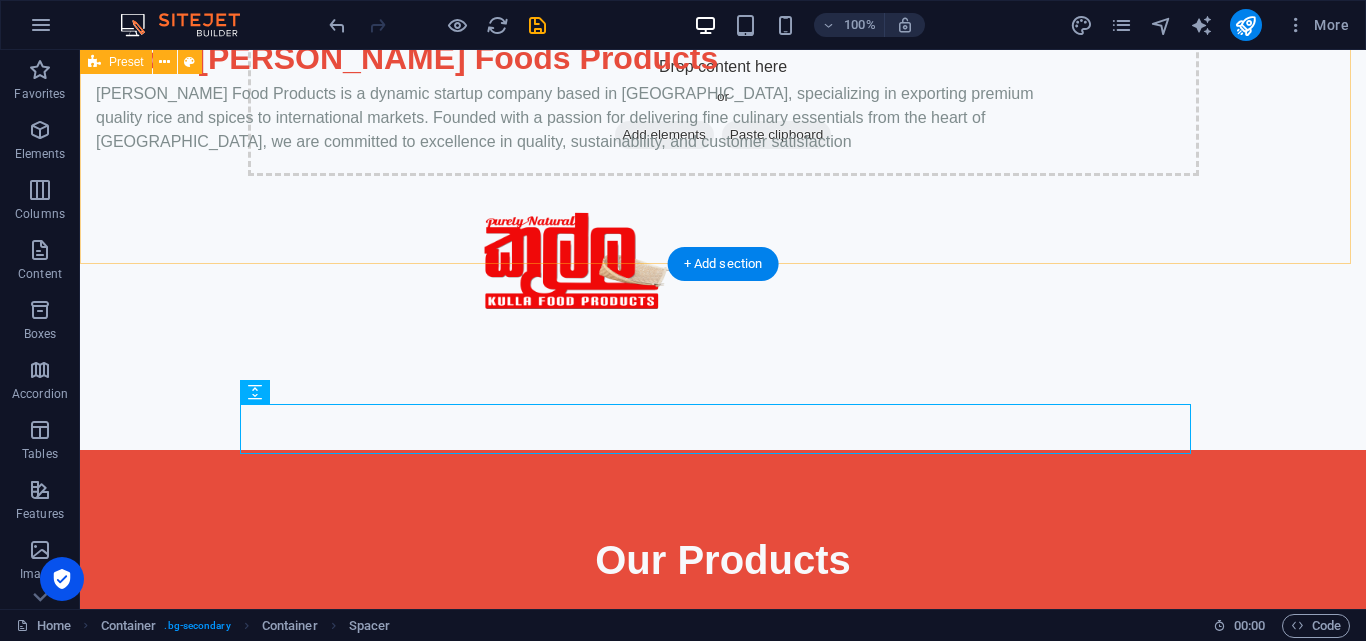 click on "About [PERSON_NAME] Foods Products [PERSON_NAME] Food Products is a dynamic startup company based in [GEOGRAPHIC_DATA], specializing in exporting premium quality rice and spices to international markets. Founded with a passion for delivering fine culinary essentials from the heart of [GEOGRAPHIC_DATA], we are committed to excellence in quality, sustainability, and customer satisfaction" at bounding box center (723, 202) 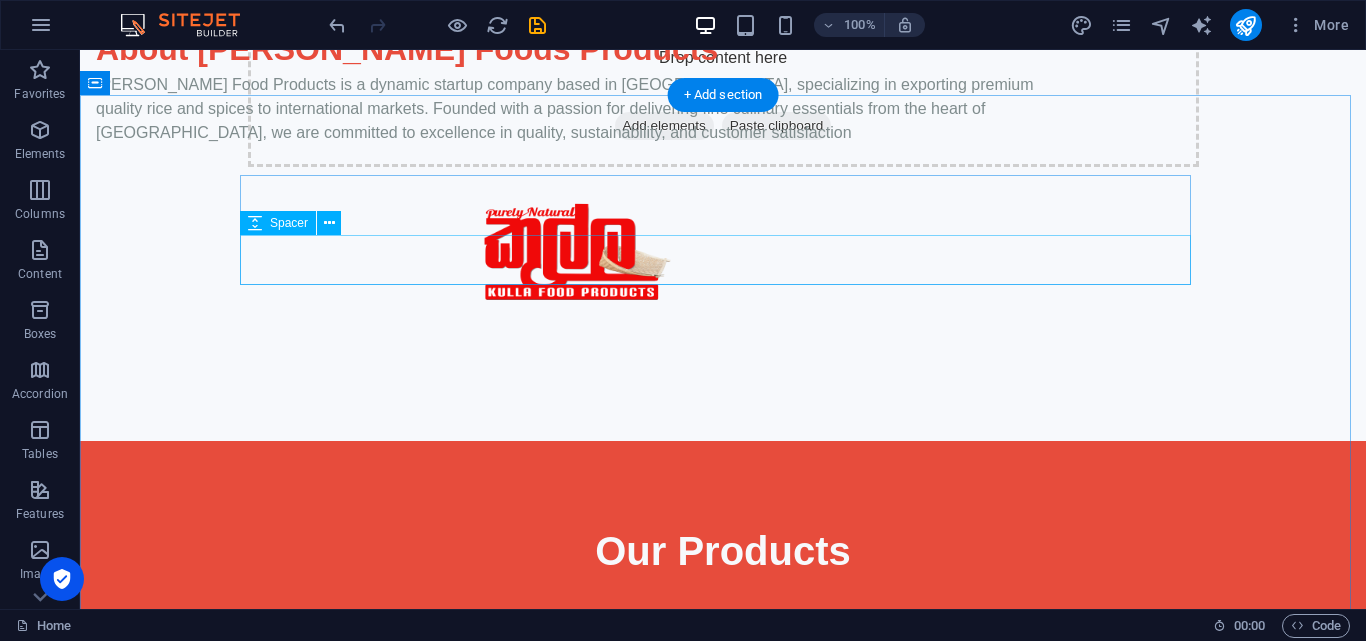 scroll, scrollTop: 1049, scrollLeft: 0, axis: vertical 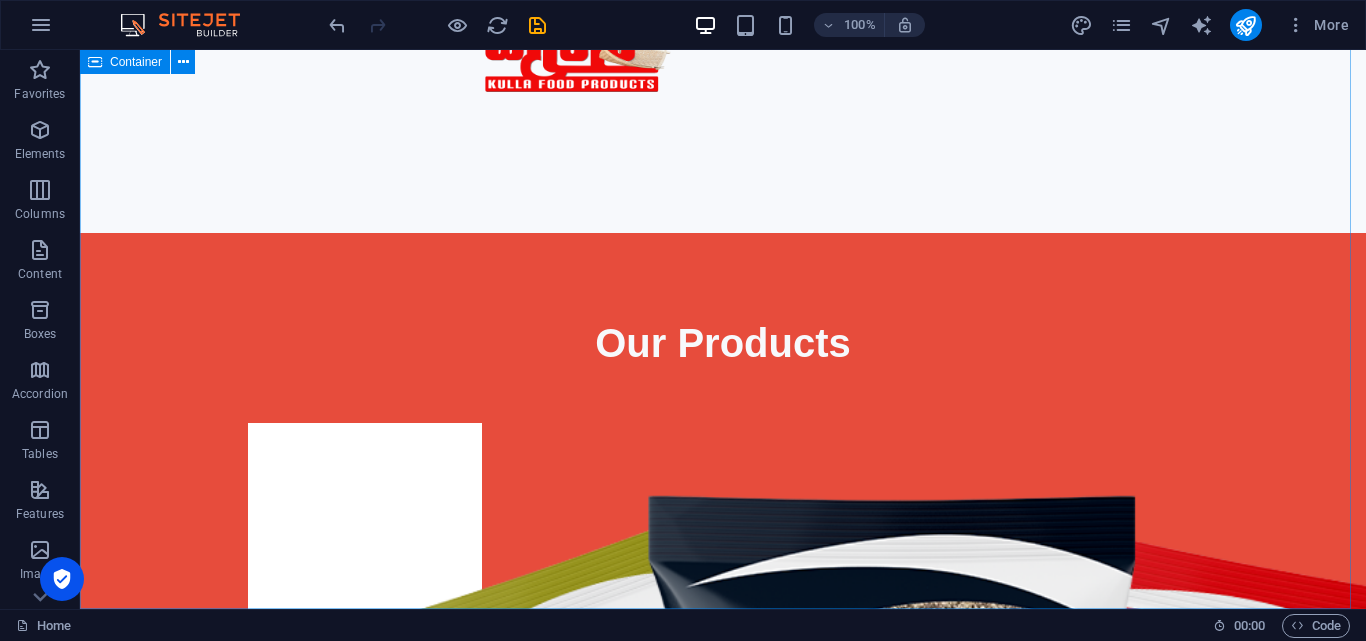 click on "Container" at bounding box center (136, 62) 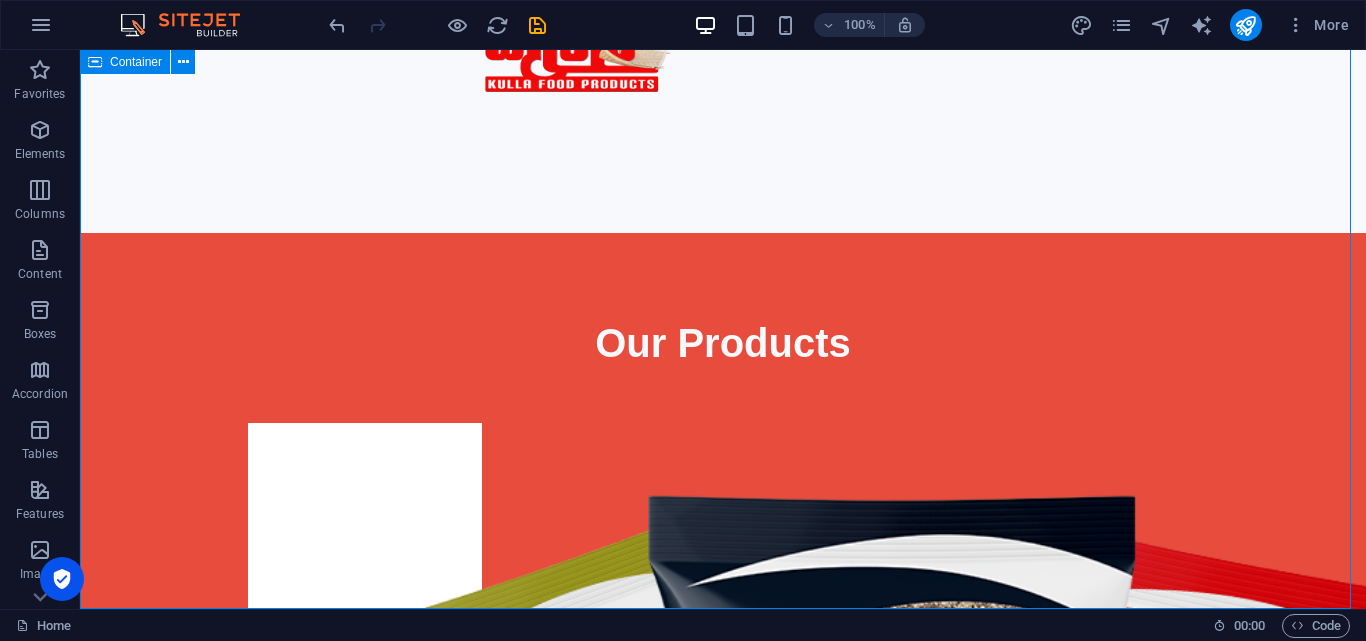 click on "Container" at bounding box center (136, 62) 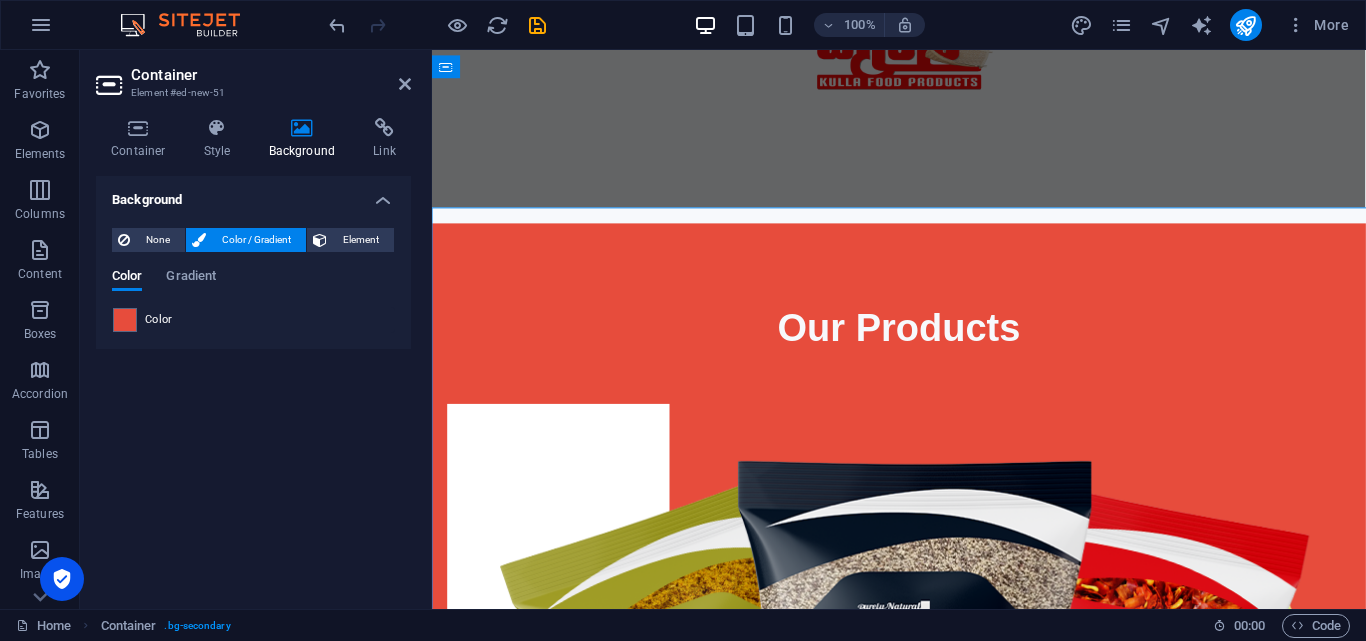 scroll, scrollTop: 880, scrollLeft: 0, axis: vertical 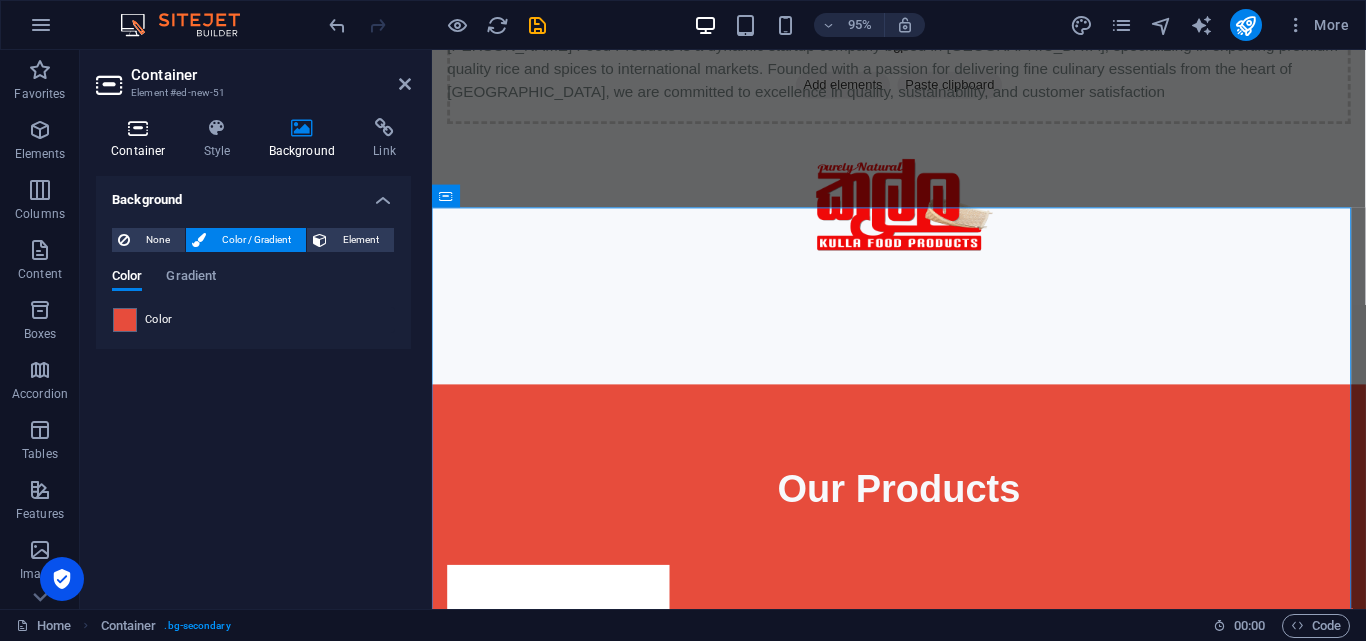 click at bounding box center [138, 128] 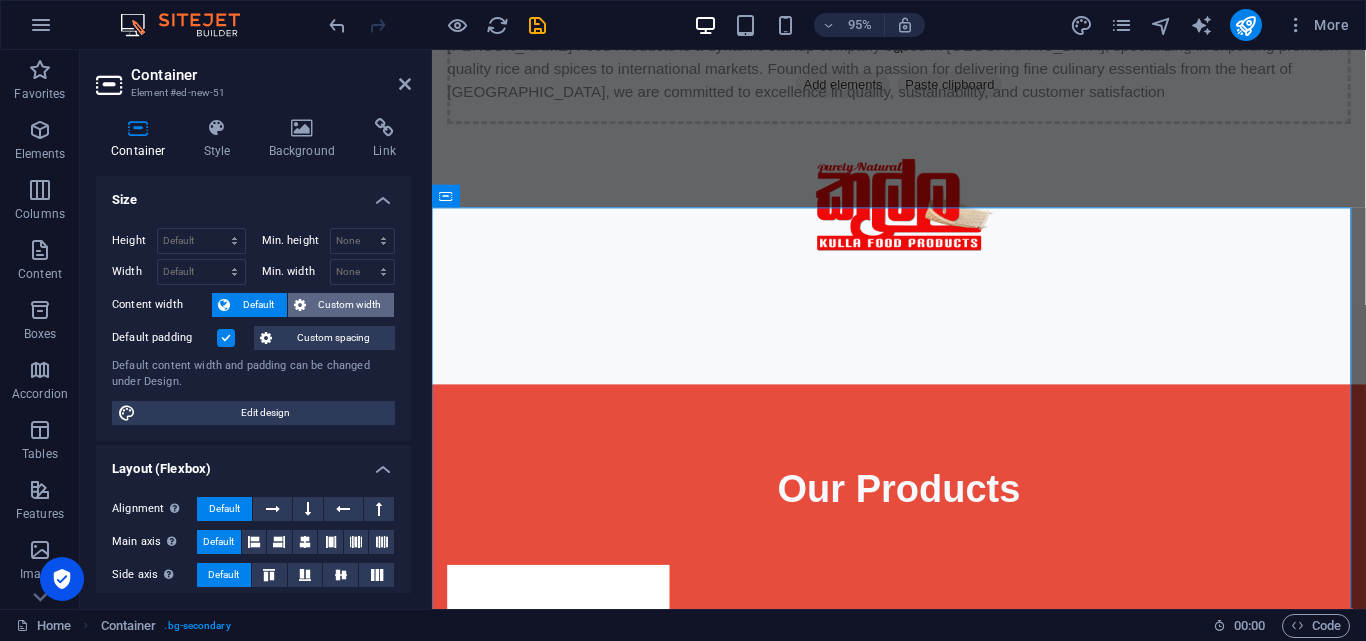 click on "Custom width" at bounding box center [341, 305] 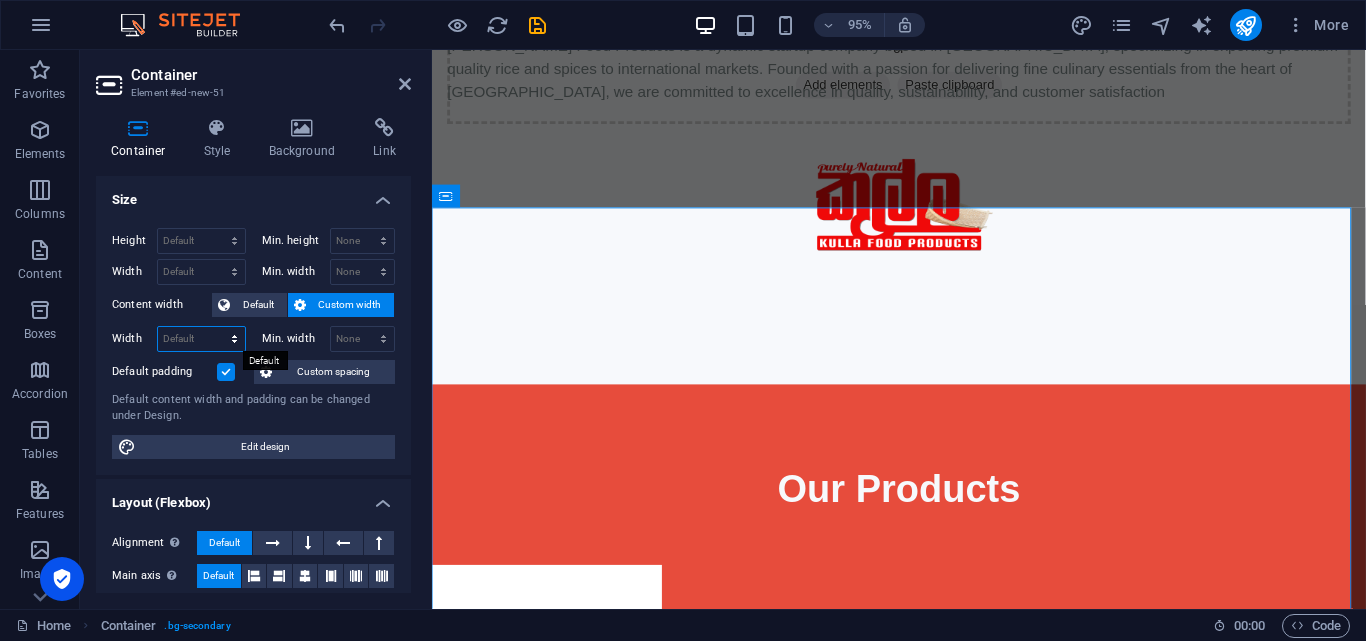 click on "Default px rem % em vh vw" at bounding box center [201, 339] 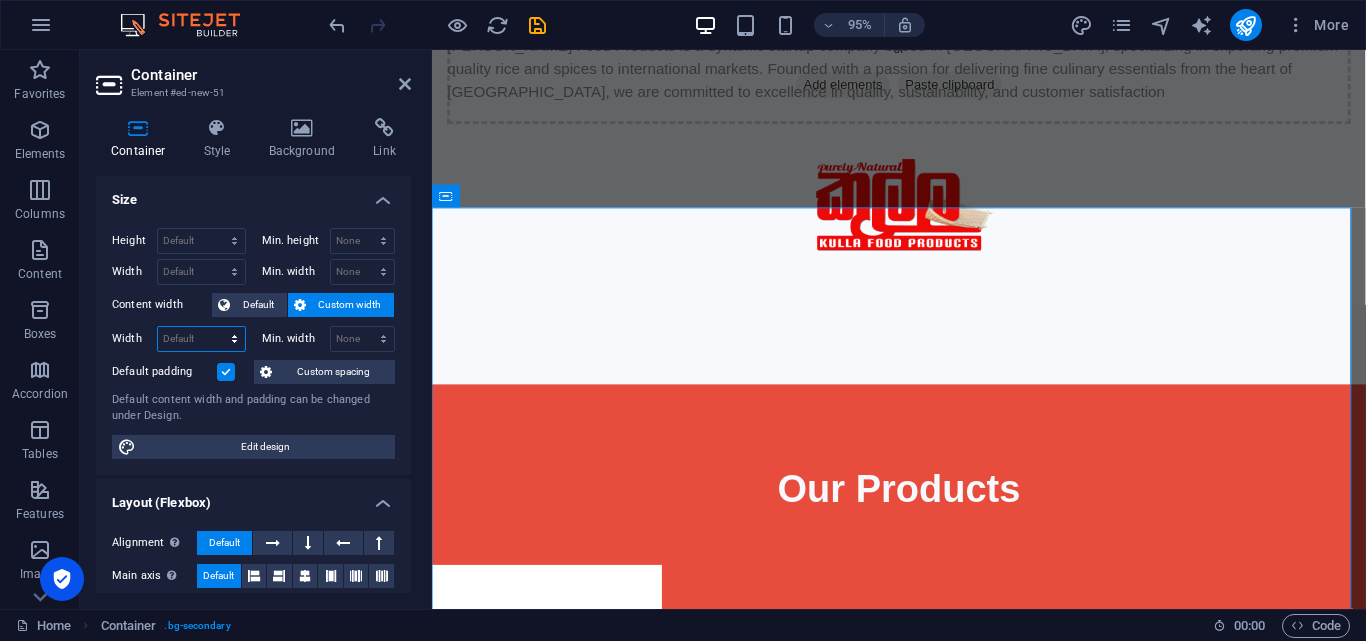 select on "px" 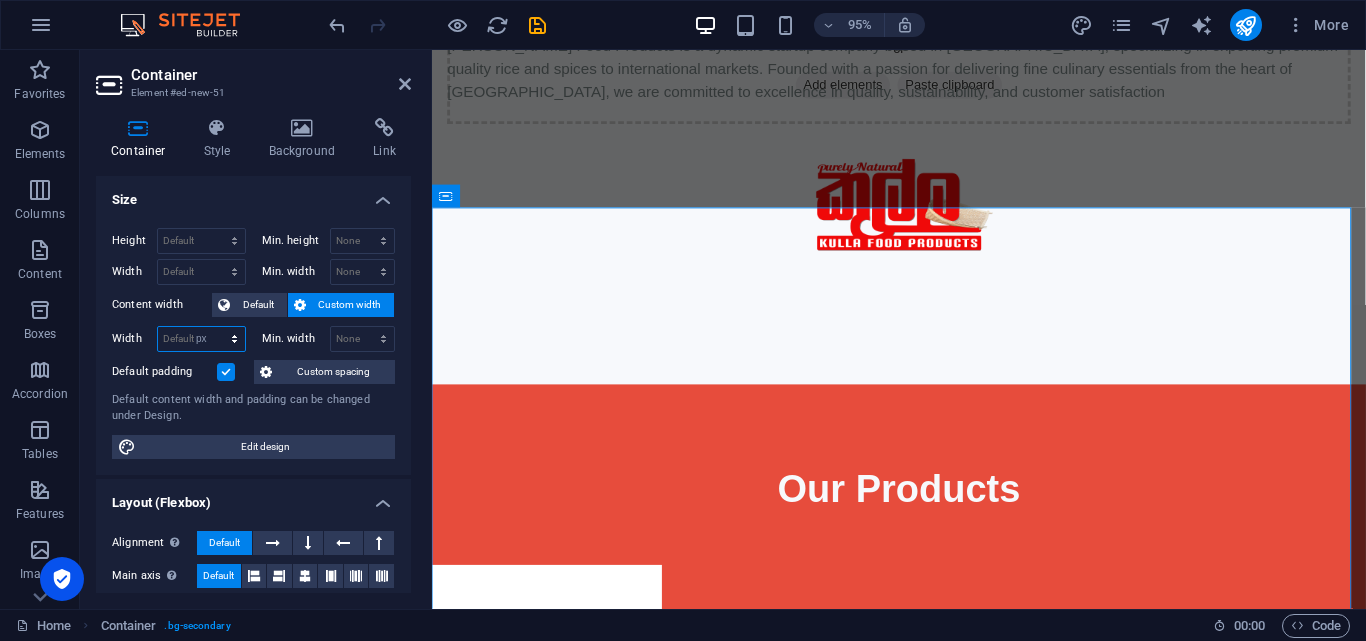 click on "Default px rem % em vh vw" at bounding box center (201, 339) 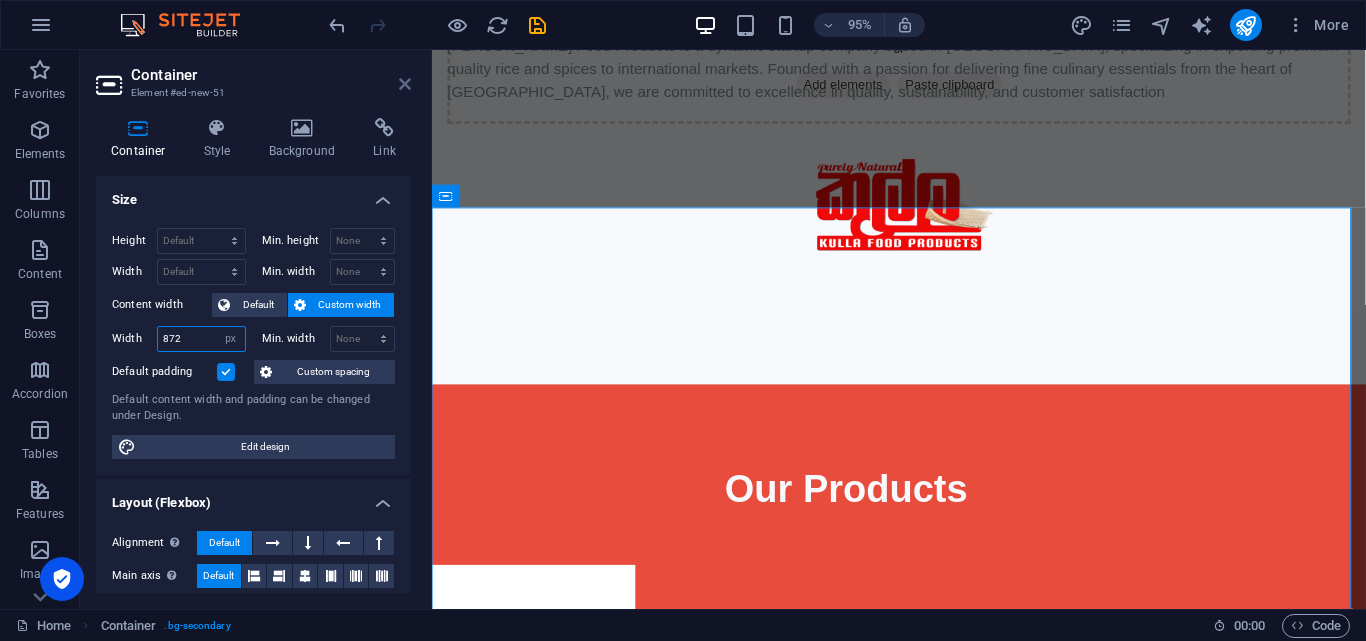 type on "872" 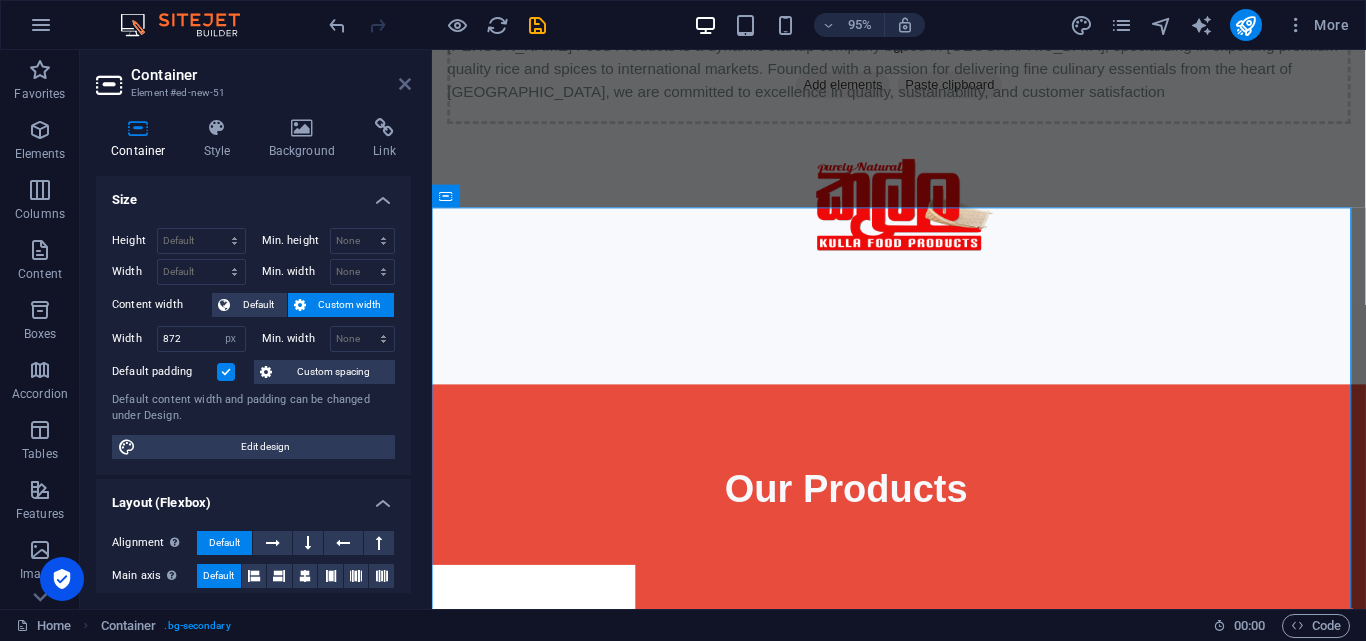 click at bounding box center (405, 84) 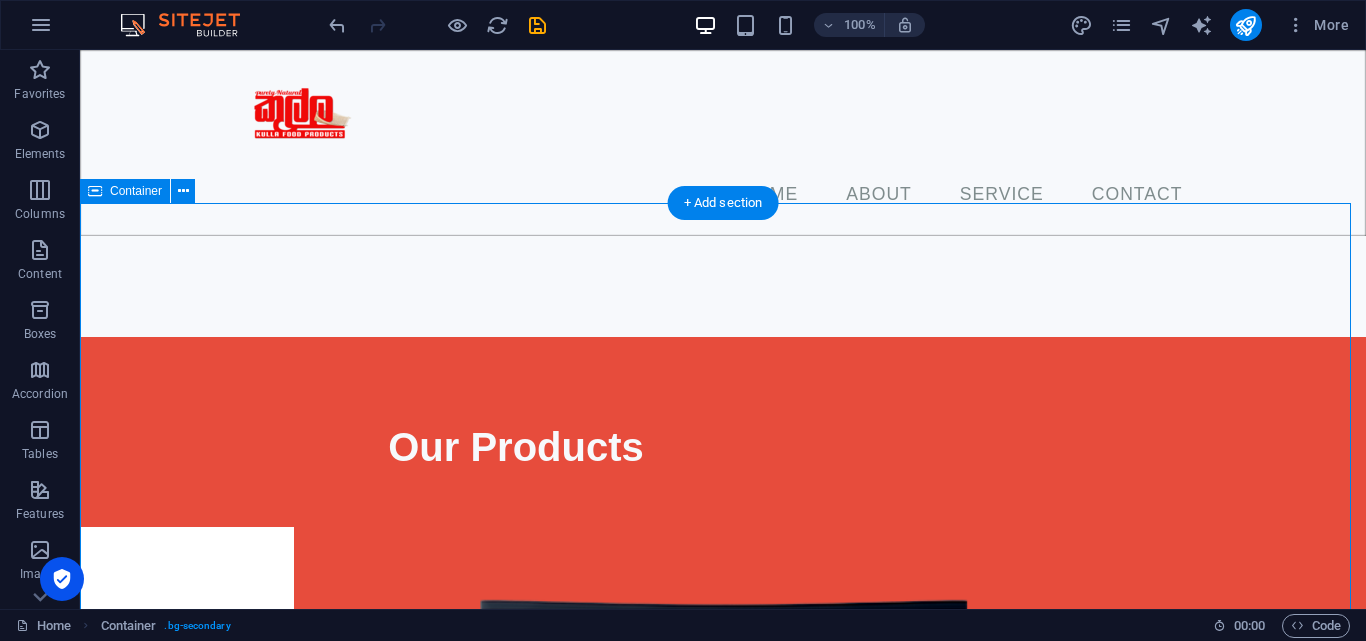 scroll, scrollTop: 756, scrollLeft: 0, axis: vertical 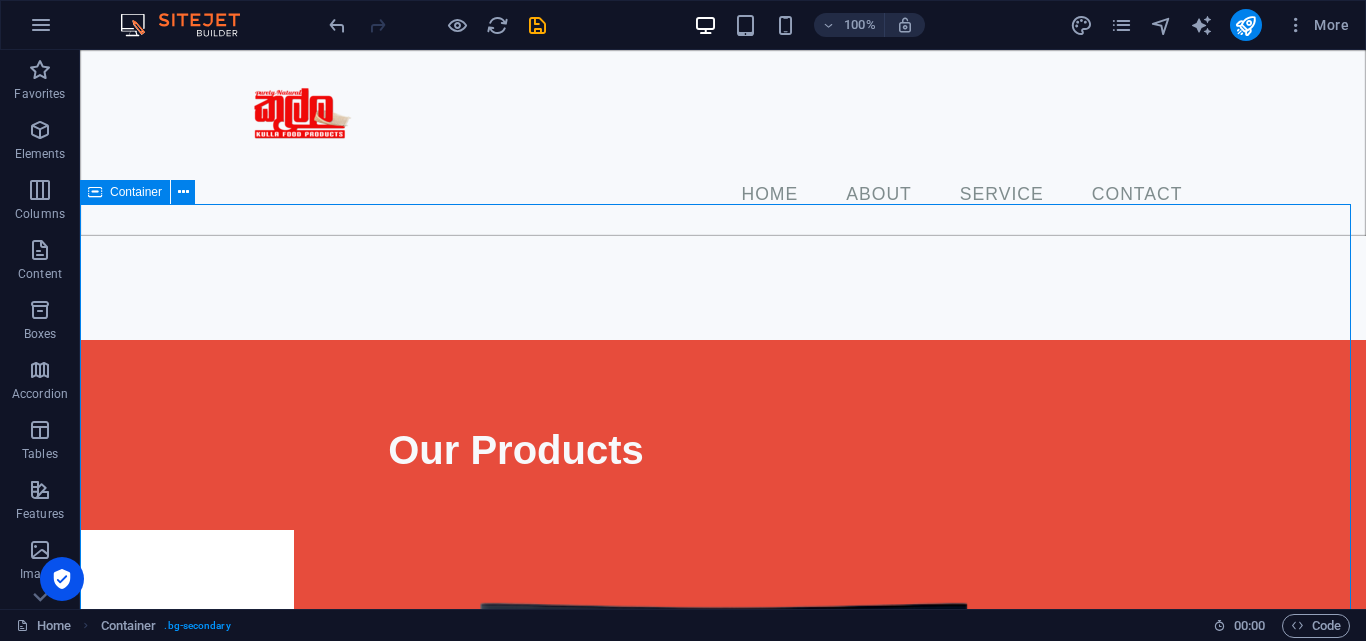 click on "Container" at bounding box center (136, 192) 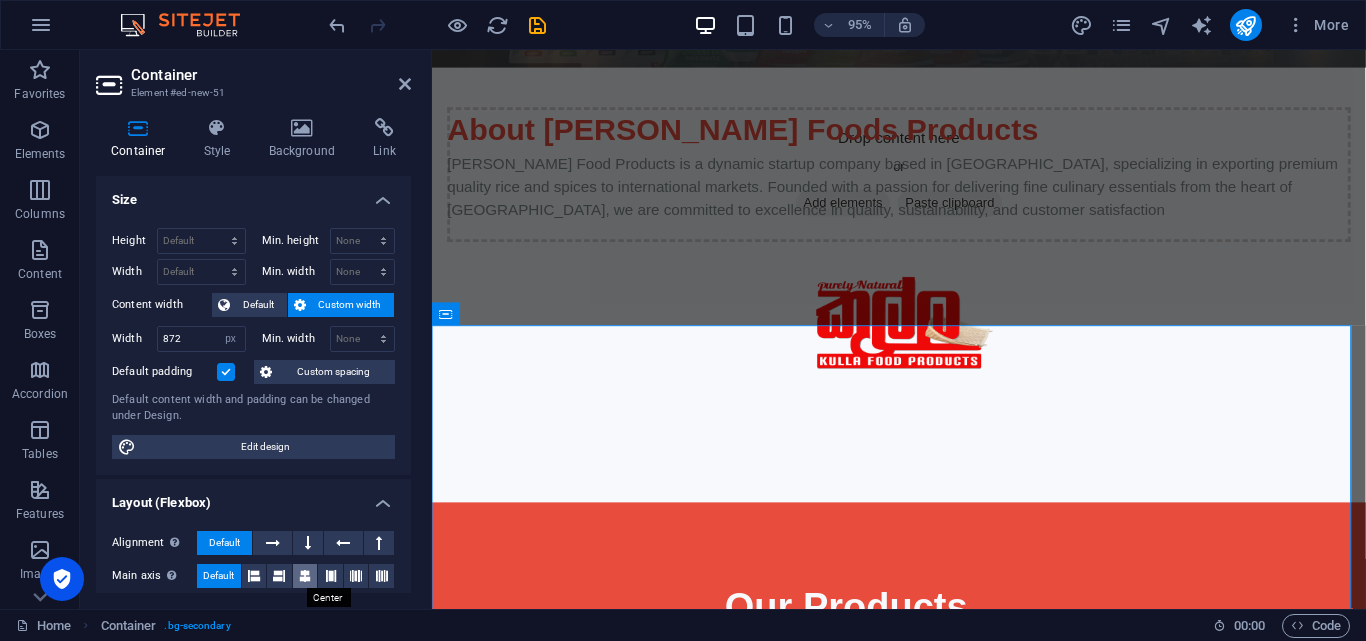 click at bounding box center (305, 576) 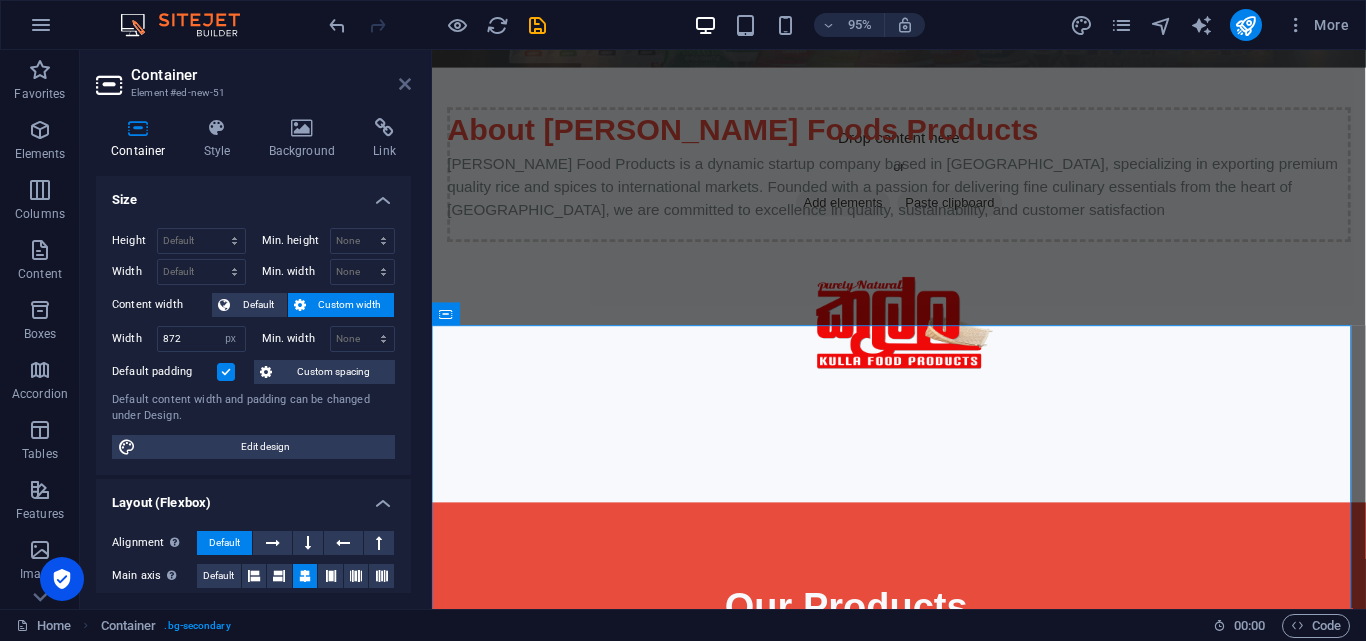 click at bounding box center (405, 84) 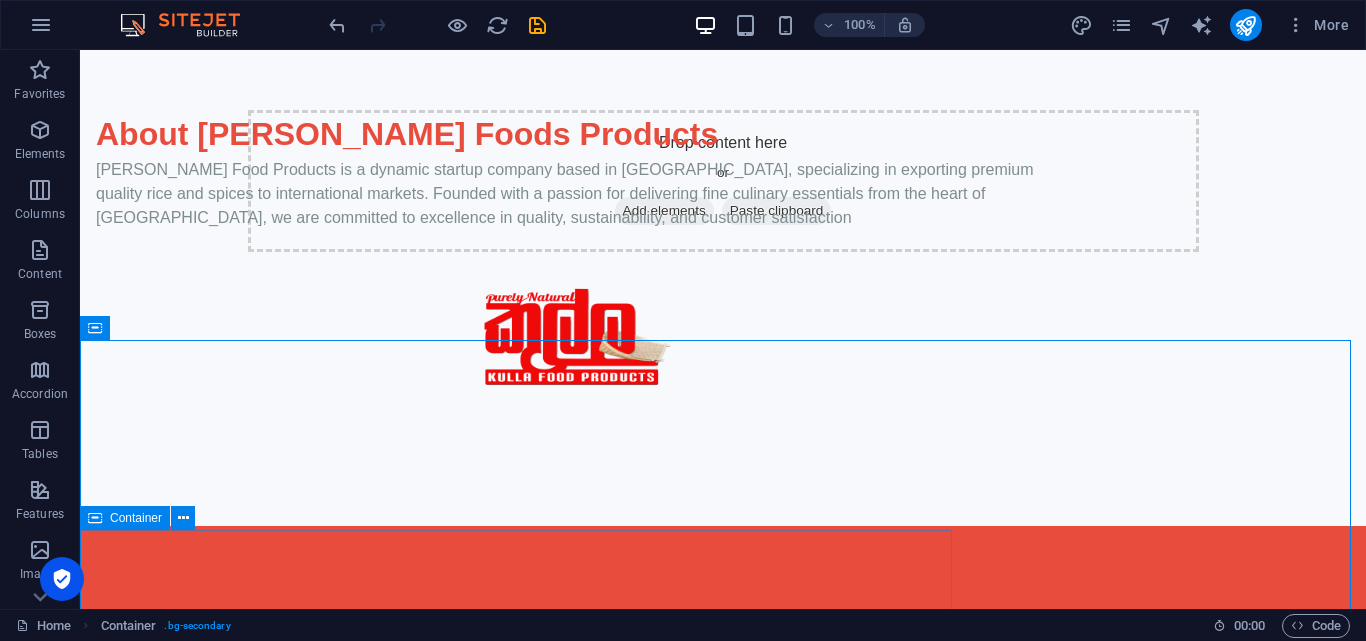 click at bounding box center (95, 518) 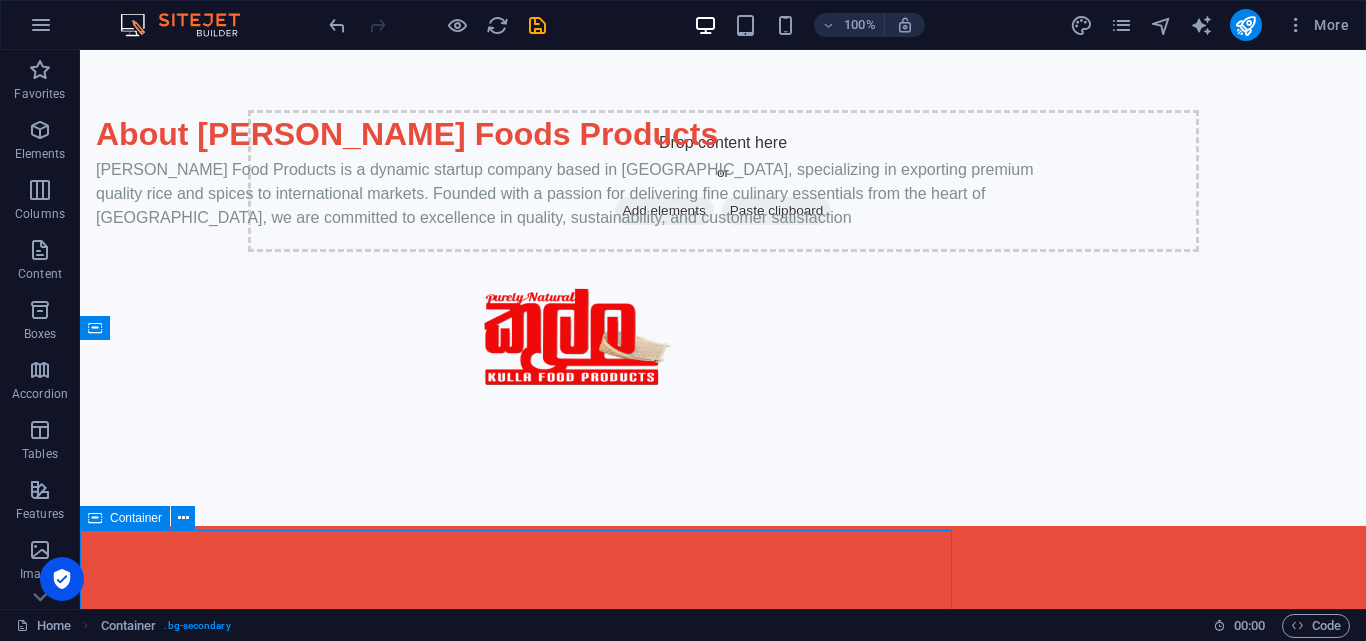 click at bounding box center [95, 518] 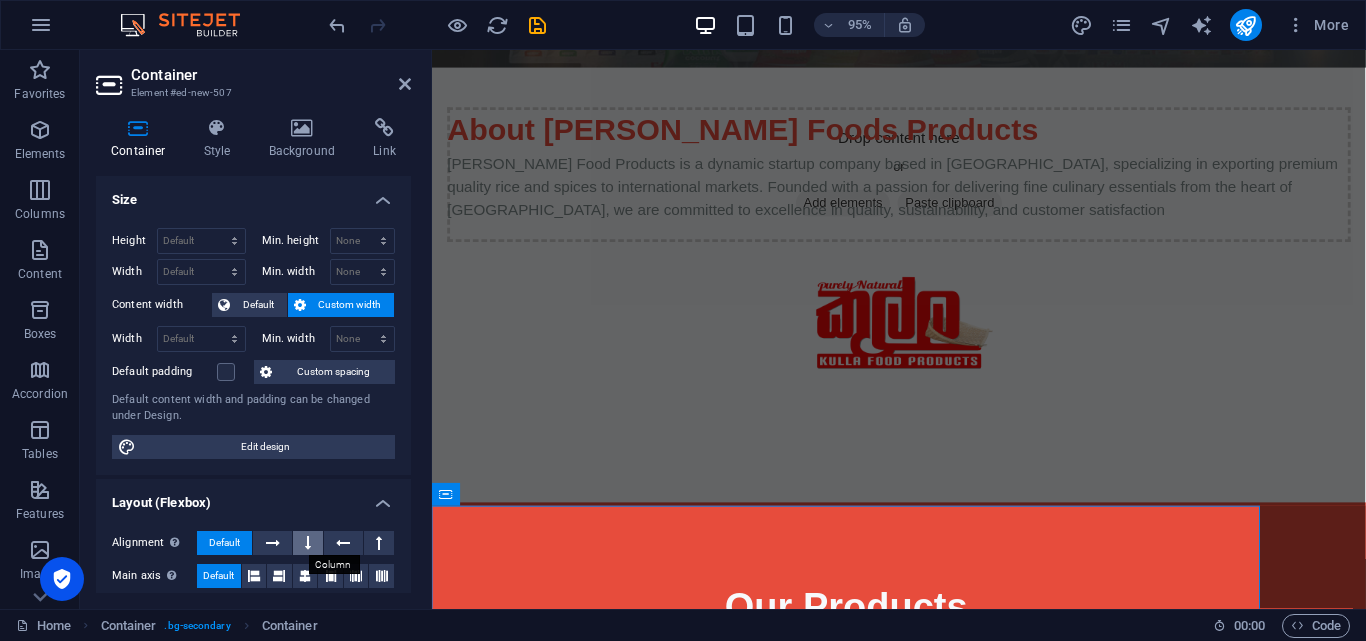 click at bounding box center (308, 543) 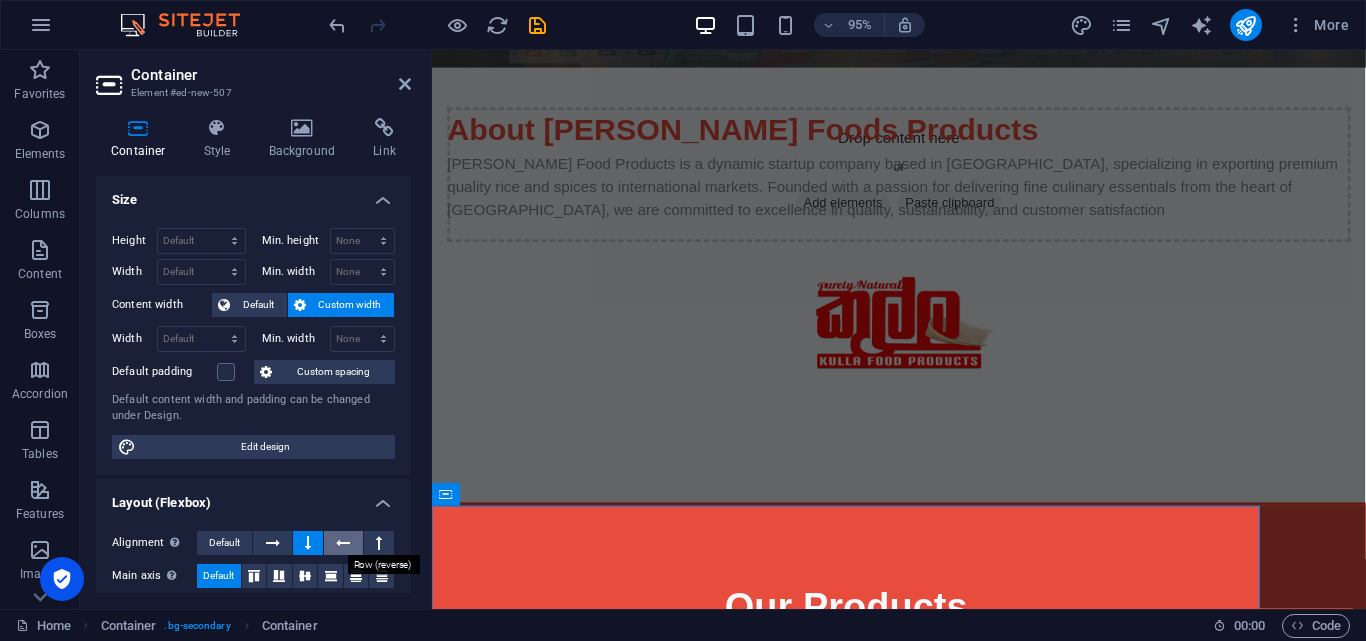 click at bounding box center (343, 543) 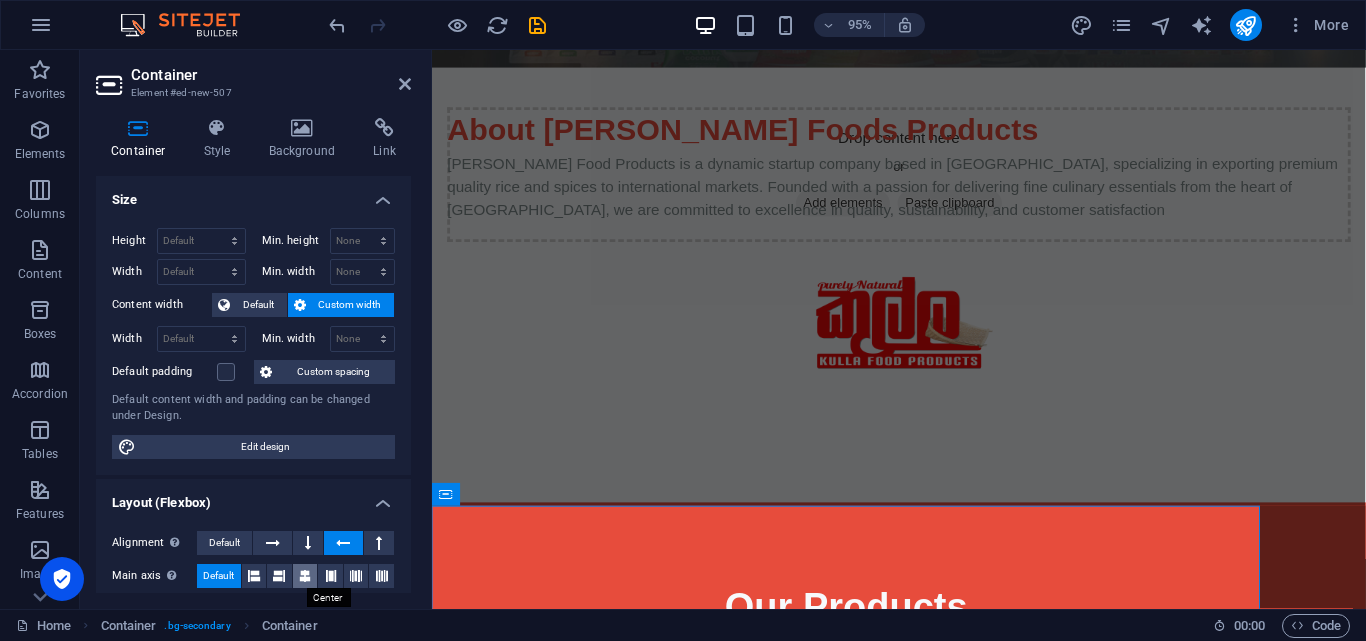 click at bounding box center [305, 576] 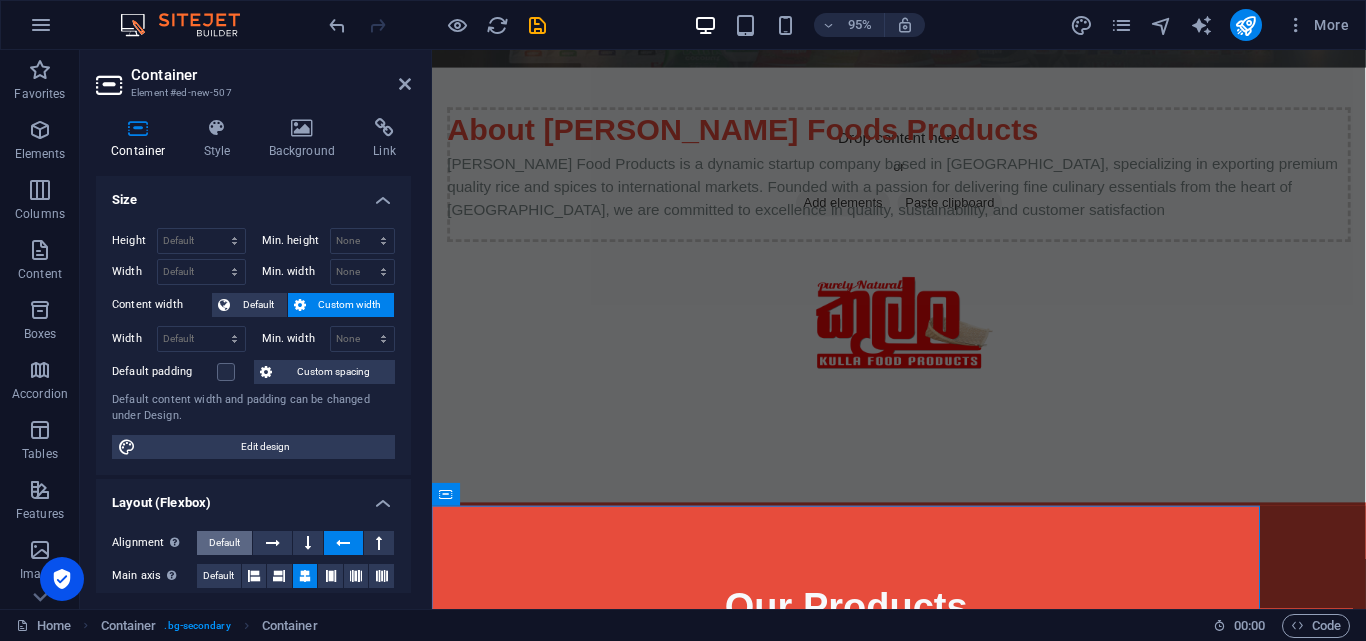 click on "Default" at bounding box center (224, 543) 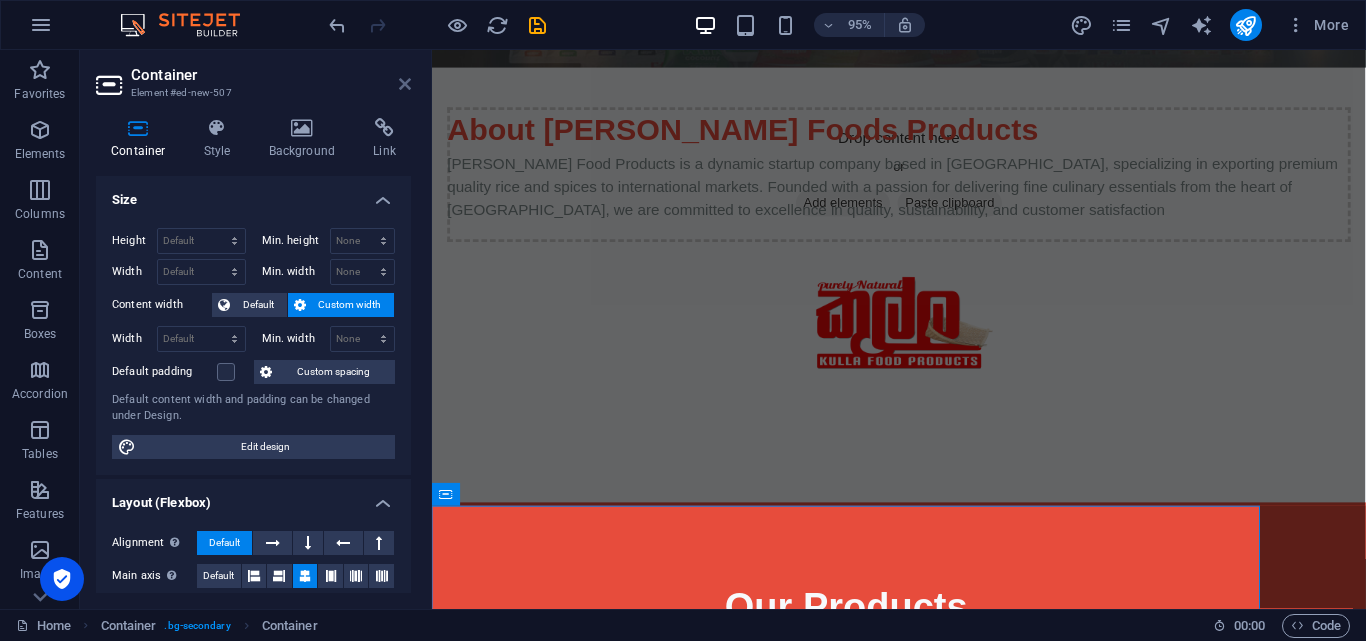 click at bounding box center (405, 84) 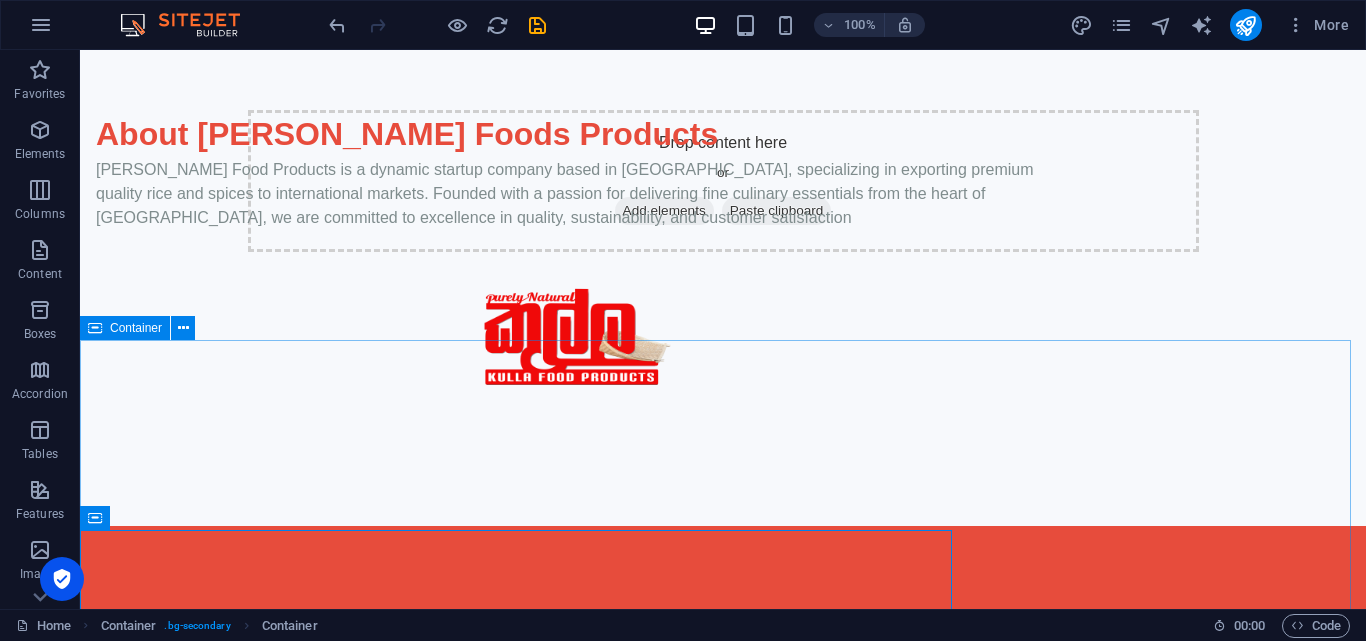 click on "Container" at bounding box center (136, 328) 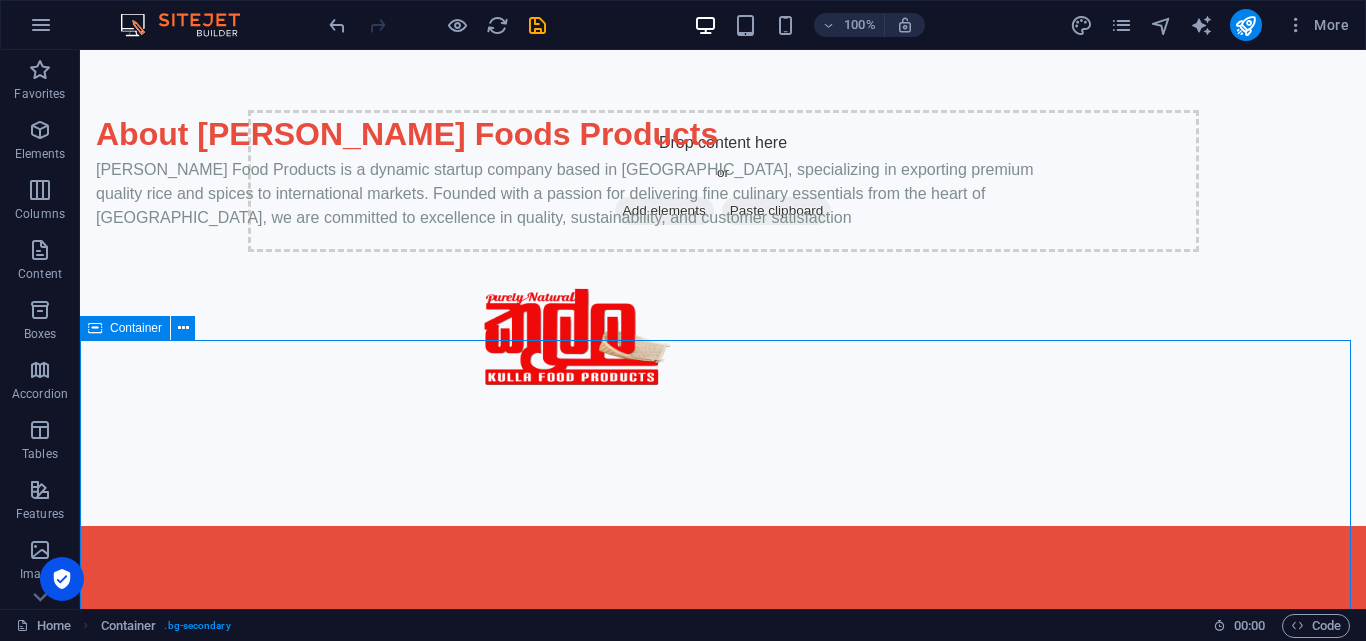 click on "Container" at bounding box center [136, 328] 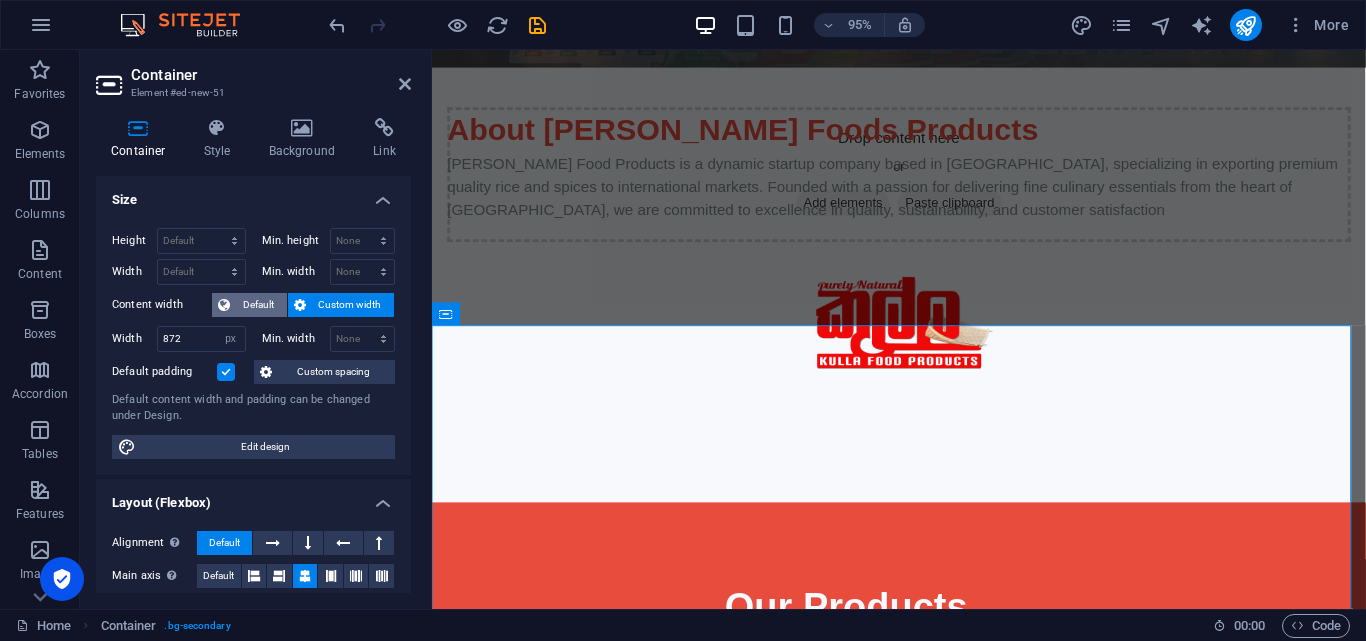 click on "Default" at bounding box center [258, 305] 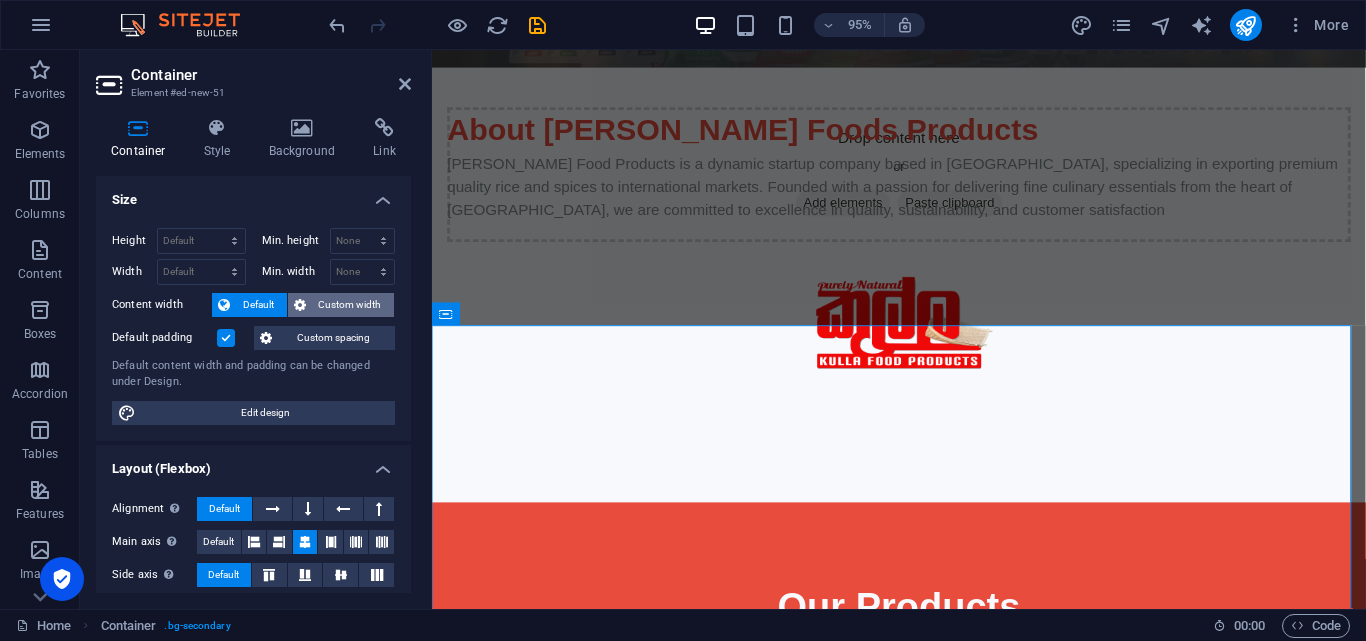 click on "Custom width" at bounding box center [350, 305] 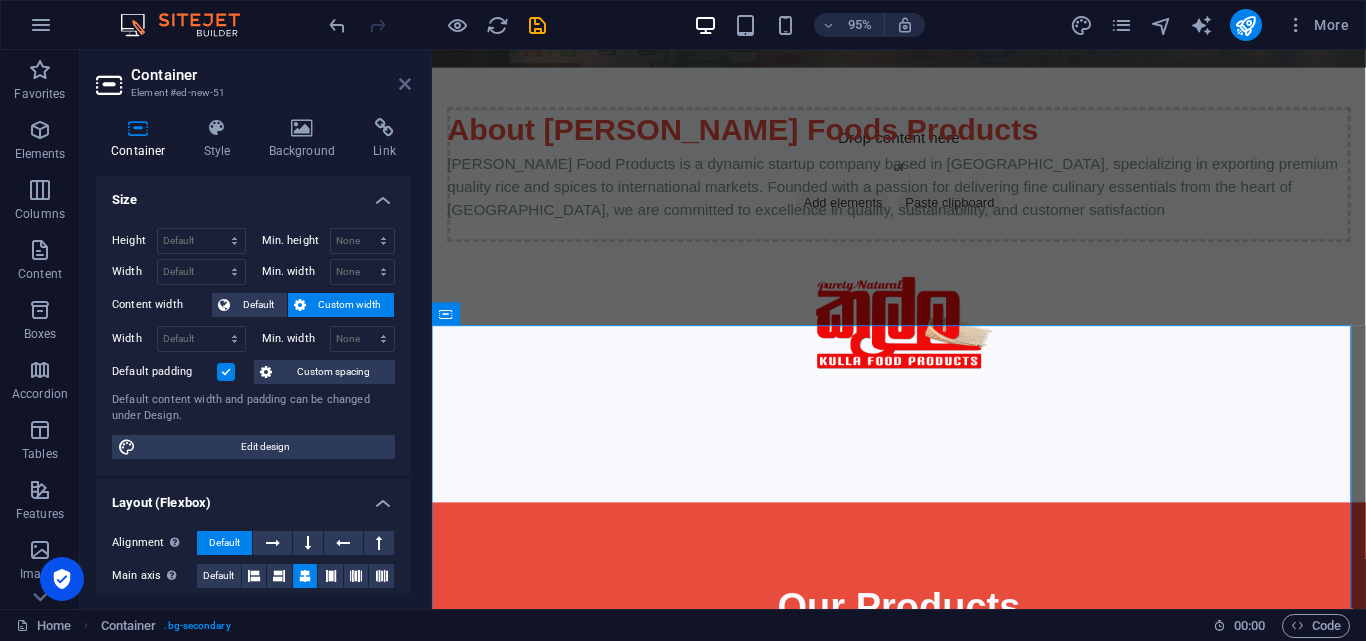 click at bounding box center [405, 84] 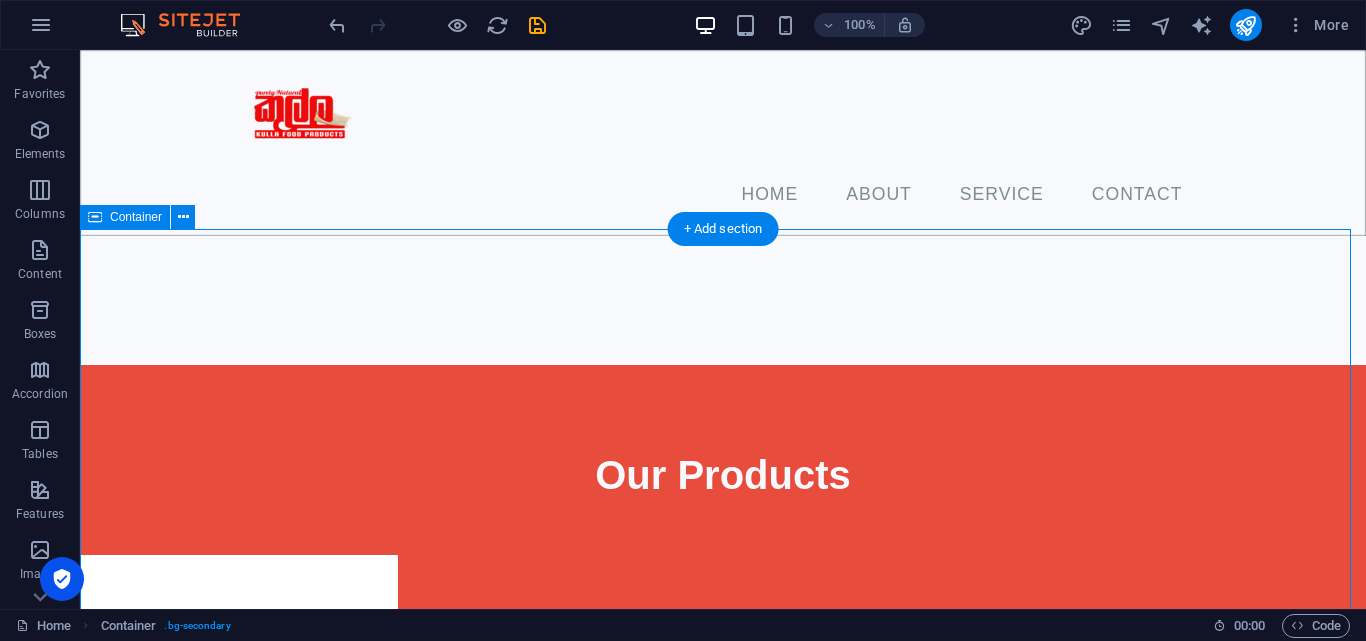 scroll, scrollTop: 729, scrollLeft: 0, axis: vertical 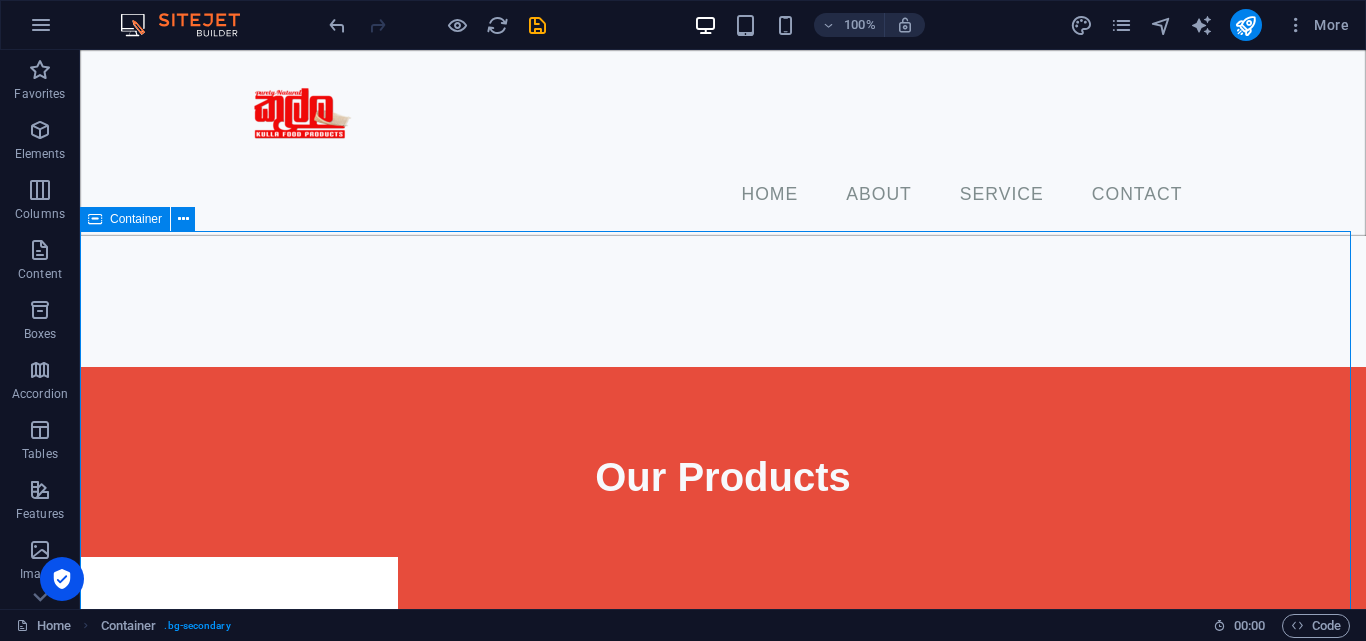 click on "Container" at bounding box center [125, 219] 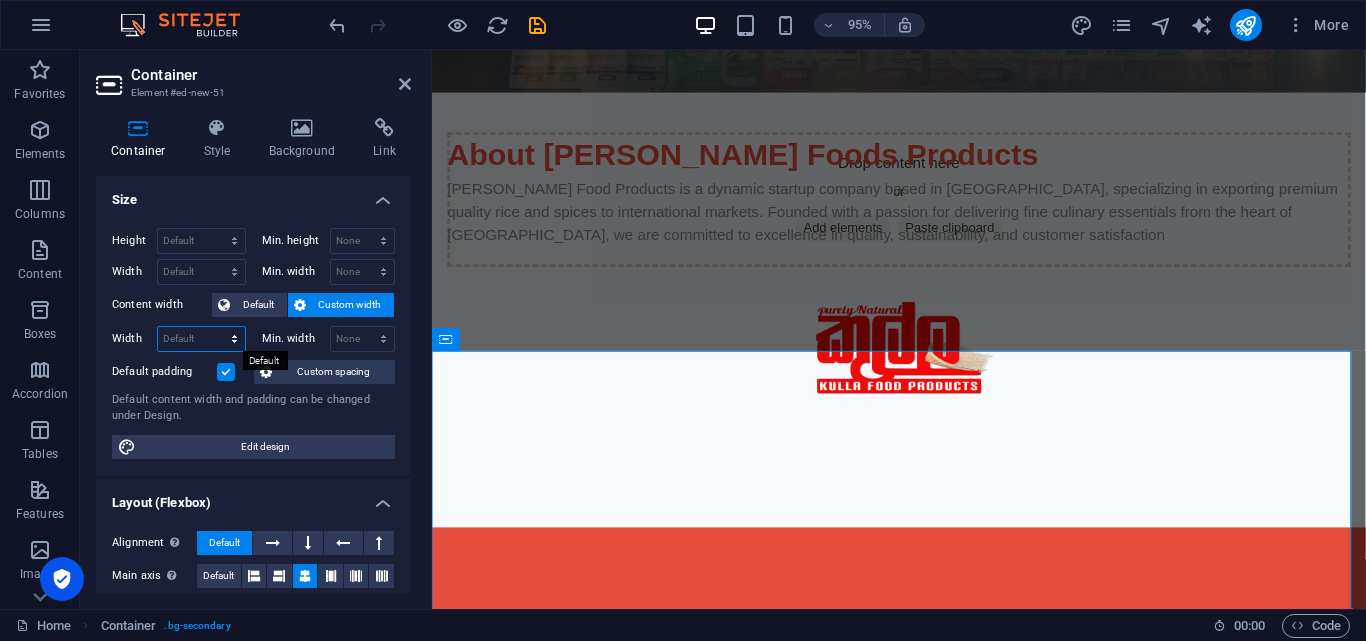 click on "Default px rem % em vh vw" at bounding box center (201, 339) 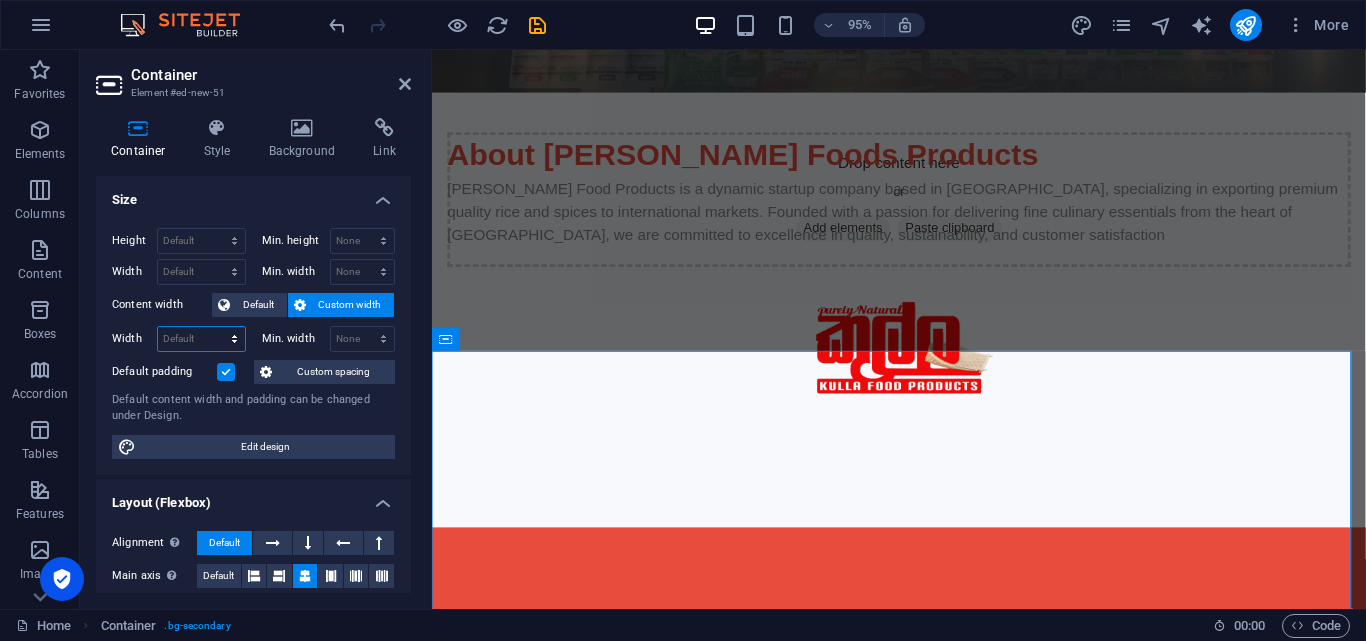 select on "px" 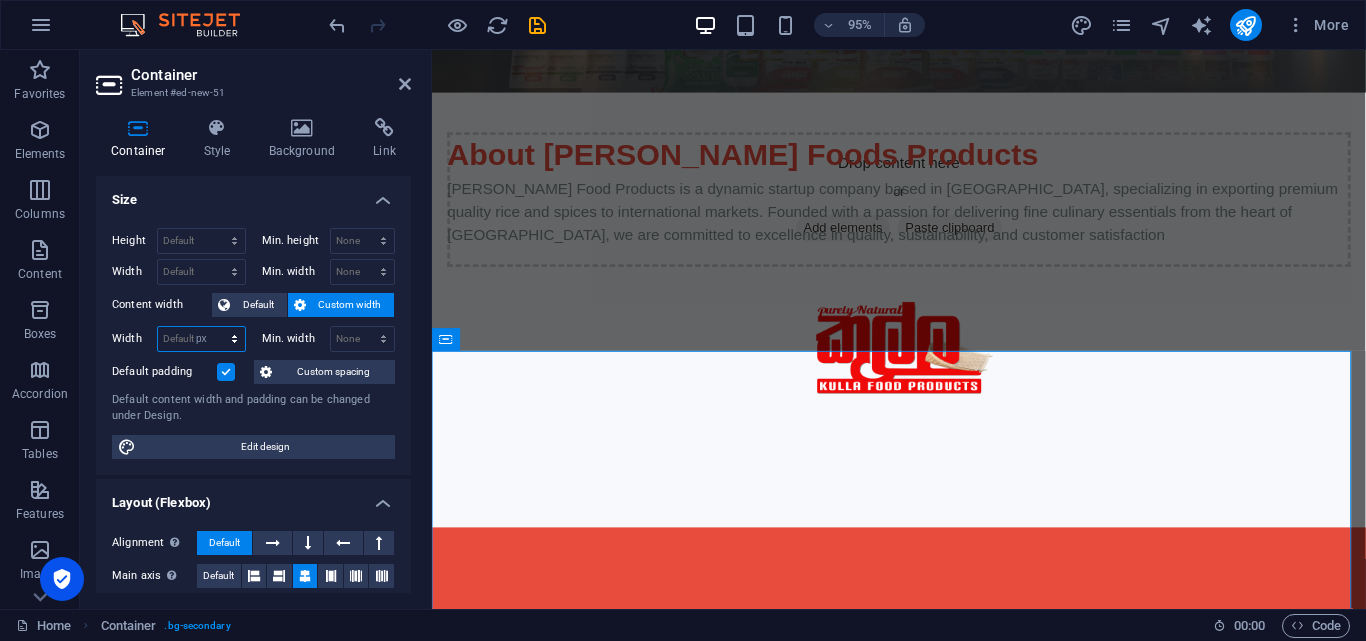 click on "Default px rem % em vh vw" at bounding box center (201, 339) 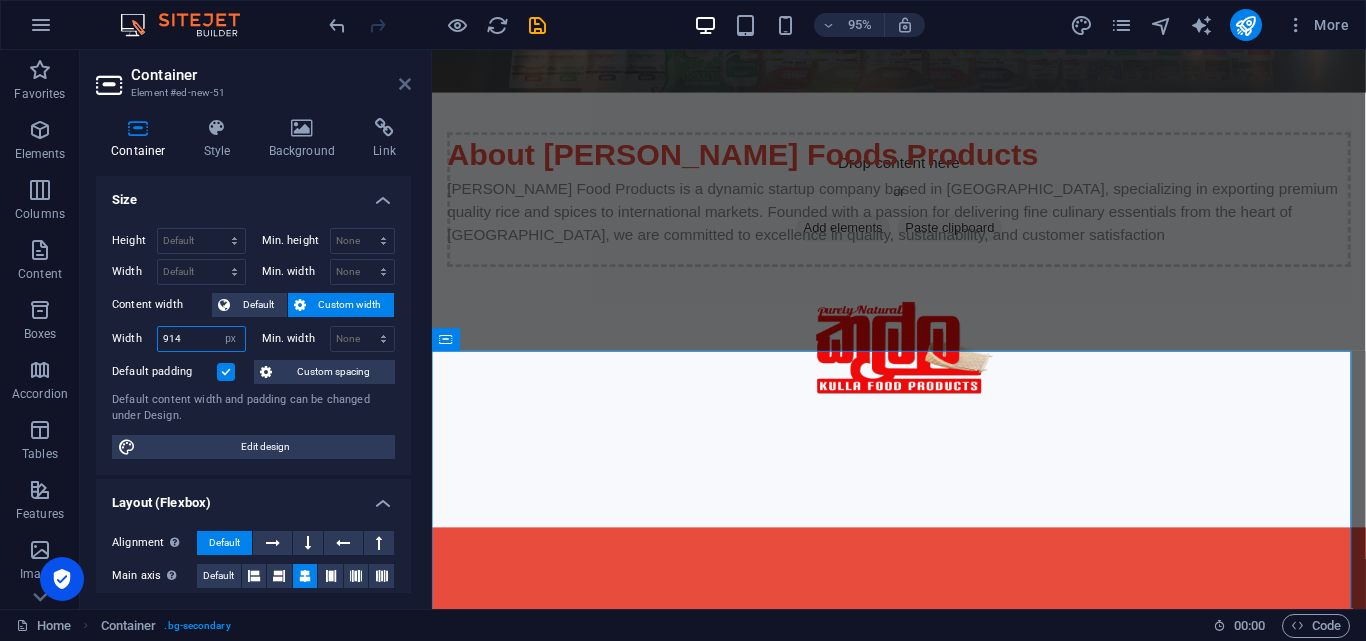 type on "914" 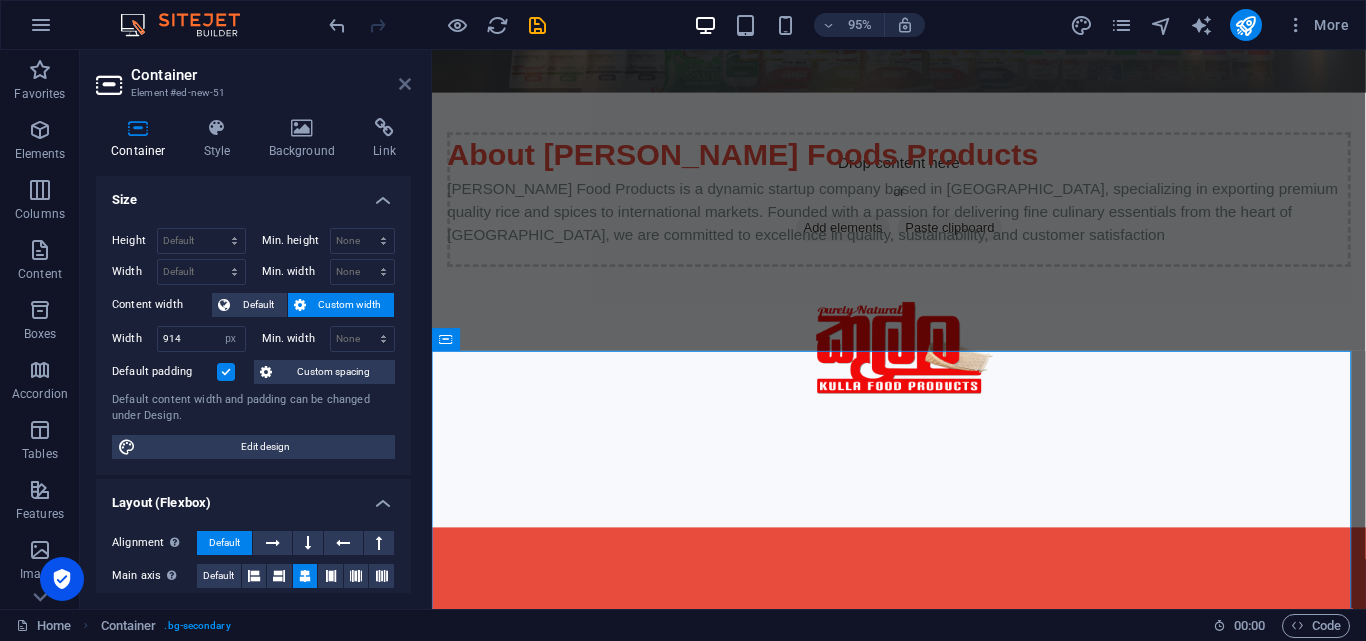 click at bounding box center [405, 84] 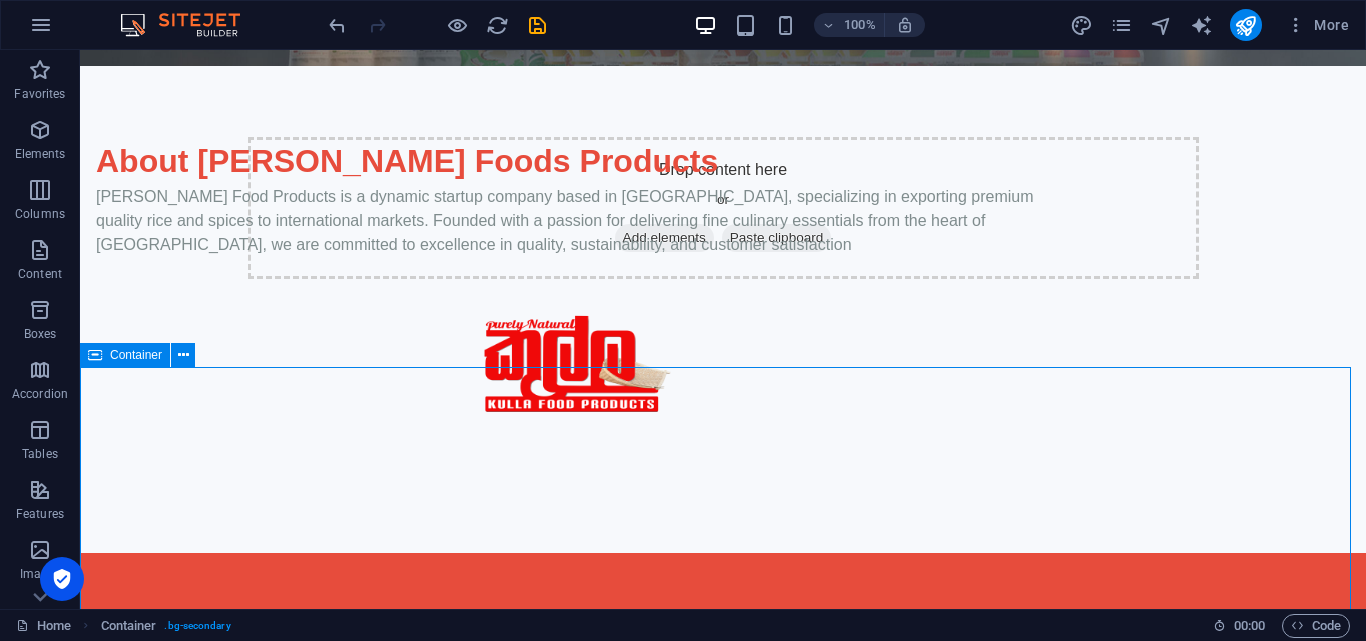 click at bounding box center (95, 355) 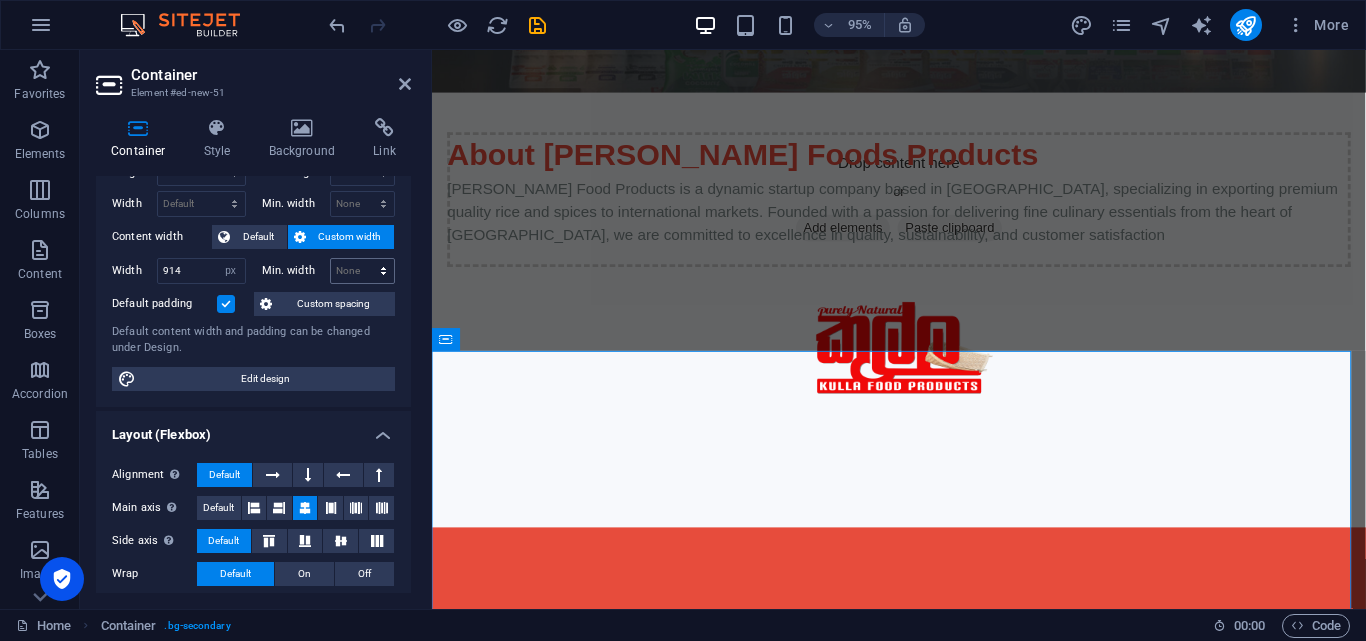 scroll, scrollTop: 69, scrollLeft: 0, axis: vertical 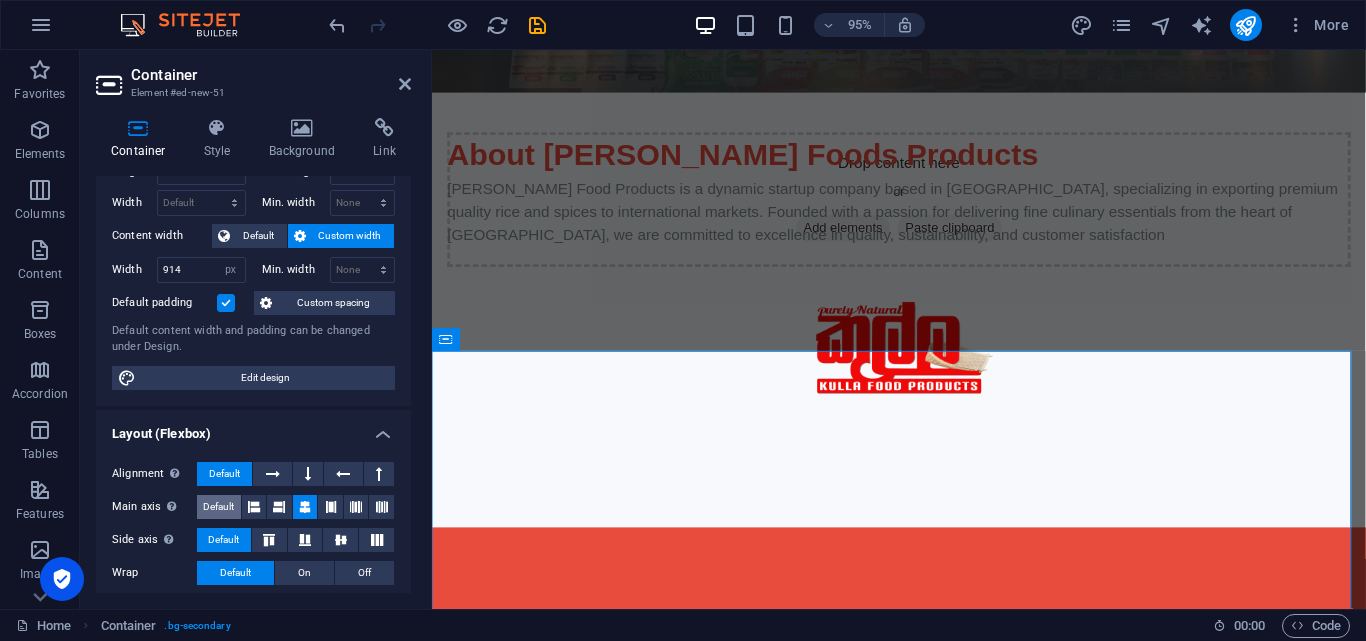 click on "Default" at bounding box center (218, 507) 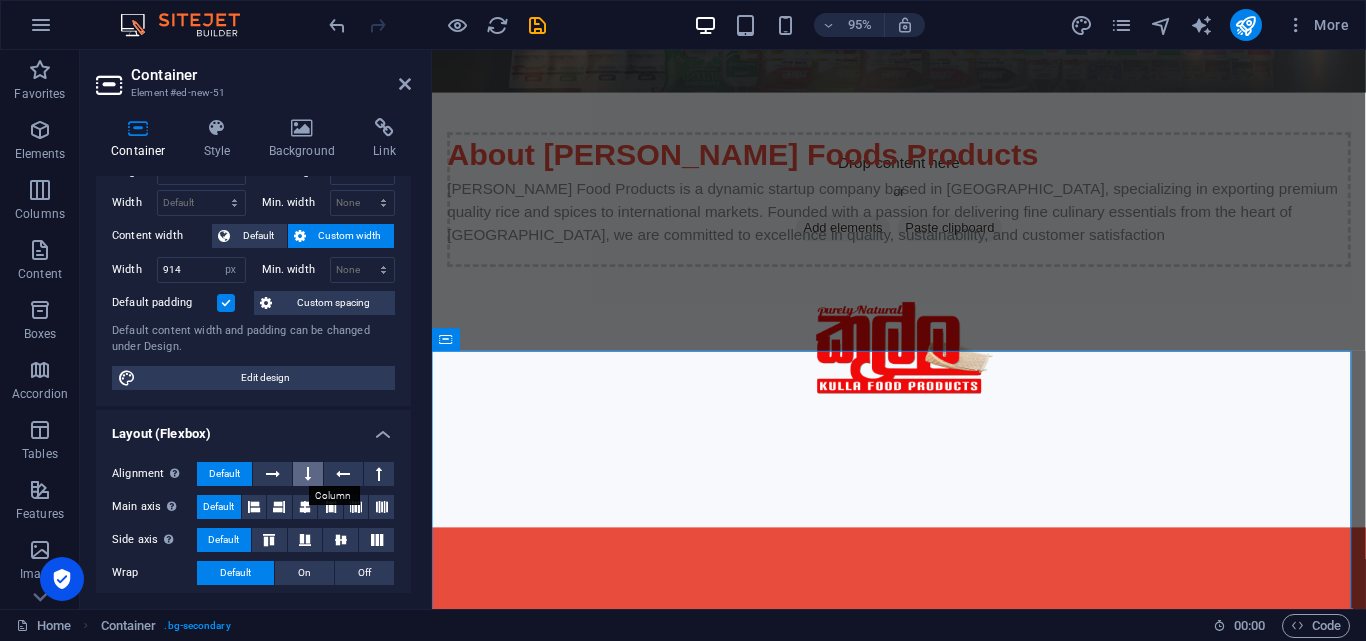 click at bounding box center (308, 474) 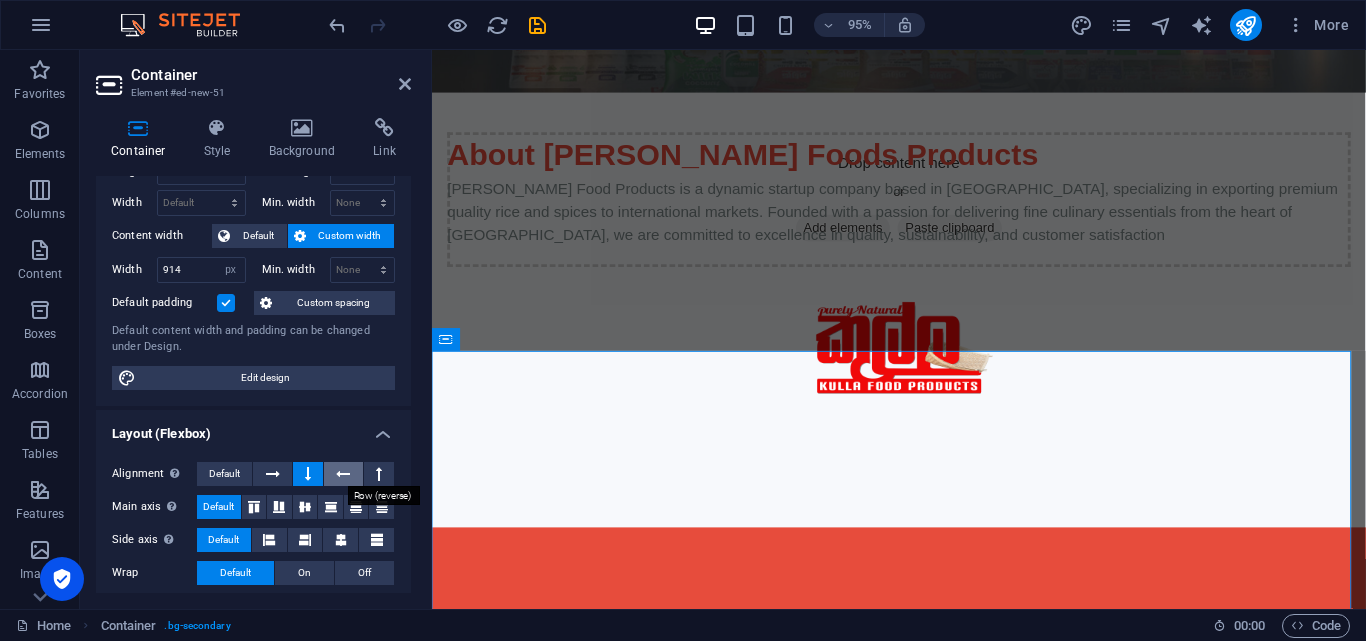 click at bounding box center (343, 474) 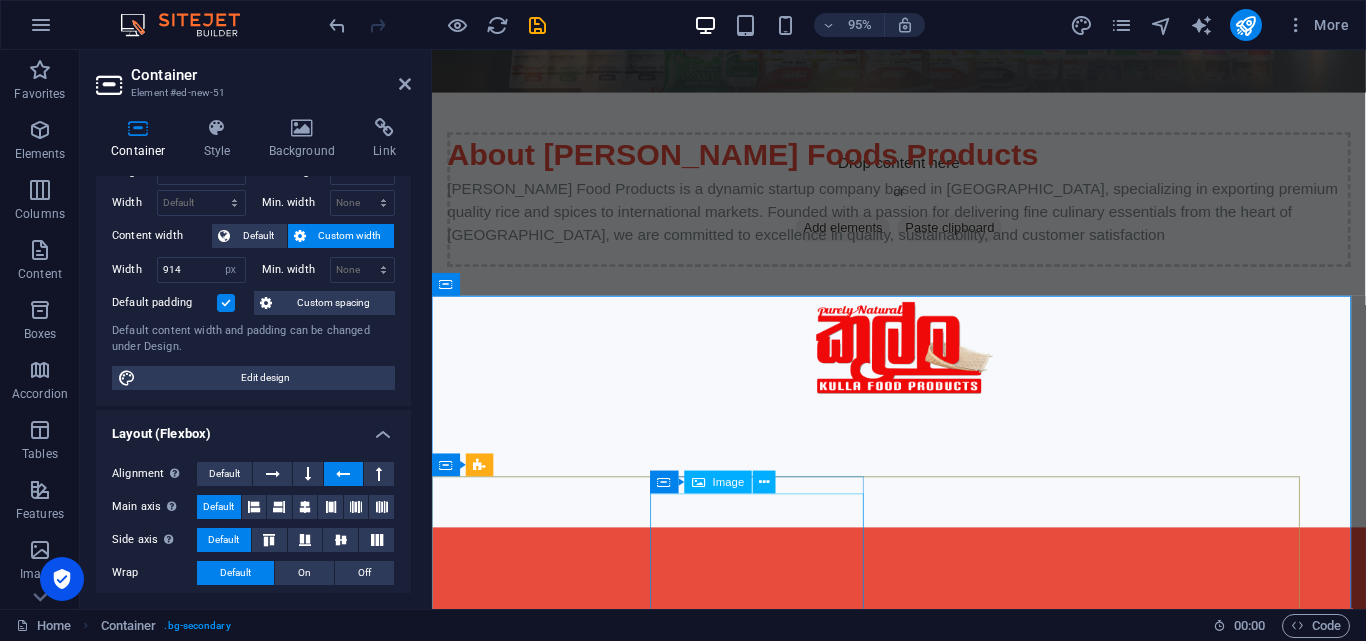 scroll, scrollTop: 1012, scrollLeft: 0, axis: vertical 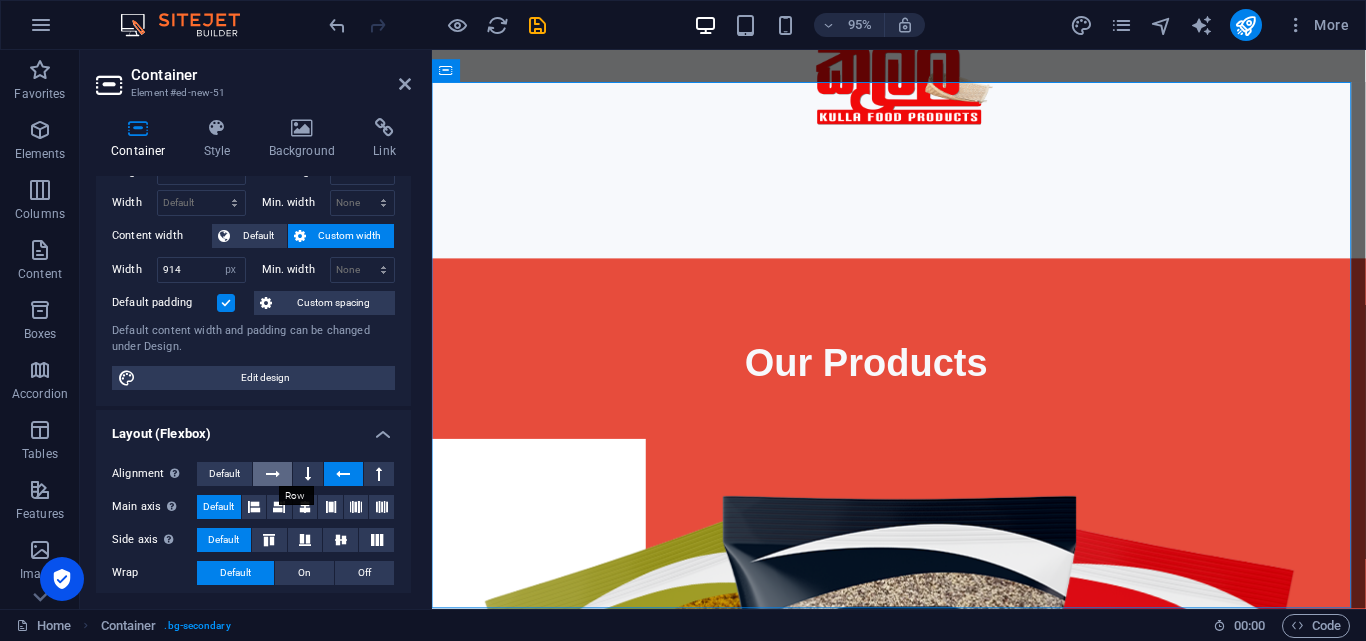 click at bounding box center (273, 474) 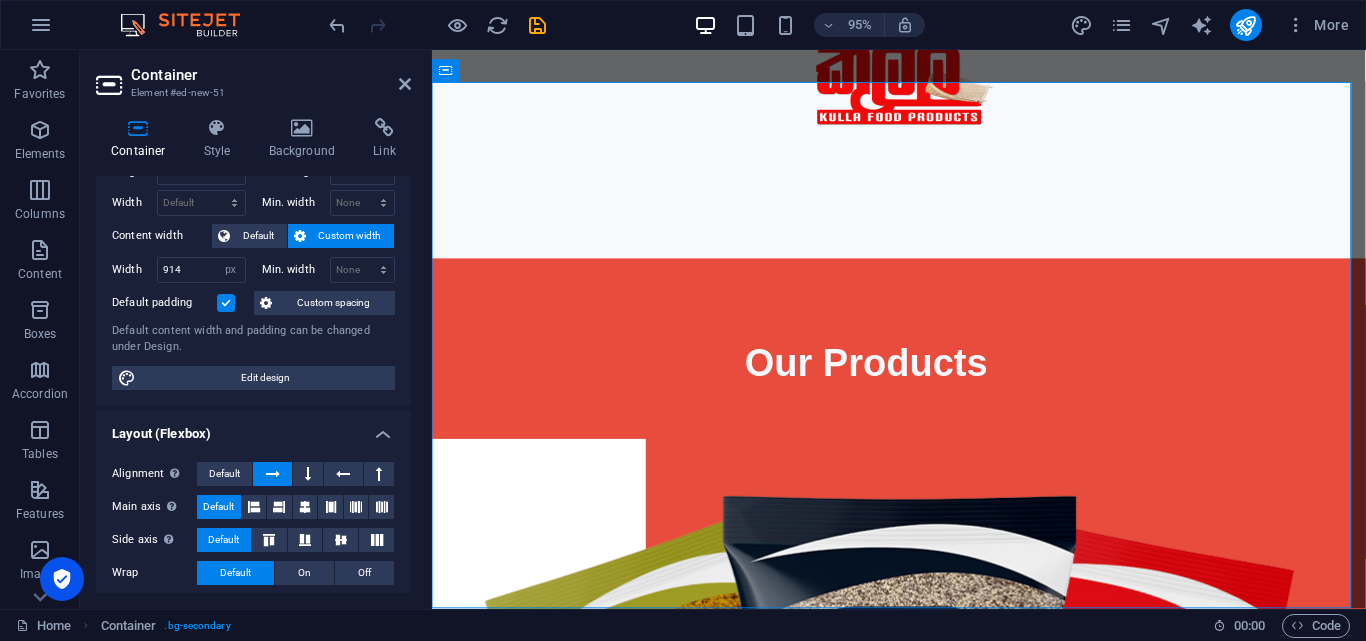 click at bounding box center (272, 474) 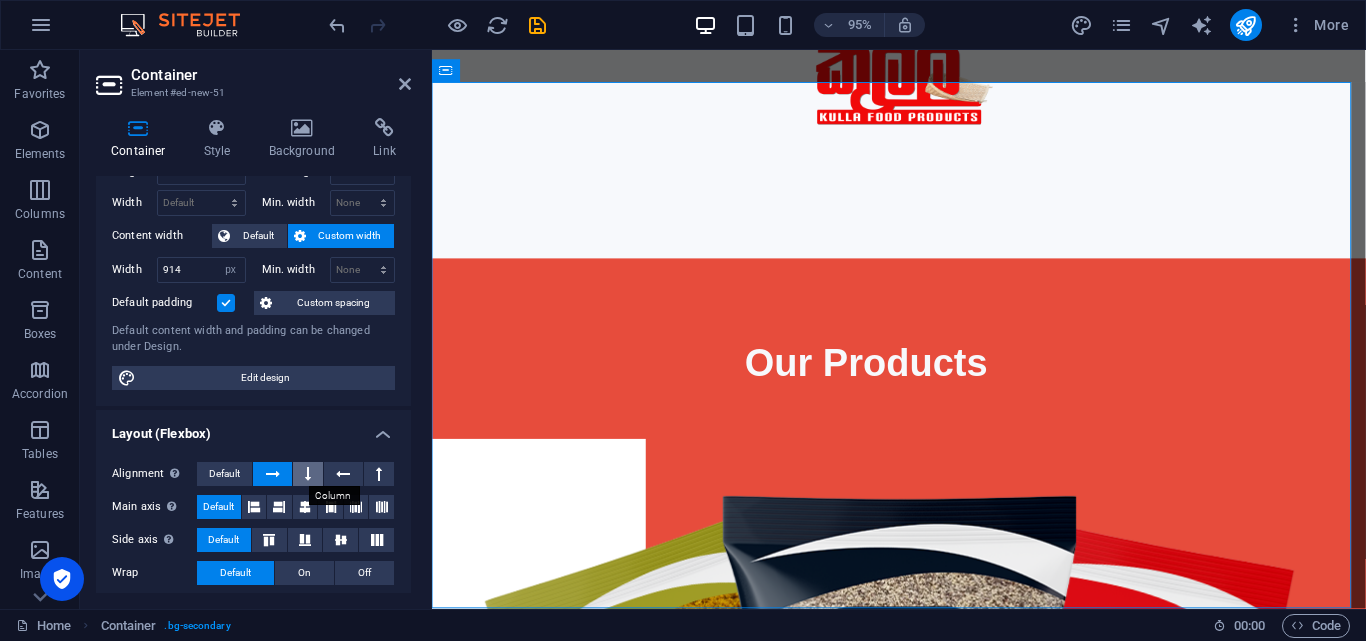 click at bounding box center [308, 474] 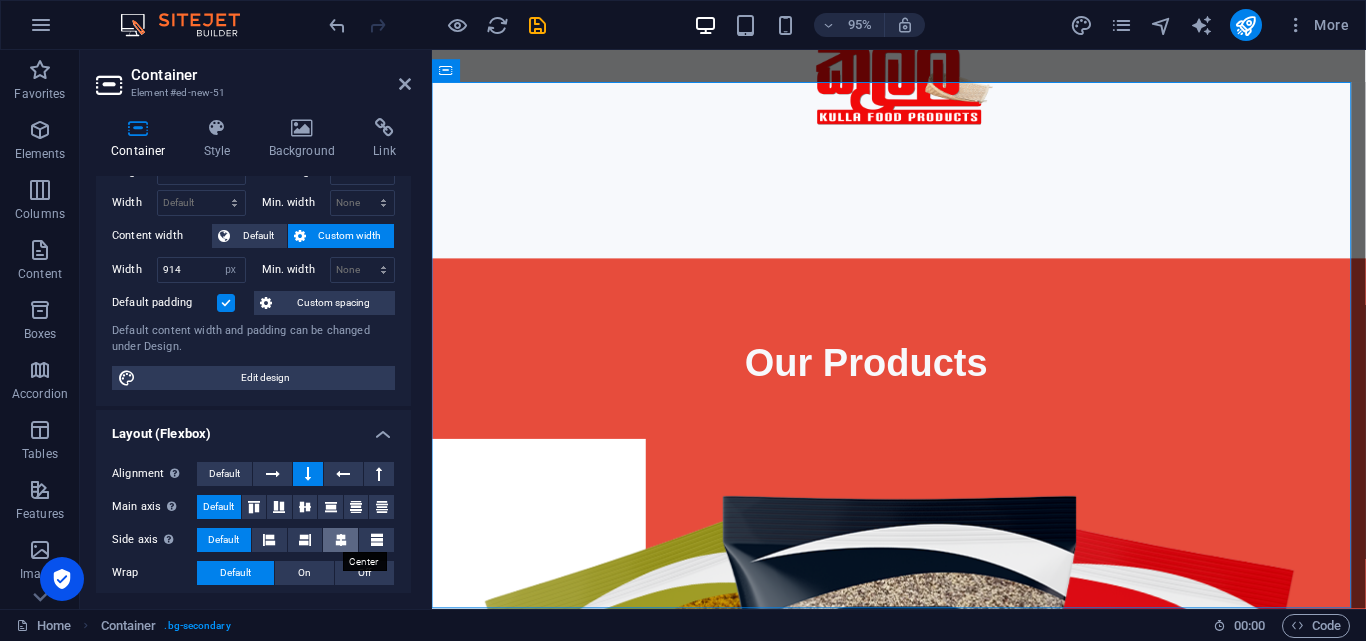 click at bounding box center [341, 540] 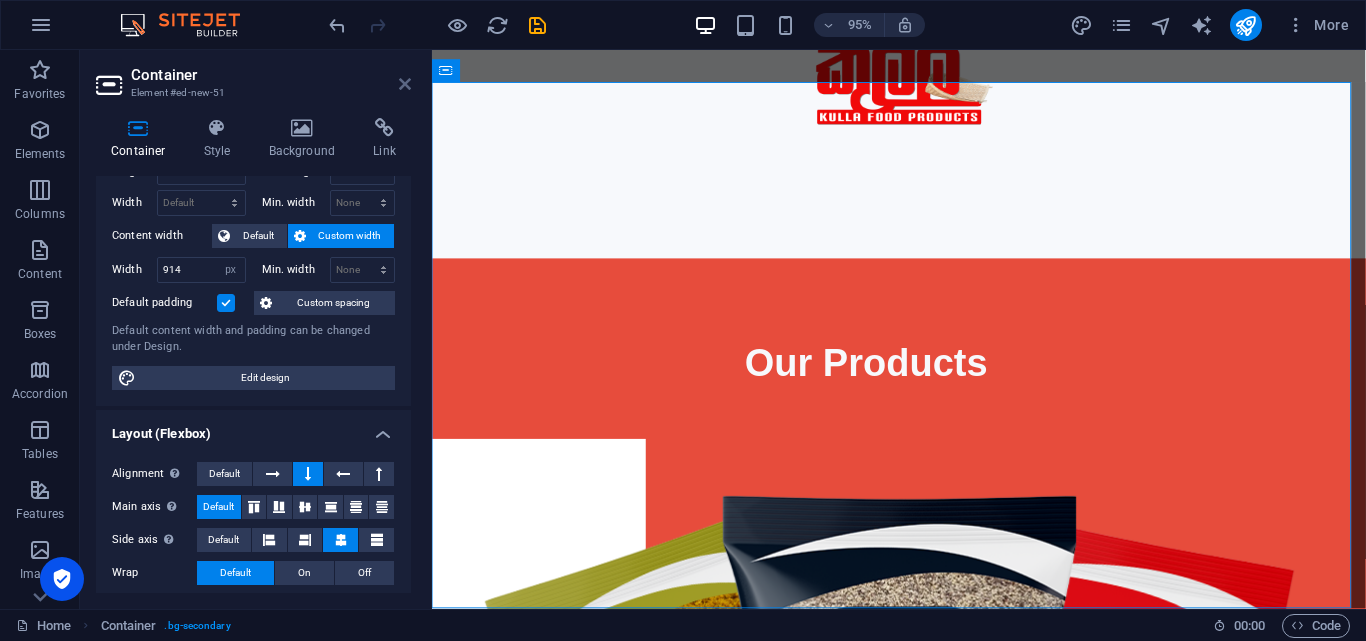 click at bounding box center (405, 84) 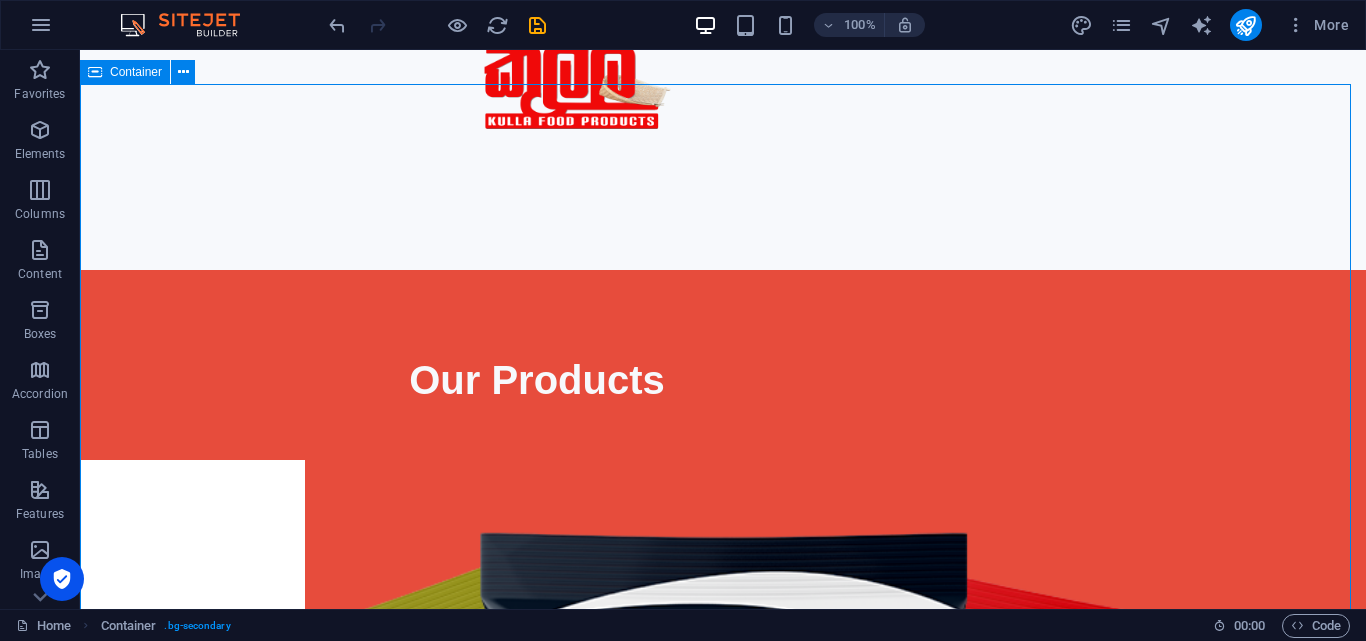 click on "Container" at bounding box center (136, 72) 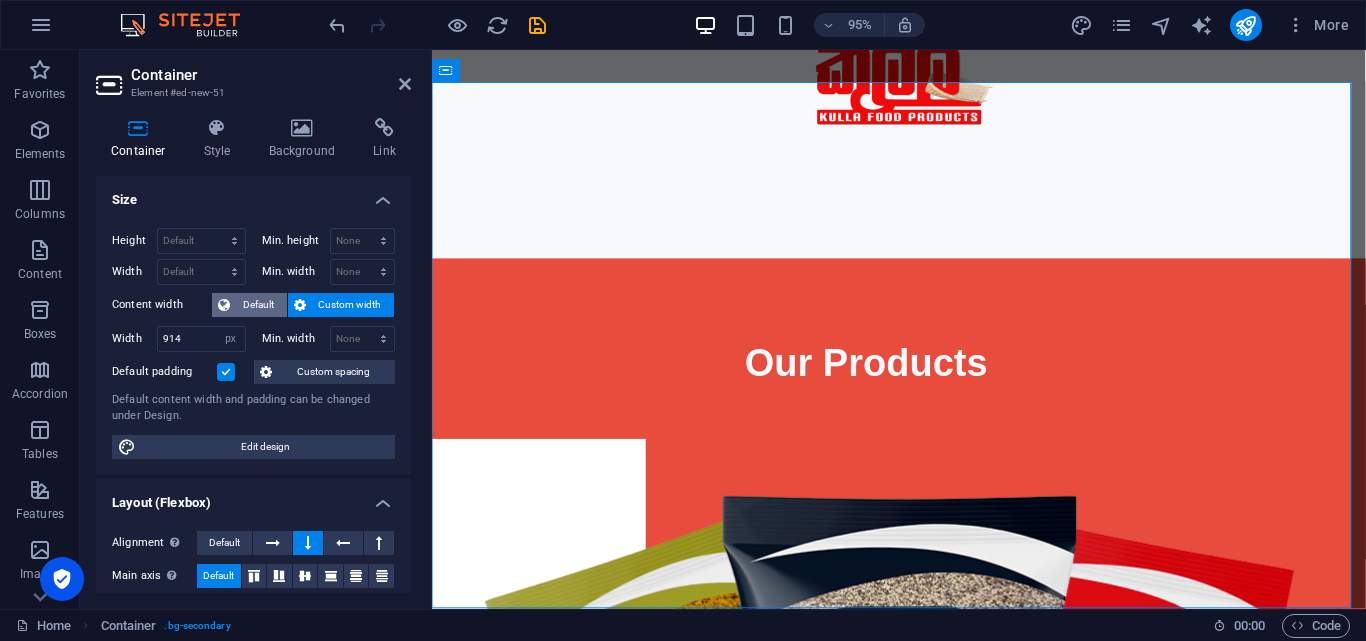click on "Default" at bounding box center [258, 305] 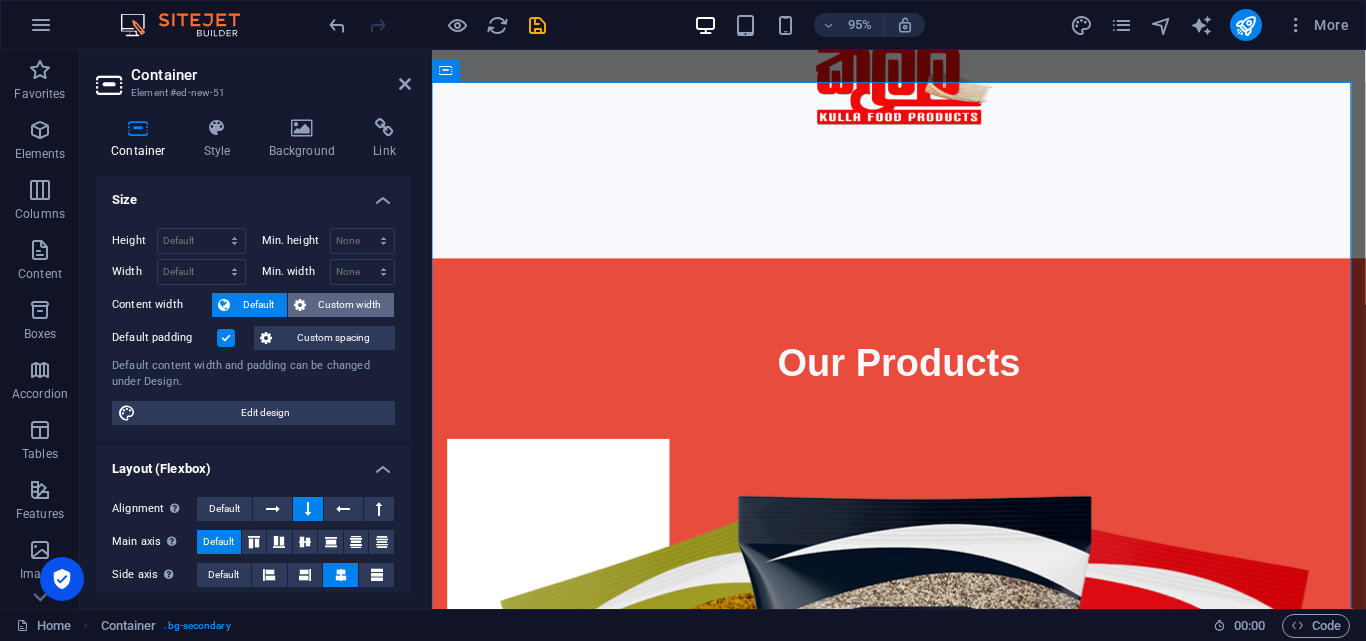 click on "Custom width" at bounding box center (350, 305) 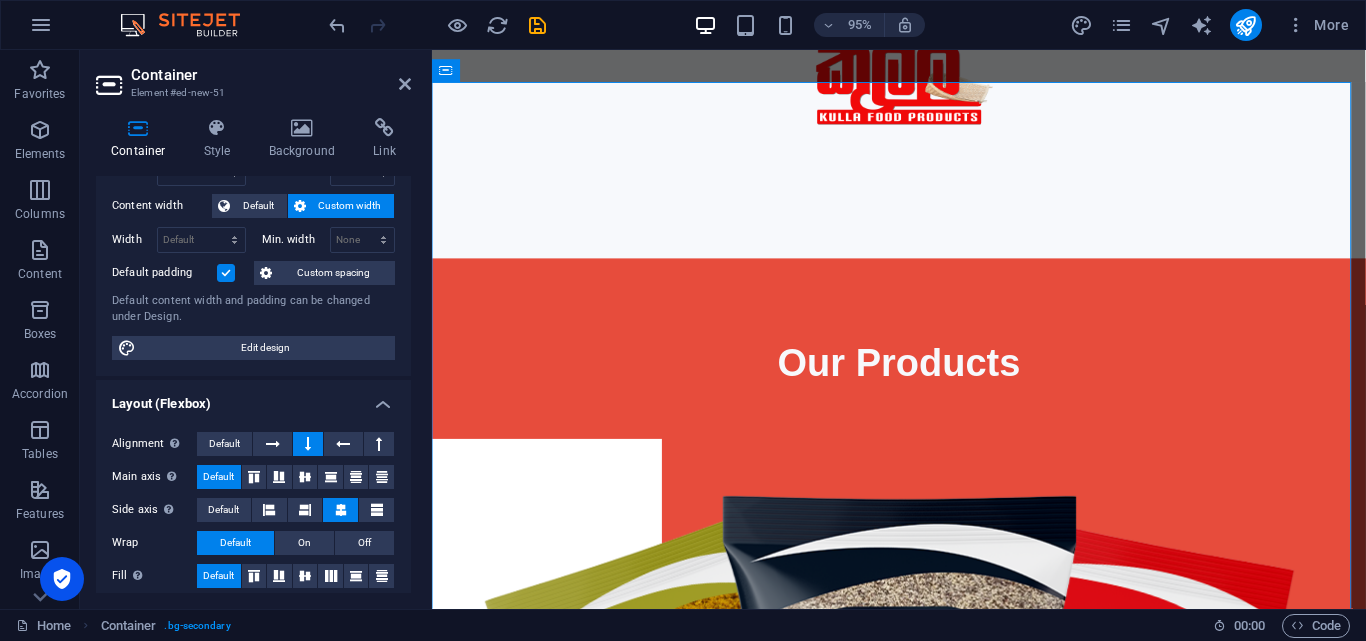 scroll, scrollTop: 105, scrollLeft: 0, axis: vertical 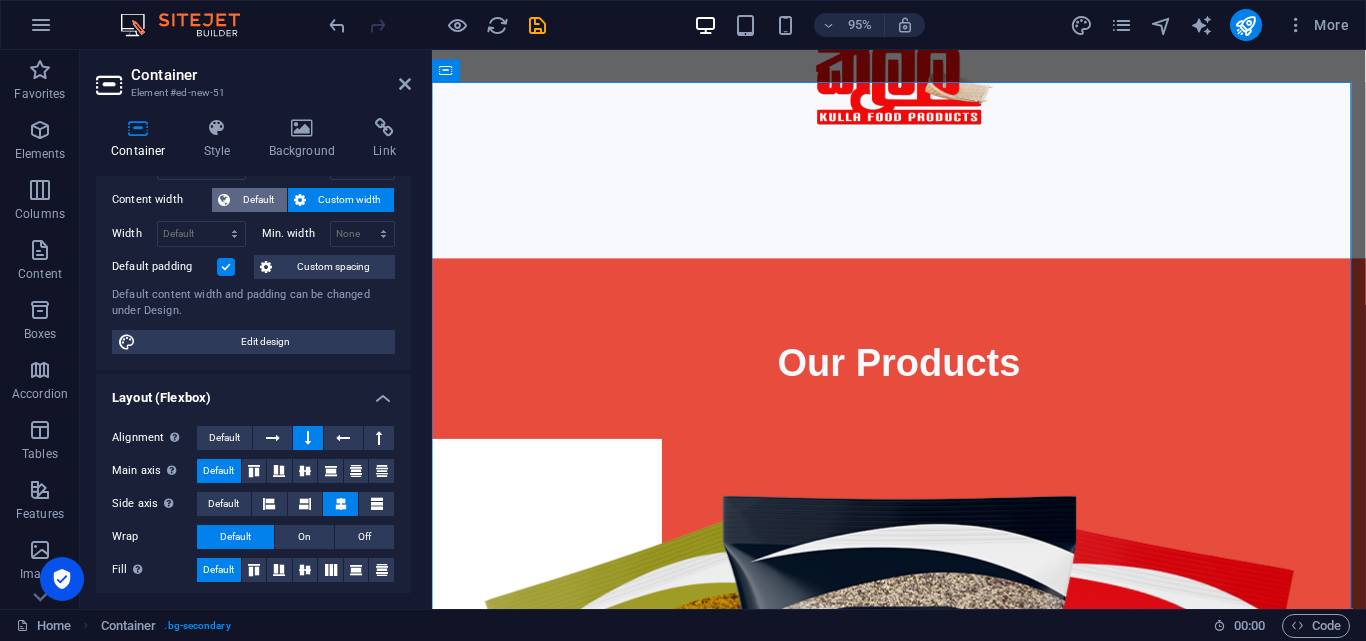 click on "Default" at bounding box center [258, 200] 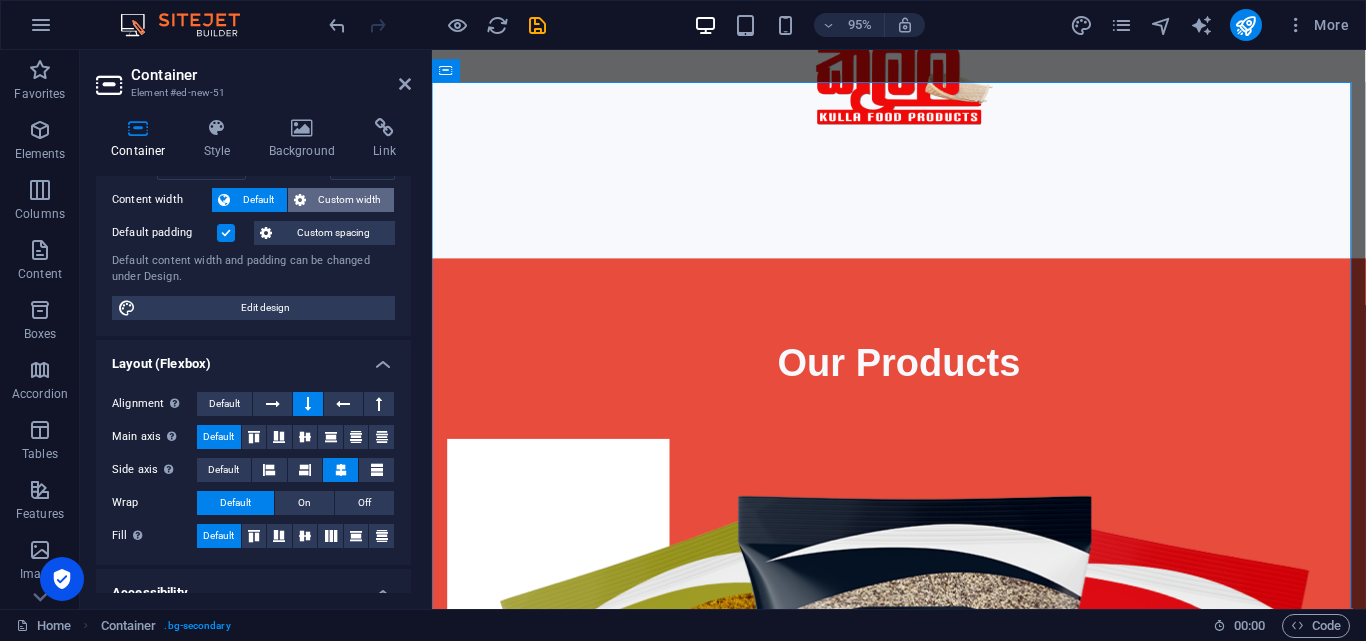 click on "Custom width" at bounding box center (350, 200) 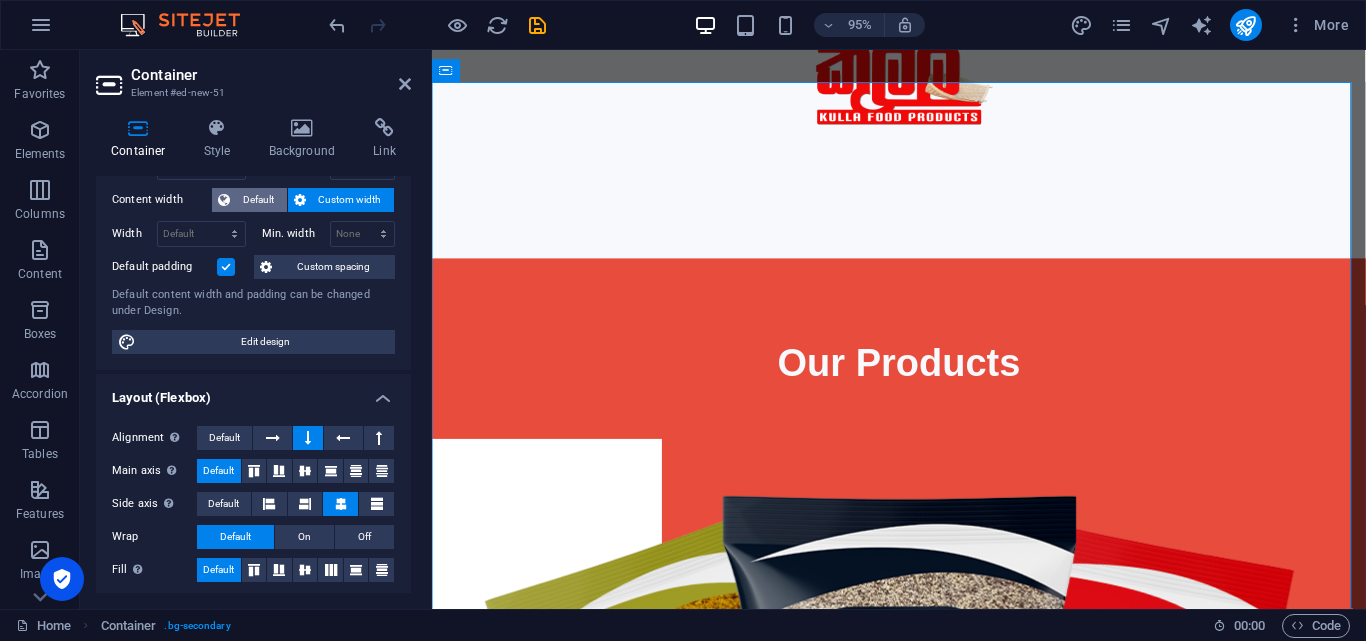 click on "Default" at bounding box center (249, 200) 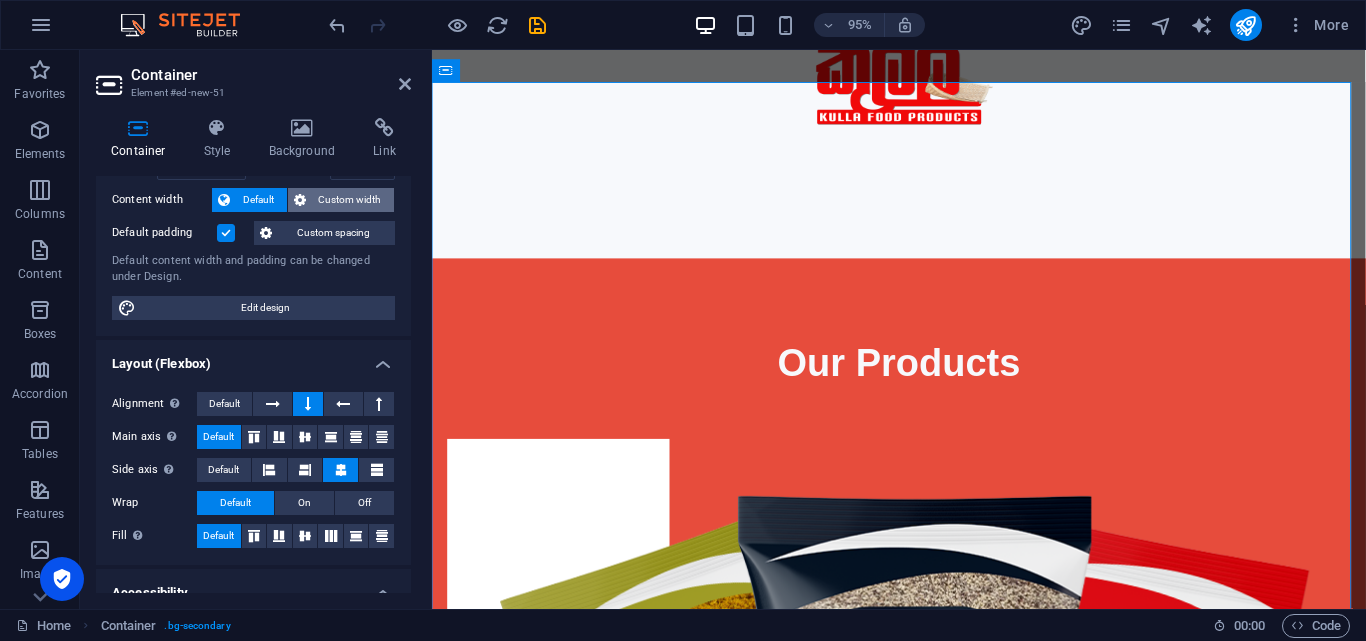 click on "Custom width" at bounding box center [350, 200] 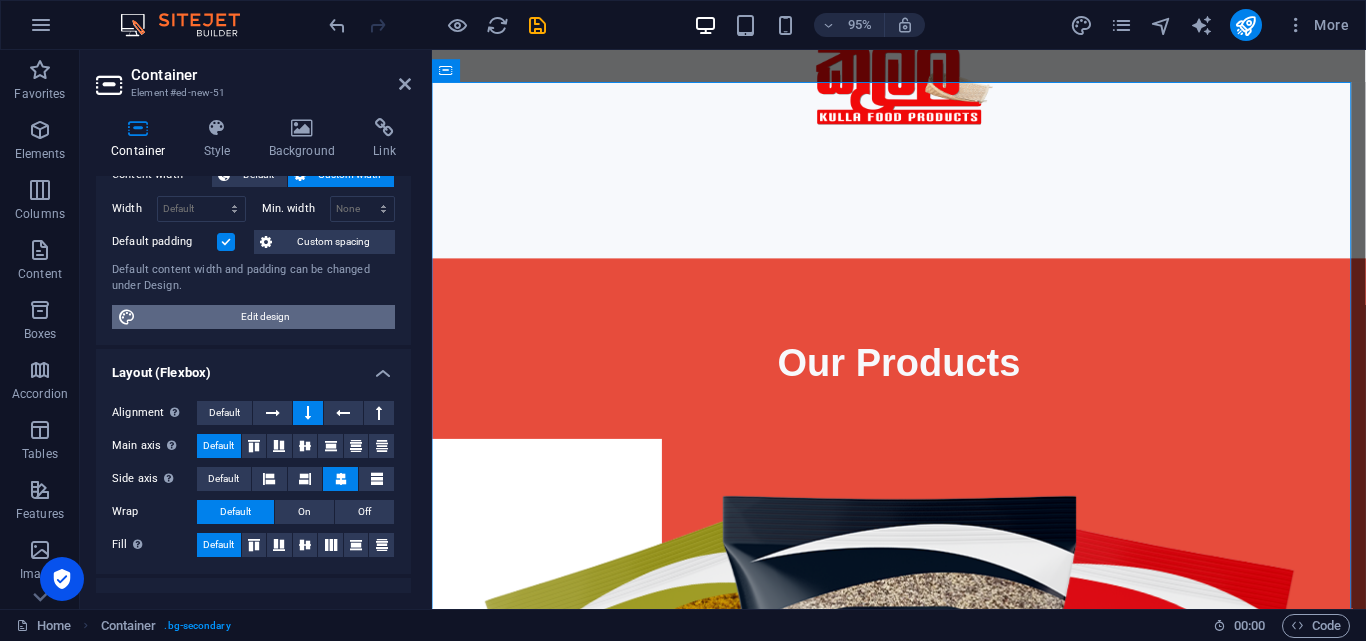 scroll, scrollTop: 128, scrollLeft: 0, axis: vertical 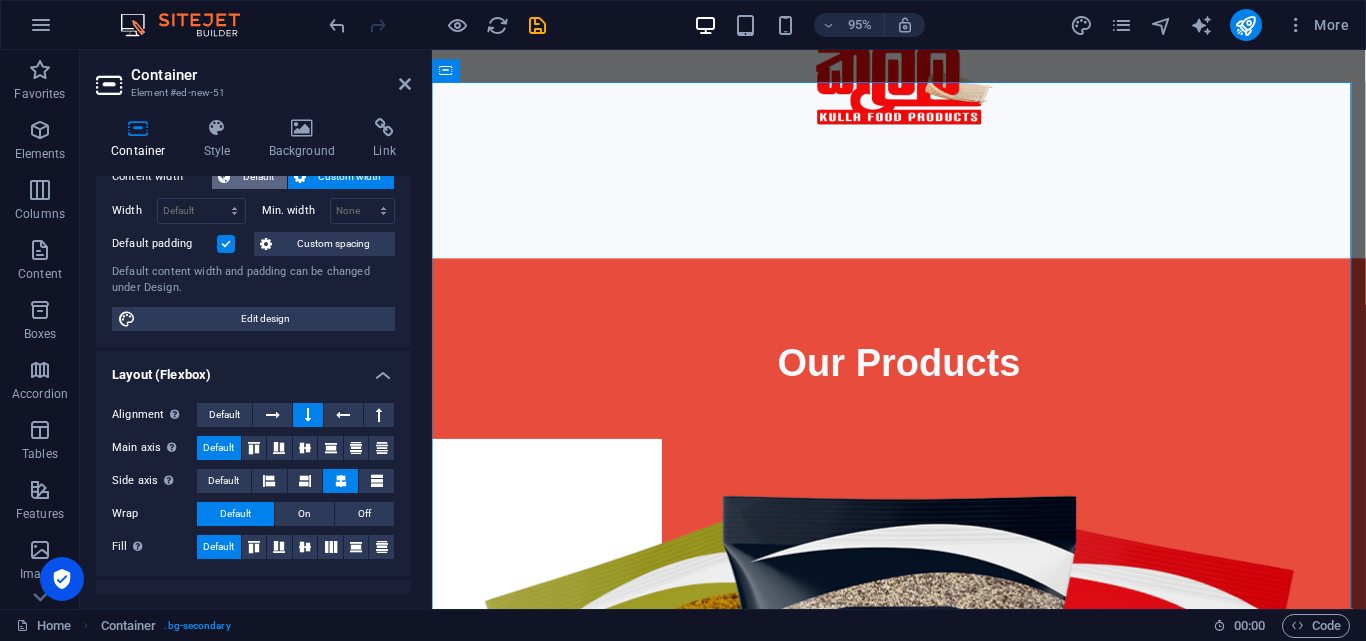 click on "Default" at bounding box center (258, 177) 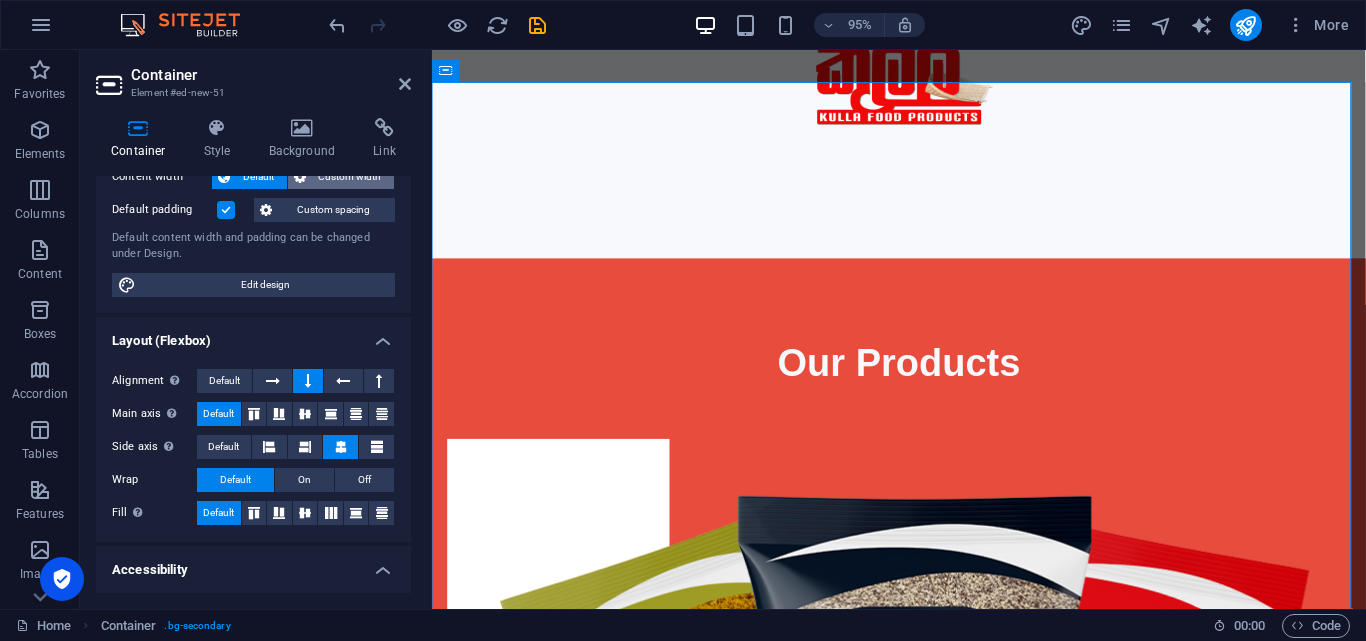 click on "Custom width" at bounding box center (341, 177) 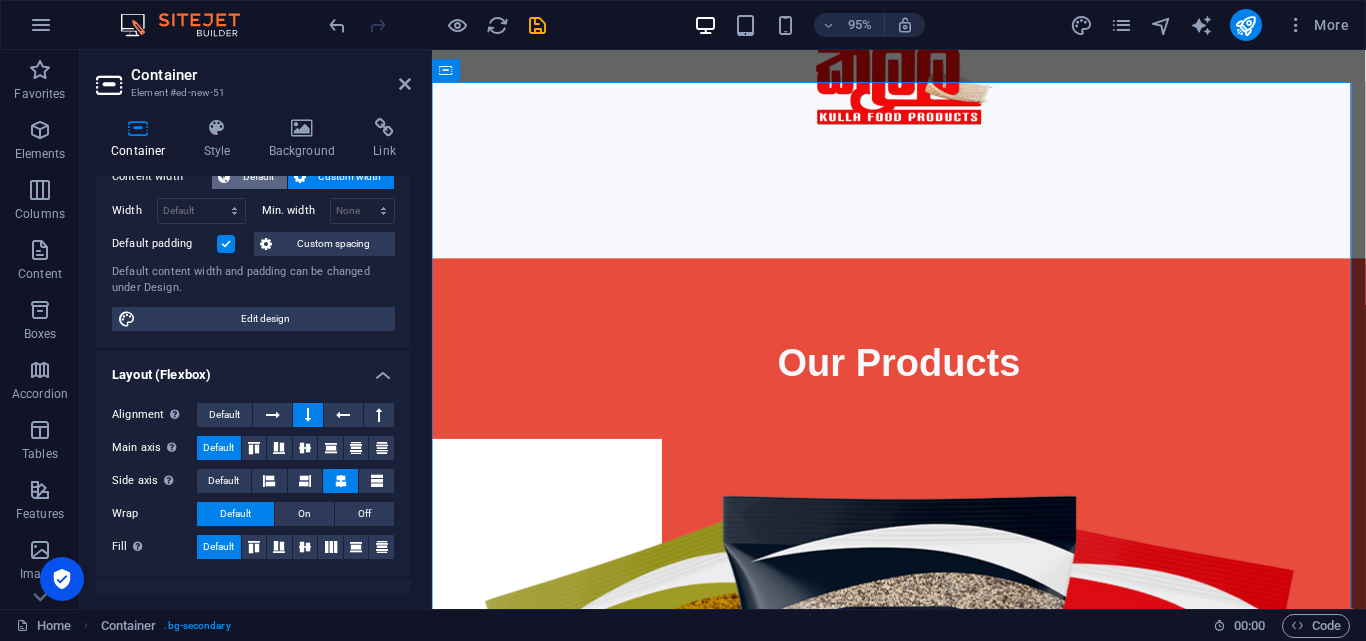 click on "Default" at bounding box center [258, 177] 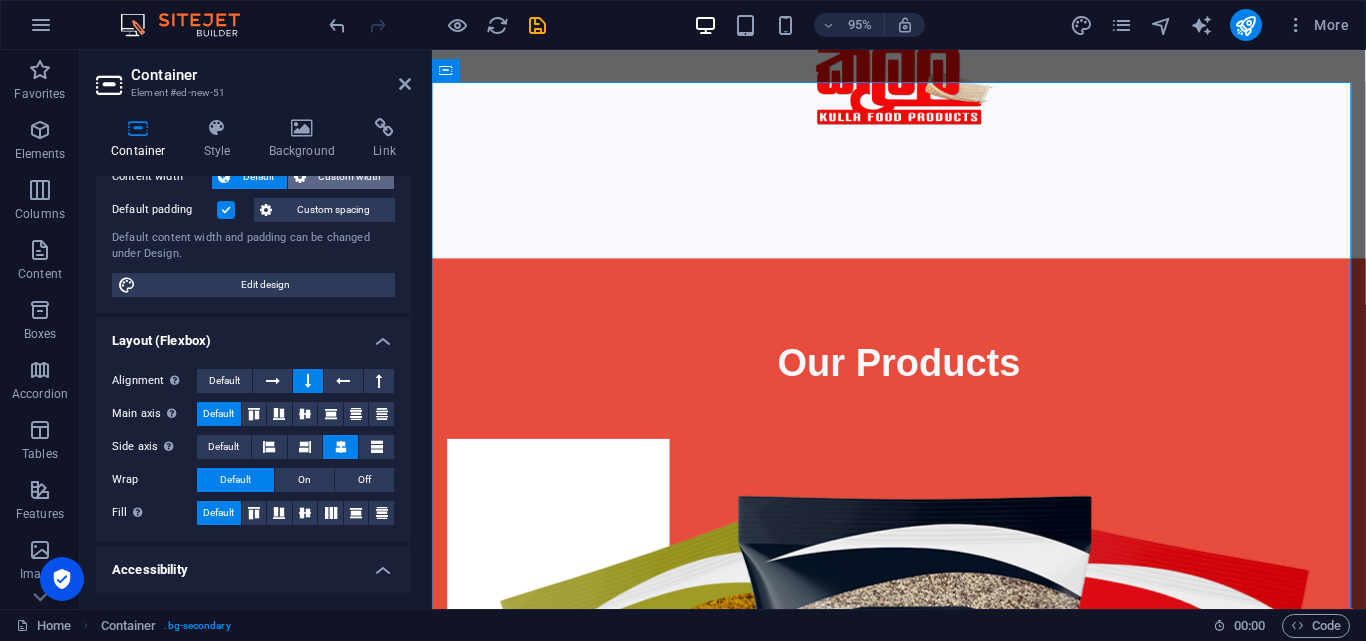 click on "Custom width" at bounding box center [350, 177] 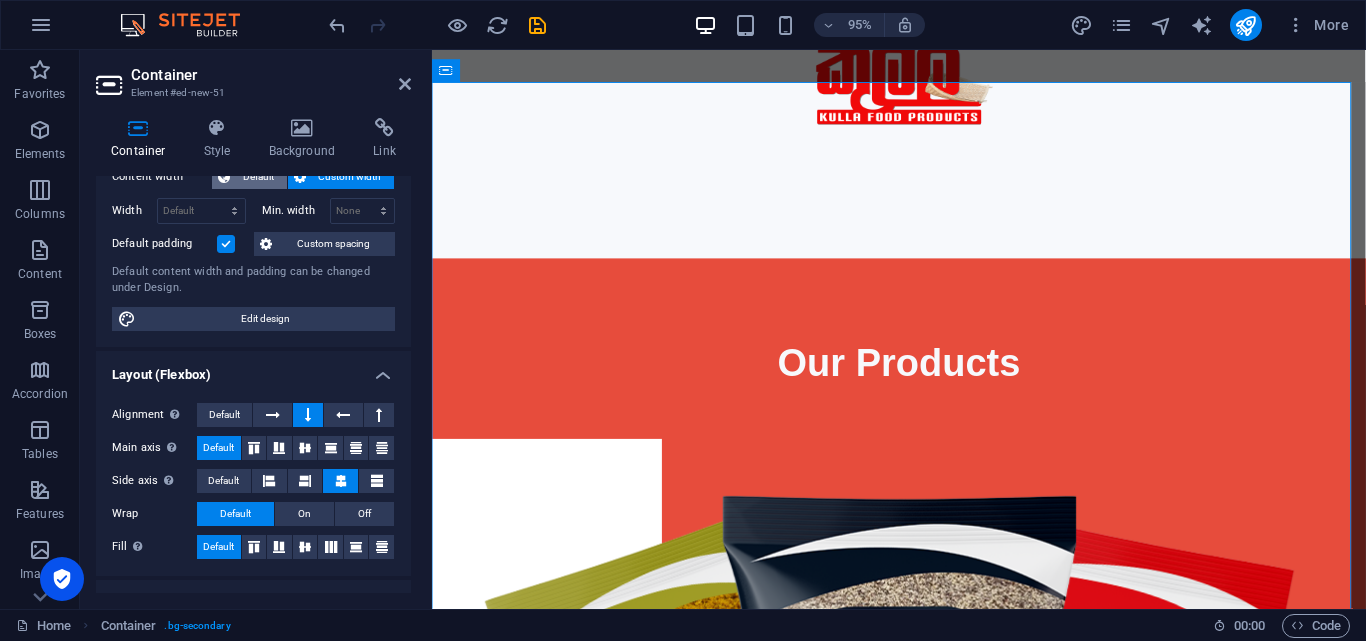 click on "Default" at bounding box center (258, 177) 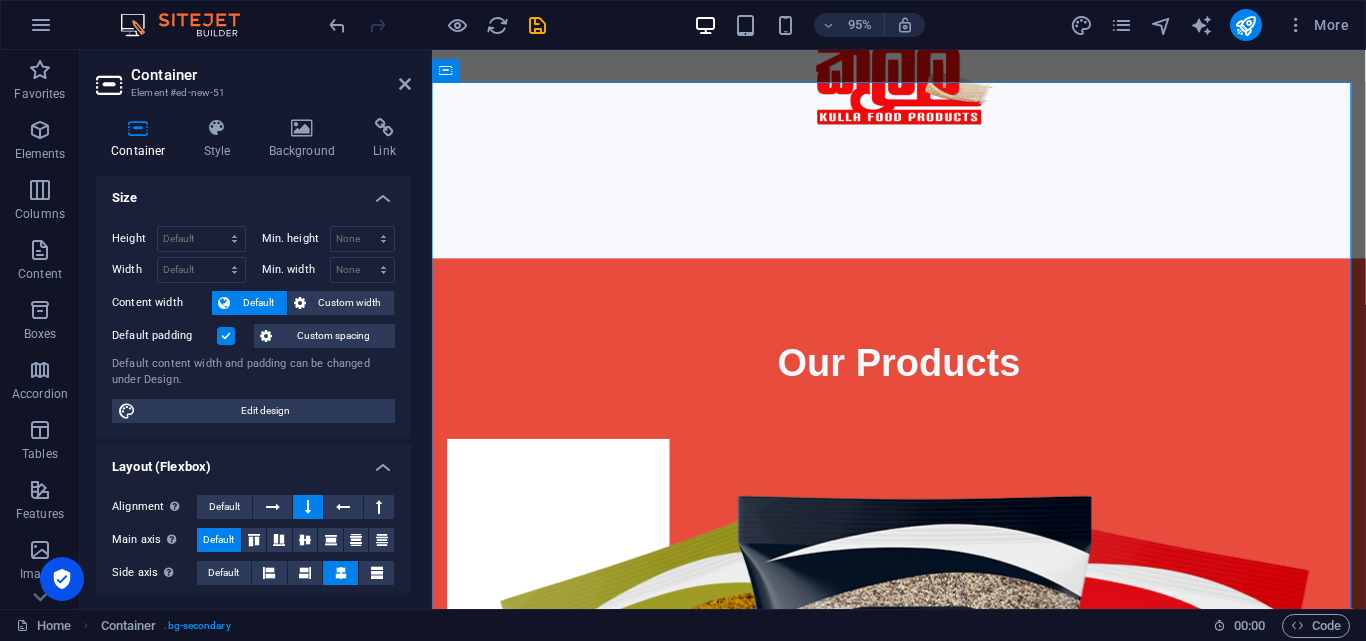 scroll, scrollTop: 0, scrollLeft: 0, axis: both 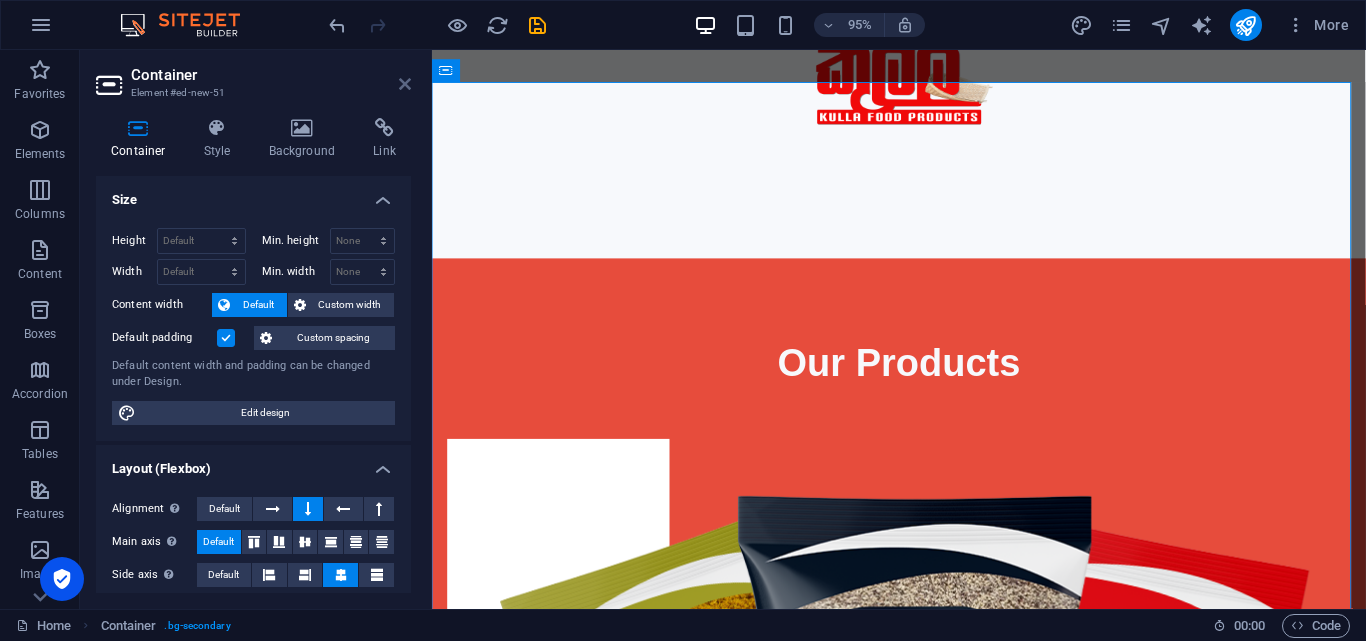 click at bounding box center (405, 84) 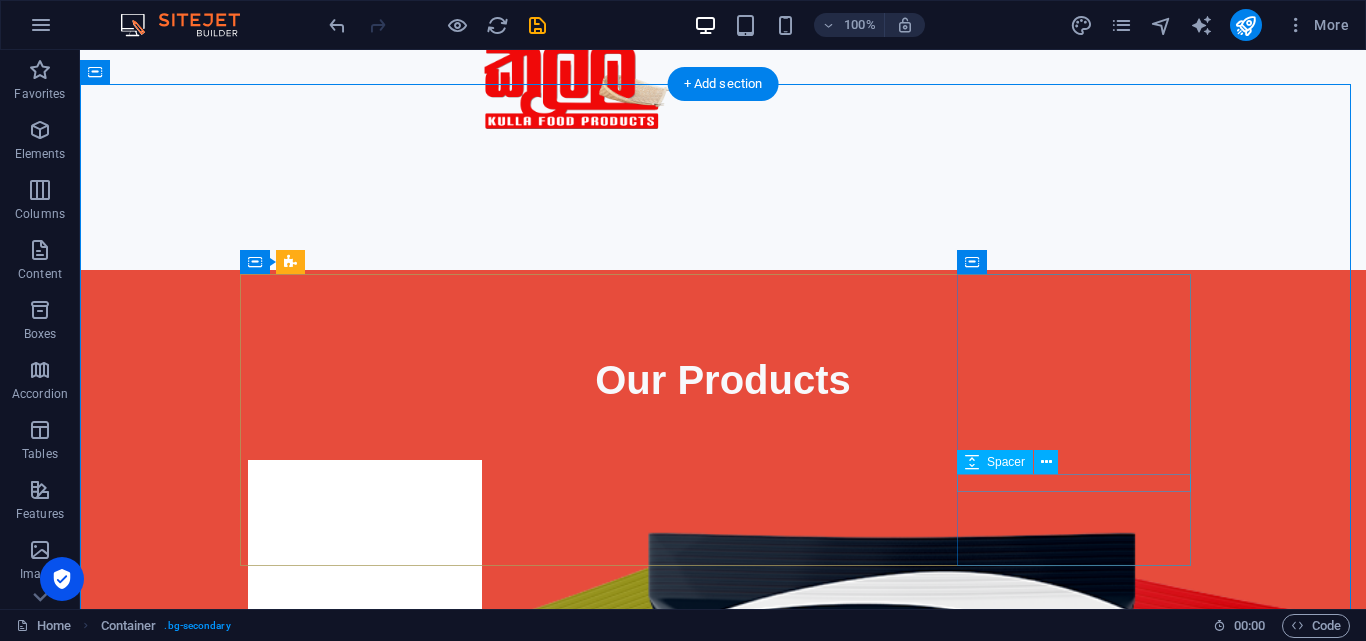 click at bounding box center (365, 3388) 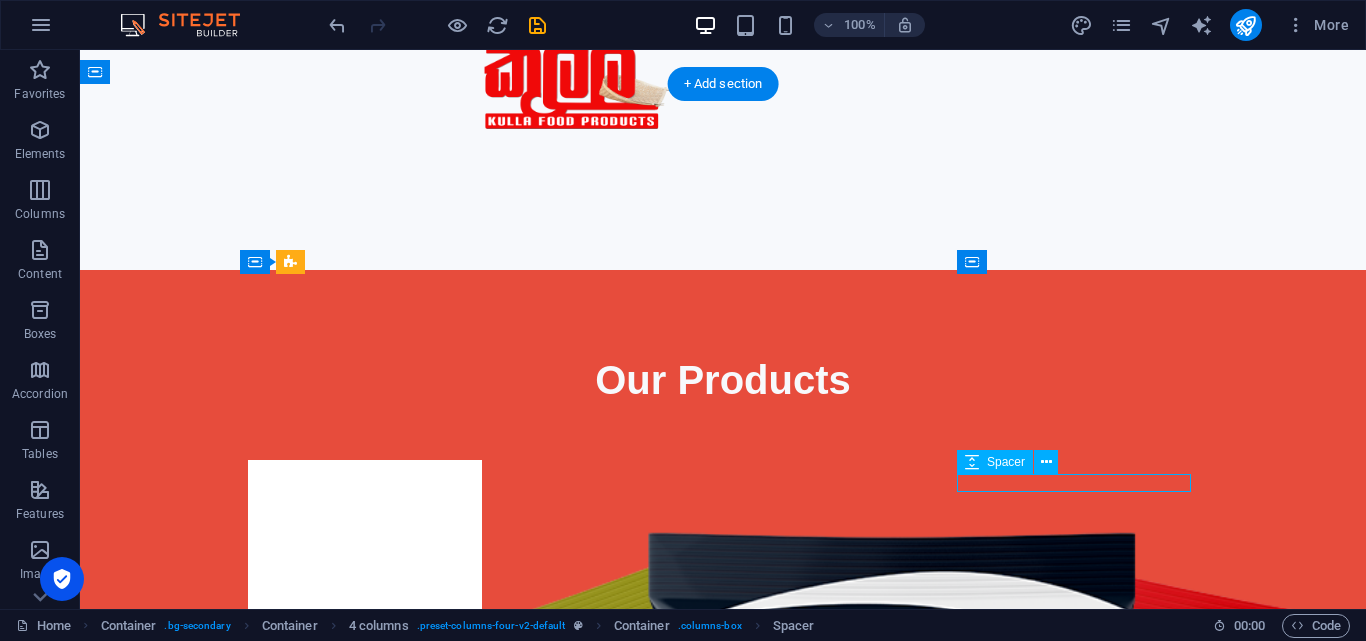 click at bounding box center [365, 3388] 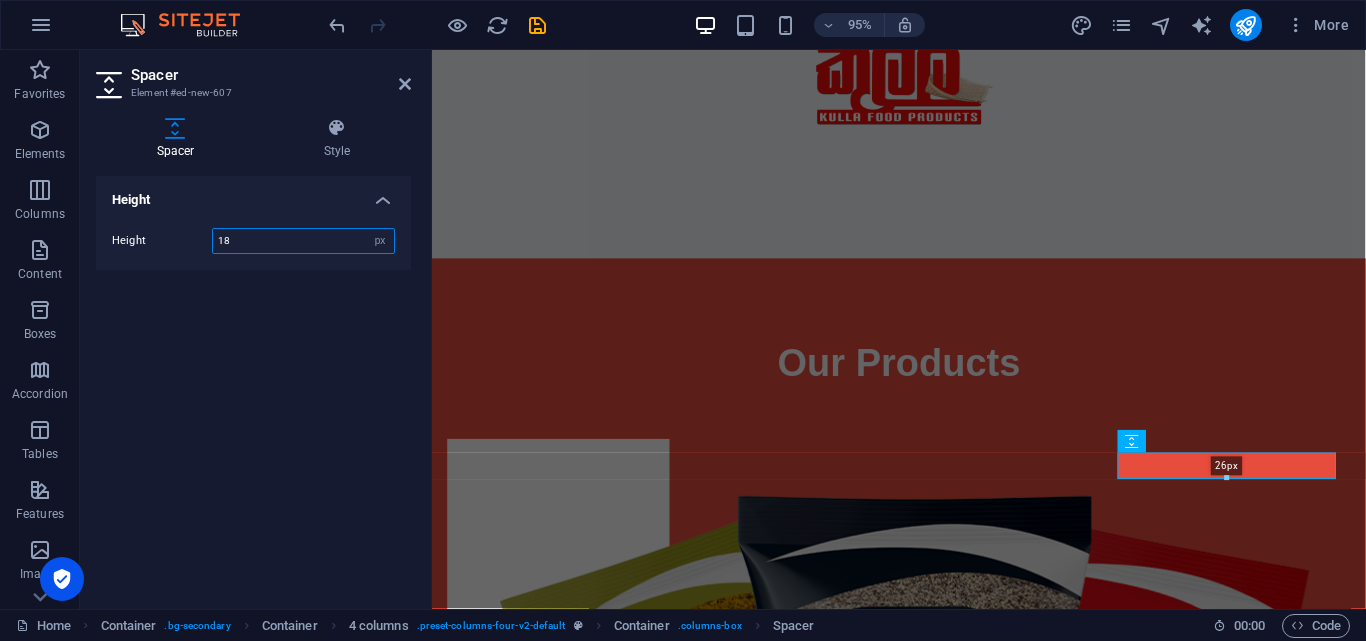 drag, startPoint x: 1231, startPoint y: 469, endPoint x: 1231, endPoint y: 480, distance: 11 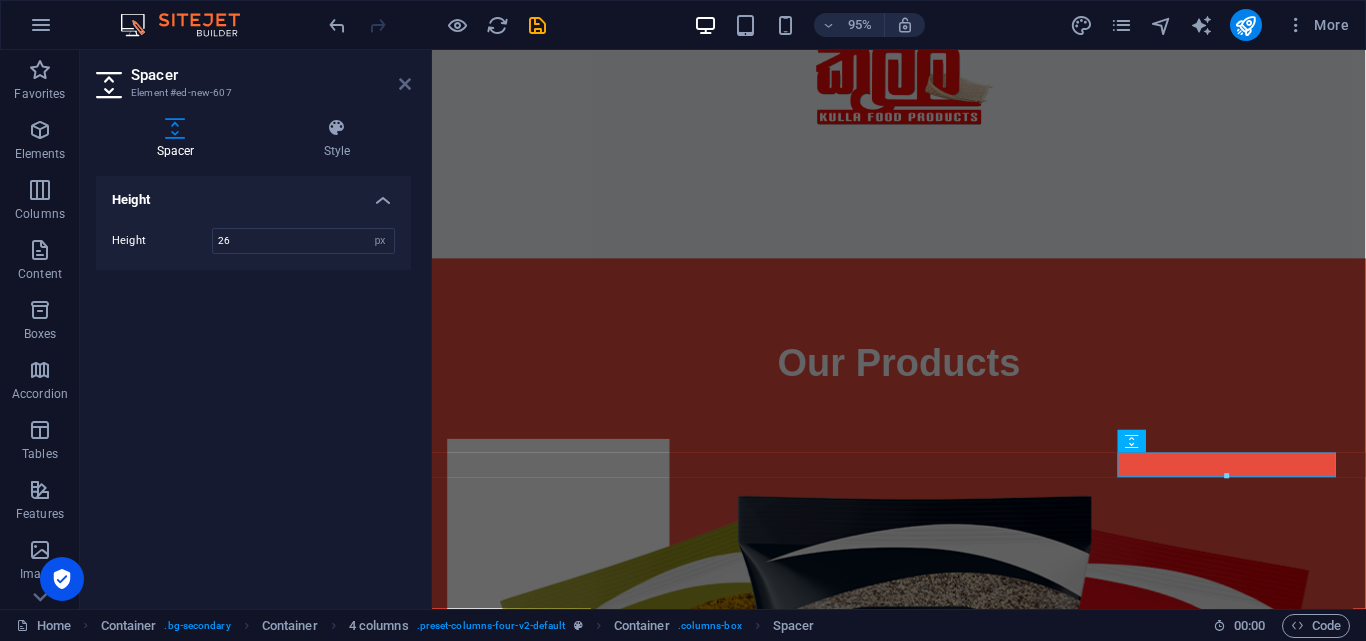 click at bounding box center (405, 84) 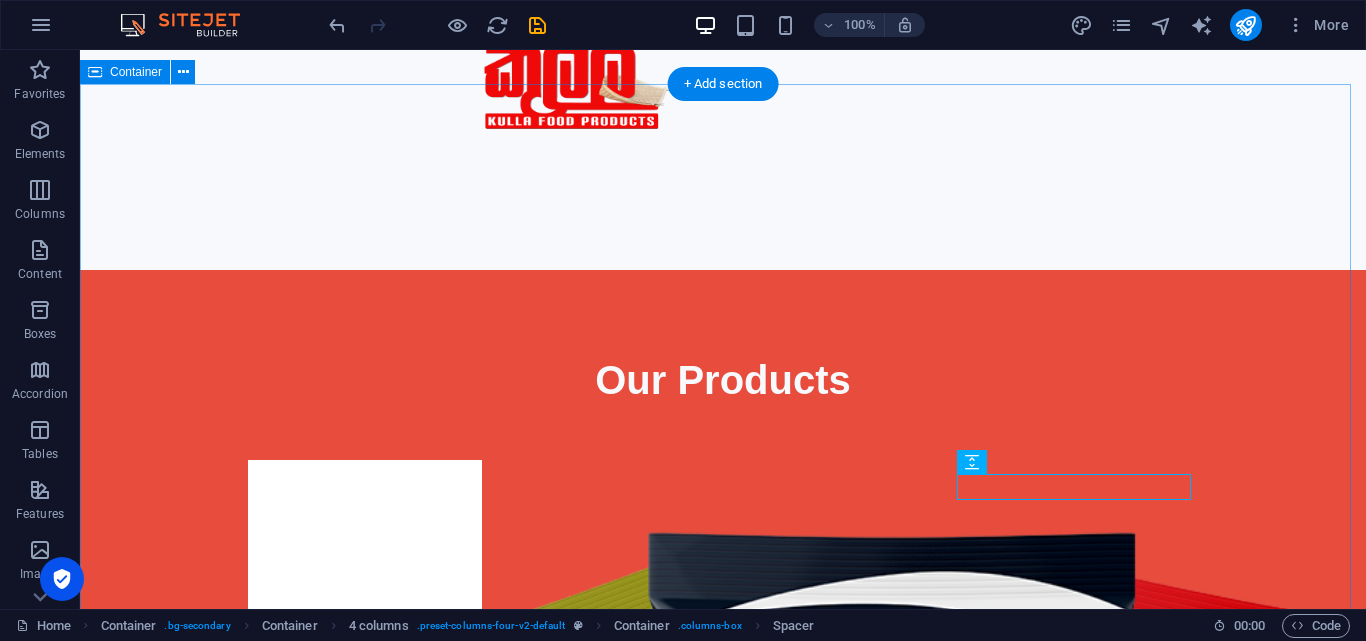 click on "Our Products Spices Pastes Rices Spices" at bounding box center (723, 1907) 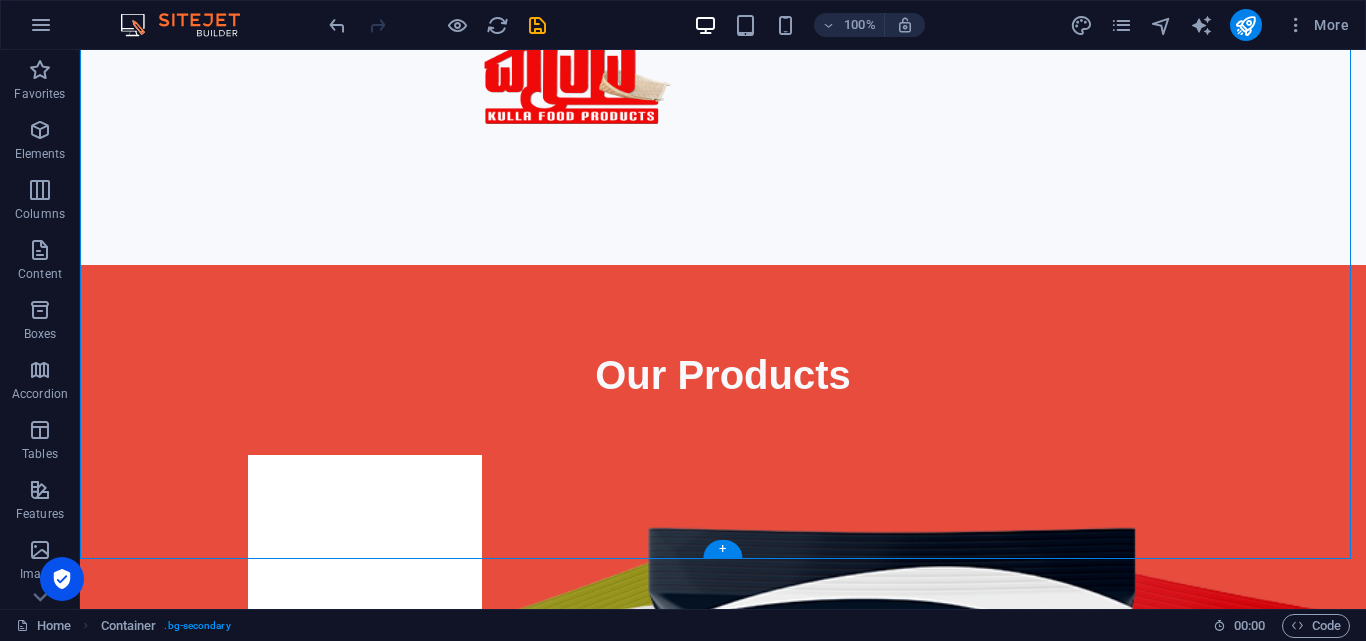 scroll, scrollTop: 1049, scrollLeft: 0, axis: vertical 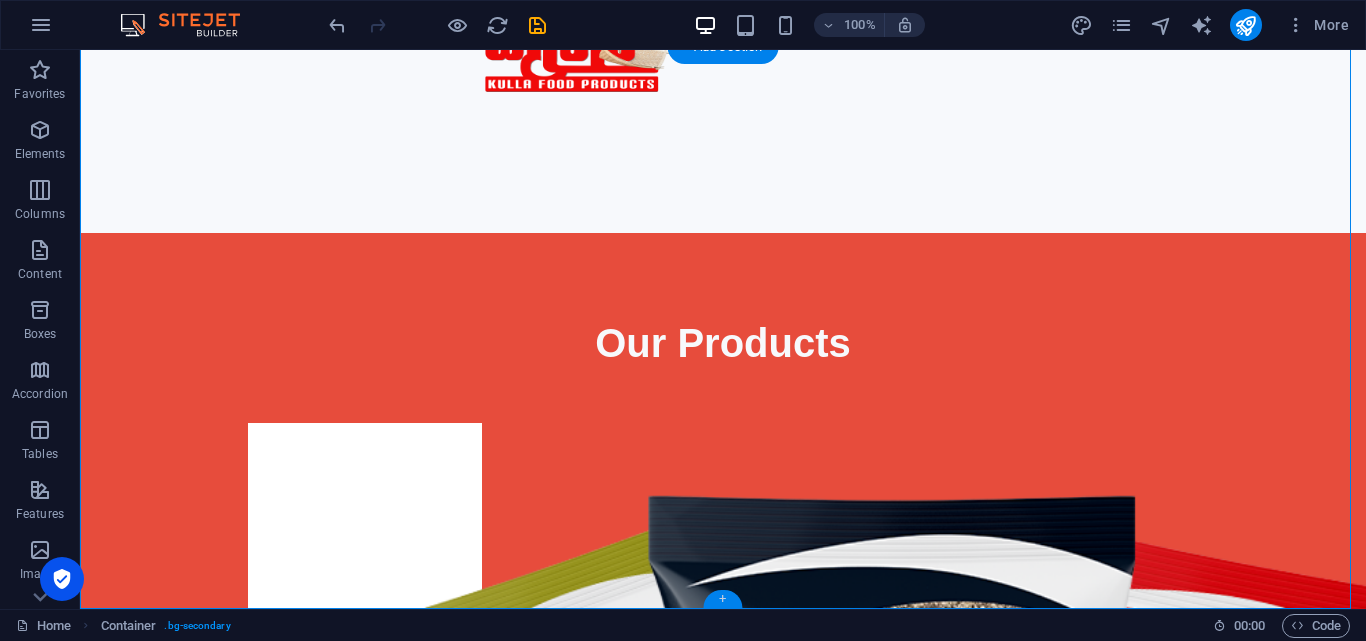 click on "+" at bounding box center [722, 599] 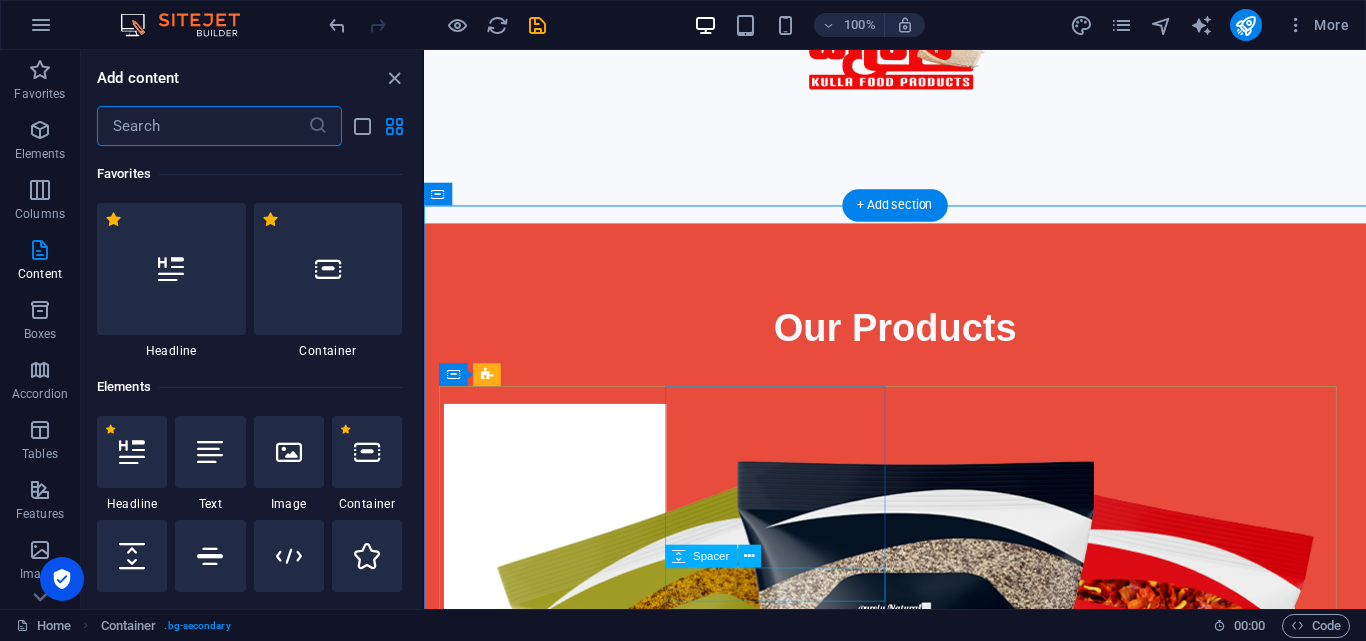 scroll, scrollTop: 882, scrollLeft: 0, axis: vertical 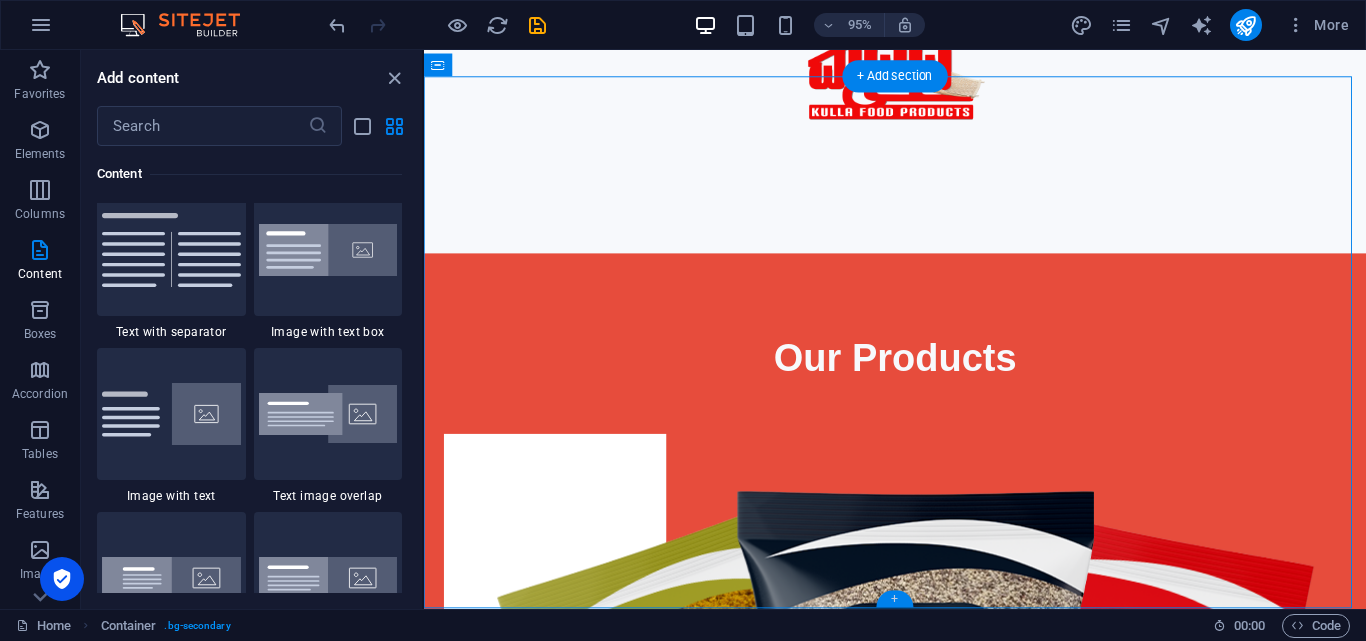 click on "+" at bounding box center (894, 599) 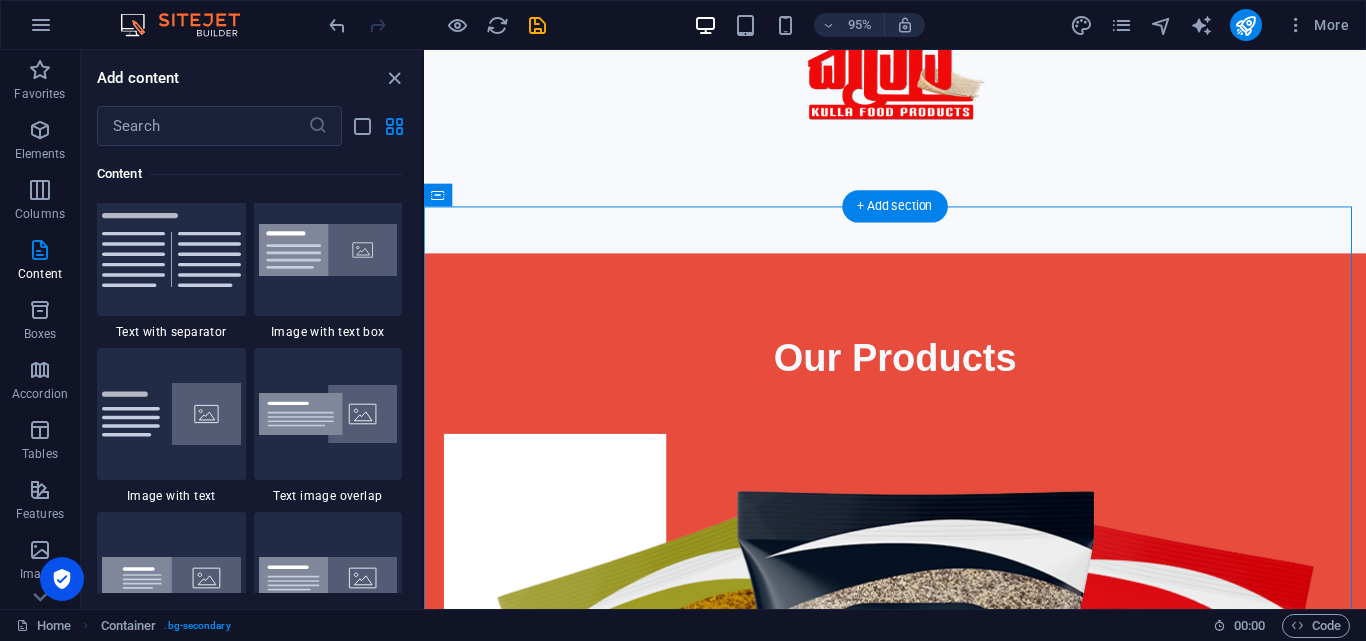 scroll, scrollTop: 881, scrollLeft: 0, axis: vertical 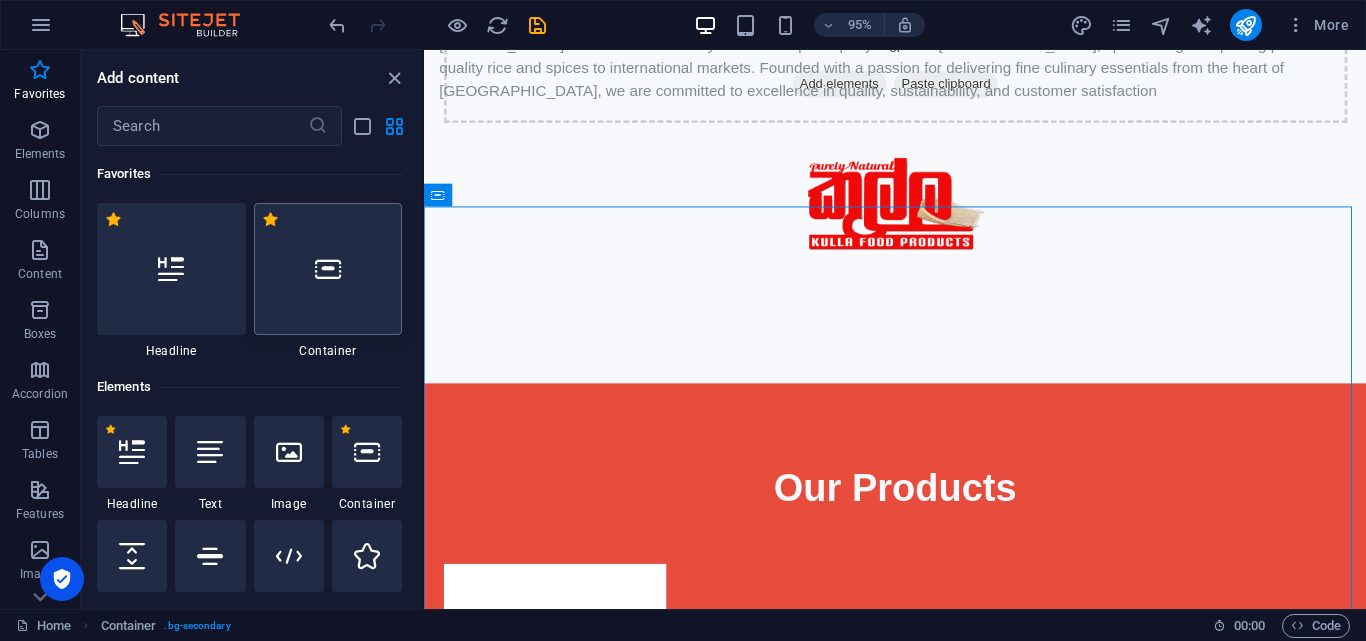 click at bounding box center [328, 269] 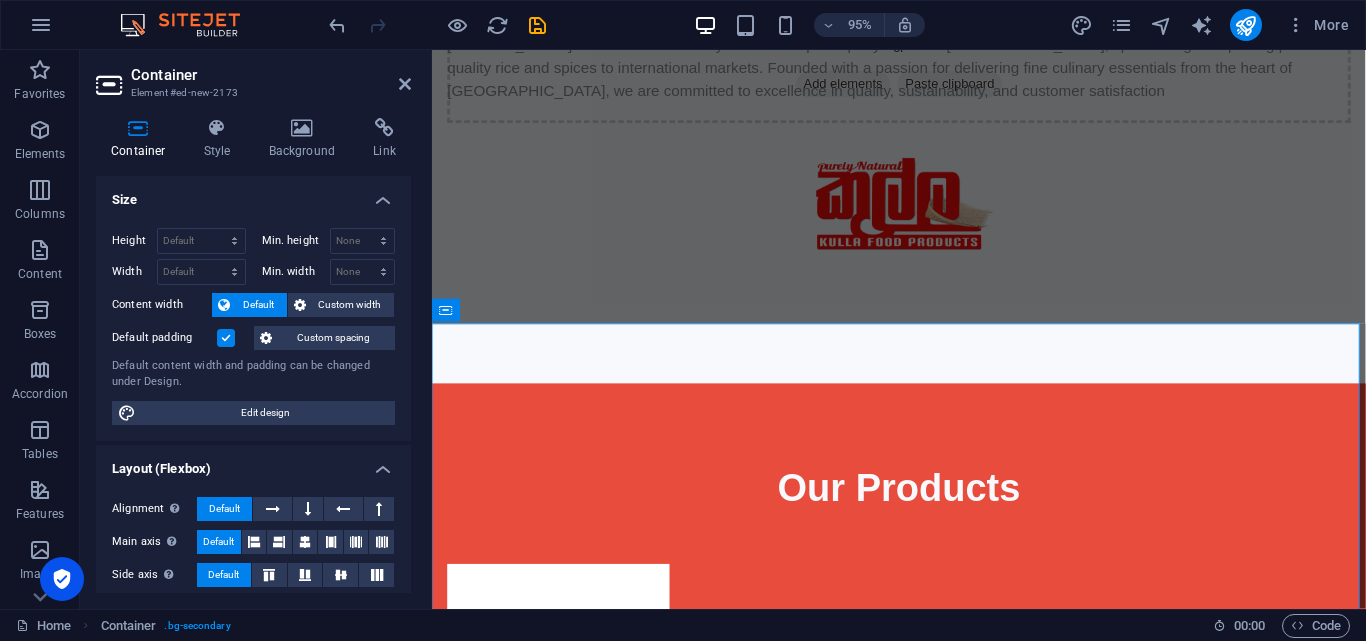 scroll, scrollTop: 1318, scrollLeft: 0, axis: vertical 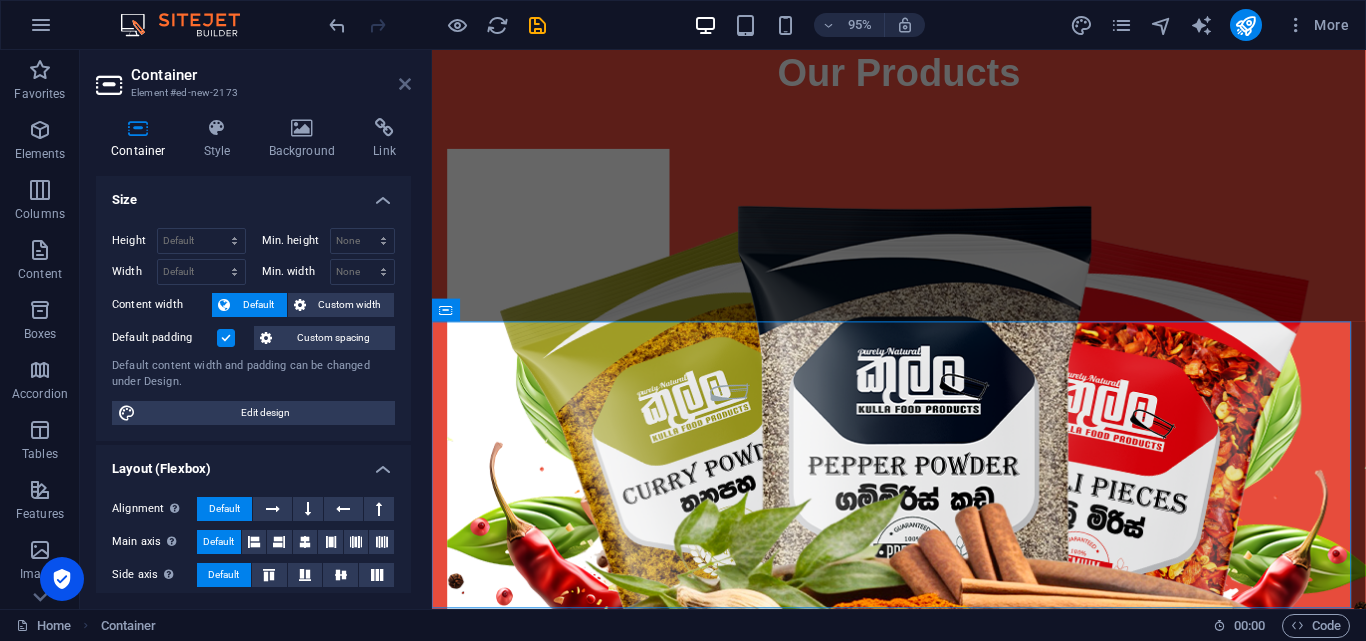 click at bounding box center (405, 84) 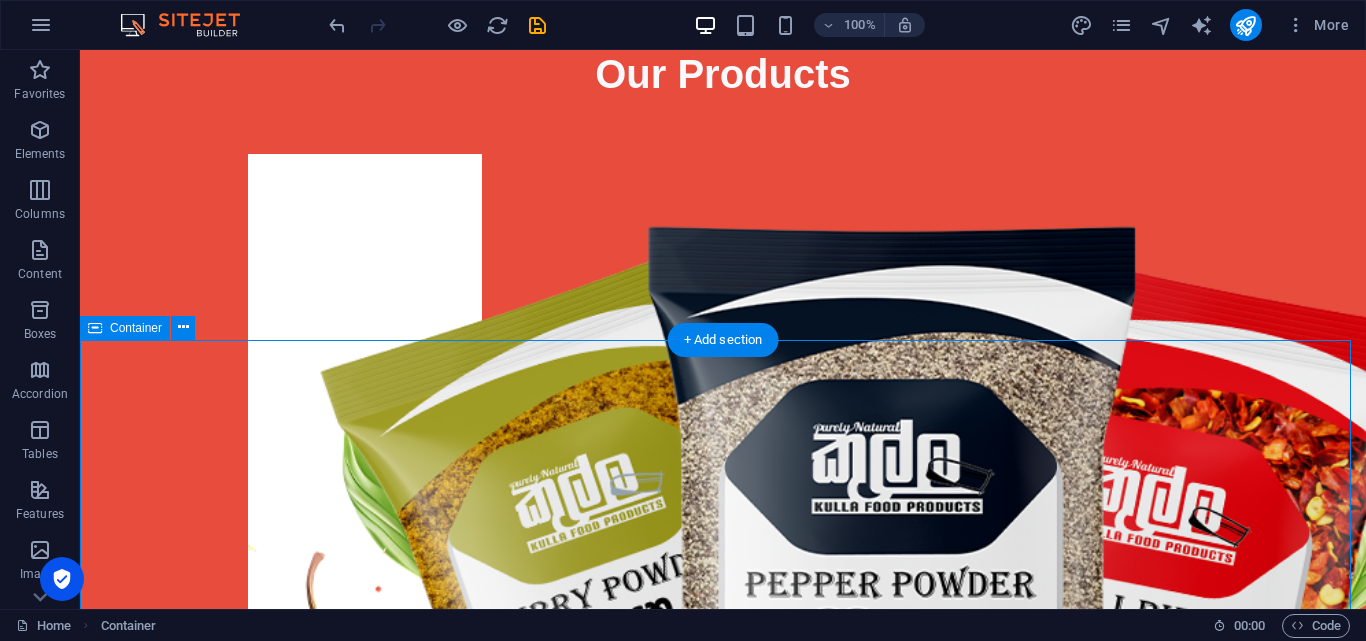 click on "Add elements" at bounding box center (664, 3418) 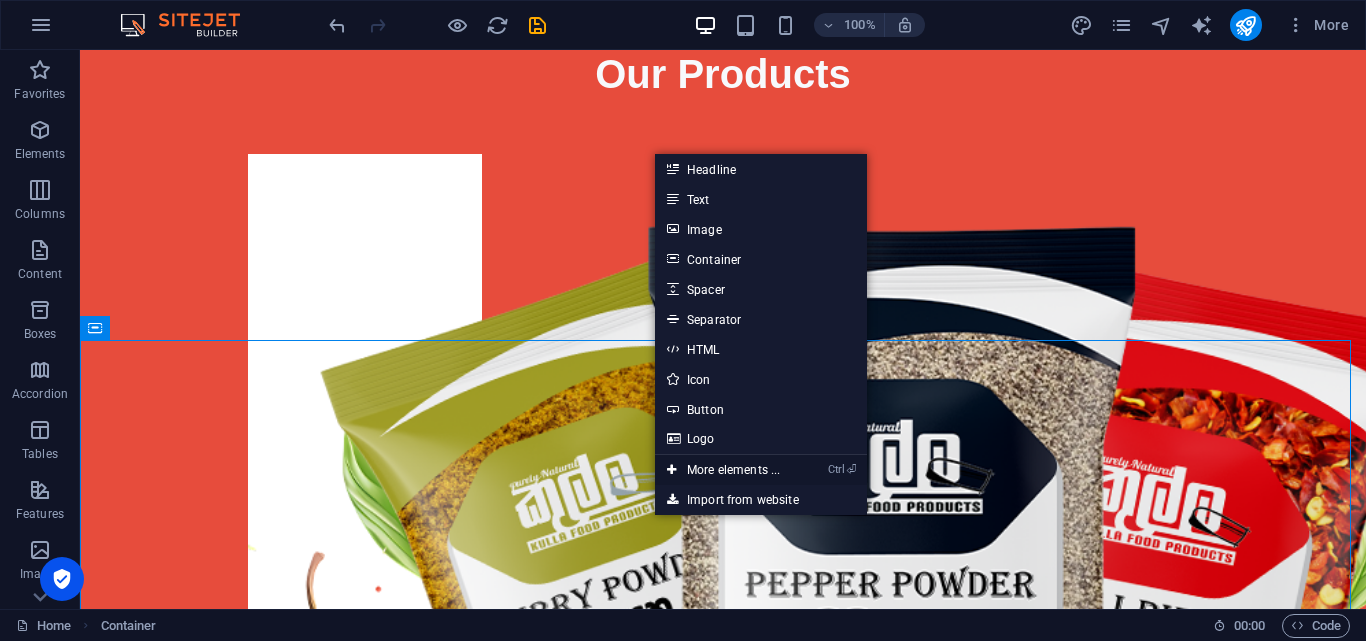 click on "Ctrl ⏎  More elements ..." at bounding box center (723, 470) 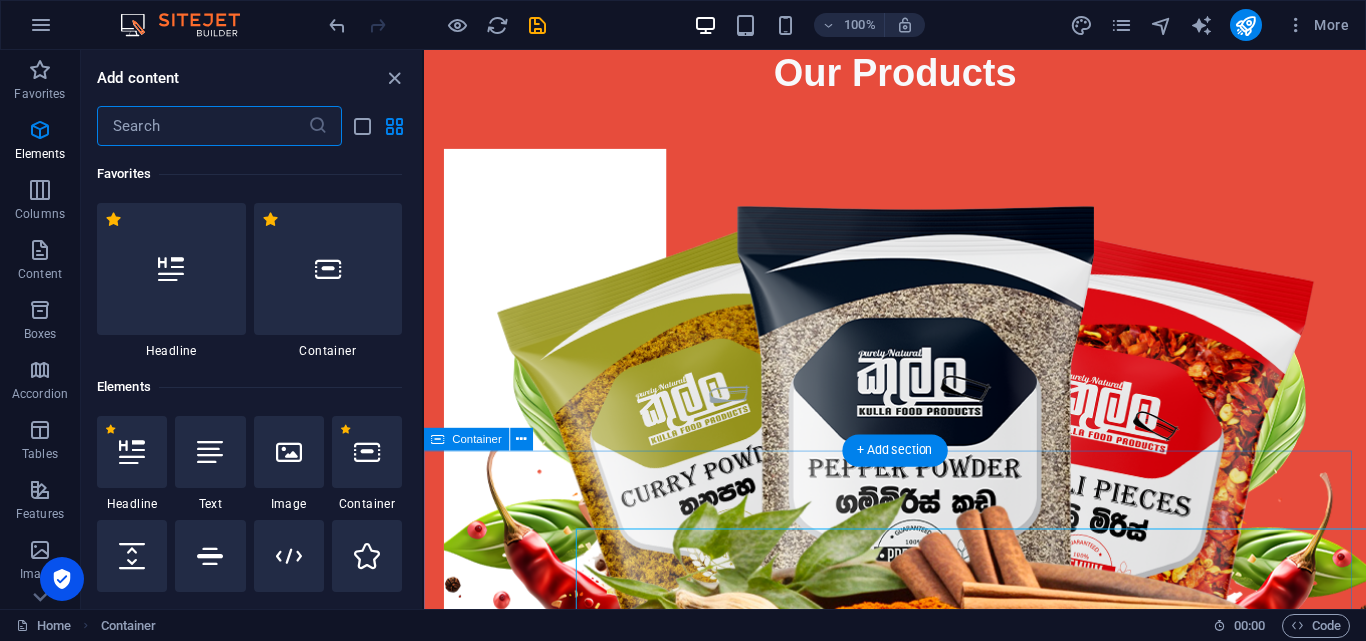 scroll, scrollTop: 1184, scrollLeft: 0, axis: vertical 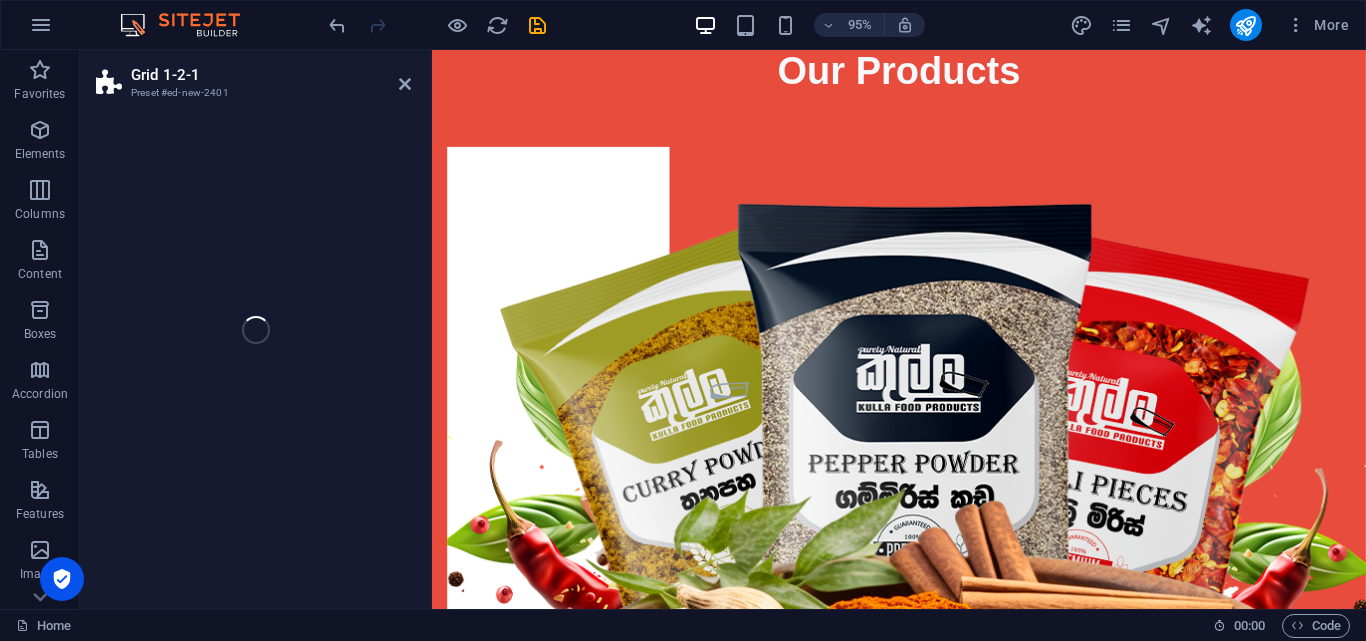 select on "rem" 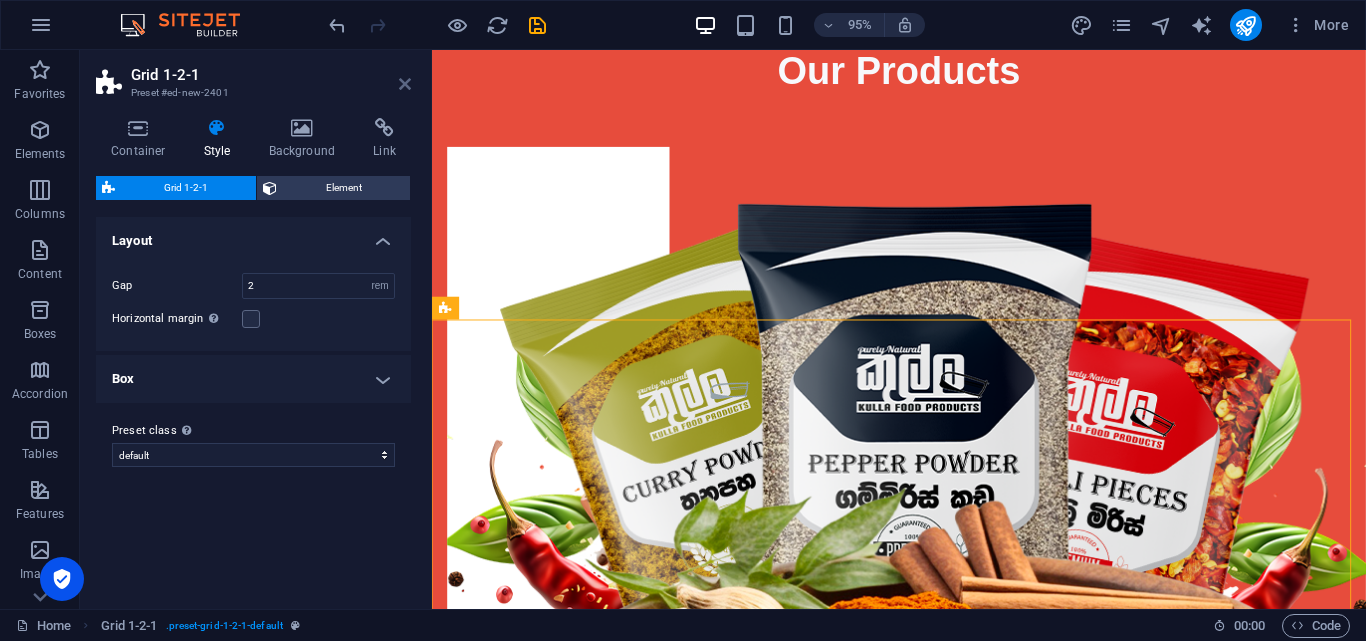 click at bounding box center (405, 84) 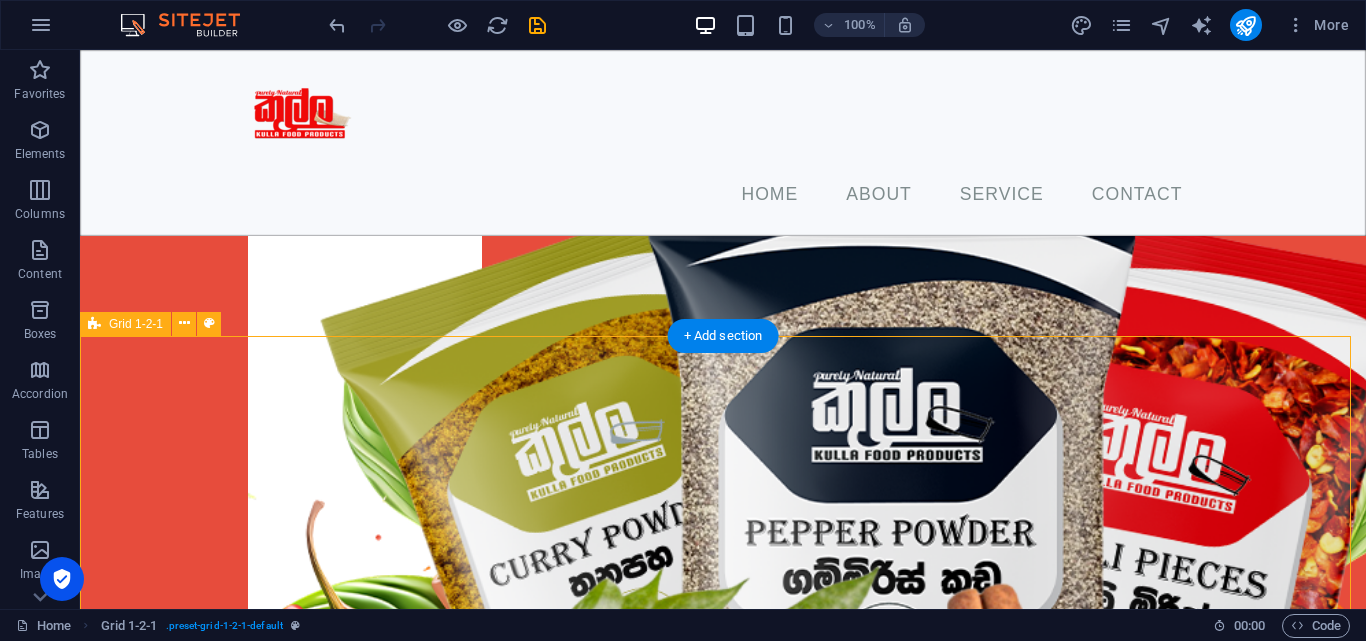scroll, scrollTop: 1182, scrollLeft: 0, axis: vertical 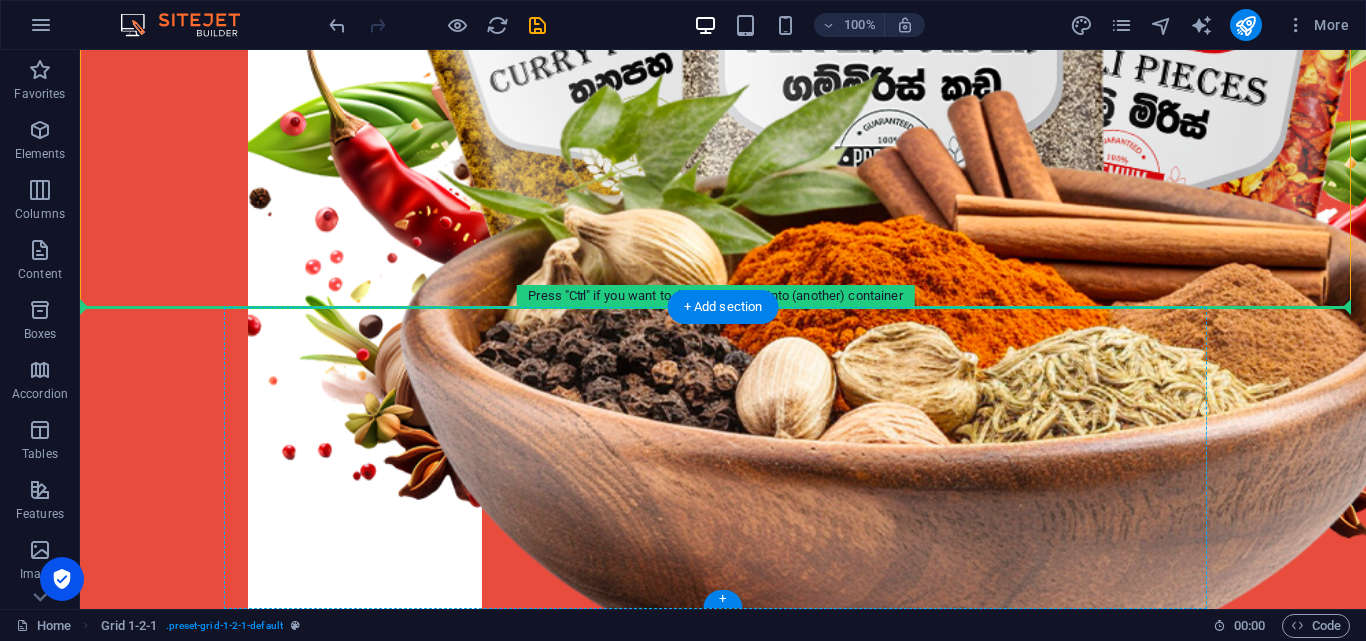 drag, startPoint x: 179, startPoint y: 382, endPoint x: 501, endPoint y: 448, distance: 328.6944 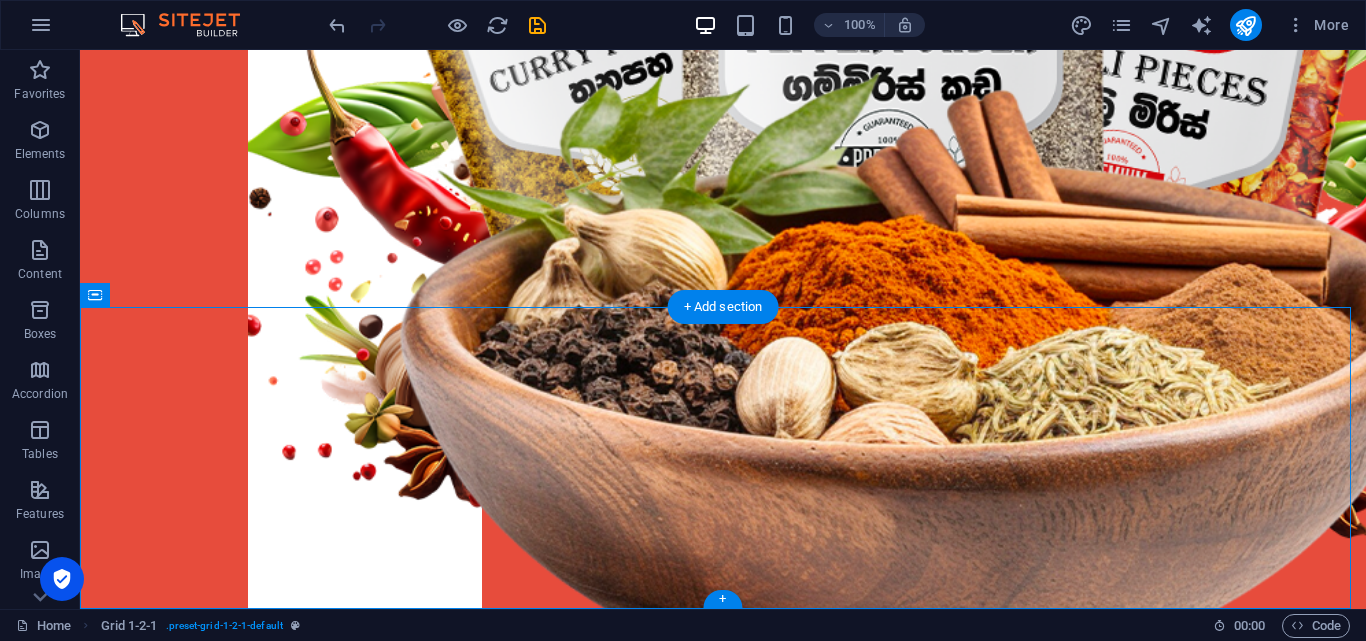 drag, startPoint x: 501, startPoint y: 448, endPoint x: 527, endPoint y: 429, distance: 32.202484 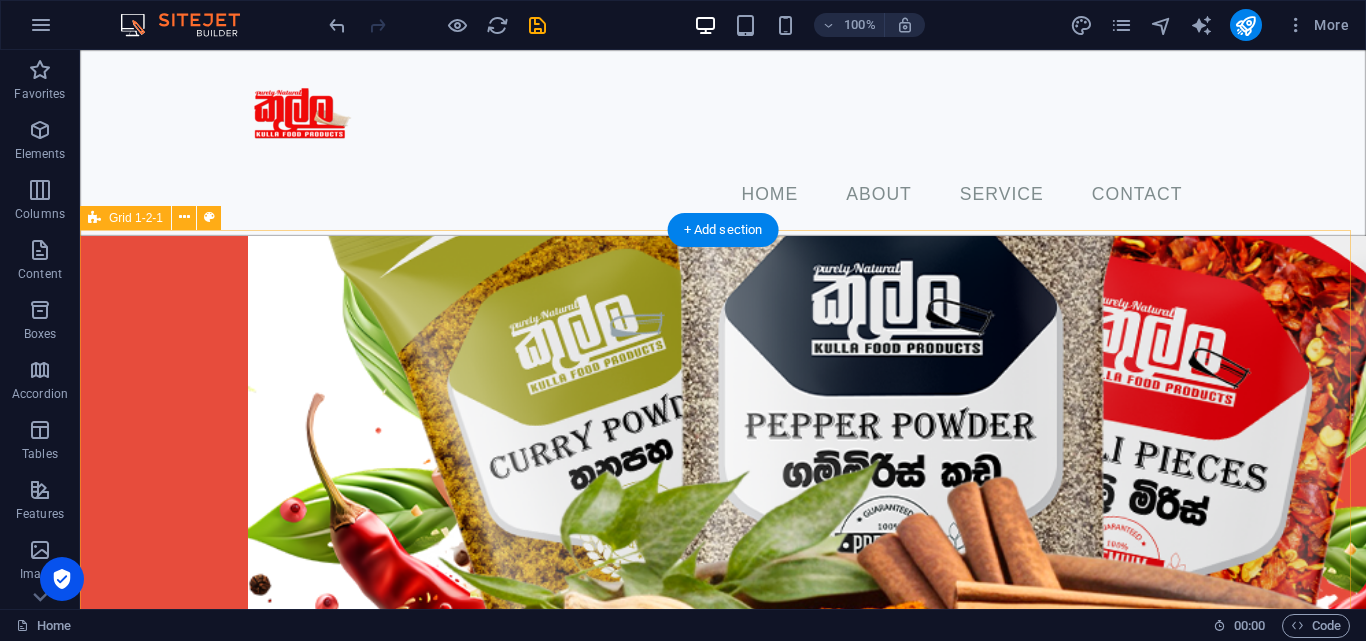 scroll, scrollTop: 1289, scrollLeft: 0, axis: vertical 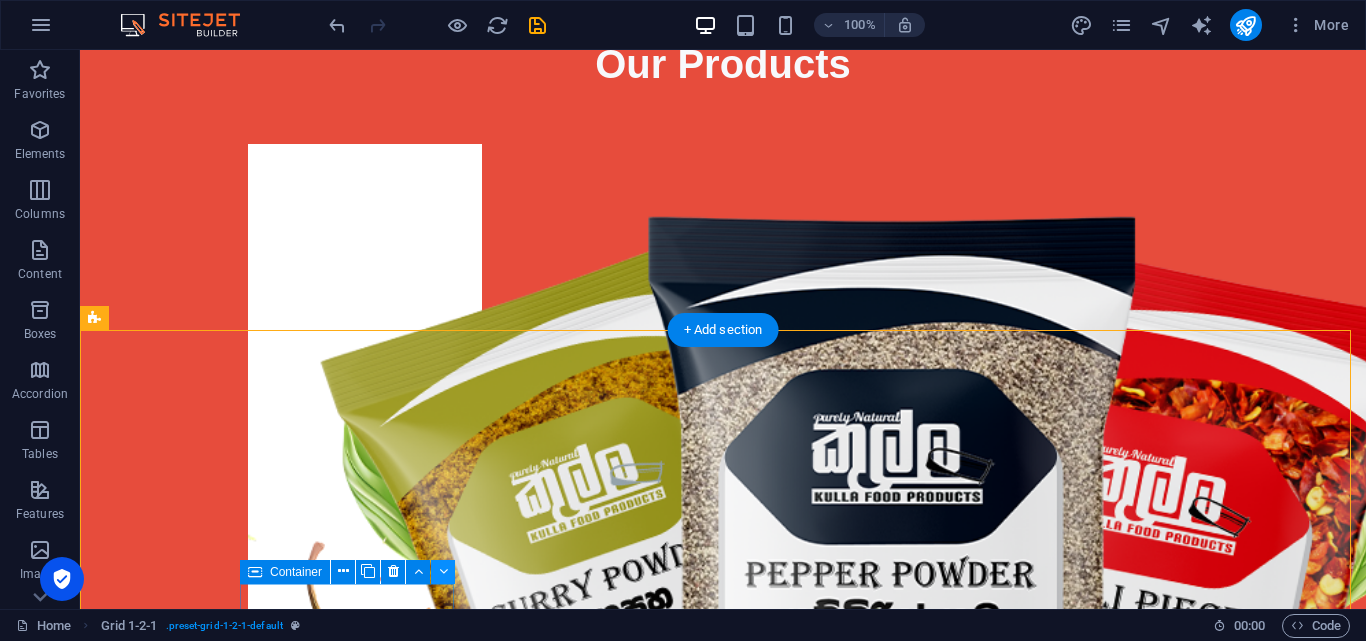 drag, startPoint x: 202, startPoint y: 265, endPoint x: 414, endPoint y: 482, distance: 303.36942 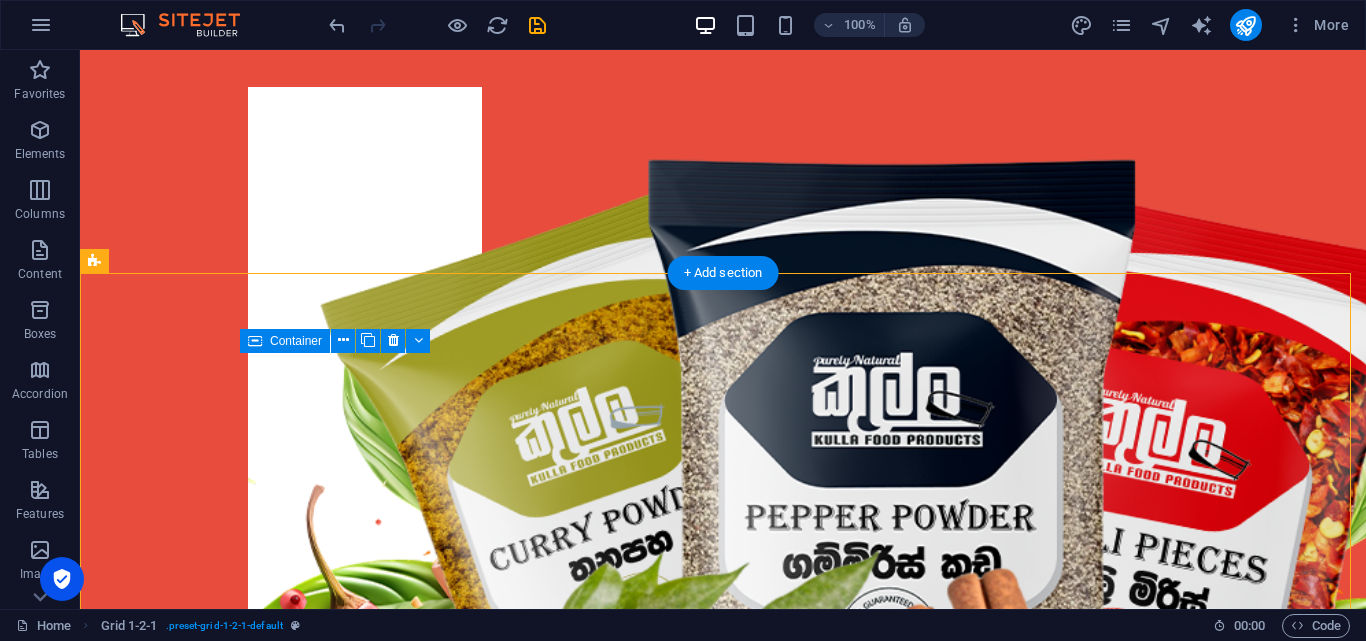 scroll, scrollTop: 1386, scrollLeft: 0, axis: vertical 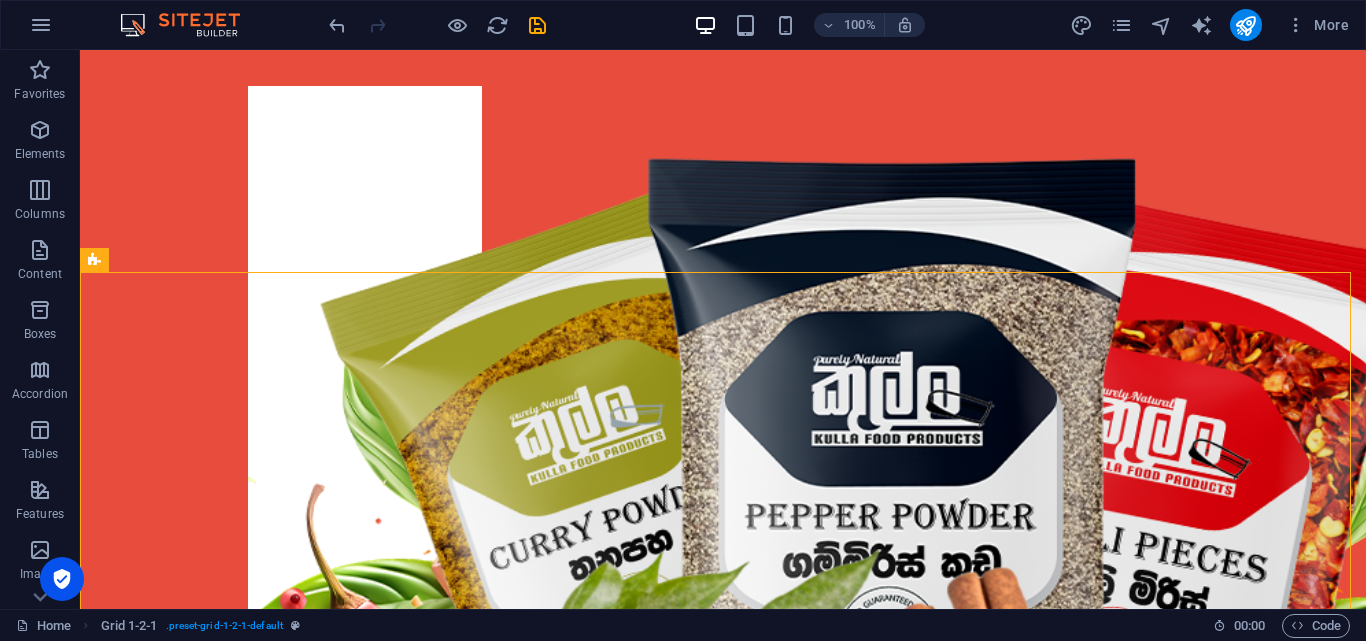drag, startPoint x: 414, startPoint y: 482, endPoint x: 507, endPoint y: 53, distance: 438.9647 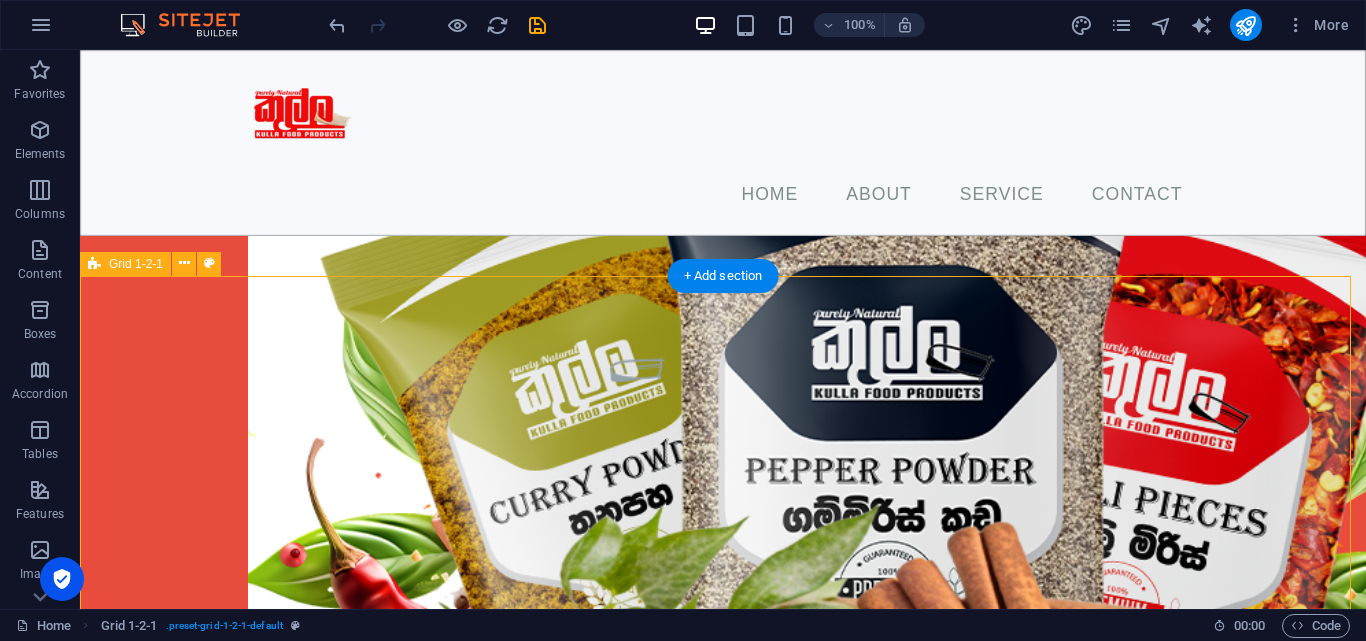 scroll, scrollTop: 1245, scrollLeft: 0, axis: vertical 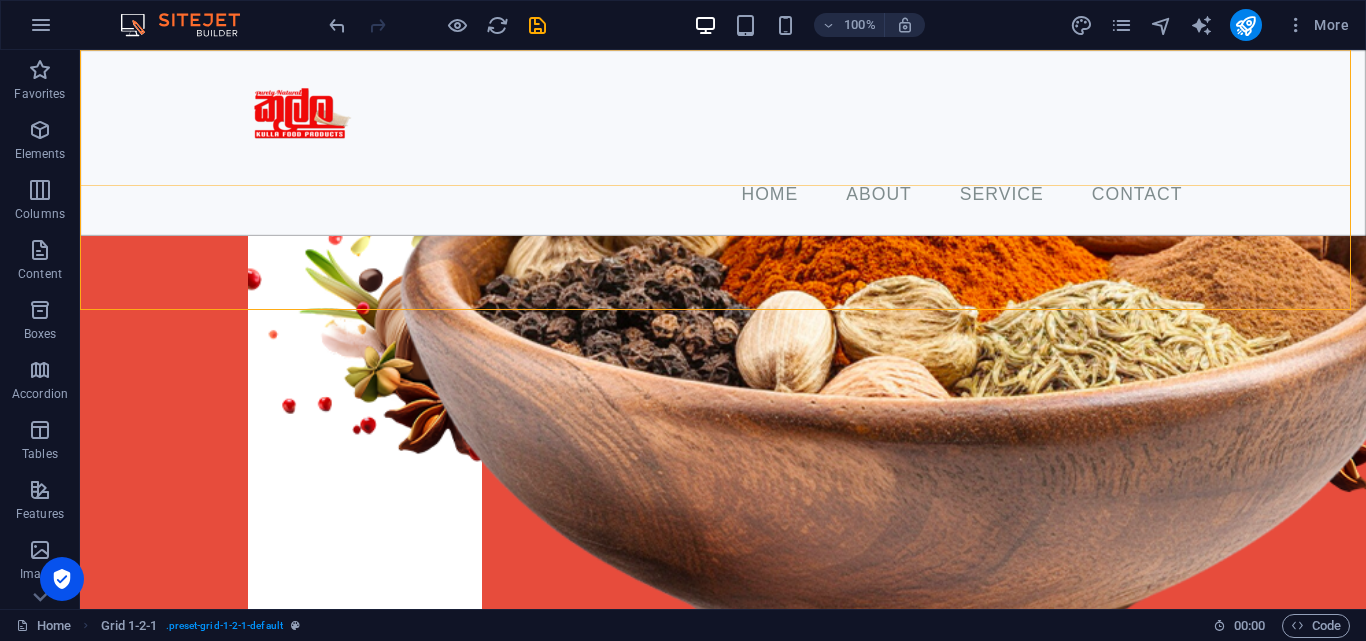 drag, startPoint x: 217, startPoint y: 353, endPoint x: 167, endPoint y: 182, distance: 178.16003 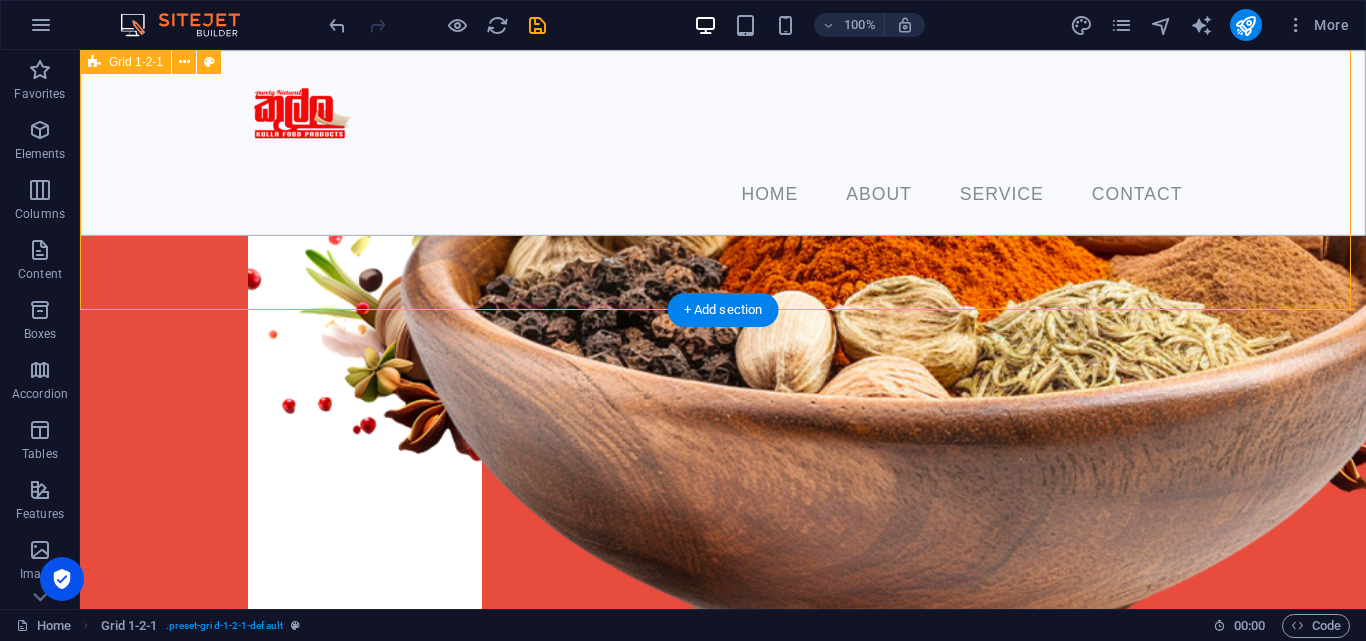 drag, startPoint x: 217, startPoint y: 344, endPoint x: 230, endPoint y: 226, distance: 118.71394 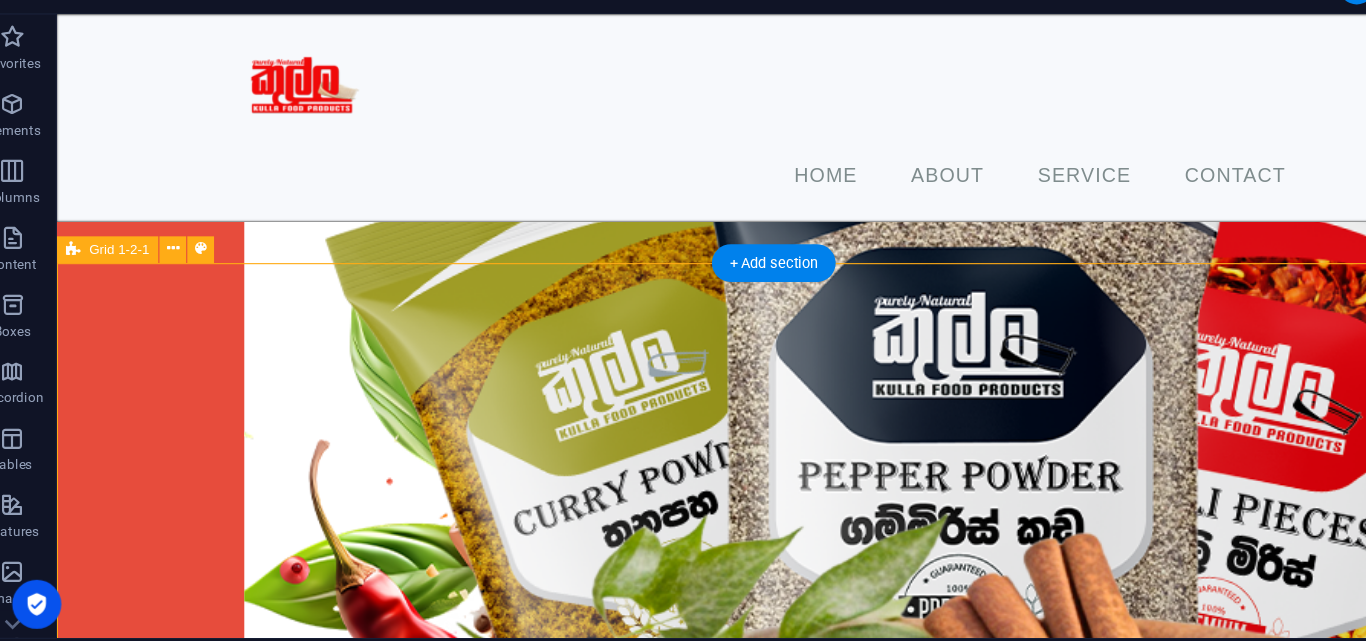 scroll, scrollTop: 1247, scrollLeft: 0, axis: vertical 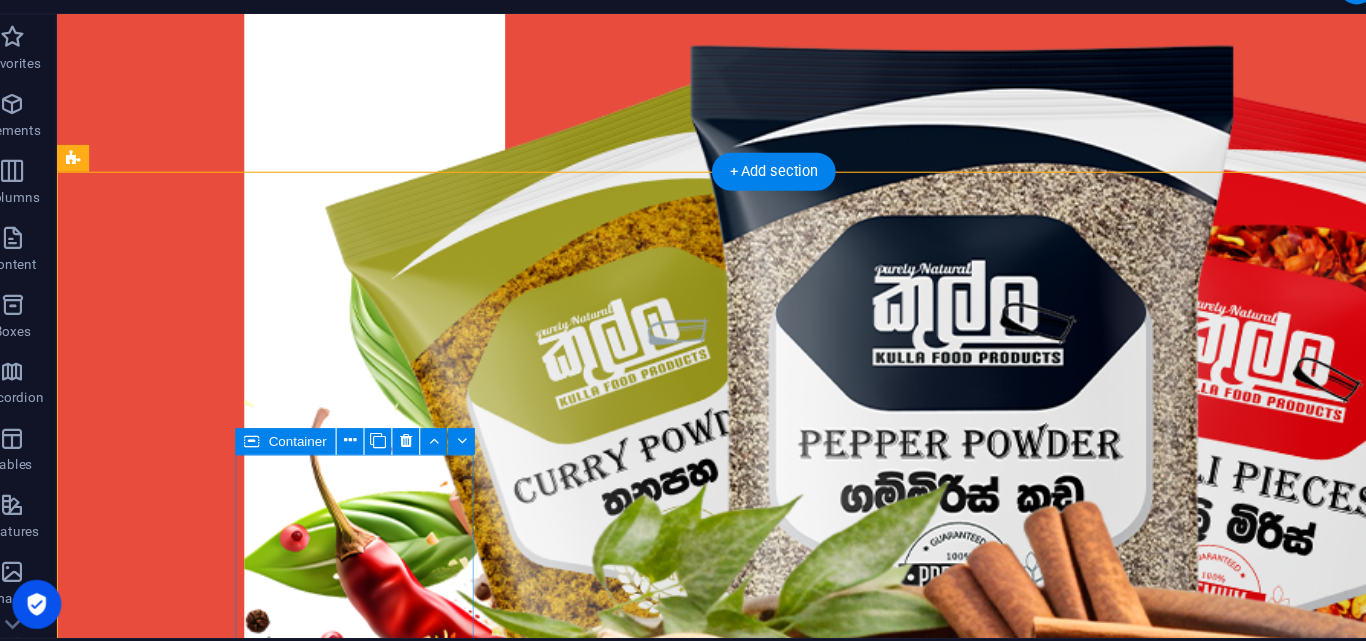 drag, startPoint x: 175, startPoint y: 276, endPoint x: 408, endPoint y: 483, distance: 311.6697 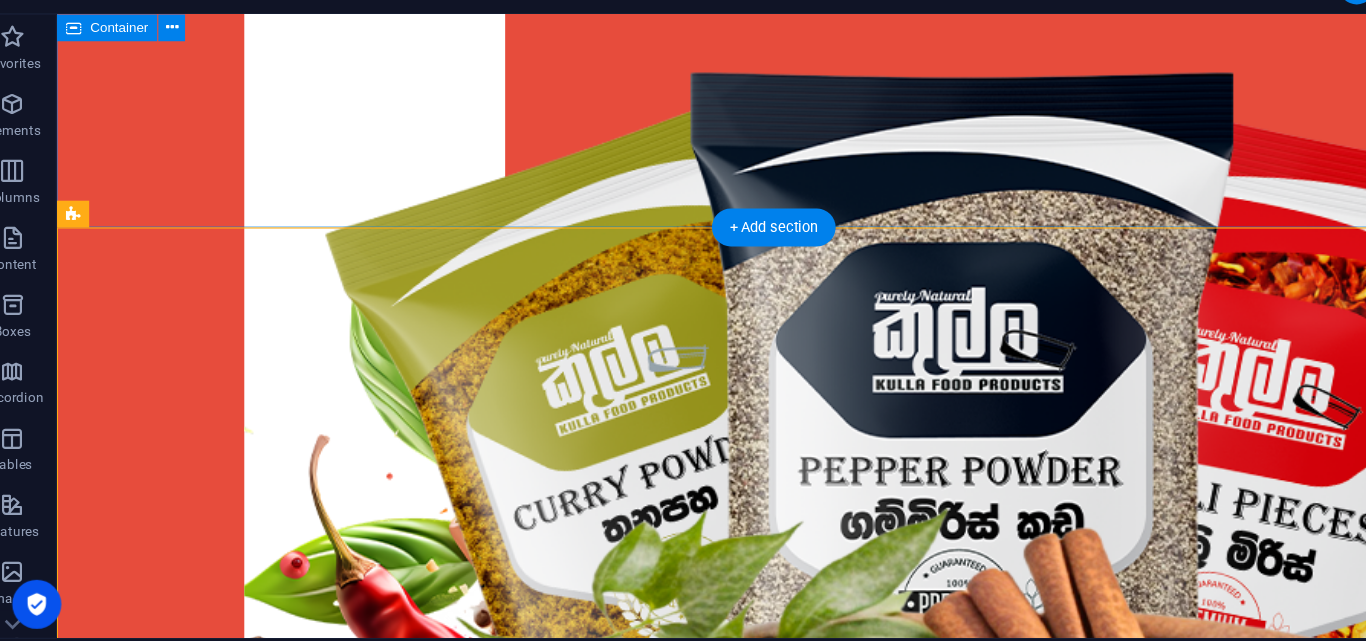 scroll, scrollTop: 1454, scrollLeft: 0, axis: vertical 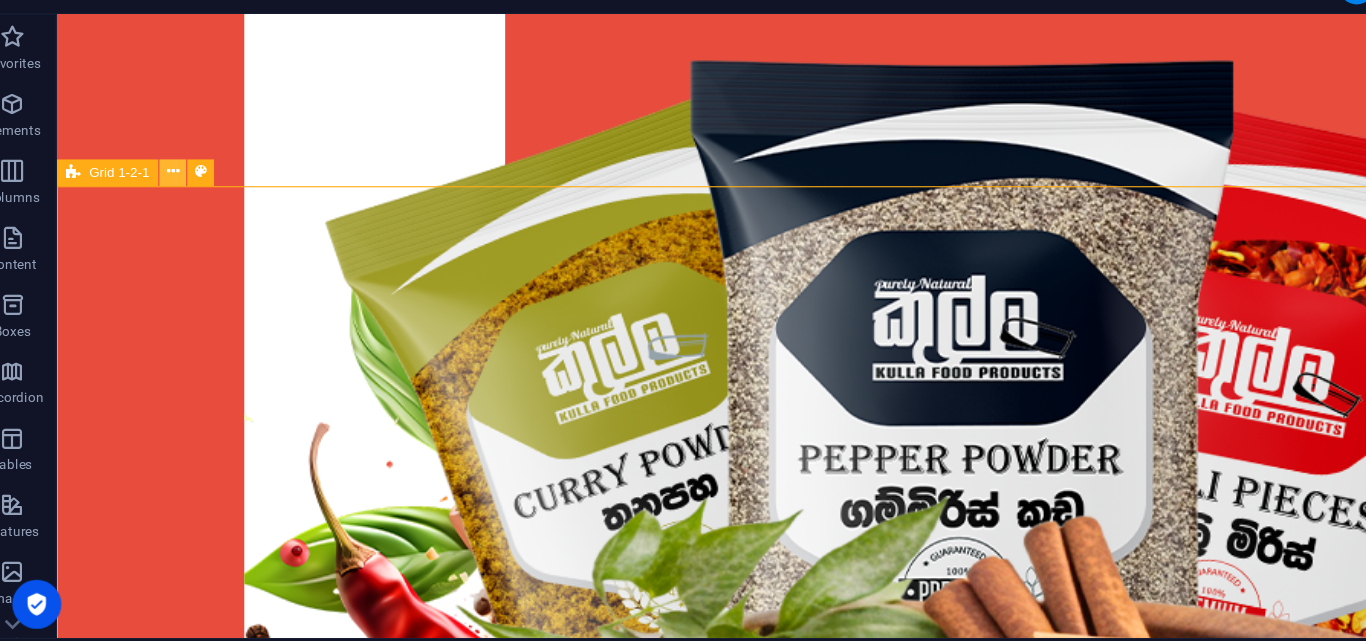 click at bounding box center [184, 191] 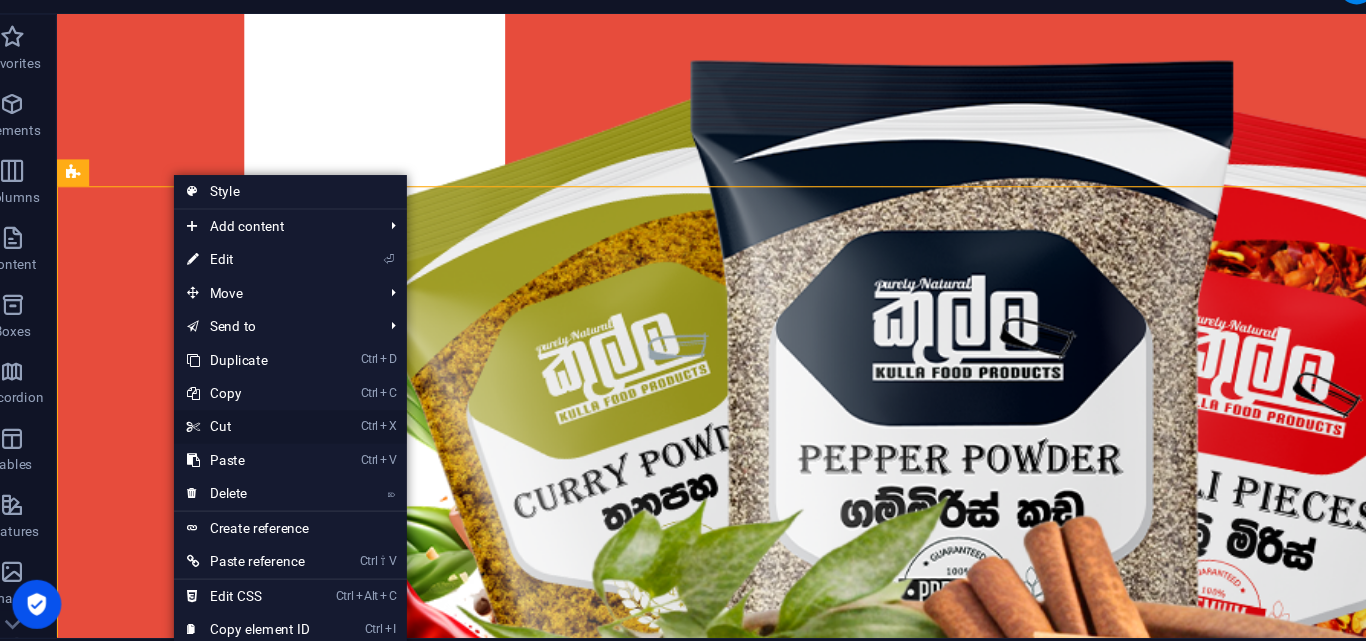click on "Ctrl X  Cut" at bounding box center [252, 420] 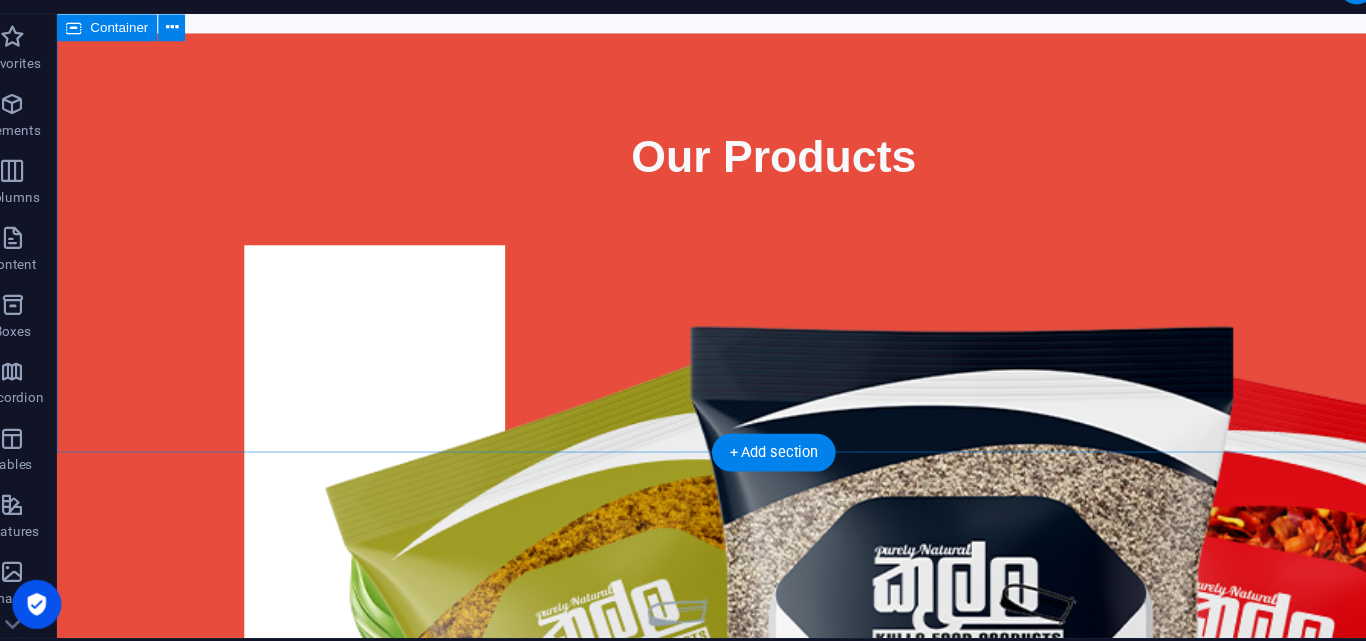 scroll, scrollTop: 1351, scrollLeft: 0, axis: vertical 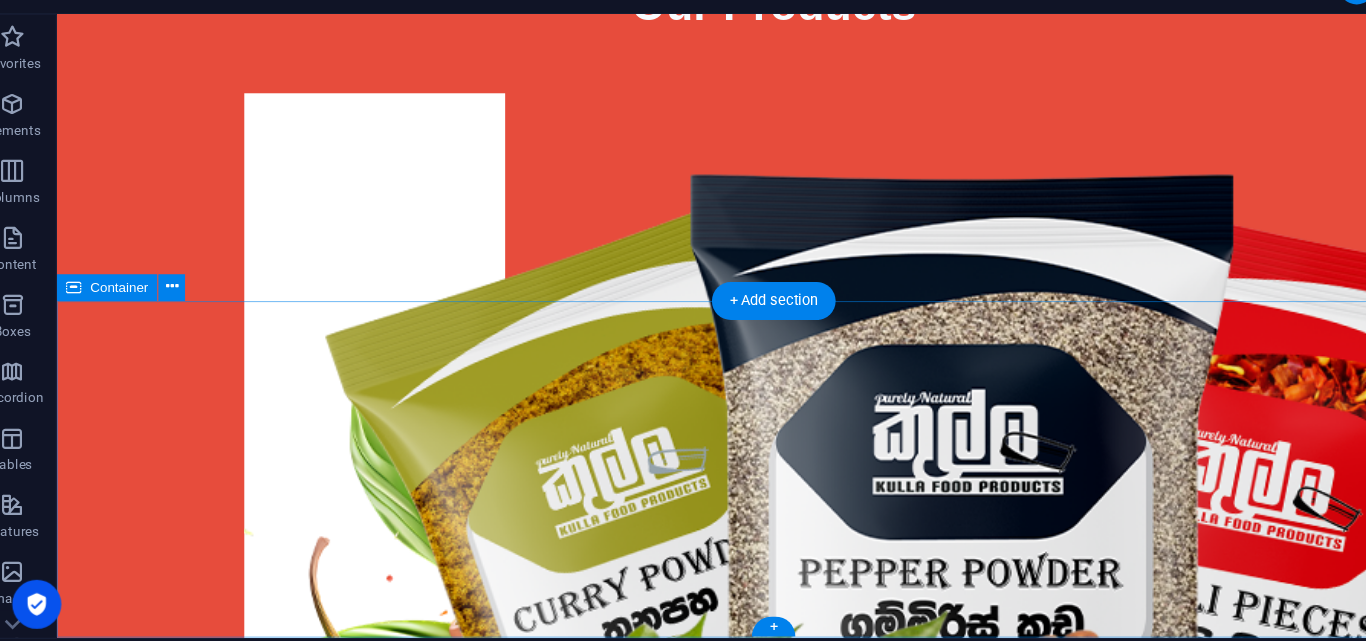click on "Paste clipboard" at bounding box center (753, 3349) 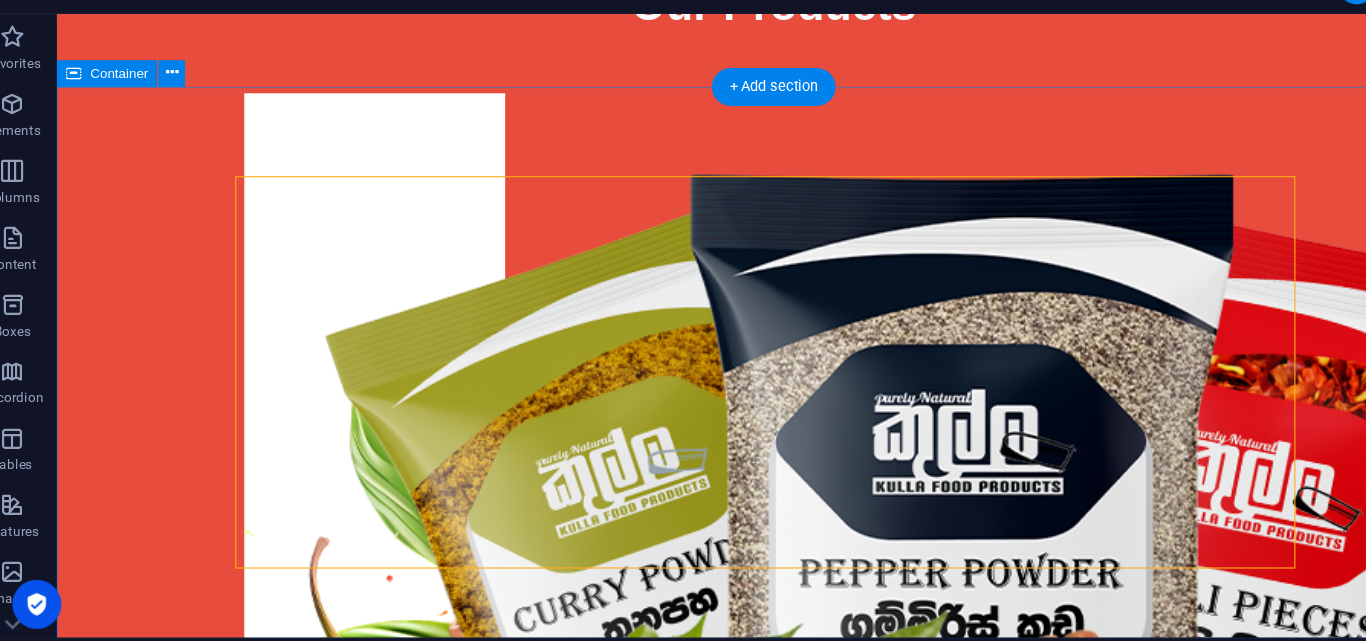 scroll, scrollTop: 1561, scrollLeft: 0, axis: vertical 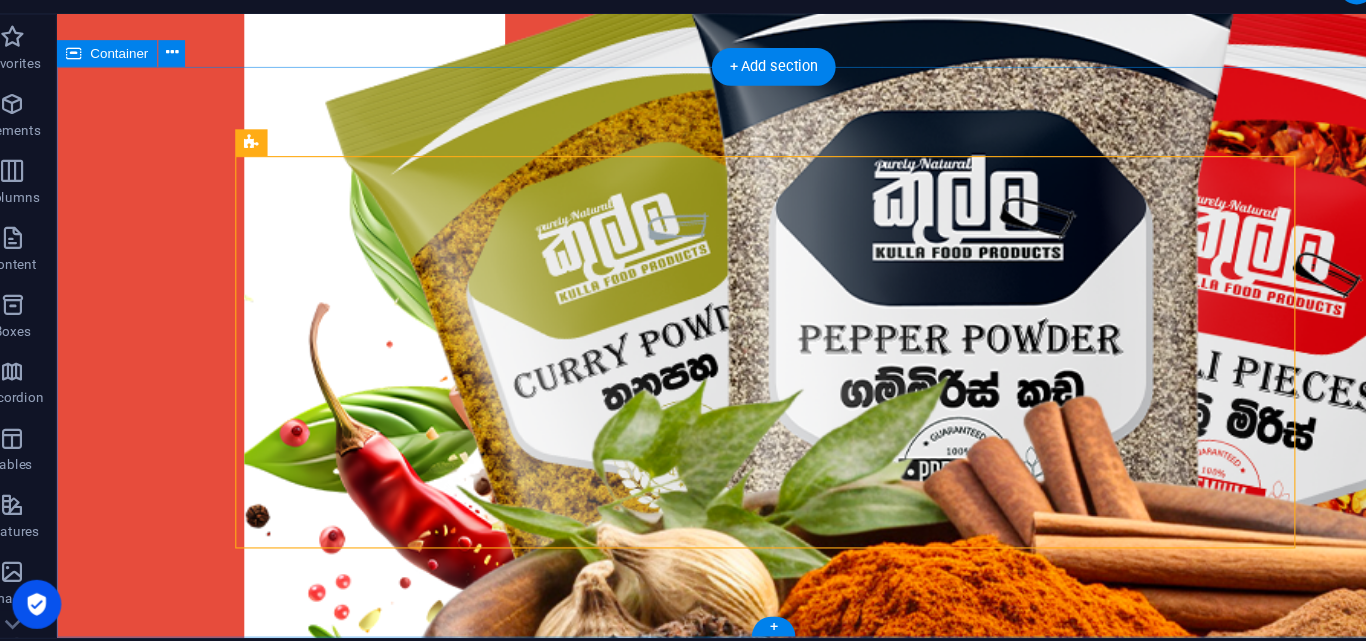 click on "Drop content here or  Add elements  Paste clipboard Drop content here or  Add elements  Paste clipboard Drop content here or  Add elements  Paste clipboard Drop content here or  Add elements  Paste clipboard" at bounding box center [699, 3214] 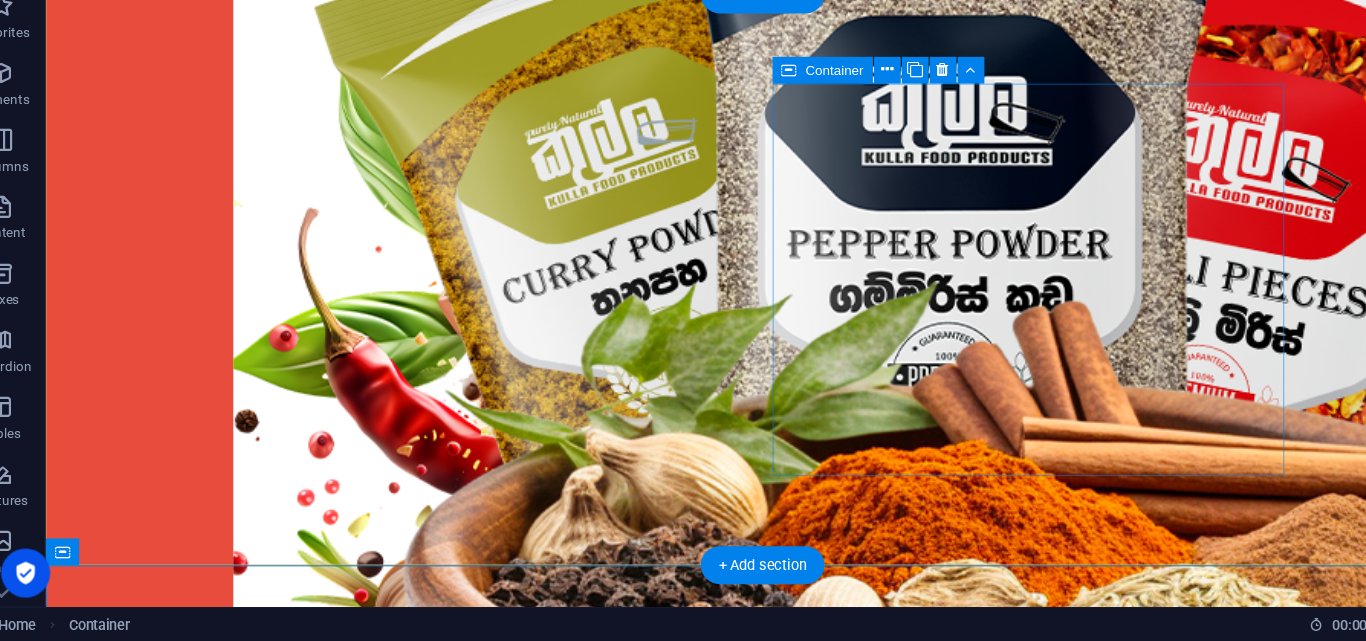 scroll, scrollTop: 1634, scrollLeft: 0, axis: vertical 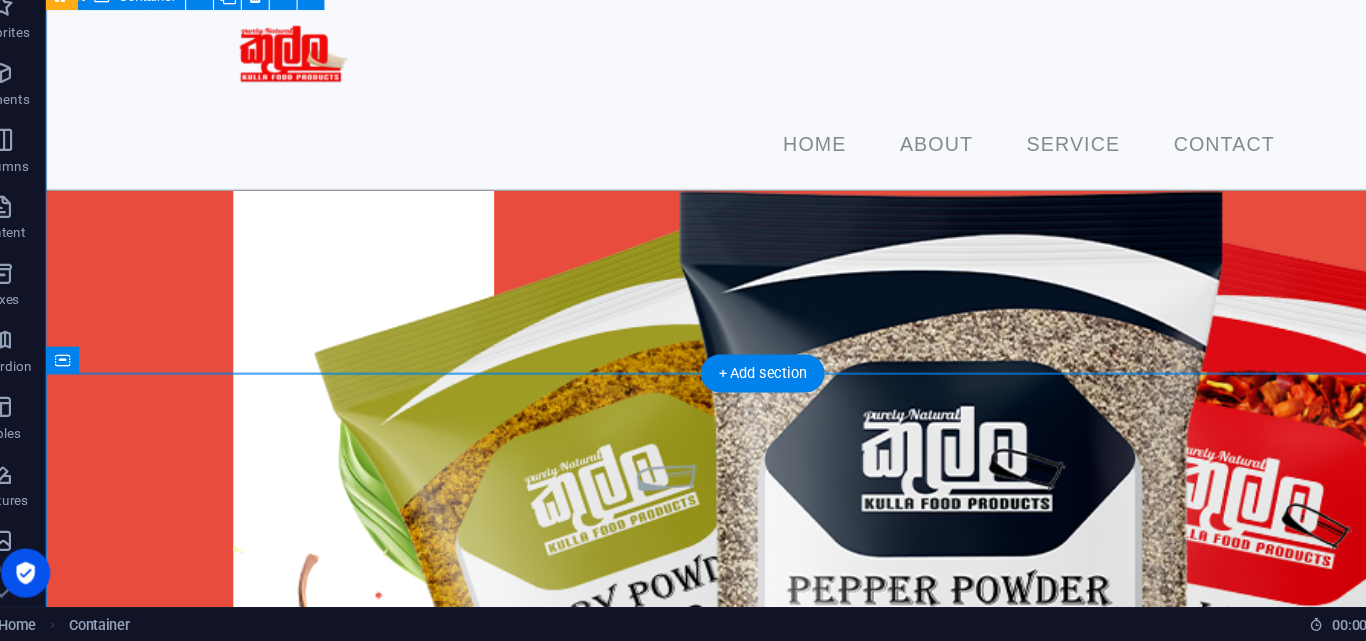 click on "Our Products Spices Pastes Rices Spices" at bounding box center [688, 1545] 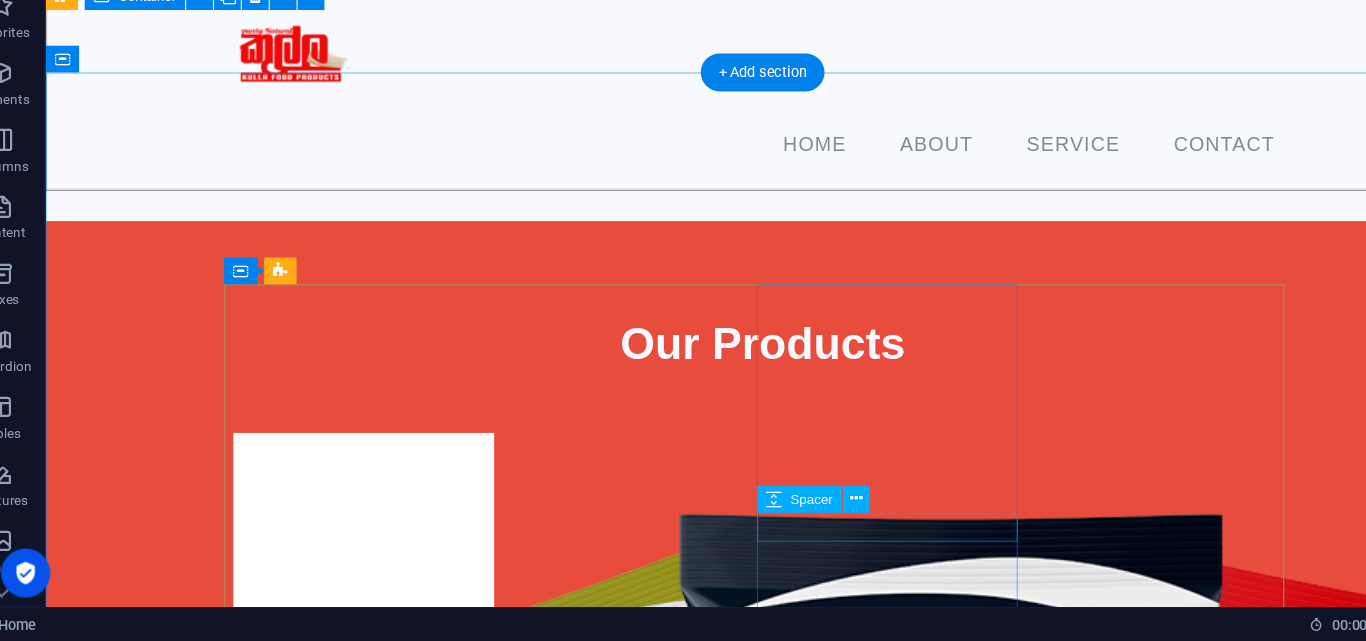scroll, scrollTop: 830, scrollLeft: 0, axis: vertical 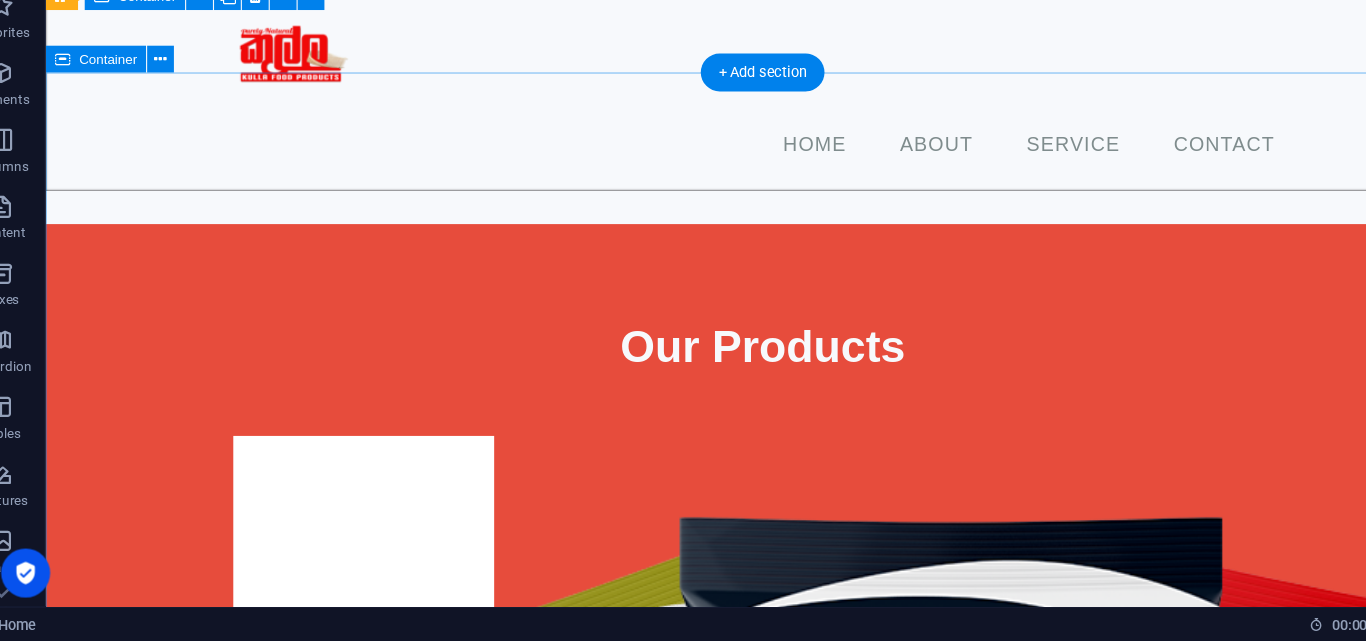 click on "Our Products Spices Pastes Rices Spices" at bounding box center (688, 1837) 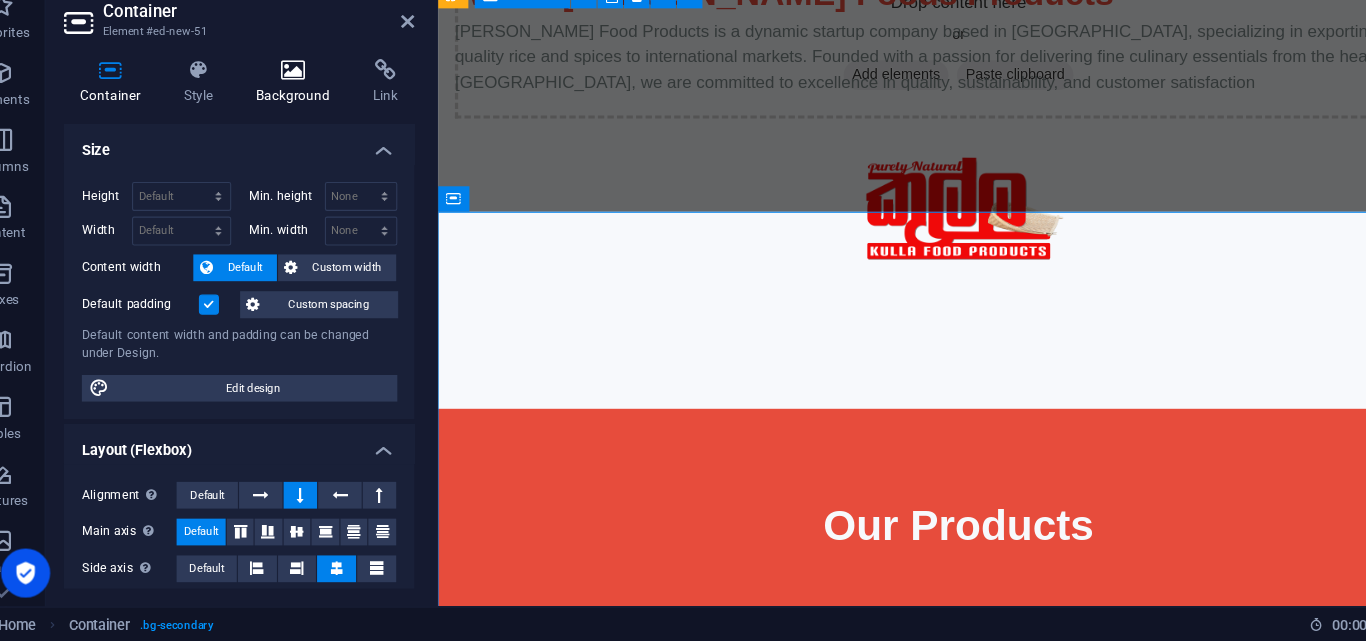 click at bounding box center (302, 128) 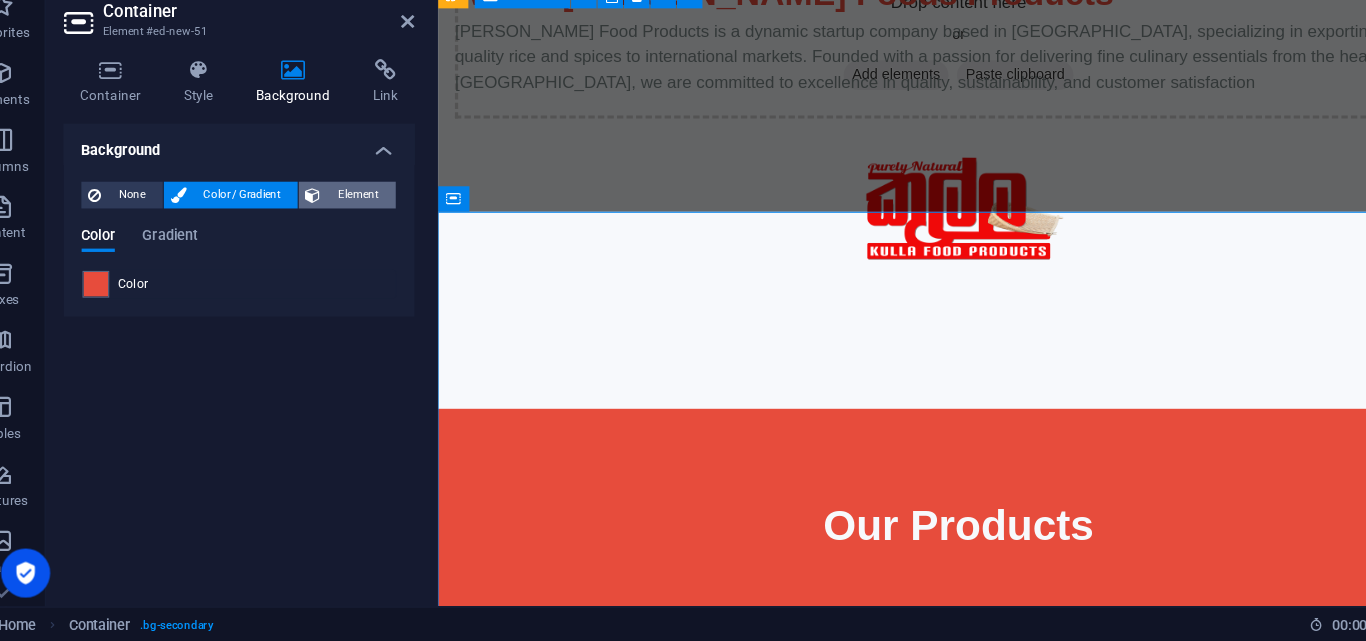 click on "Element" at bounding box center (360, 240) 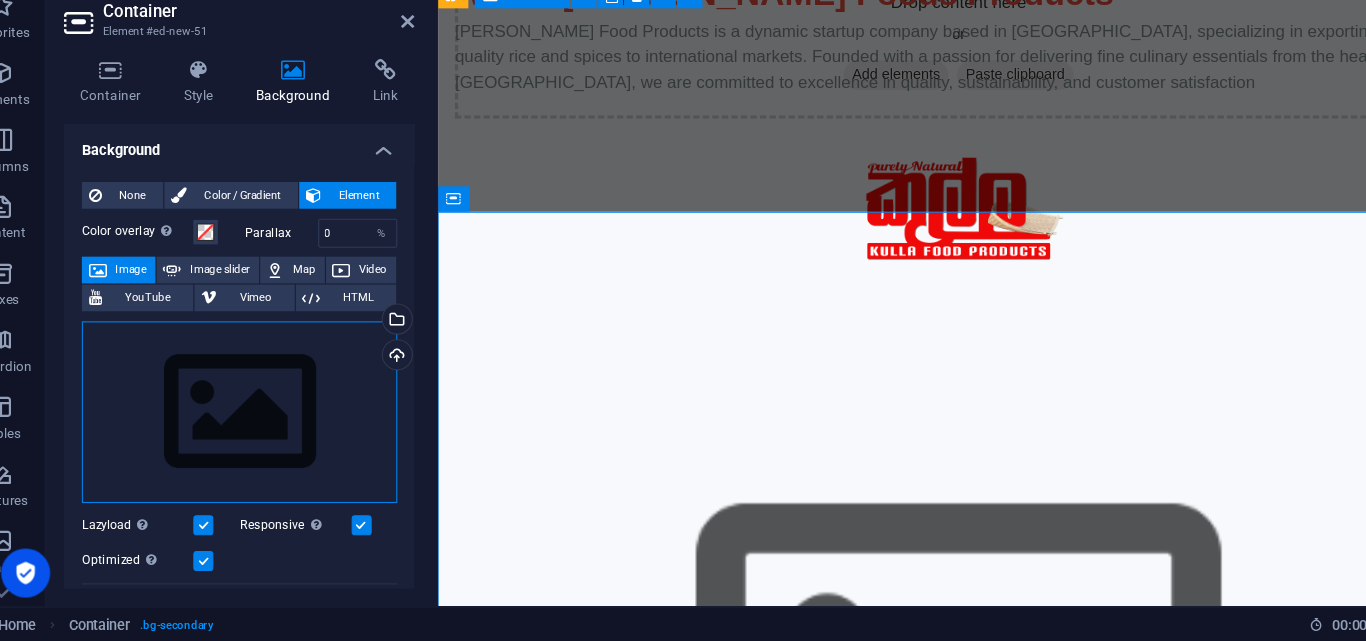 click on "Drag files here, click to choose files or select files from Files or our free stock photos & videos" at bounding box center (253, 435) 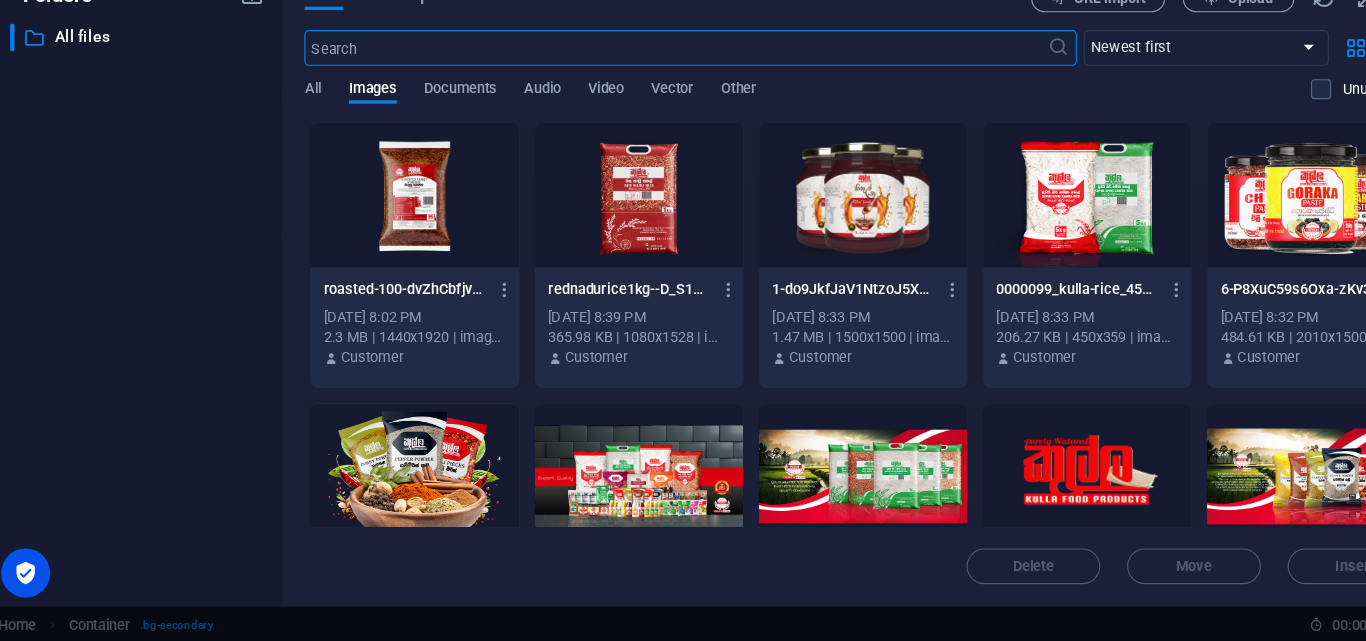 scroll, scrollTop: 227, scrollLeft: 0, axis: vertical 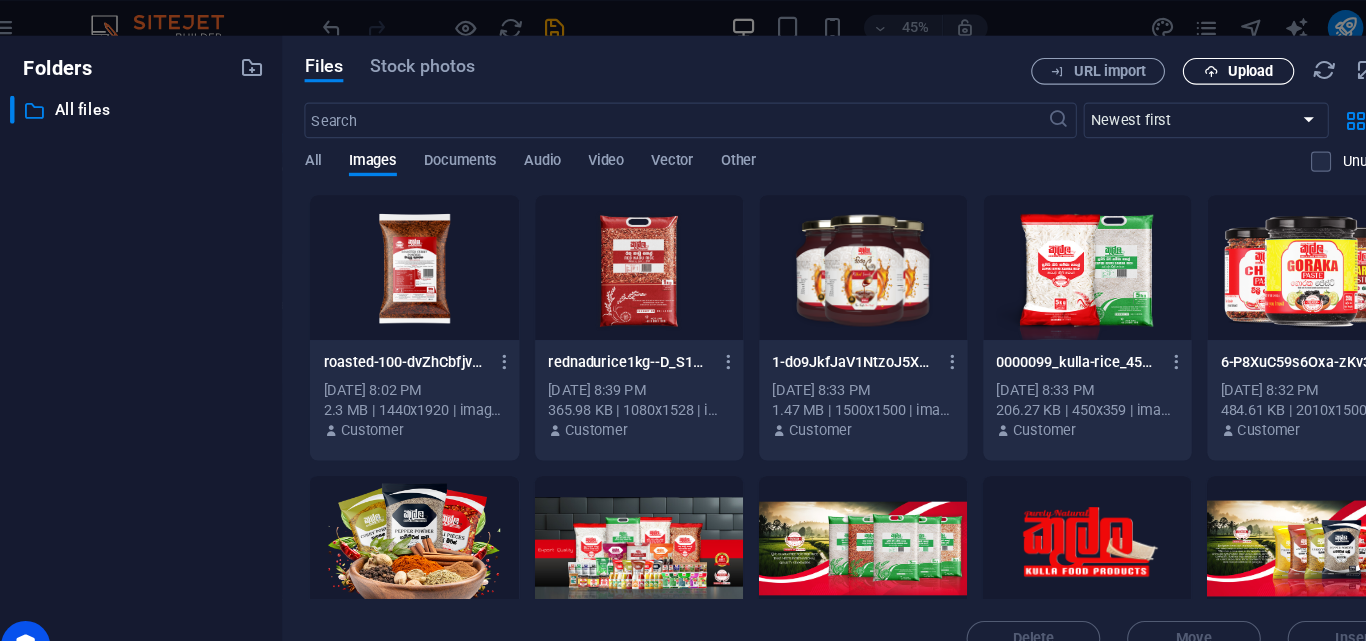 click at bounding box center (1125, 64) 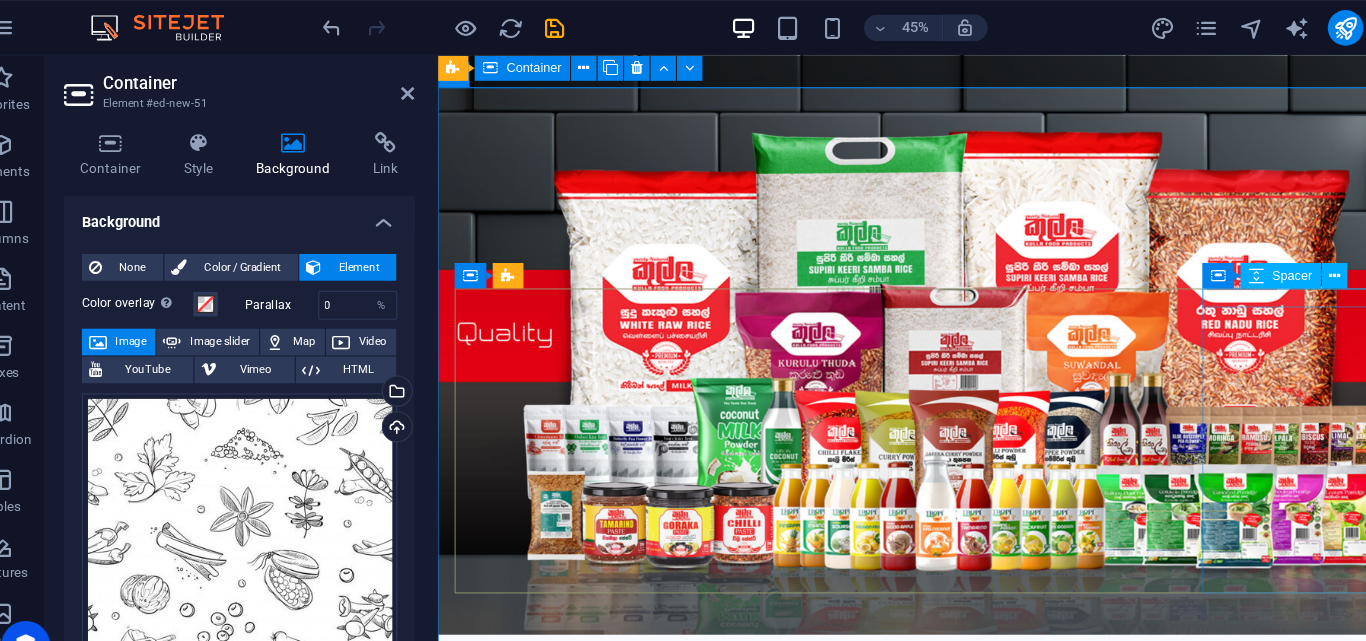 scroll, scrollTop: 1016, scrollLeft: 0, axis: vertical 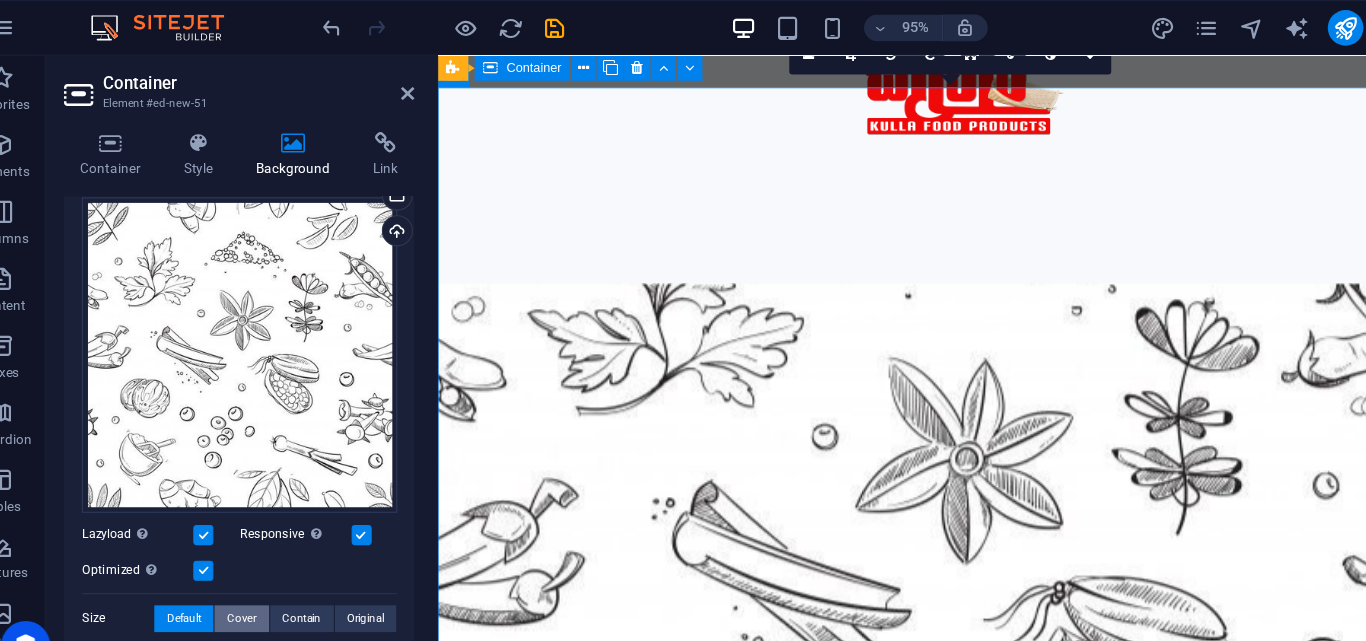 click on "Cover" at bounding box center [255, 555] 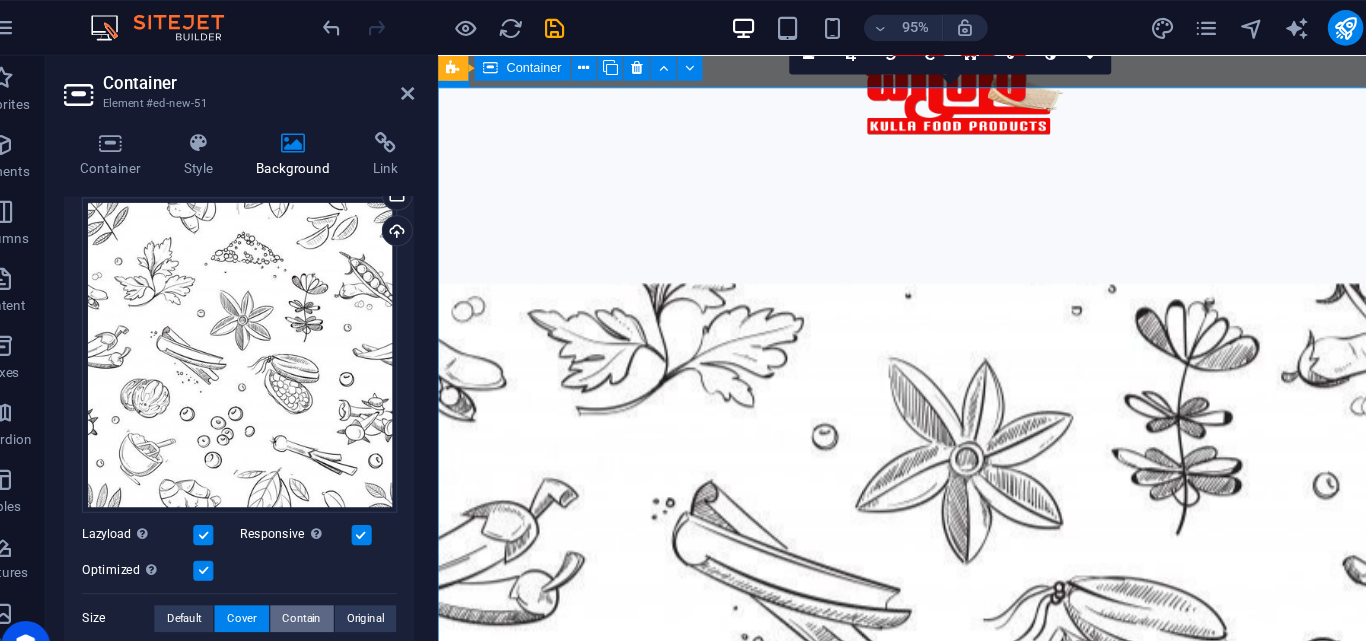 click on "Contain" at bounding box center (309, 555) 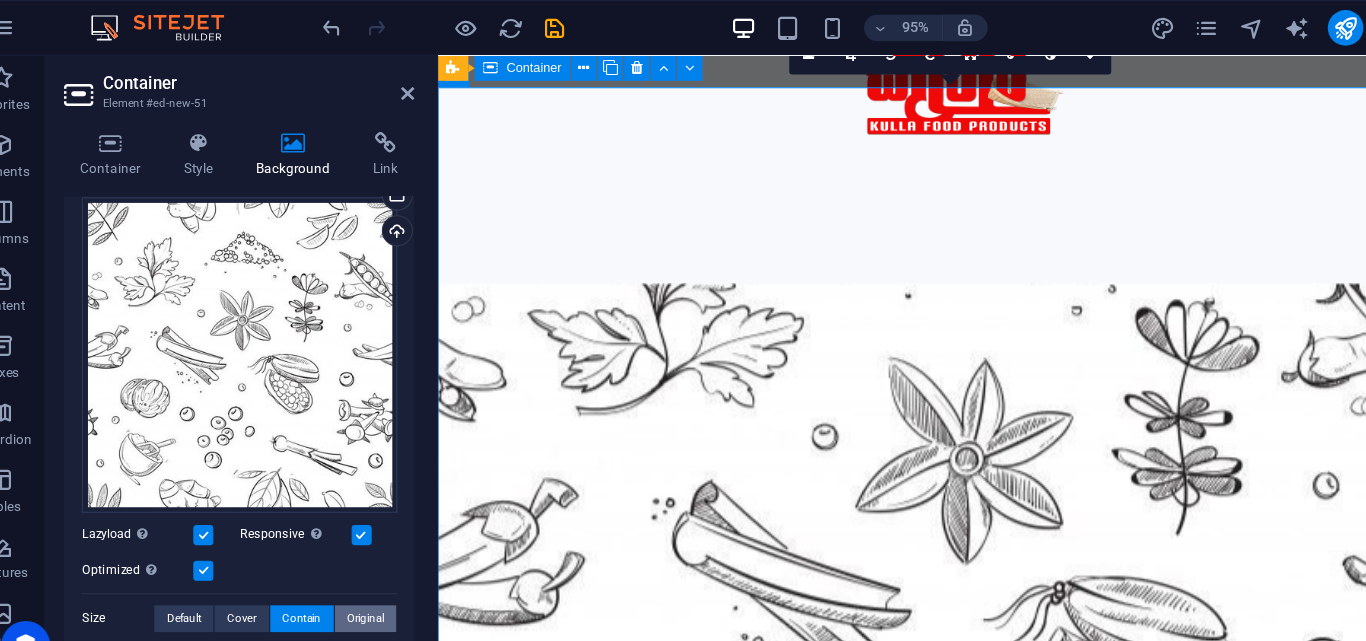 click on "Original" at bounding box center (366, 555) 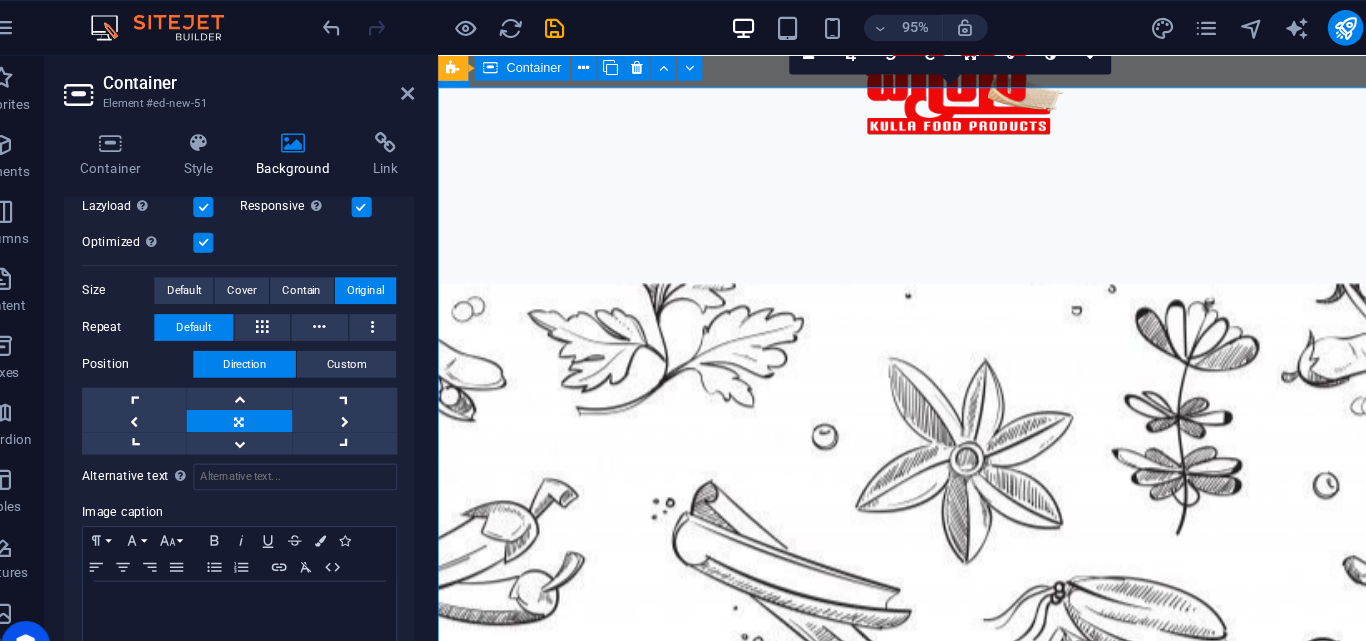scroll, scrollTop: 471, scrollLeft: 0, axis: vertical 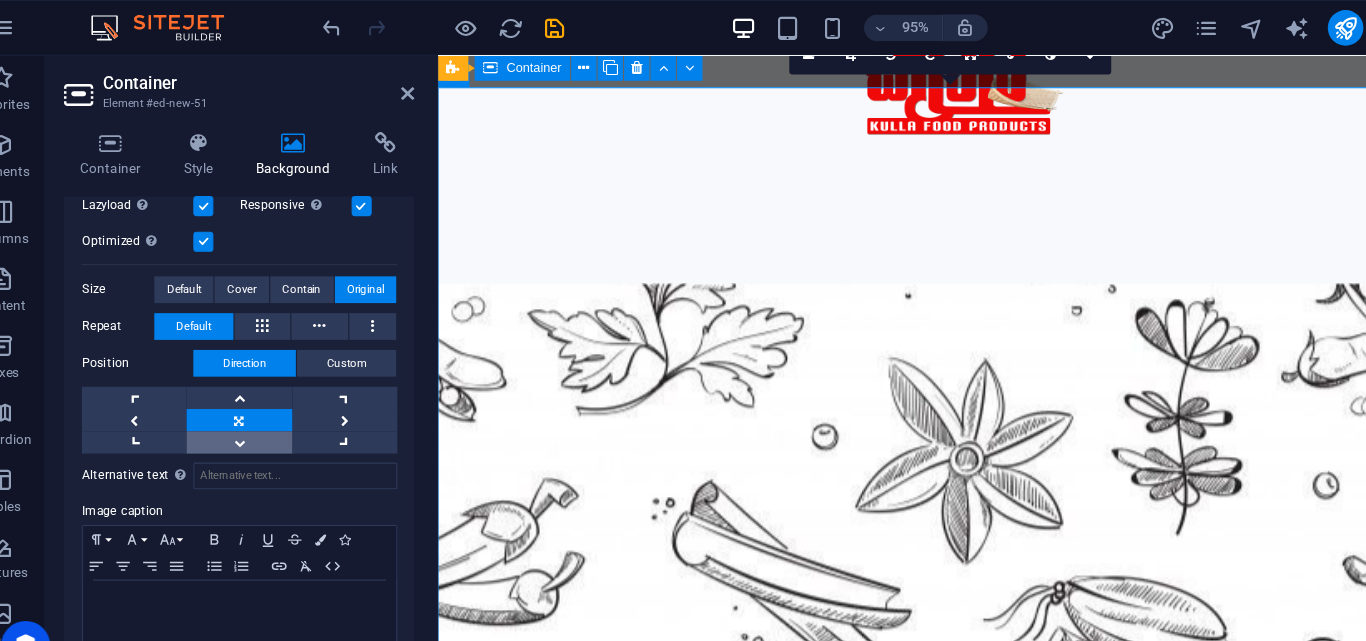 drag, startPoint x: 256, startPoint y: 405, endPoint x: 253, endPoint y: 395, distance: 10.440307 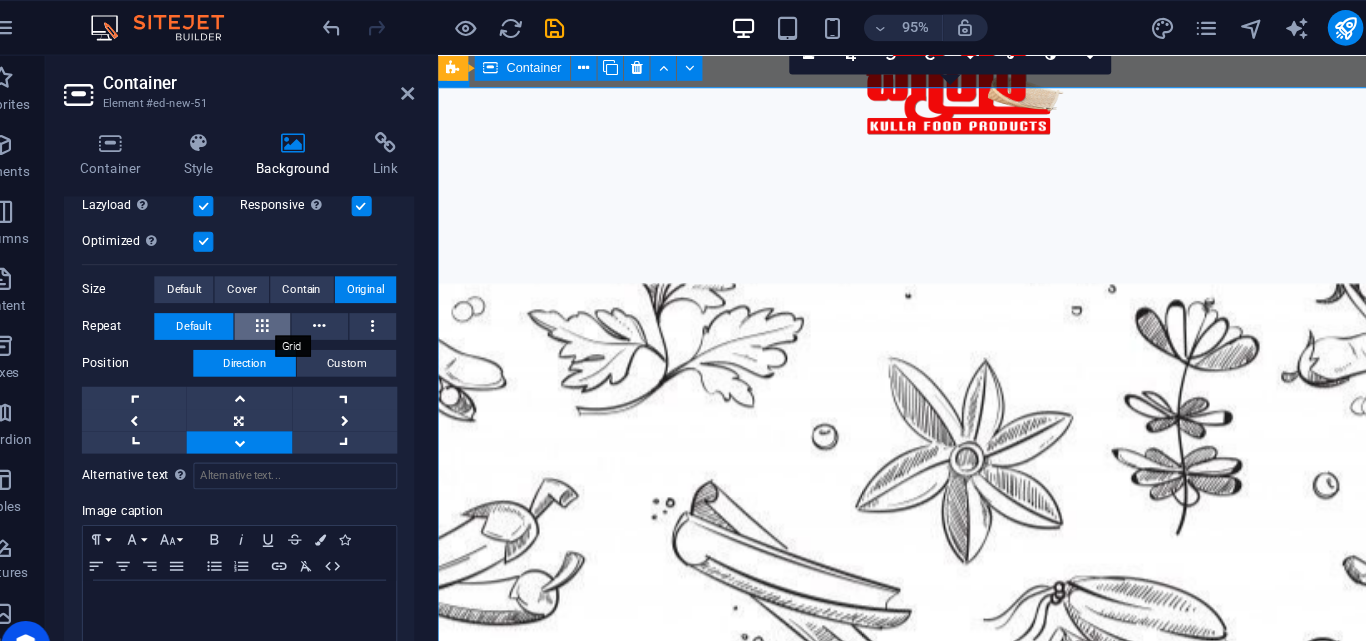 click at bounding box center (273, 293) 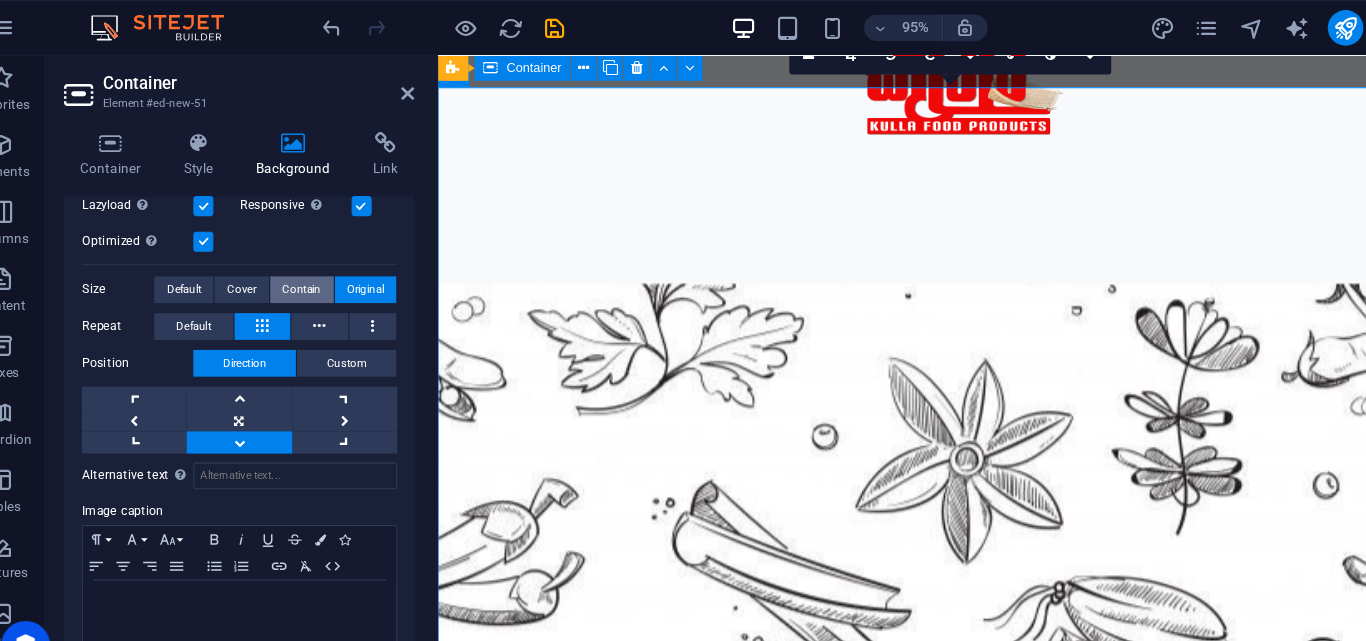 click on "Contain" at bounding box center (309, 260) 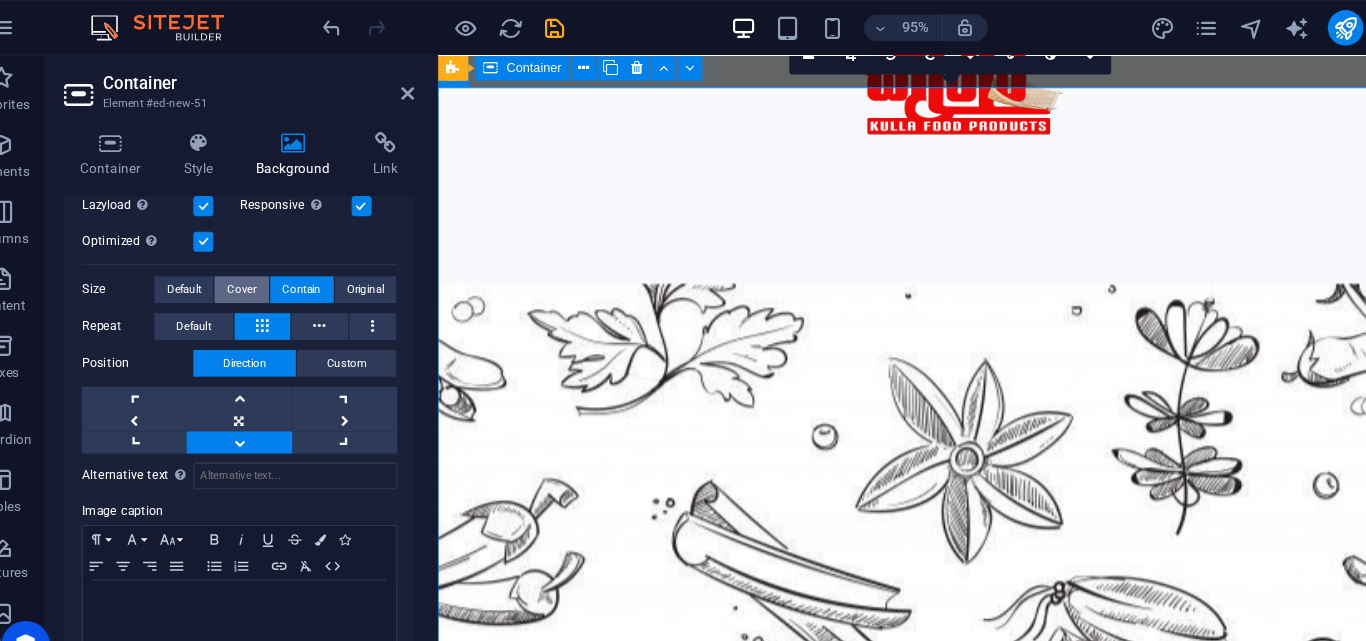 click on "Cover" at bounding box center [255, 260] 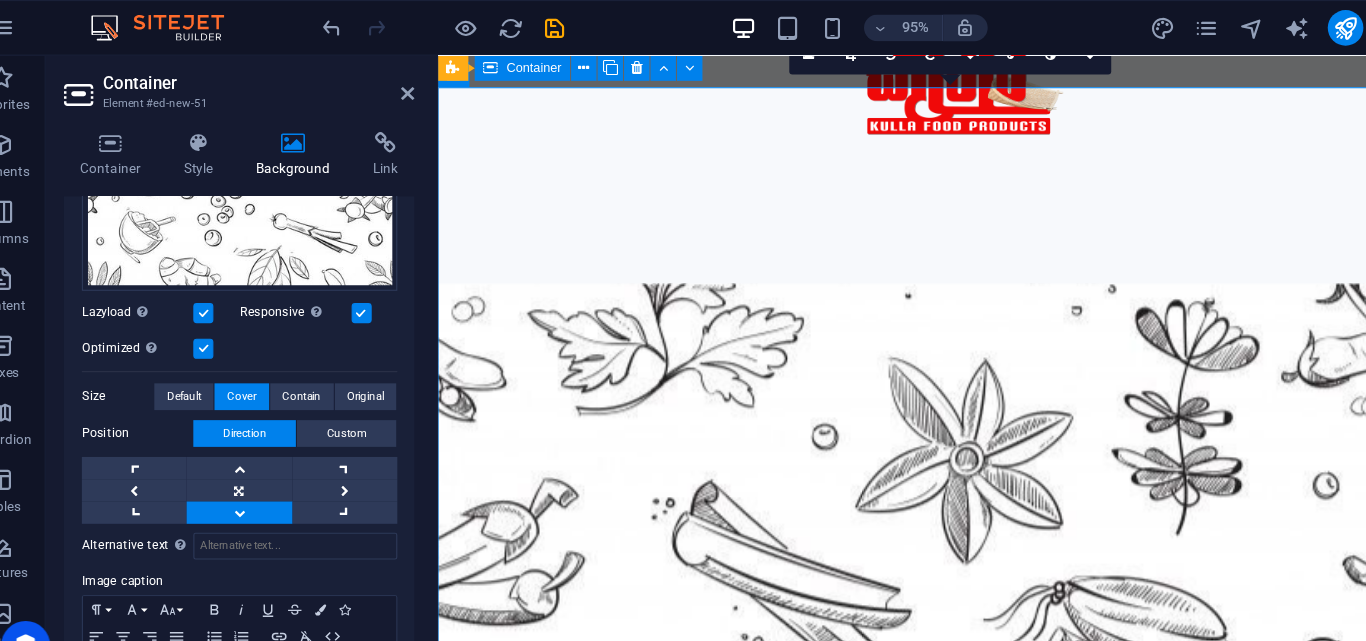scroll, scrollTop: 380, scrollLeft: 0, axis: vertical 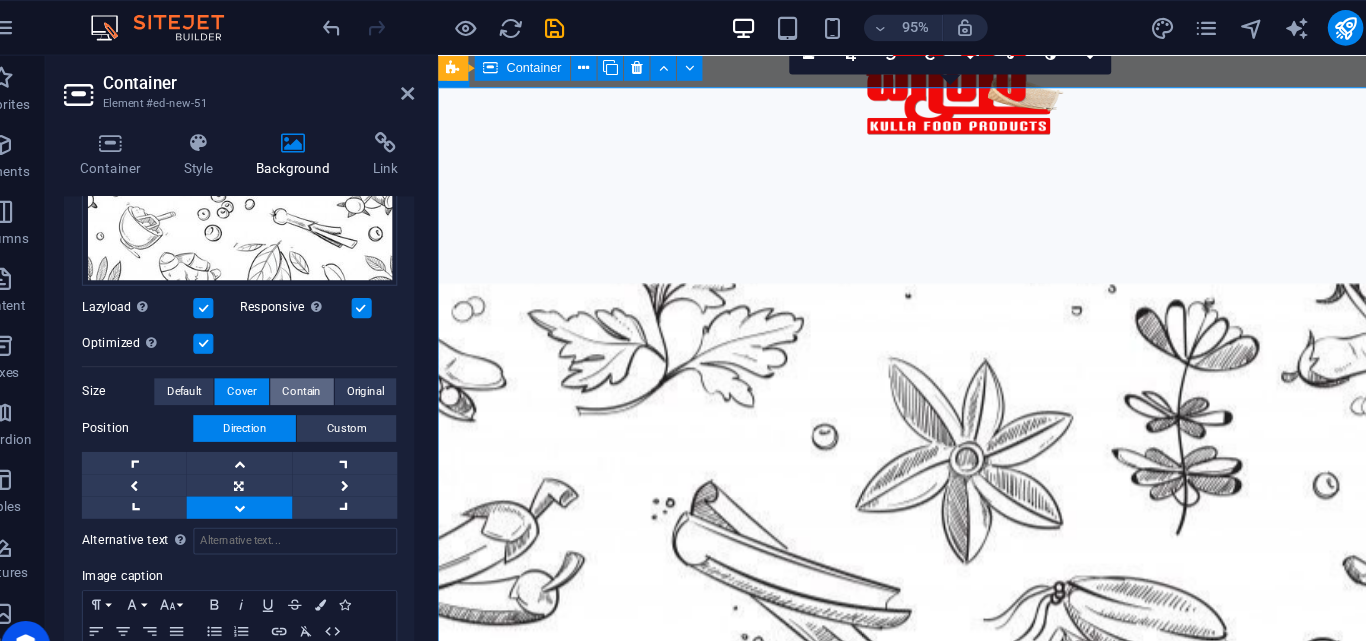 click on "Contain" at bounding box center [309, 351] 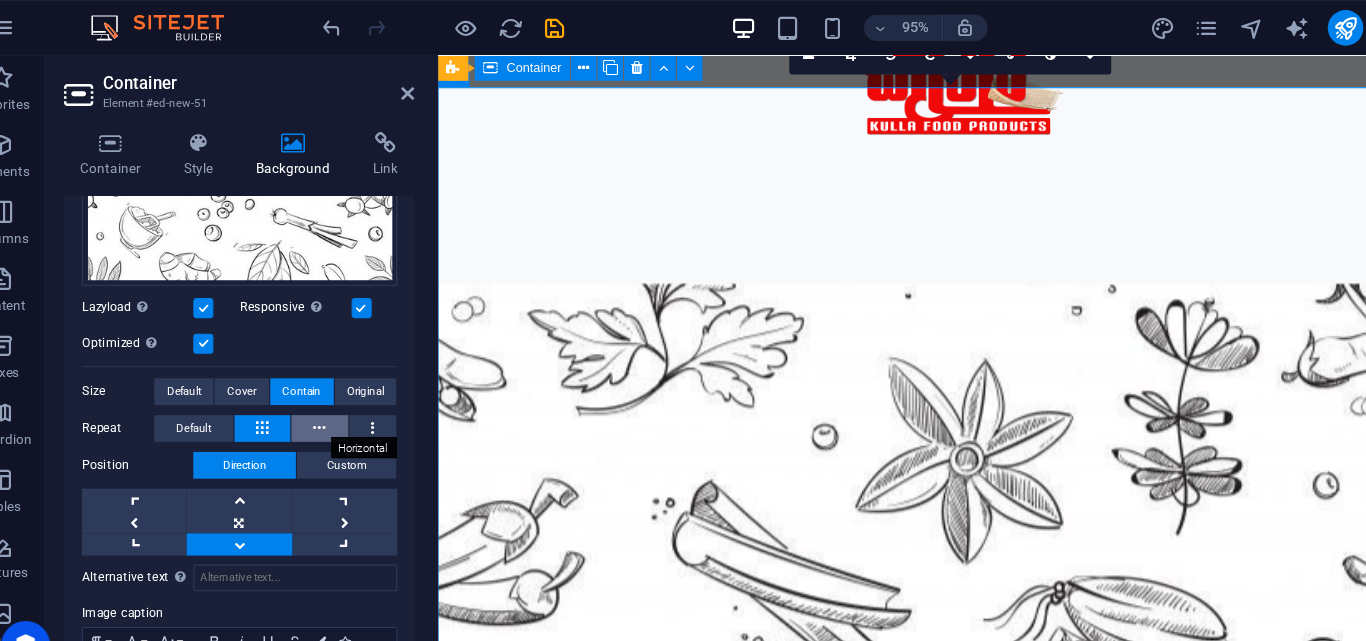 click at bounding box center (325, 384) 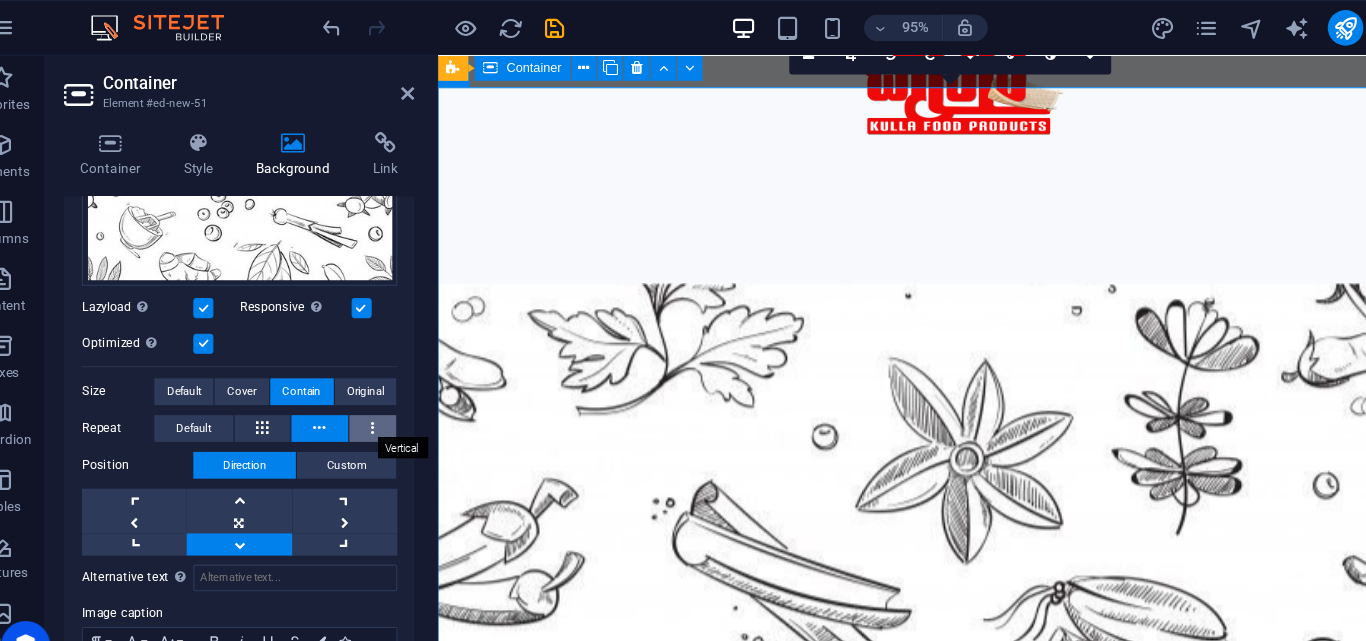 click at bounding box center (372, 384) 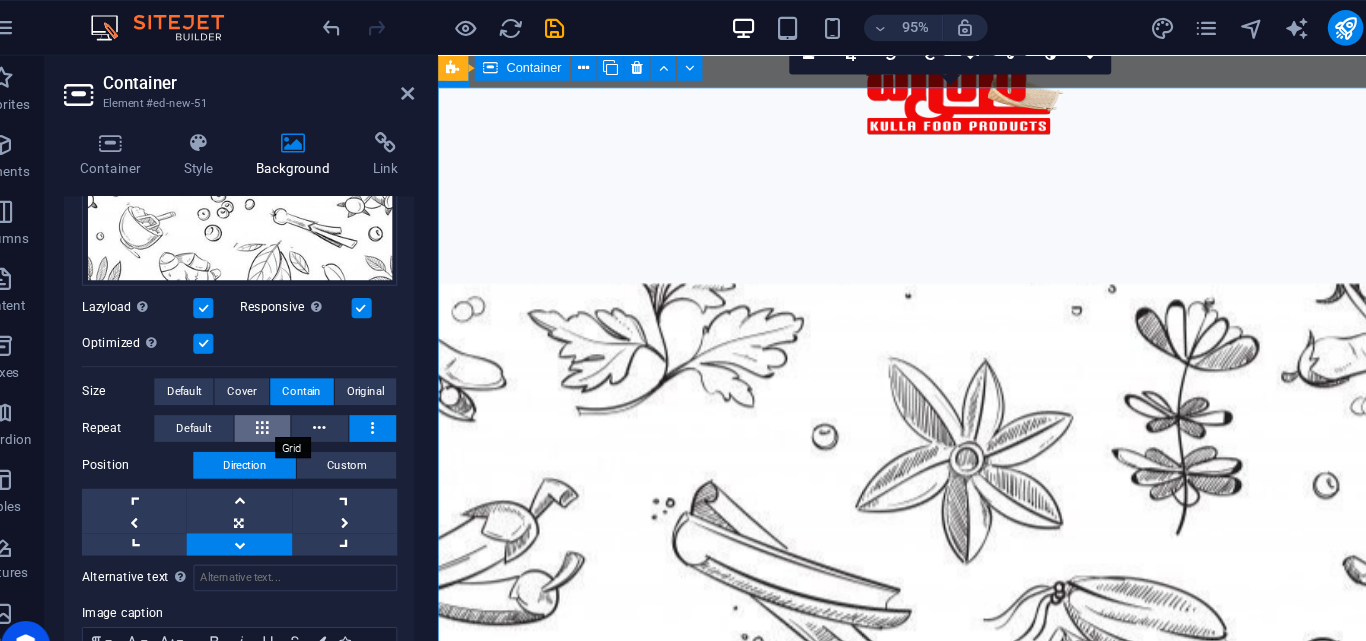 click at bounding box center (273, 384) 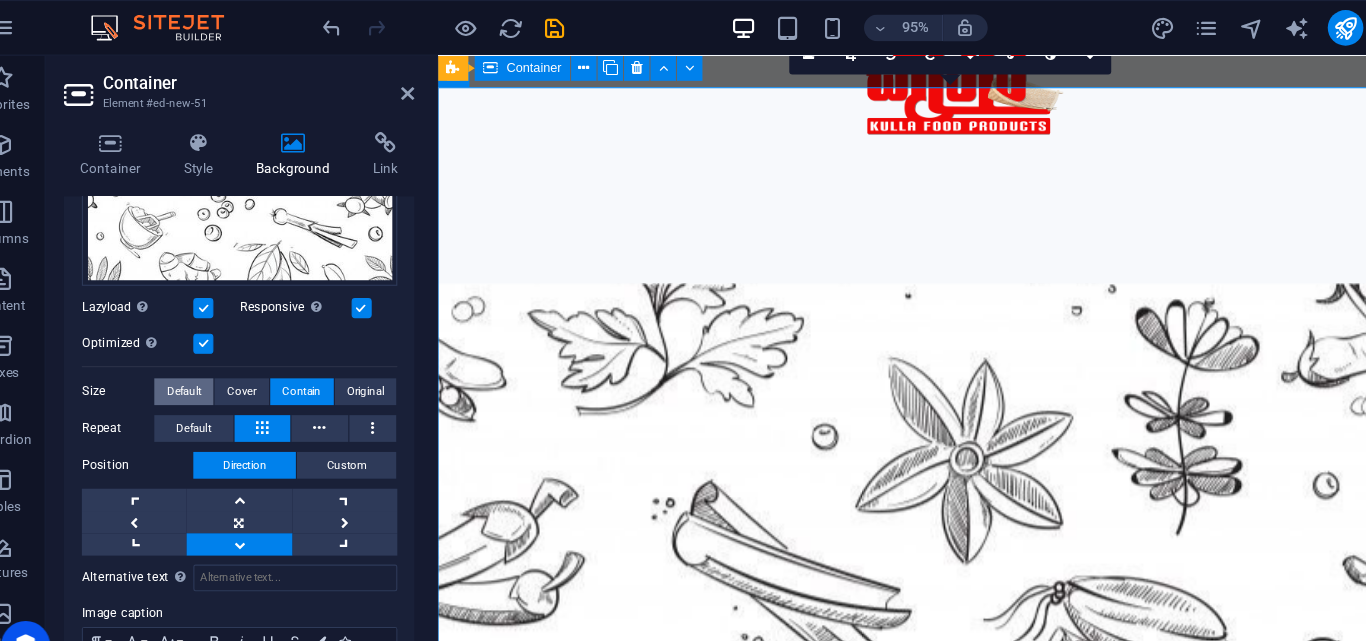 click on "Default" at bounding box center [203, 351] 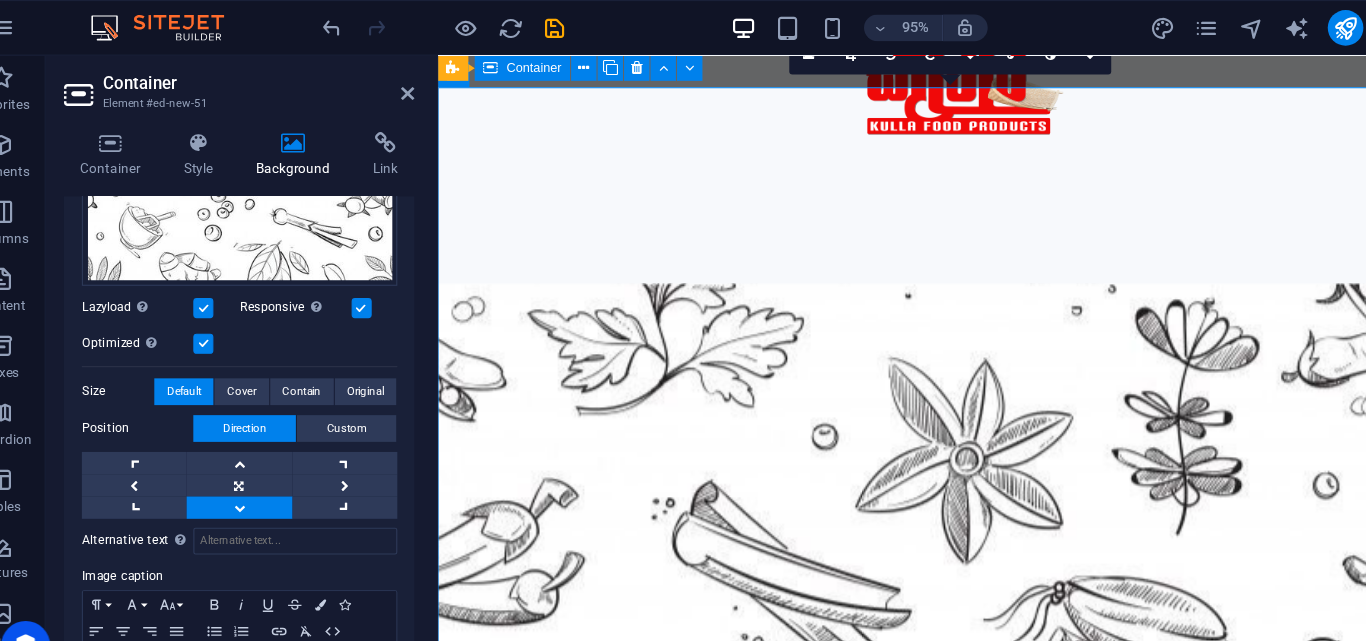 click on "Default" at bounding box center (203, 351) 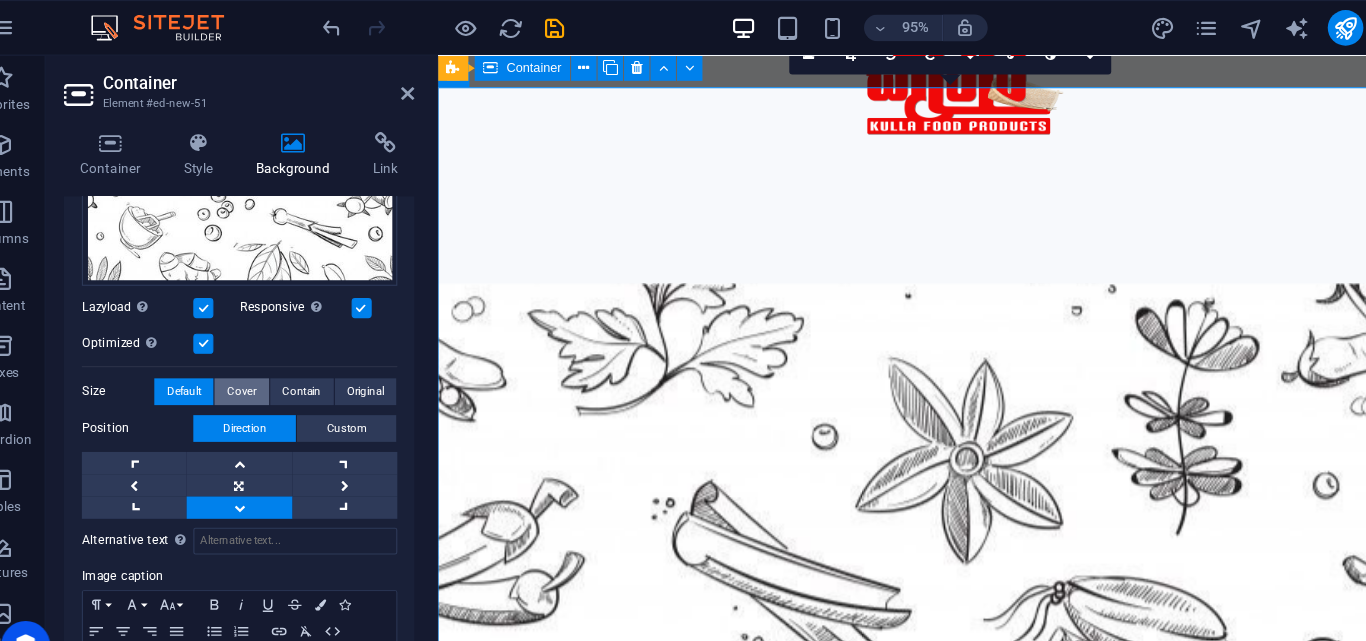 click on "Cover" at bounding box center (255, 351) 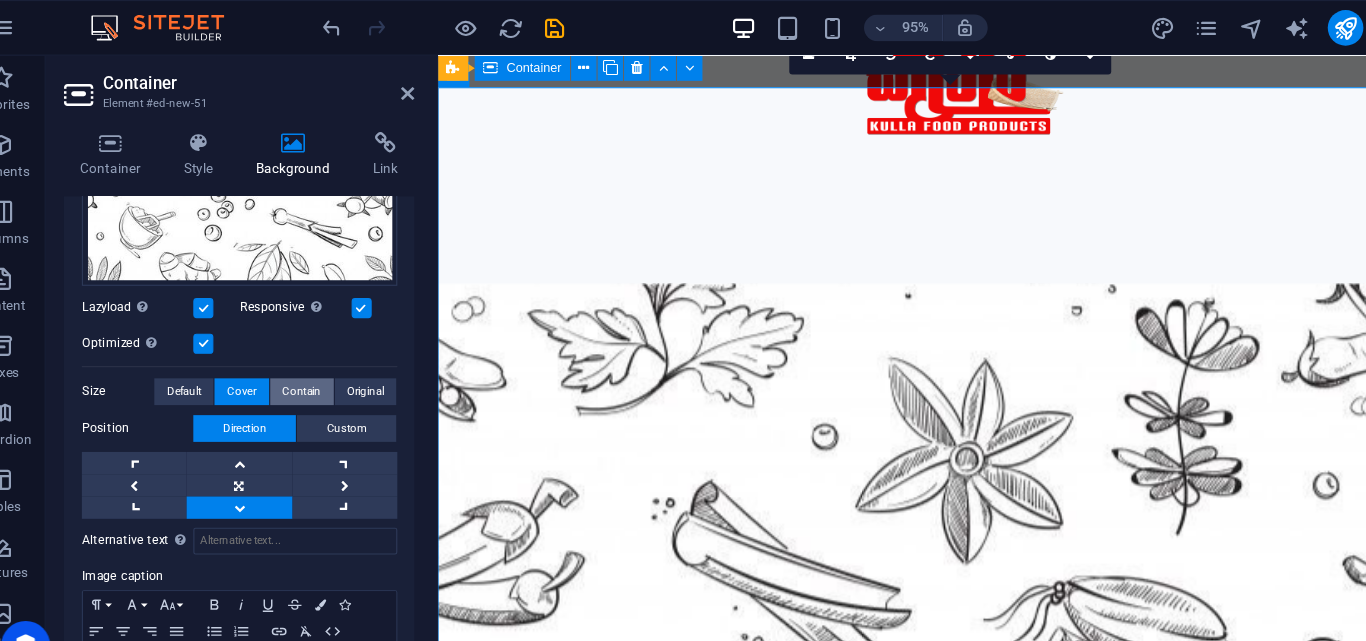 click on "Contain" at bounding box center (309, 351) 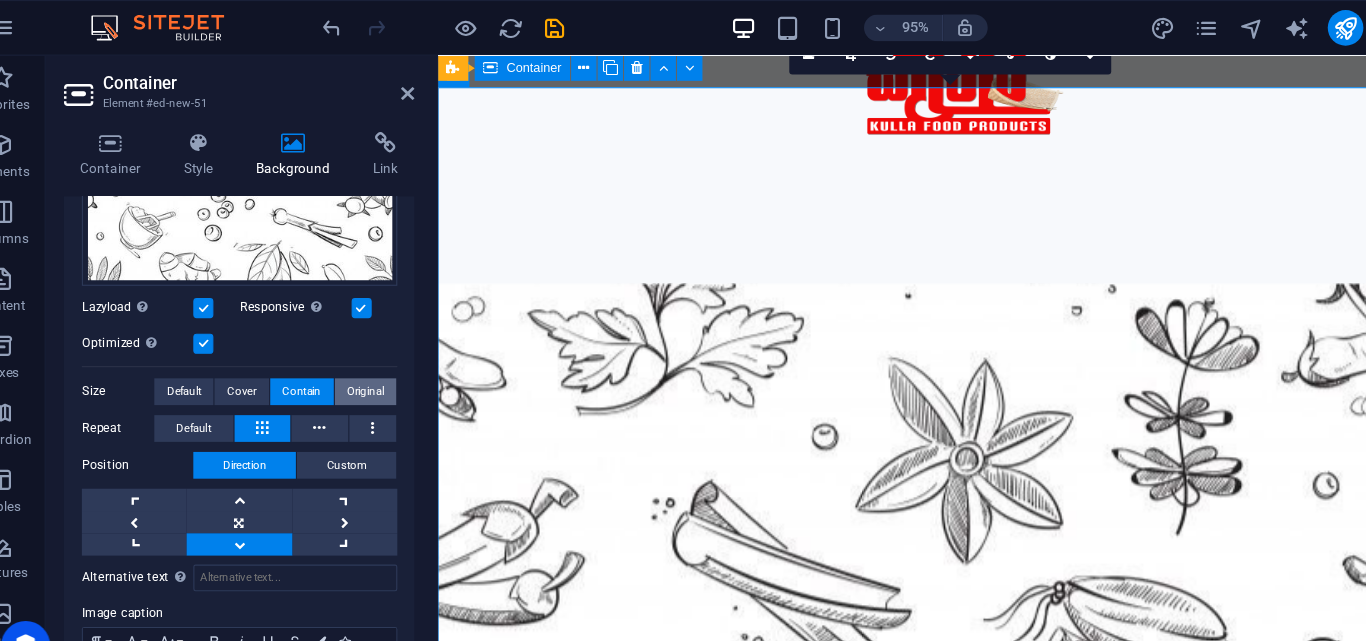 click on "Original" at bounding box center [366, 351] 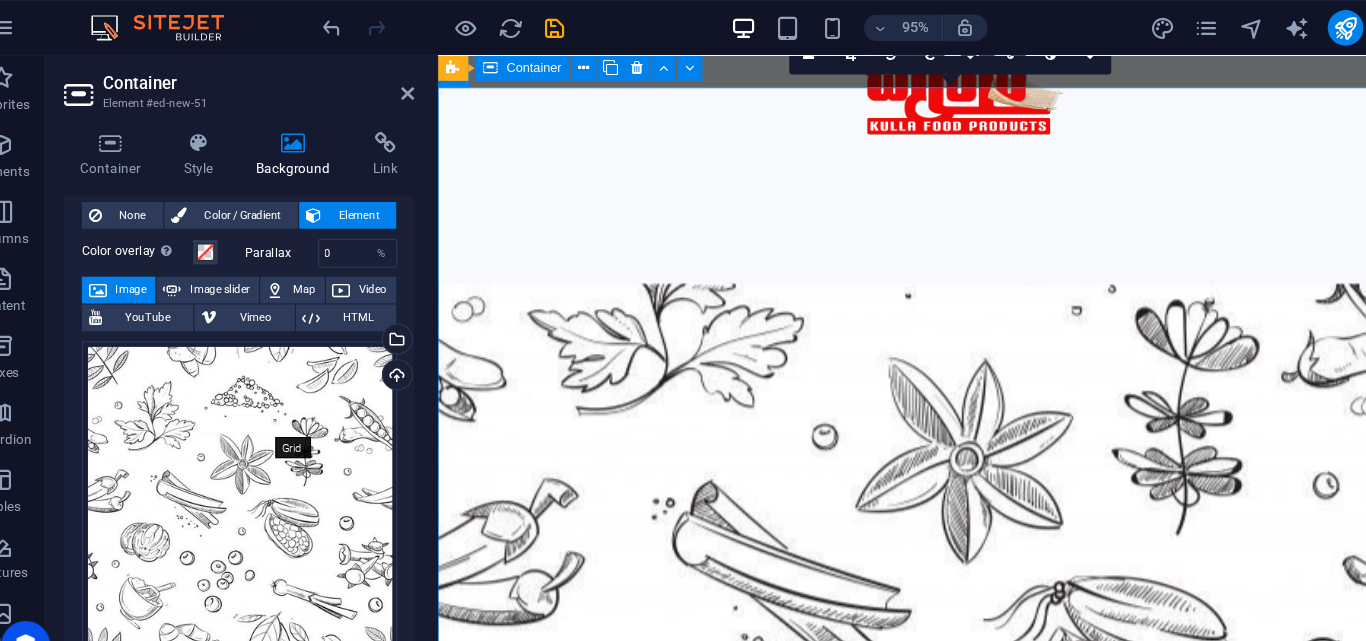 scroll, scrollTop: 43, scrollLeft: 0, axis: vertical 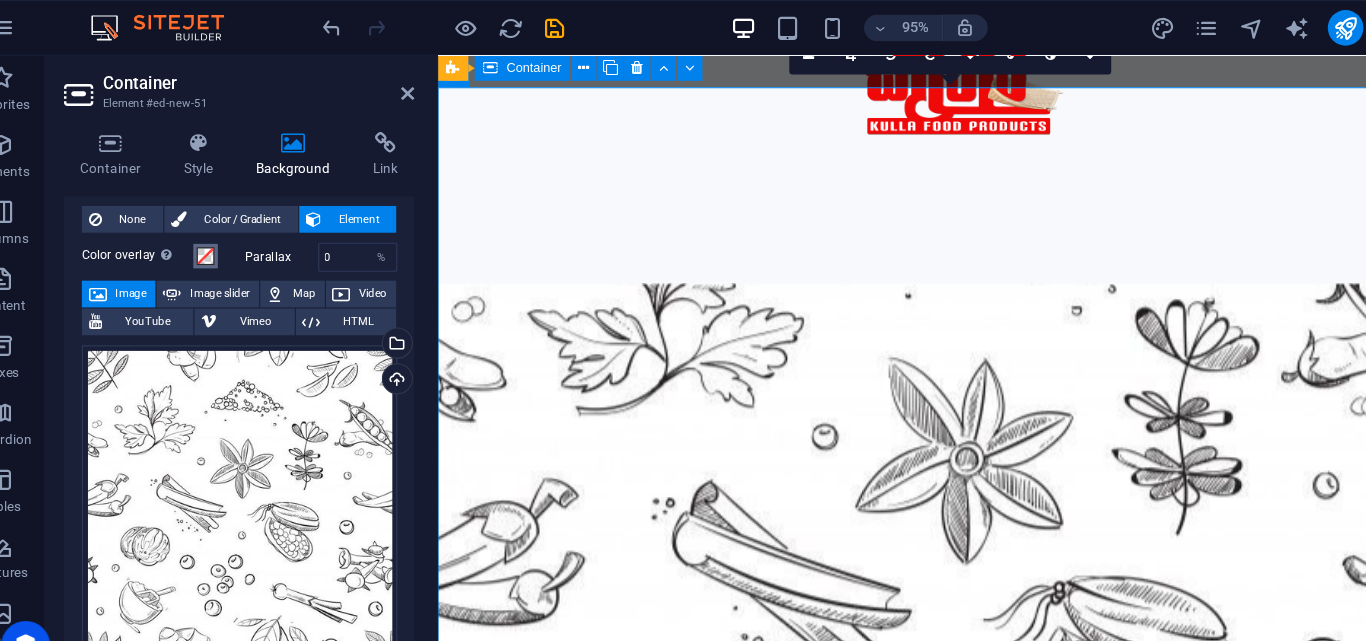 click at bounding box center [223, 230] 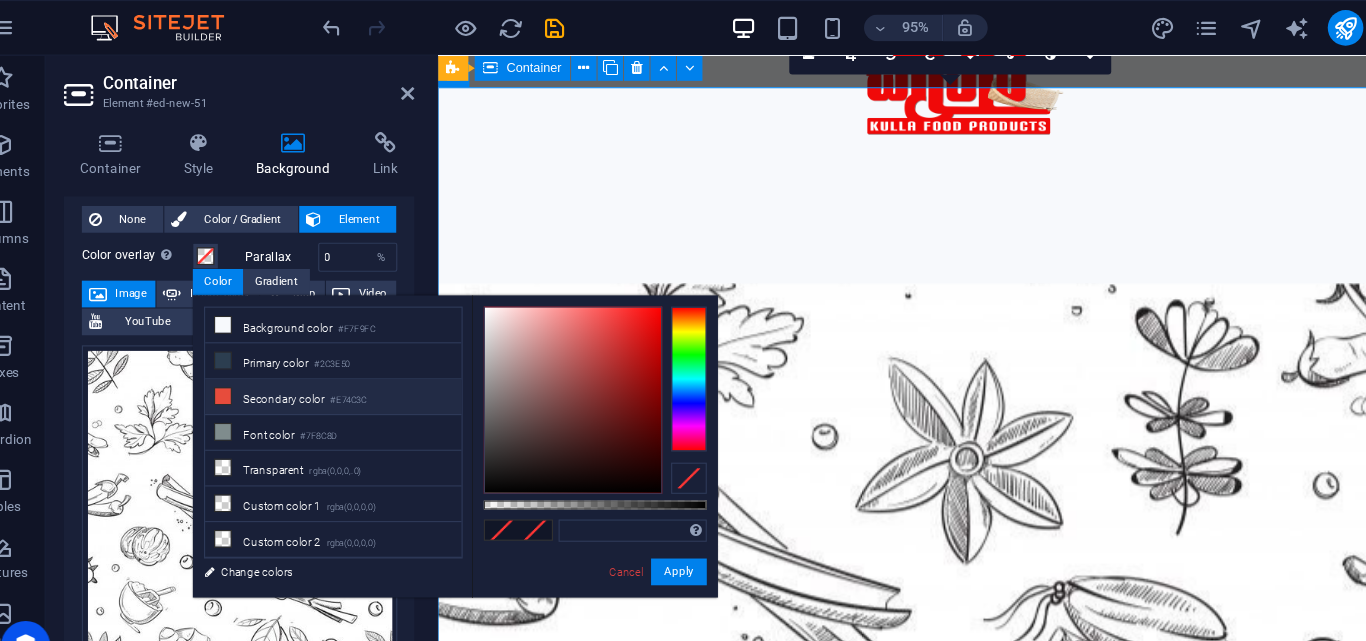 click on "Secondary color
#E74C3C" at bounding box center [338, 356] 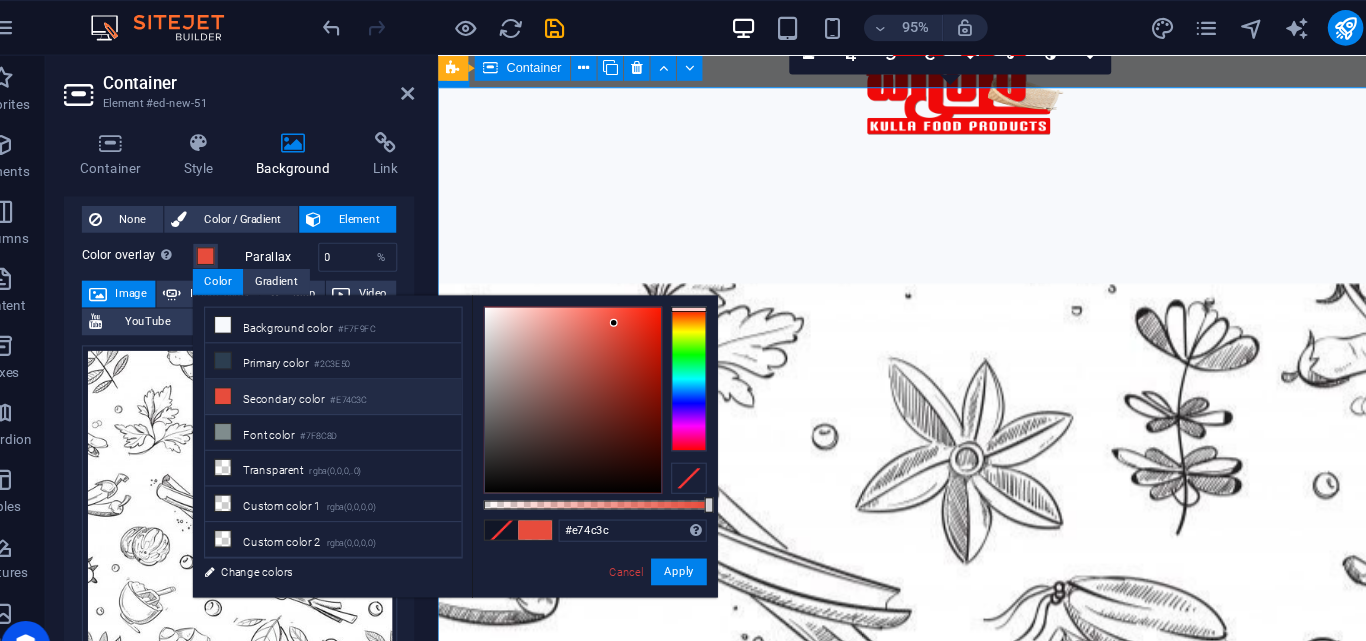 click at bounding box center [929, 550] 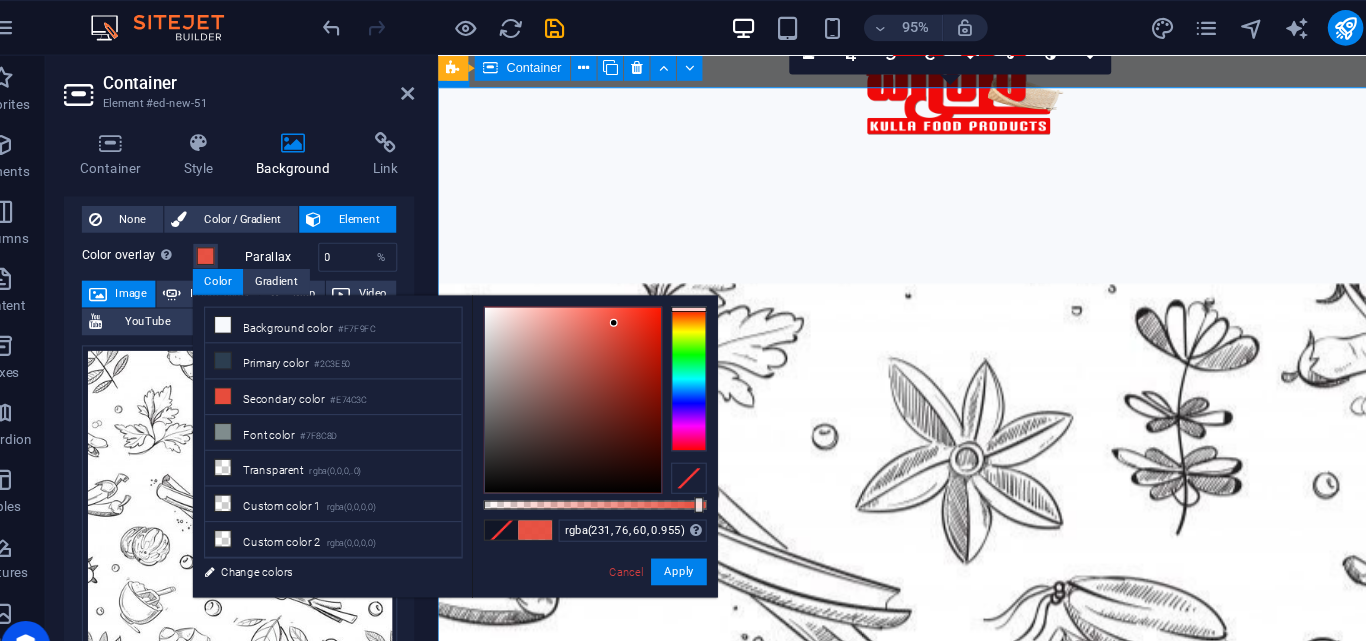 click at bounding box center [666, 453] 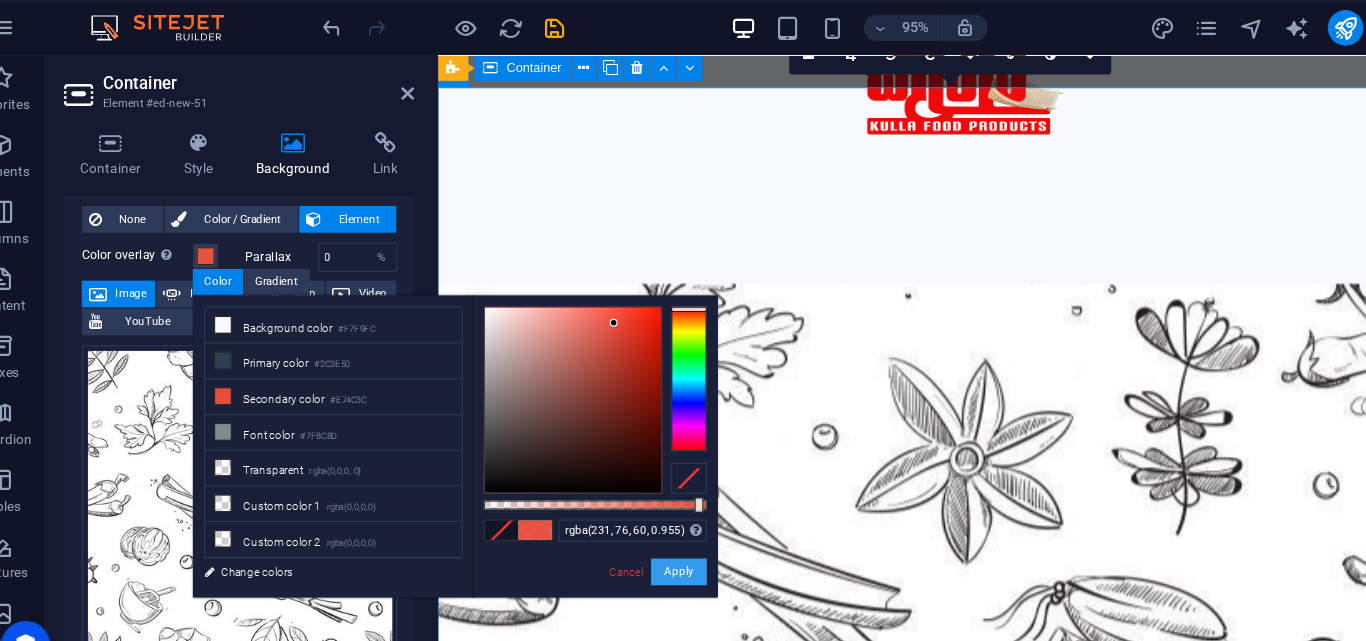click on "Apply" at bounding box center [648, 513] 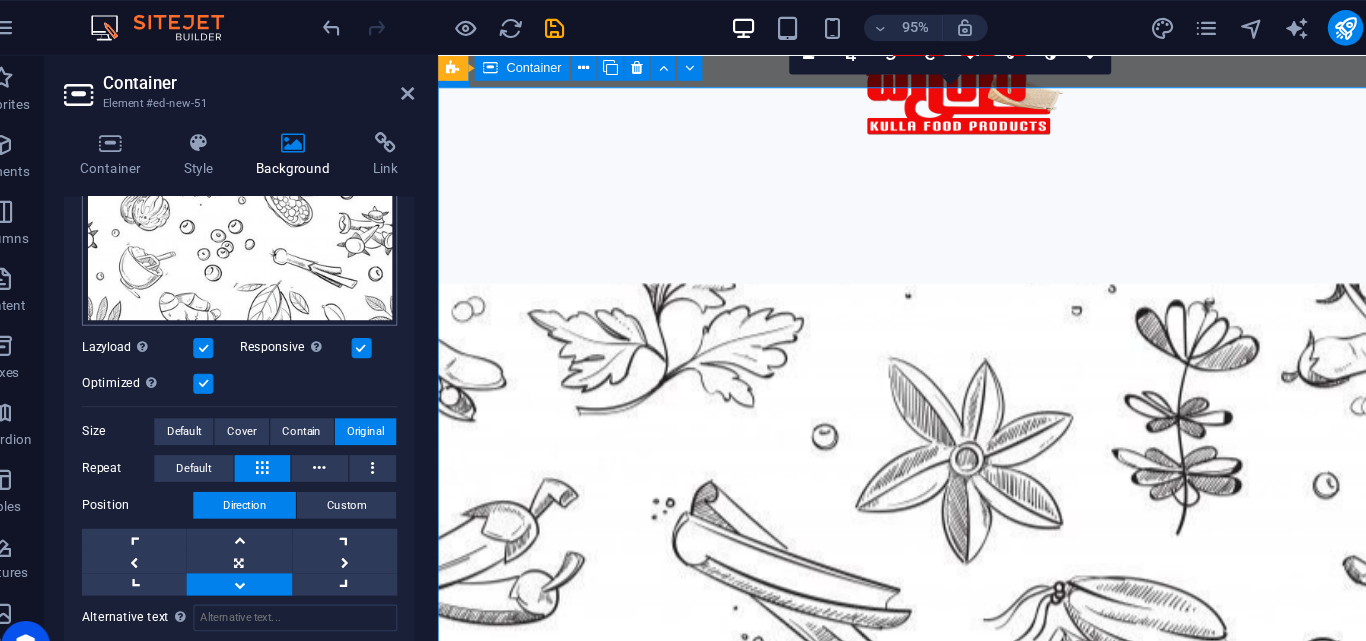 scroll, scrollTop: 345, scrollLeft: 0, axis: vertical 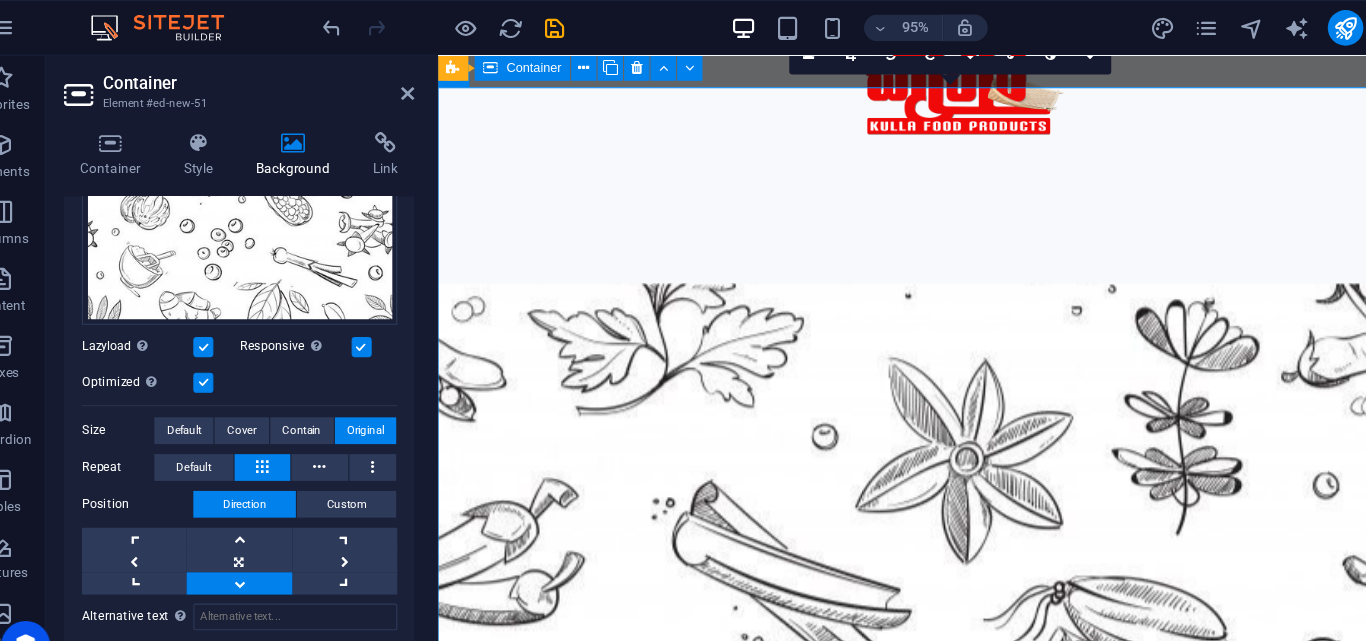 click at bounding box center (221, 311) 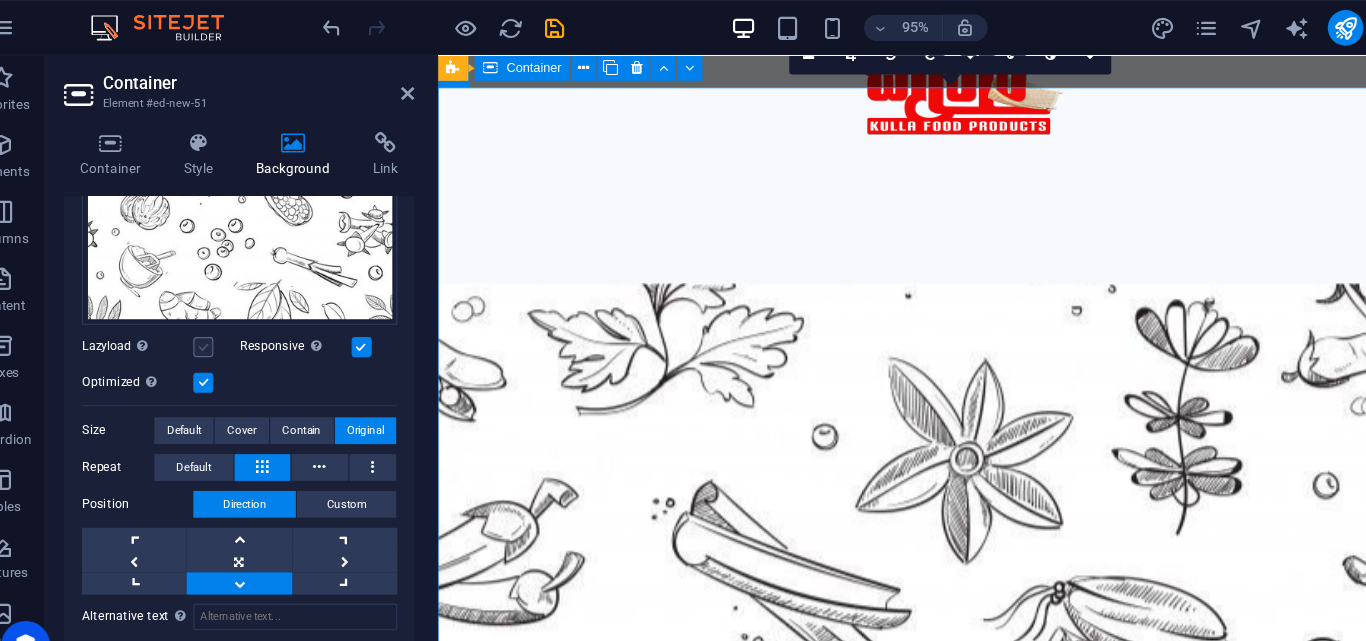 click at bounding box center [221, 311] 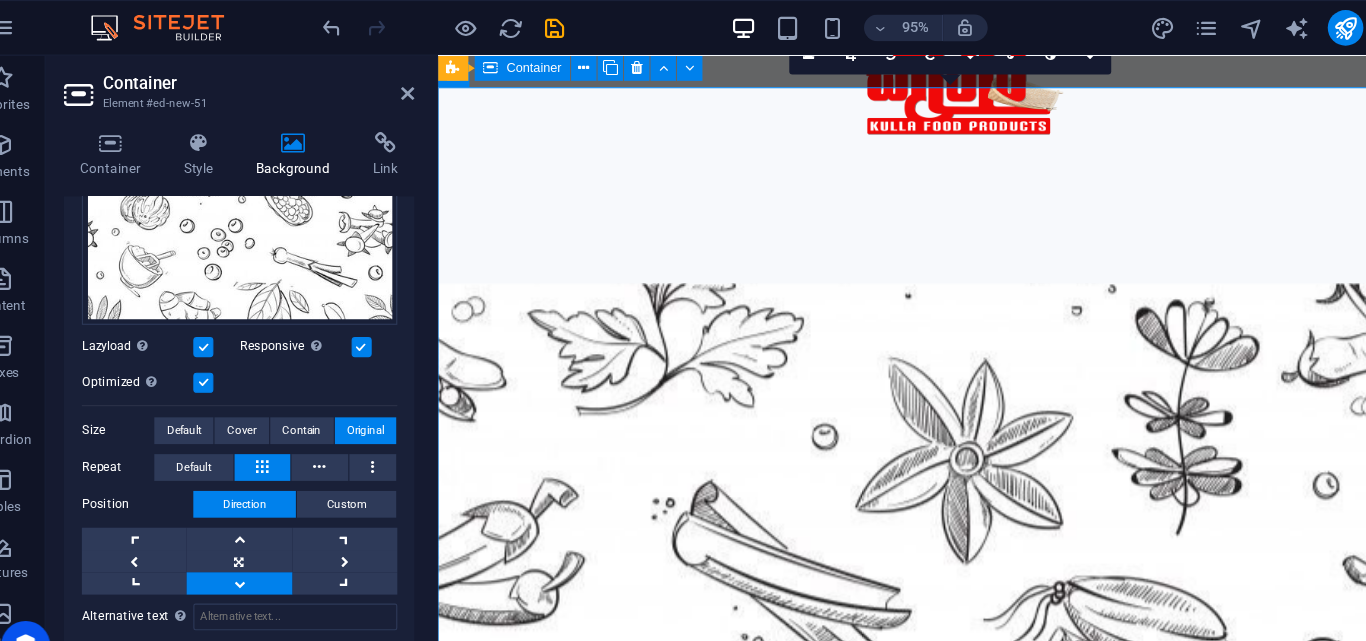 click at bounding box center (221, 343) 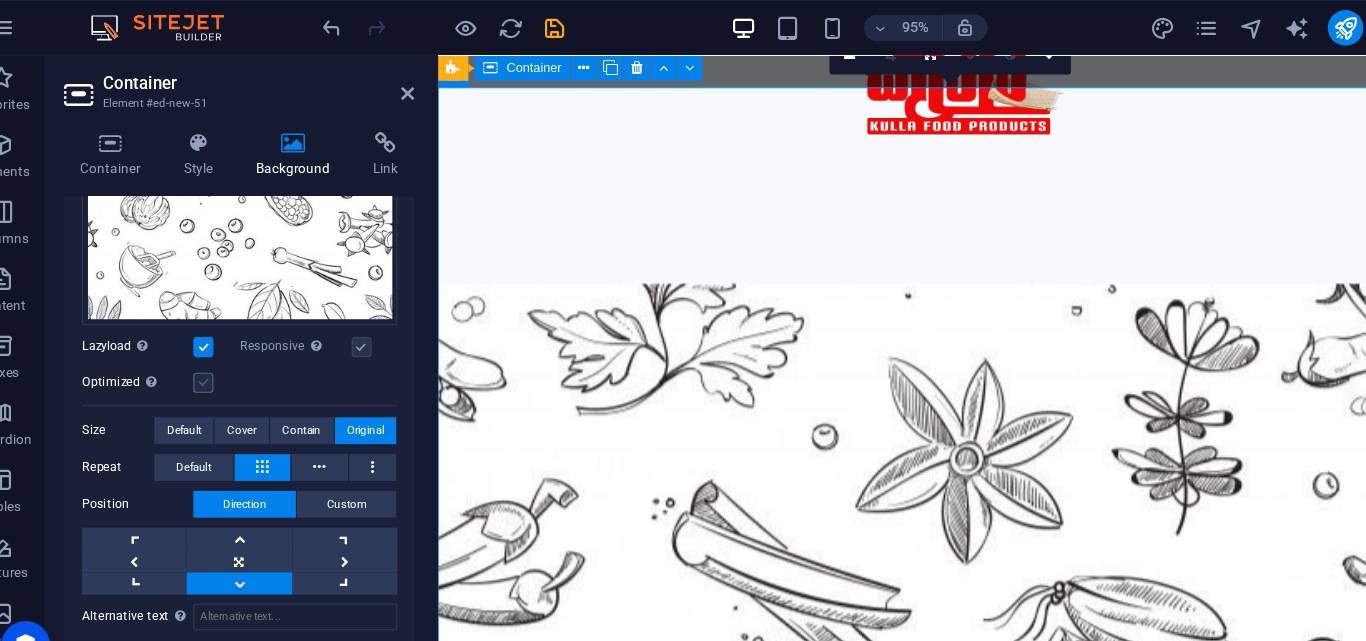click at bounding box center (221, 343) 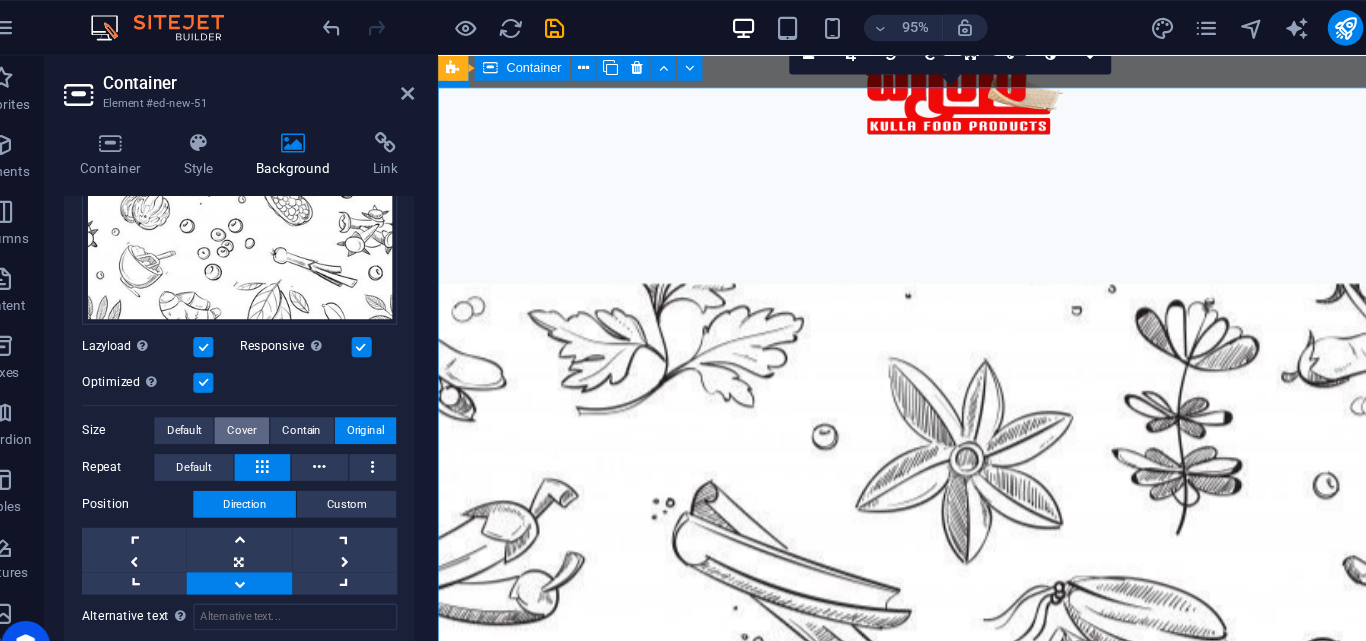 click on "Cover" at bounding box center (255, 386) 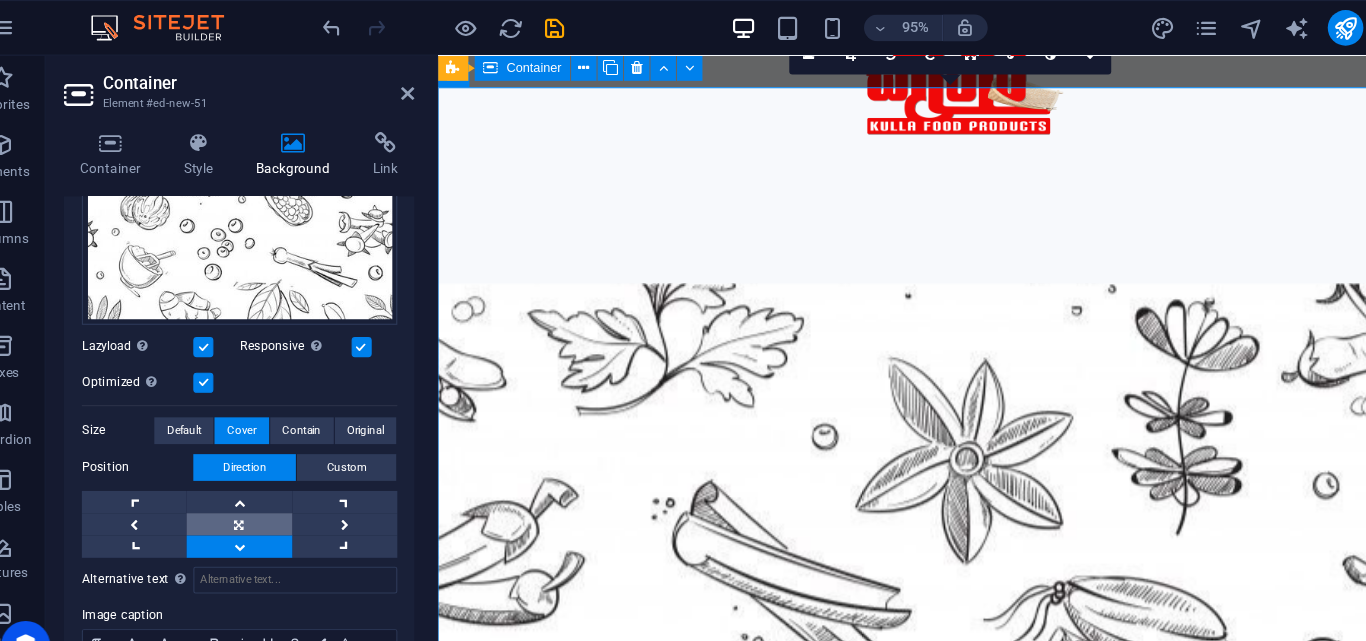 click at bounding box center [253, 470] 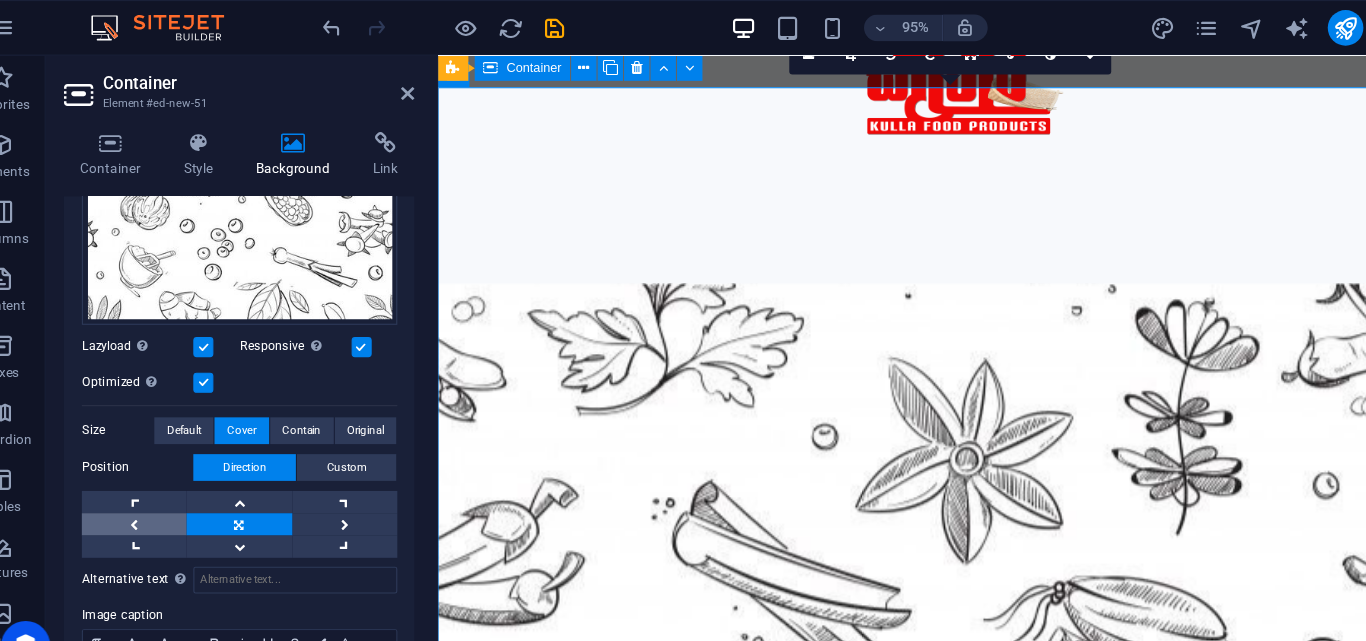 scroll, scrollTop: 440, scrollLeft: 0, axis: vertical 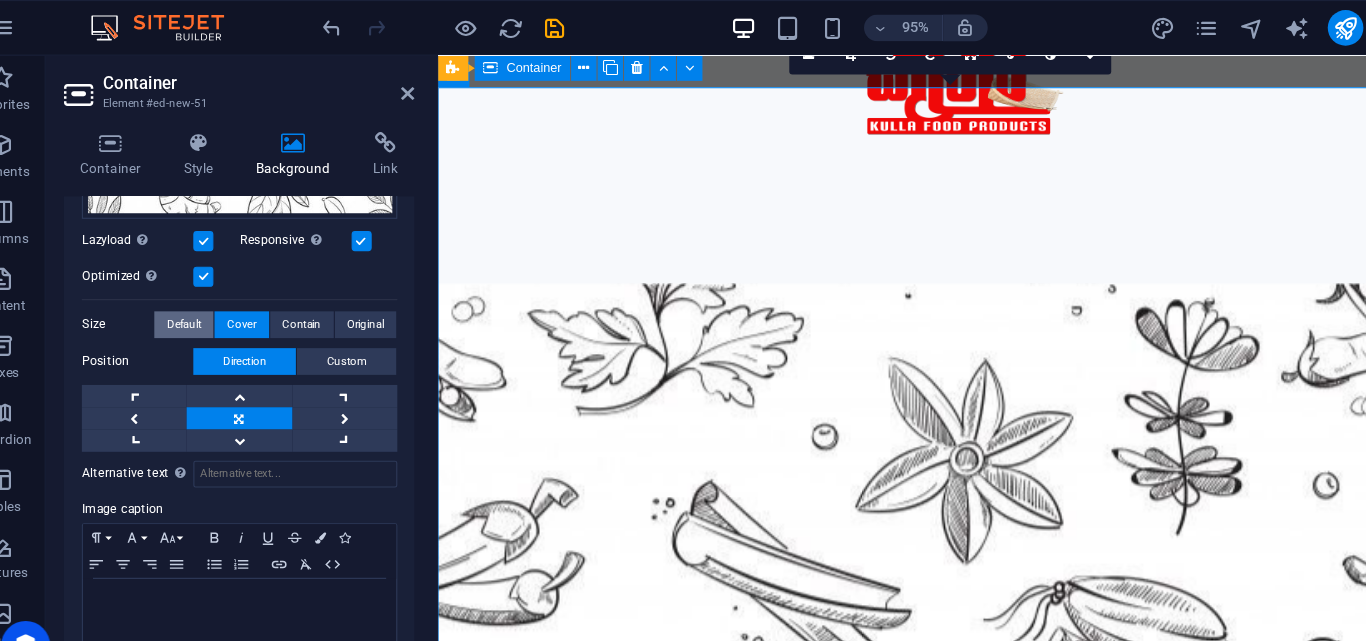 click on "Default" at bounding box center [203, 291] 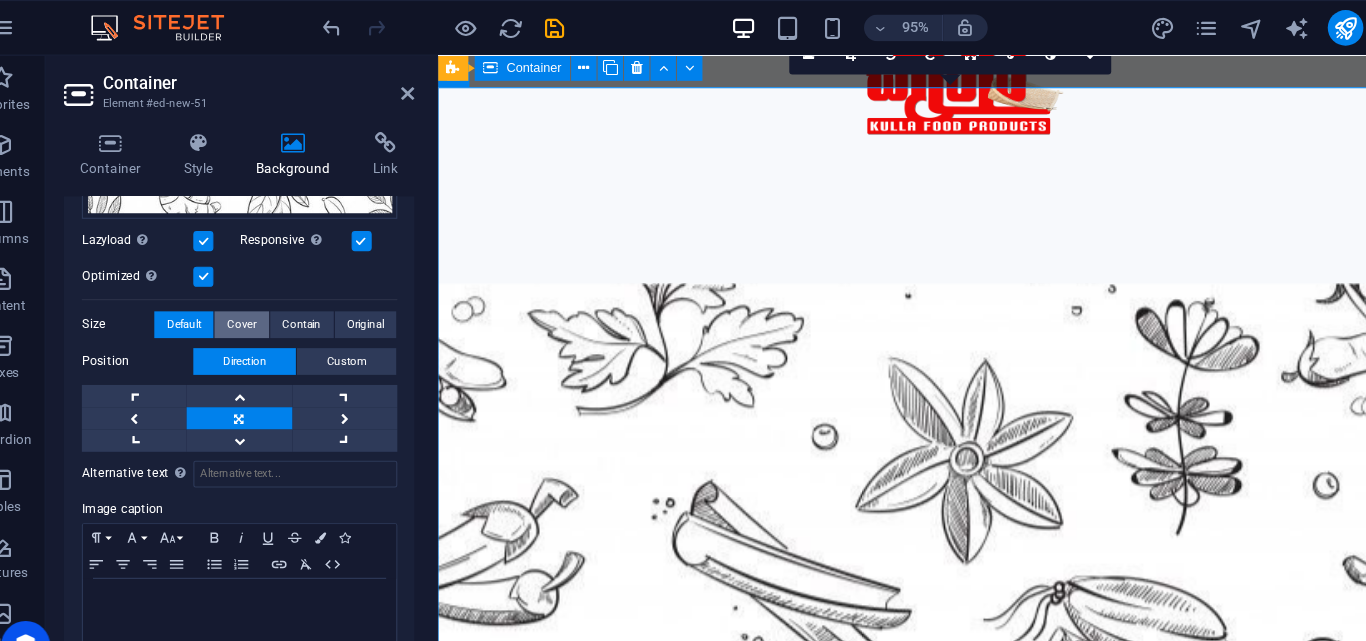 click on "Cover" at bounding box center [255, 291] 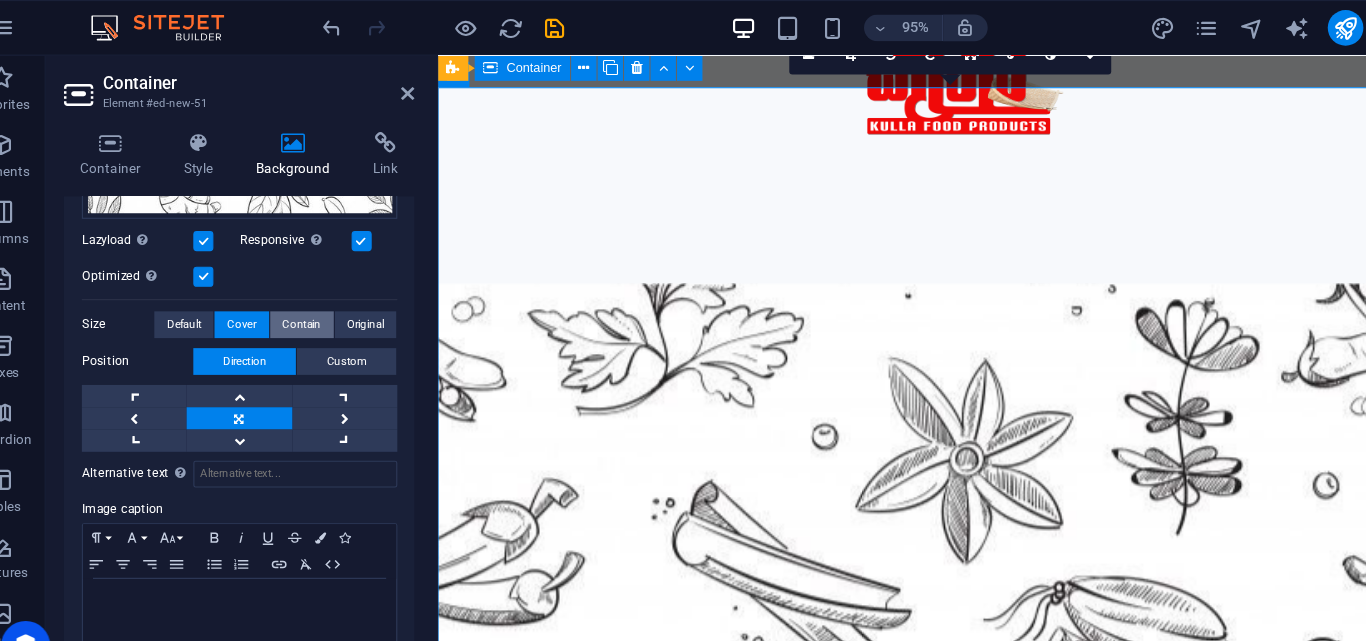 click on "Contain" at bounding box center (309, 291) 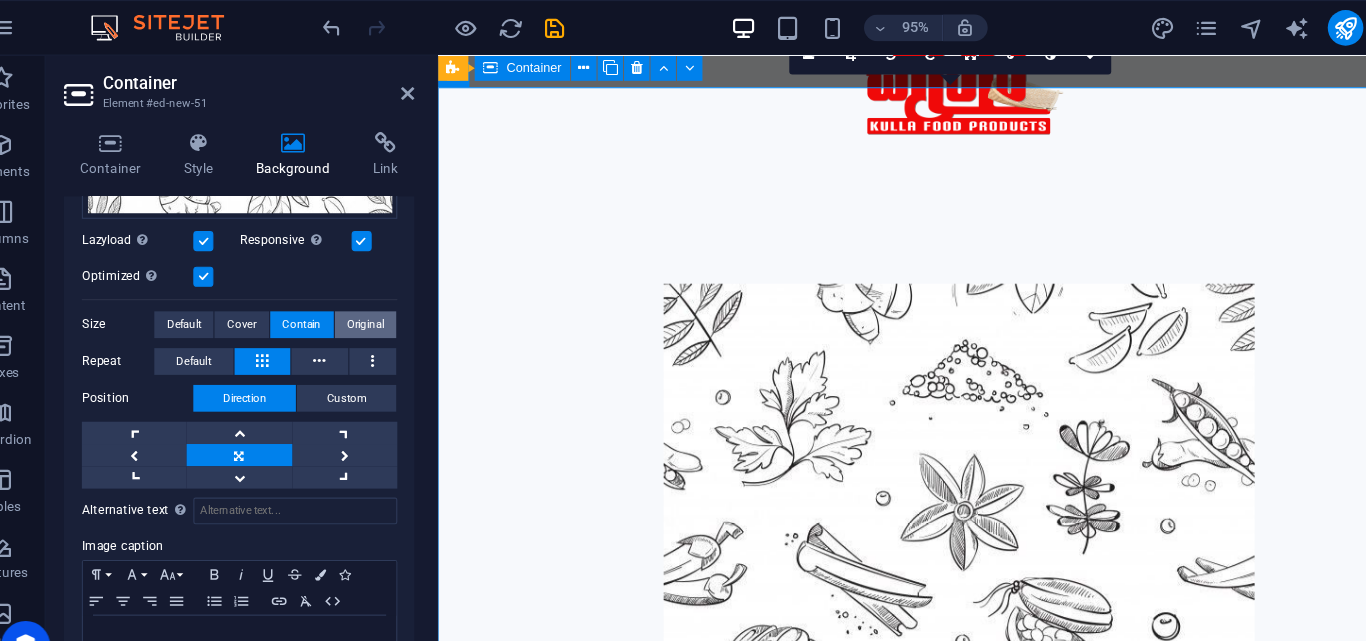 click on "Original" at bounding box center [366, 291] 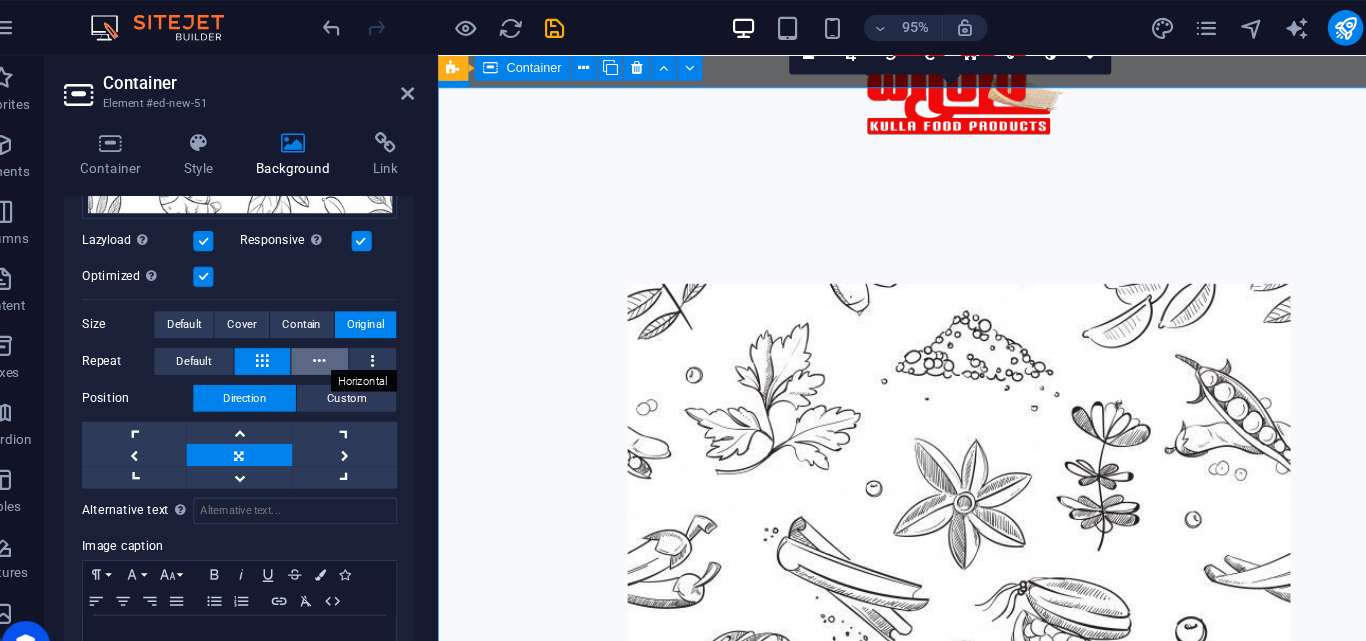 click at bounding box center [325, 324] 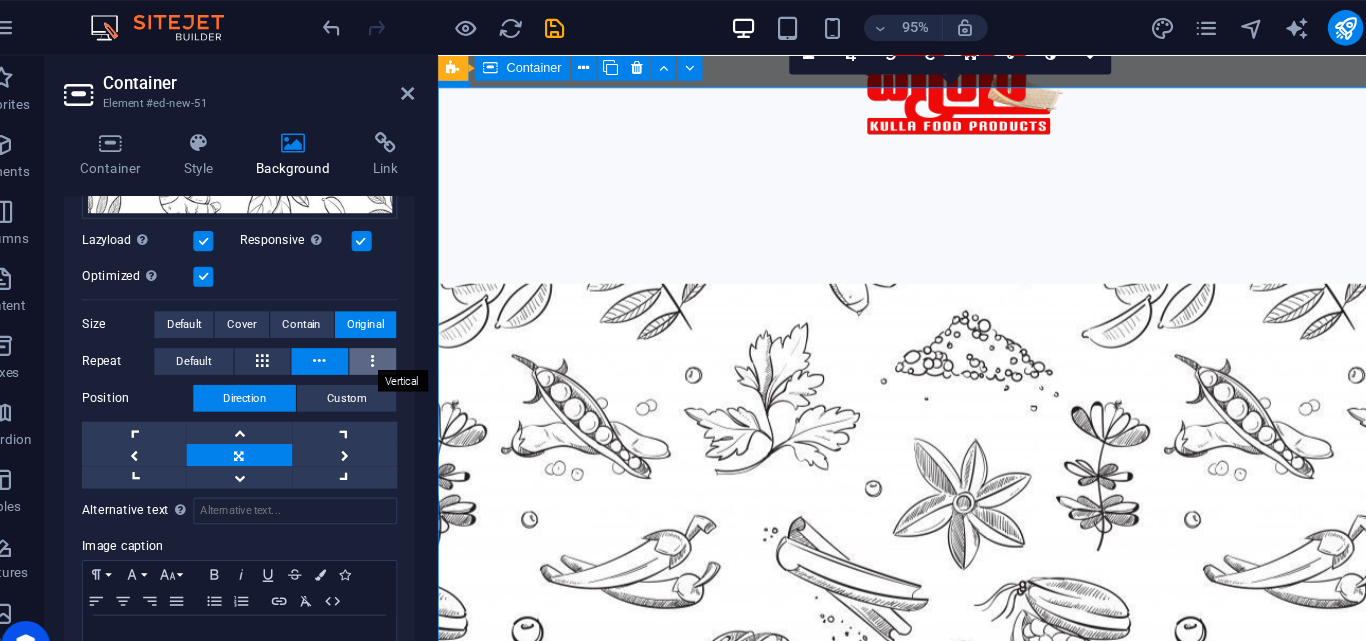 click at bounding box center [373, 324] 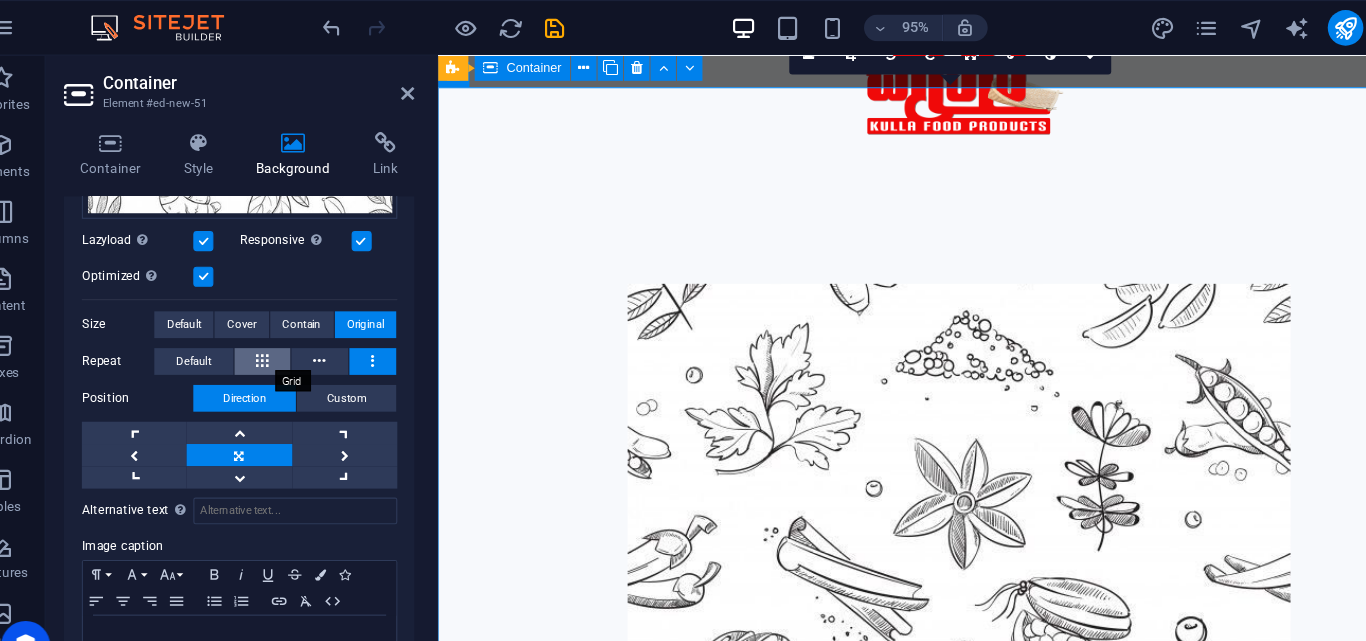click at bounding box center [273, 324] 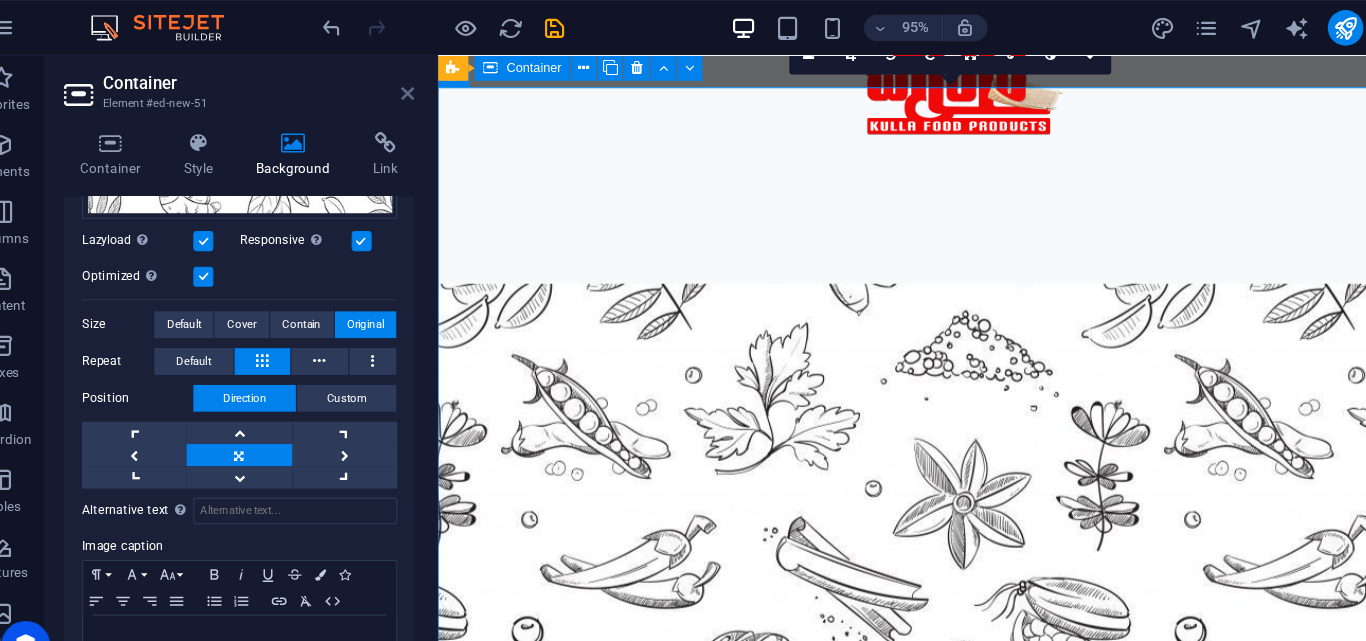 click at bounding box center [405, 84] 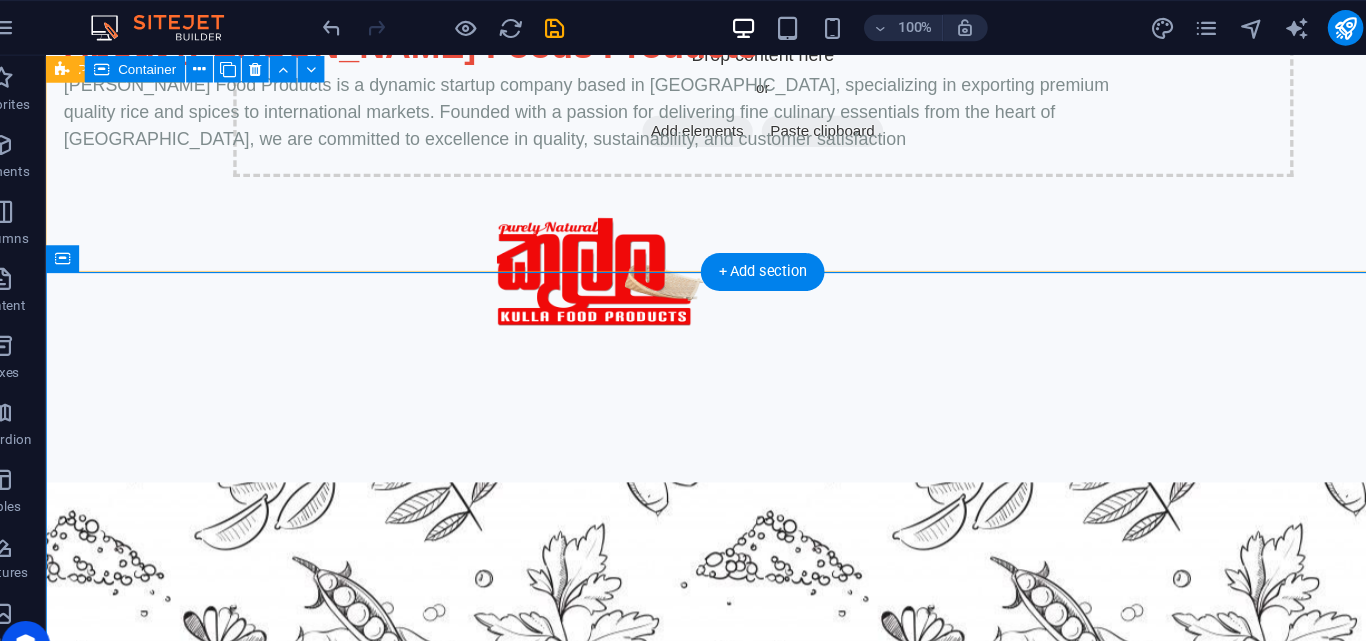 scroll, scrollTop: 923, scrollLeft: 0, axis: vertical 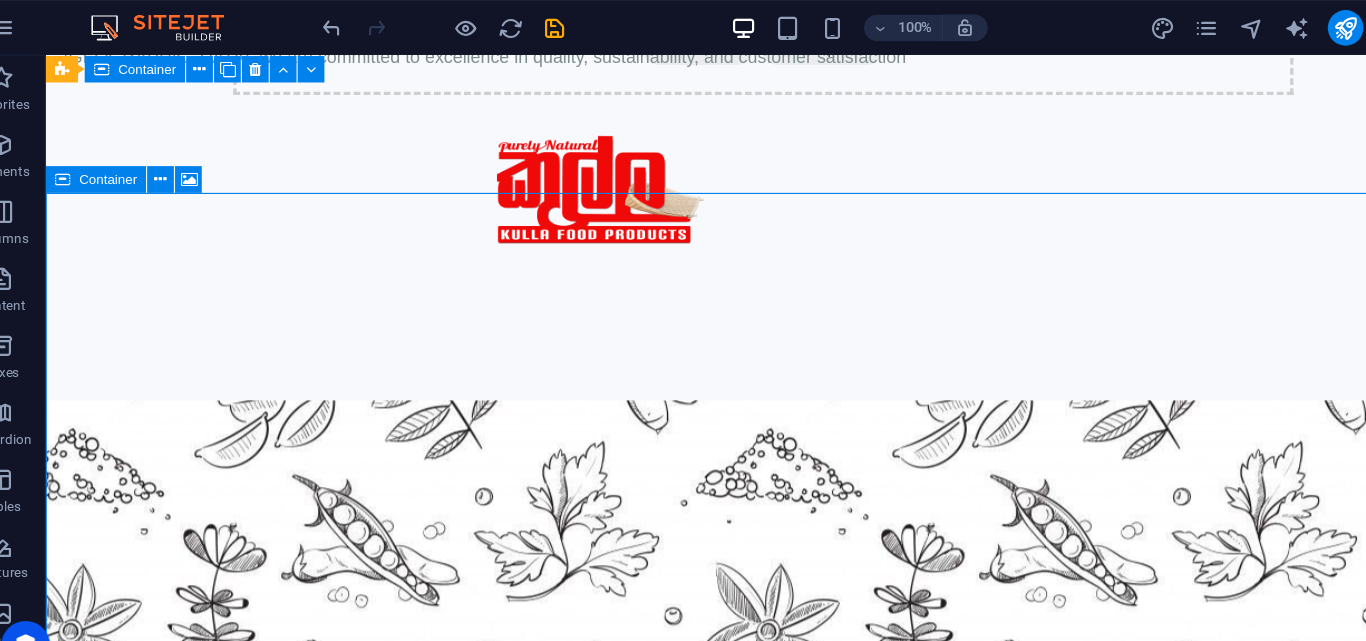 click on "Container" at bounding box center (125, 161) 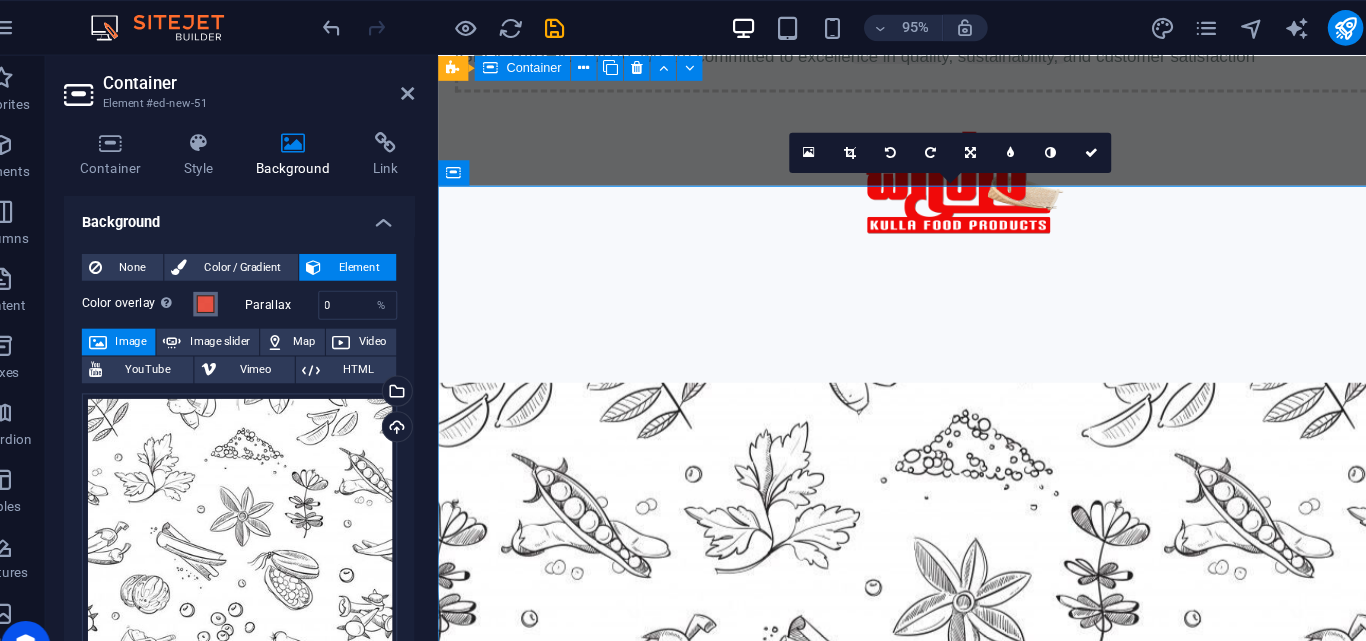 click at bounding box center [223, 273] 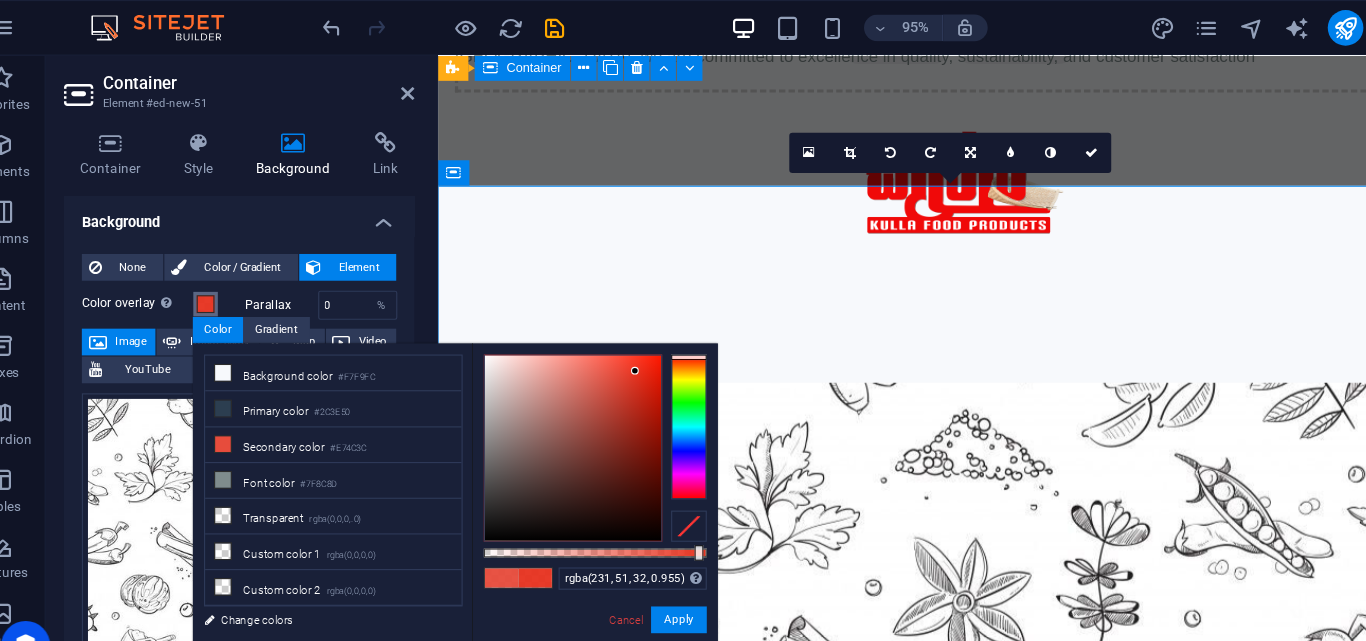 drag, startPoint x: 587, startPoint y: 332, endPoint x: 609, endPoint y: 333, distance: 22.022715 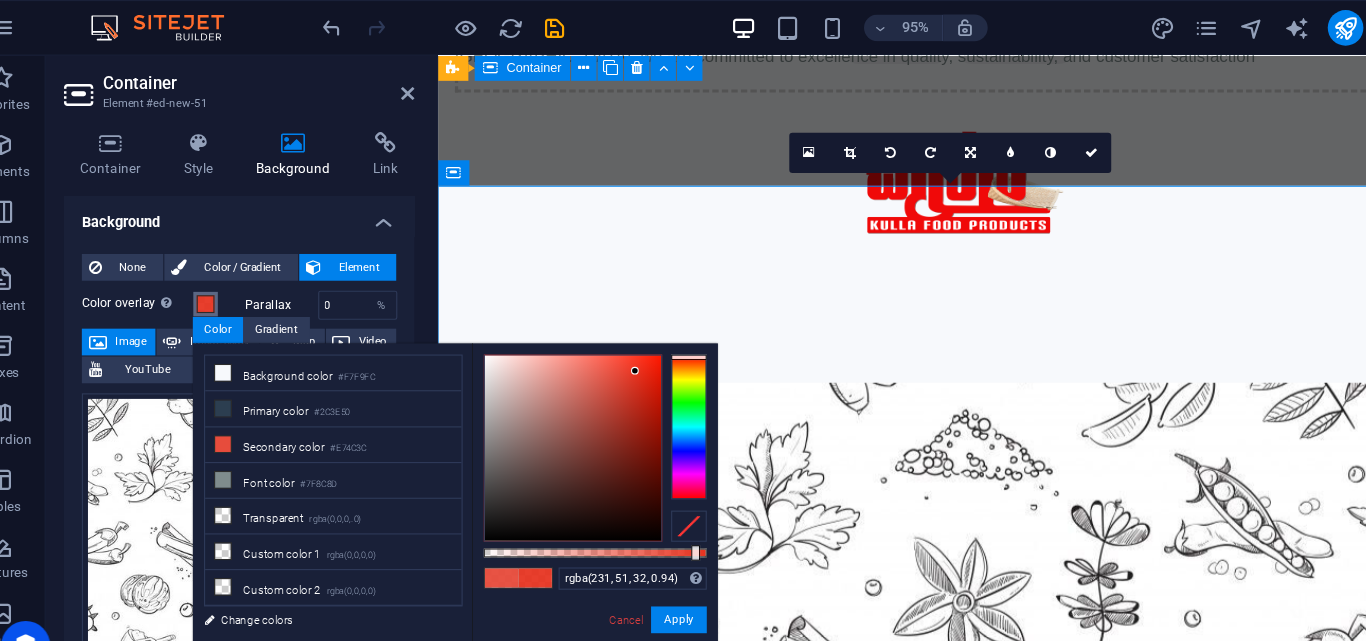 type on "rgba(231, 51, 32, 0.945)" 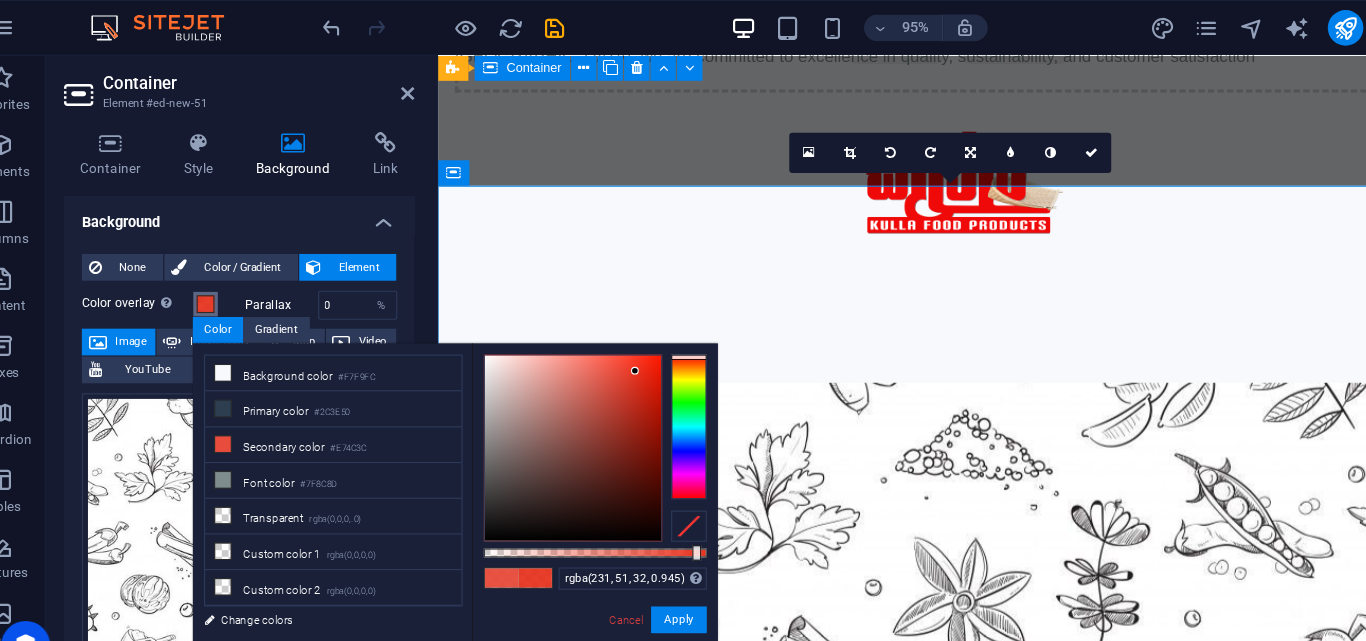 click at bounding box center (664, 496) 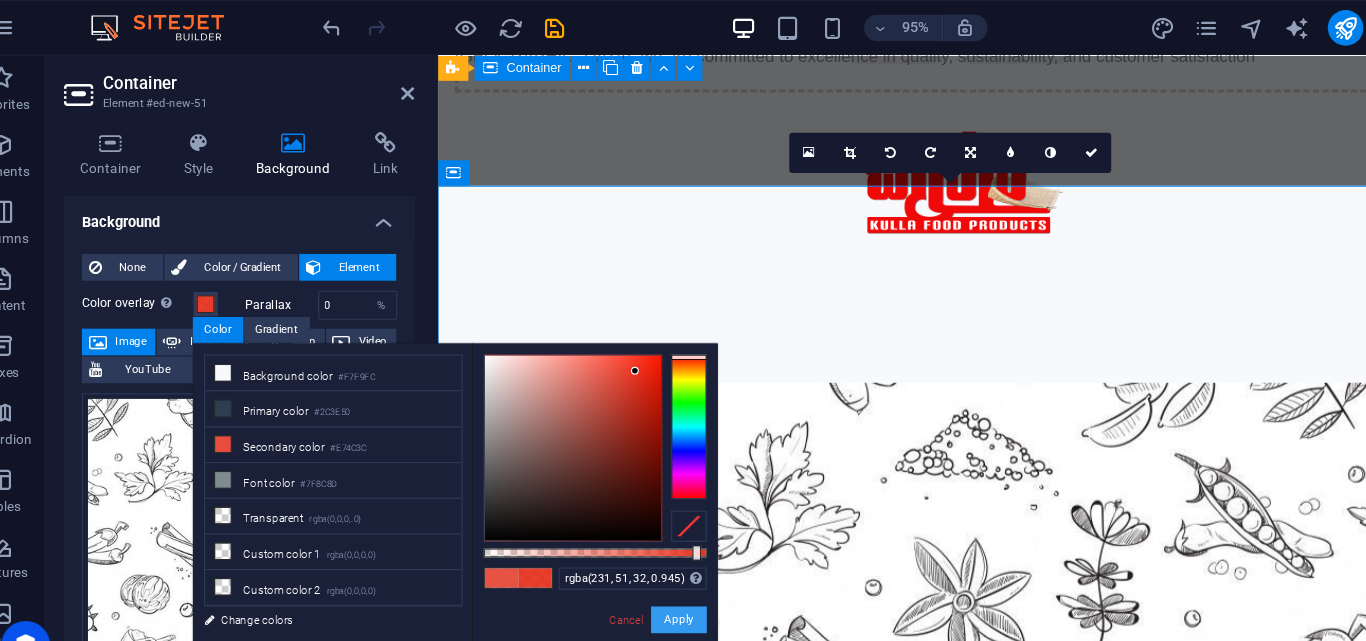click on "Apply" at bounding box center (648, 556) 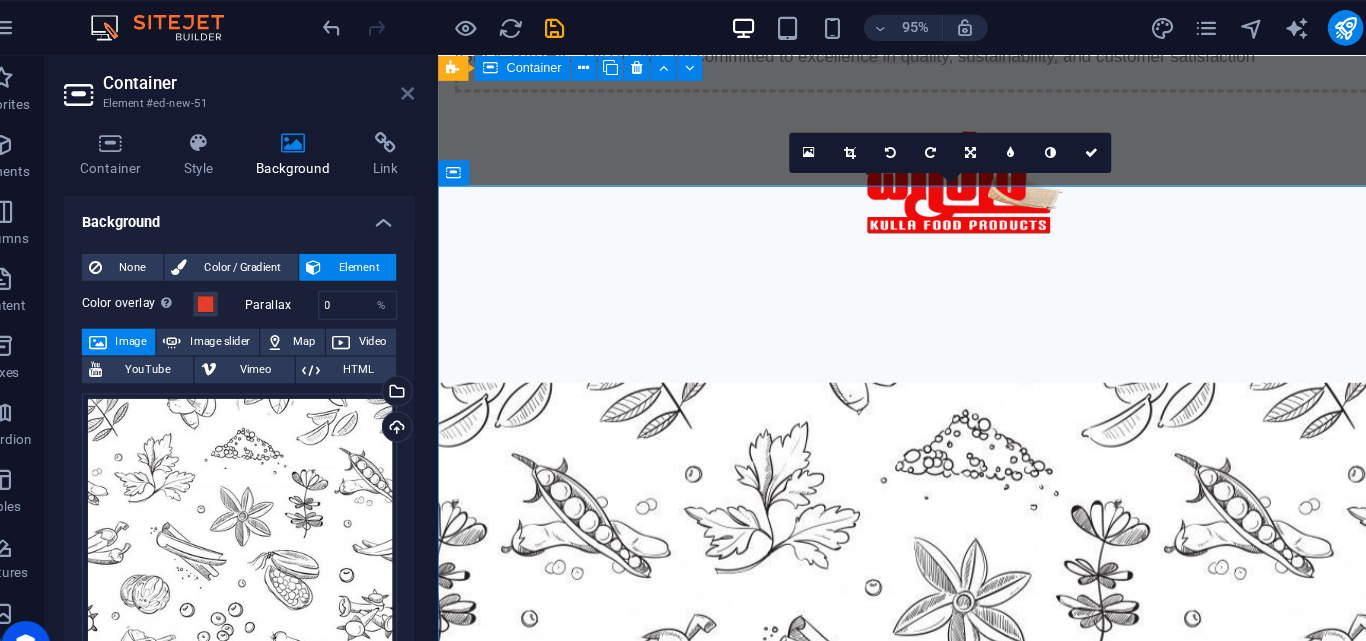click at bounding box center [405, 84] 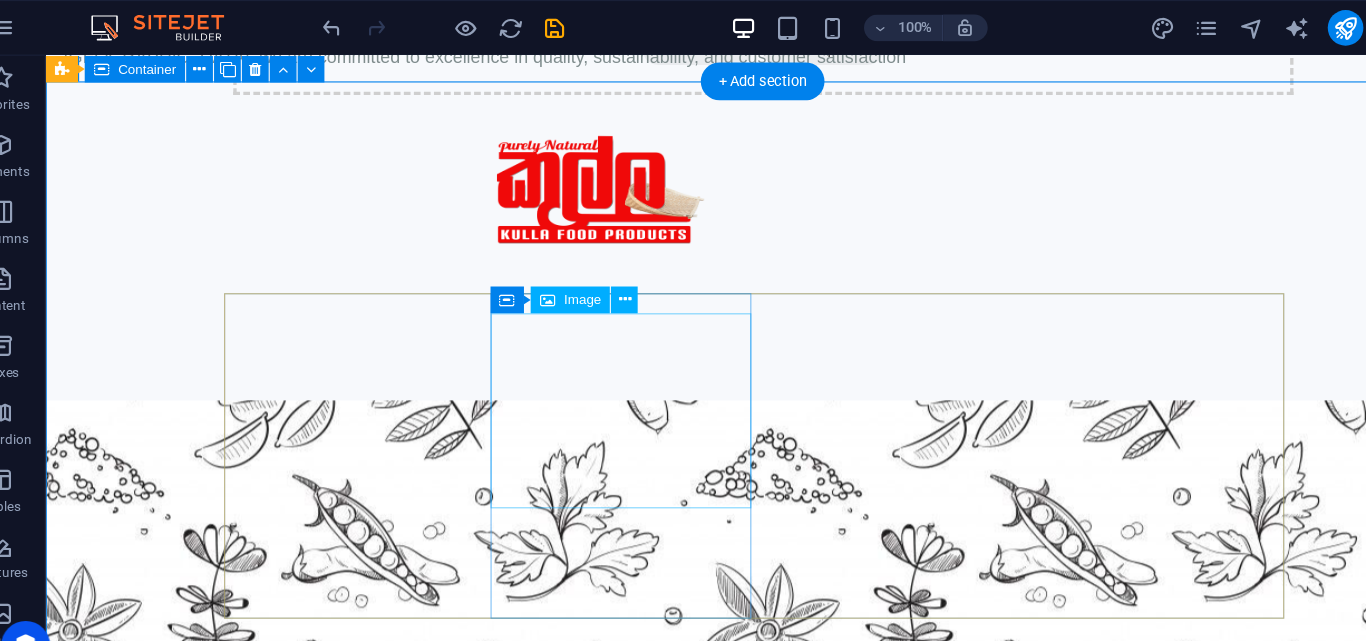 scroll, scrollTop: 1049, scrollLeft: 0, axis: vertical 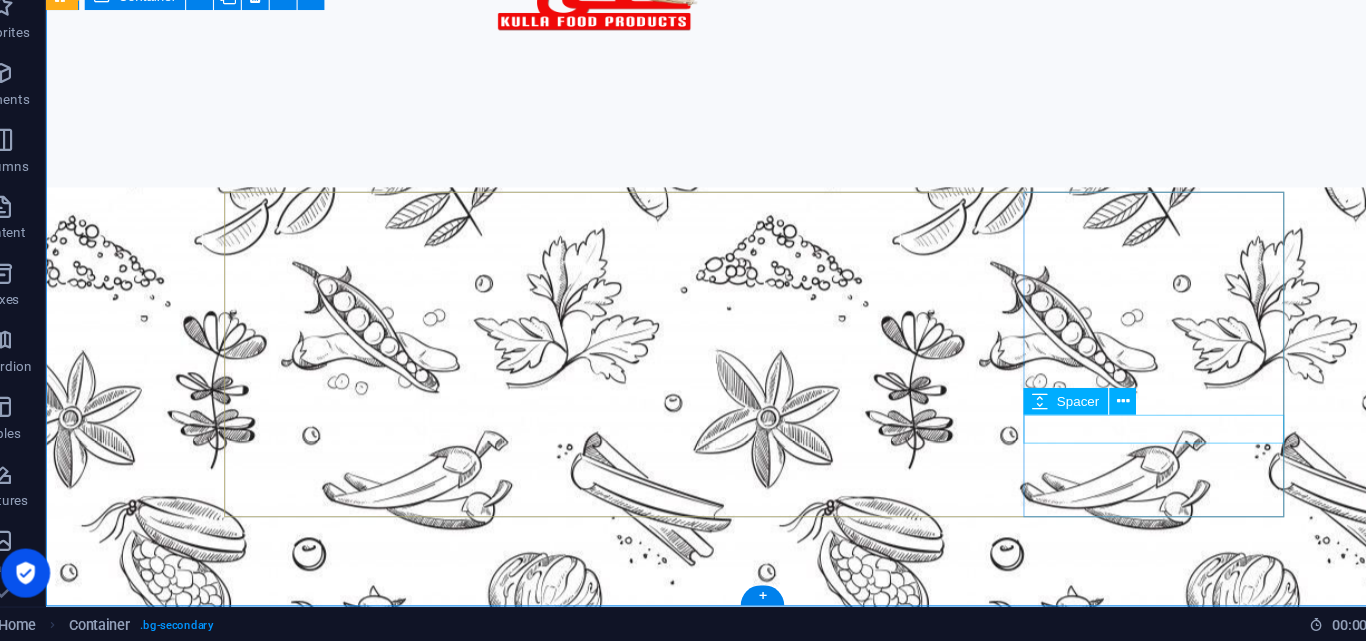 click at bounding box center [330, 3847] 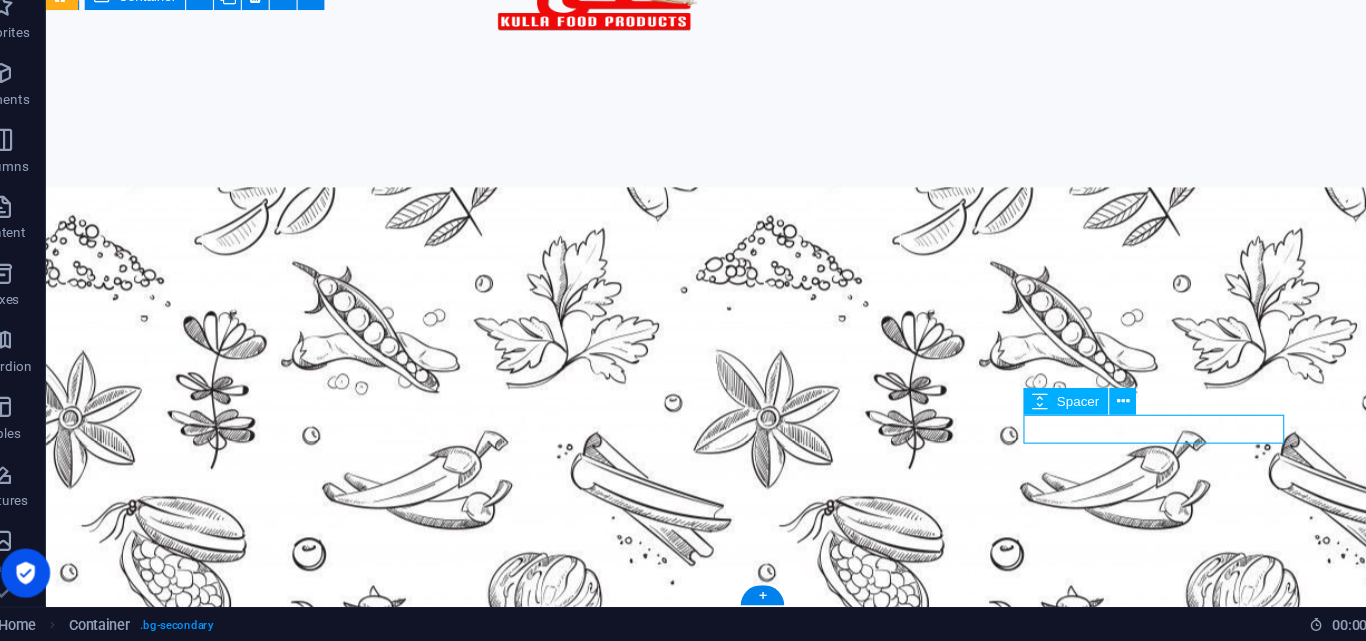 click at bounding box center [330, 3847] 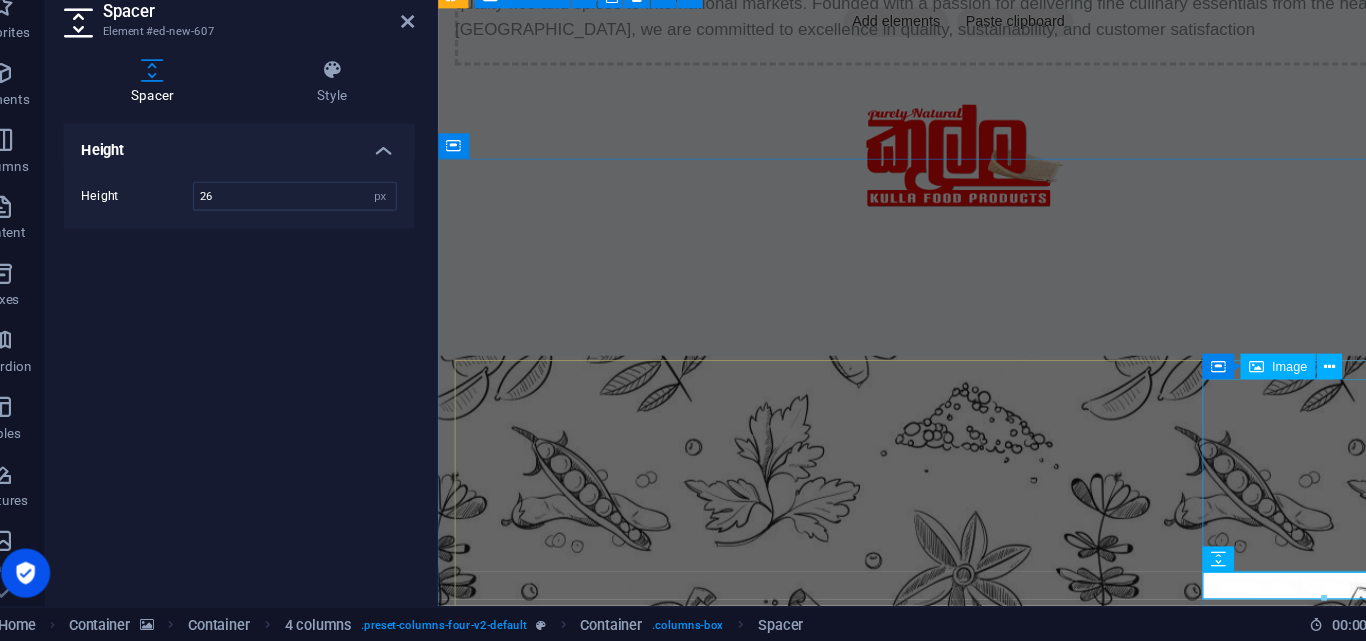 scroll, scrollTop: 1016, scrollLeft: 0, axis: vertical 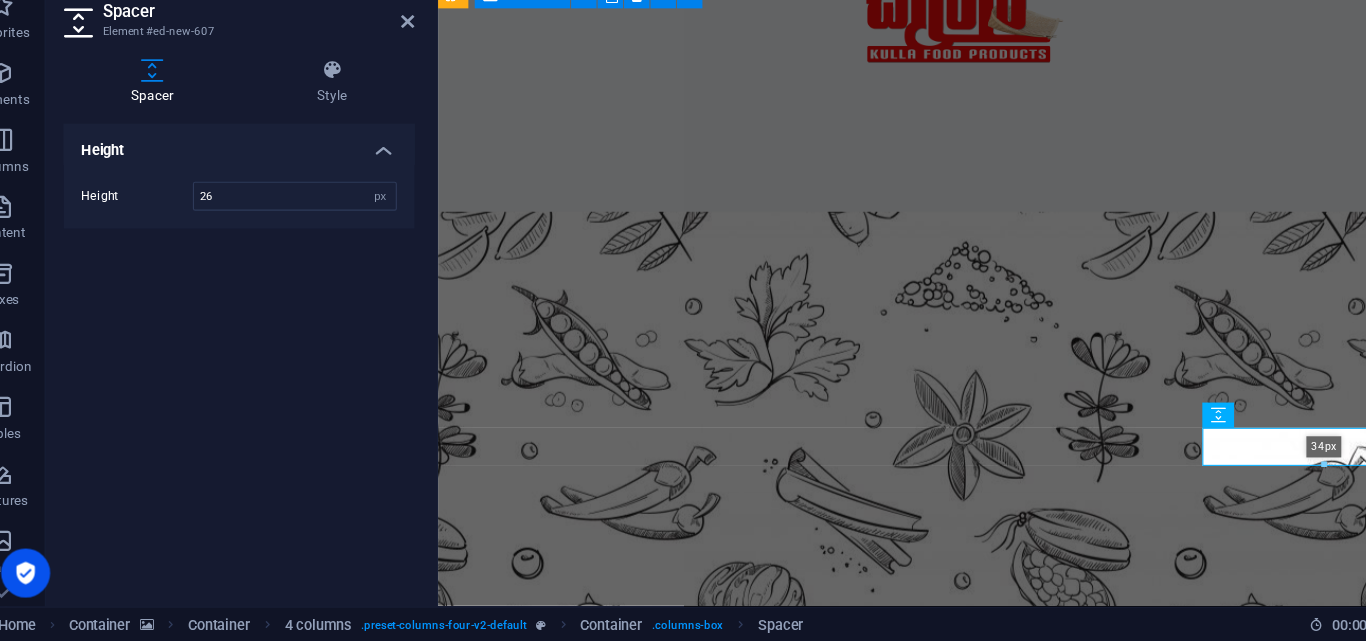 drag, startPoint x: 1230, startPoint y: 469, endPoint x: 843, endPoint y: 446, distance: 387.68286 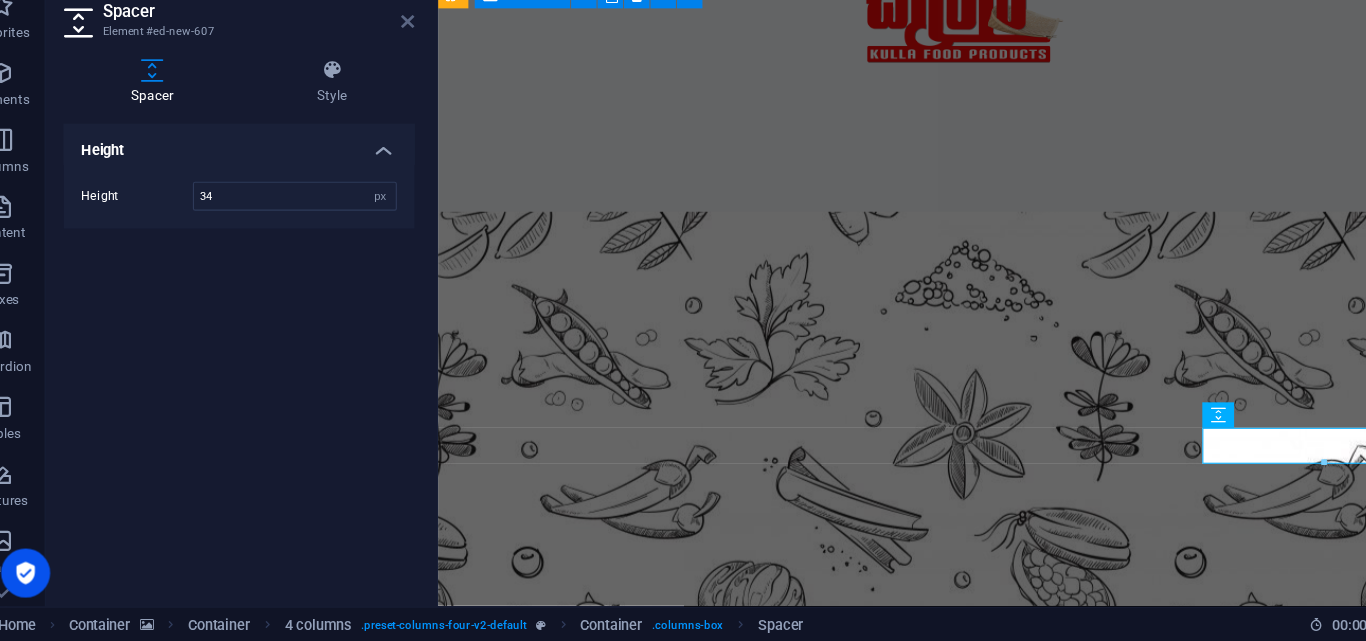 click at bounding box center (405, 84) 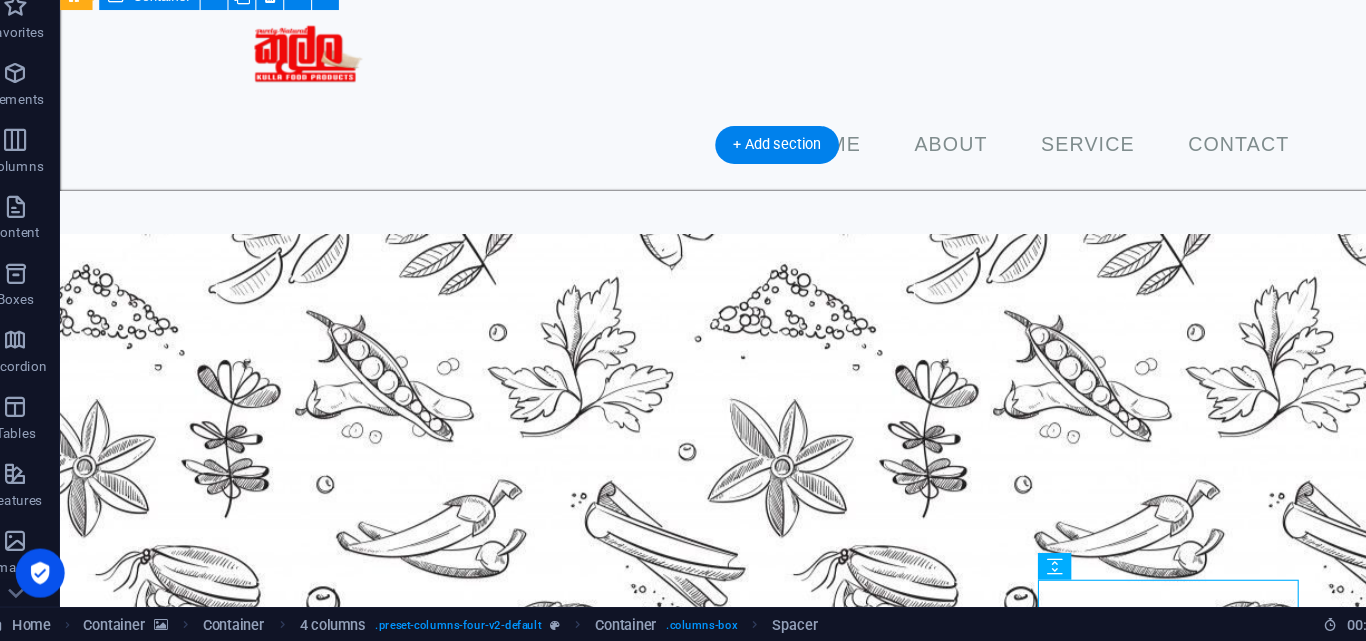 scroll, scrollTop: 705, scrollLeft: 0, axis: vertical 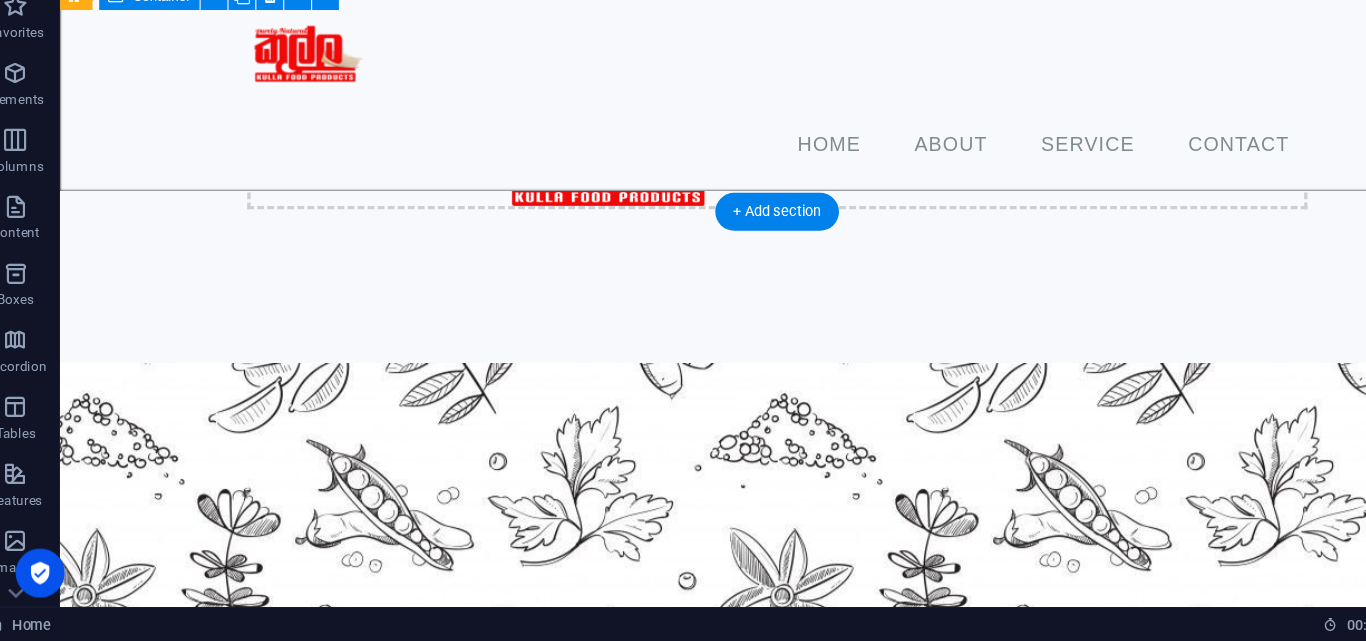 click at bounding box center (703, 606) 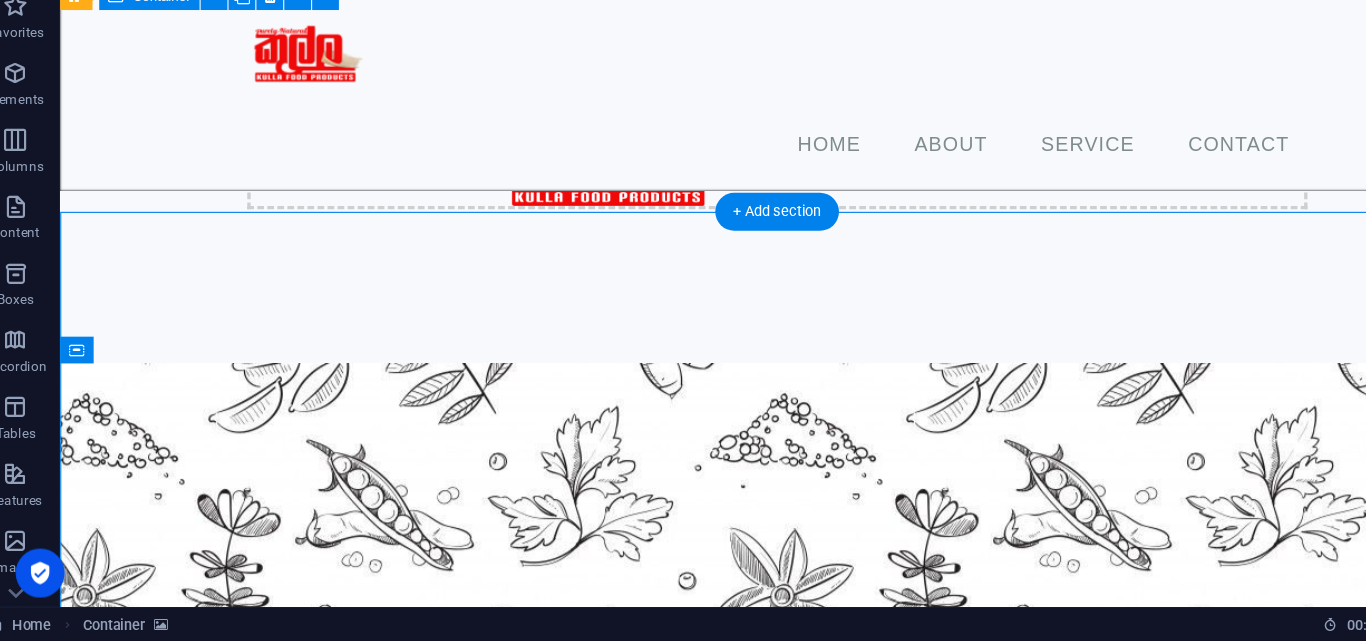 click at bounding box center [703, 606] 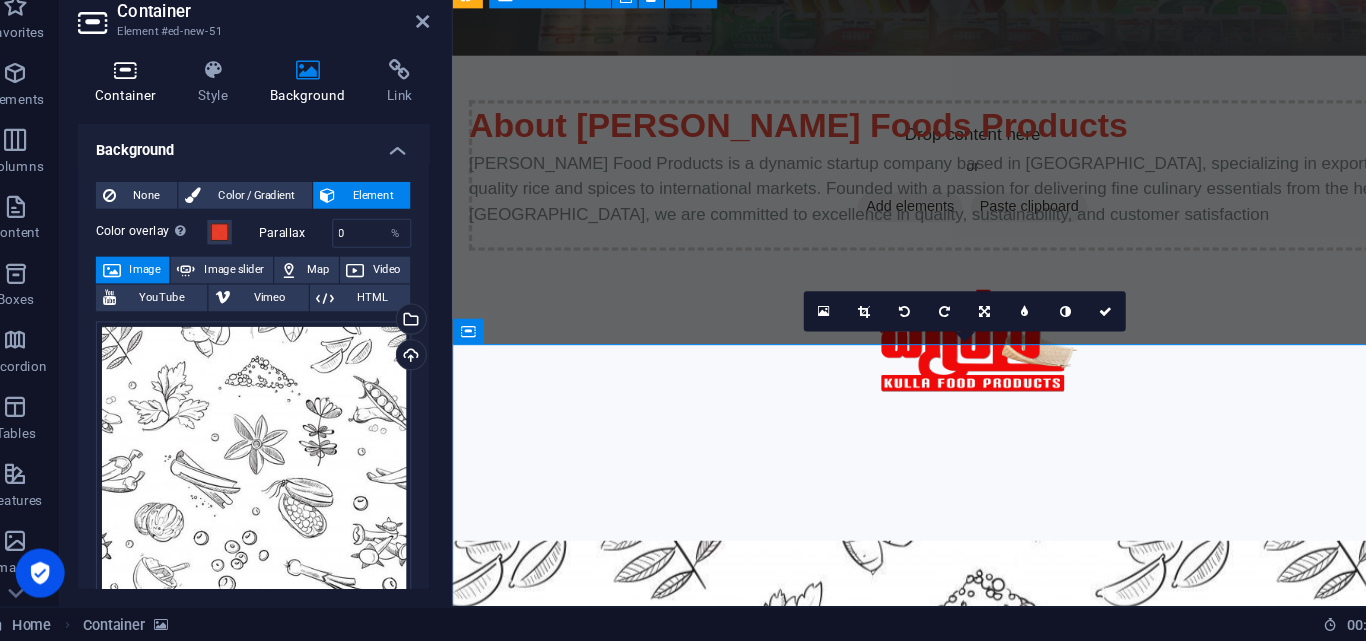 click on "Container" at bounding box center (142, 139) 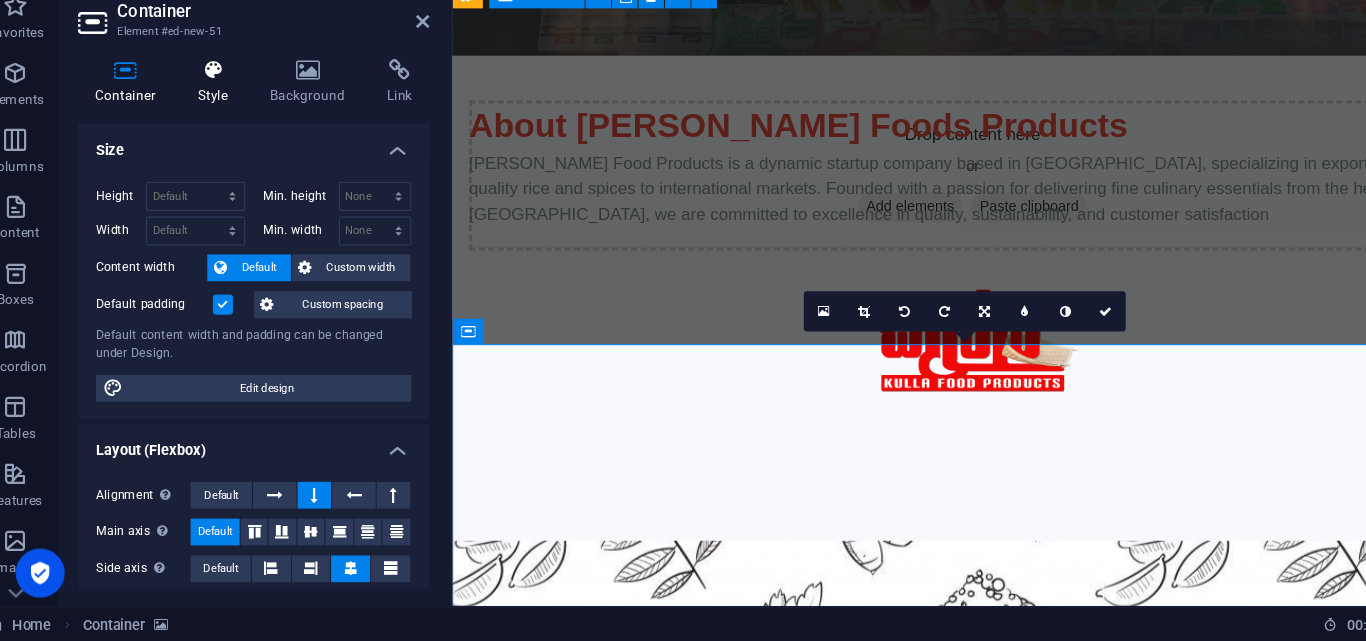 click at bounding box center (217, 128) 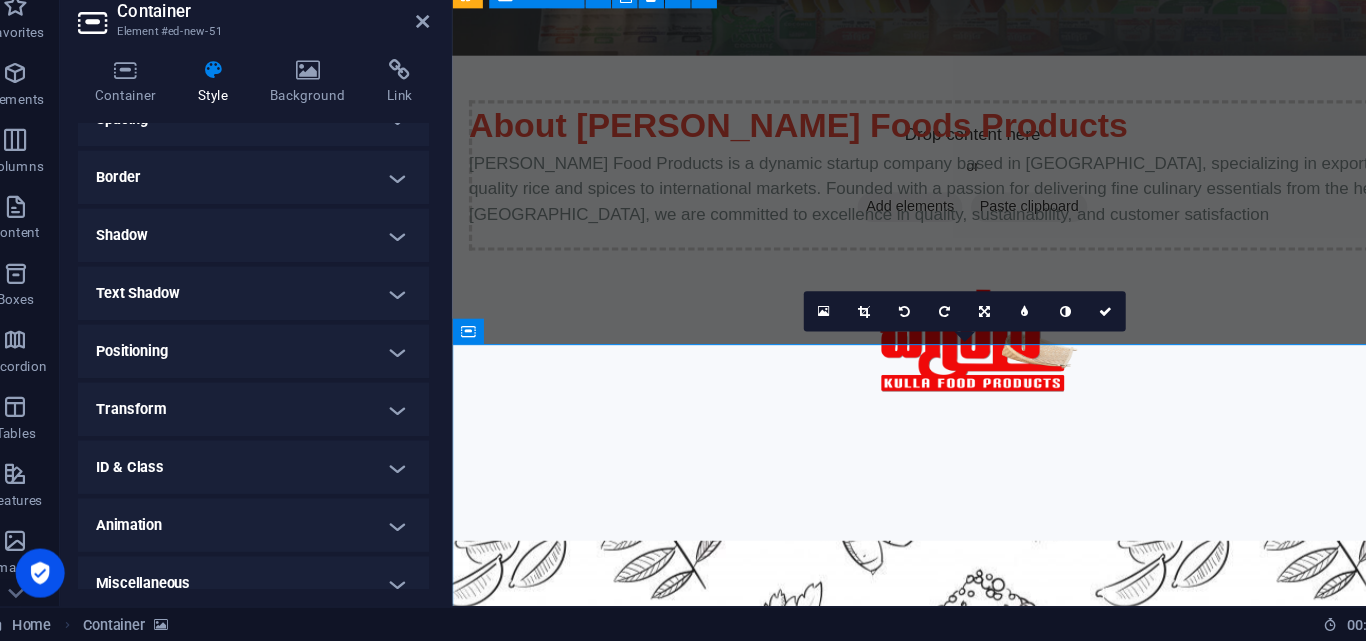 scroll, scrollTop: 200, scrollLeft: 0, axis: vertical 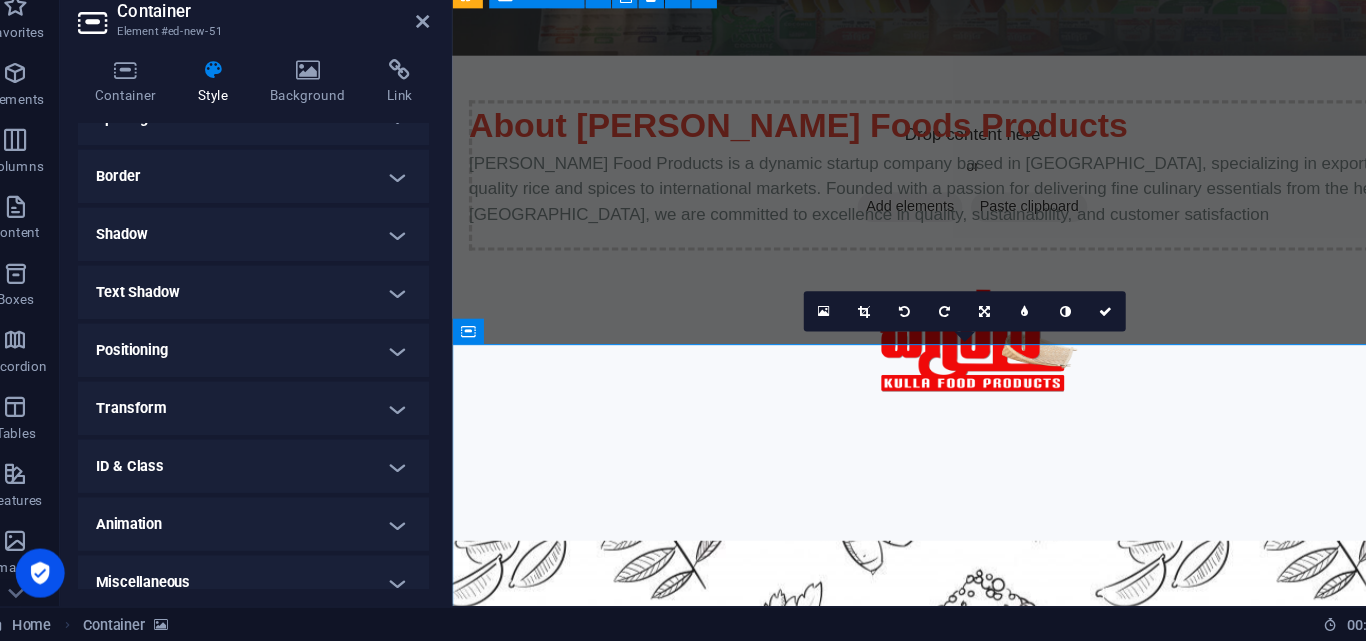 click on "Animation" at bounding box center (253, 535) 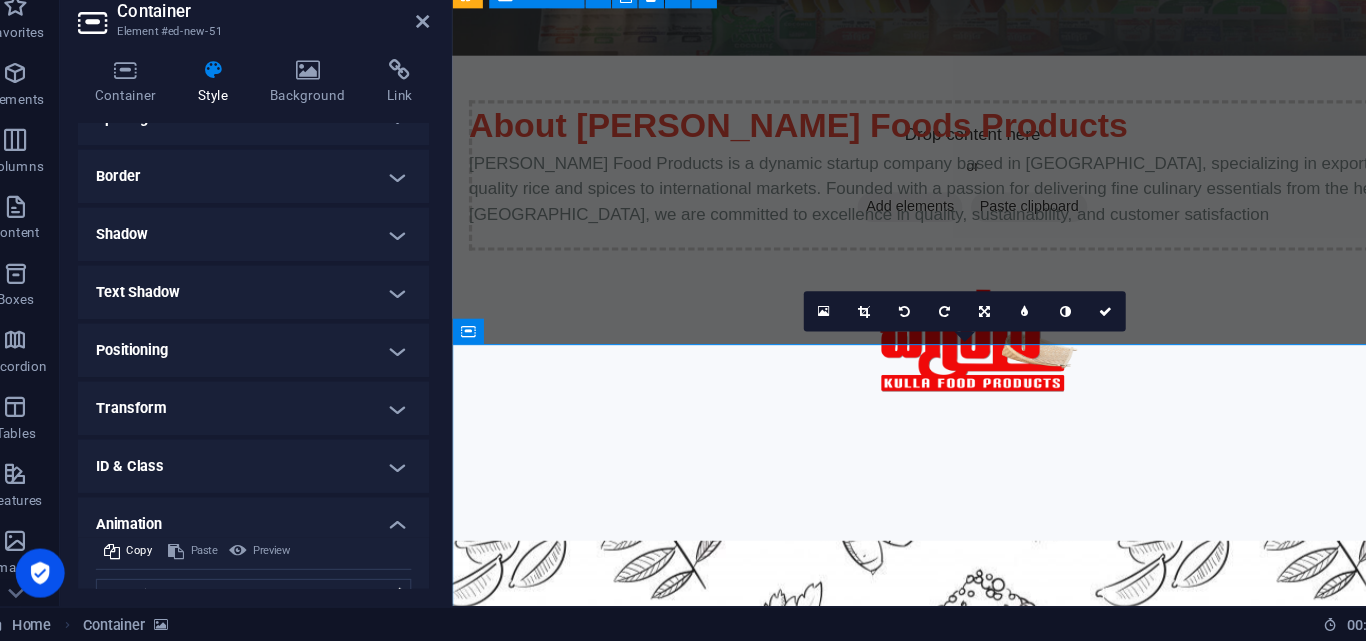 scroll, scrollTop: 283, scrollLeft: 0, axis: vertical 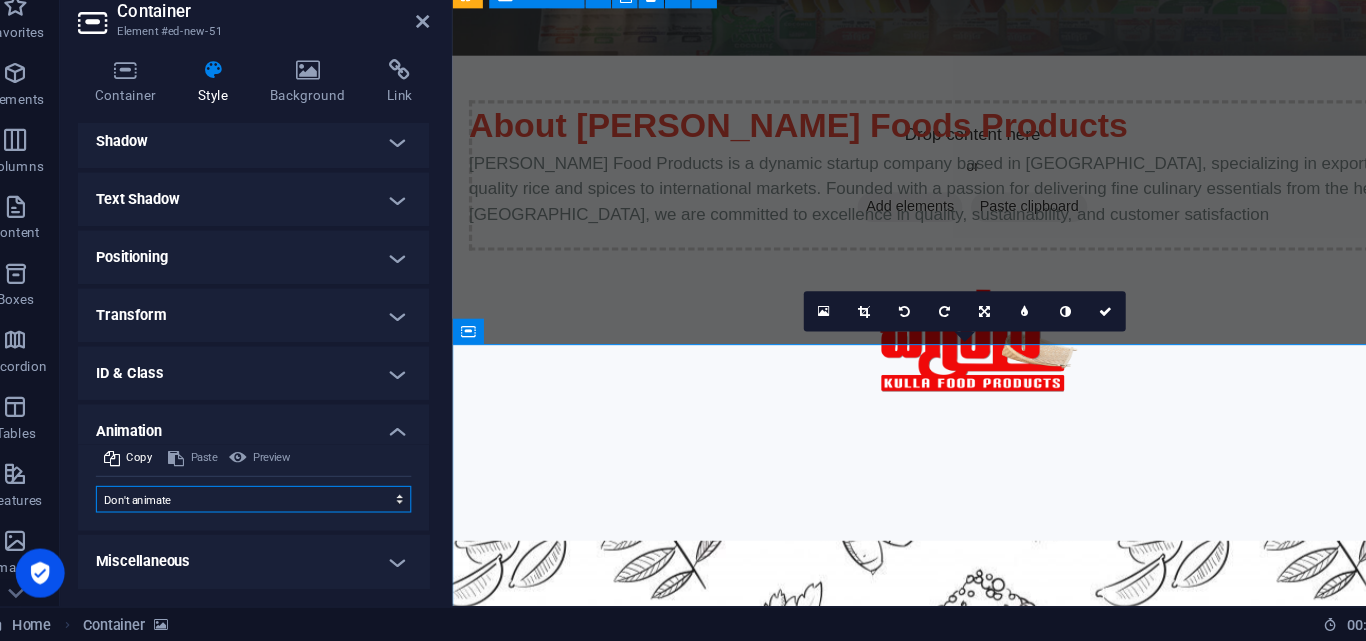 click on "Don't animate Show / Hide Slide up/down Zoom in/out Slide left to right Slide right to left Slide top to bottom Slide bottom to top Pulse Blink Open as overlay" at bounding box center (253, 513) 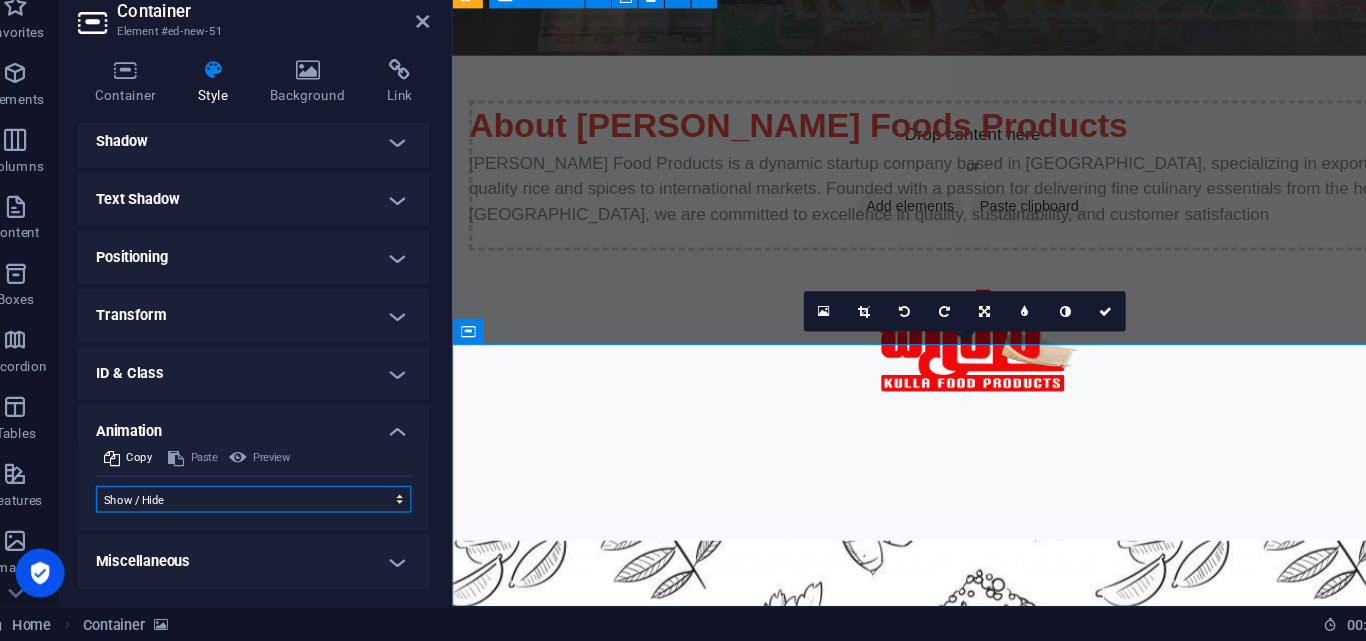 click on "Don't animate Show / Hide Slide up/down Zoom in/out Slide left to right Slide right to left Slide top to bottom Slide bottom to top Pulse Blink Open as overlay" at bounding box center [253, 513] 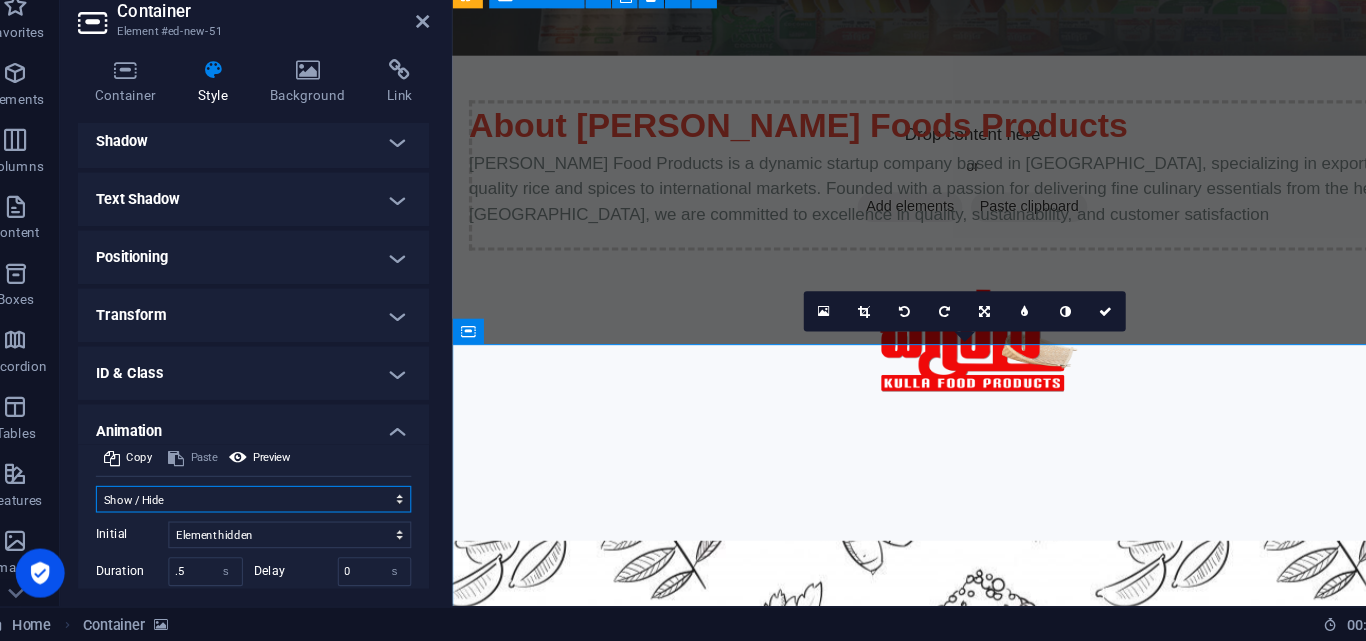 click on "Don't animate Show / Hide Slide up/down Zoom in/out Slide left to right Slide right to left Slide top to bottom Slide bottom to top Pulse Blink Open as overlay" at bounding box center (253, 513) 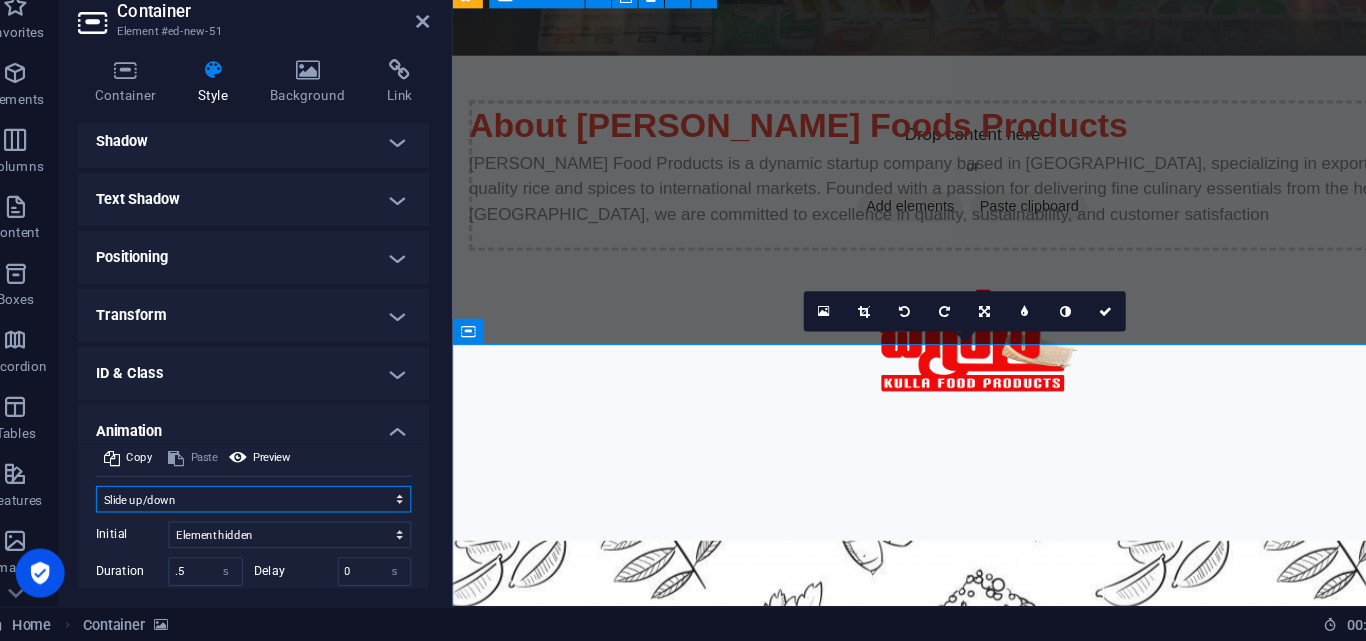 click on "Don't animate Show / Hide Slide up/down Zoom in/out Slide left to right Slide right to left Slide top to bottom Slide bottom to top Pulse Blink Open as overlay" at bounding box center [253, 513] 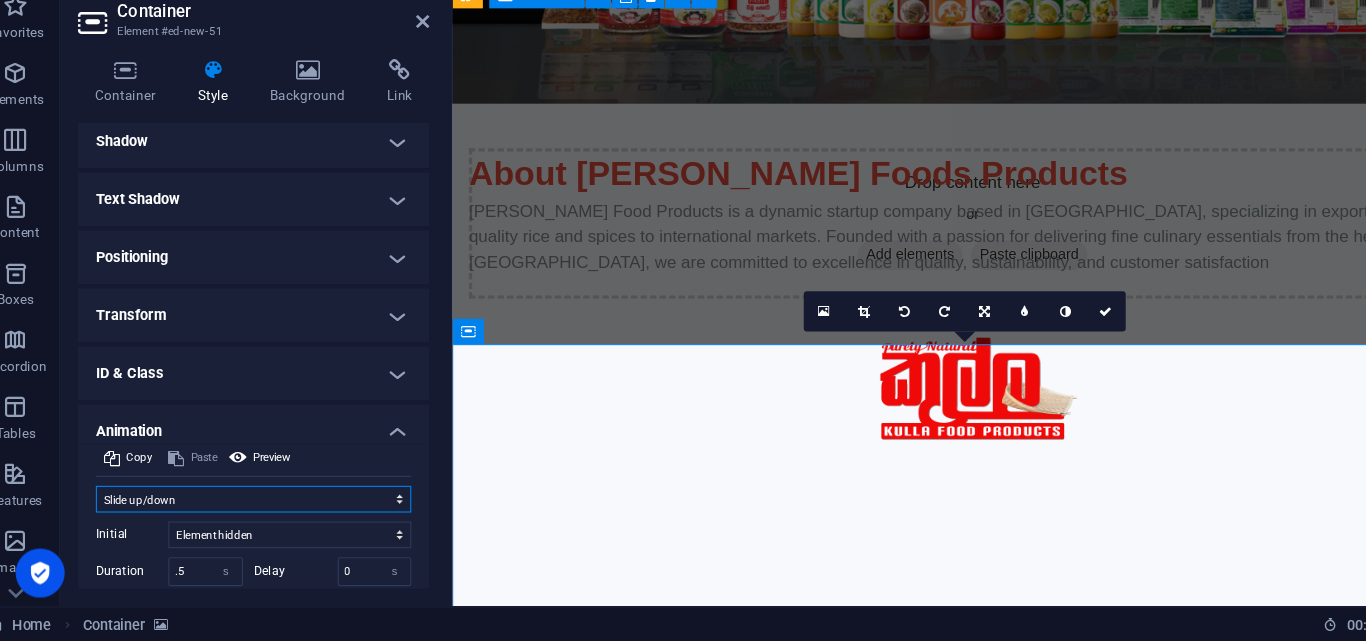 scroll, scrollTop: 322, scrollLeft: 0, axis: vertical 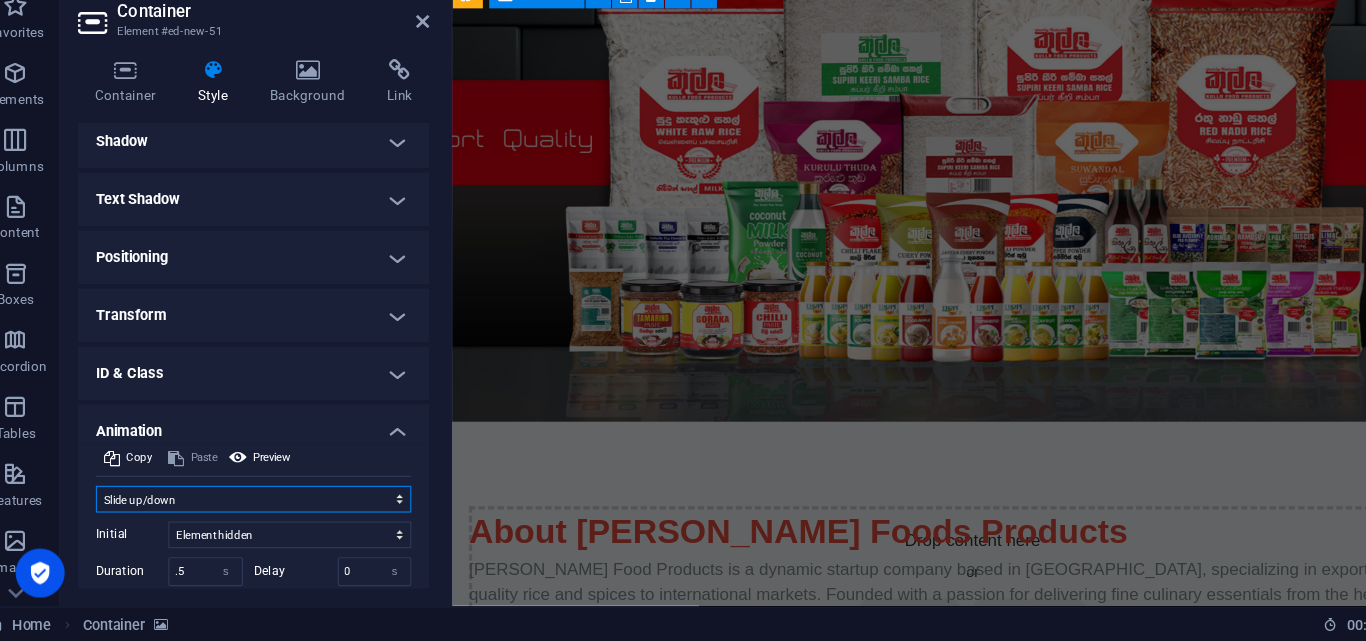 click on "Don't animate Show / Hide Slide up/down Zoom in/out Slide left to right Slide right to left Slide top to bottom Slide bottom to top Pulse Blink Open as overlay" at bounding box center [253, 513] 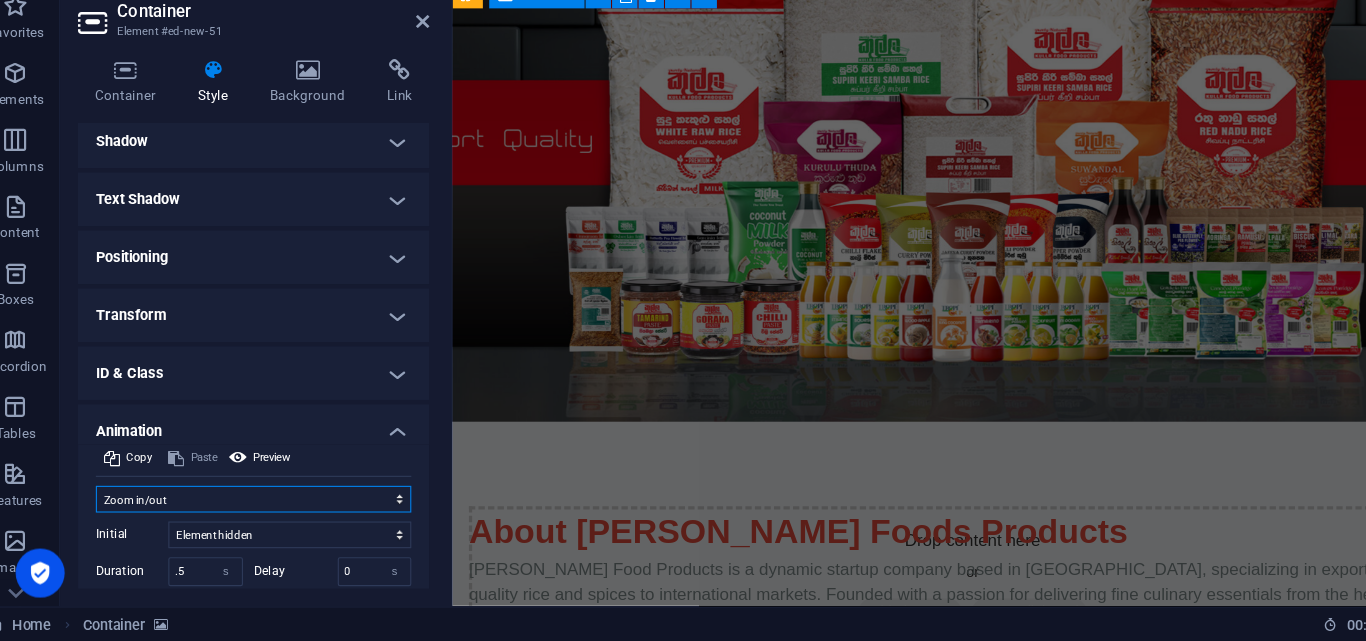 click on "Don't animate Show / Hide Slide up/down Zoom in/out Slide left to right Slide right to left Slide top to bottom Slide bottom to top Pulse Blink Open as overlay" at bounding box center [253, 513] 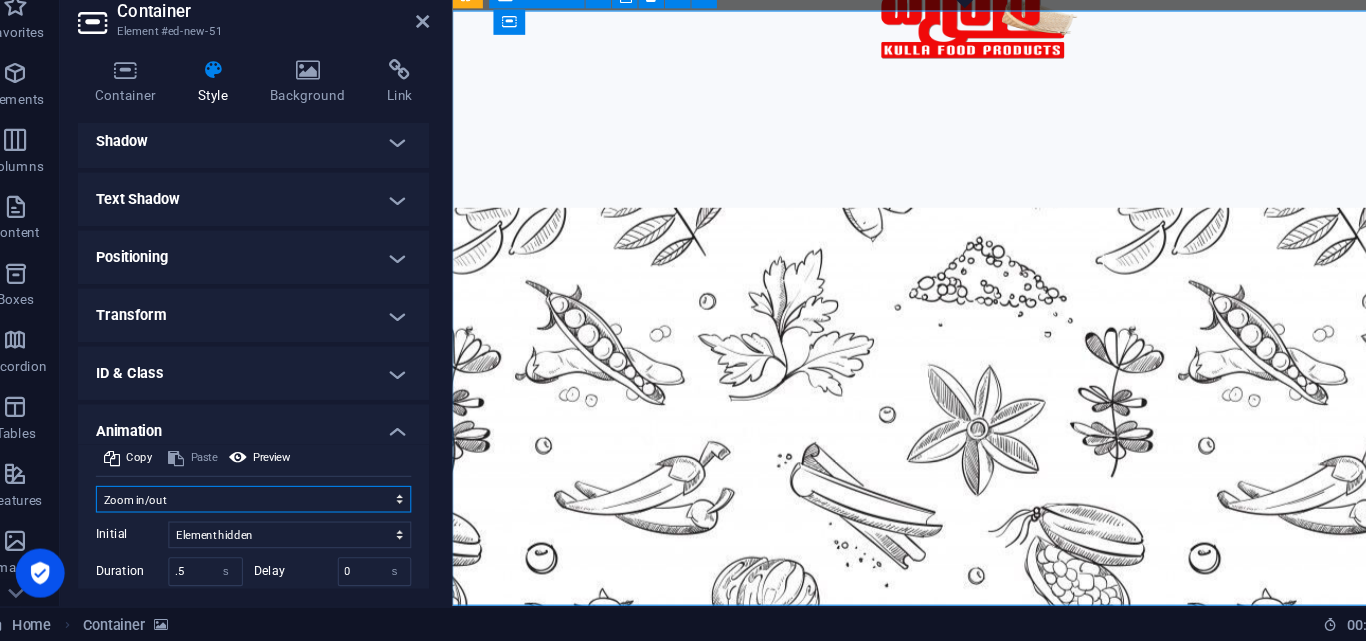 click on "Don't animate Show / Hide Slide up/down Zoom in/out Slide left to right Slide right to left Slide top to bottom Slide bottom to top Pulse Blink Open as overlay" at bounding box center [253, 513] 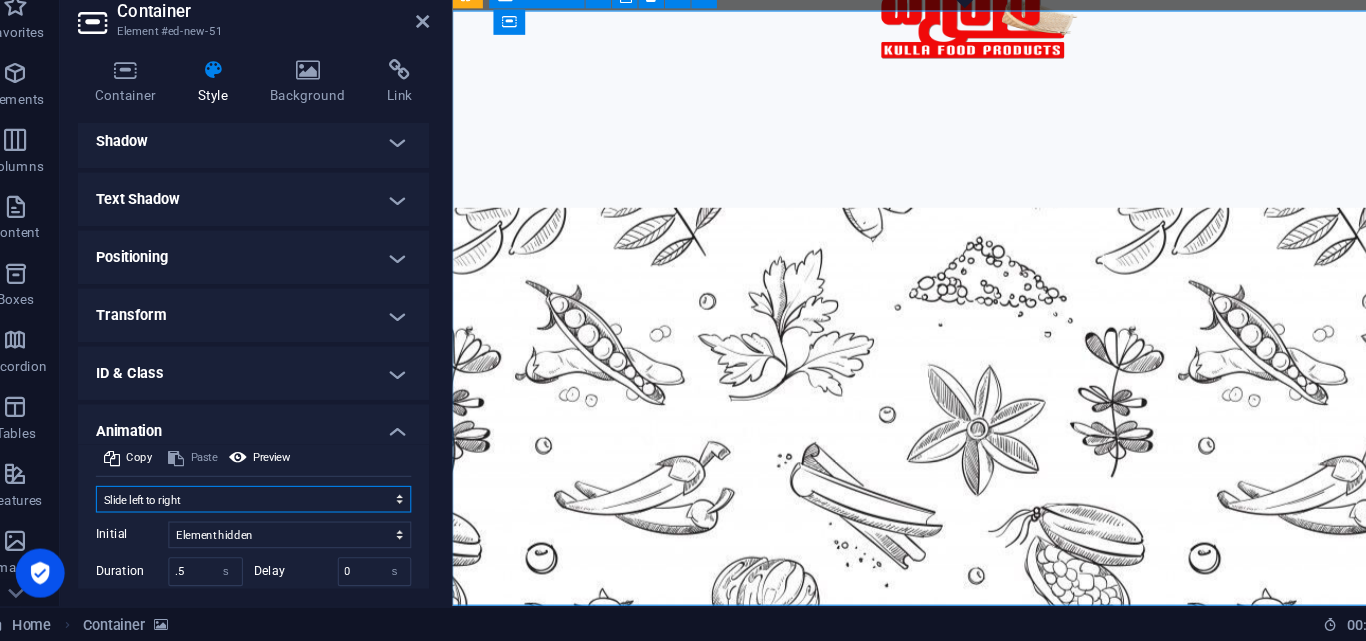 click on "Don't animate Show / Hide Slide up/down Zoom in/out Slide left to right Slide right to left Slide top to bottom Slide bottom to top Pulse Blink Open as overlay" at bounding box center (253, 513) 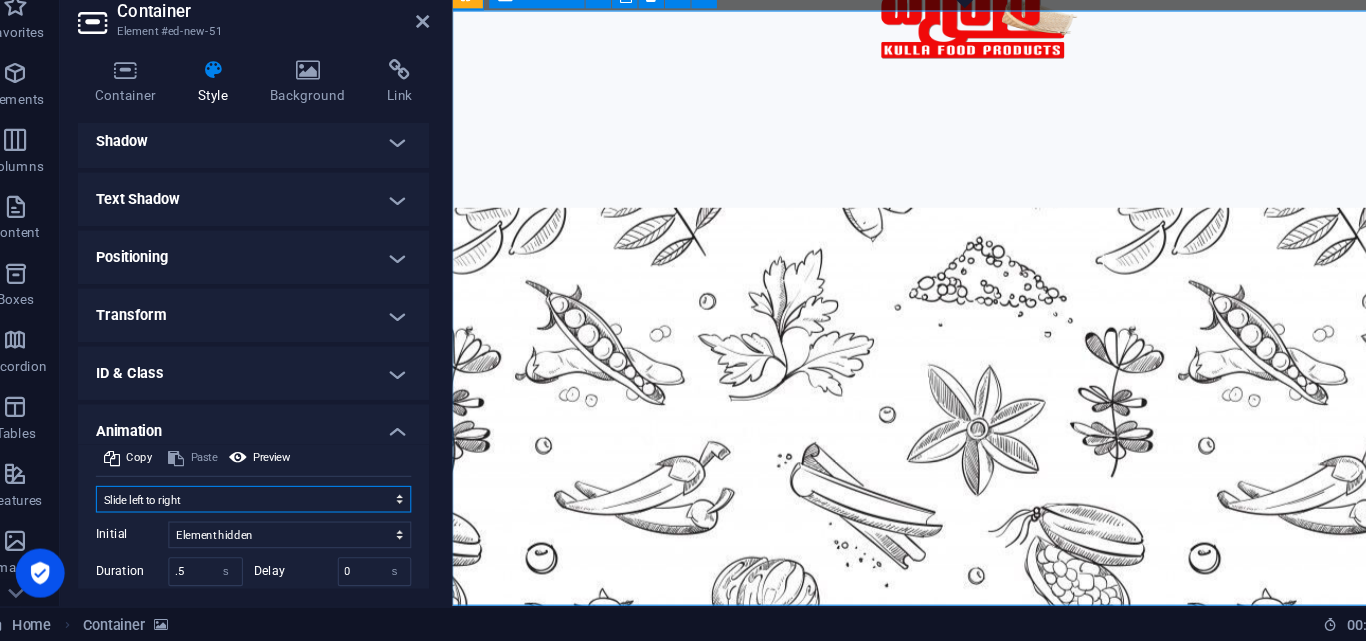 click on "Don't animate Show / Hide Slide up/down Zoom in/out Slide left to right Slide right to left Slide top to bottom Slide bottom to top Pulse Blink Open as overlay" at bounding box center (253, 513) 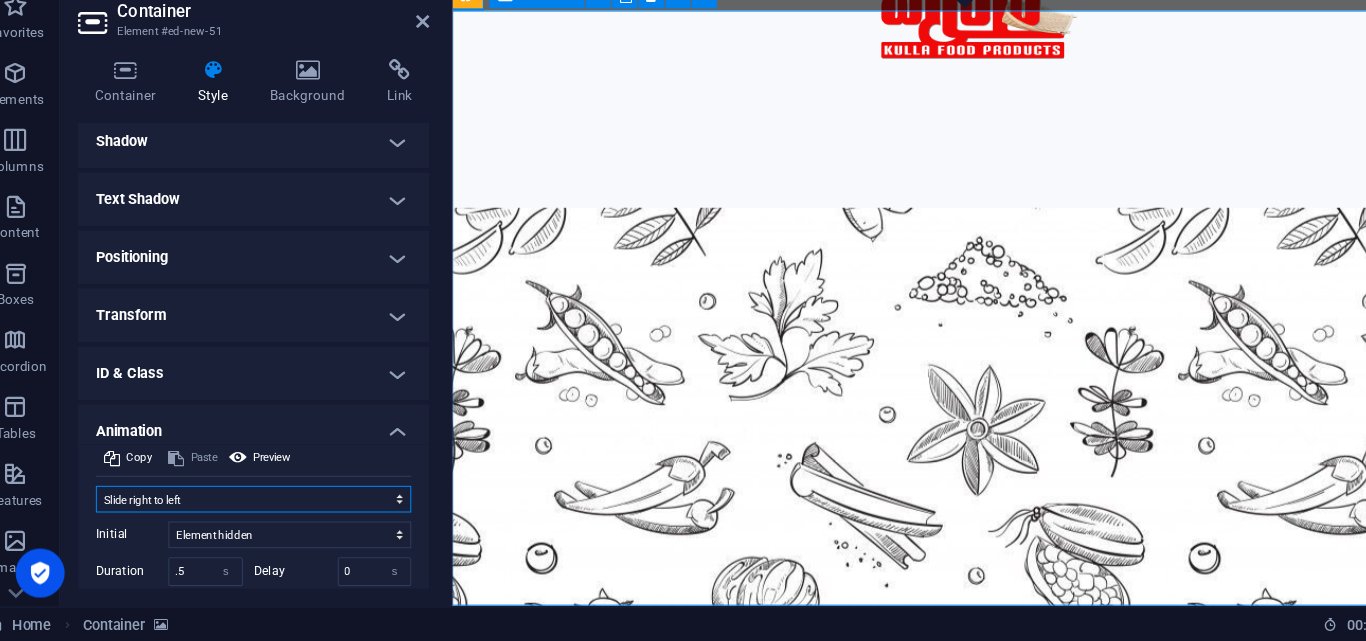 click on "Don't animate Show / Hide Slide up/down Zoom in/out Slide left to right Slide right to left Slide top to bottom Slide bottom to top Pulse Blink Open as overlay" at bounding box center (253, 513) 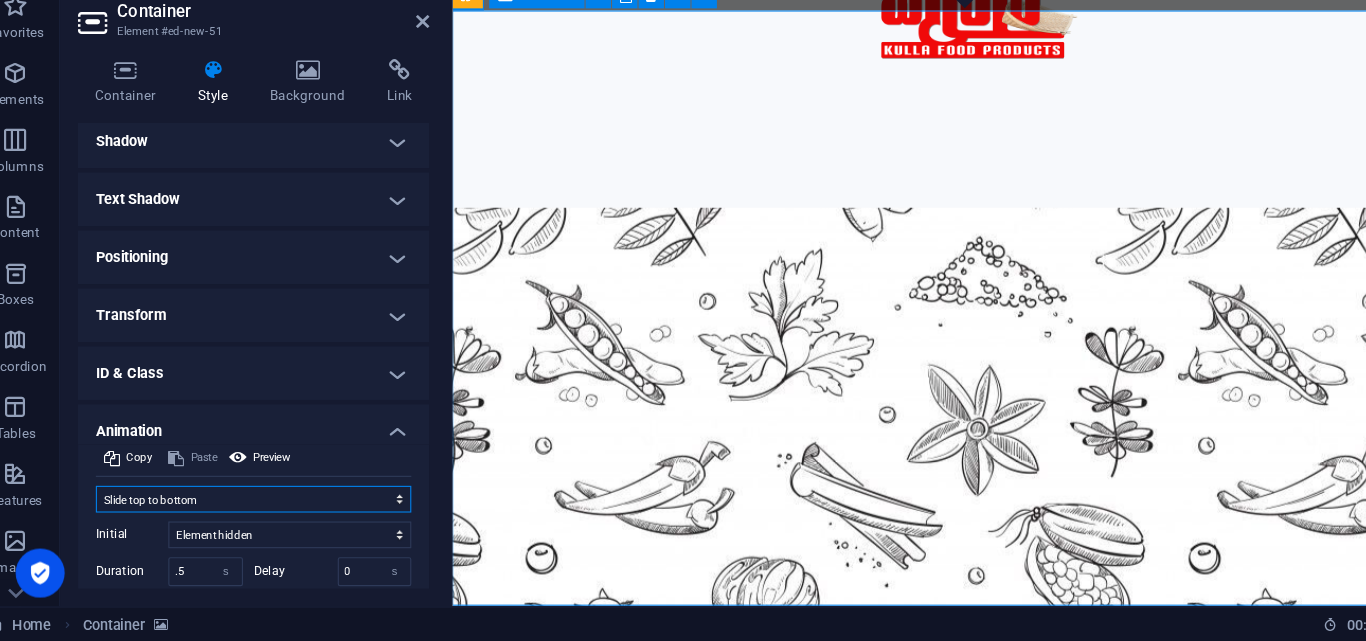 click on "Don't animate Show / Hide Slide up/down Zoom in/out Slide left to right Slide right to left Slide top to bottom Slide bottom to top Pulse Blink Open as overlay" at bounding box center [253, 513] 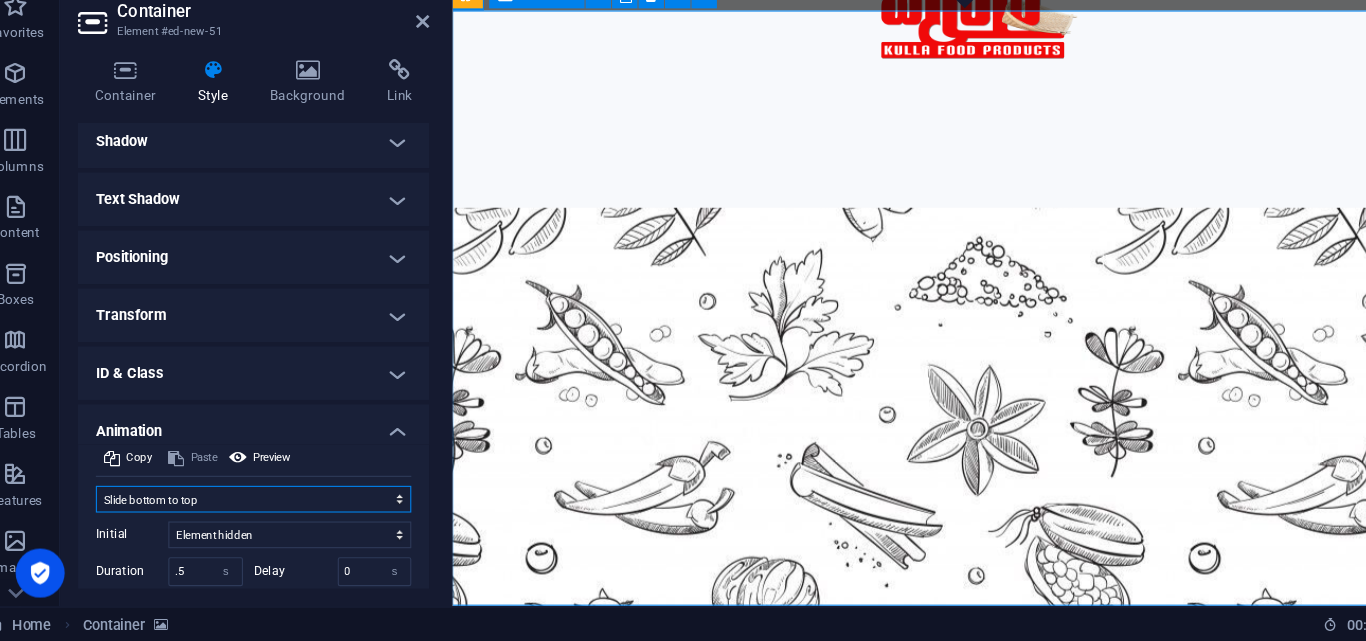 click on "Don't animate Show / Hide Slide up/down Zoom in/out Slide left to right Slide right to left Slide top to bottom Slide bottom to top Pulse Blink Open as overlay" at bounding box center [253, 513] 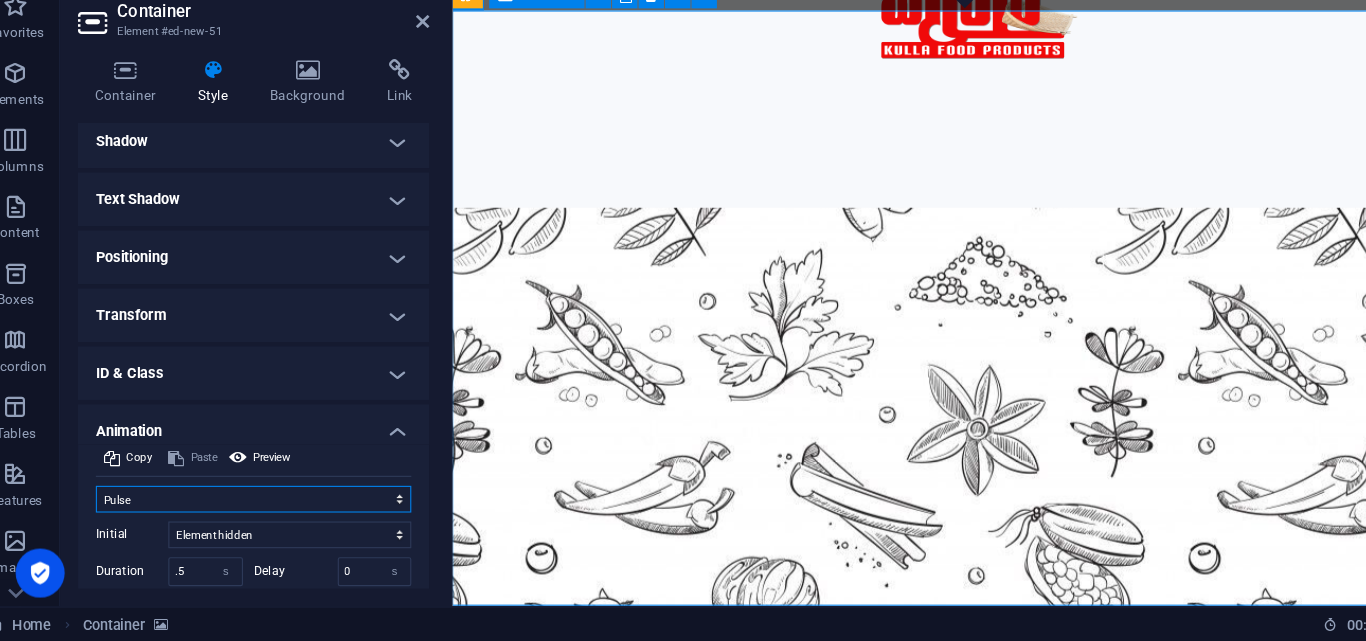 click on "Don't animate Show / Hide Slide up/down Zoom in/out Slide left to right Slide right to left Slide top to bottom Slide bottom to top Pulse Blink Open as overlay" at bounding box center (253, 513) 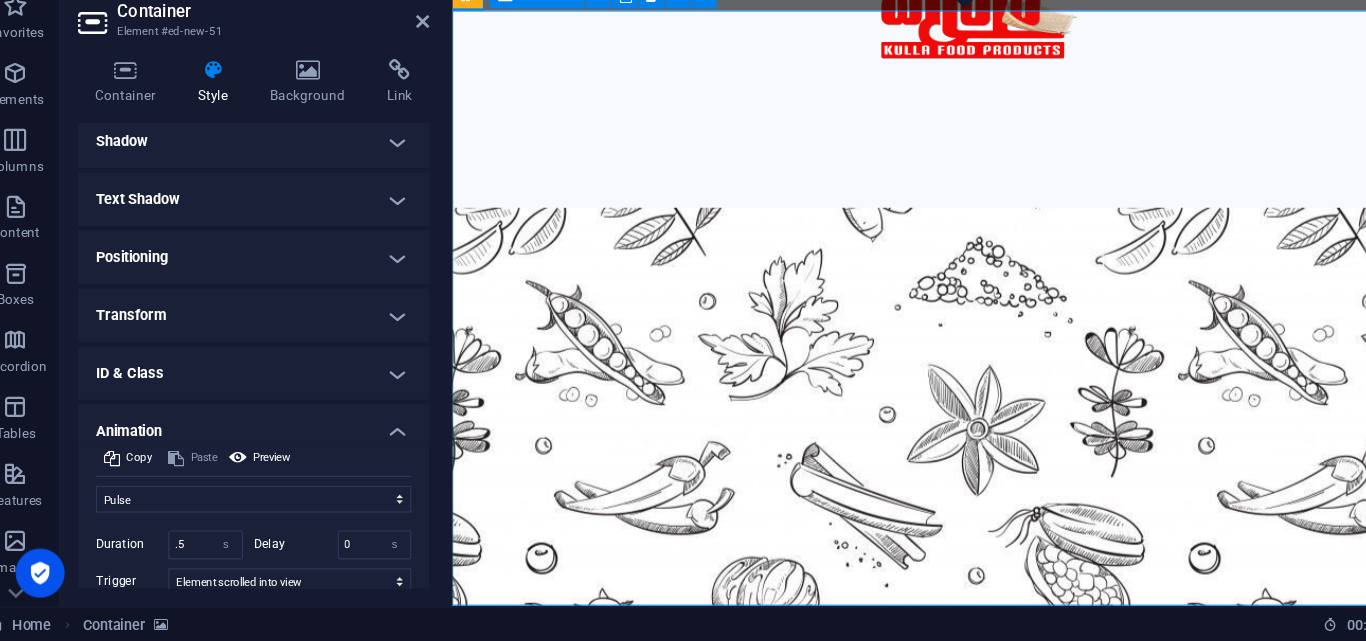 click on "Initial Element hidden Element shown Duration .5 s [PERSON_NAME] 0 s ms [PERSON_NAME] auto px % Trigger No automatic trigger On page load Element scrolled into view Close This label appears when hovering over the close button, indicating its function. Group Show Don't alter this element Hide this element Show this element Hide Don't alter this element Hide this element Show this element" at bounding box center (253, 583) 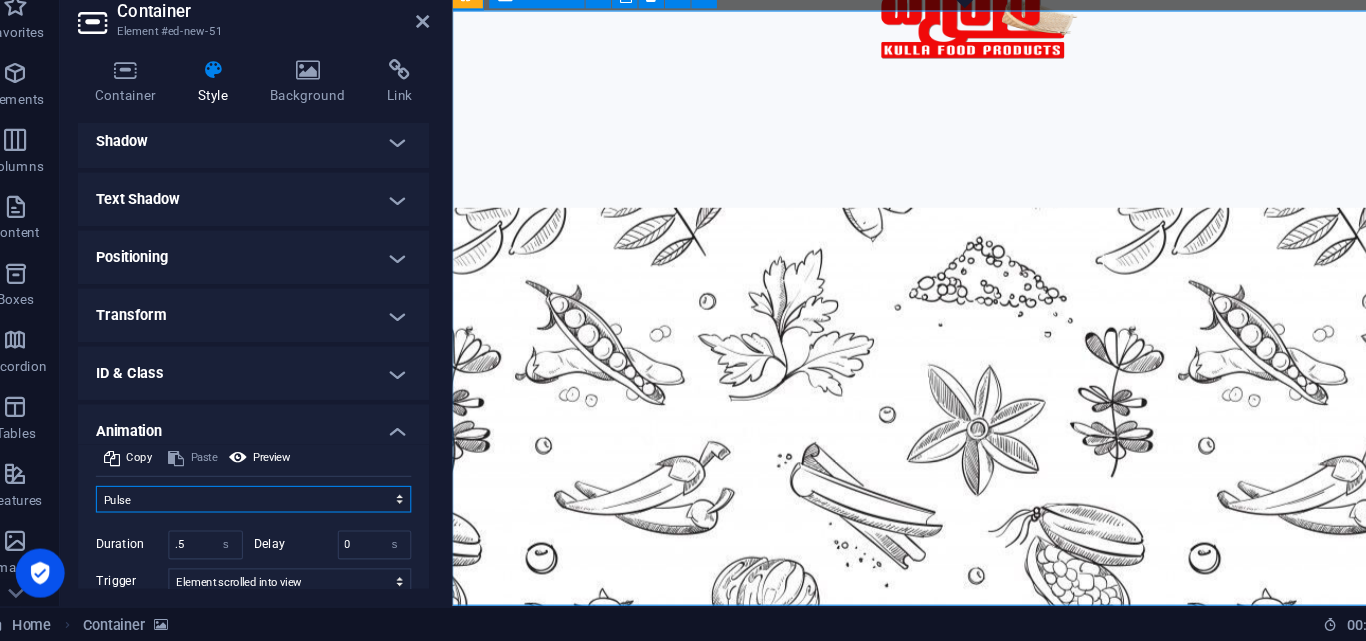 click on "Don't animate Show / Hide Slide up/down Zoom in/out Slide left to right Slide right to left Slide top to bottom Slide bottom to top Pulse Blink Open as overlay" at bounding box center [253, 513] 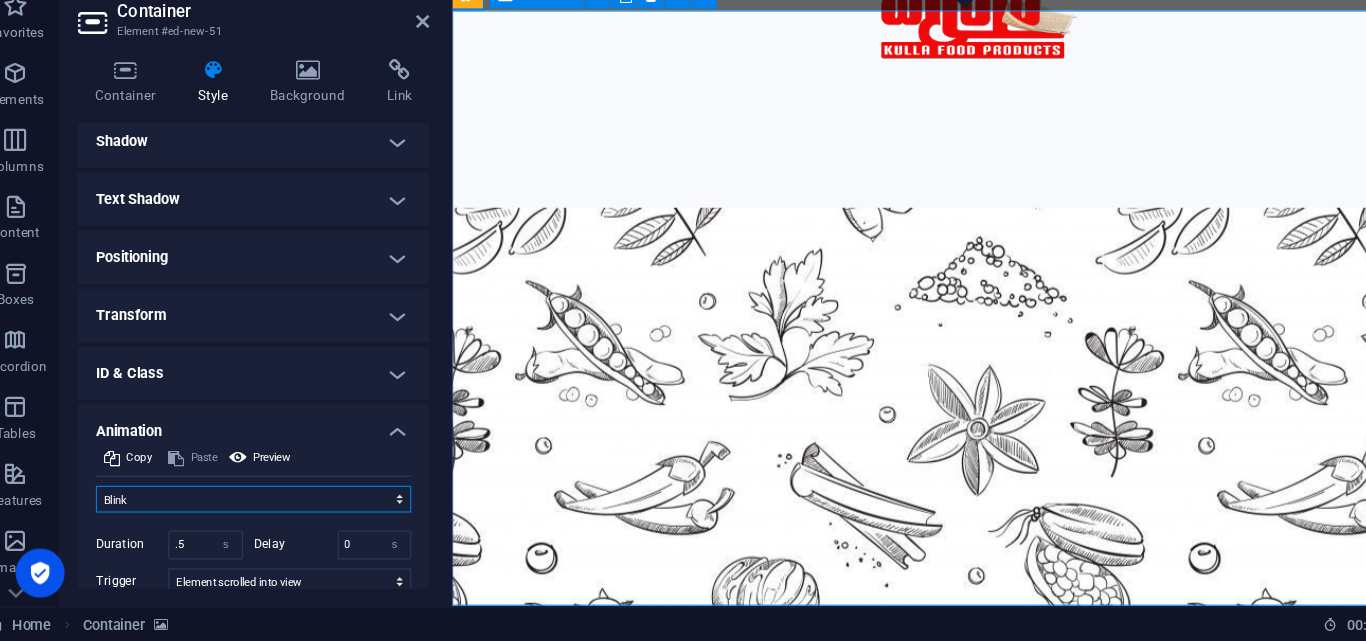click on "Don't animate Show / Hide Slide up/down Zoom in/out Slide left to right Slide right to left Slide top to bottom Slide bottom to top Pulse Blink Open as overlay" at bounding box center (253, 513) 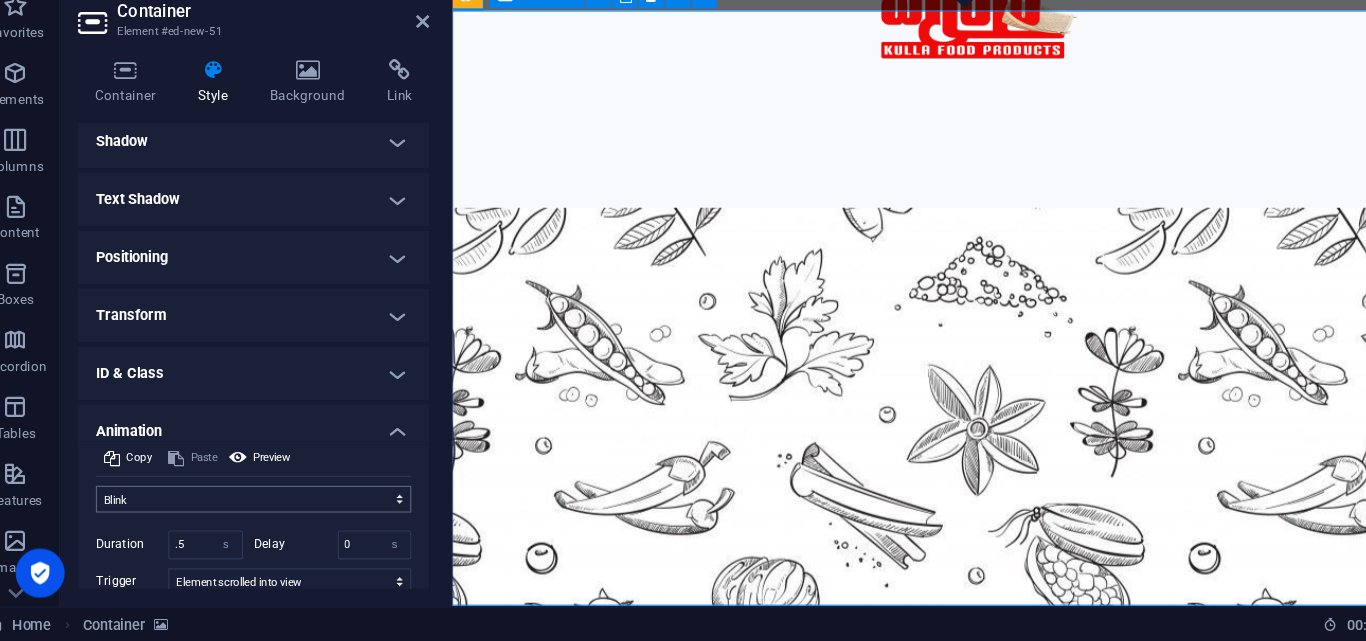 drag, startPoint x: 197, startPoint y: 529, endPoint x: 202, endPoint y: 517, distance: 13 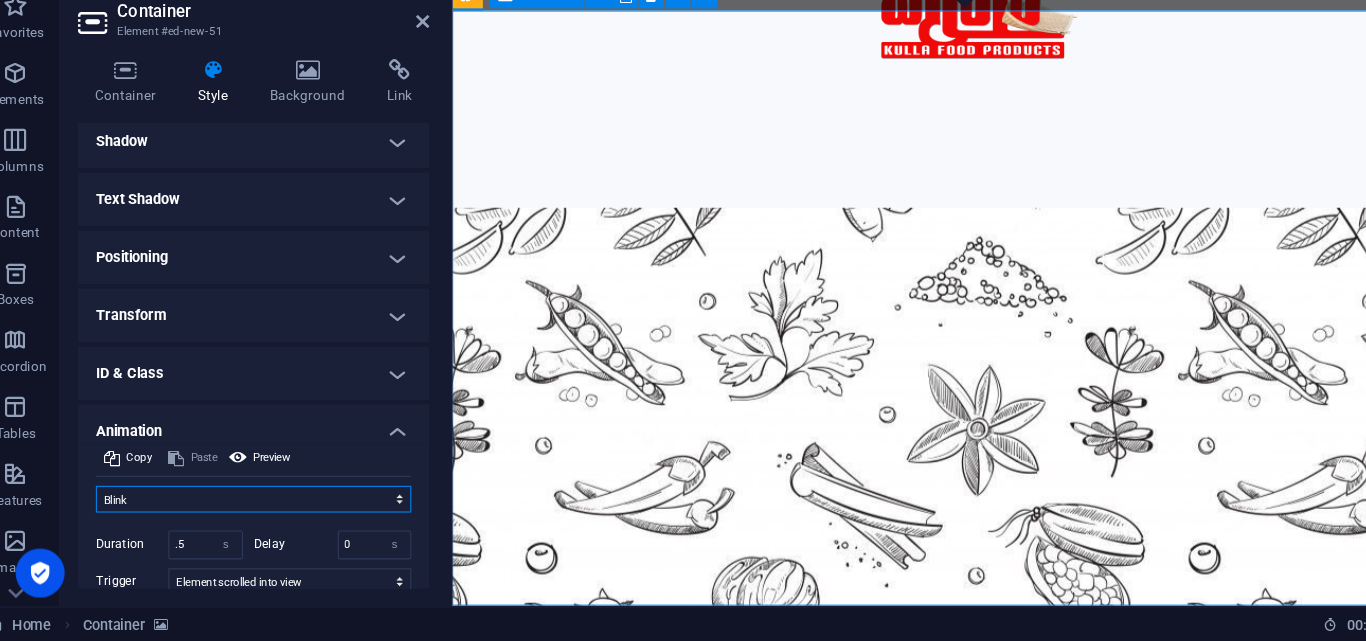 click on "Don't animate Show / Hide Slide up/down Zoom in/out Slide left to right Slide right to left Slide top to bottom Slide bottom to top Pulse Blink Open as overlay" at bounding box center [253, 513] 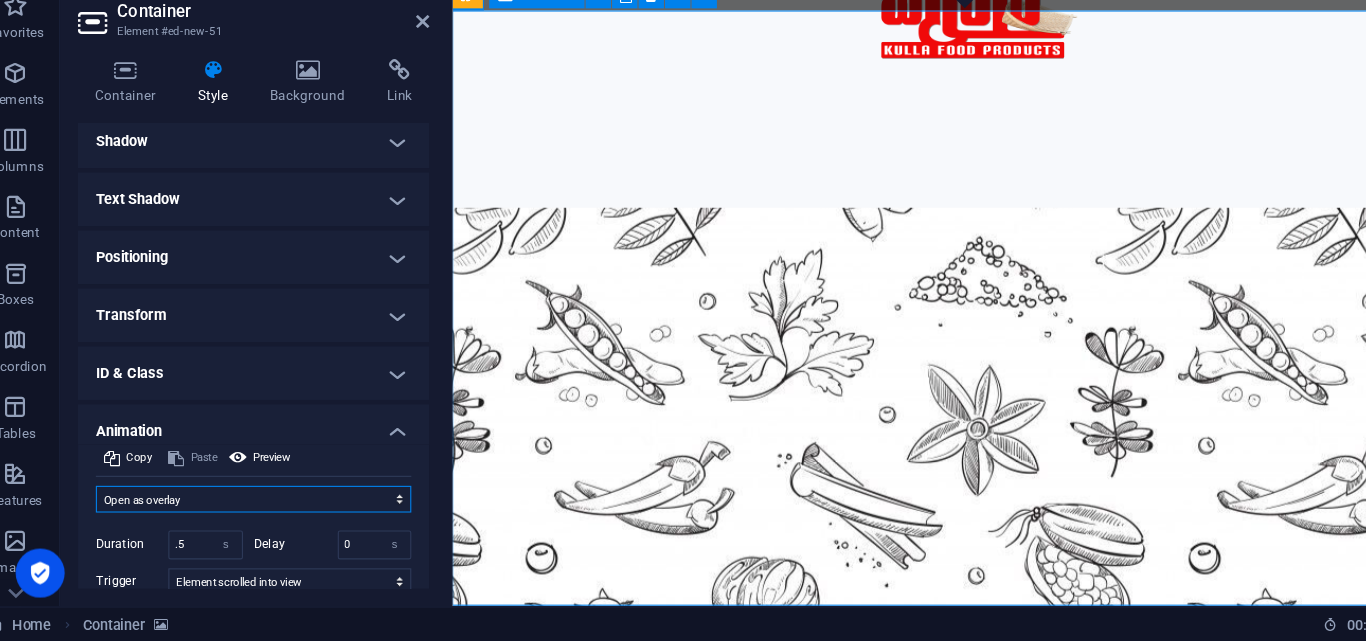 click on "Don't animate Show / Hide Slide up/down Zoom in/out Slide left to right Slide right to left Slide top to bottom Slide bottom to top Pulse Blink Open as overlay" at bounding box center [253, 513] 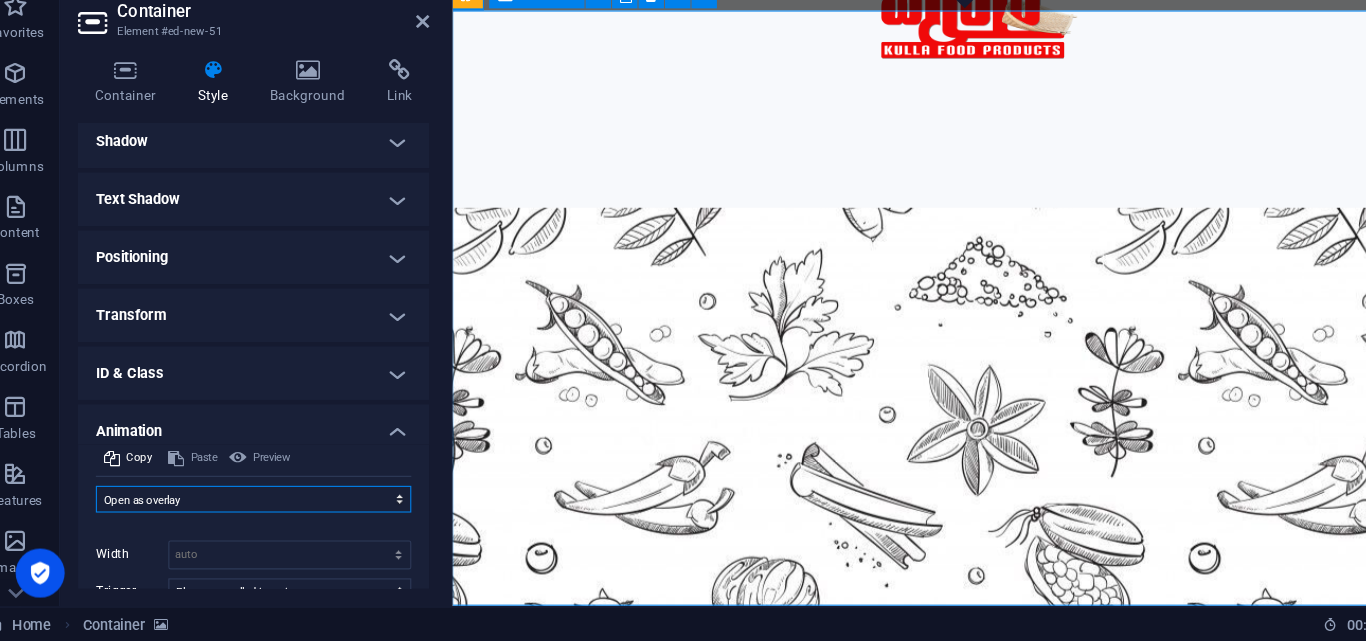 click on "Don't animate Show / Hide Slide up/down Zoom in/out Slide left to right Slide right to left Slide top to bottom Slide bottom to top Pulse Blink Open as overlay" at bounding box center [253, 513] 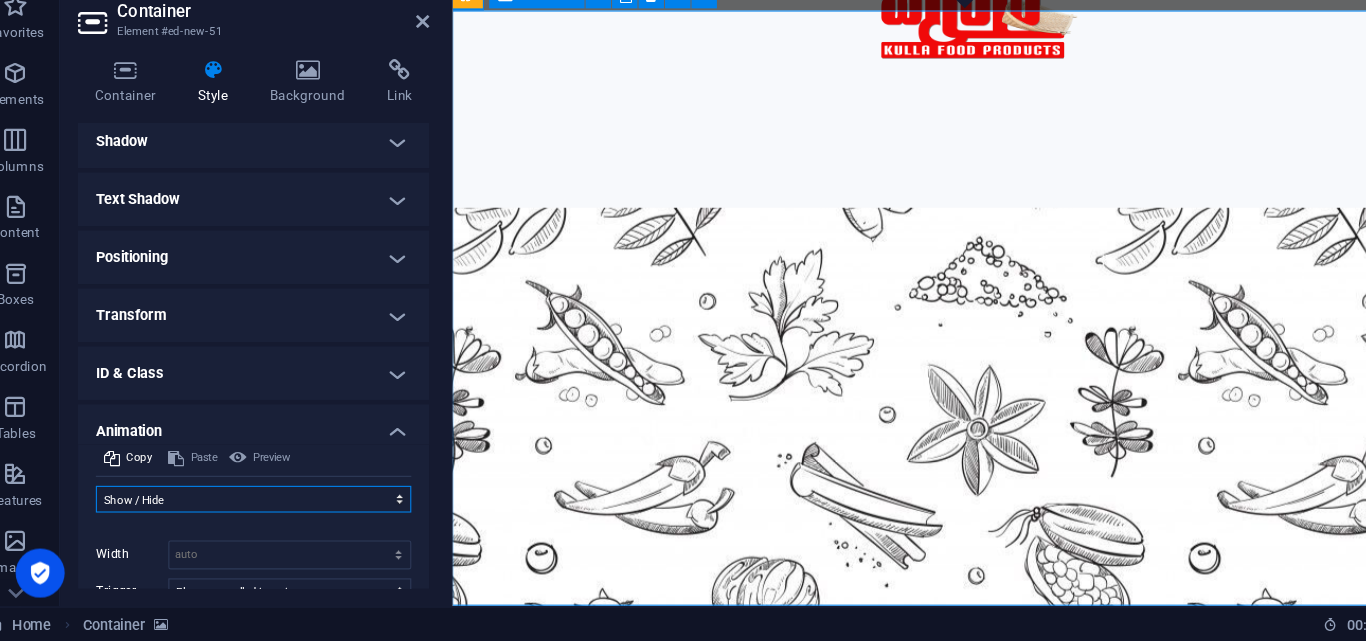click on "Don't animate Show / Hide Slide up/down Zoom in/out Slide left to right Slide right to left Slide top to bottom Slide bottom to top Pulse Blink Open as overlay" at bounding box center [253, 513] 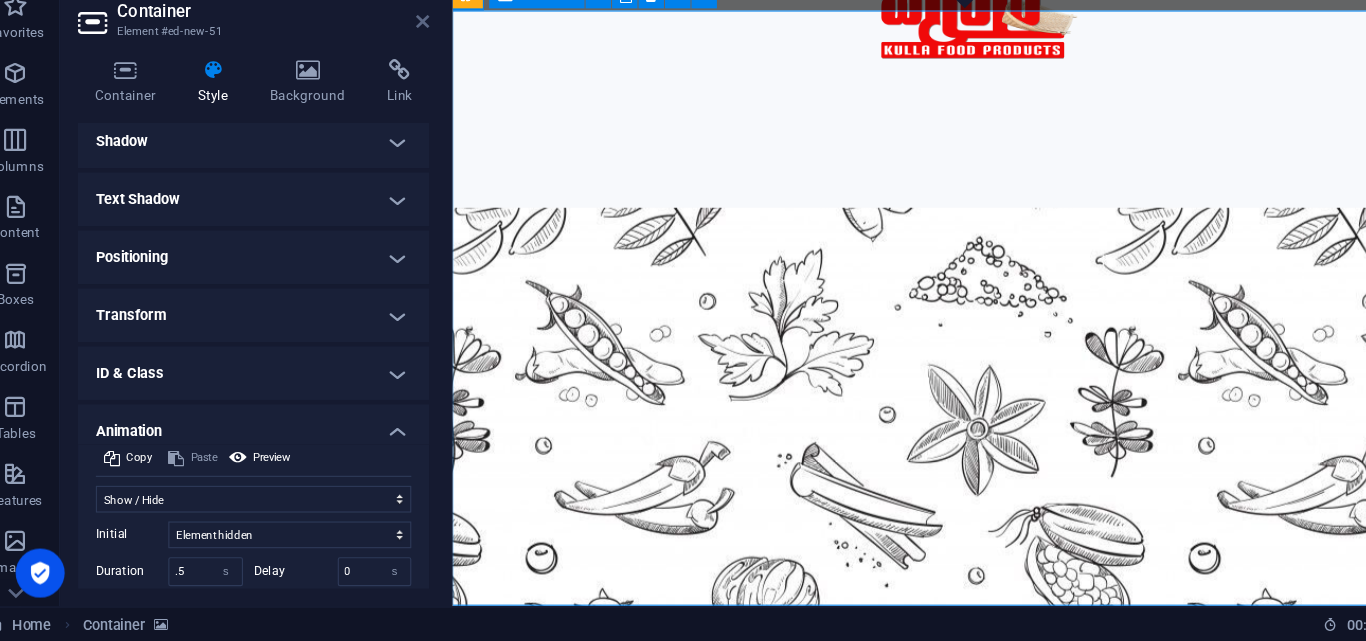 click at bounding box center [405, 84] 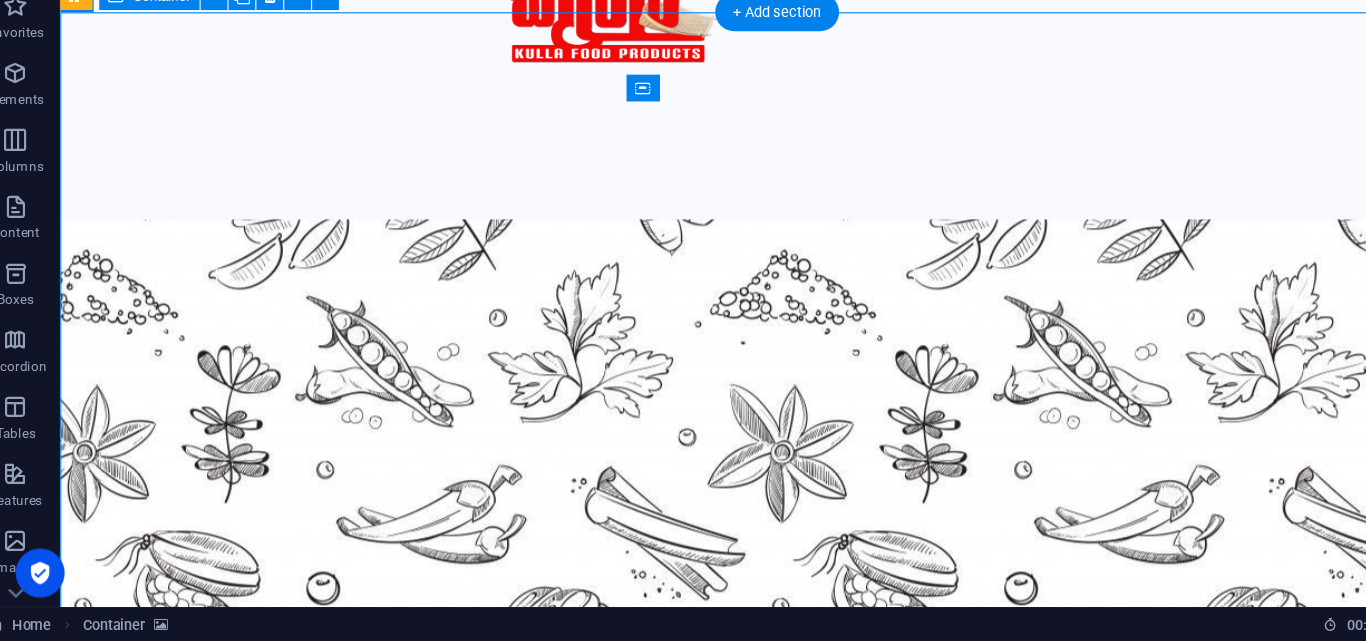 click at bounding box center (703, 477) 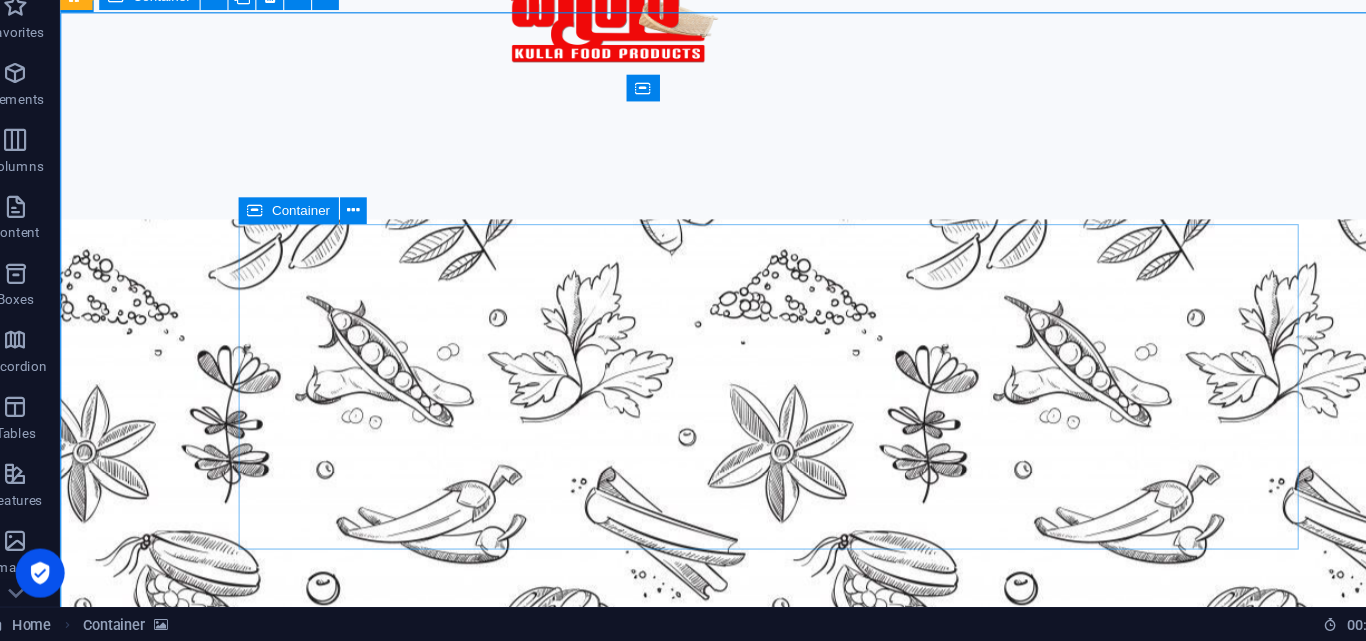 click at bounding box center [255, 254] 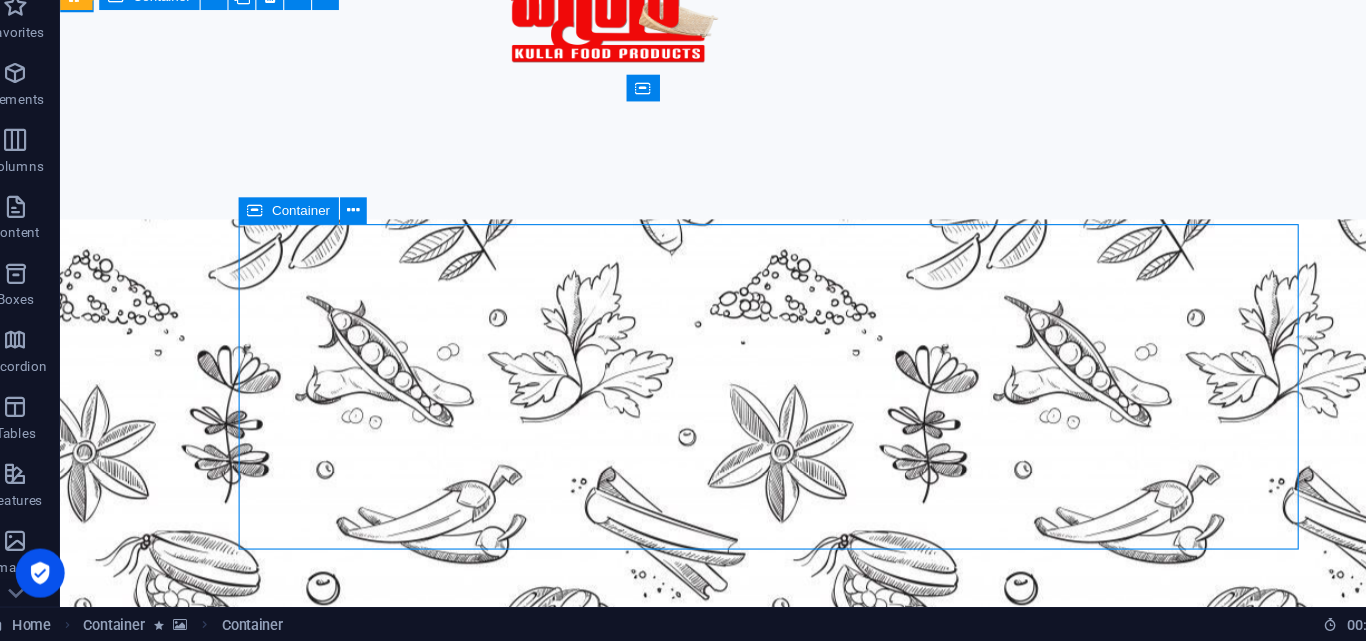 click at bounding box center [255, 254] 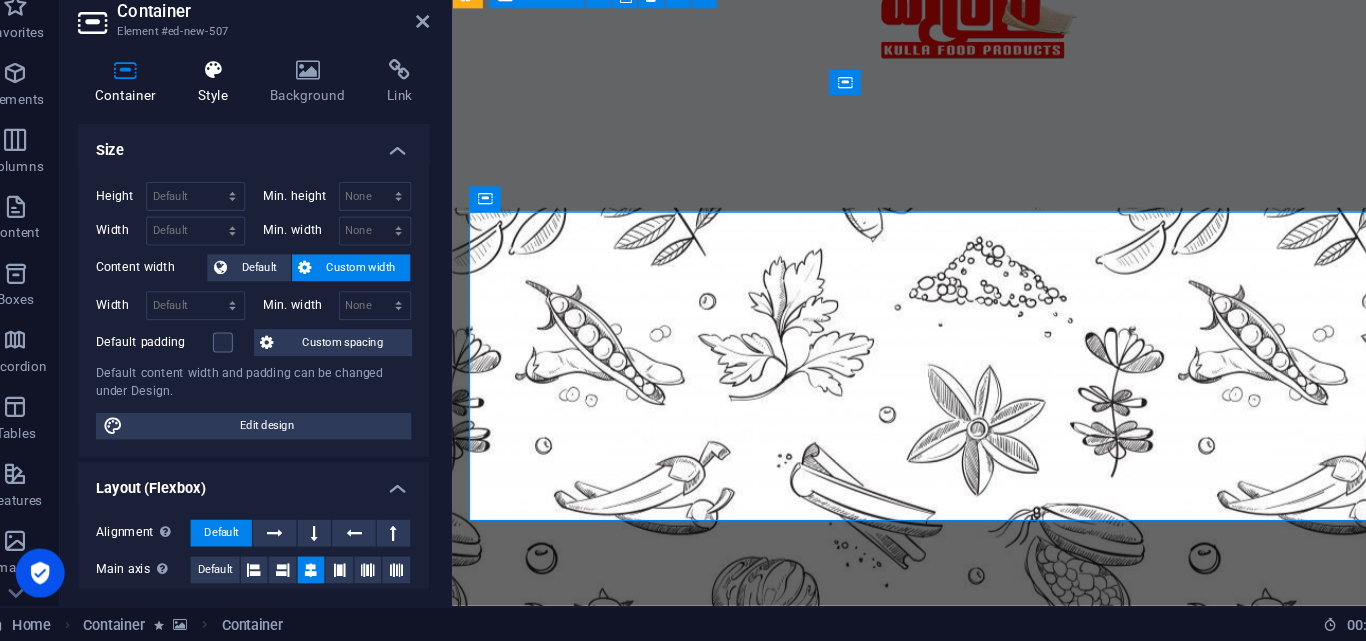 click at bounding box center [217, 128] 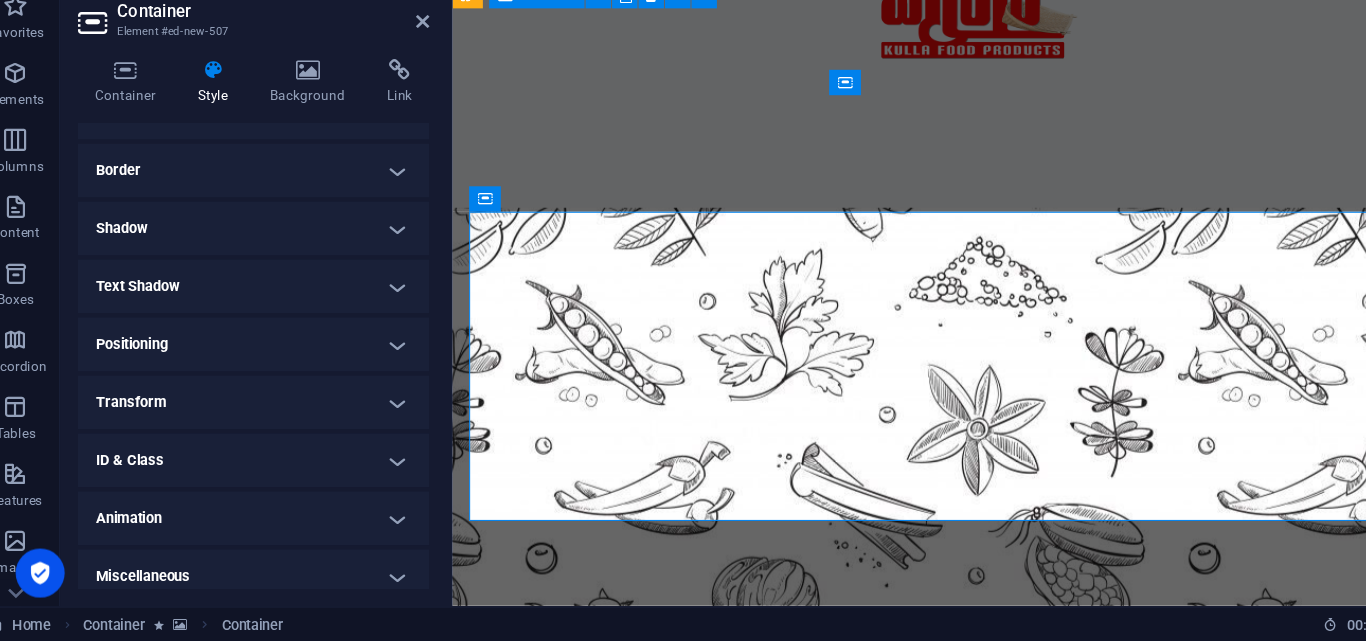 scroll, scrollTop: 428, scrollLeft: 0, axis: vertical 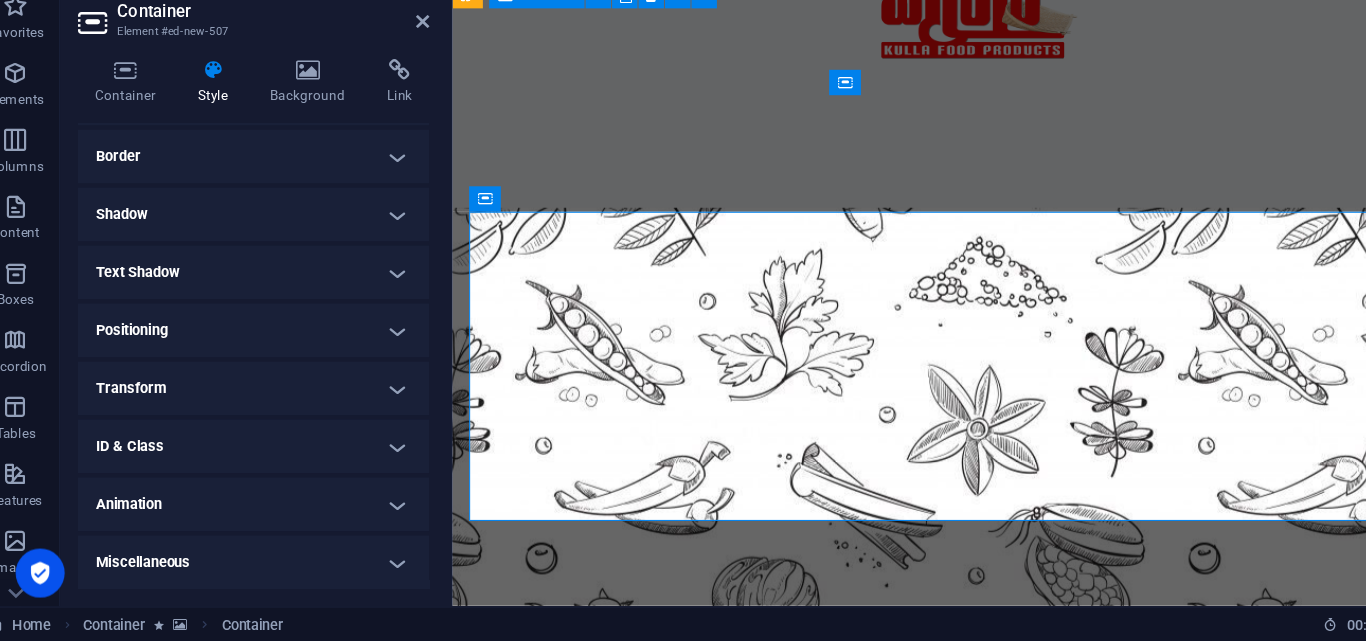 click on "Animation" at bounding box center [253, 517] 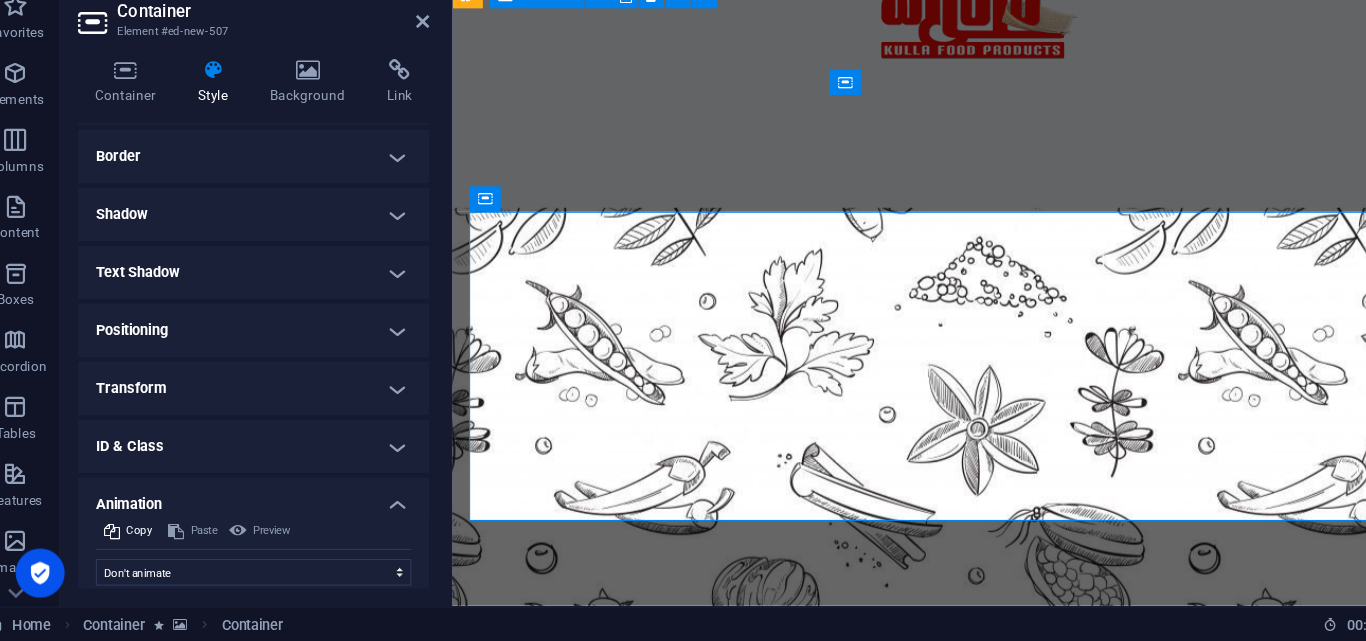 scroll, scrollTop: 493, scrollLeft: 0, axis: vertical 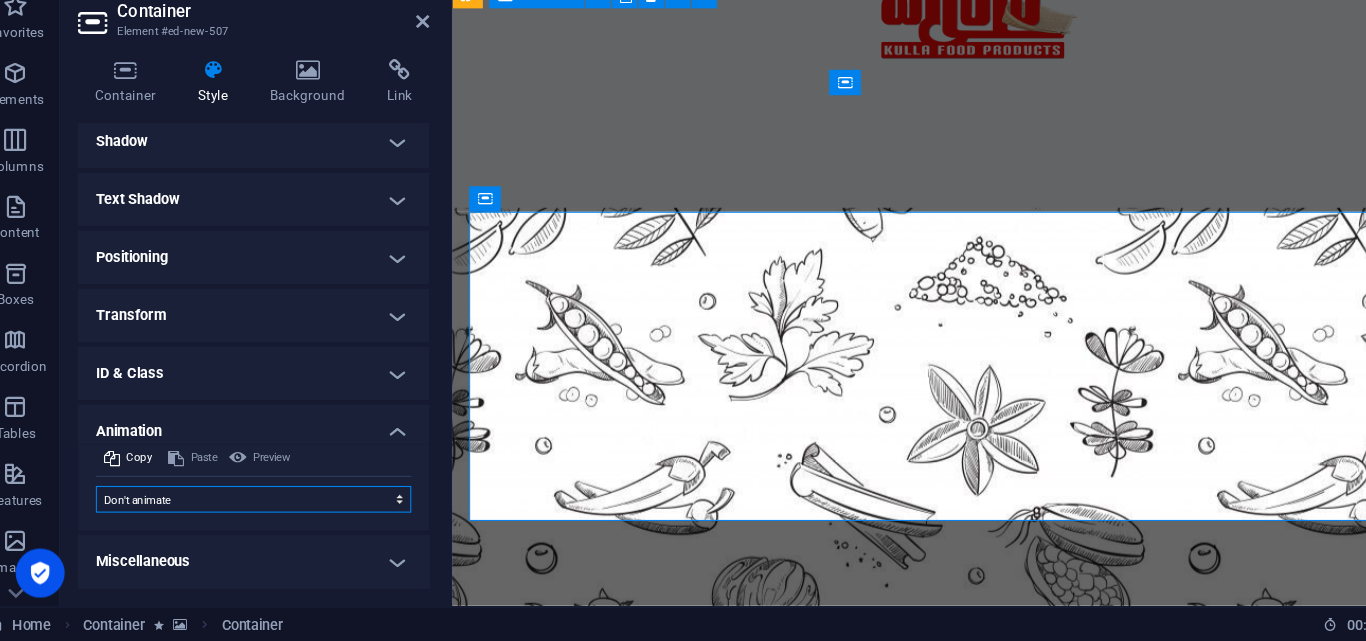click on "Don't animate Show / Hide Slide up/down Zoom in/out Slide left to right Slide right to left Slide top to bottom Slide bottom to top Pulse Blink Open as overlay" at bounding box center (253, 513) 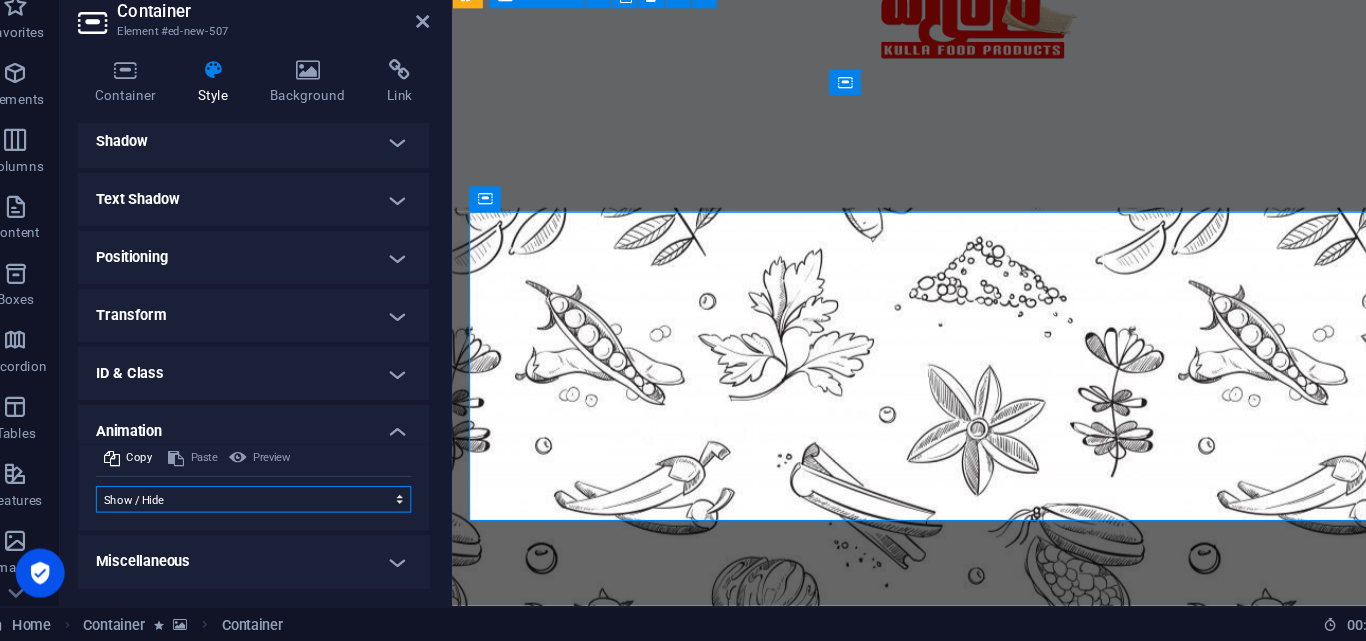 click on "Don't animate Show / Hide Slide up/down Zoom in/out Slide left to right Slide right to left Slide top to bottom Slide bottom to top Pulse Blink Open as overlay" at bounding box center (253, 513) 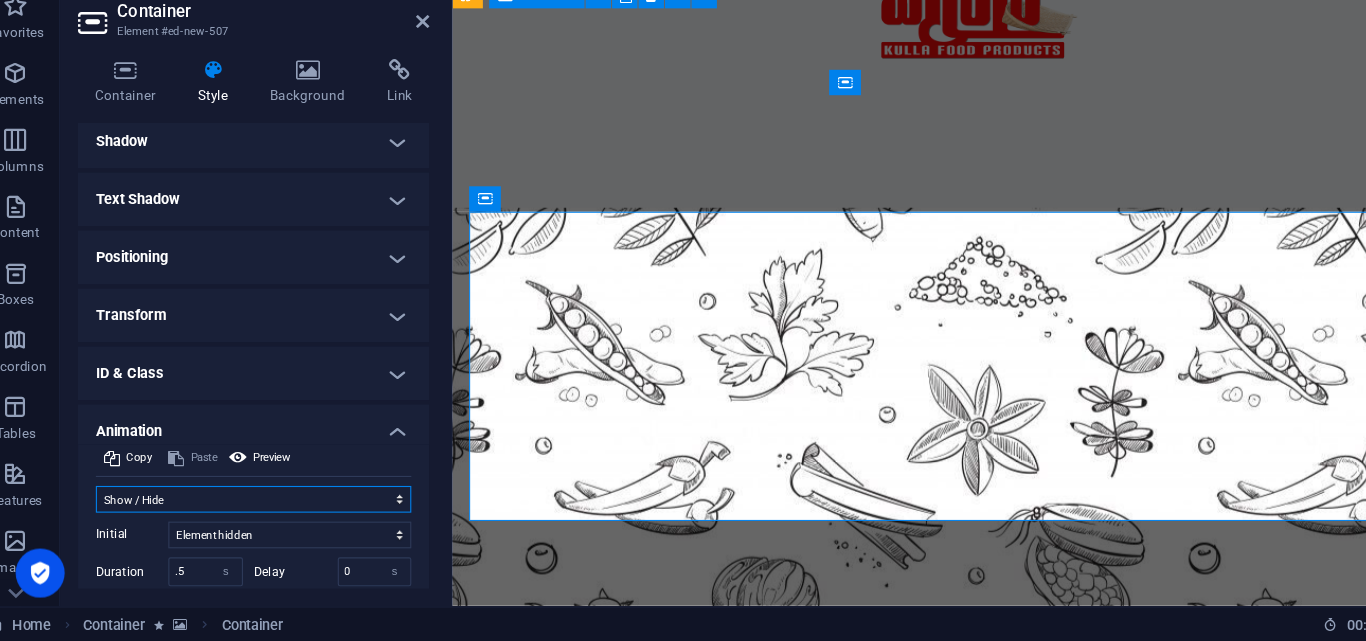 click on "Don't animate Show / Hide Slide up/down Zoom in/out Slide left to right Slide right to left Slide top to bottom Slide bottom to top Pulse Blink Open as overlay" at bounding box center (253, 513) 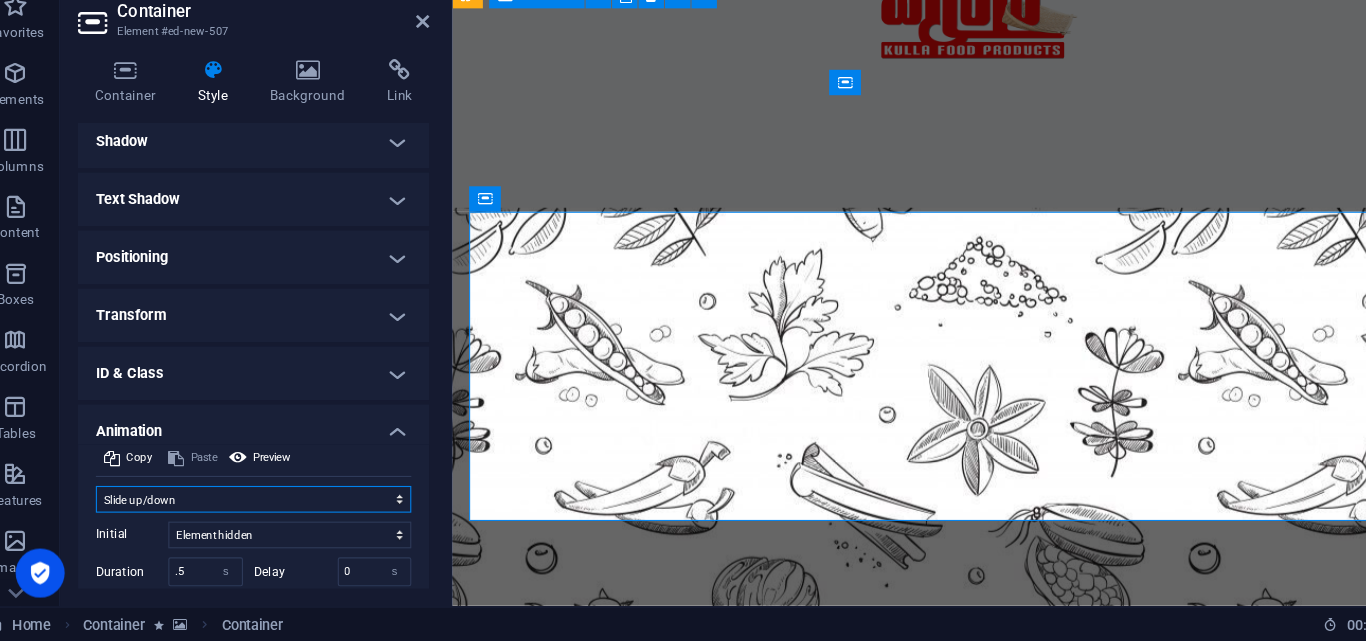click on "Don't animate Show / Hide Slide up/down Zoom in/out Slide left to right Slide right to left Slide top to bottom Slide bottom to top Pulse Blink Open as overlay" at bounding box center [253, 513] 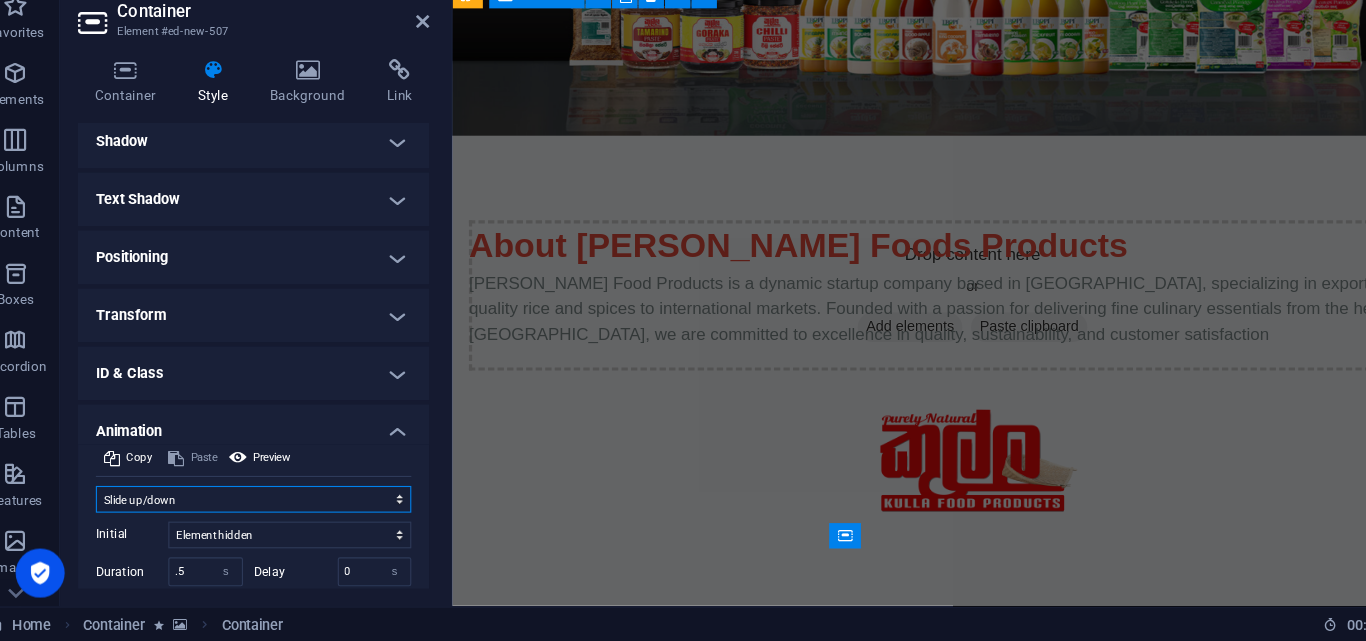 click on "Don't animate Show / Hide Slide up/down Zoom in/out Slide left to right Slide right to left Slide top to bottom Slide bottom to top Pulse Blink Open as overlay" at bounding box center (253, 513) 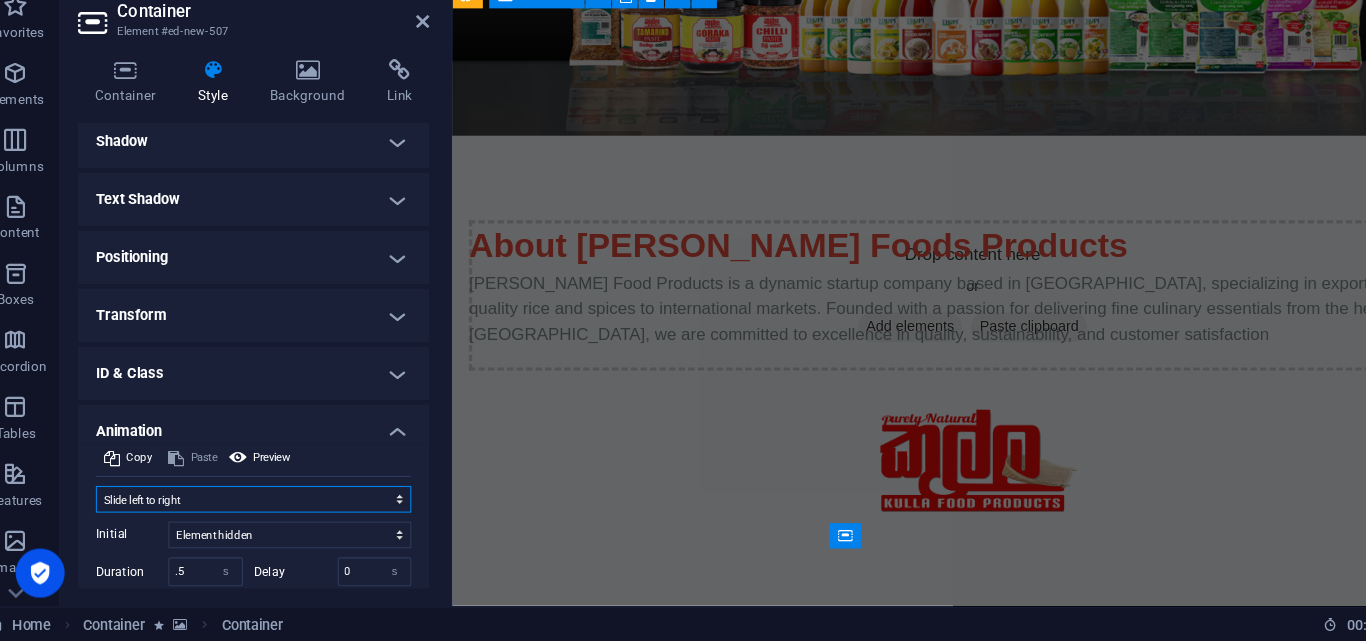 click on "Don't animate Show / Hide Slide up/down Zoom in/out Slide left to right Slide right to left Slide top to bottom Slide bottom to top Pulse Blink Open as overlay" at bounding box center [253, 513] 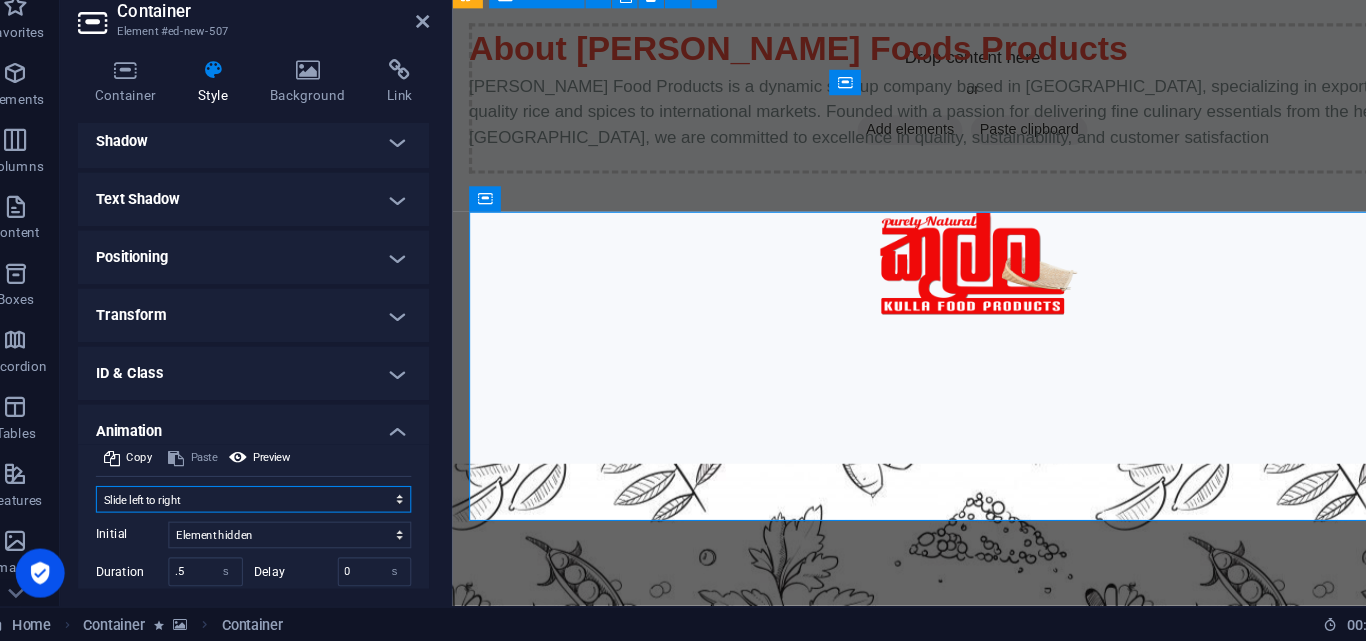 scroll, scrollTop: 1020, scrollLeft: 0, axis: vertical 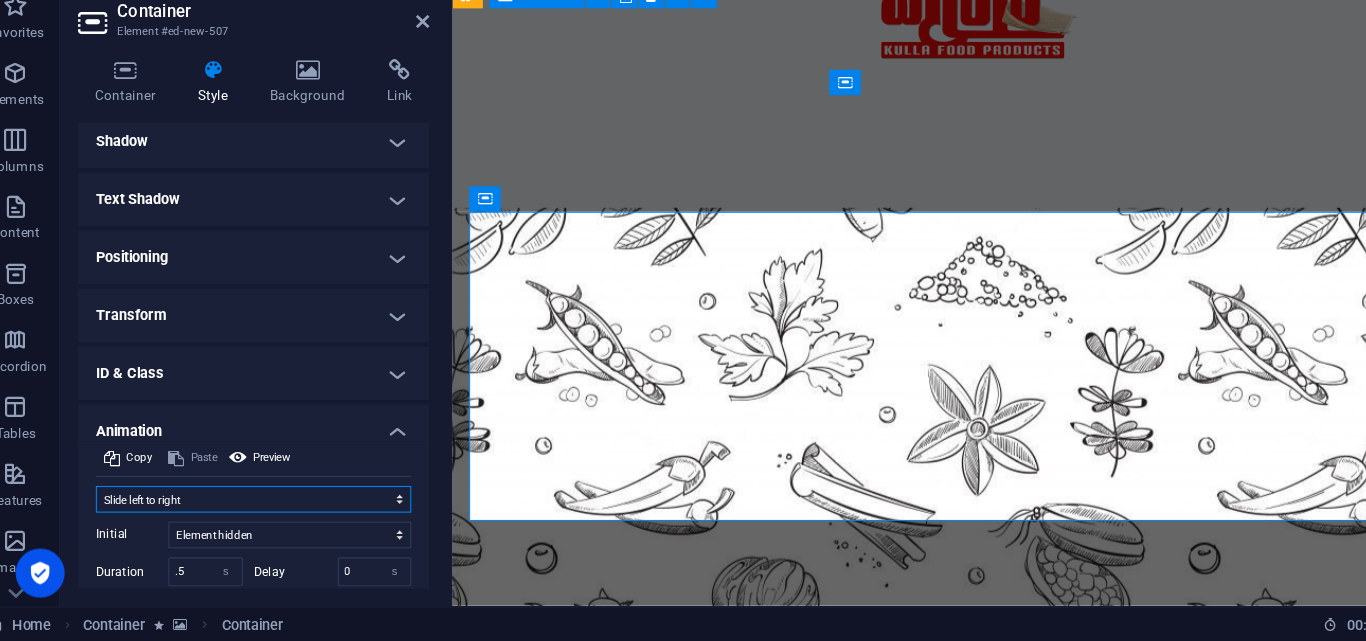 click on "Don't animate Show / Hide Slide up/down Zoom in/out Slide left to right Slide right to left Slide top to bottom Slide bottom to top Pulse Blink Open as overlay" at bounding box center [253, 513] 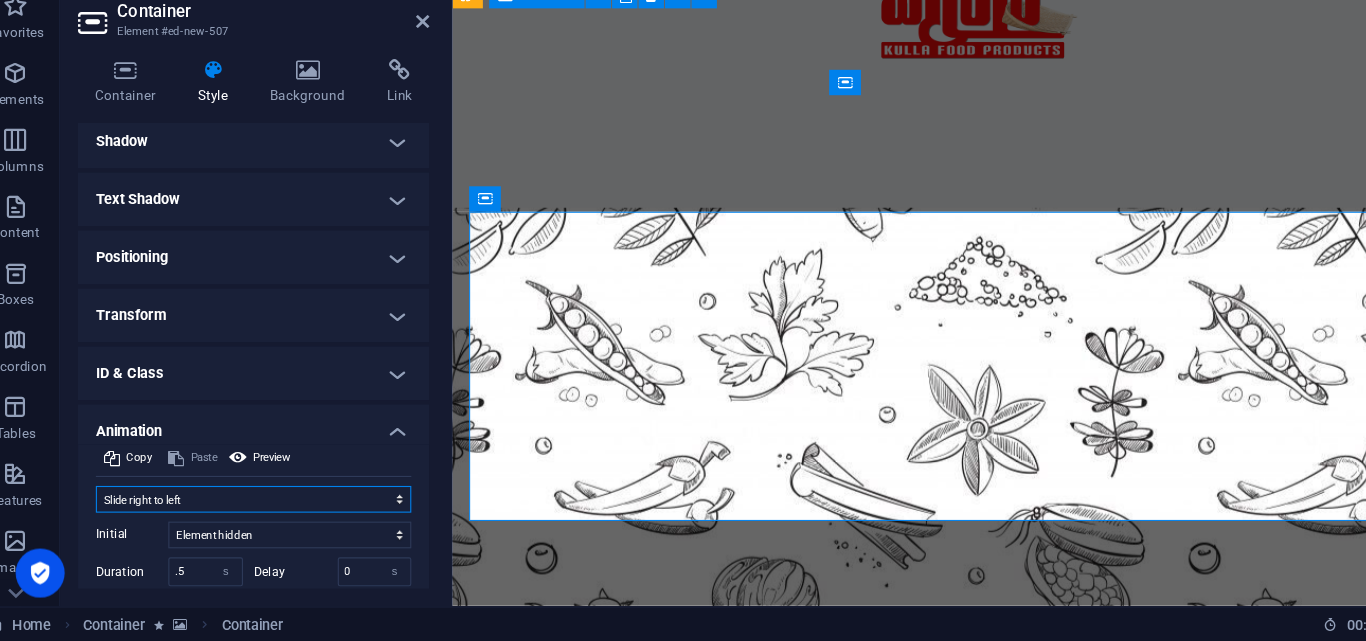 click on "Don't animate Show / Hide Slide up/down Zoom in/out Slide left to right Slide right to left Slide top to bottom Slide bottom to top Pulse Blink Open as overlay" at bounding box center [253, 513] 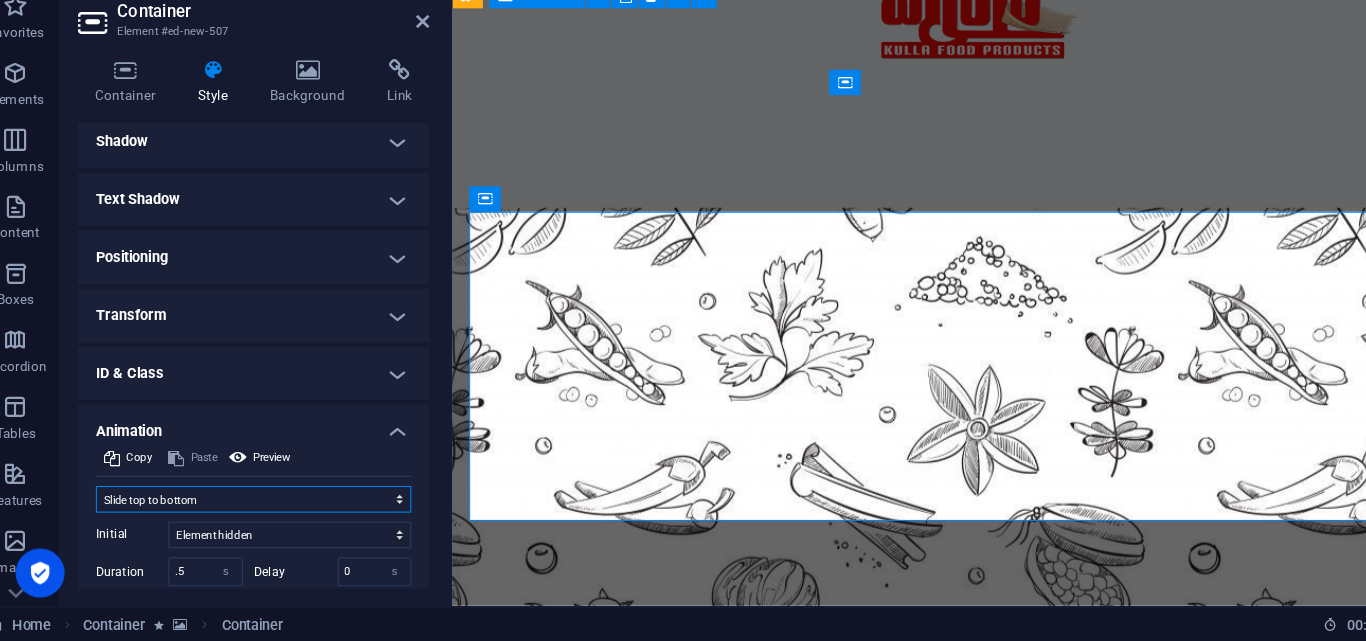 click on "Don't animate Show / Hide Slide up/down Zoom in/out Slide left to right Slide right to left Slide top to bottom Slide bottom to top Pulse Blink Open as overlay" at bounding box center (253, 513) 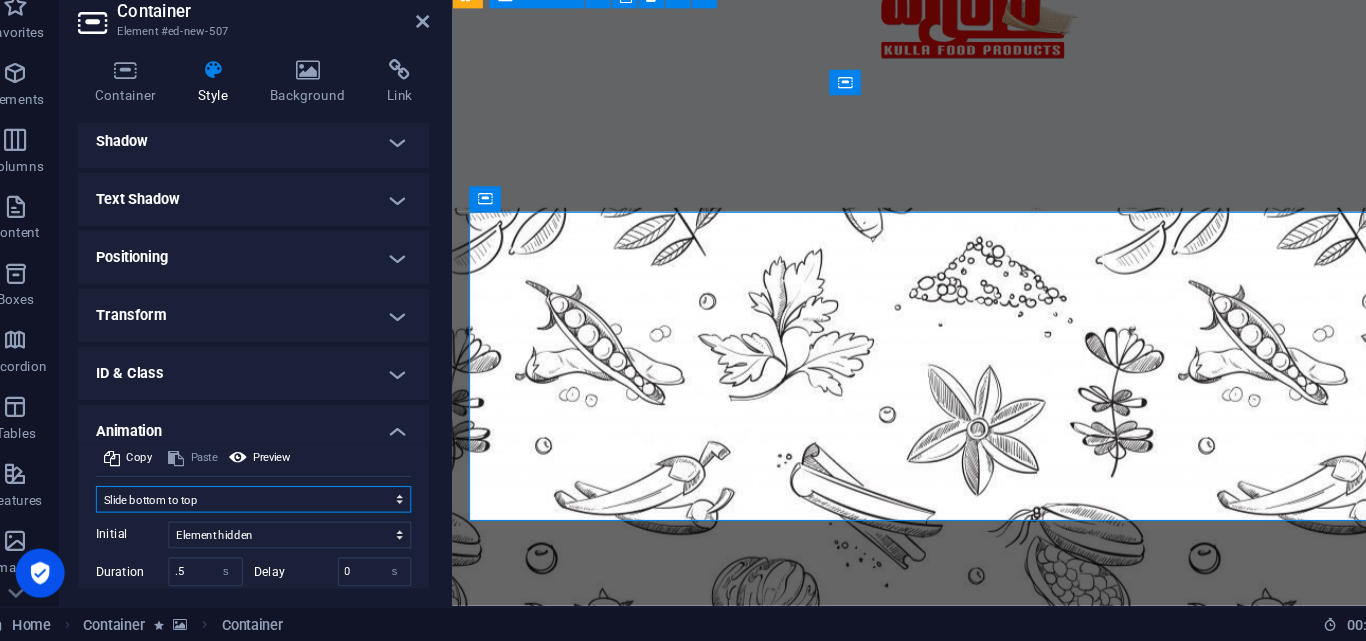 click on "Don't animate Show / Hide Slide up/down Zoom in/out Slide left to right Slide right to left Slide top to bottom Slide bottom to top Pulse Blink Open as overlay" at bounding box center (253, 513) 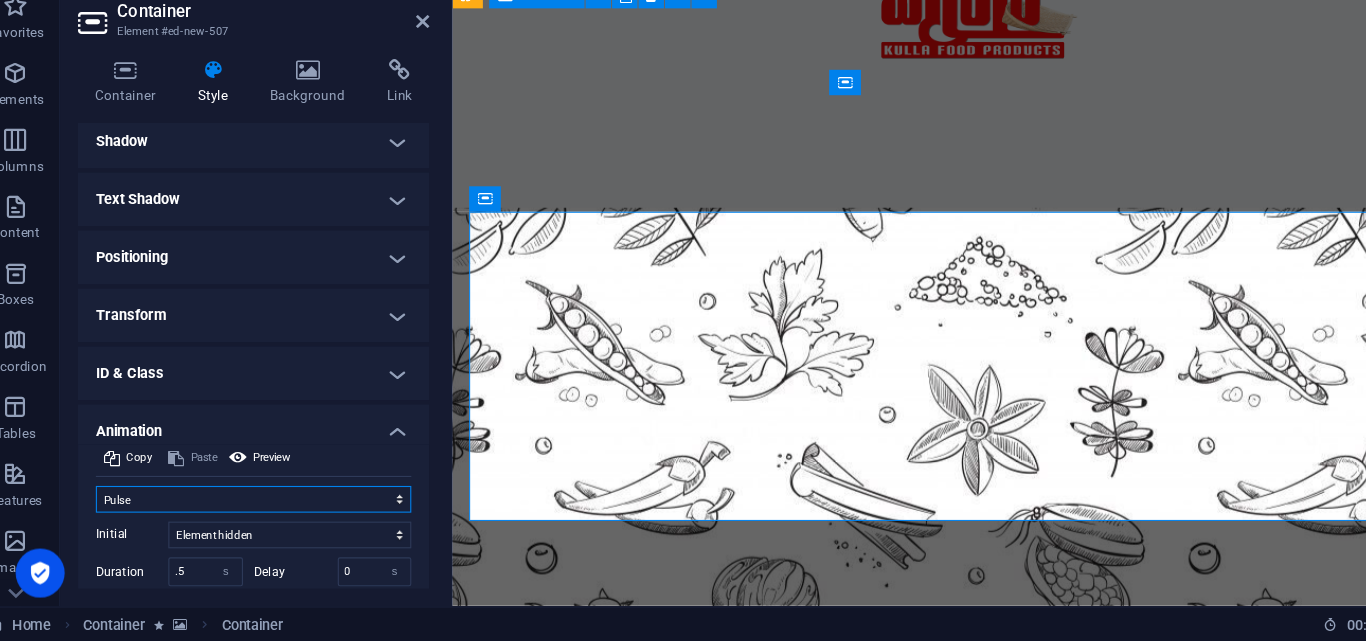 click on "Don't animate Show / Hide Slide up/down Zoom in/out Slide left to right Slide right to left Slide top to bottom Slide bottom to top Pulse Blink Open as overlay" at bounding box center [253, 513] 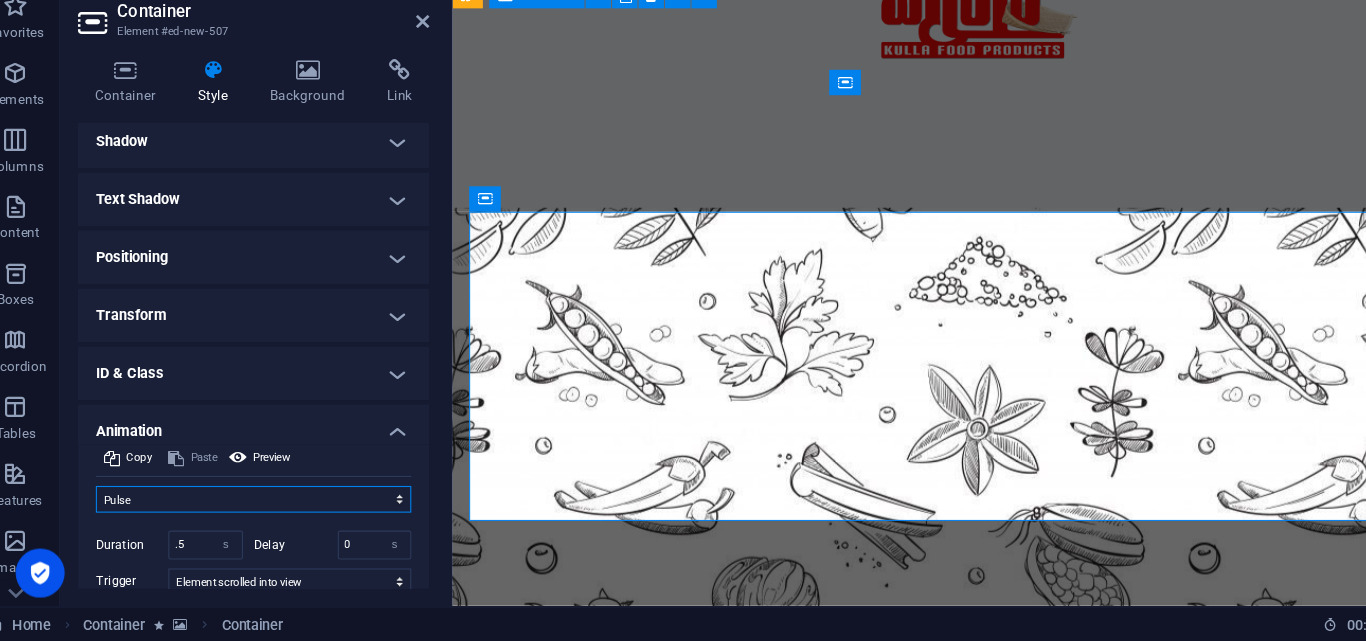 scroll, scrollTop: 610, scrollLeft: 0, axis: vertical 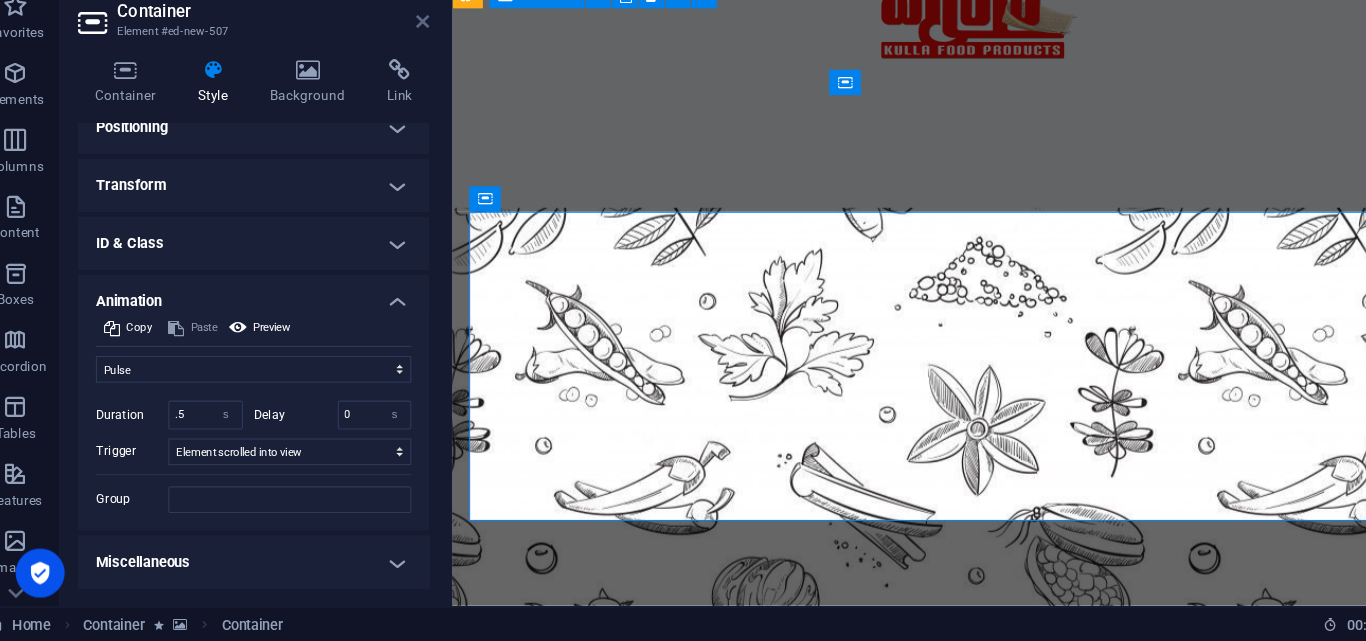 click at bounding box center [405, 84] 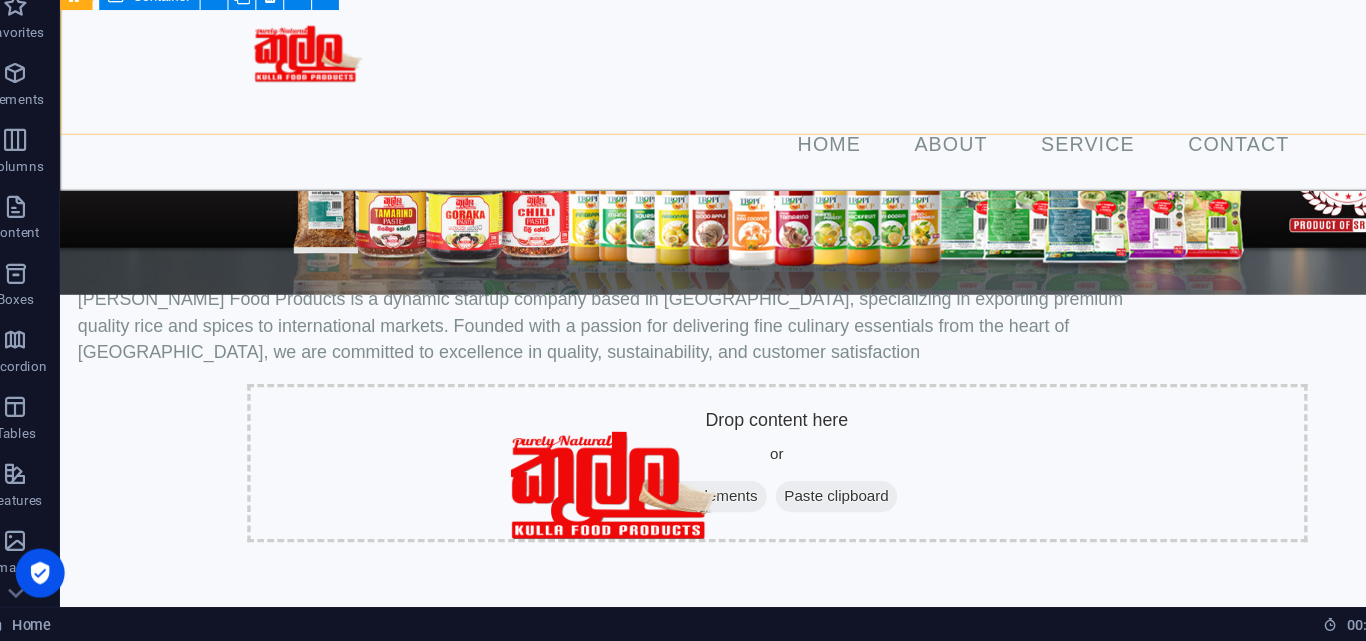 scroll, scrollTop: 0, scrollLeft: 0, axis: both 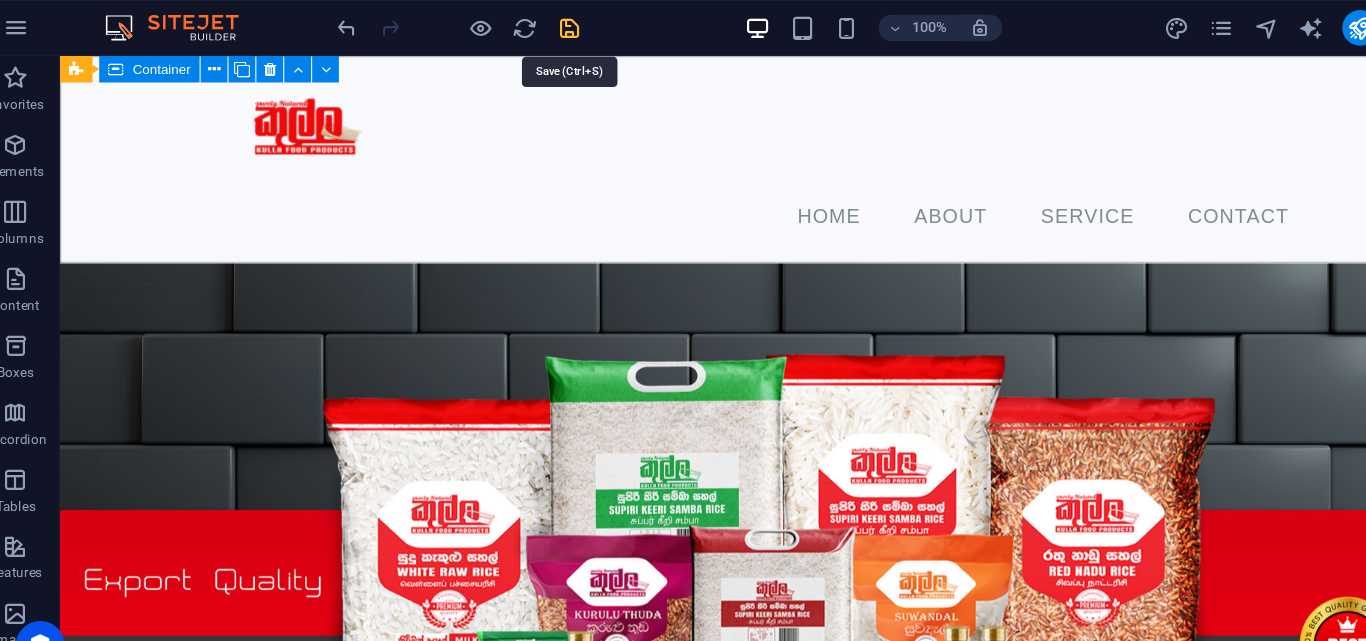 click at bounding box center [537, 25] 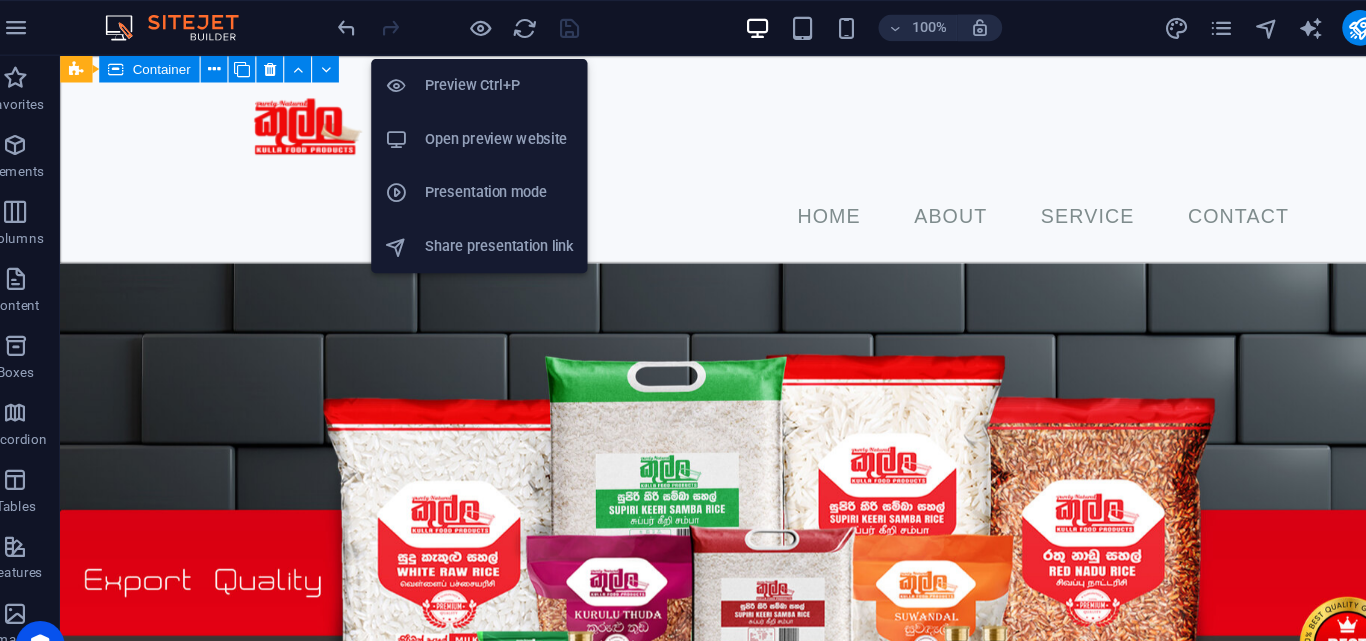 drag, startPoint x: 452, startPoint y: 62, endPoint x: 432, endPoint y: 87, distance: 32.01562 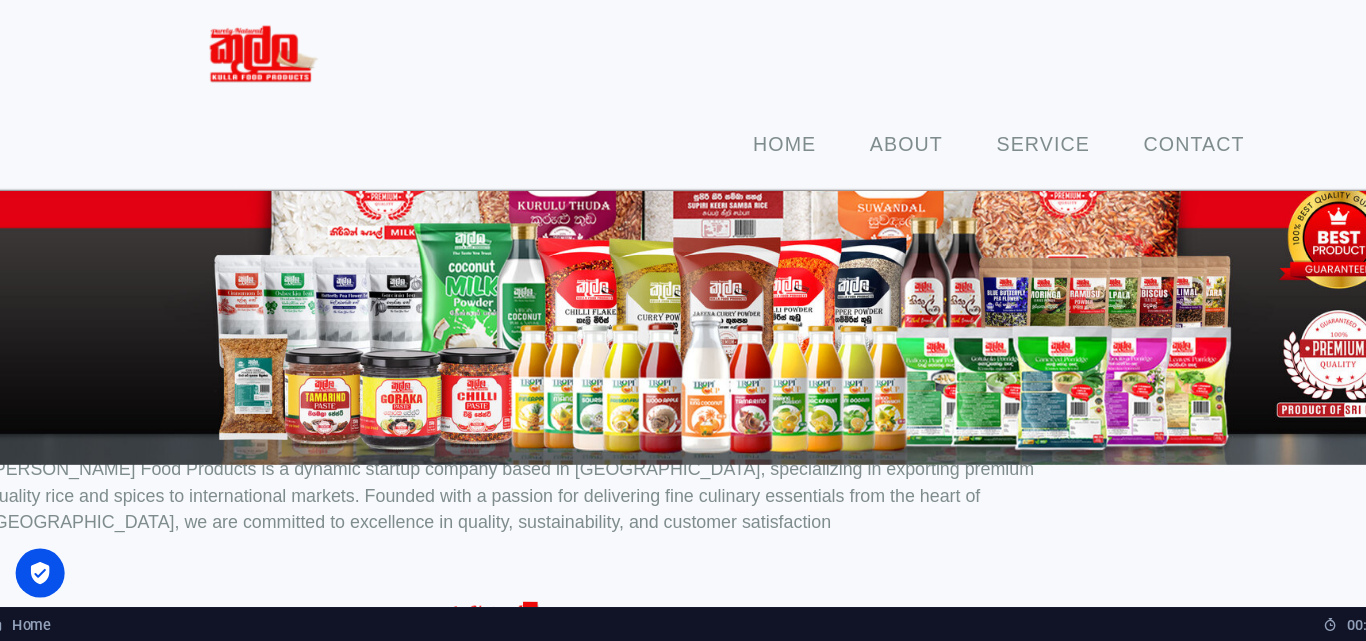 scroll, scrollTop: 0, scrollLeft: 0, axis: both 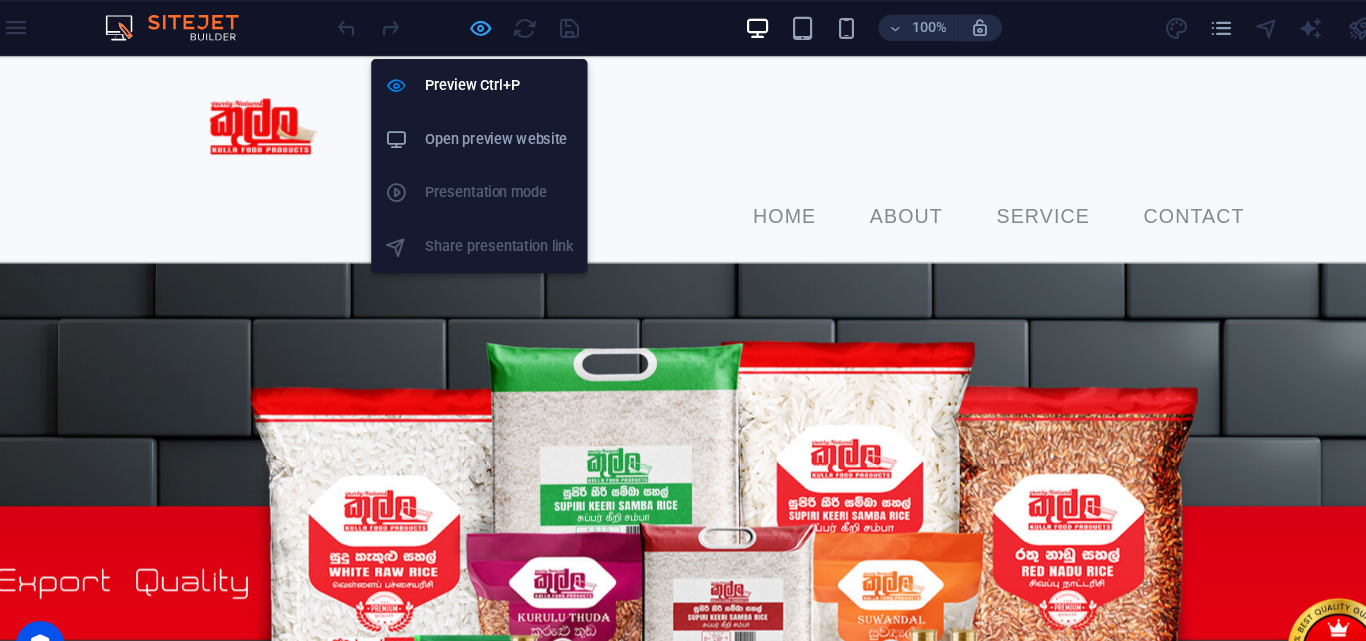click at bounding box center [457, 25] 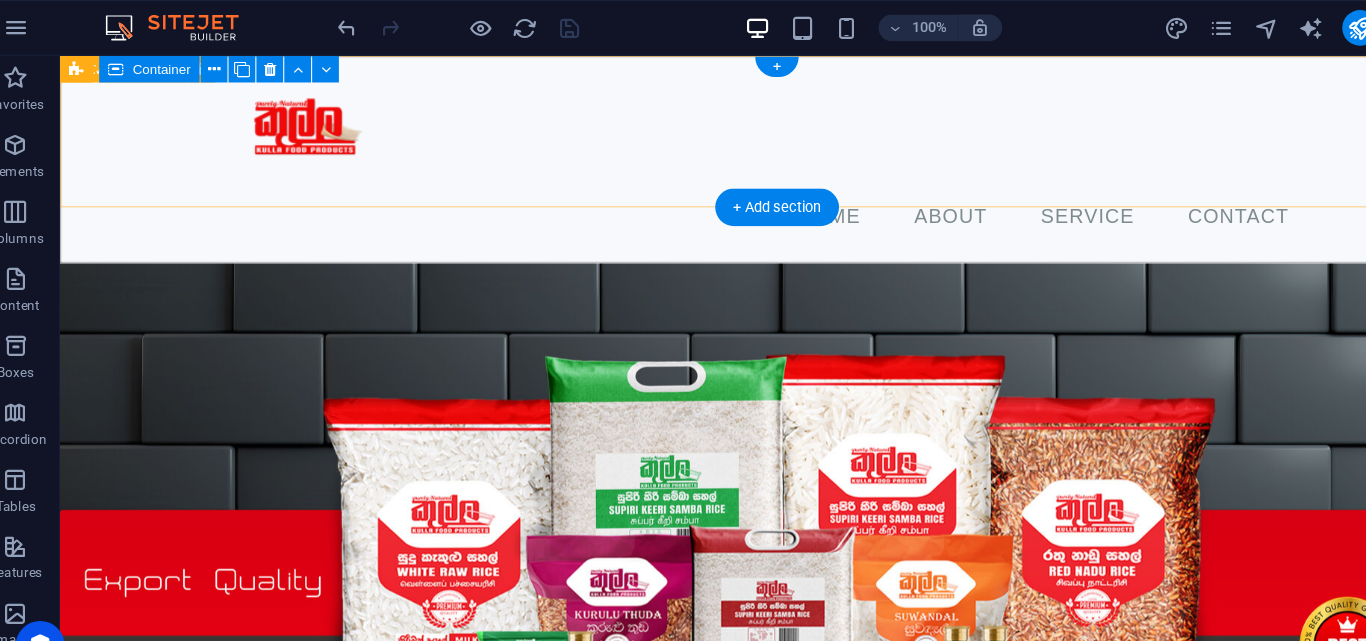 click on "Menu Home About Service Contact" at bounding box center [703, 148] 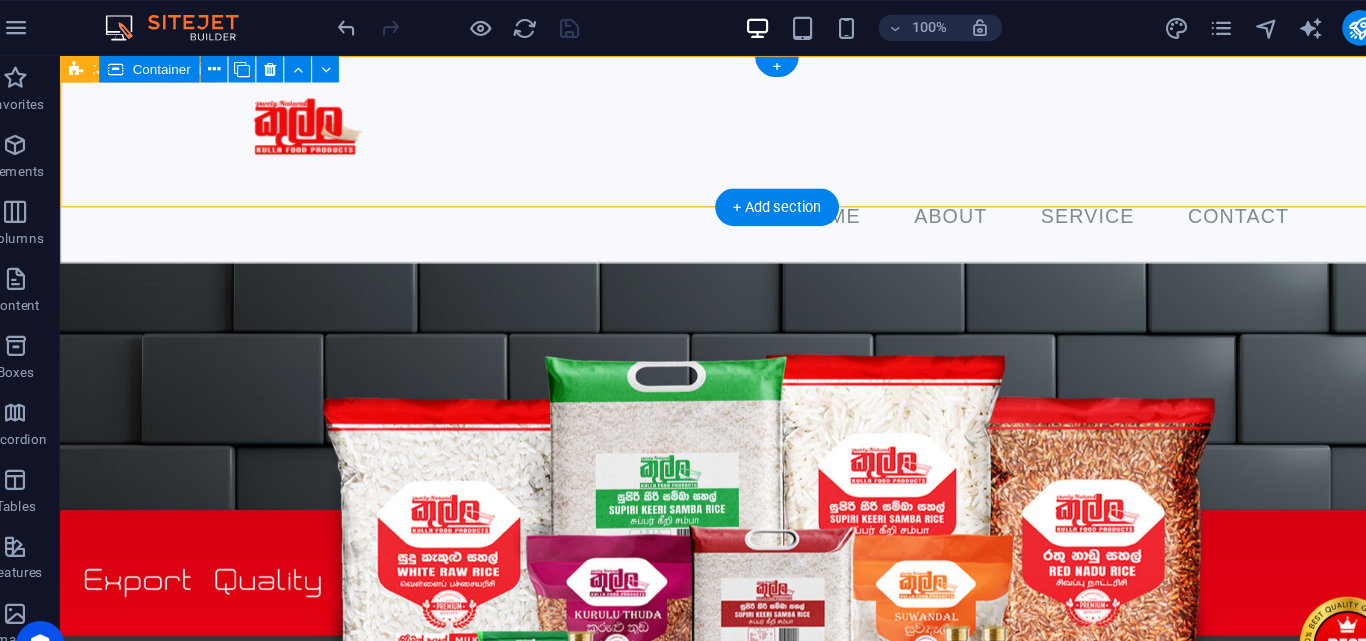drag, startPoint x: 141, startPoint y: 137, endPoint x: 325, endPoint y: 351, distance: 282.22687 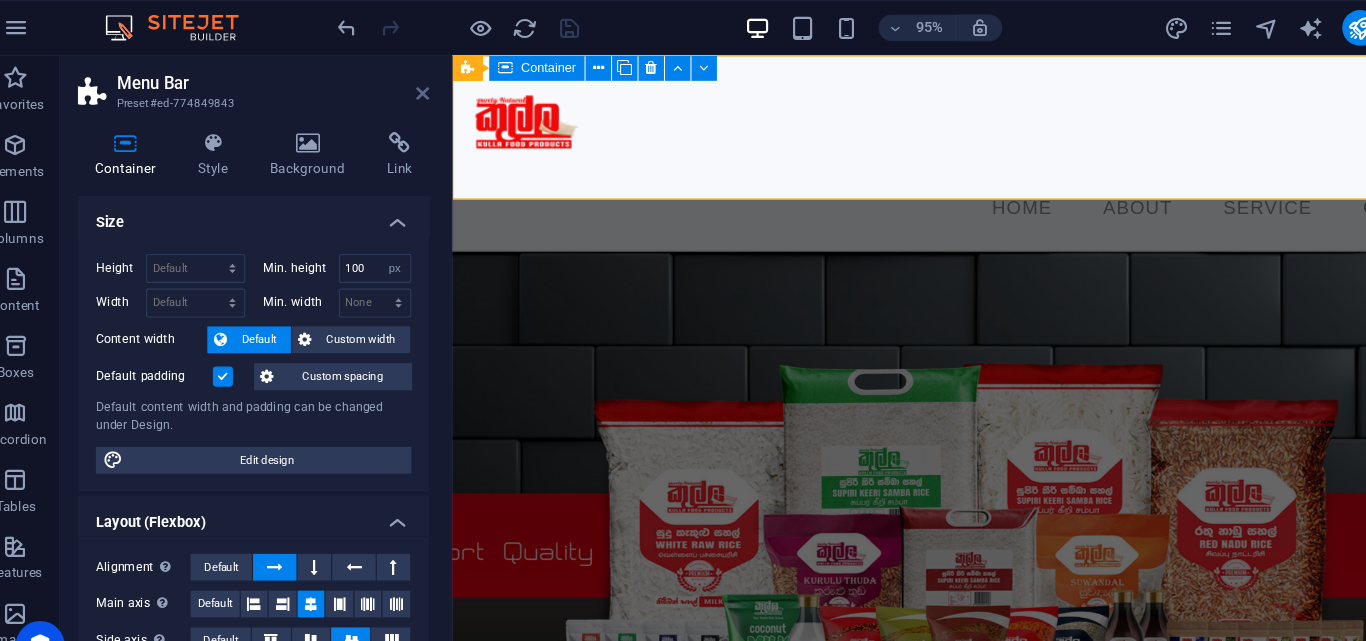 click at bounding box center [405, 84] 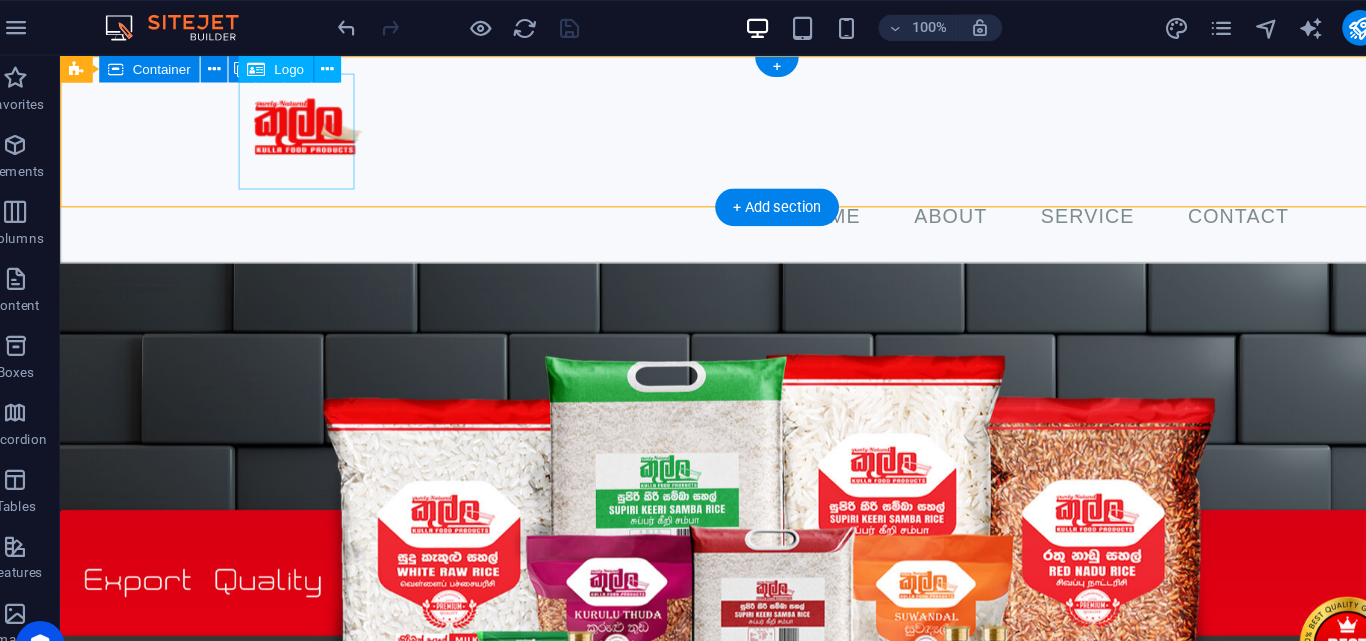 click at bounding box center [703, 123] 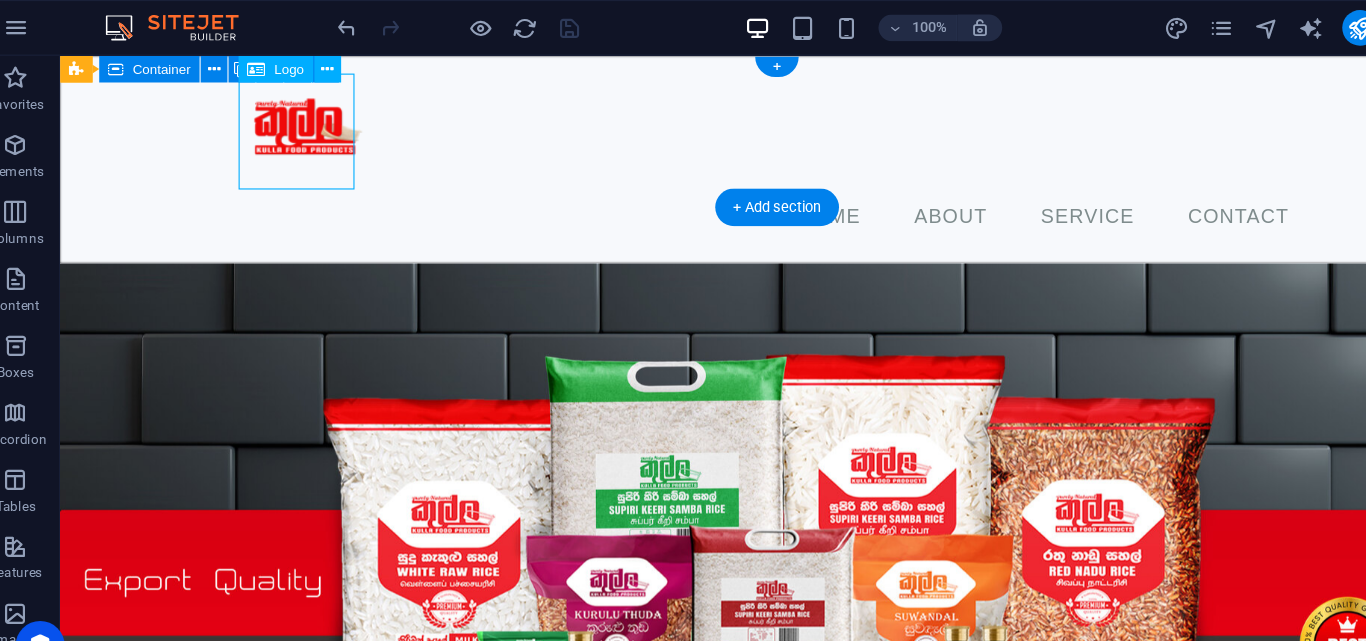click at bounding box center [703, 123] 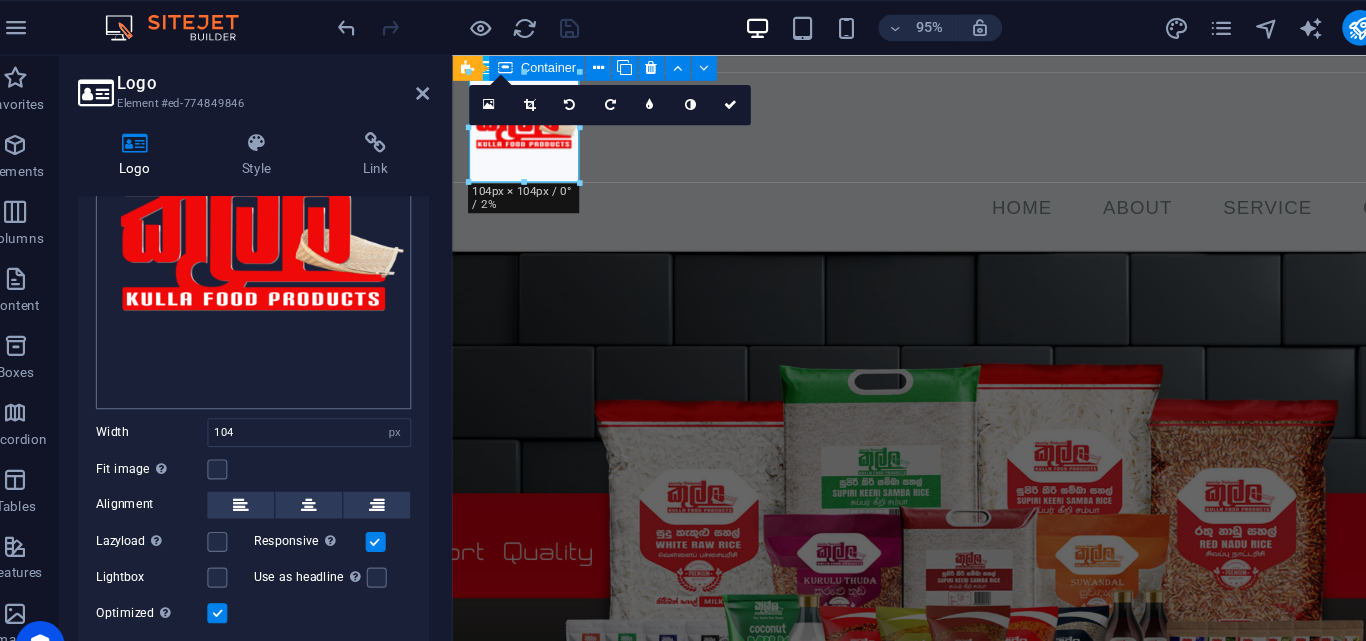 scroll, scrollTop: 178, scrollLeft: 0, axis: vertical 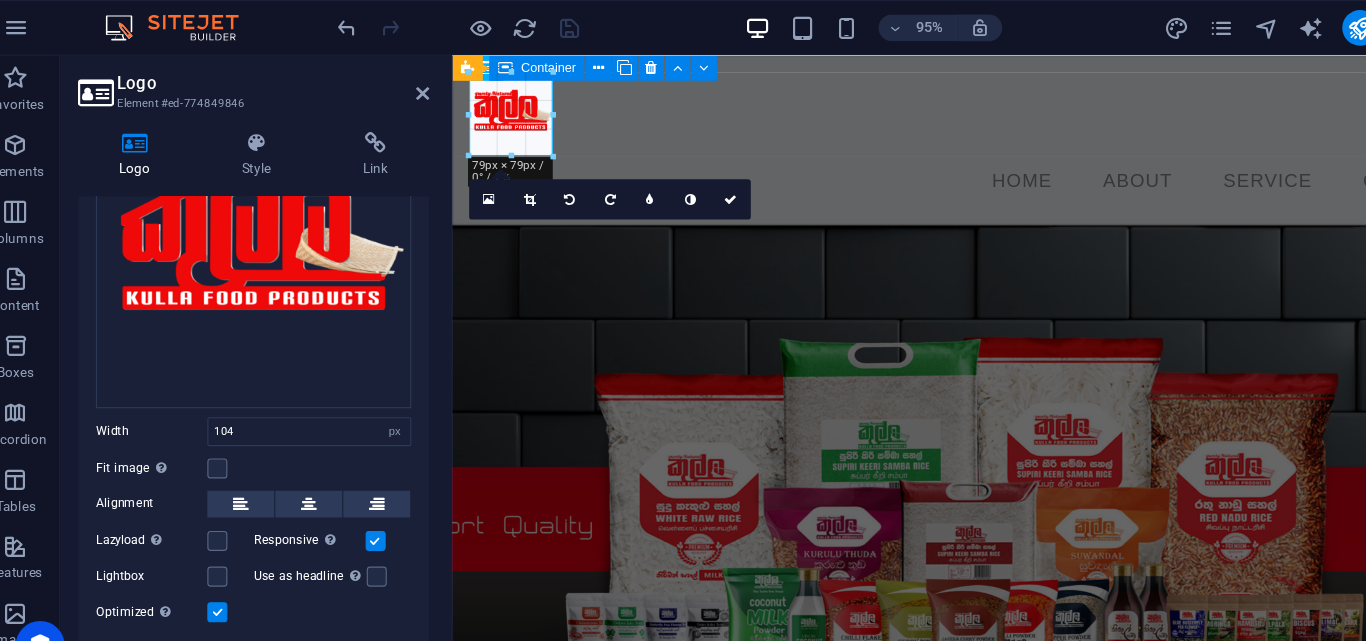 drag, startPoint x: 544, startPoint y: 161, endPoint x: 506, endPoint y: 130, distance: 49.0408 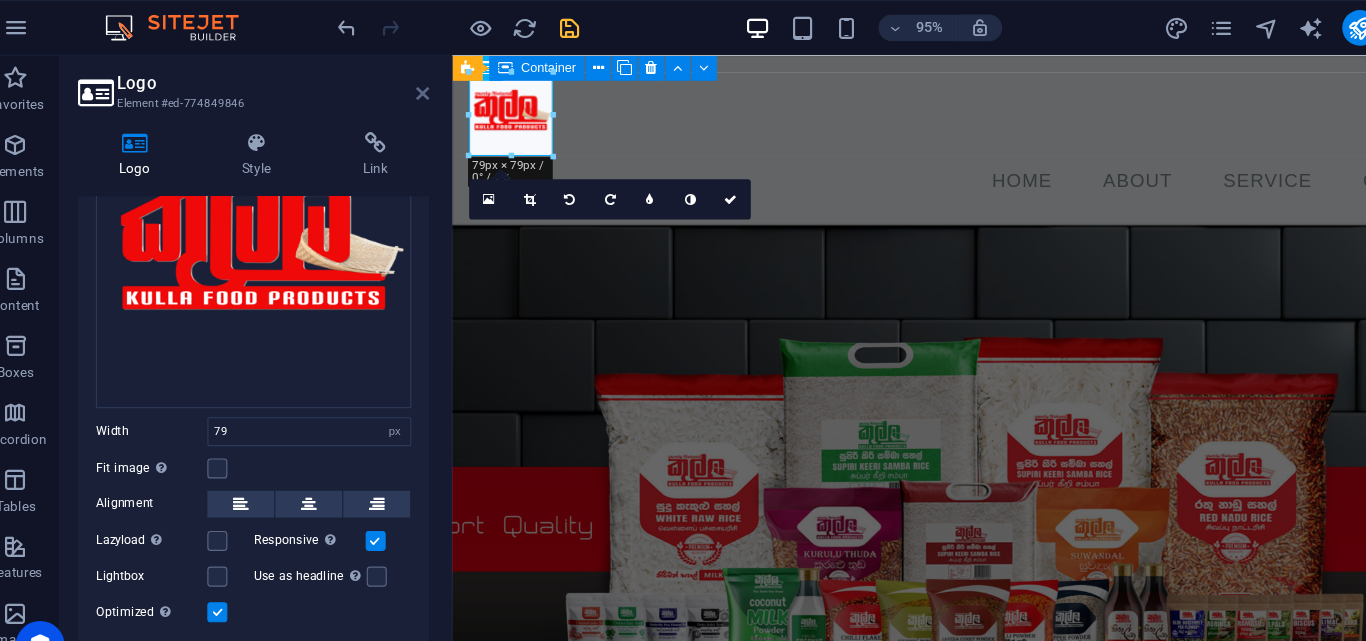 click at bounding box center [405, 84] 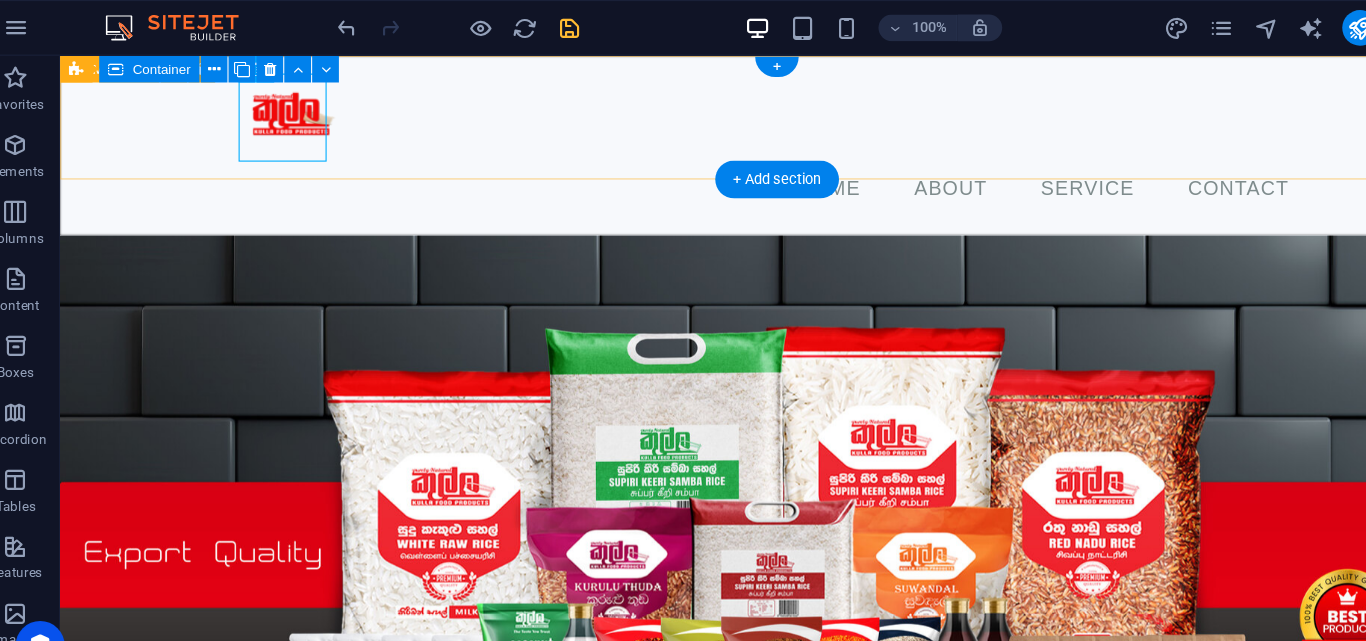 click on "Menu Home About Service Contact" at bounding box center (703, 135) 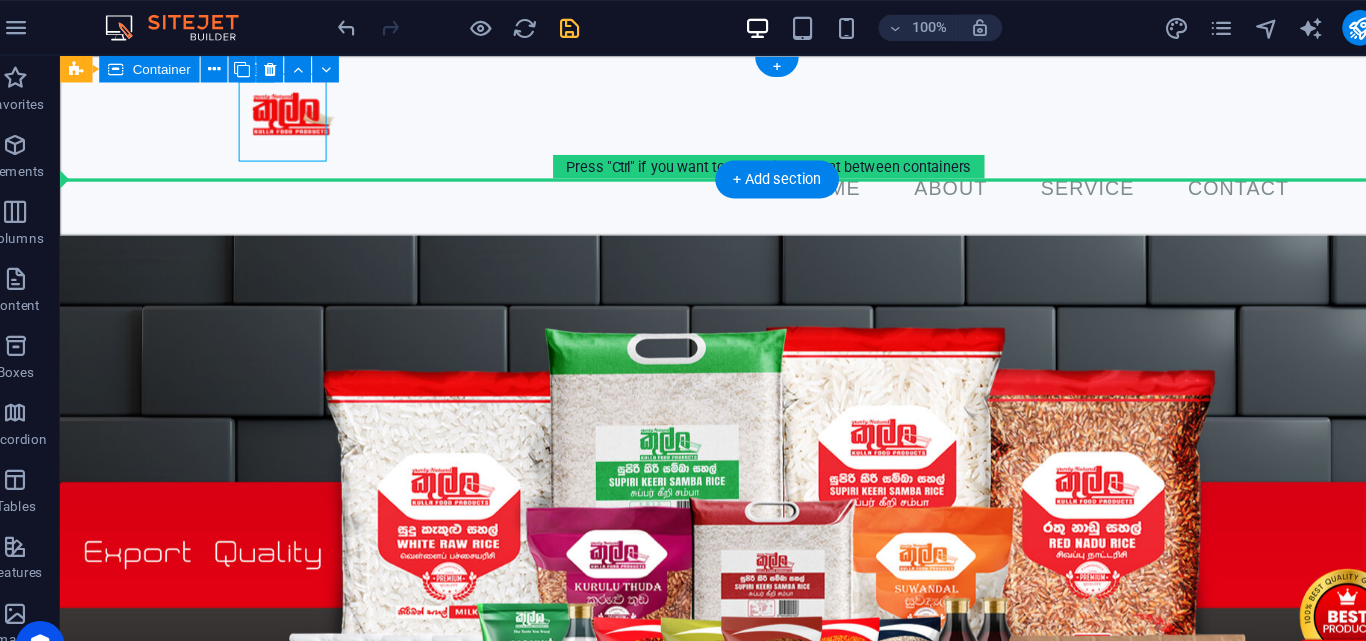 drag, startPoint x: 245, startPoint y: 120, endPoint x: 206, endPoint y: 123, distance: 39.115215 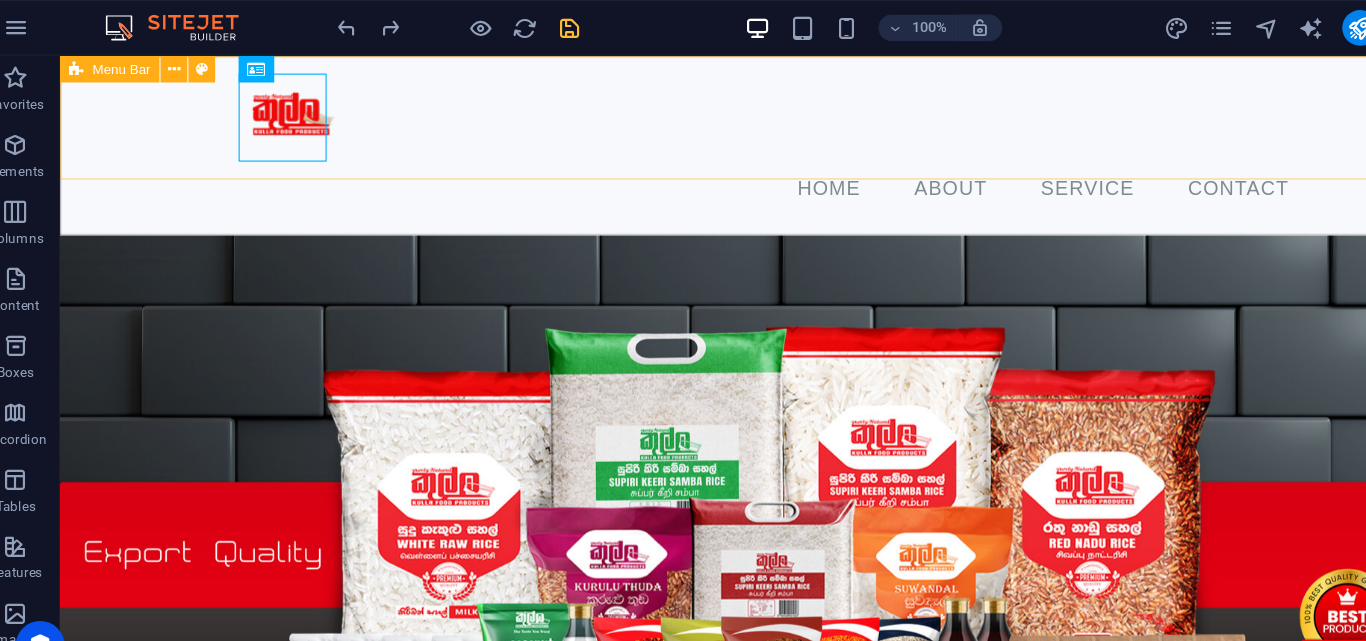 click at bounding box center [94, 62] 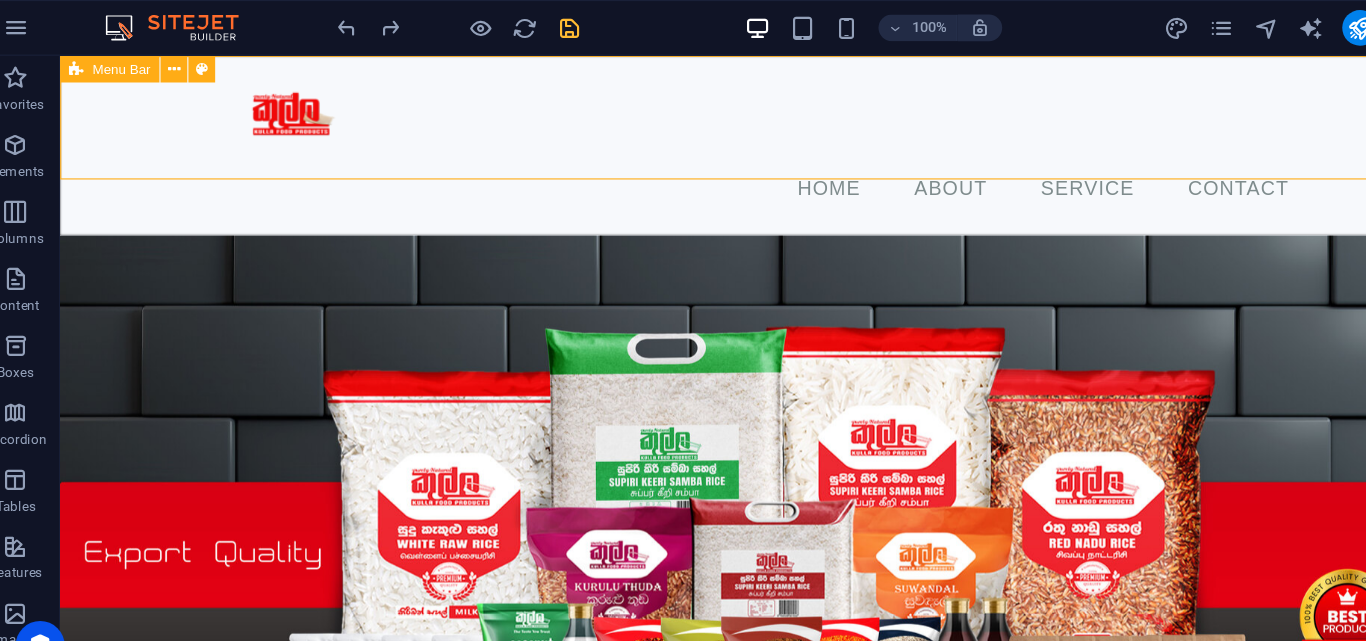 click at bounding box center (94, 62) 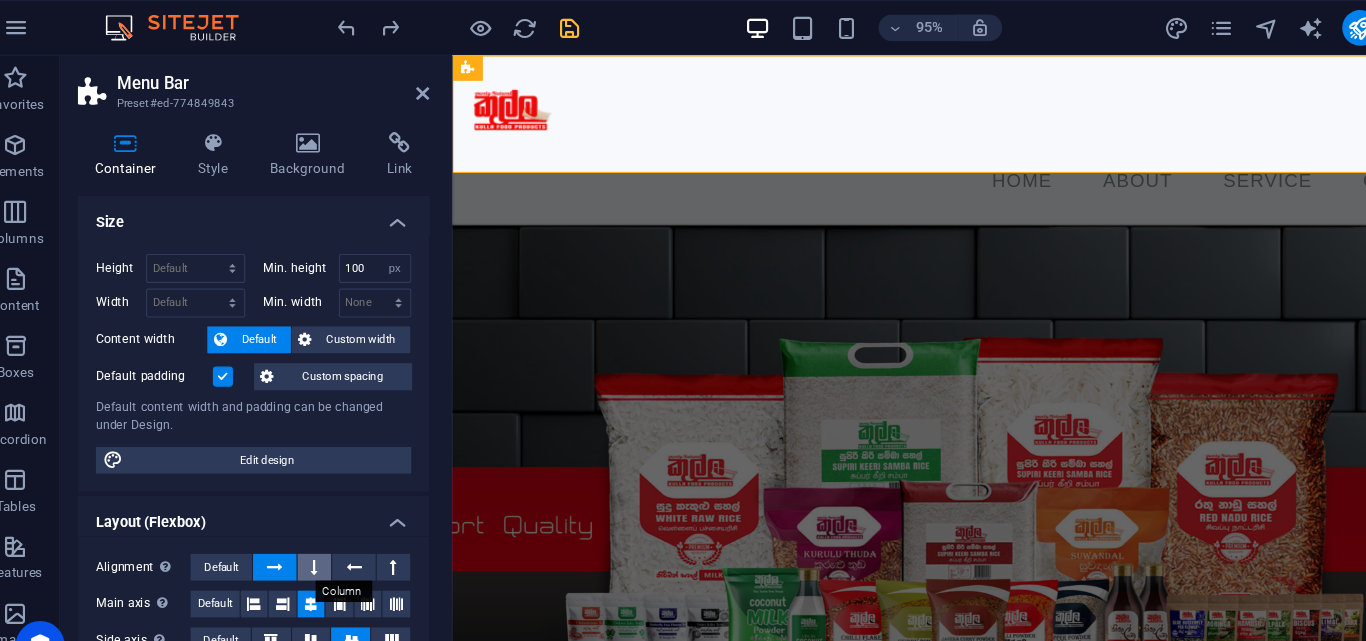 click at bounding box center (308, 509) 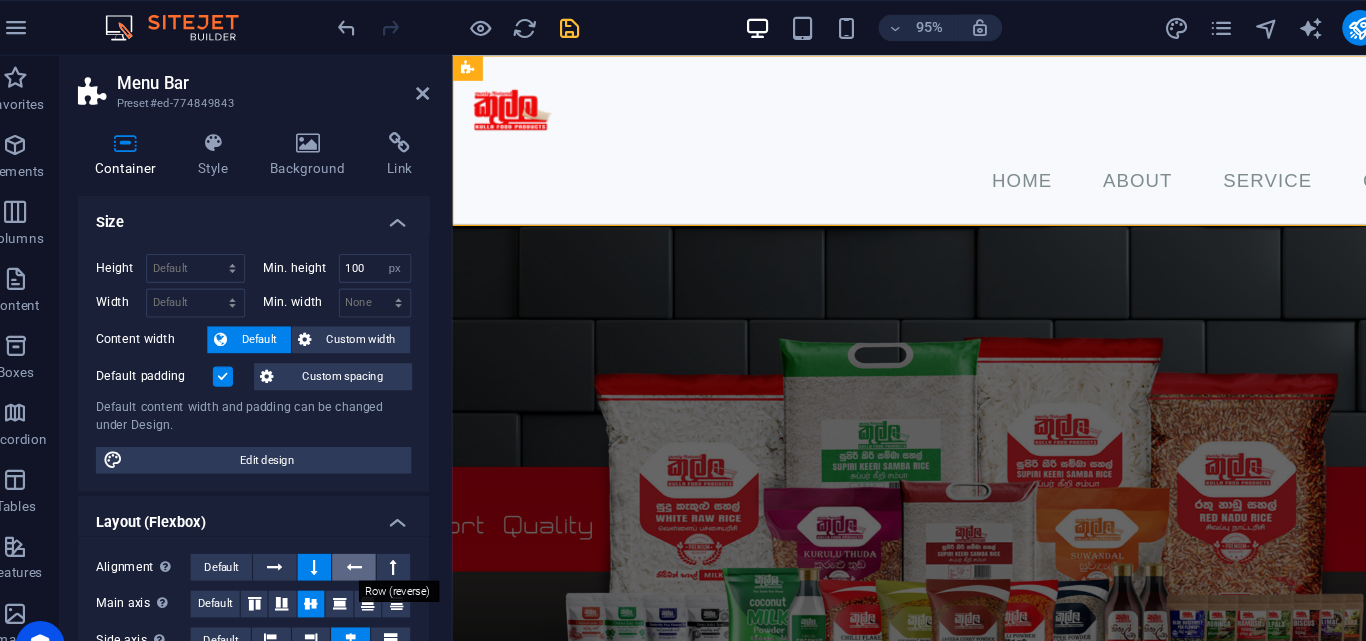 click at bounding box center (343, 509) 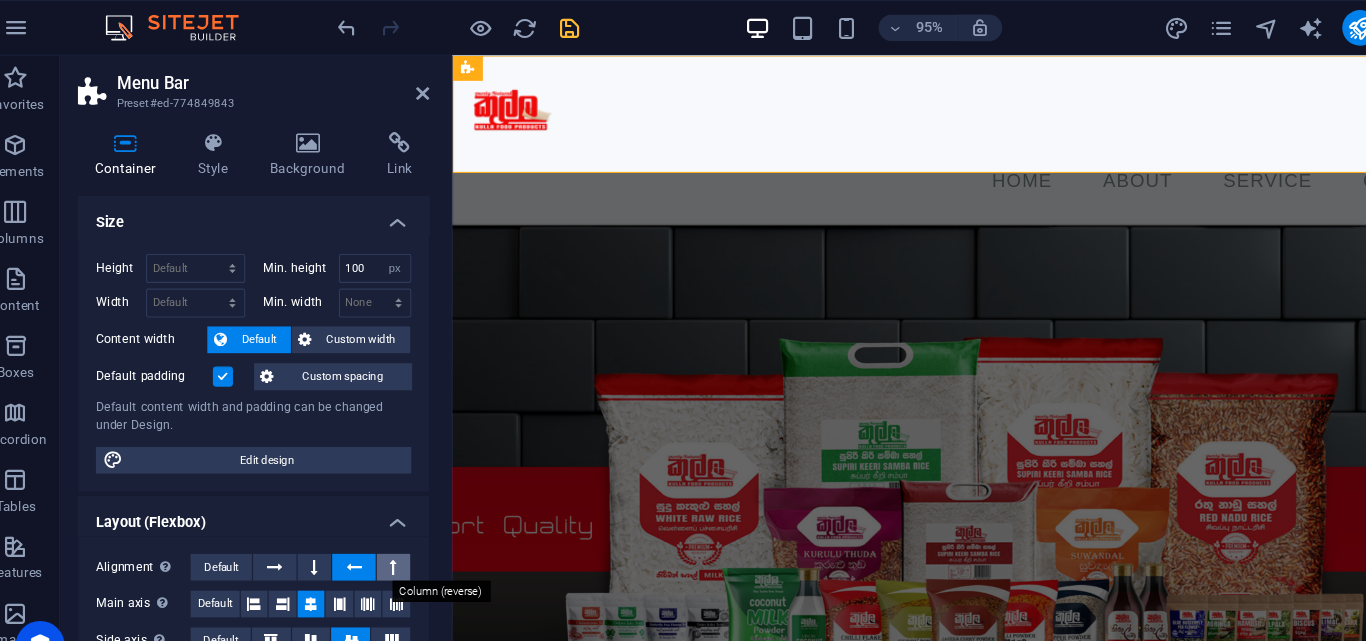 click at bounding box center (379, 509) 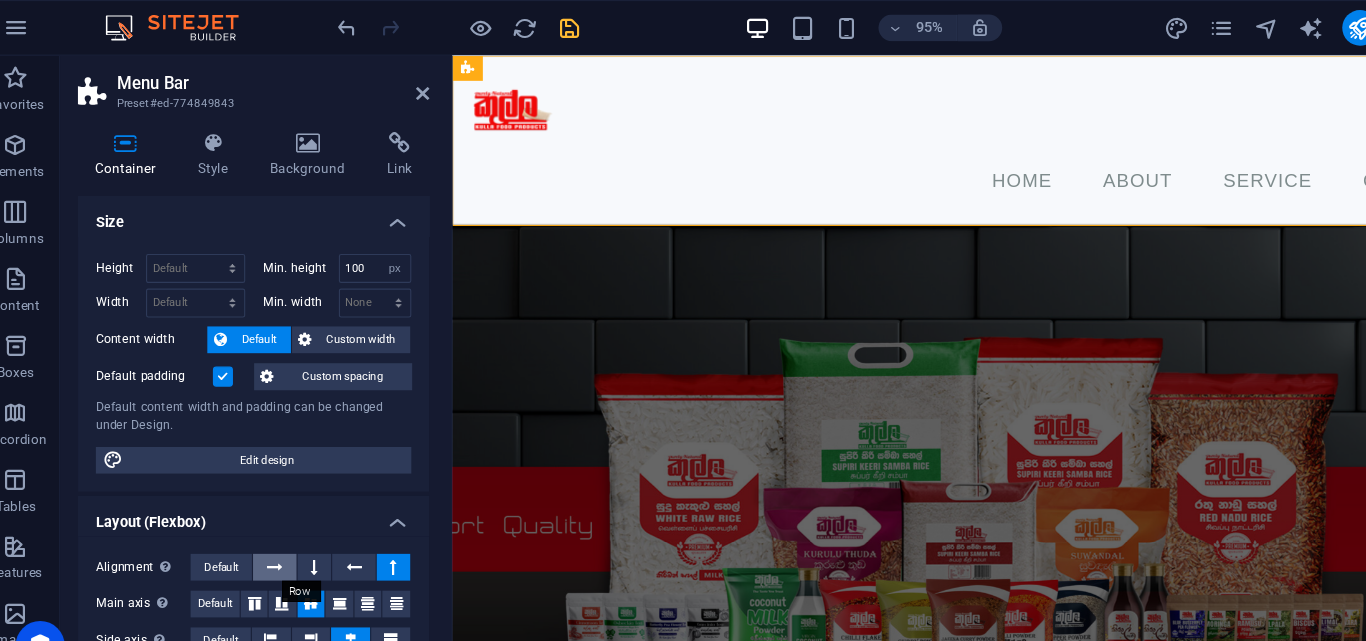 click at bounding box center (272, 509) 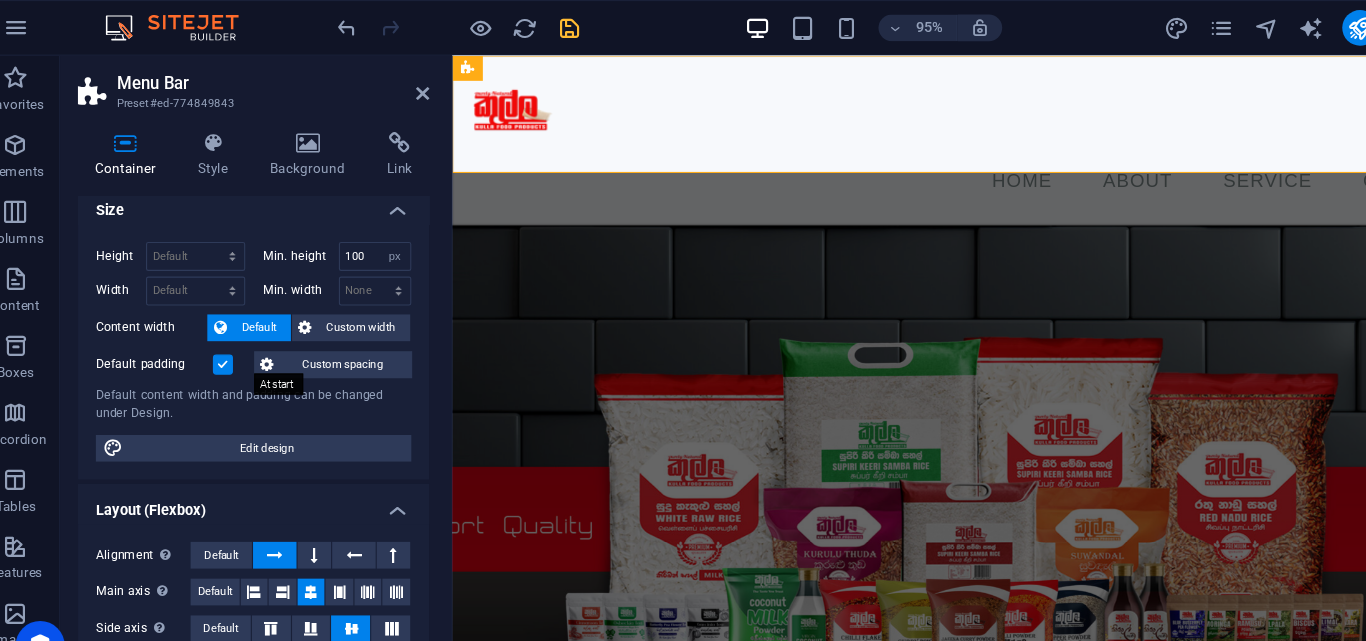 scroll, scrollTop: 0, scrollLeft: 0, axis: both 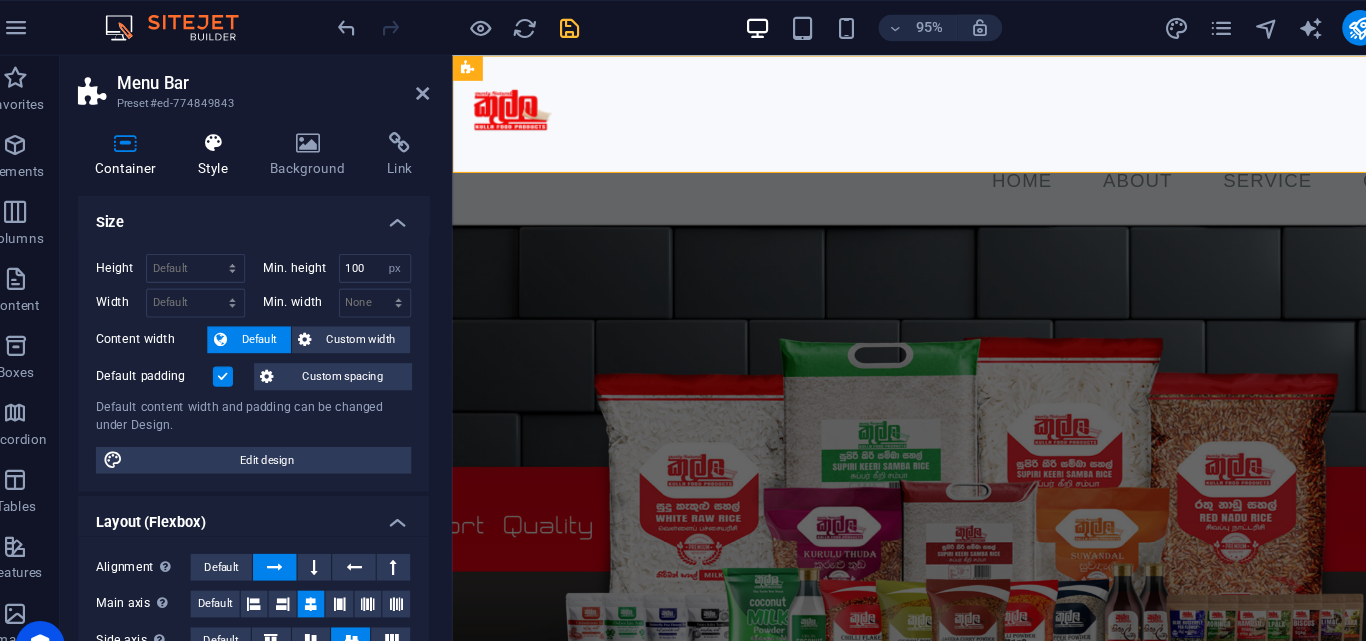 click at bounding box center [217, 128] 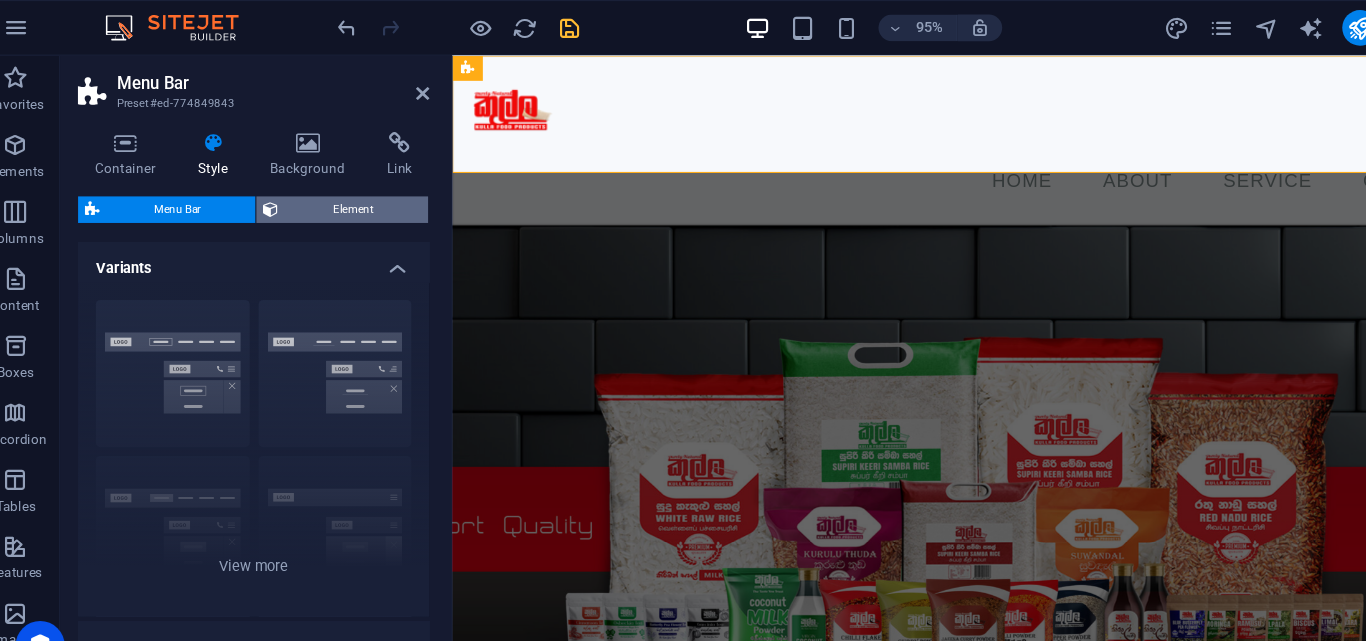 click on "Element" at bounding box center [343, 188] 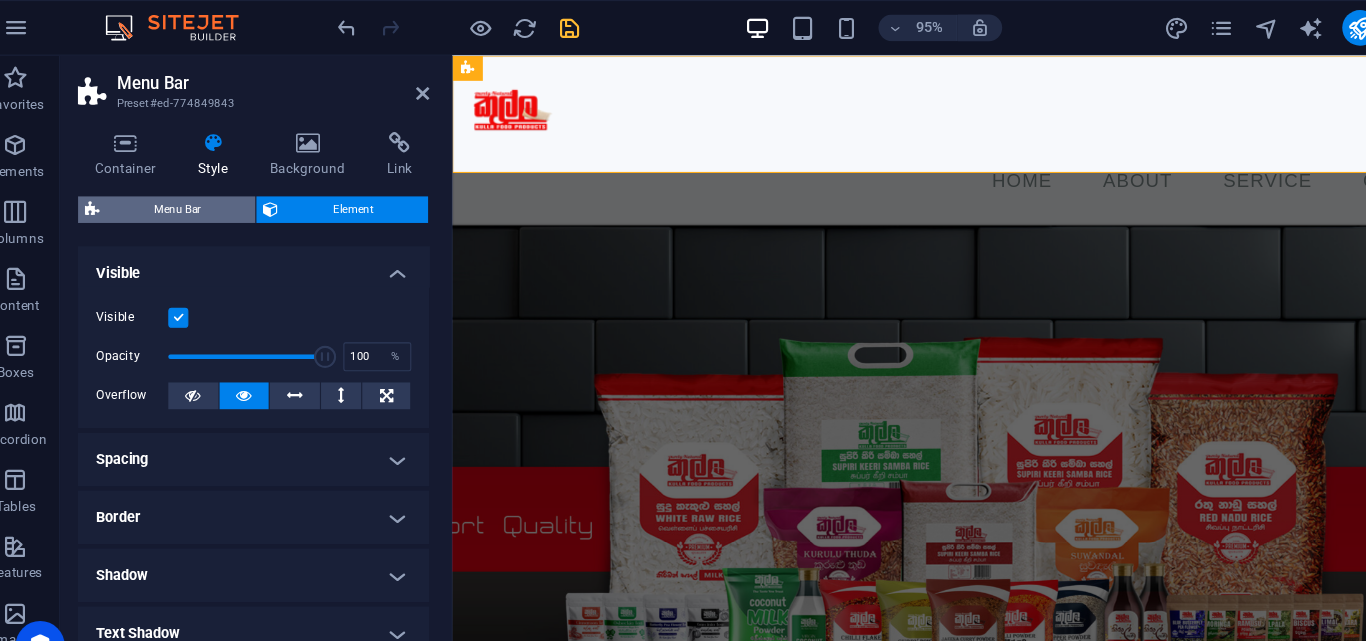 click on "Menu Bar" at bounding box center (185, 188) 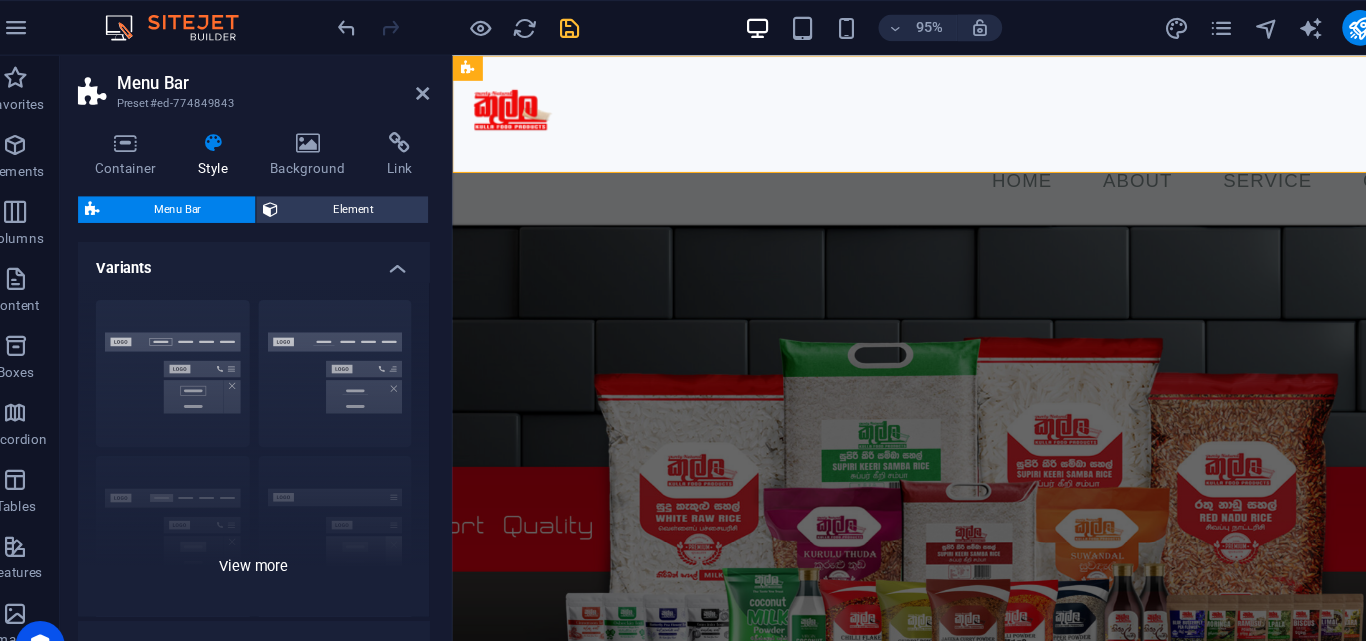 click on "Border Centered Default Fixed Loki Trigger Wide XXL" at bounding box center [253, 403] 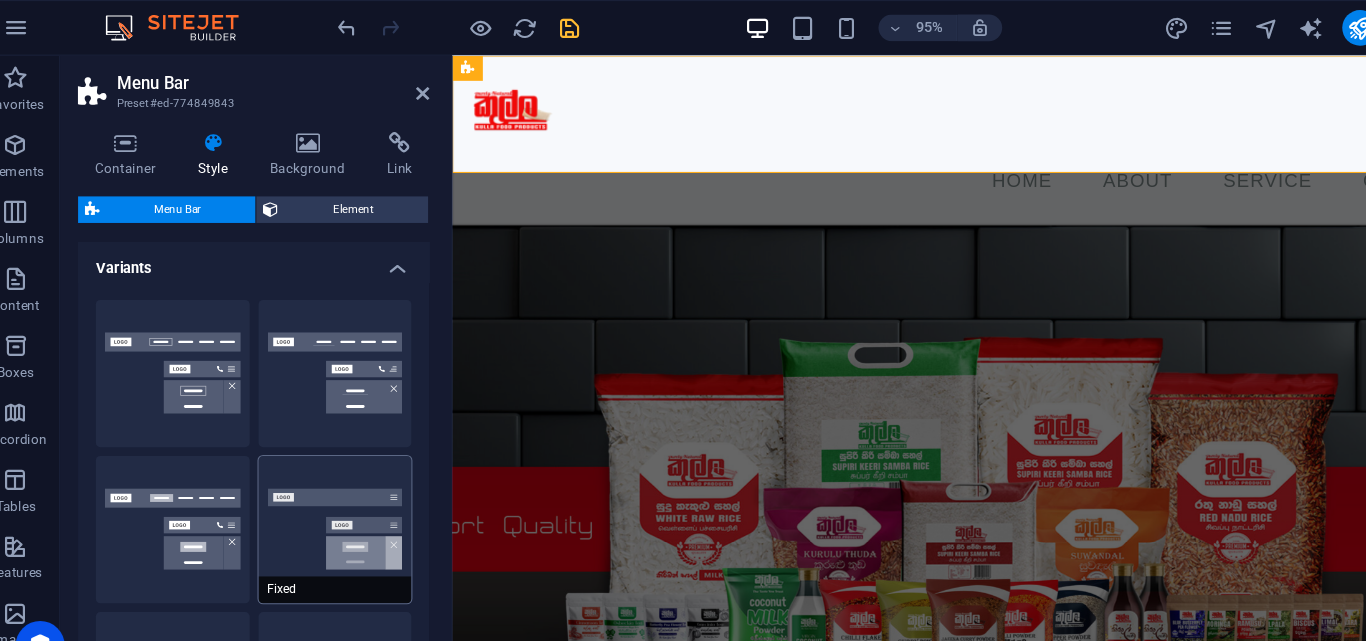 click on "Fixed" at bounding box center [327, 475] 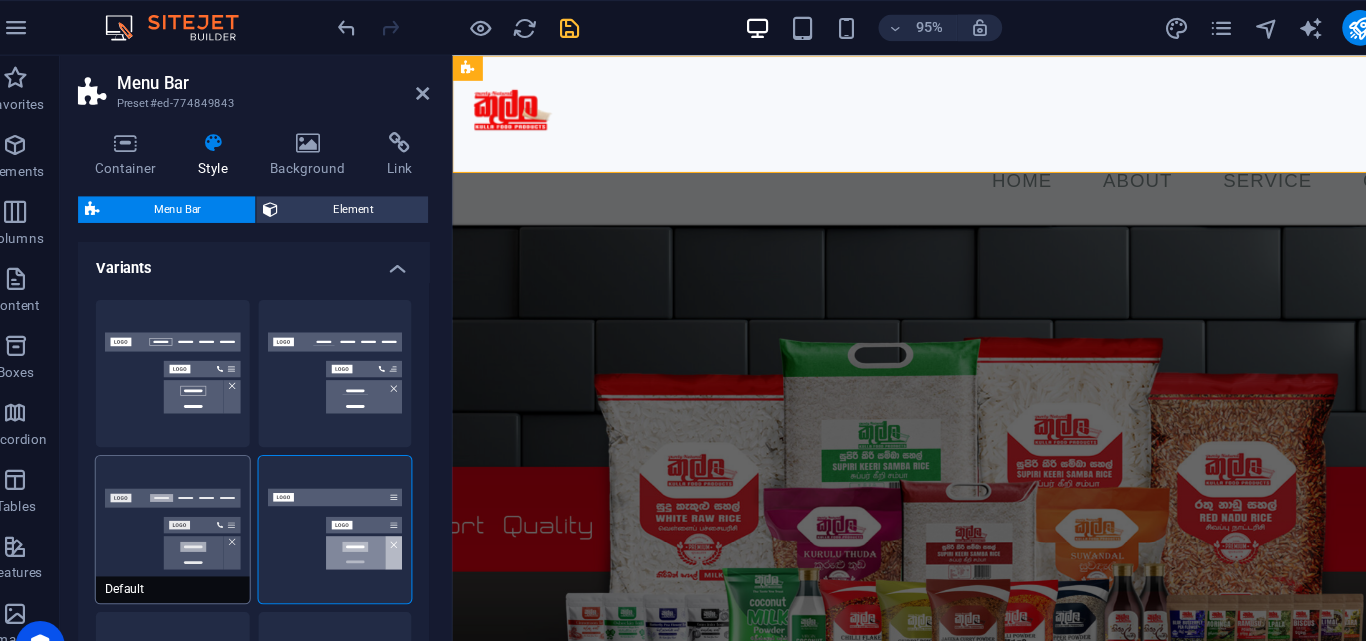 click on "Default" at bounding box center (181, 475) 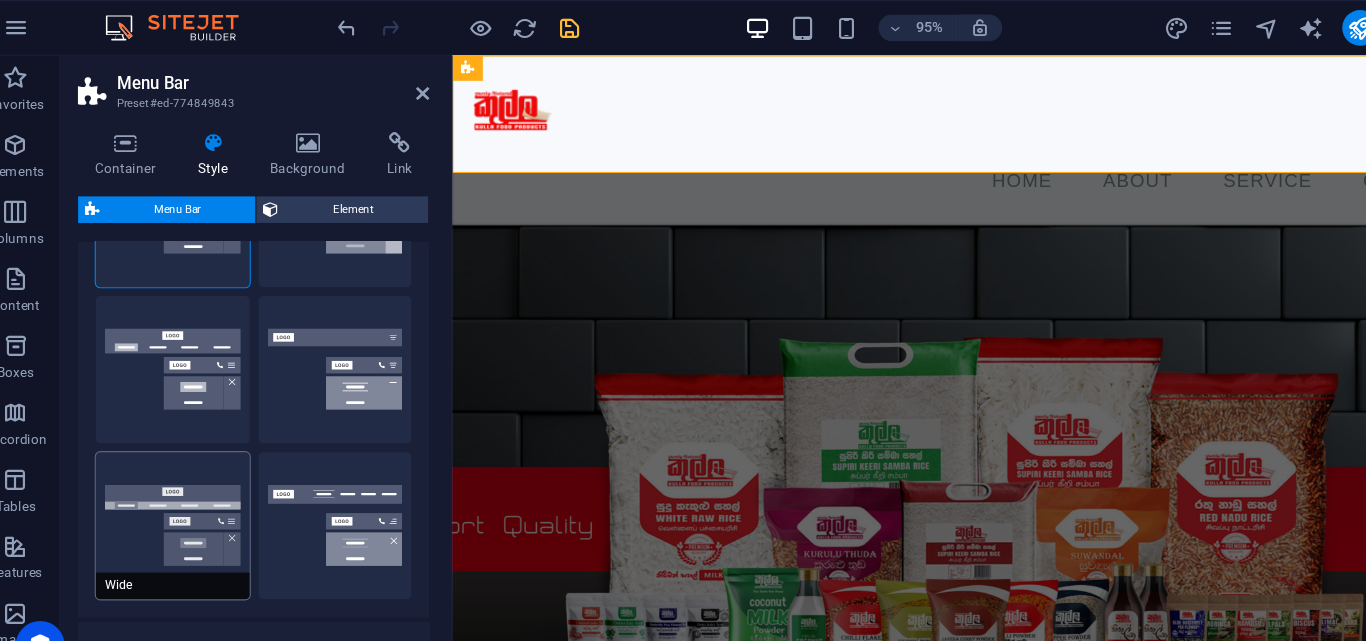 scroll, scrollTop: 284, scrollLeft: 0, axis: vertical 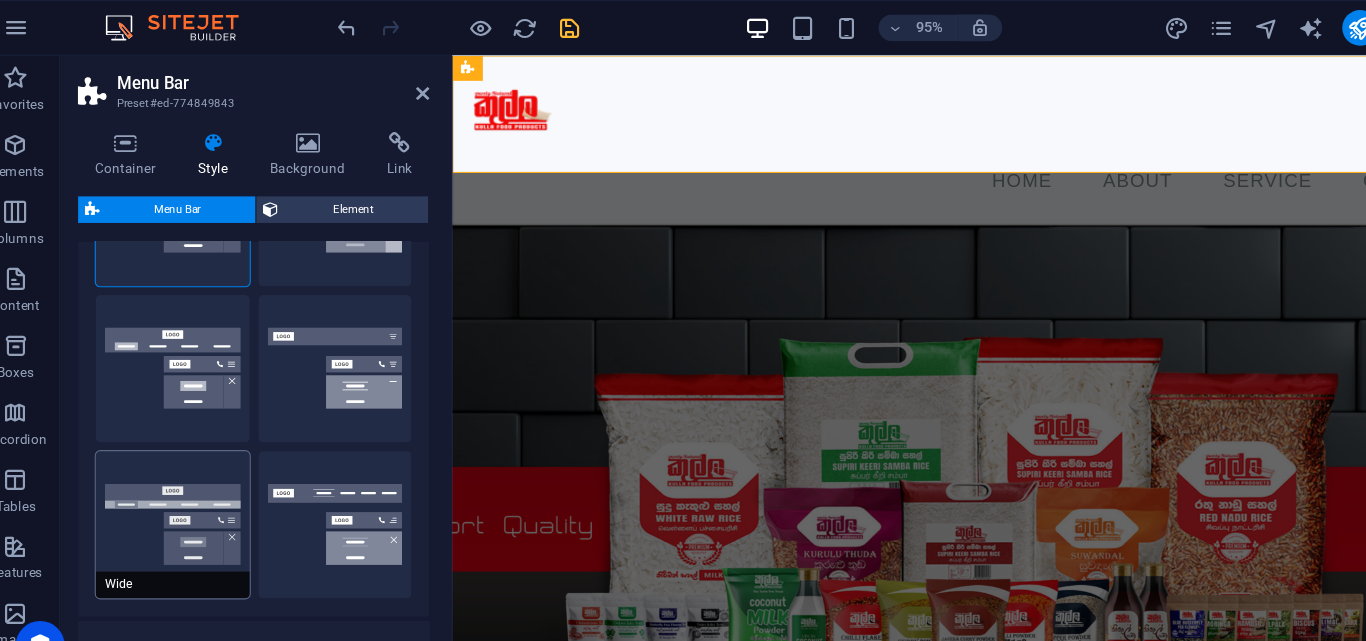 click on "Wide" at bounding box center (181, 471) 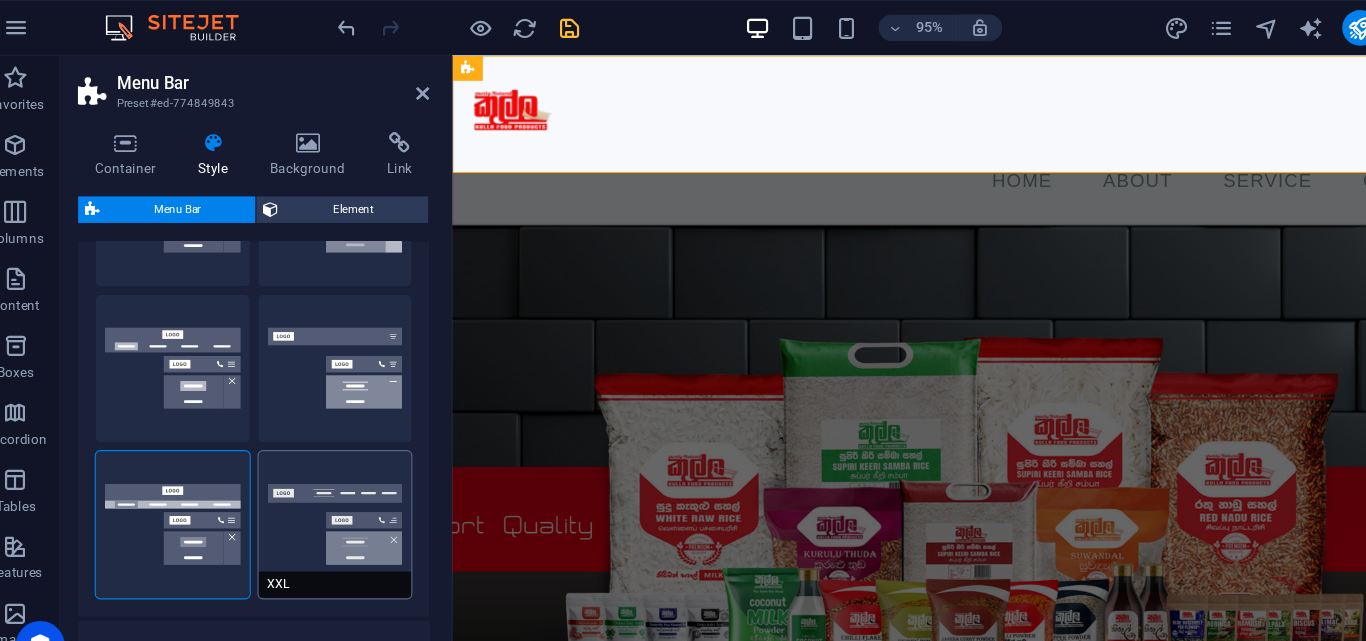 click on "XXL" at bounding box center (327, 471) 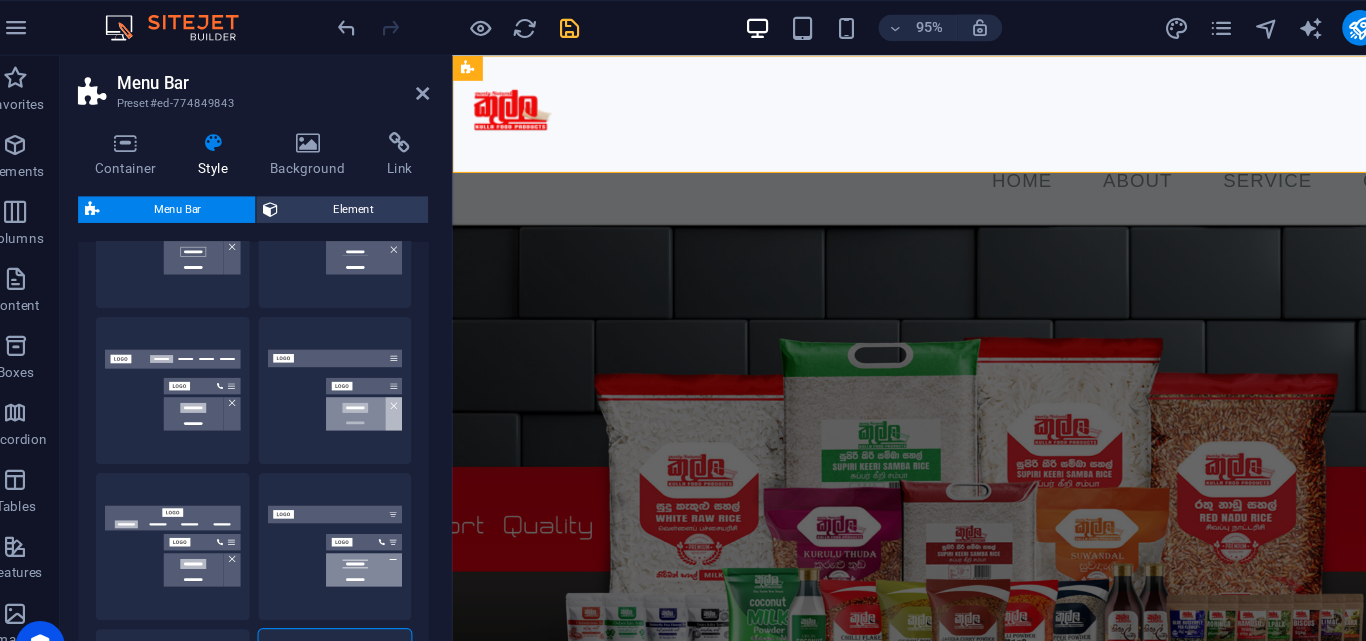 scroll, scrollTop: 0, scrollLeft: 0, axis: both 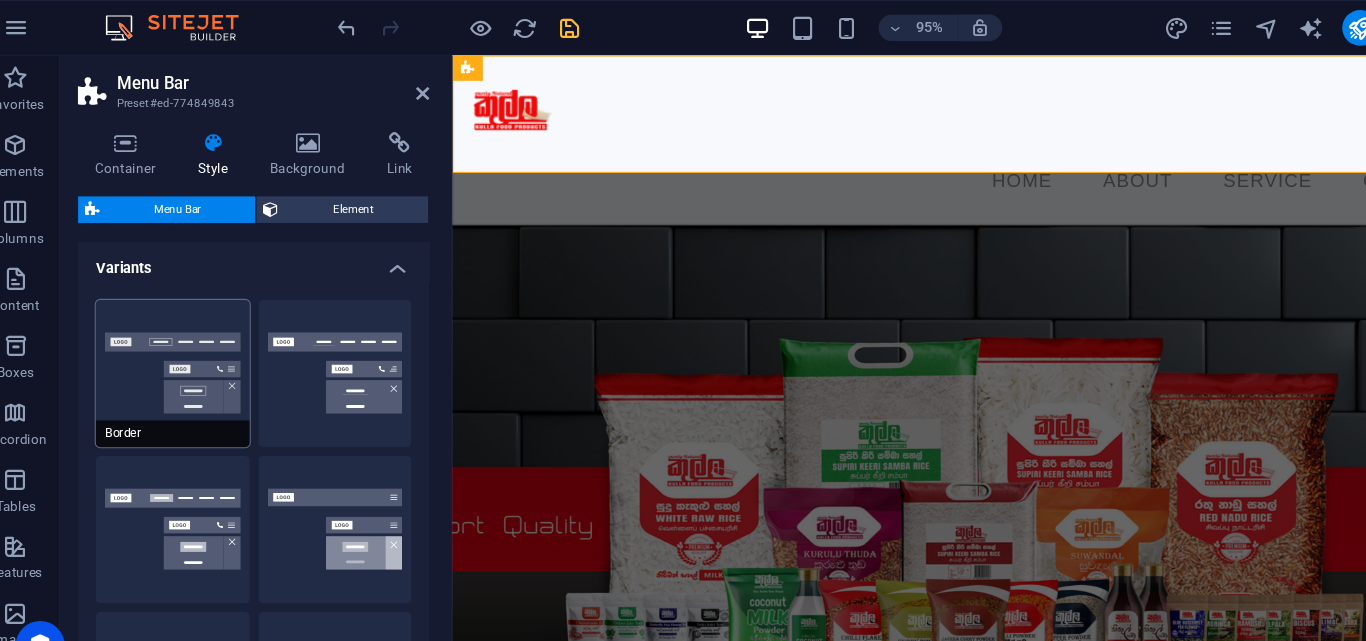 click on "Border" at bounding box center [181, 335] 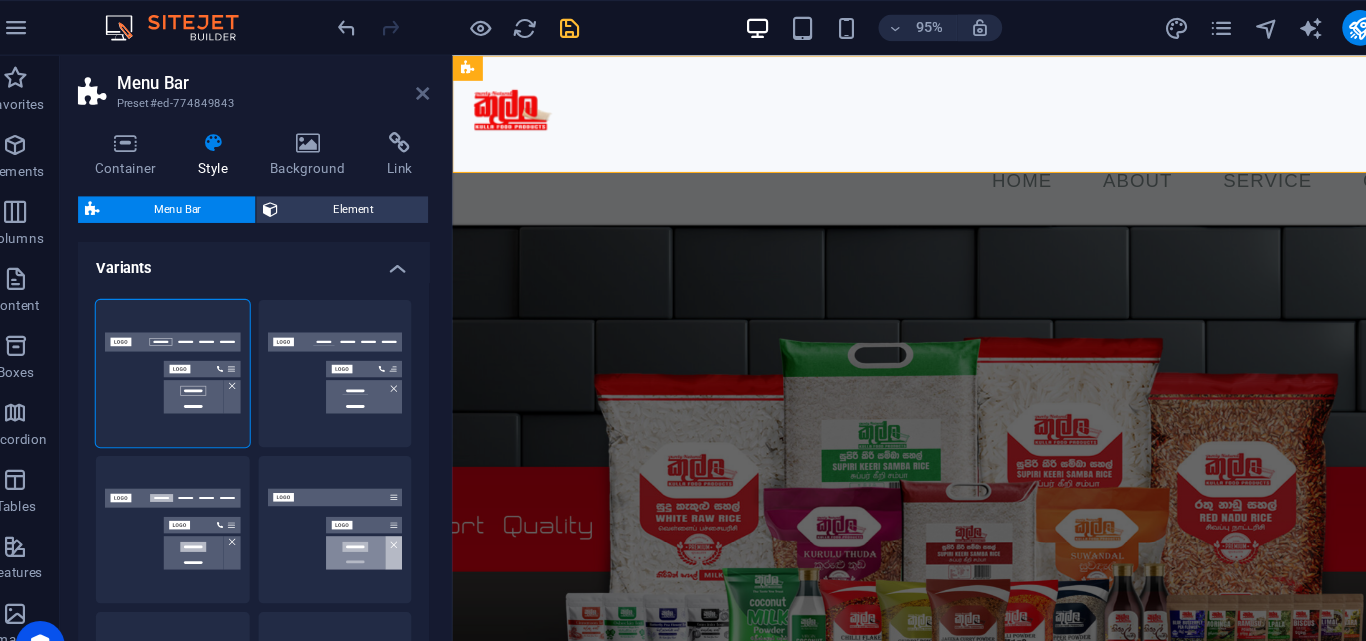 click at bounding box center (405, 84) 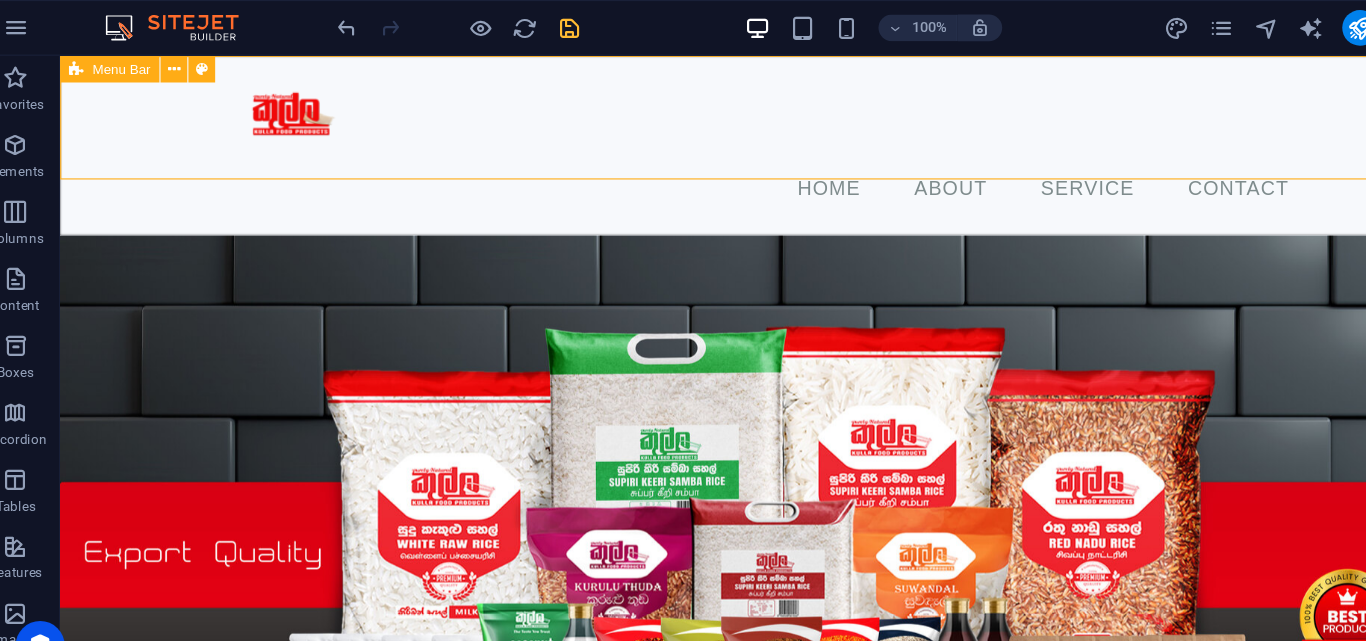 click on "Menu Bar" at bounding box center (135, 62) 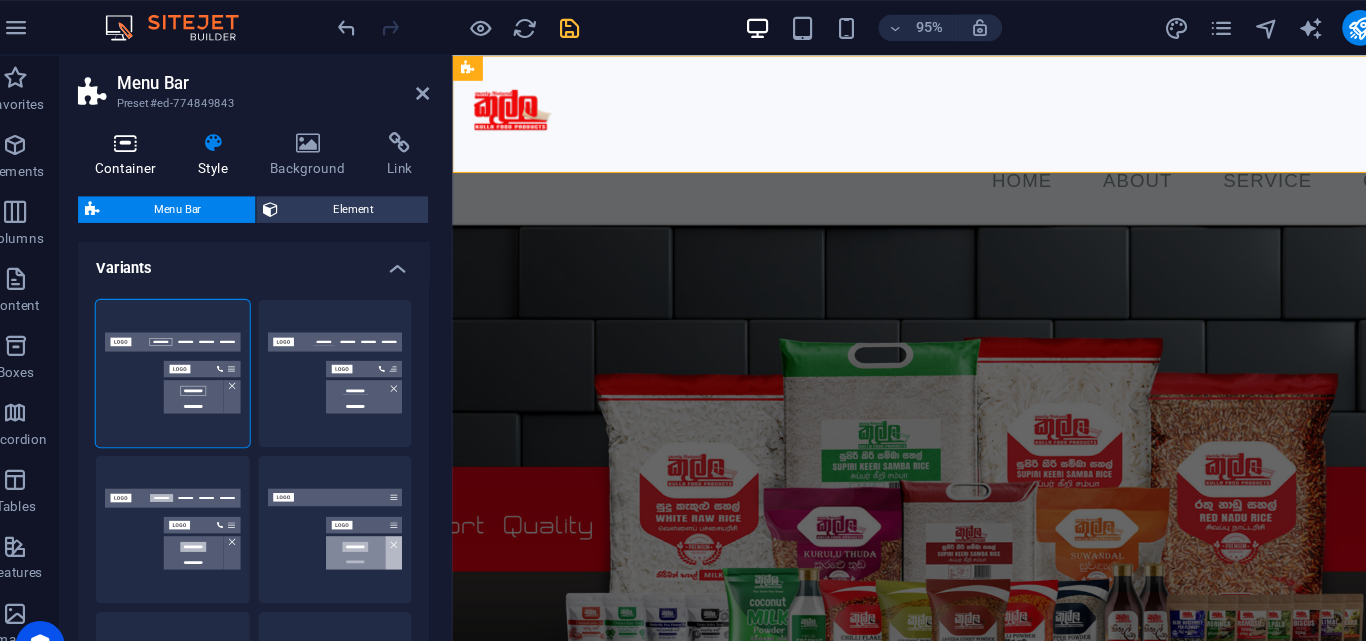 click on "Container" at bounding box center (142, 139) 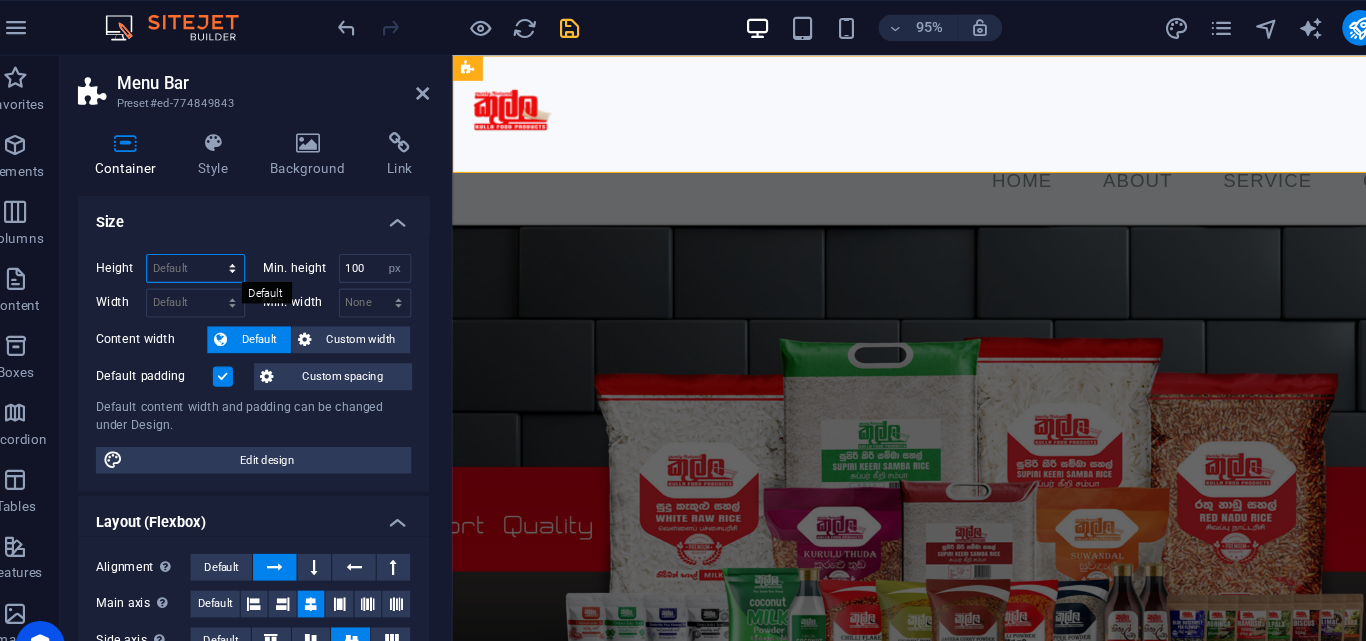 click on "Default px rem % vh vw" at bounding box center [201, 241] 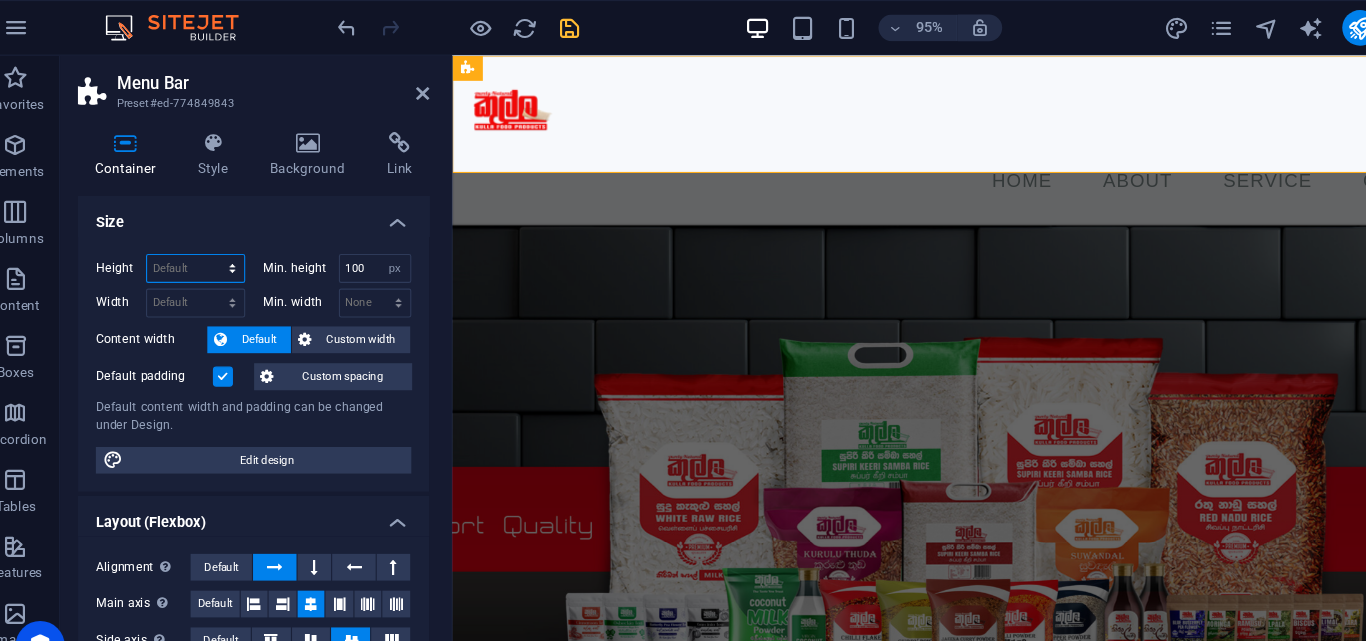 select on "px" 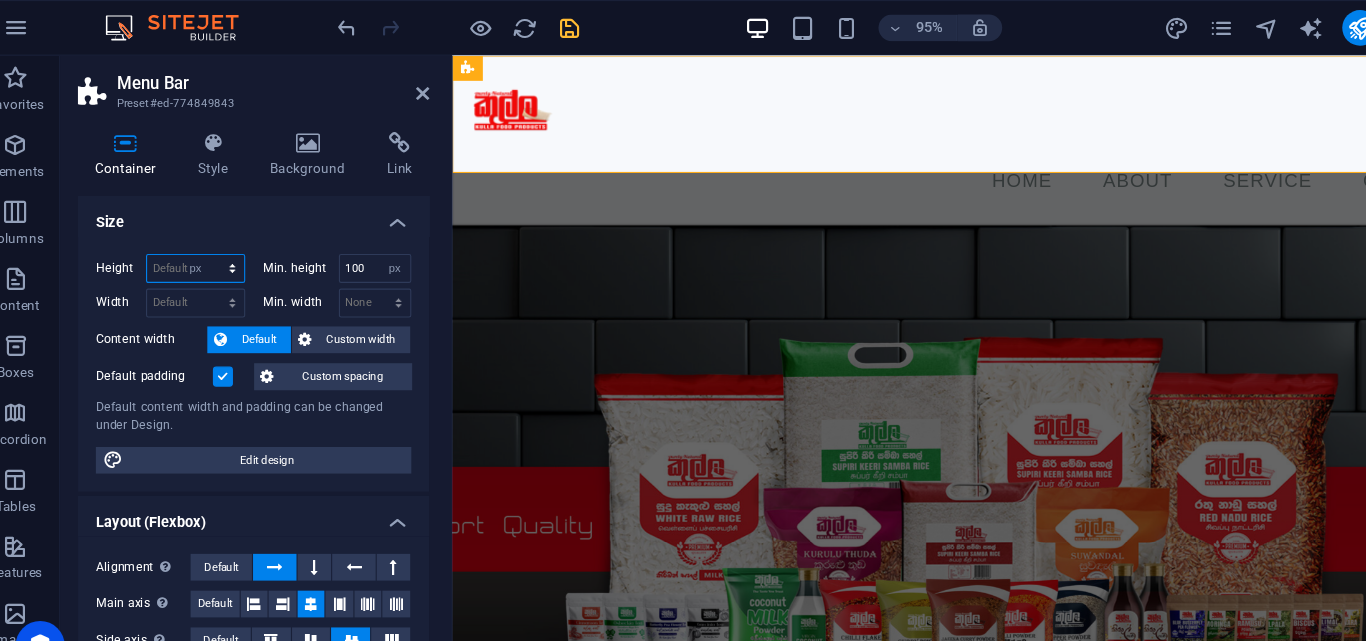 click on "Default px rem % vh vw" at bounding box center (201, 241) 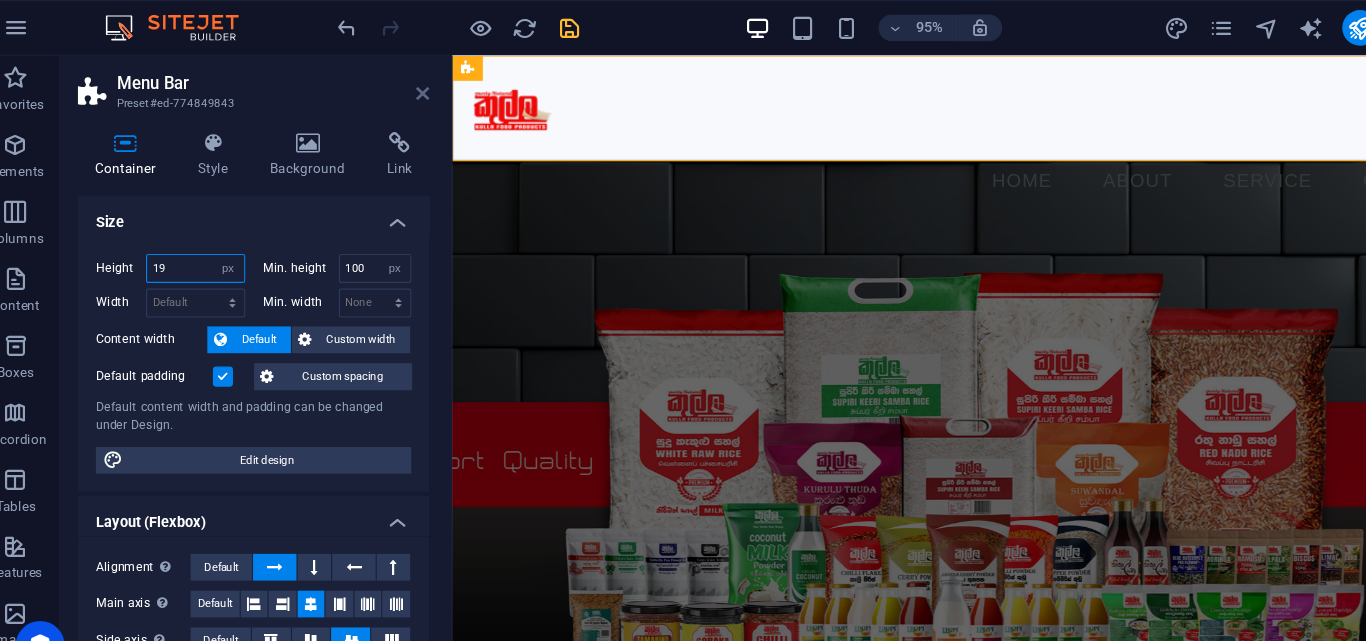 type on "19" 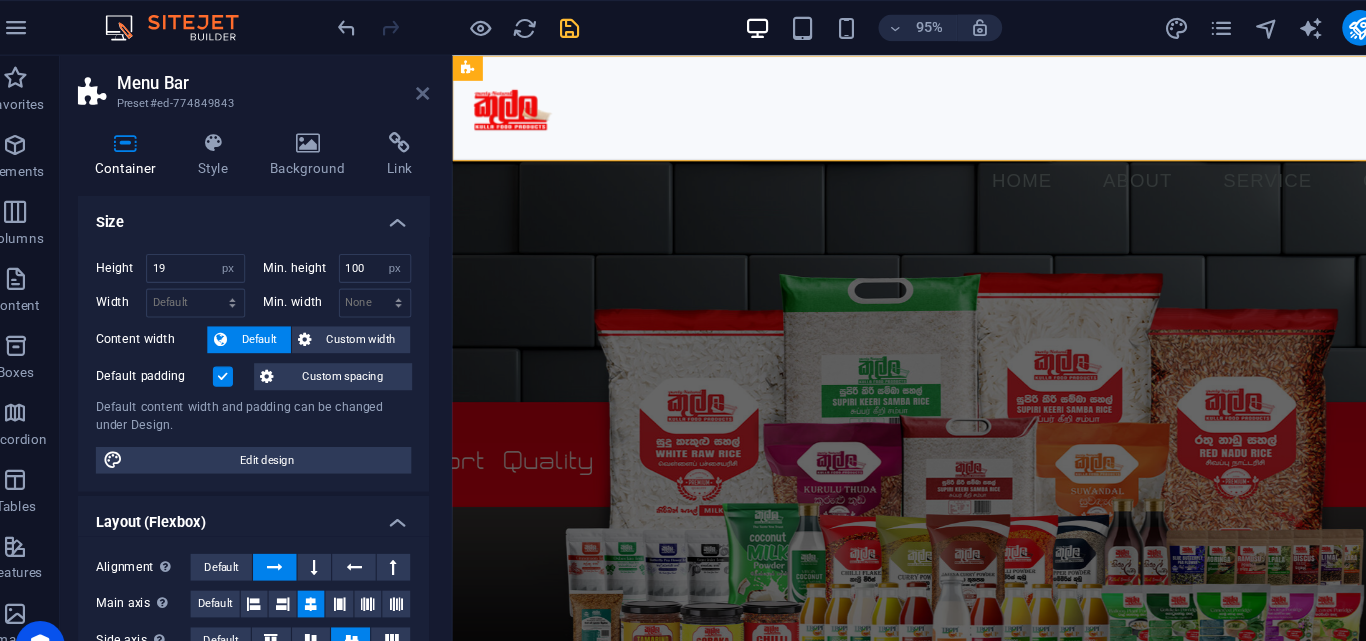 click at bounding box center [405, 84] 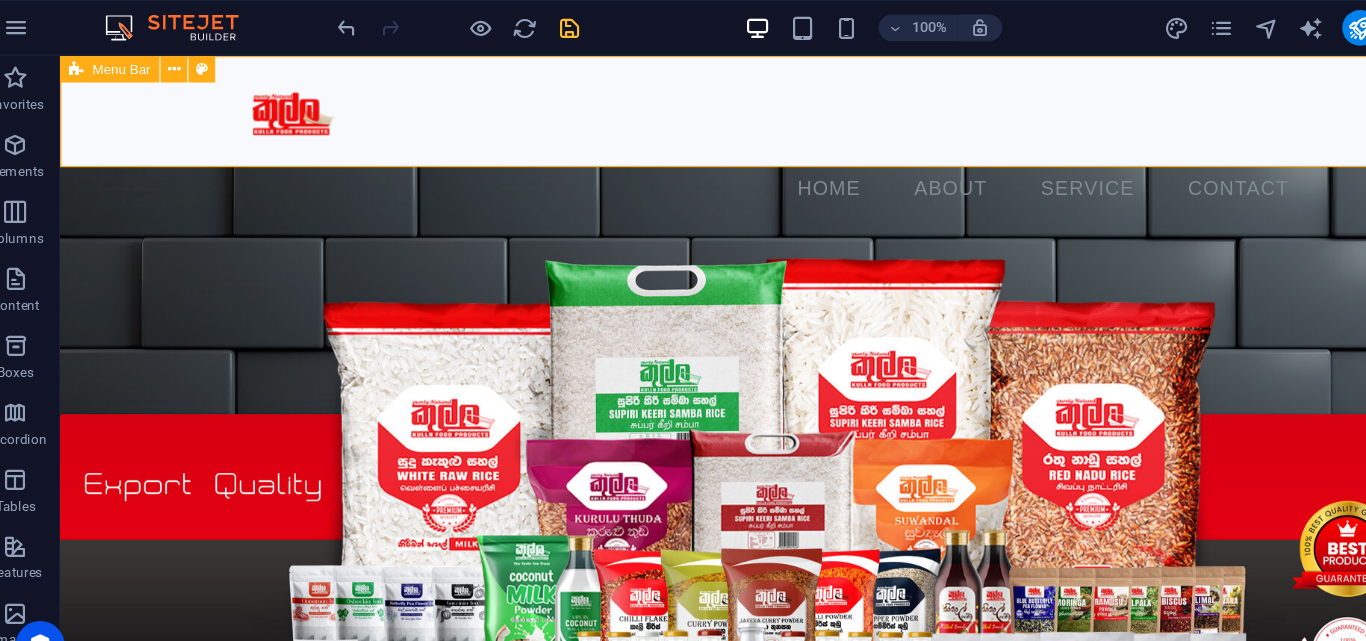 click on "Menu Bar" at bounding box center [124, 62] 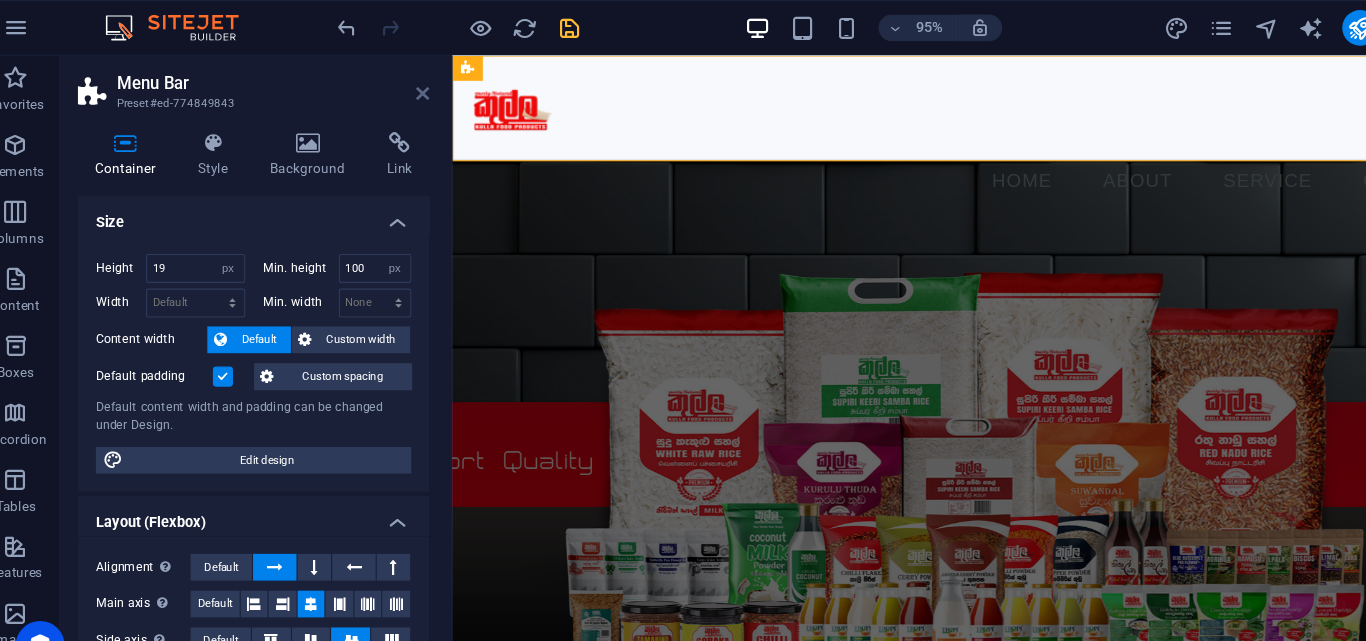 click at bounding box center (405, 84) 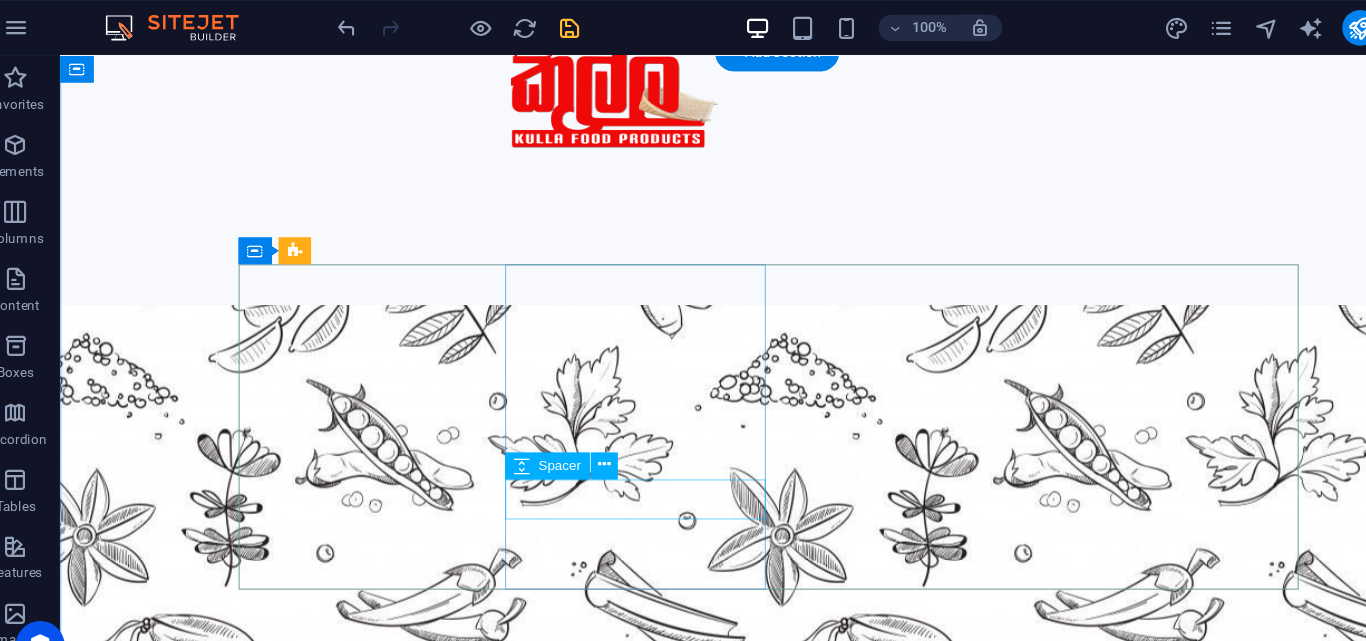 scroll, scrollTop: 1013, scrollLeft: 0, axis: vertical 